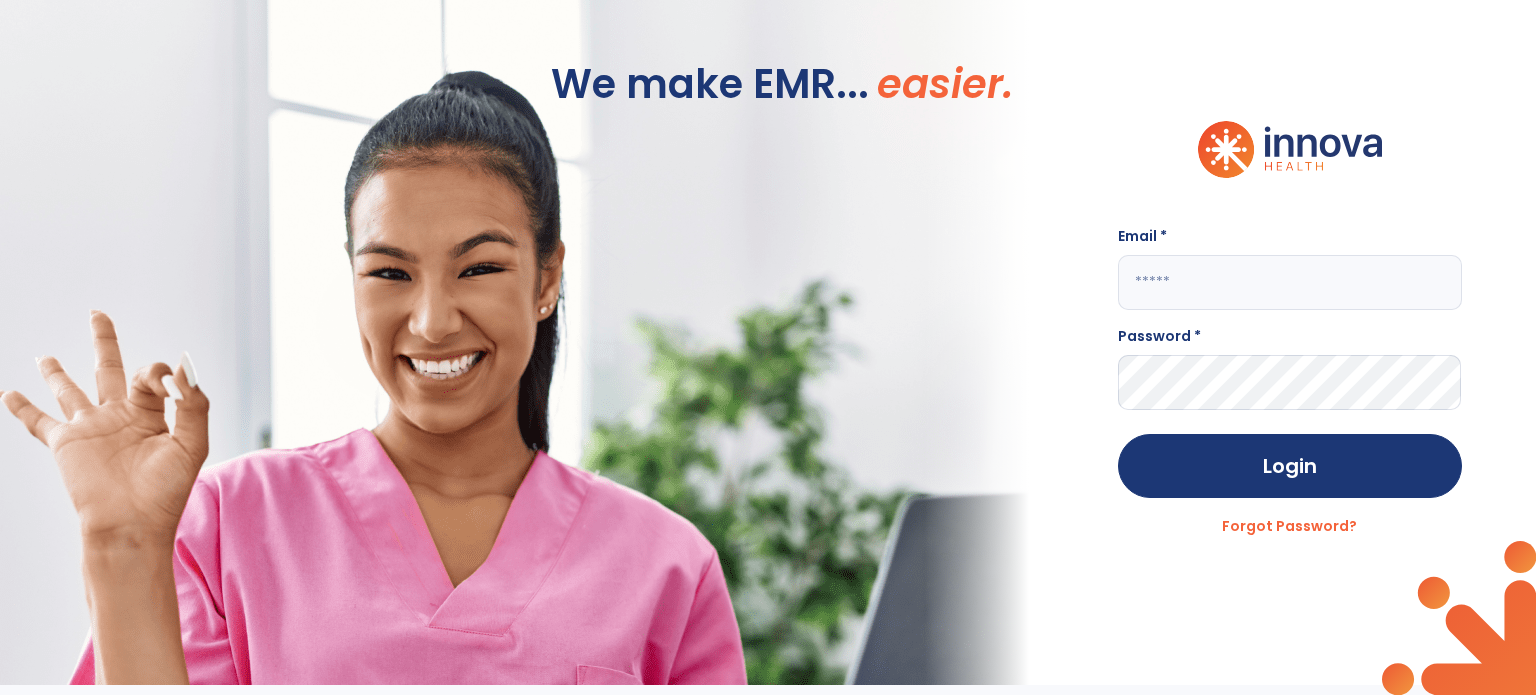 scroll, scrollTop: 0, scrollLeft: 0, axis: both 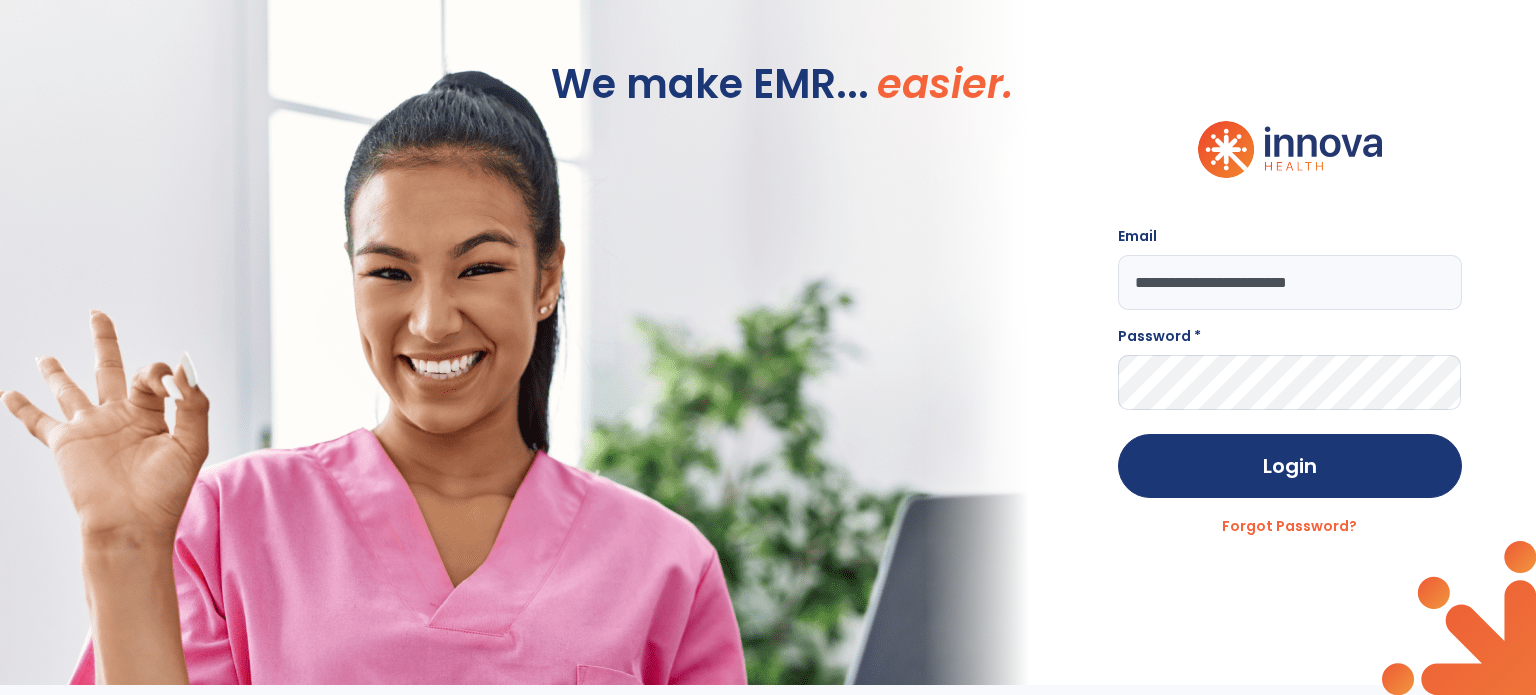 type on "**********" 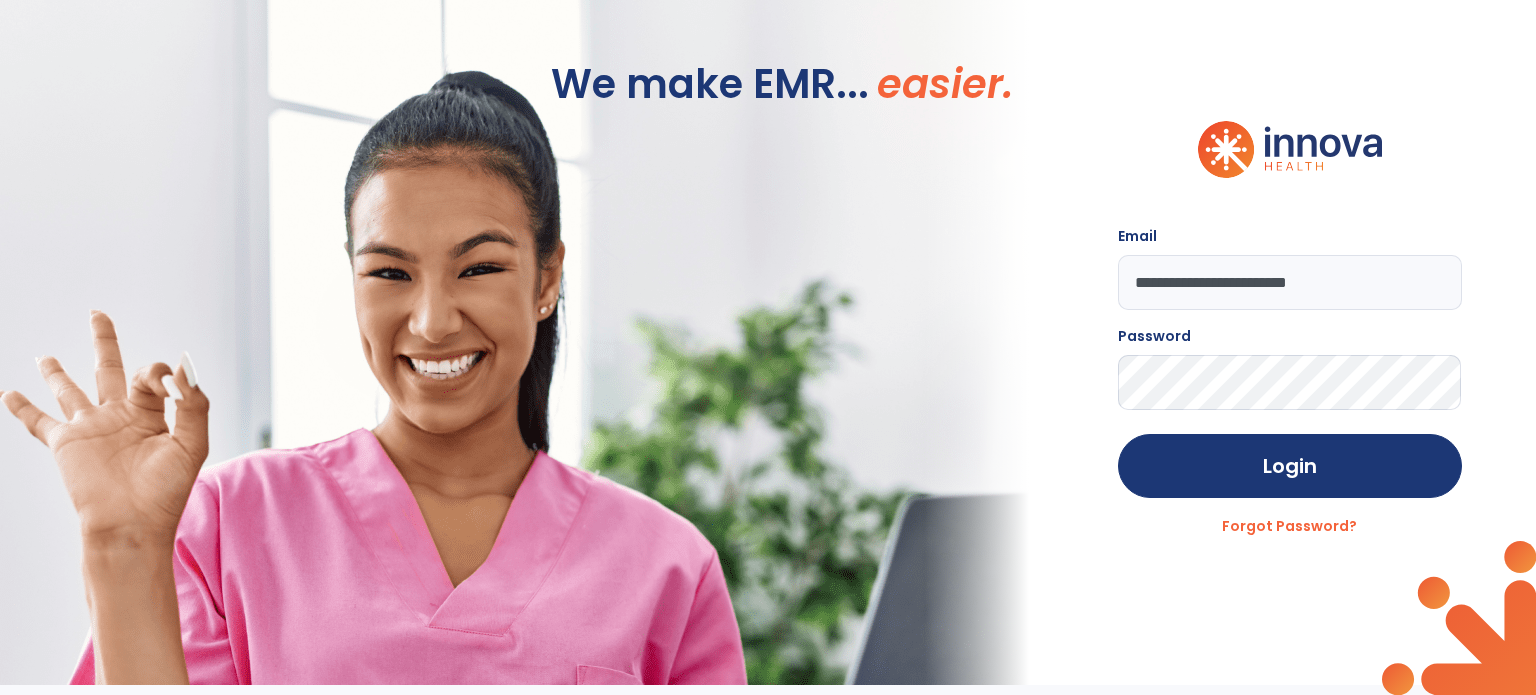click on "Login" 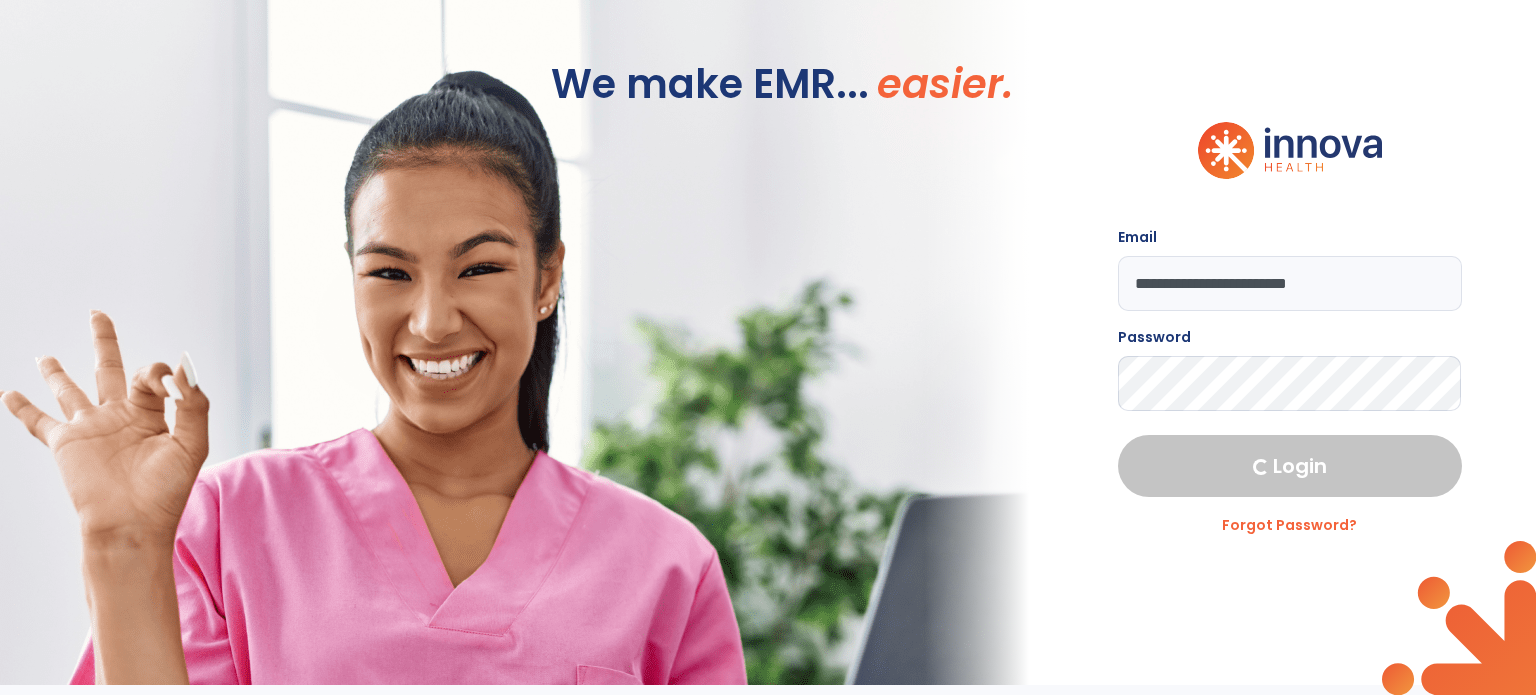 select on "****" 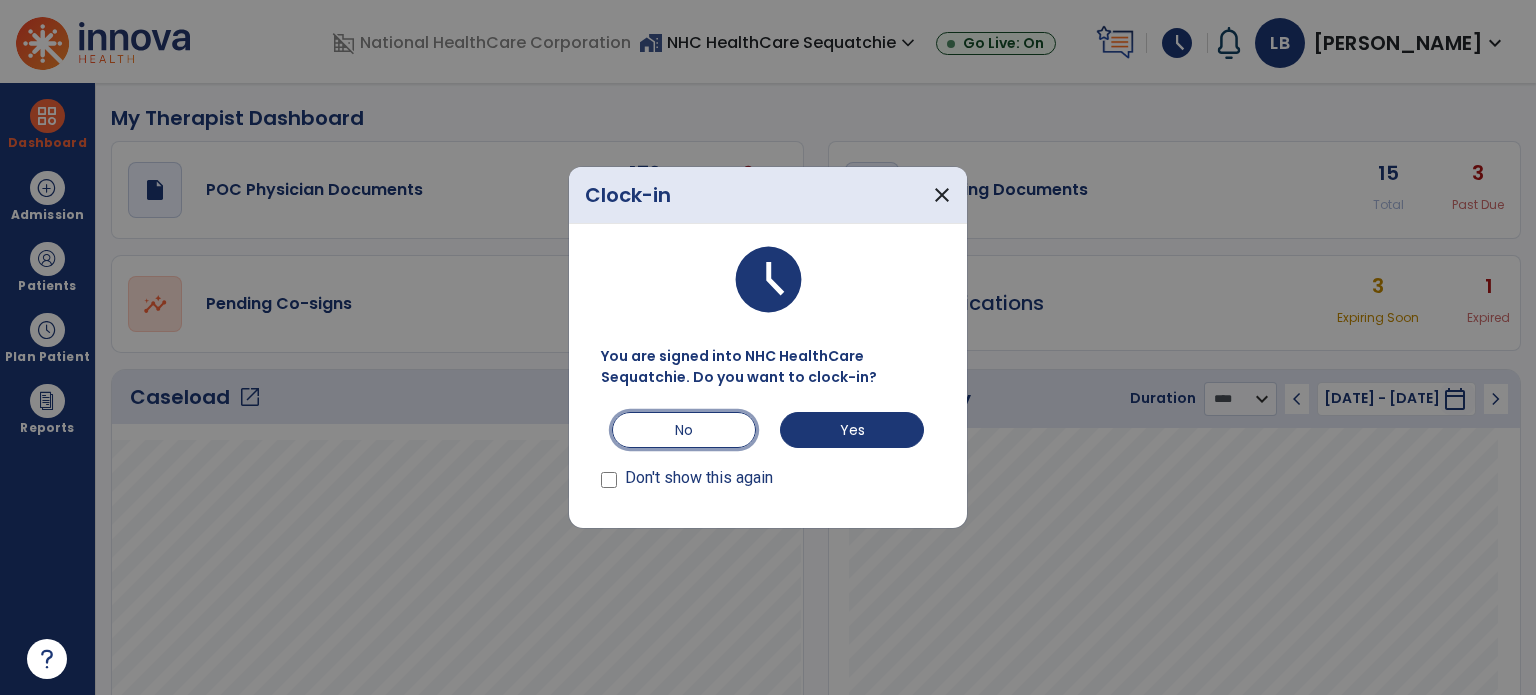 drag, startPoint x: 665, startPoint y: 423, endPoint x: 359, endPoint y: 24, distance: 502.829 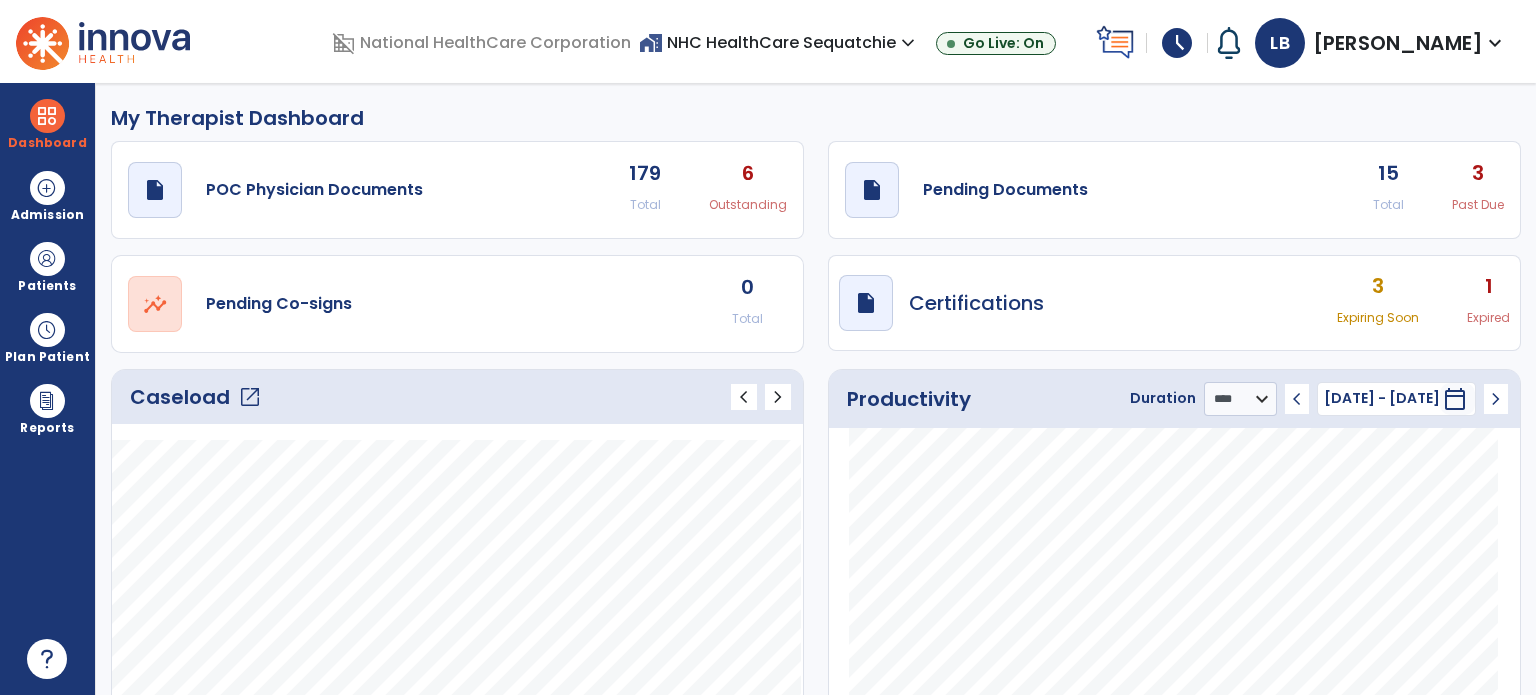 click at bounding box center (47, 259) 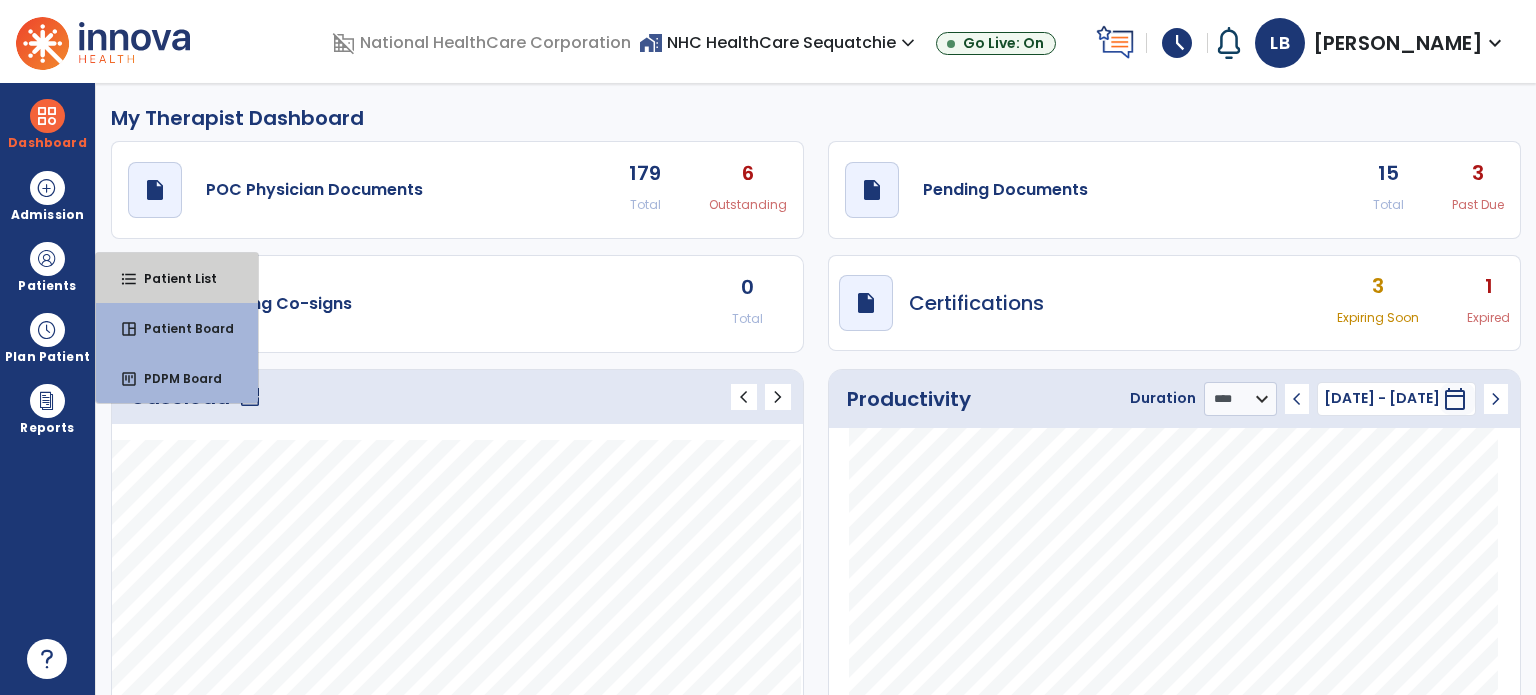 click on "format_list_bulleted  Patient List" at bounding box center (177, 278) 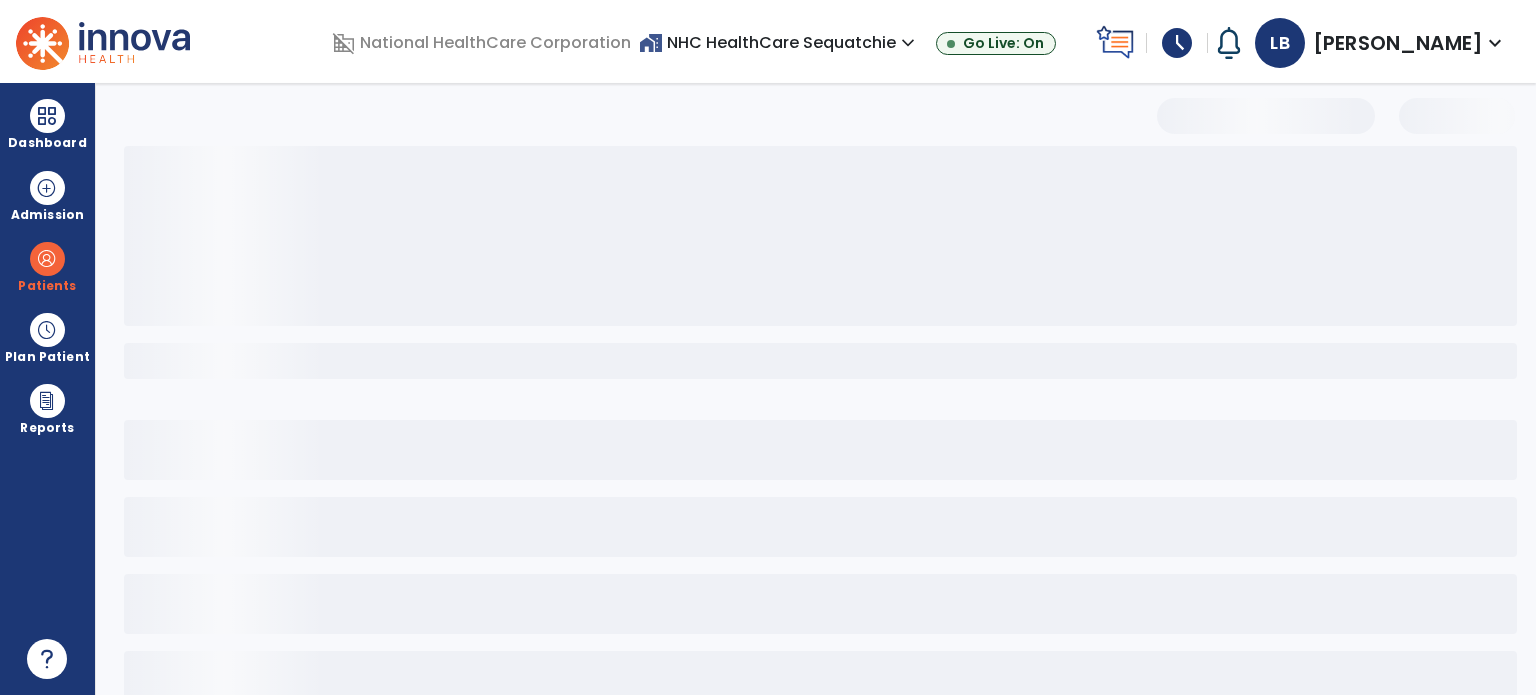select on "***" 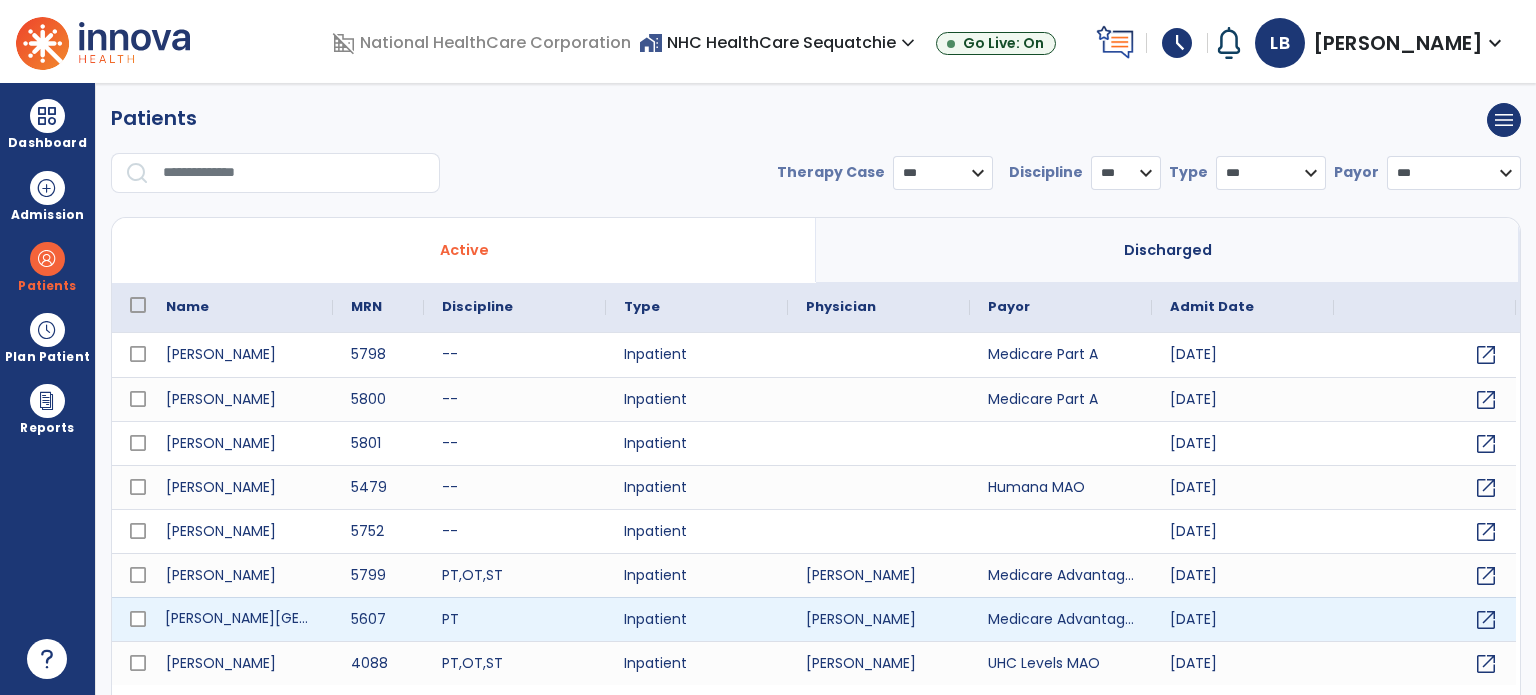 click on "Green, Charlotte" at bounding box center (240, 619) 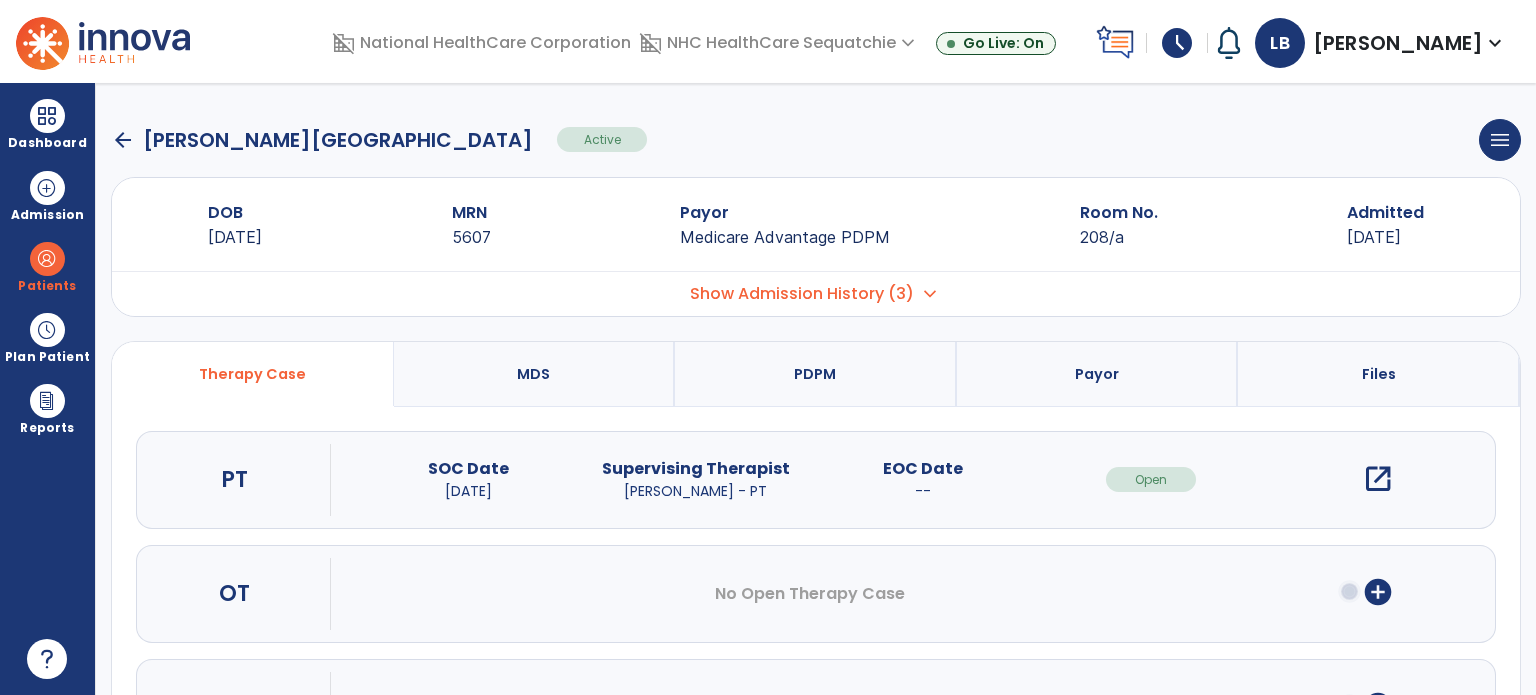 click on "open_in_new" at bounding box center [1378, 479] 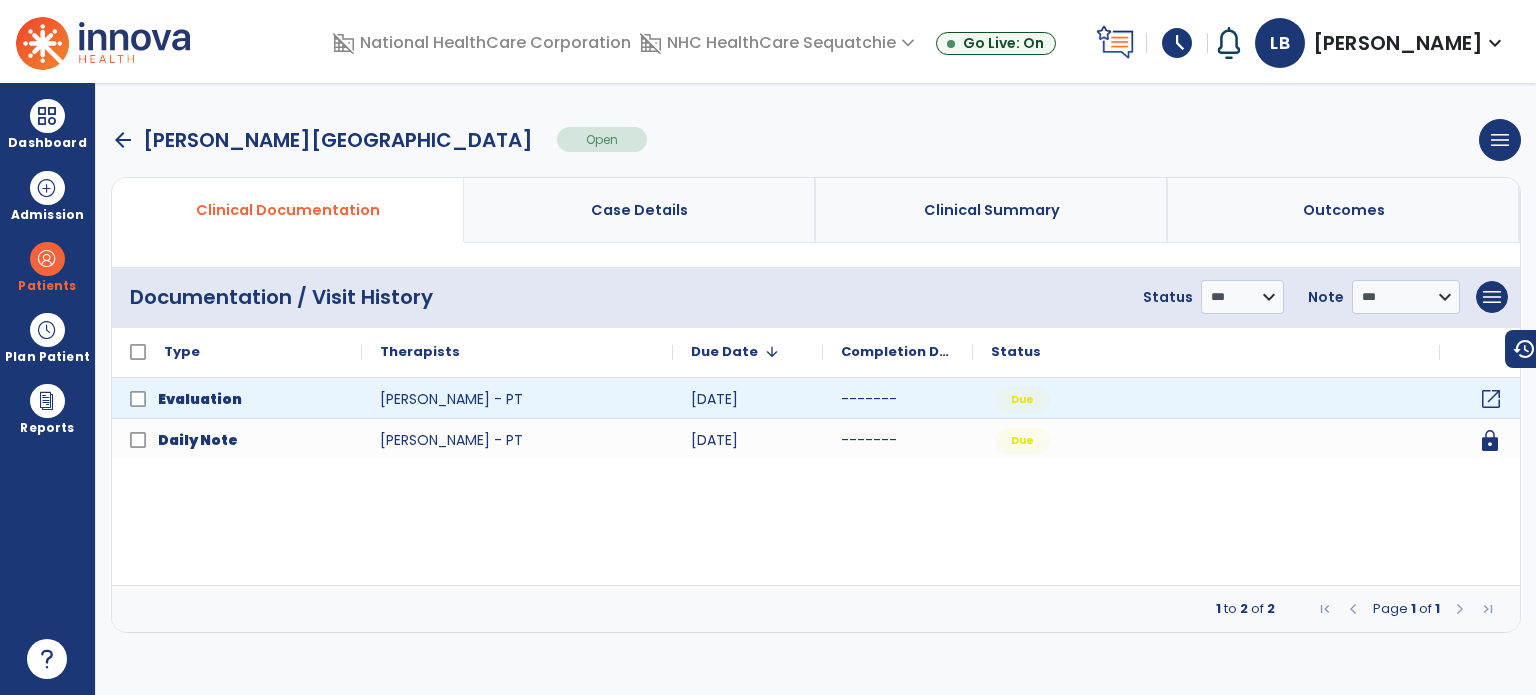 click on "open_in_new" 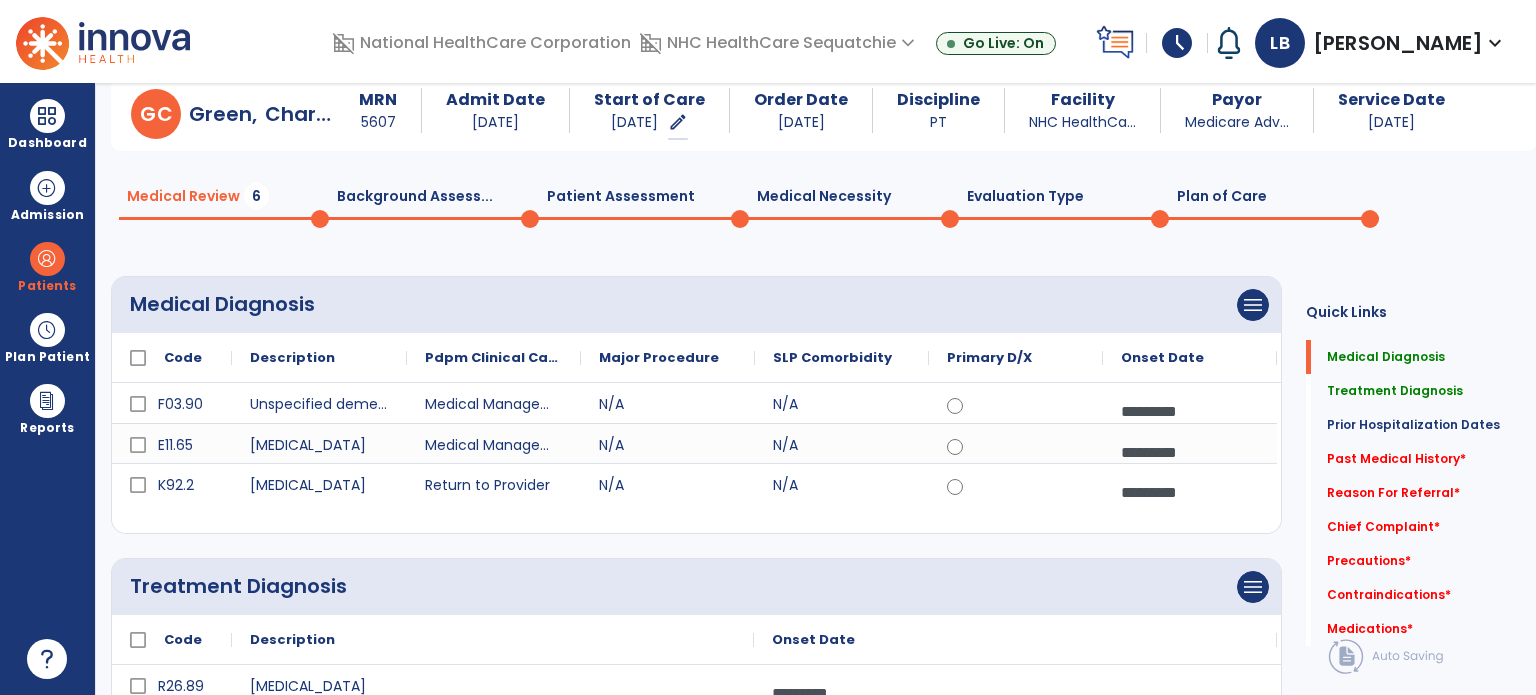 scroll, scrollTop: 100, scrollLeft: 0, axis: vertical 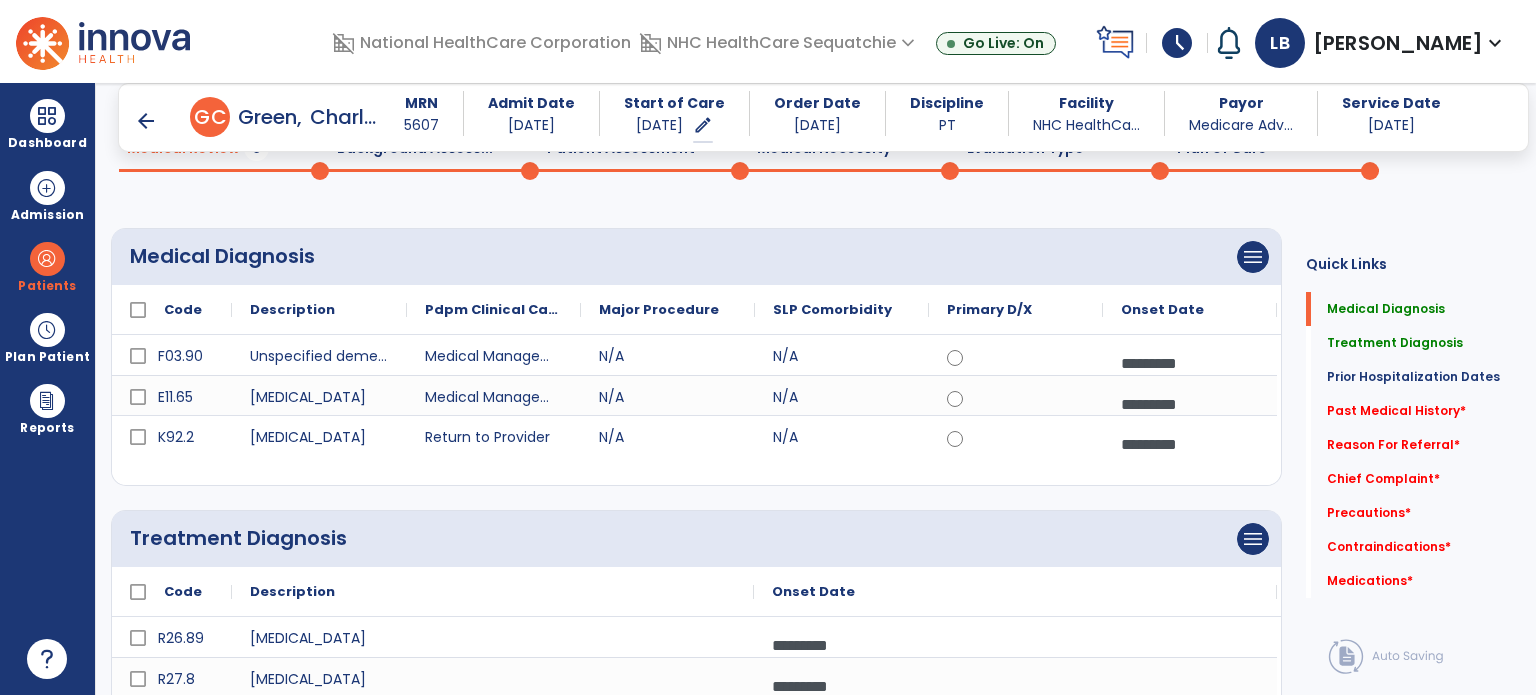 drag, startPoint x: 519, startPoint y: 224, endPoint x: 524, endPoint y: 250, distance: 26.476404 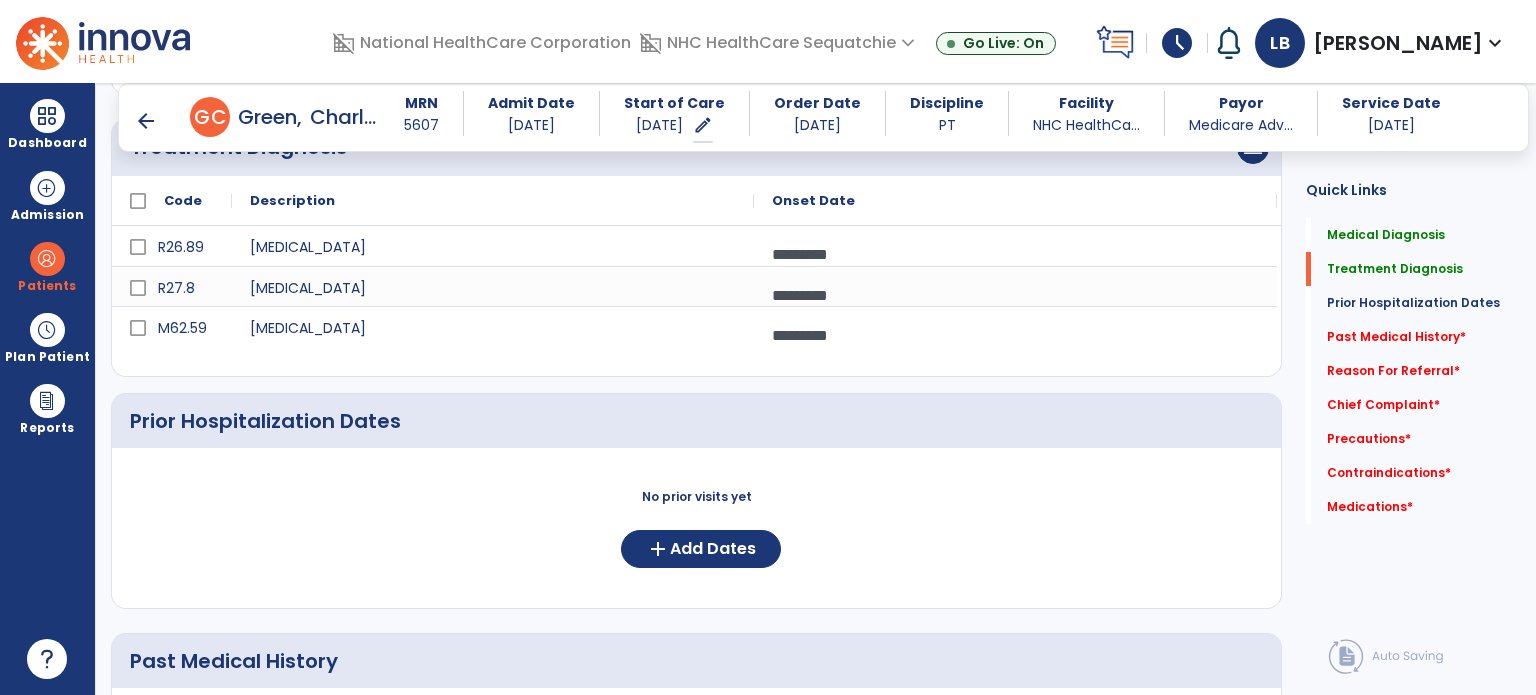 scroll, scrollTop: 500, scrollLeft: 0, axis: vertical 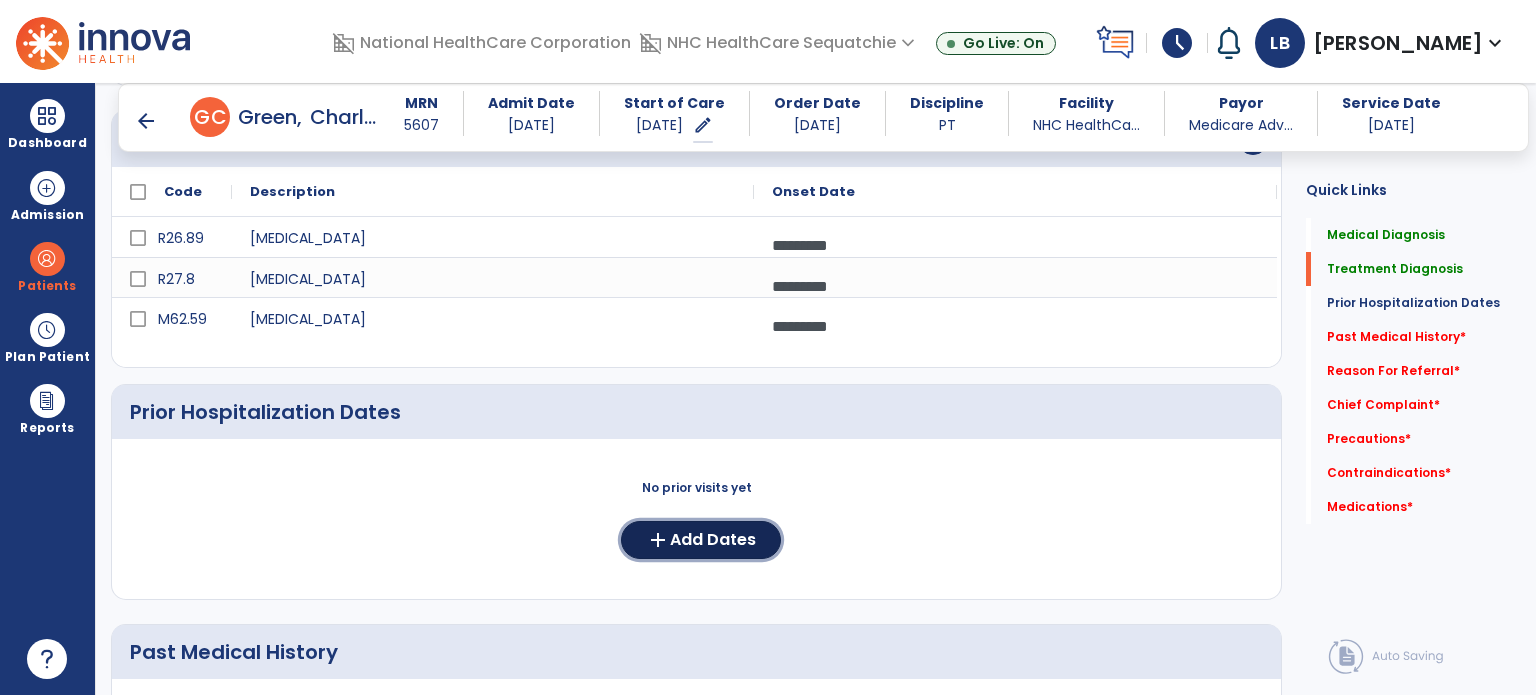 click on "add" 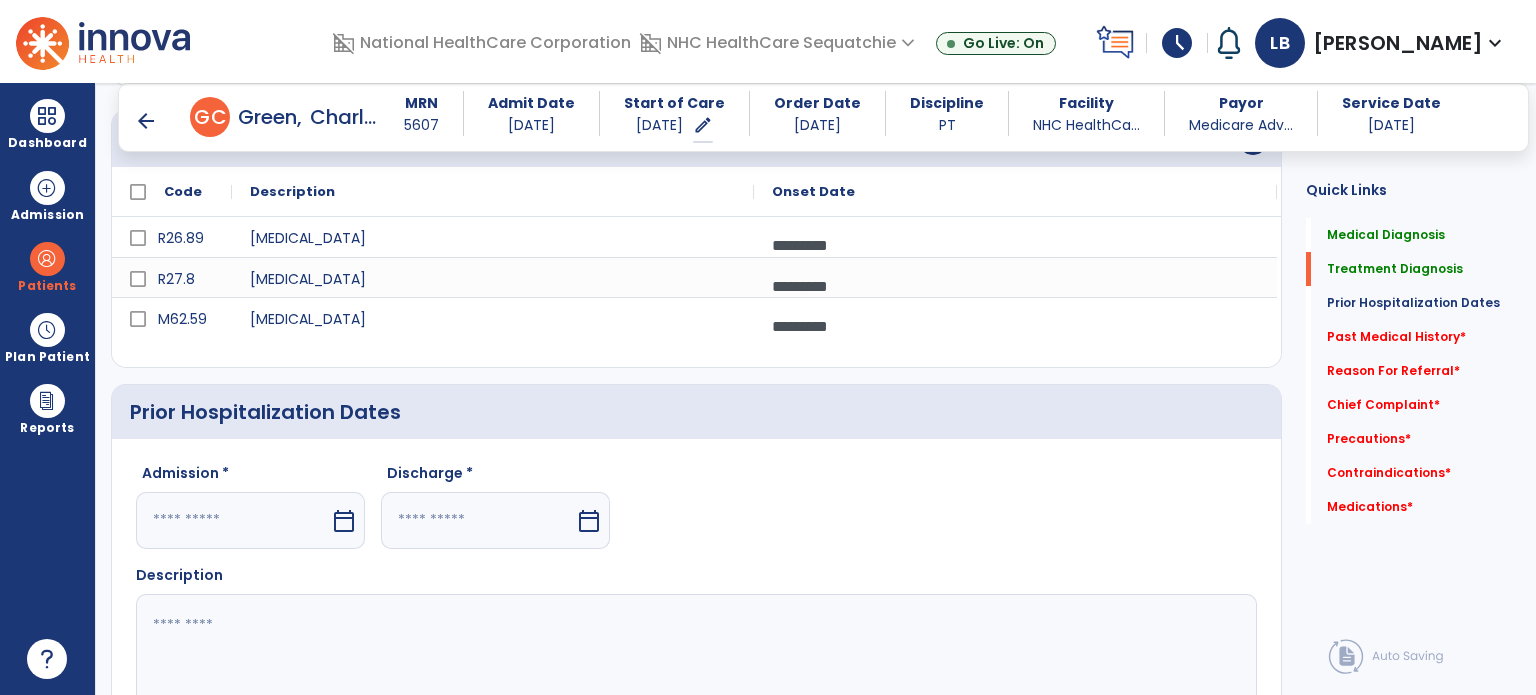 drag, startPoint x: 252, startPoint y: 516, endPoint x: 244, endPoint y: 523, distance: 10.630146 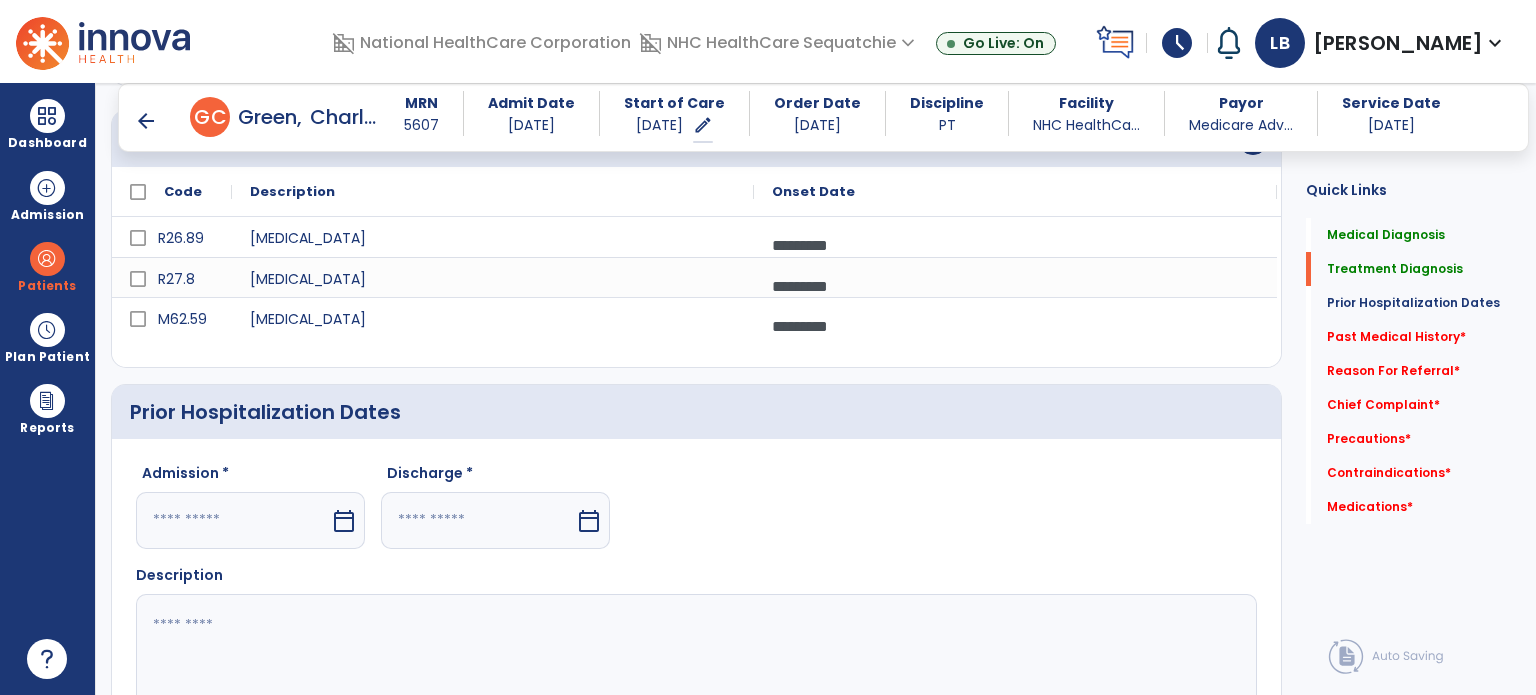 select on "*" 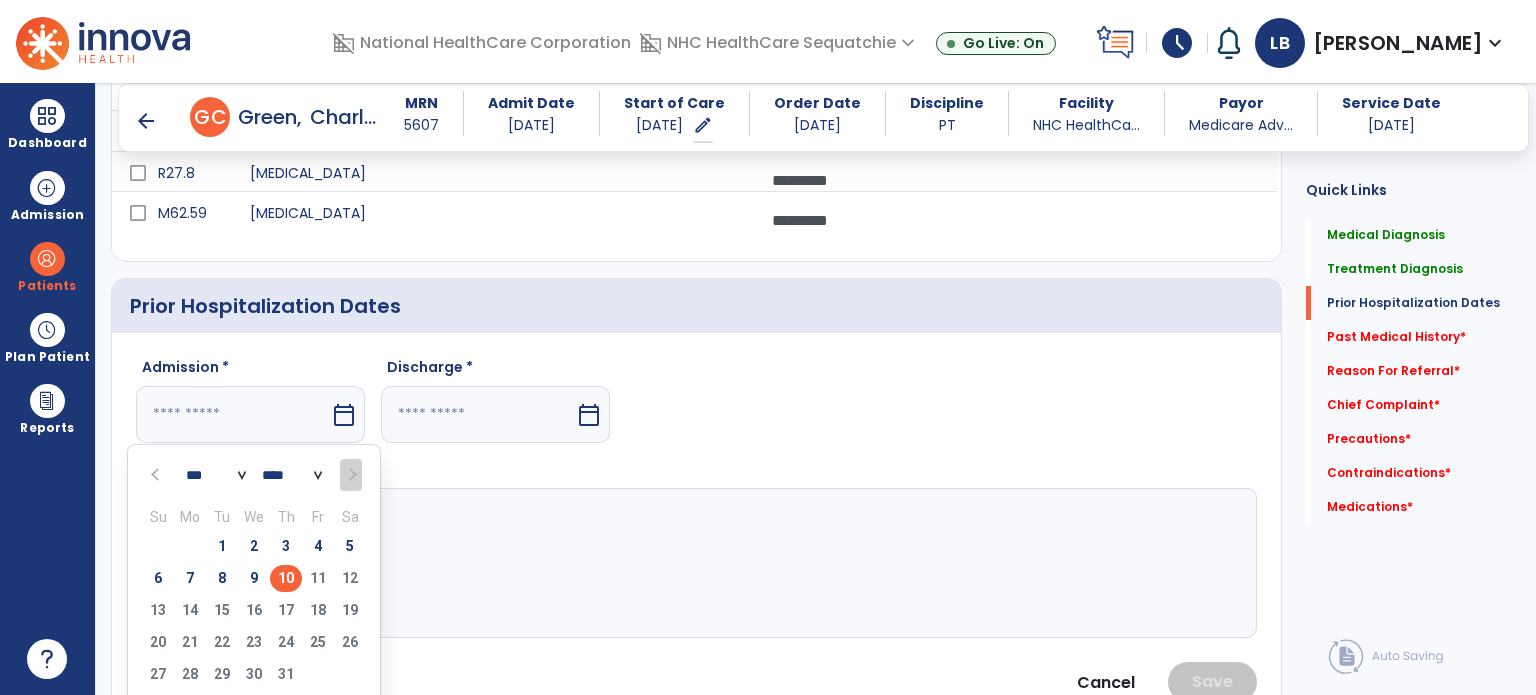 scroll, scrollTop: 607, scrollLeft: 0, axis: vertical 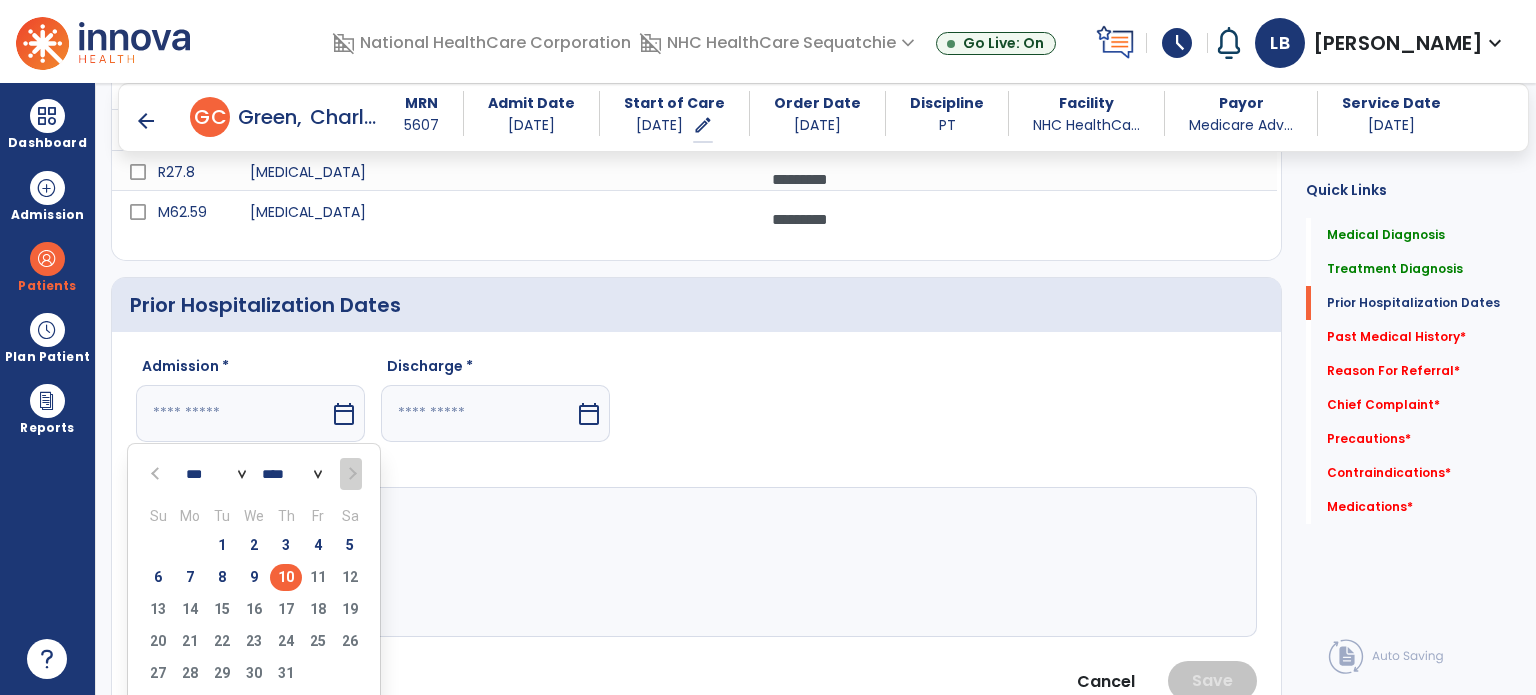 click at bounding box center [157, 474] 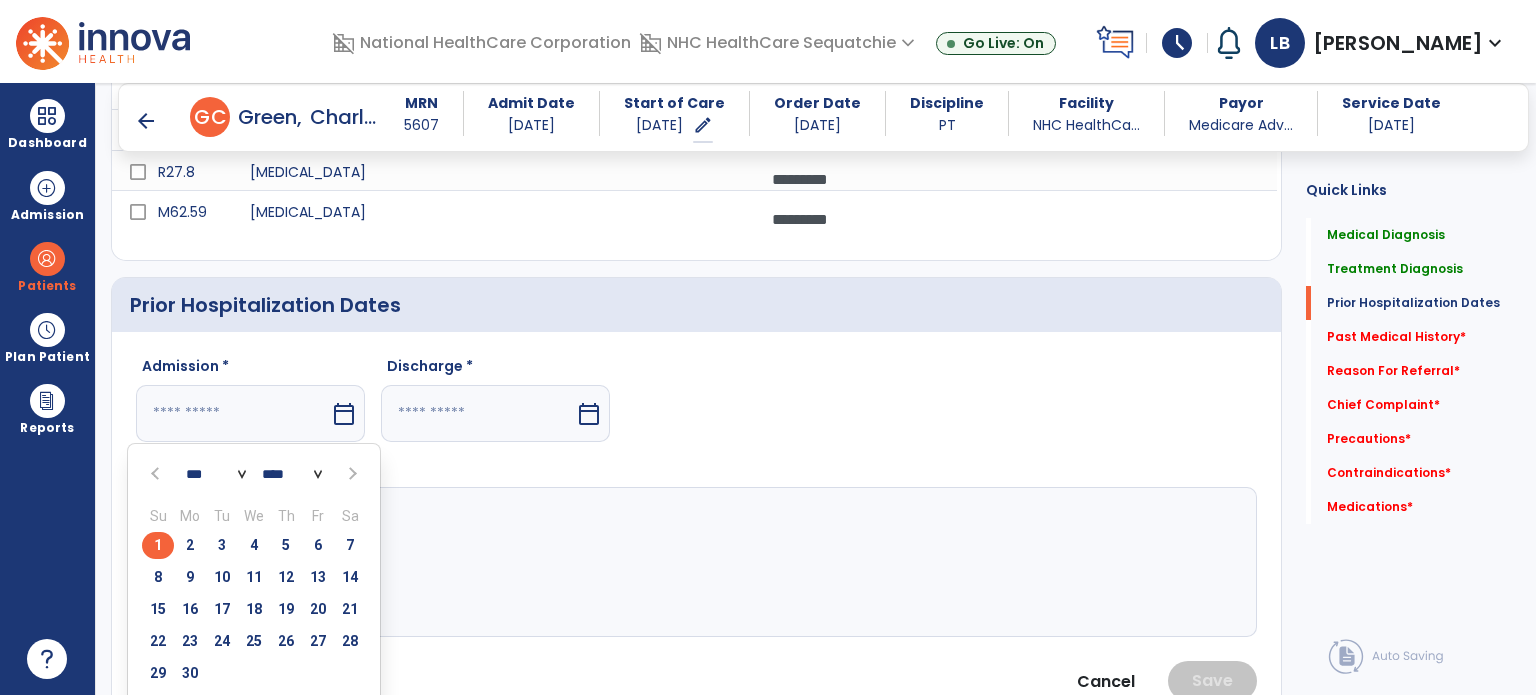 drag, startPoint x: 352, startPoint y: 640, endPoint x: 402, endPoint y: 501, distance: 147.71933 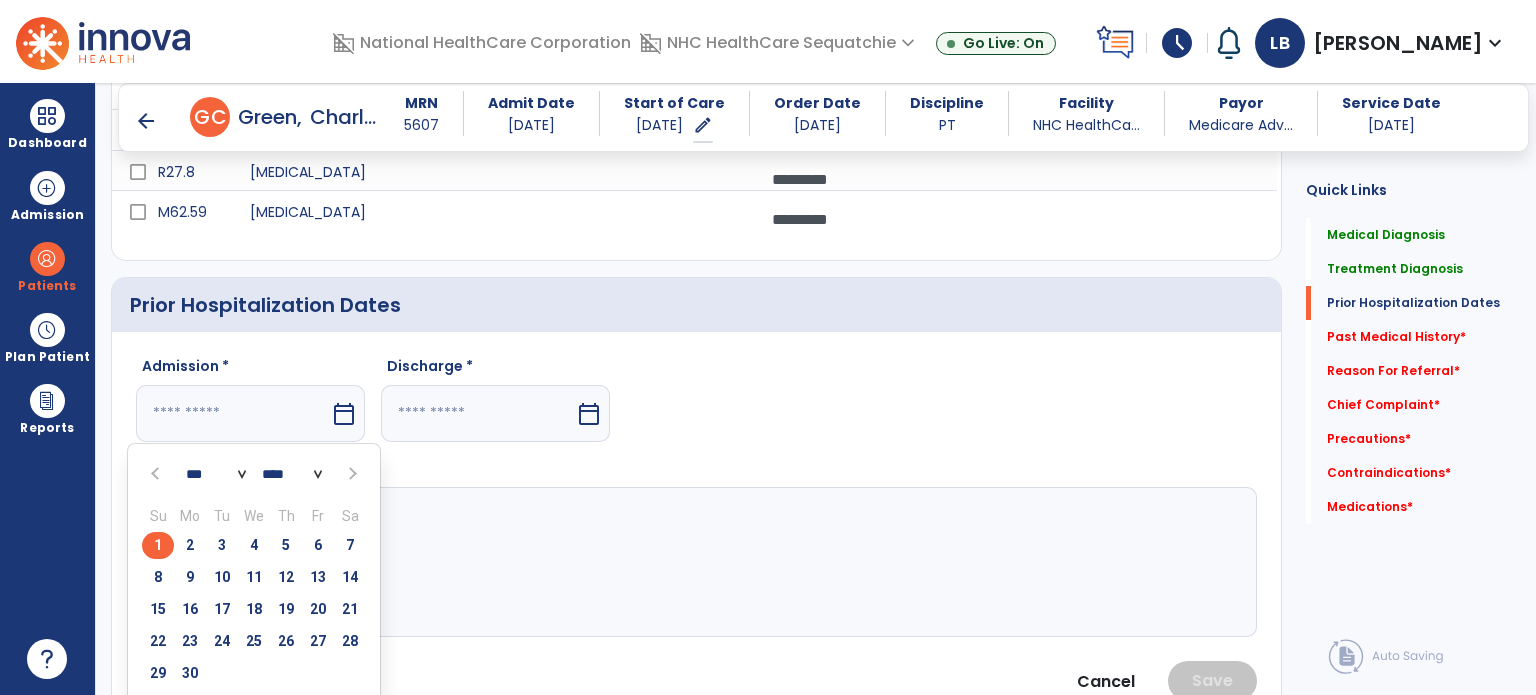 type on "*********" 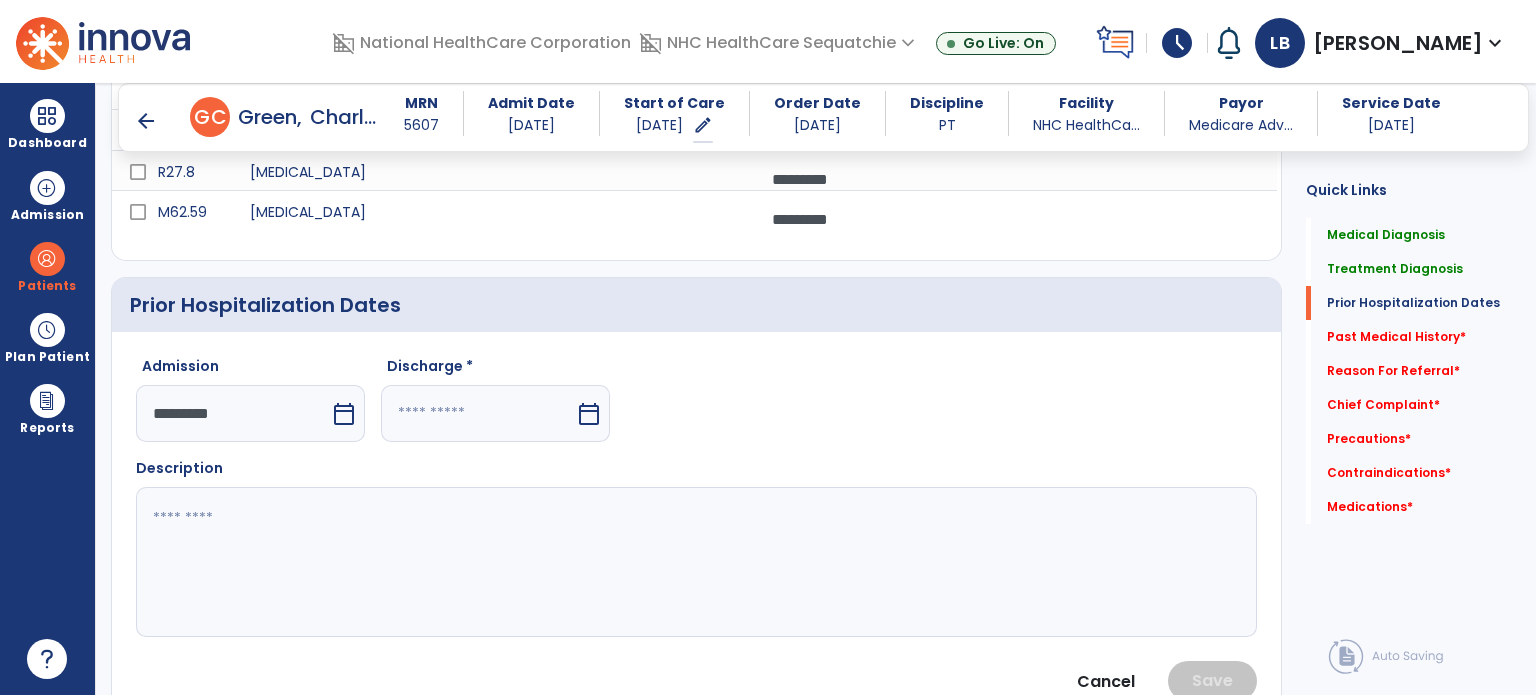 click at bounding box center [478, 413] 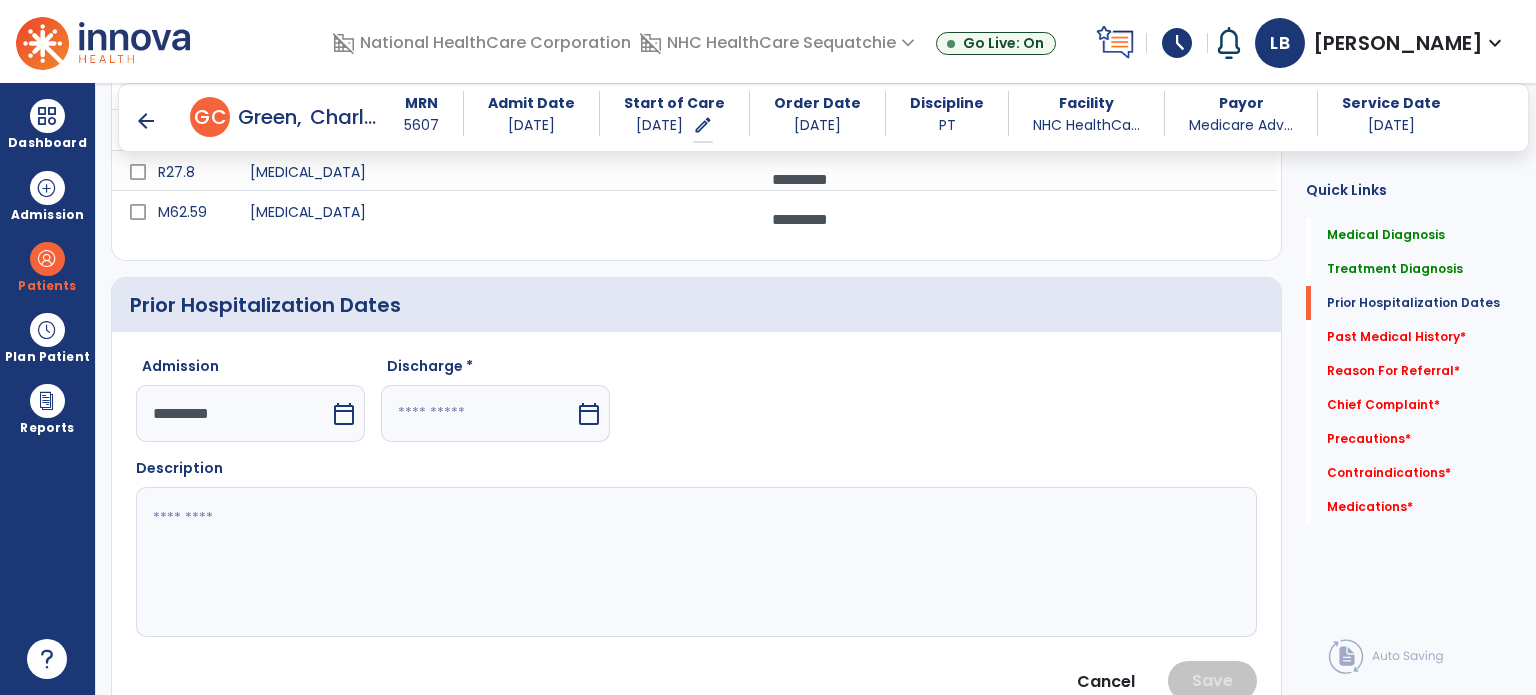 select on "*" 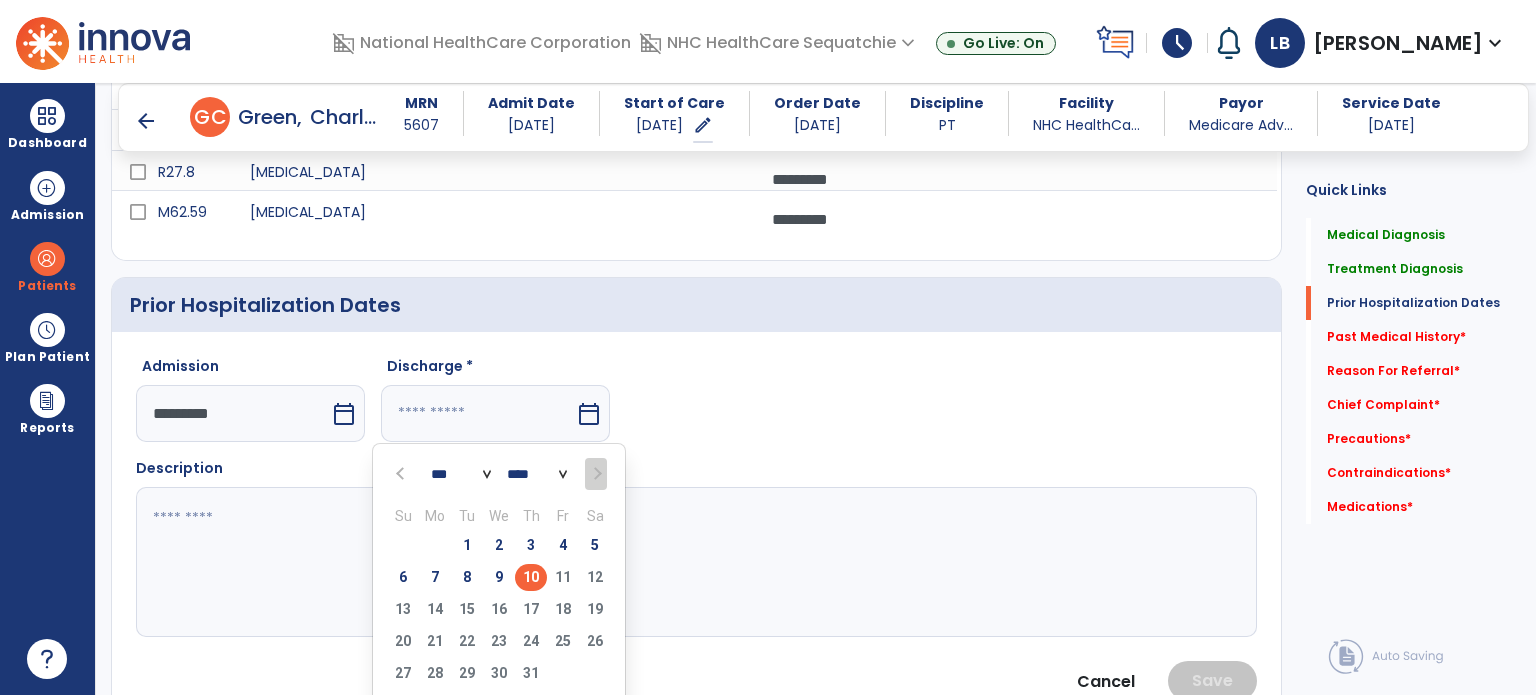 click on "9" at bounding box center [499, 577] 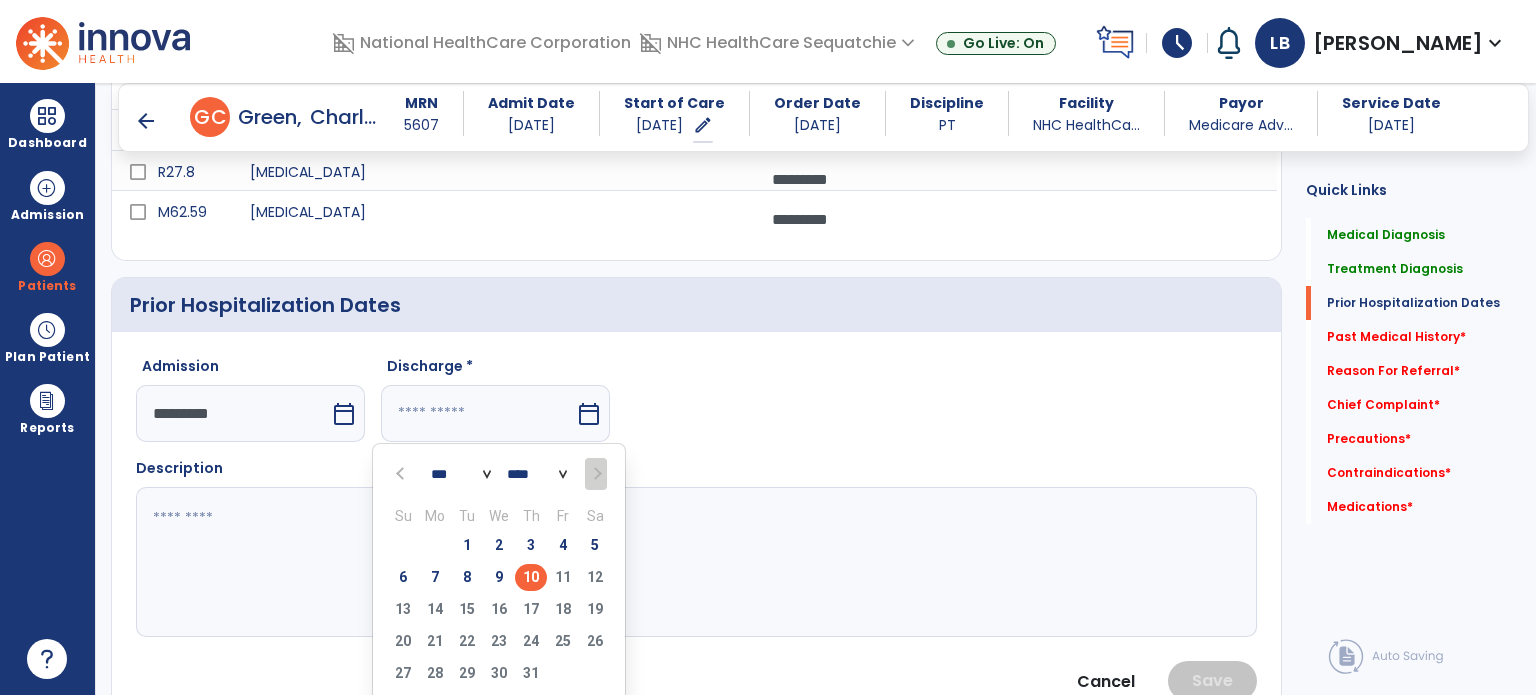 type on "********" 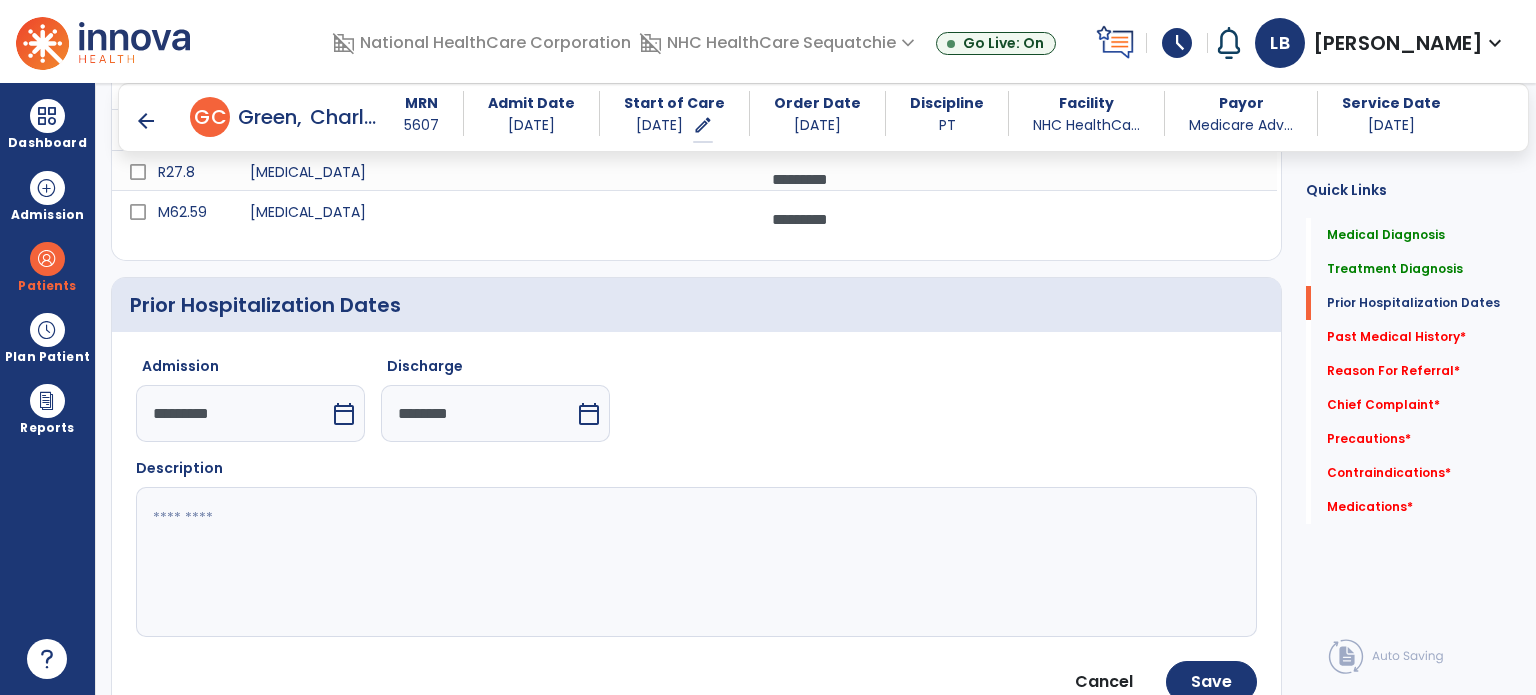 click 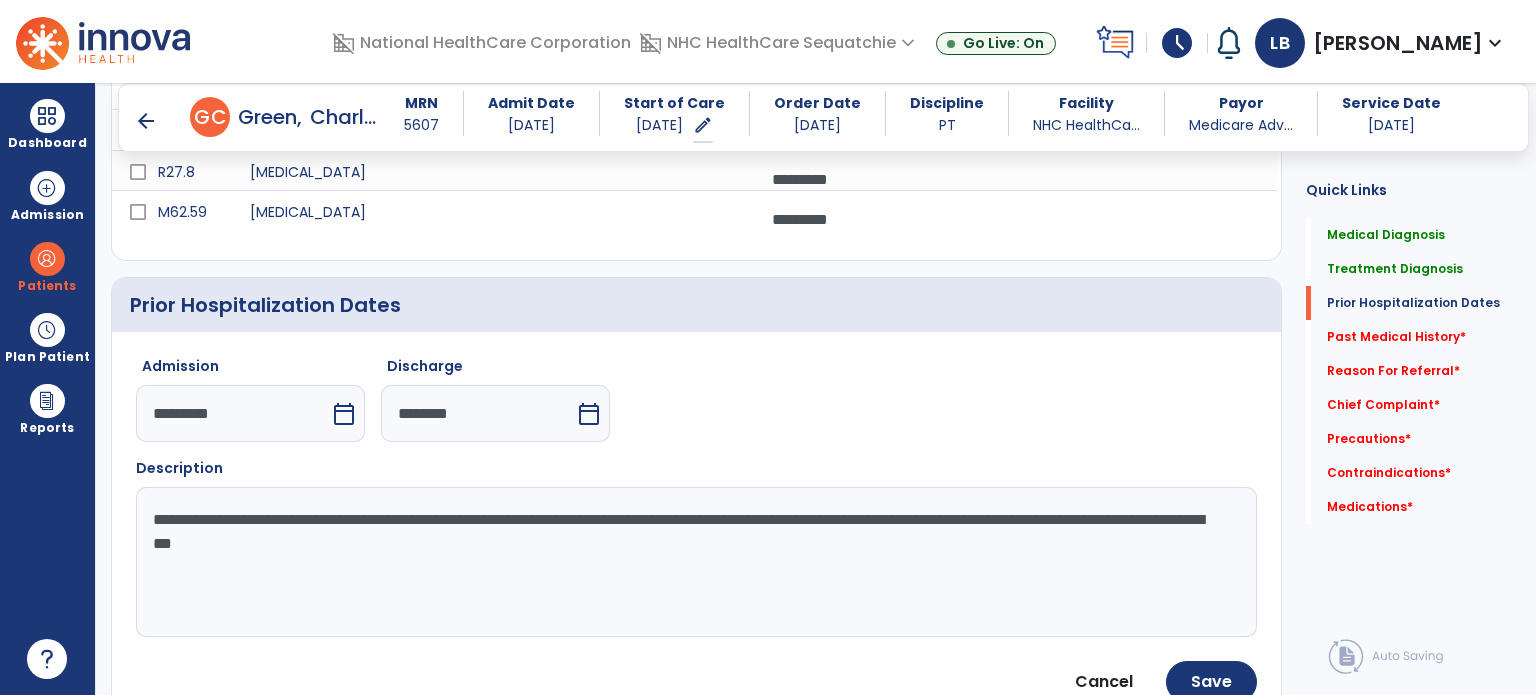 type on "**********" 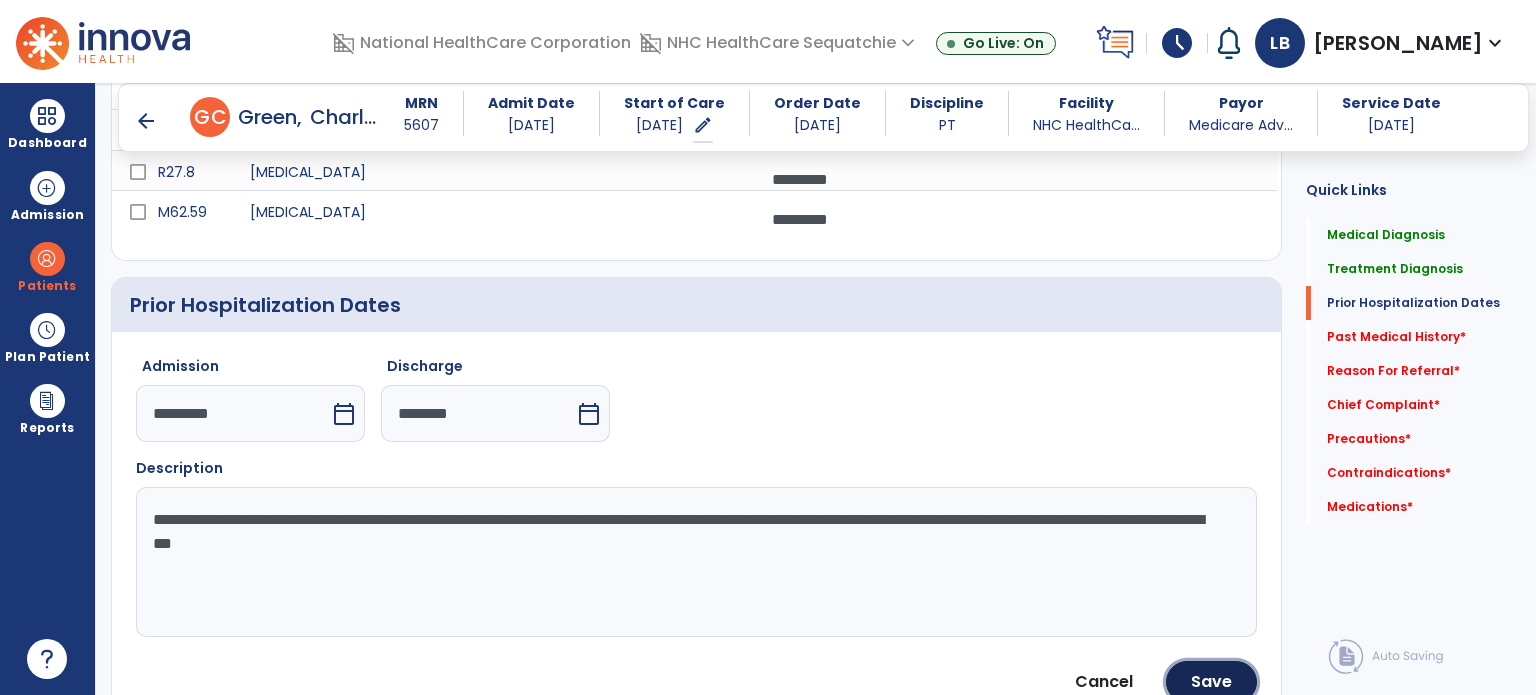 drag, startPoint x: 1184, startPoint y: 670, endPoint x: 795, endPoint y: 590, distance: 397.14102 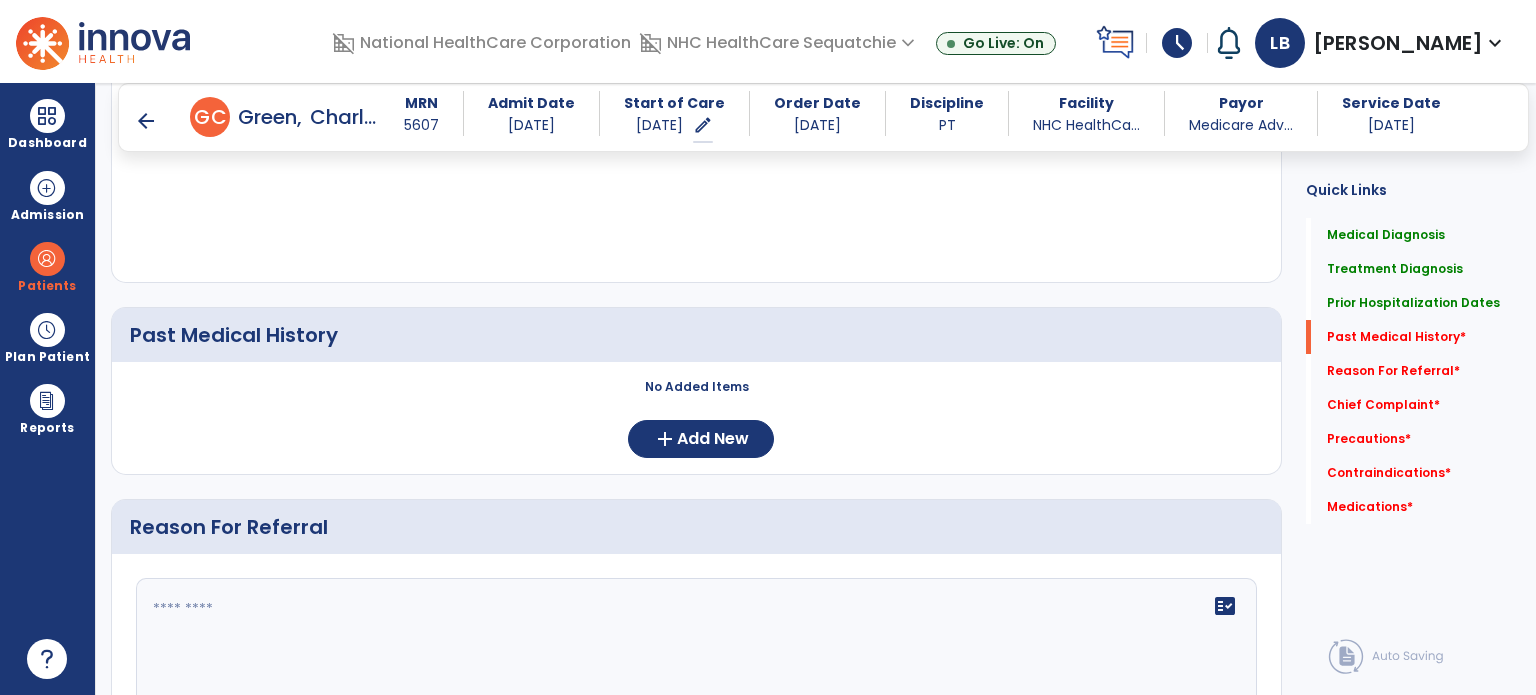 scroll, scrollTop: 807, scrollLeft: 0, axis: vertical 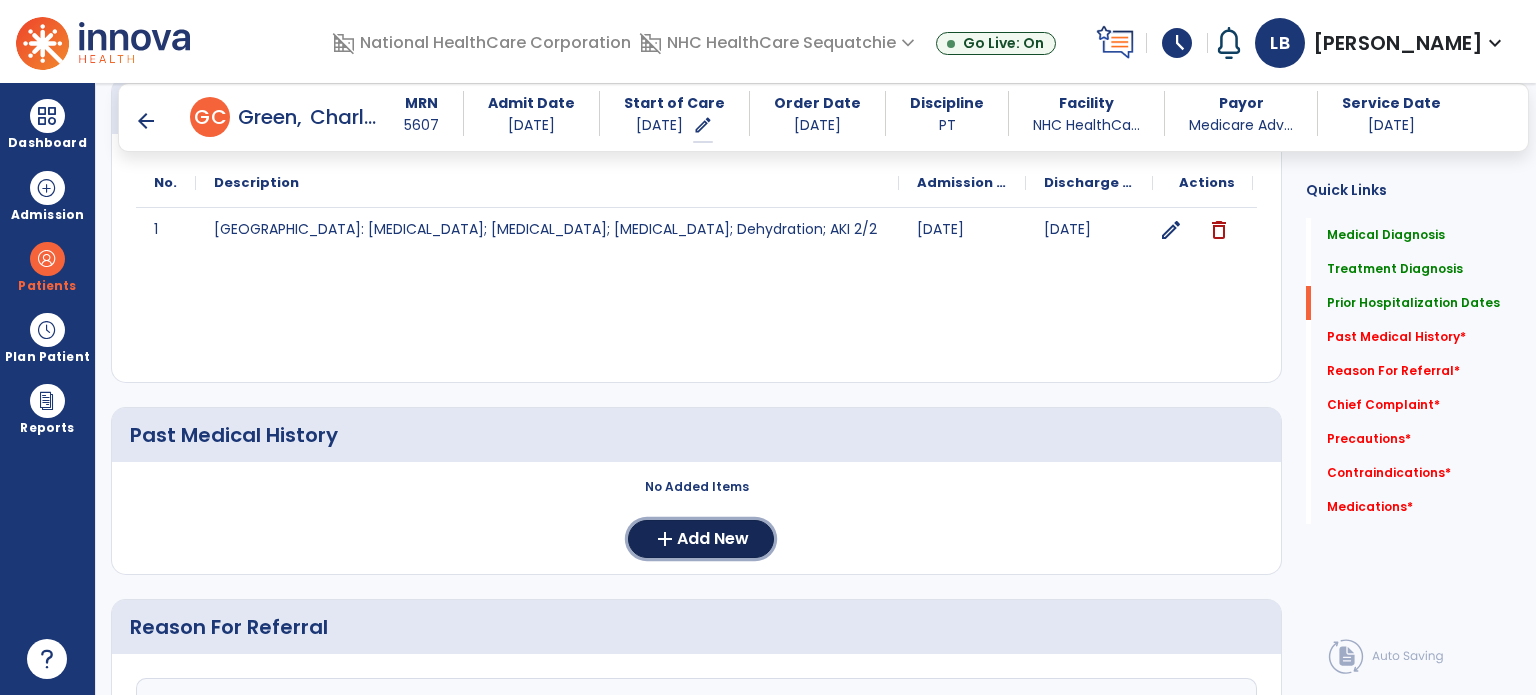 click on "Add New" 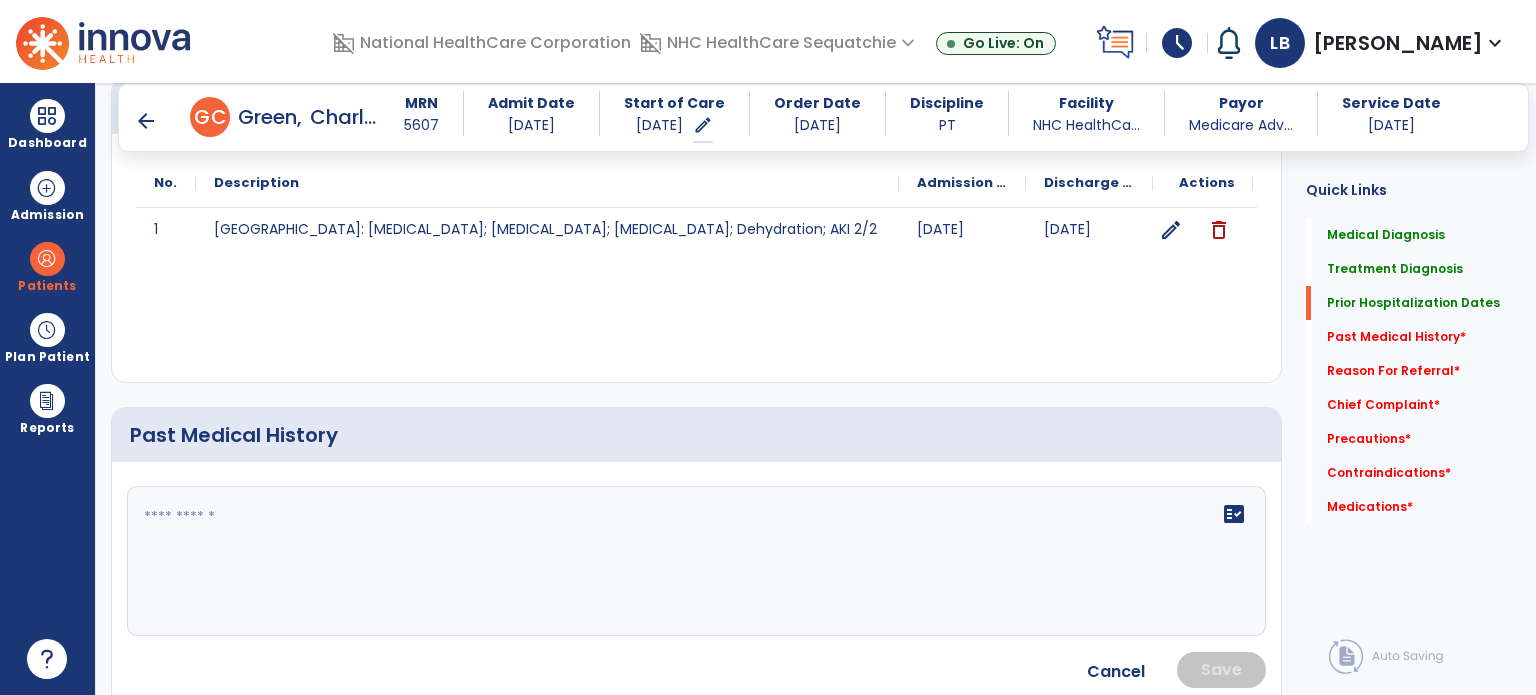 click on "fact_check" 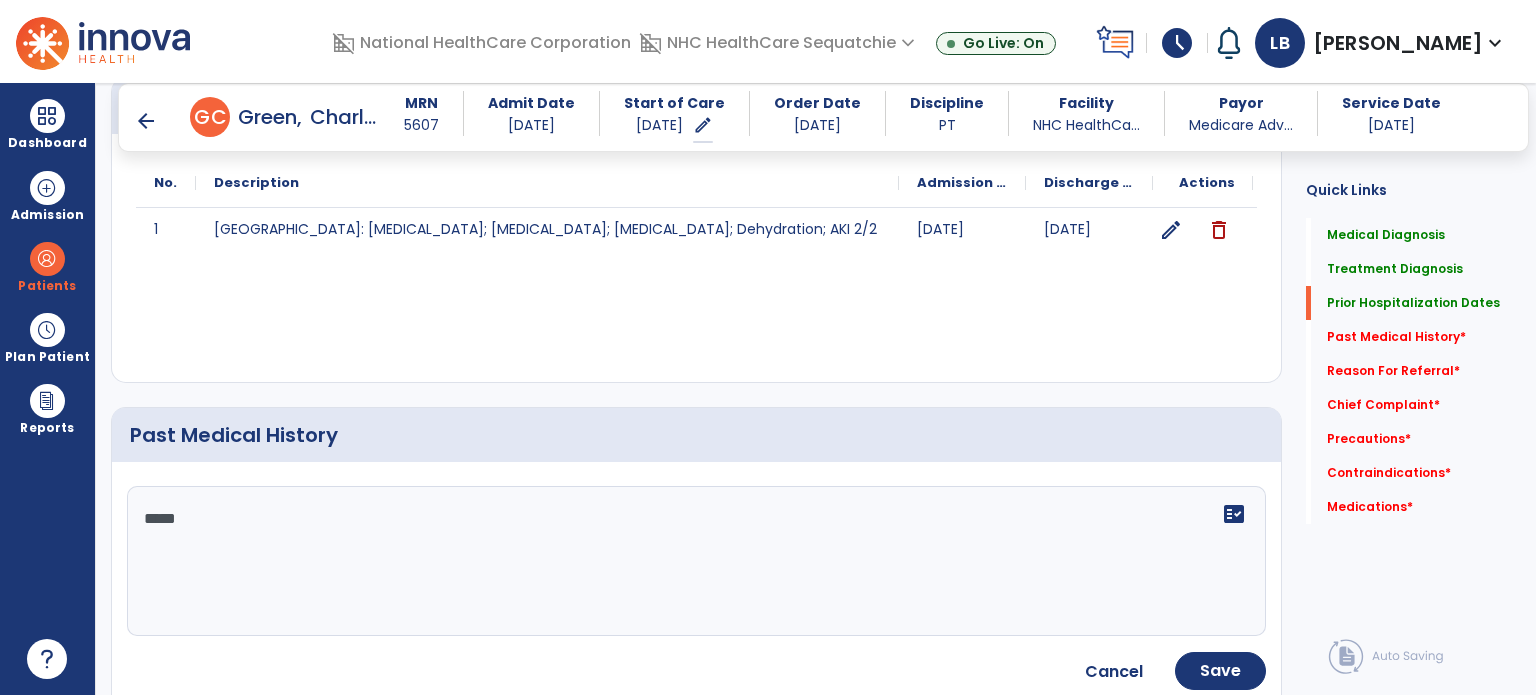 paste on "**********" 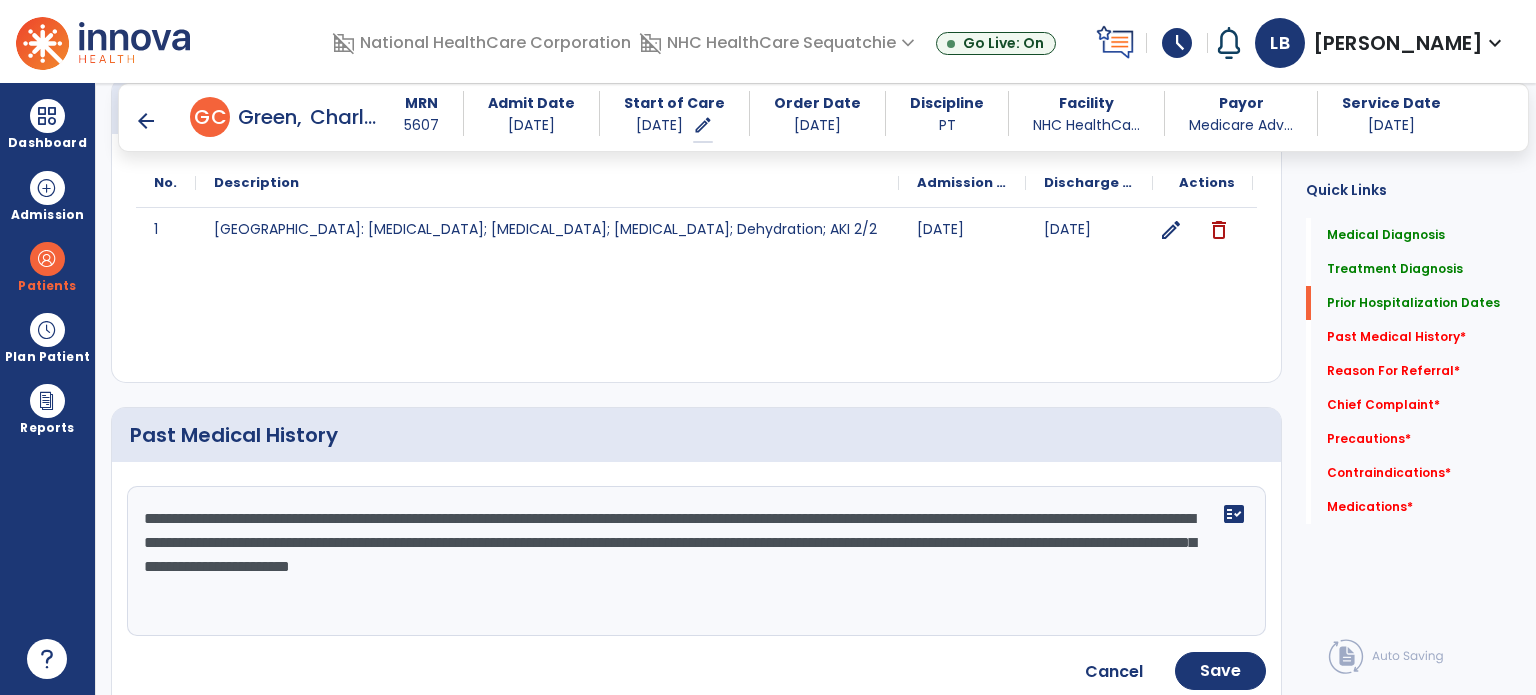 type on "**********" 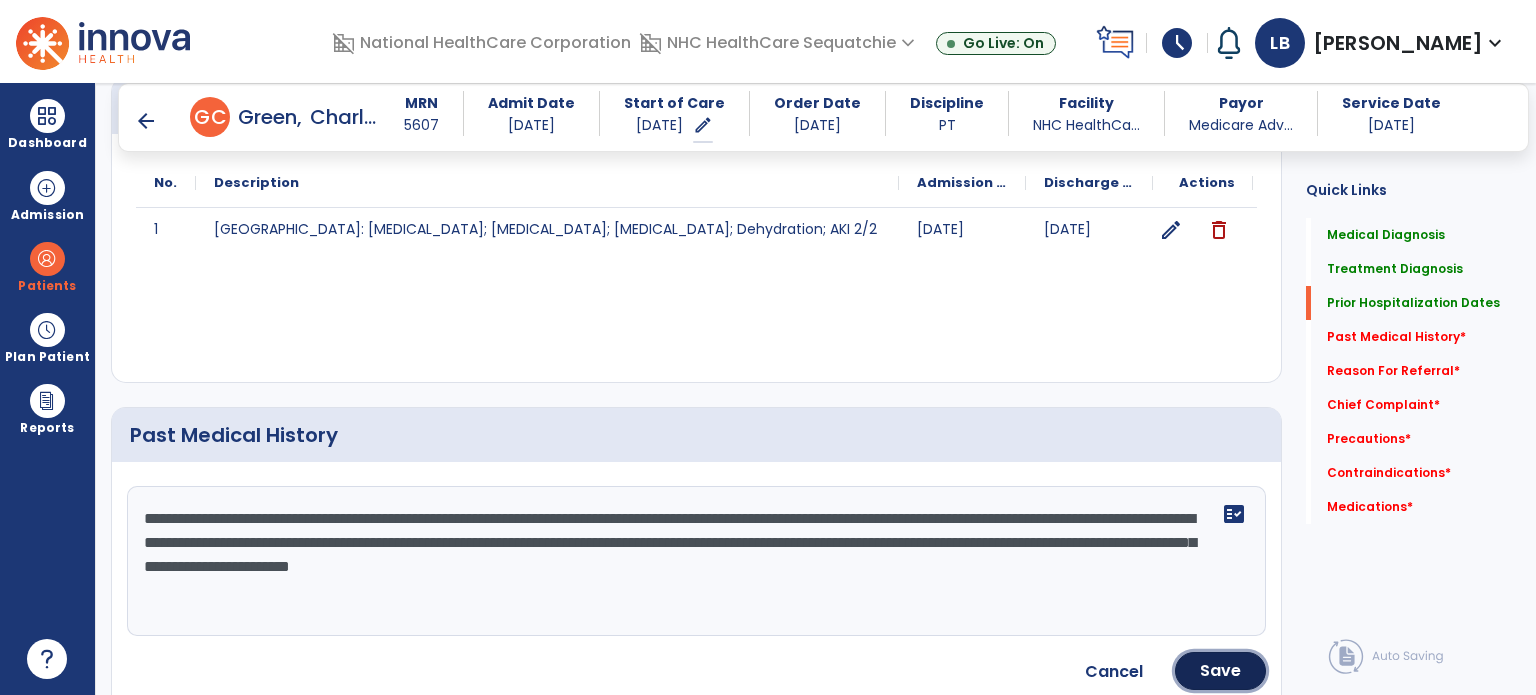 click on "Save" 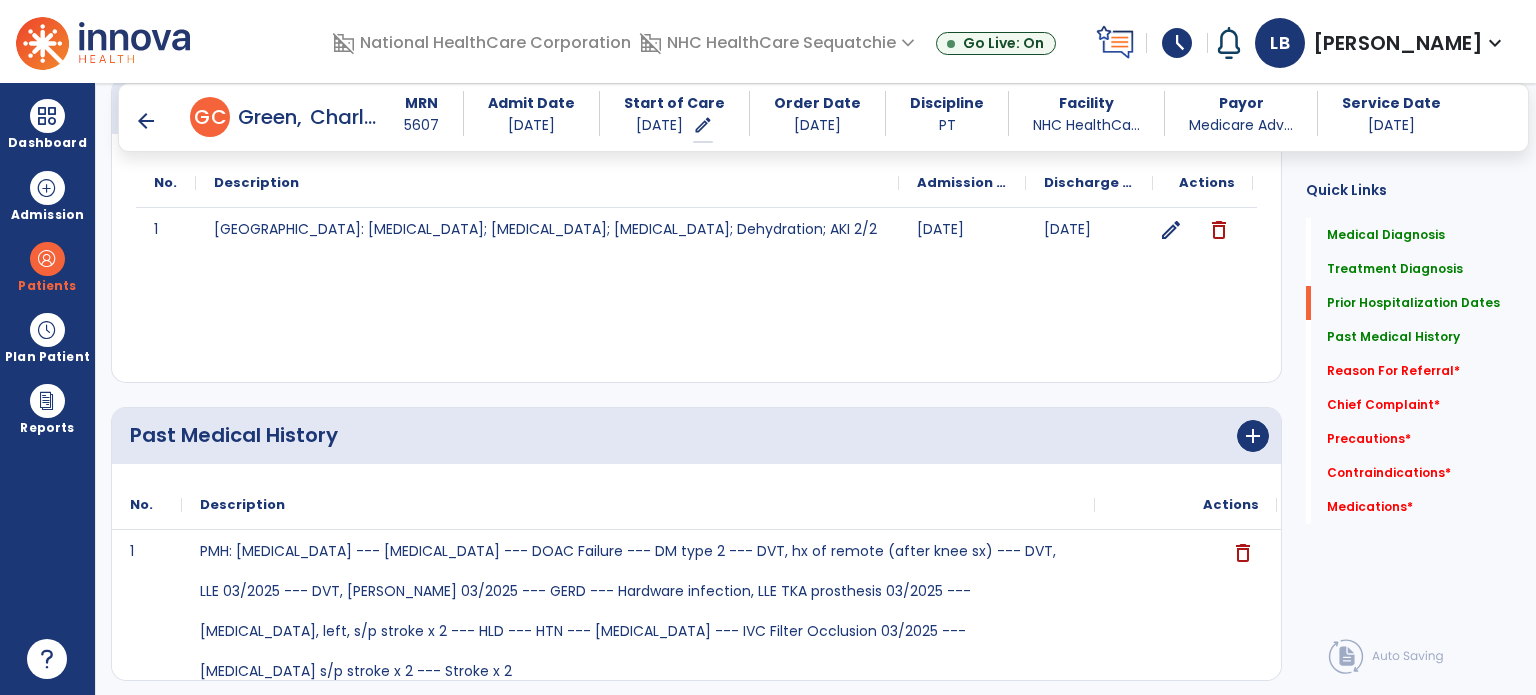 drag, startPoint x: 608, startPoint y: 448, endPoint x: 880, endPoint y: 459, distance: 272.22232 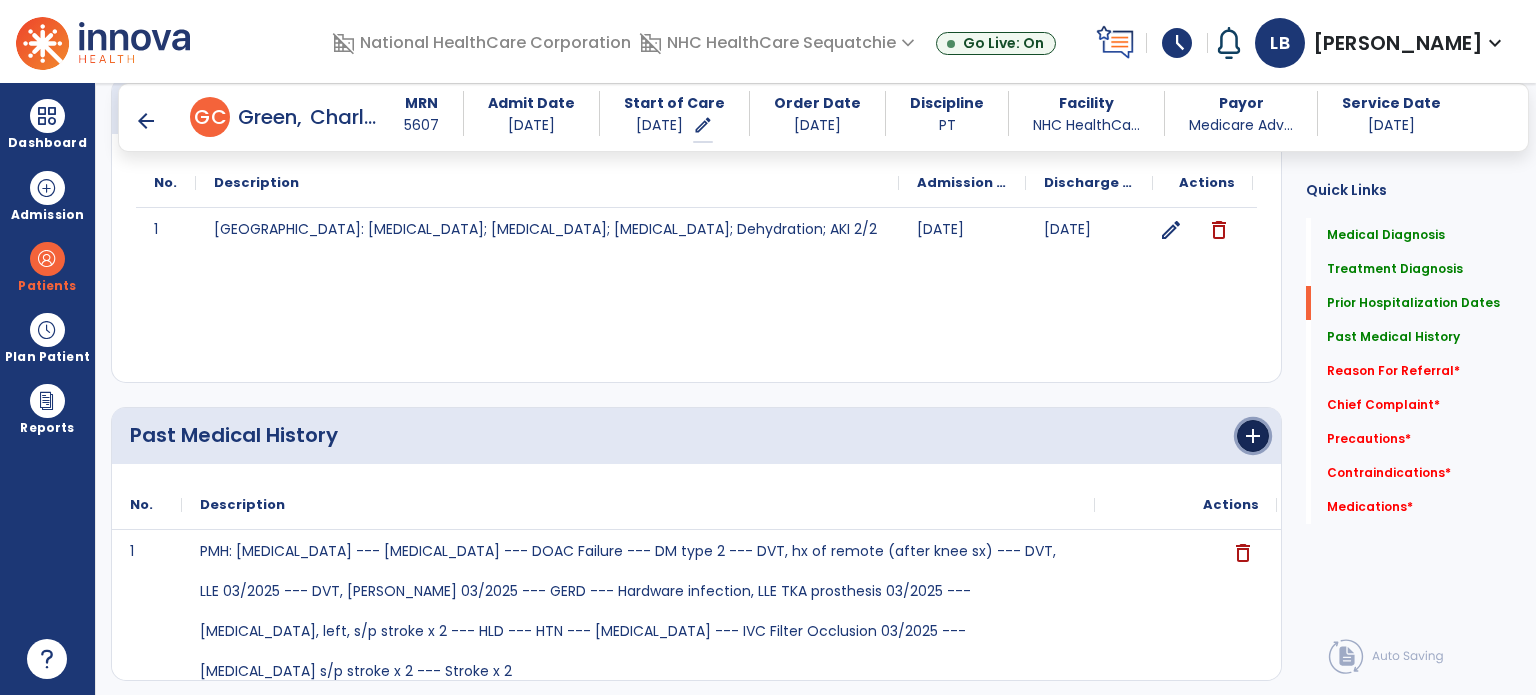 drag, startPoint x: 1238, startPoint y: 434, endPoint x: 1200, endPoint y: 433, distance: 38.013157 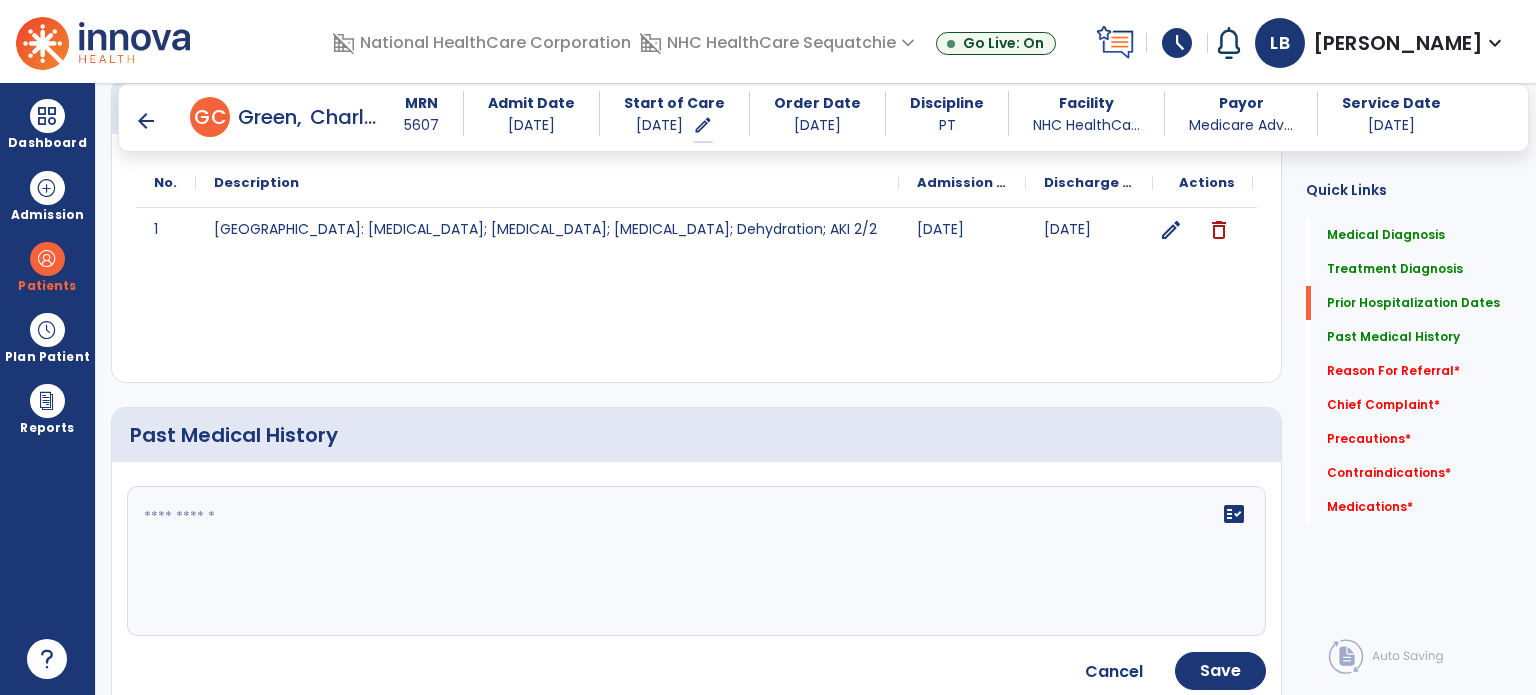 click on "fact_check" 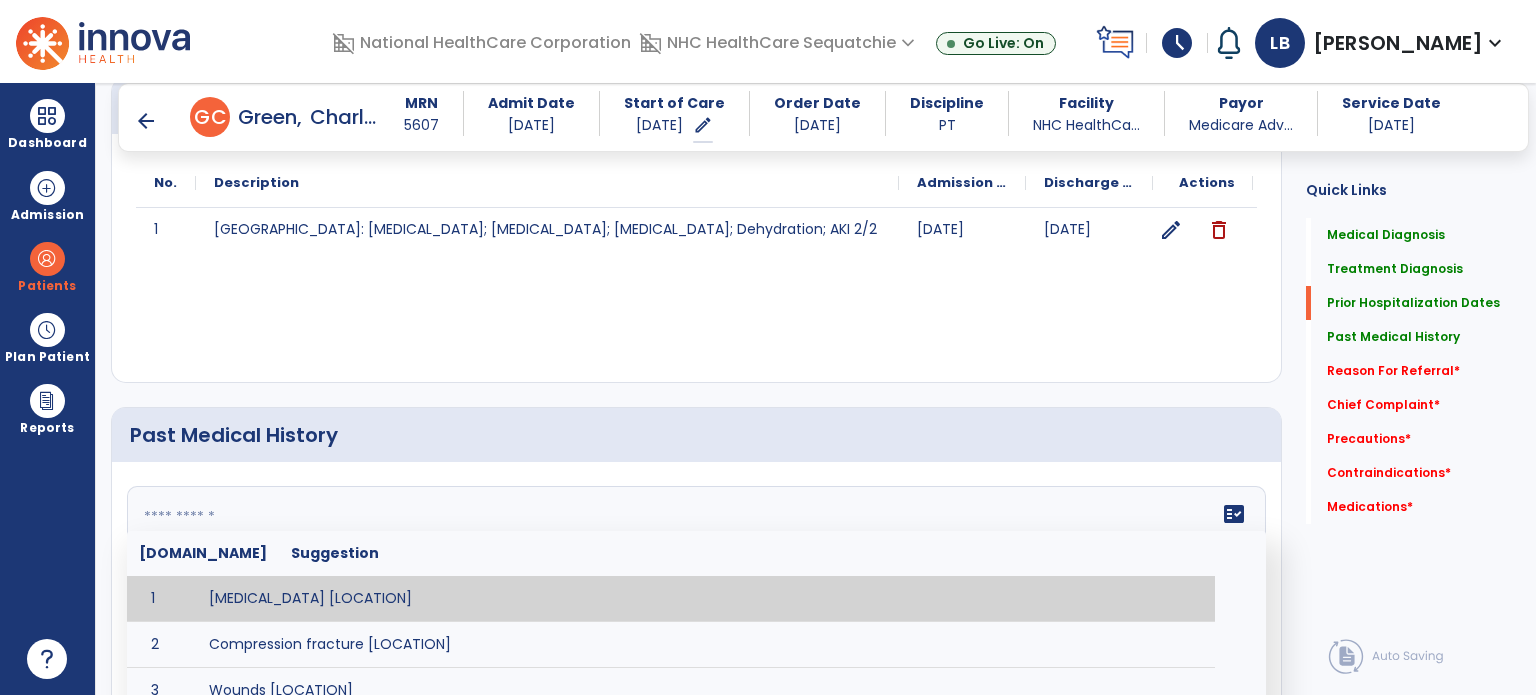 paste on "**********" 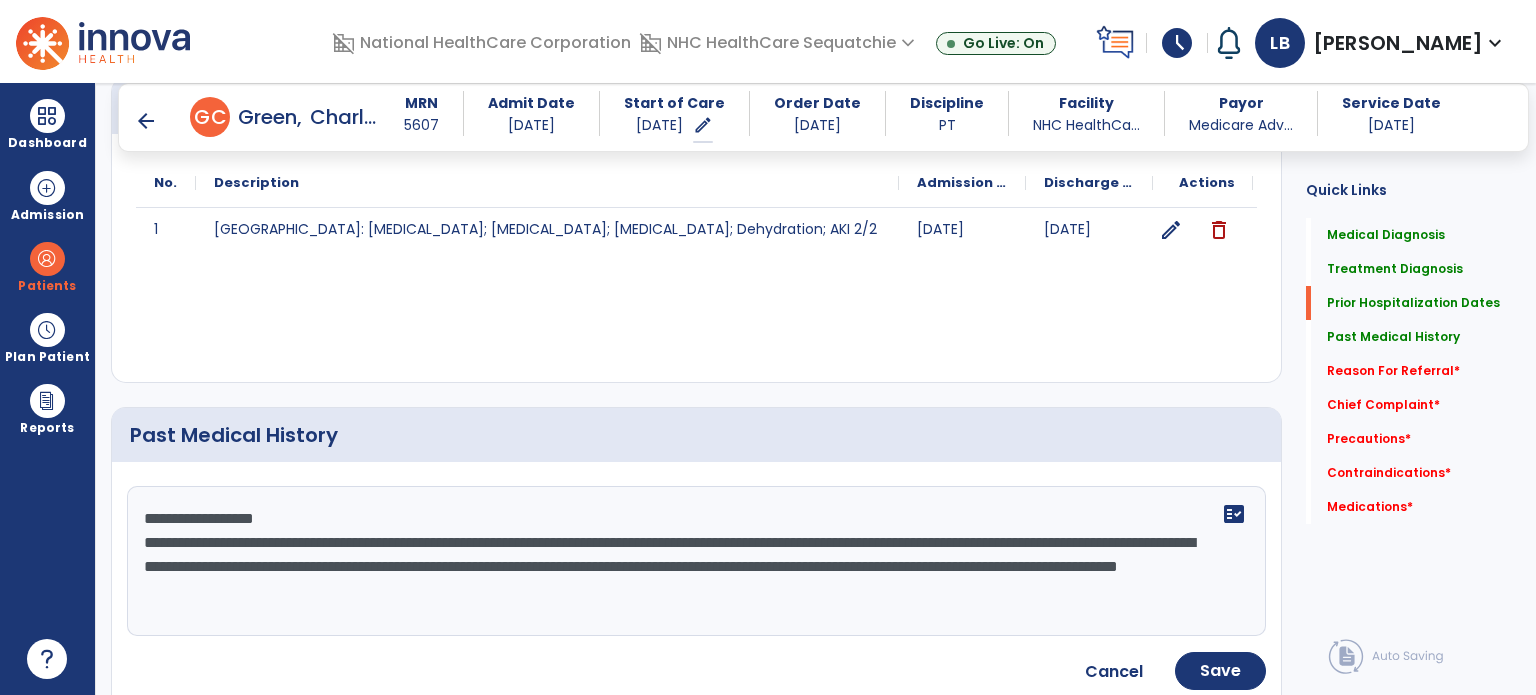 type on "**********" 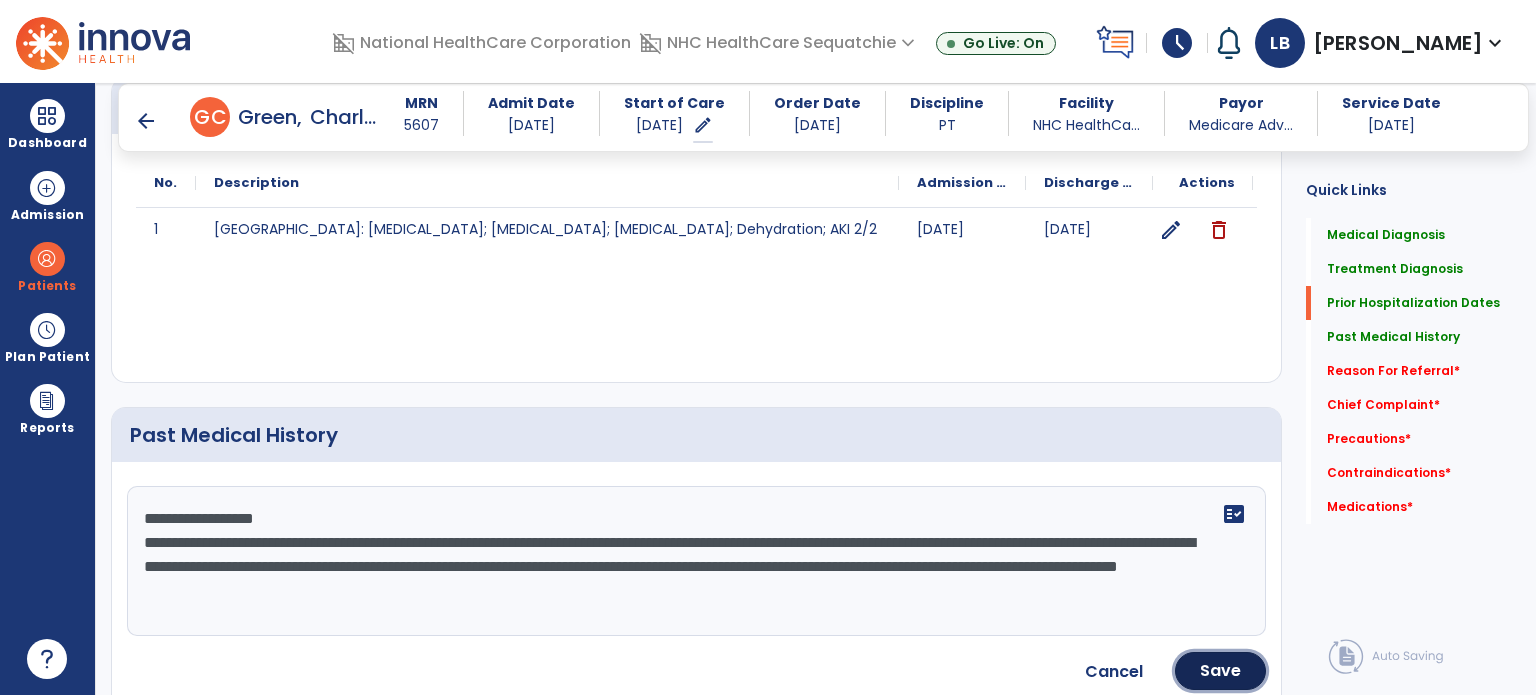 click on "Save" 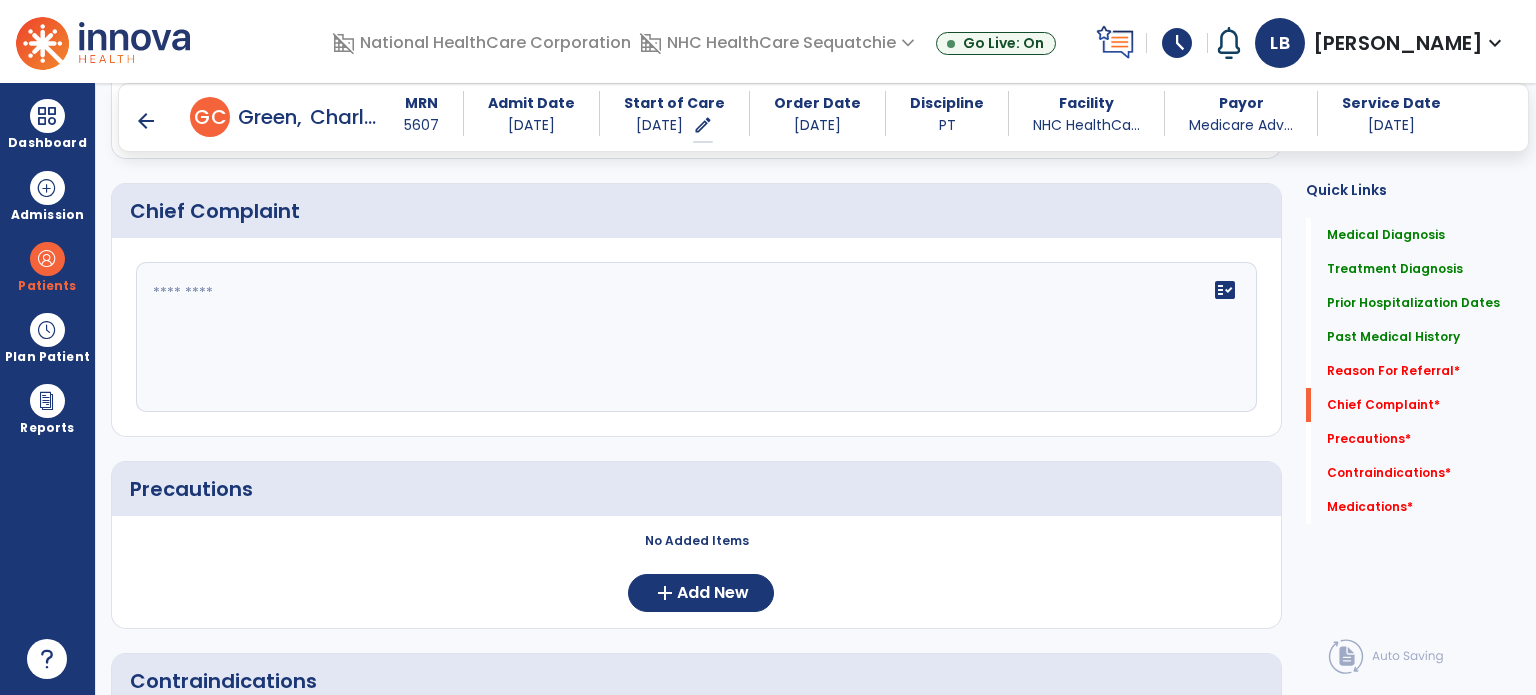 scroll, scrollTop: 1707, scrollLeft: 0, axis: vertical 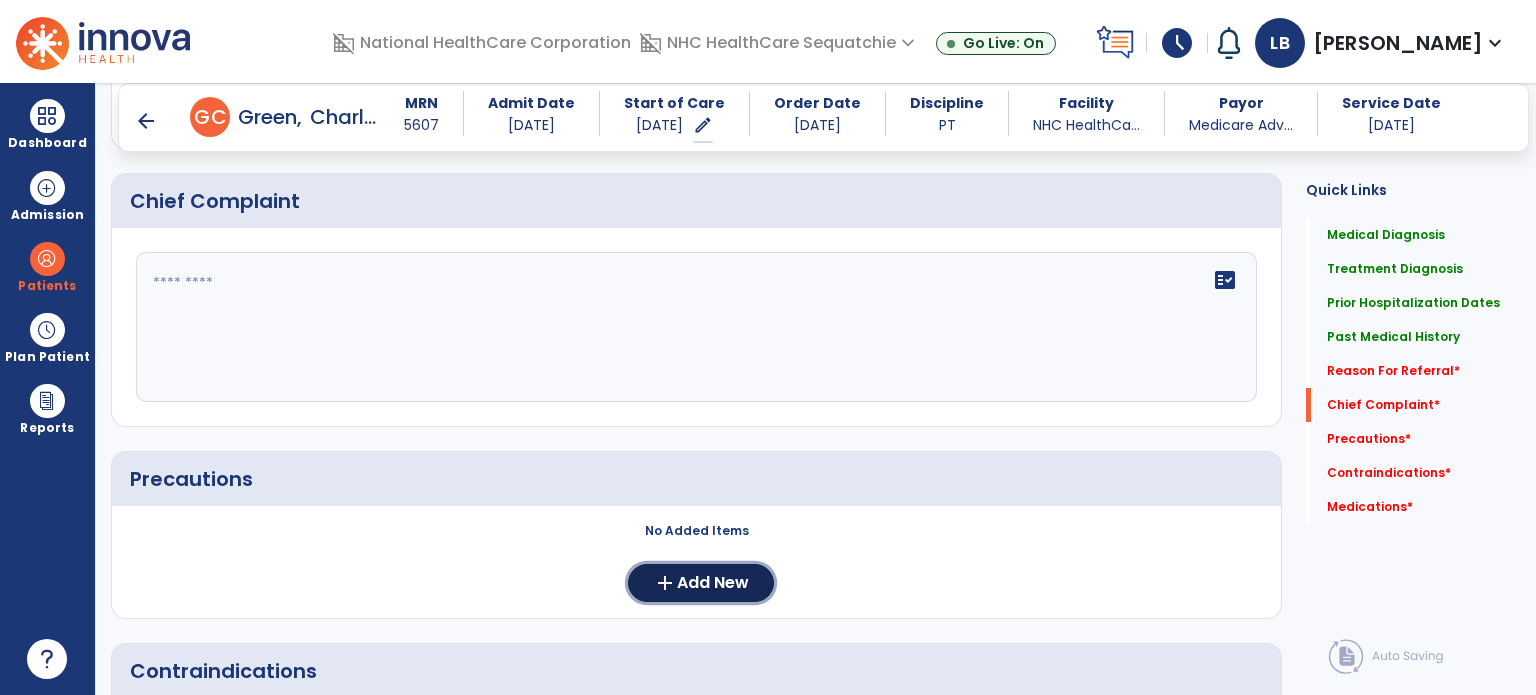 click on "Add New" 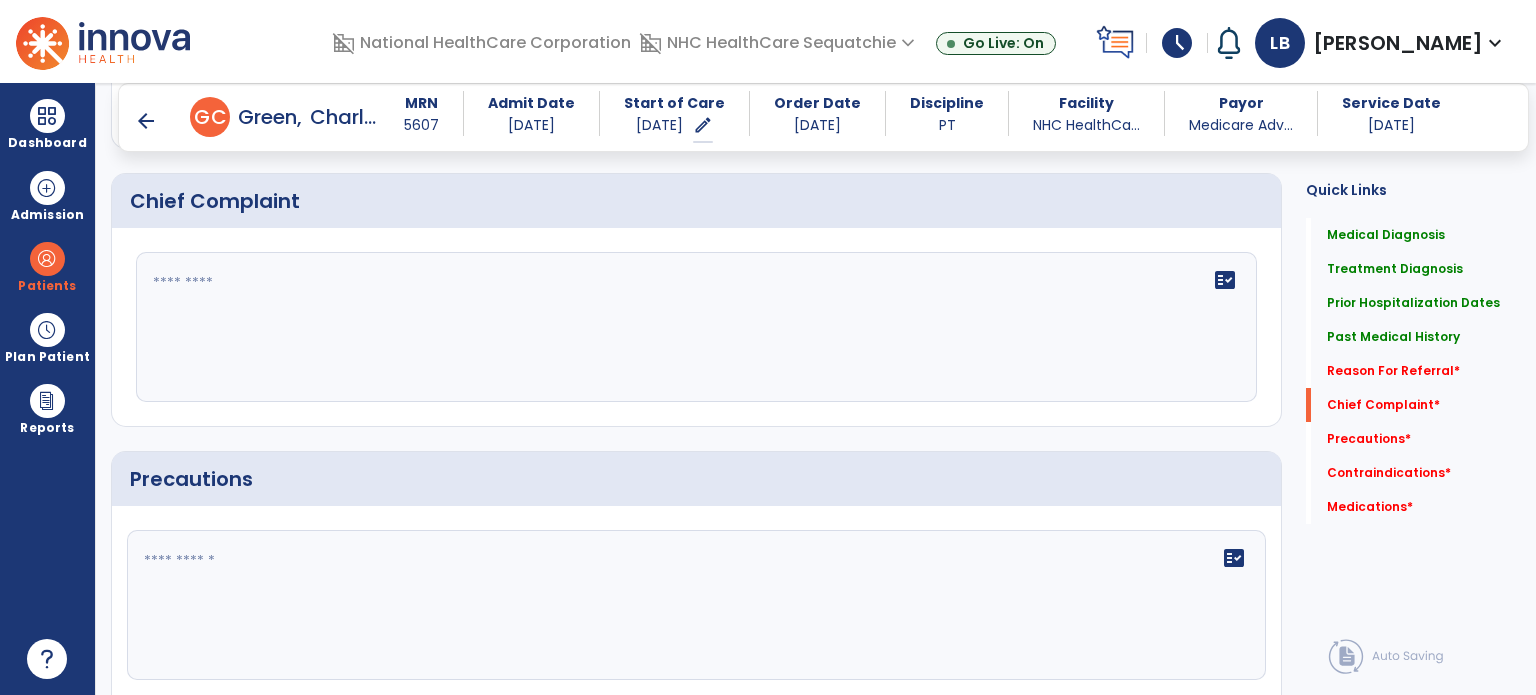 click on "fact_check" 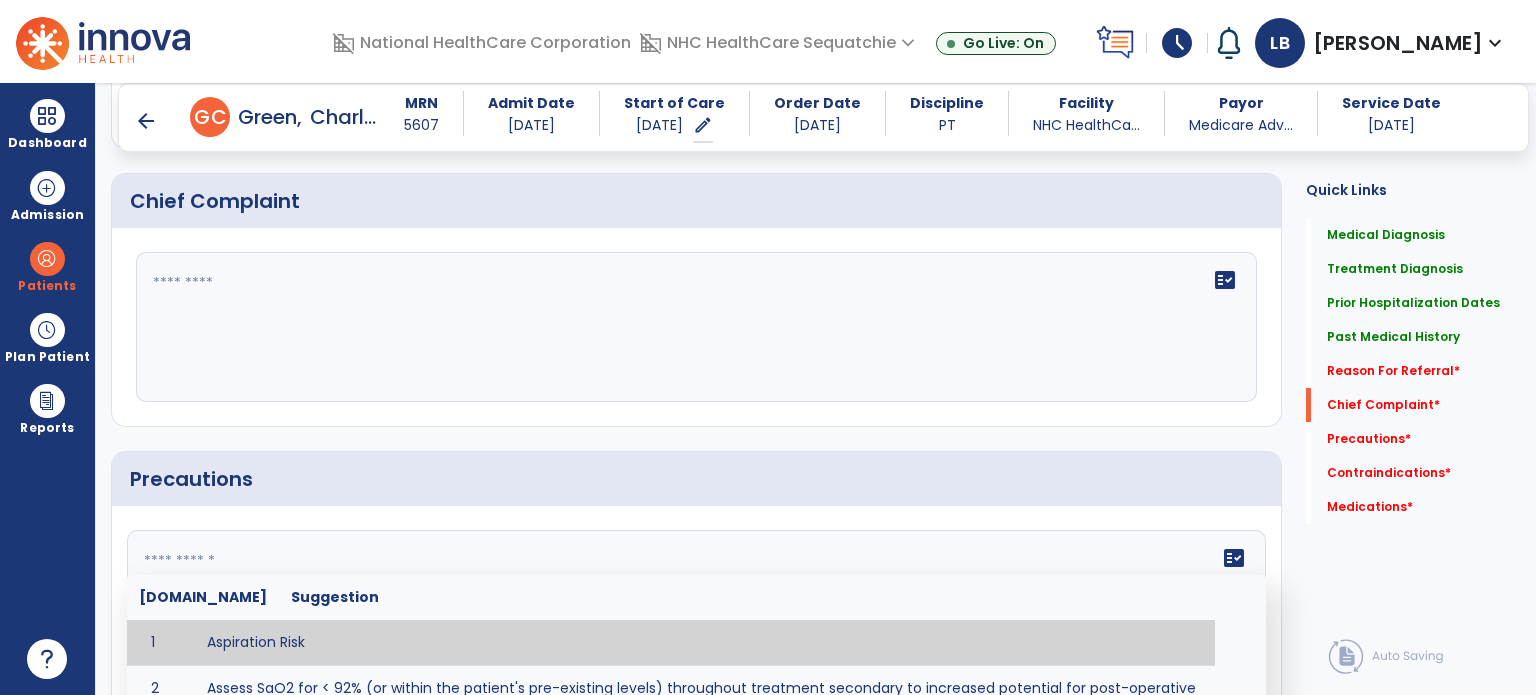 paste on "**********" 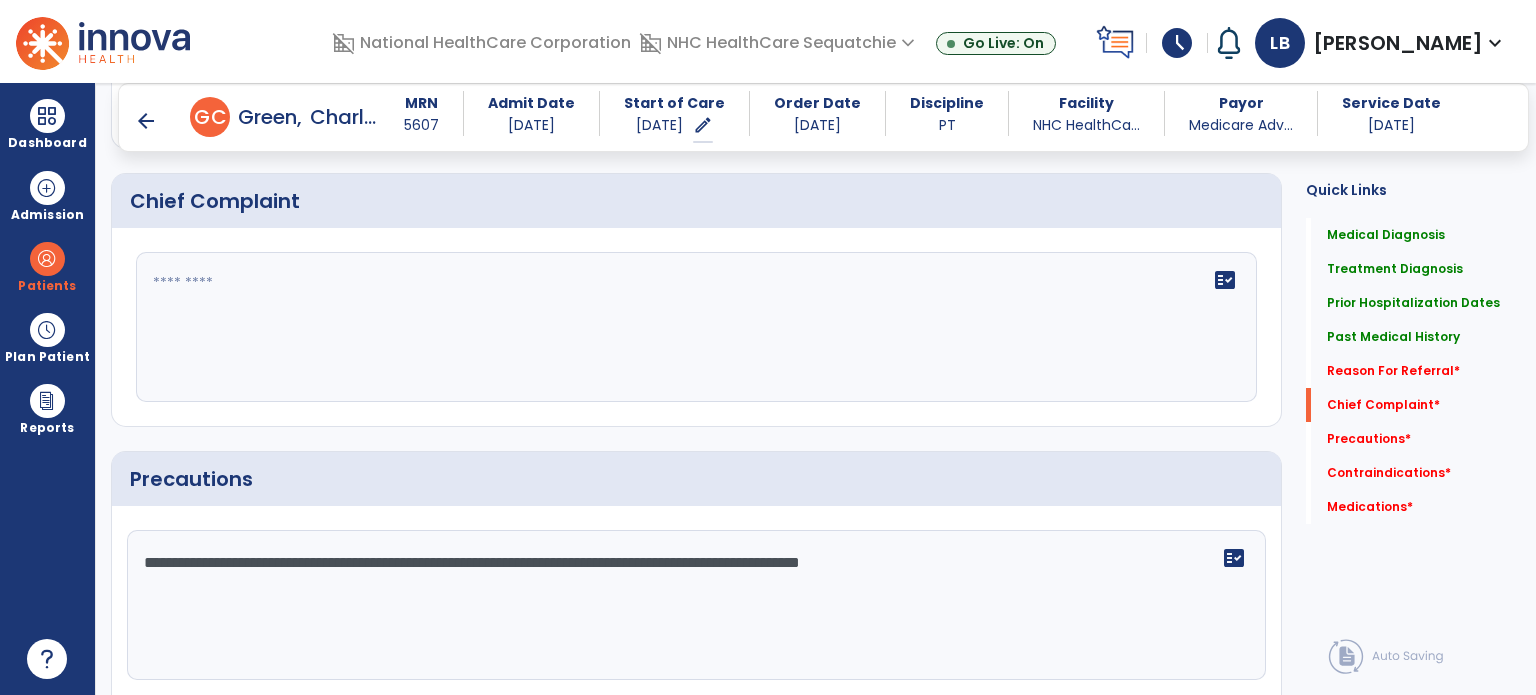 scroll, scrollTop: 1907, scrollLeft: 0, axis: vertical 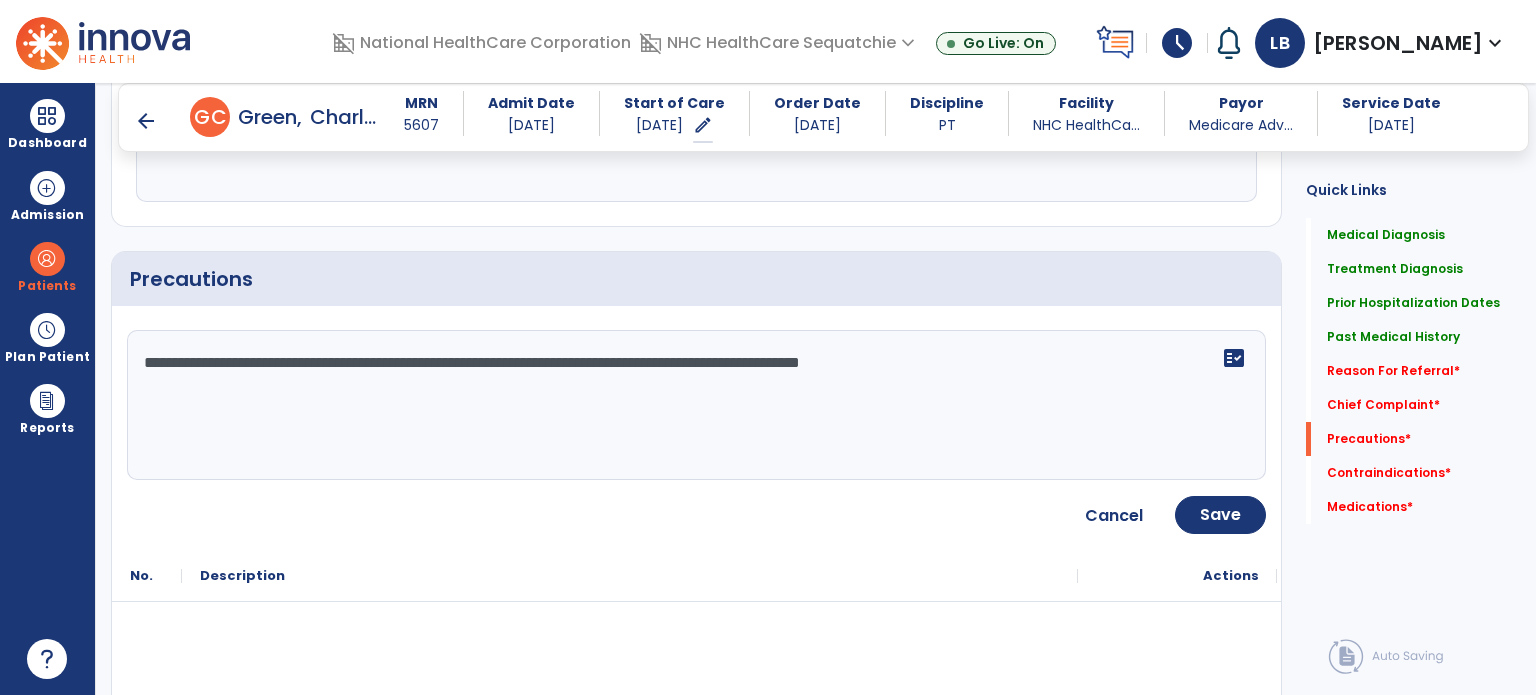 type on "**********" 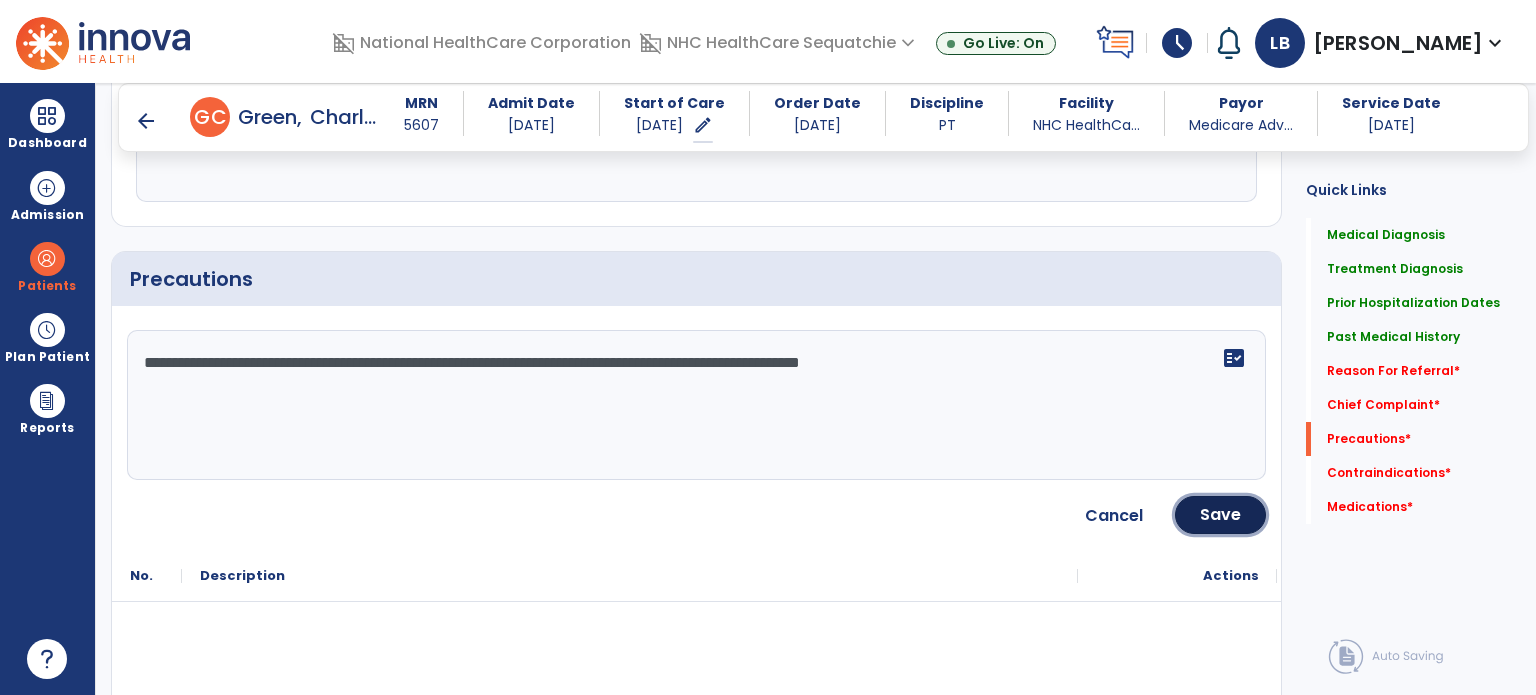 click on "Save" 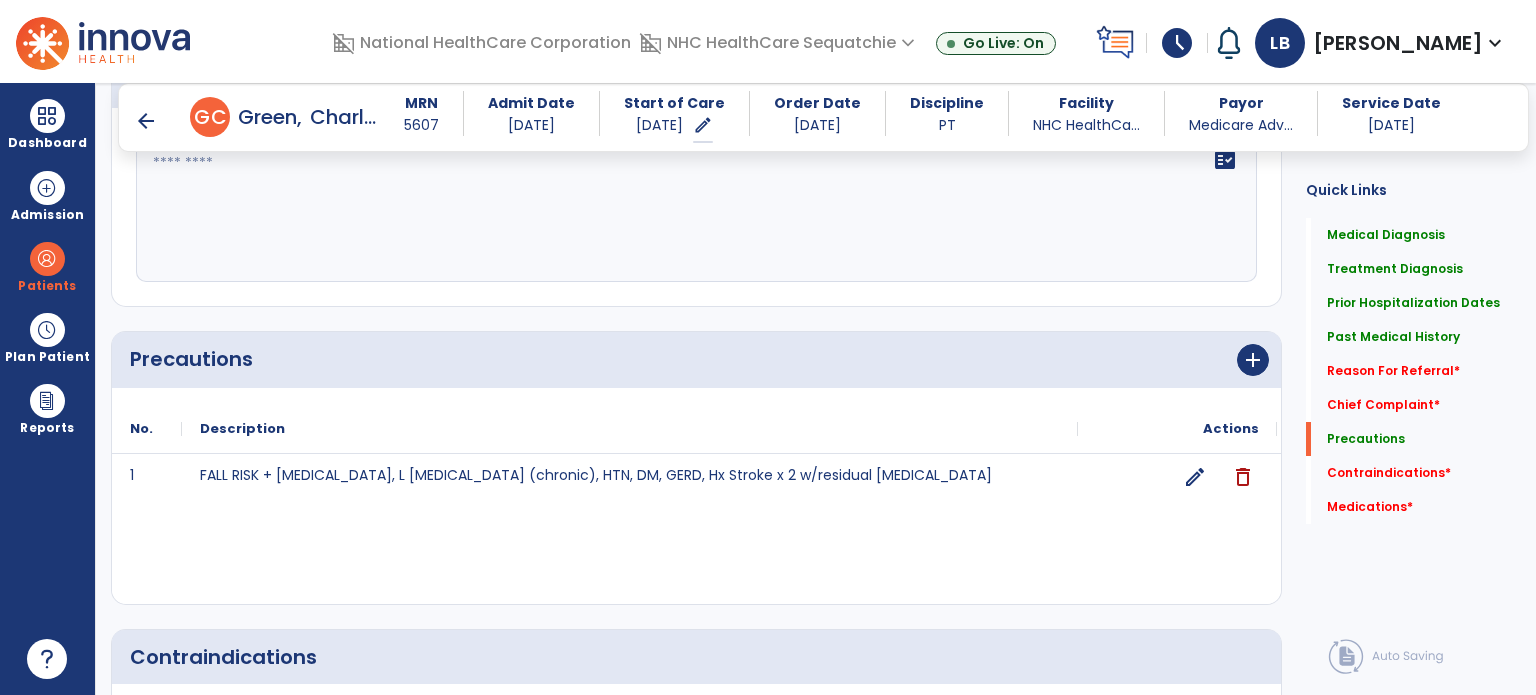 scroll, scrollTop: 1907, scrollLeft: 0, axis: vertical 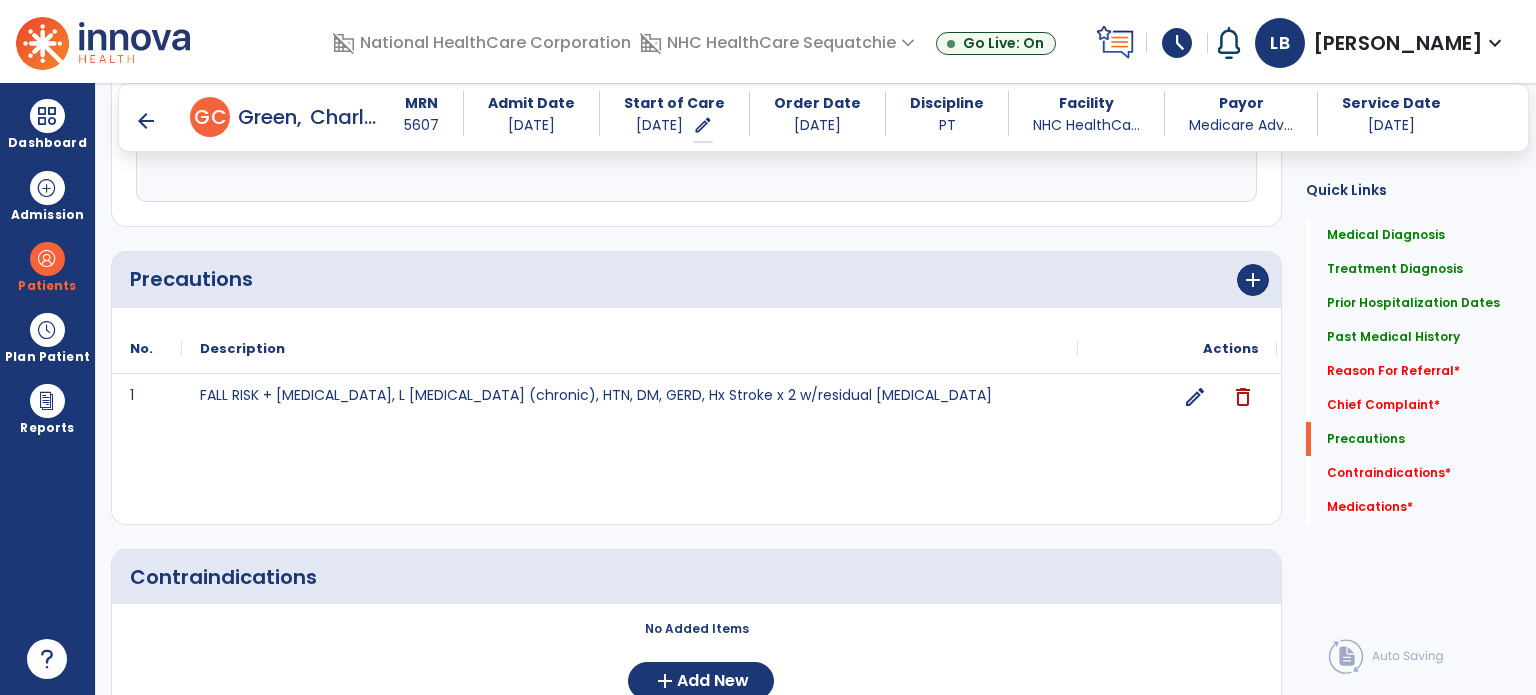 drag, startPoint x: 775, startPoint y: 229, endPoint x: 943, endPoint y: 242, distance: 168.50223 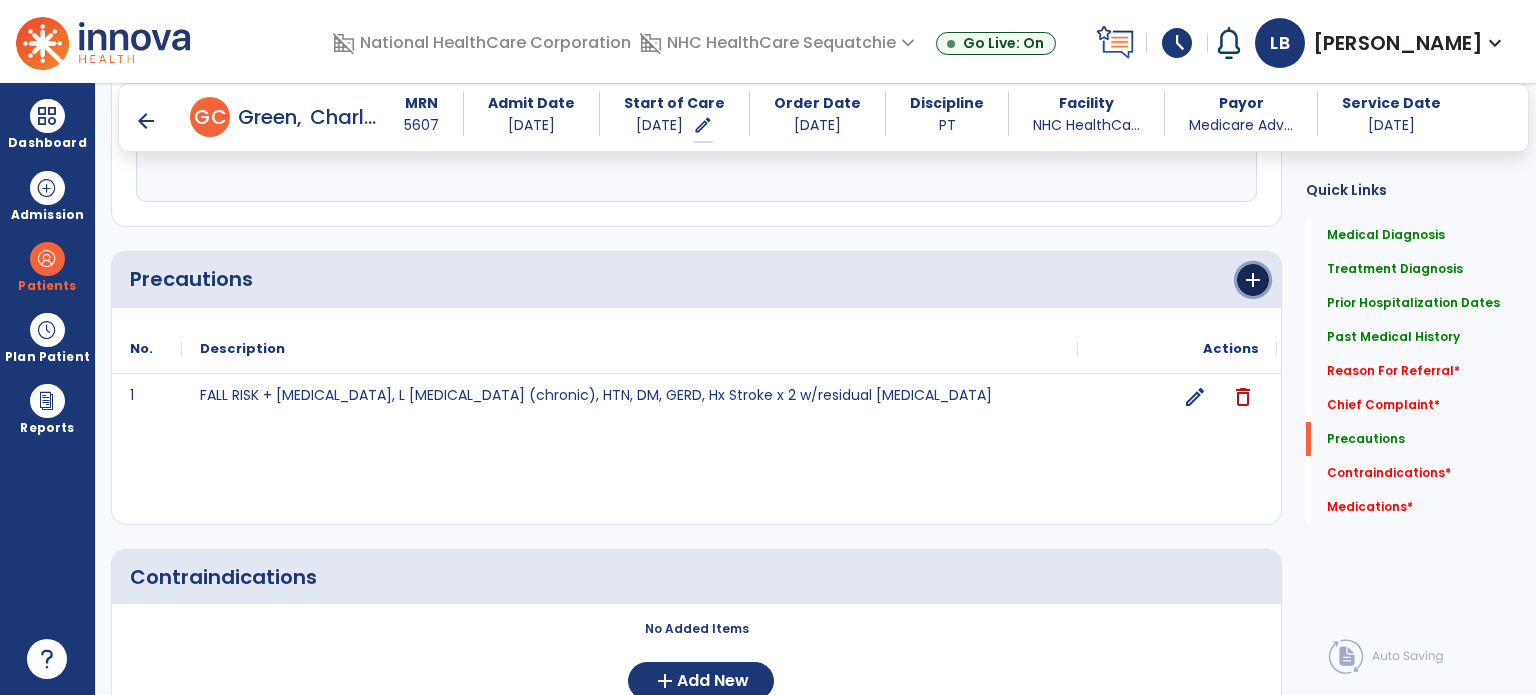 drag, startPoint x: 1244, startPoint y: 275, endPoint x: 1185, endPoint y: 295, distance: 62.297672 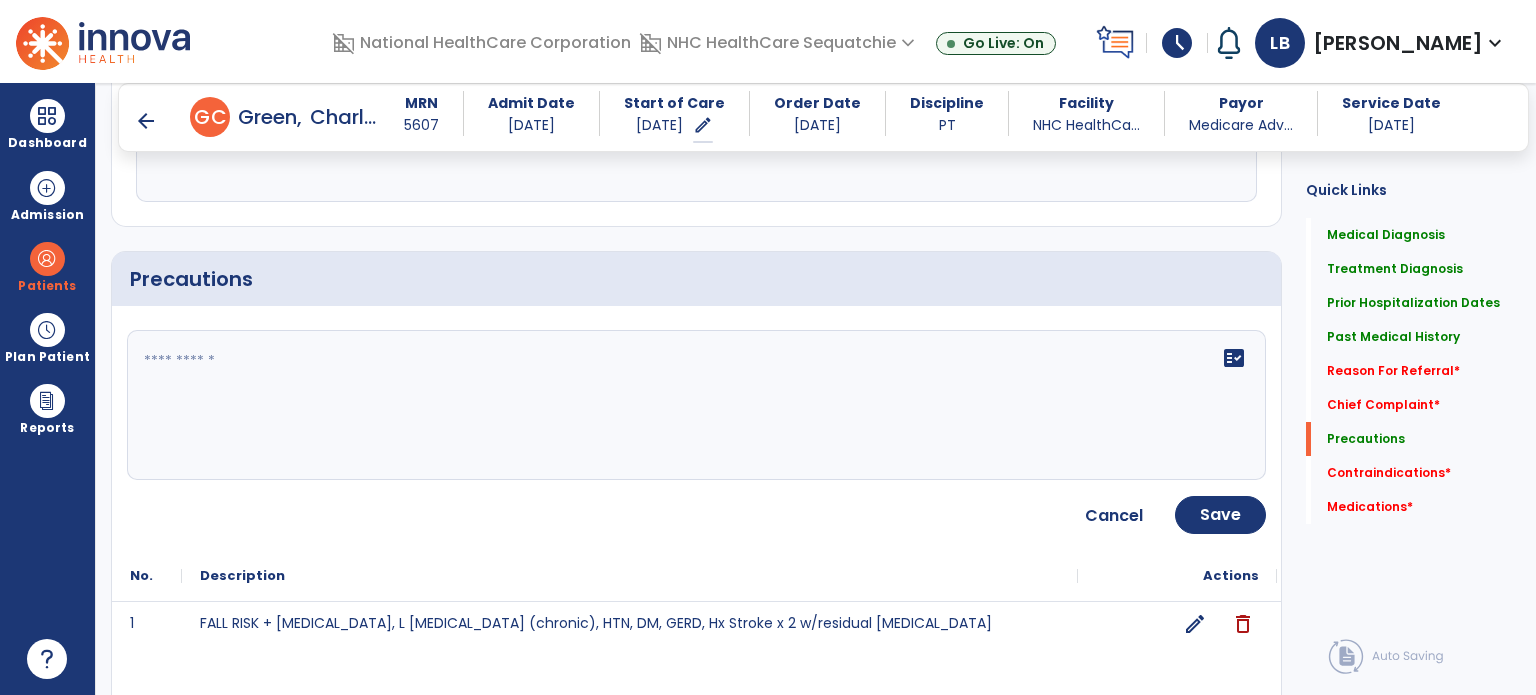click on "fact_check" 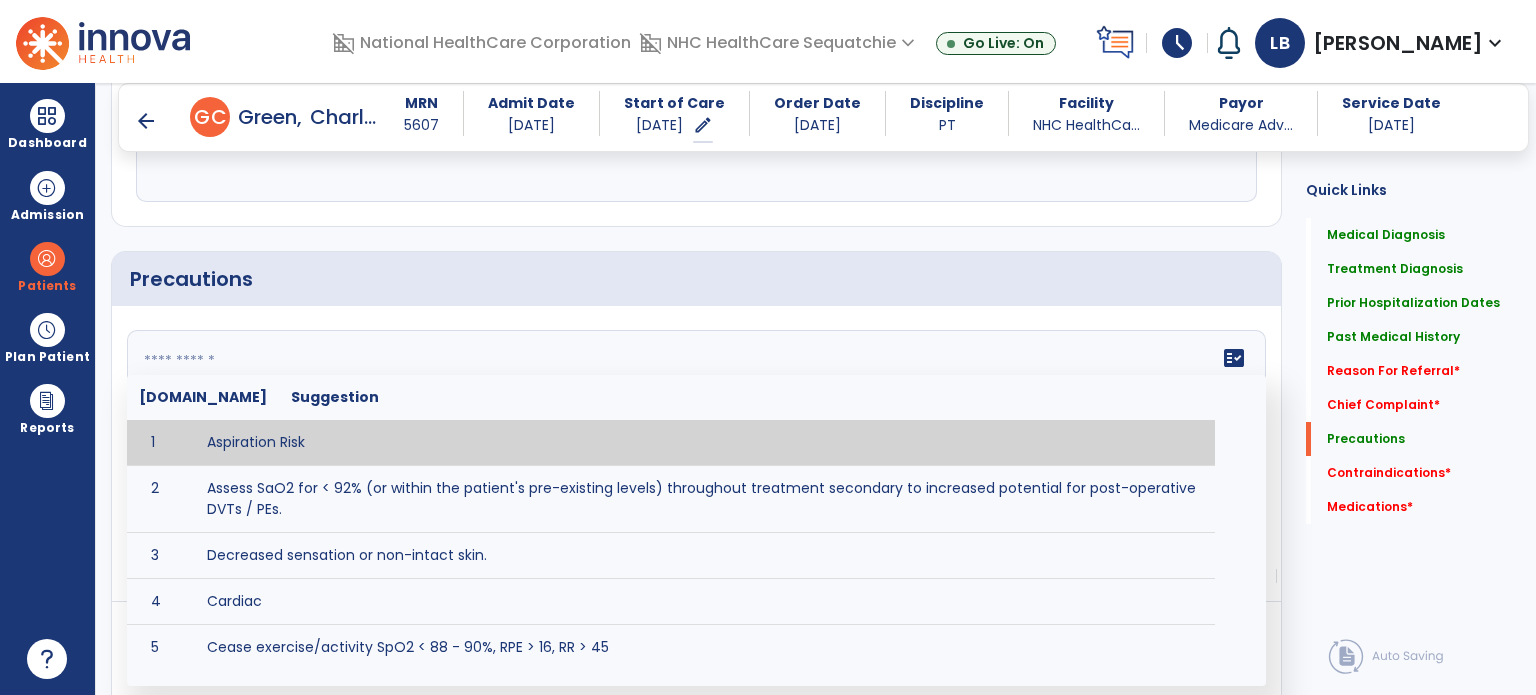 paste on "**********" 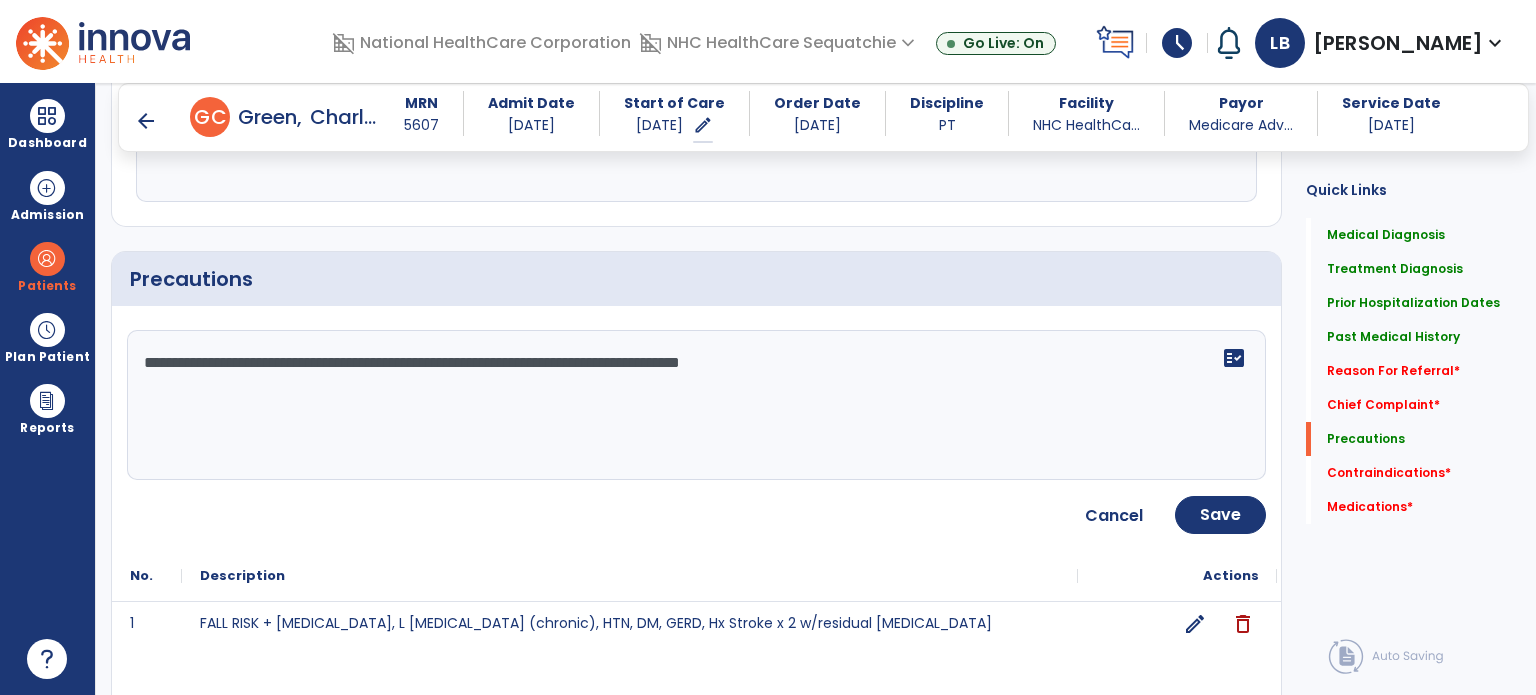 type on "**********" 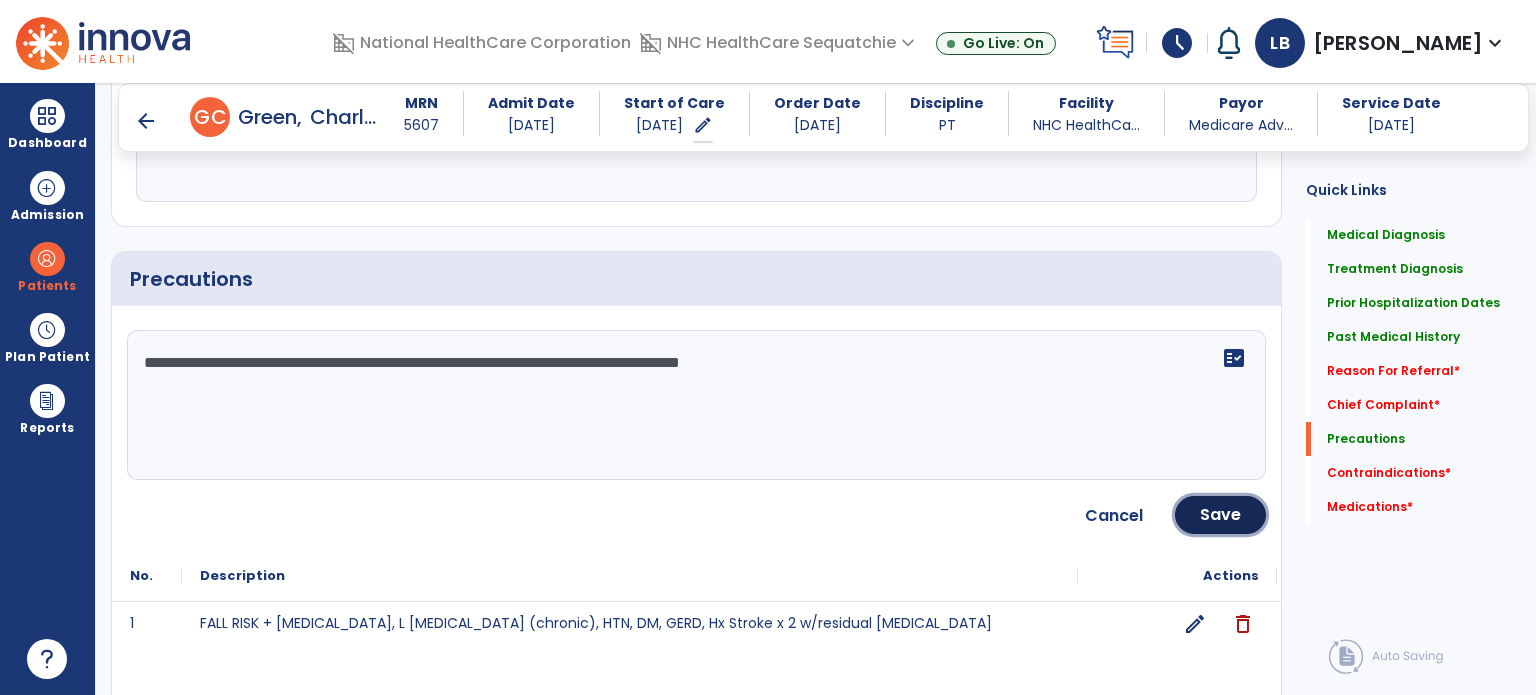 drag, startPoint x: 1231, startPoint y: 519, endPoint x: 556, endPoint y: 627, distance: 683.5854 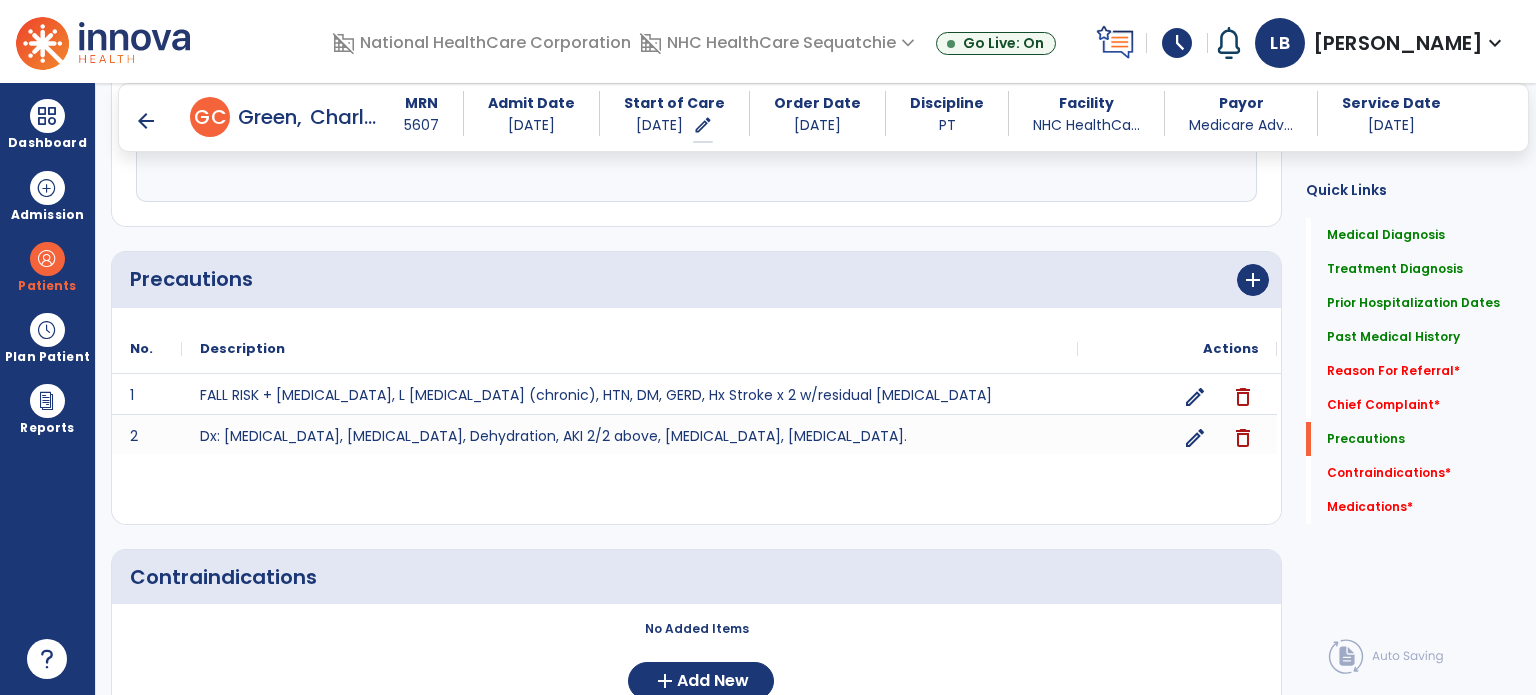 scroll, scrollTop: 1907, scrollLeft: 0, axis: vertical 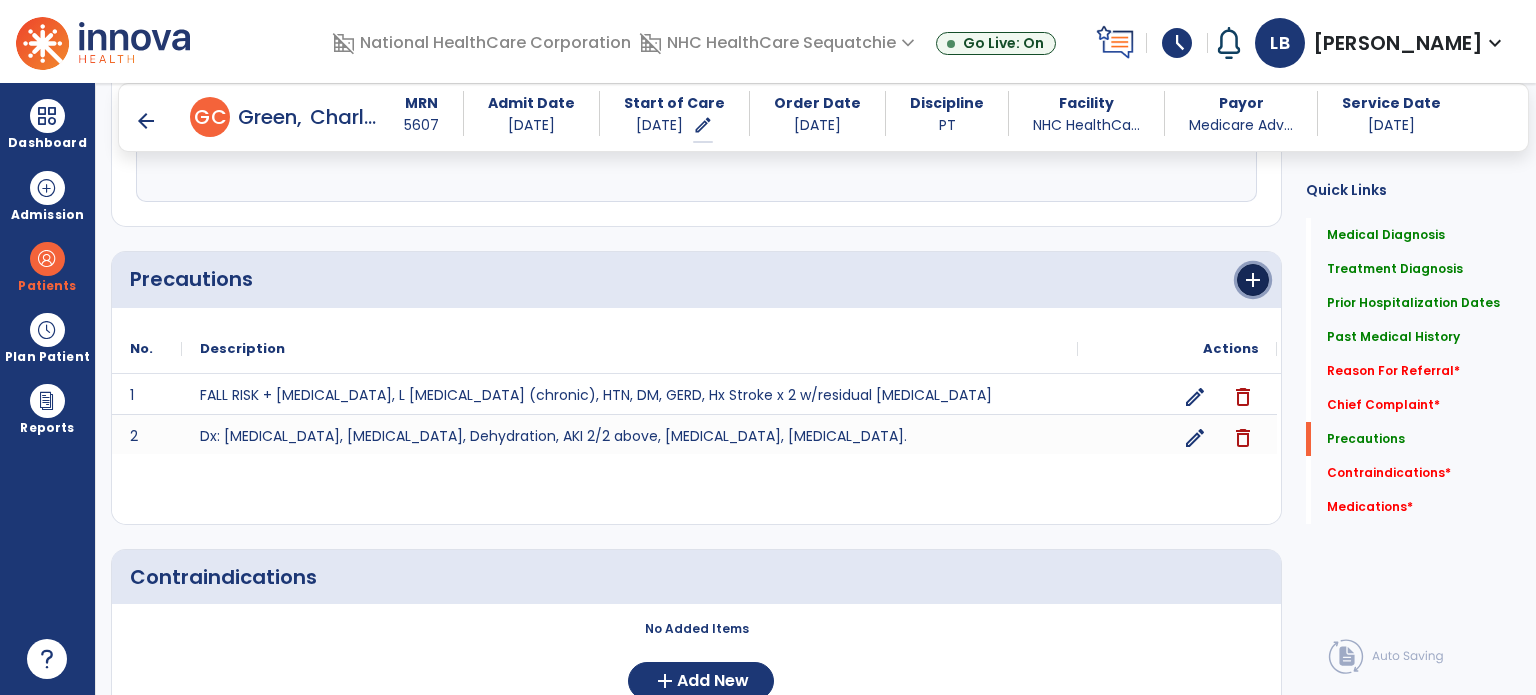 drag, startPoint x: 1254, startPoint y: 269, endPoint x: 1184, endPoint y: 303, distance: 77.820305 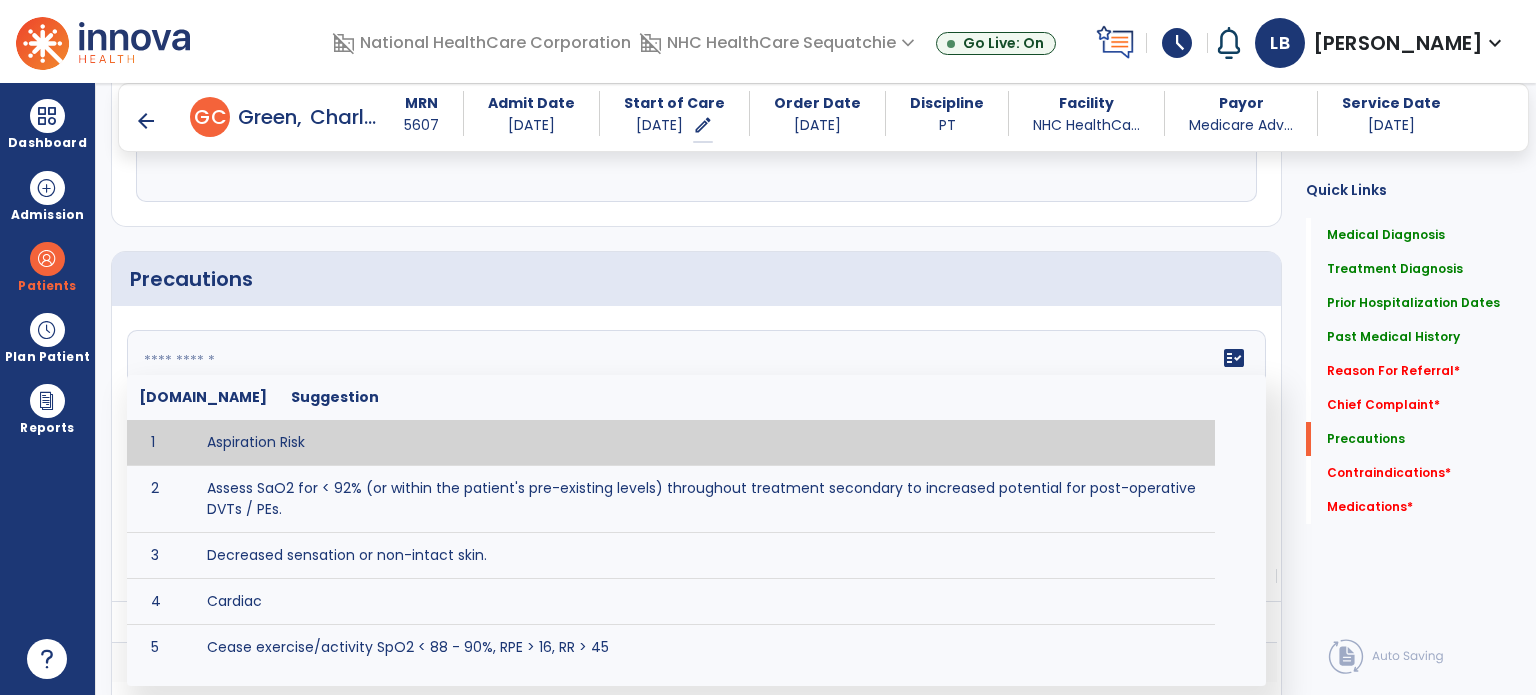drag, startPoint x: 750, startPoint y: 397, endPoint x: 820, endPoint y: 422, distance: 74.330345 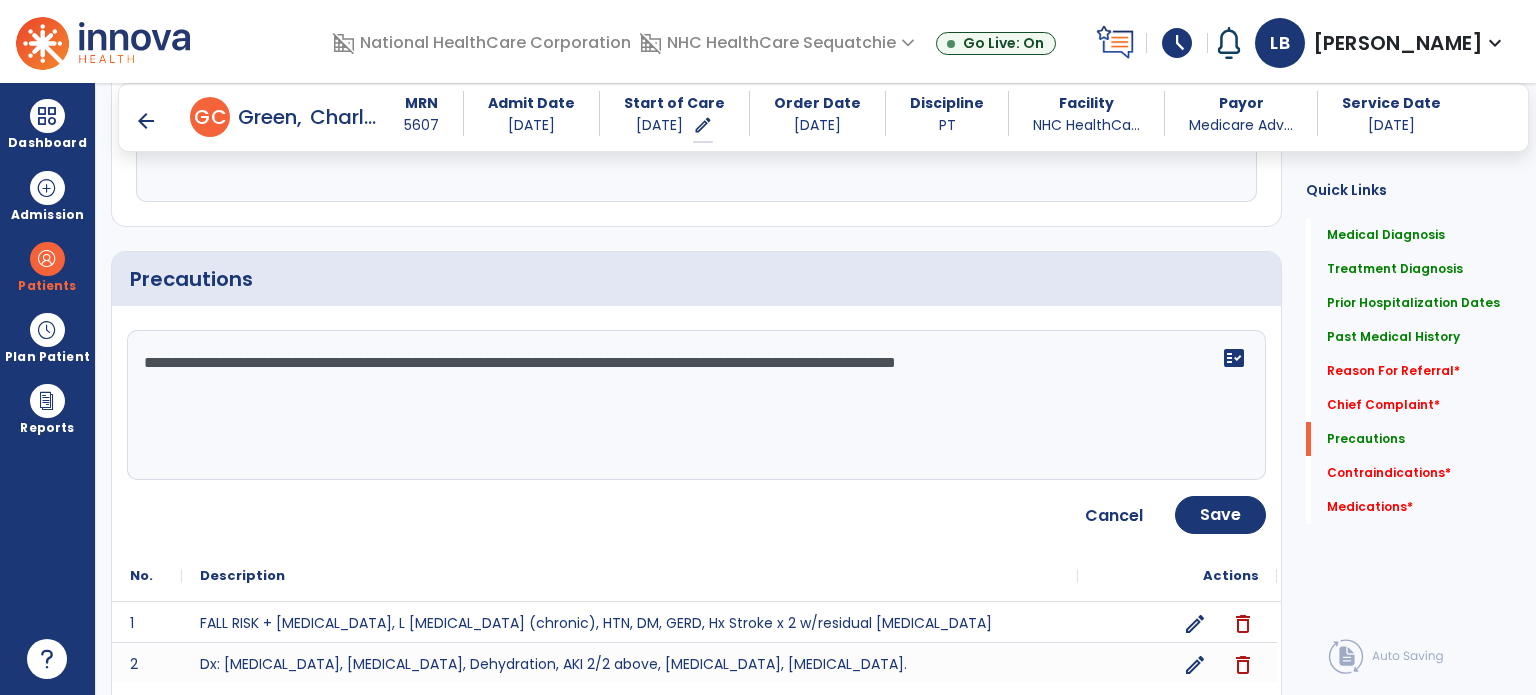 type on "**********" 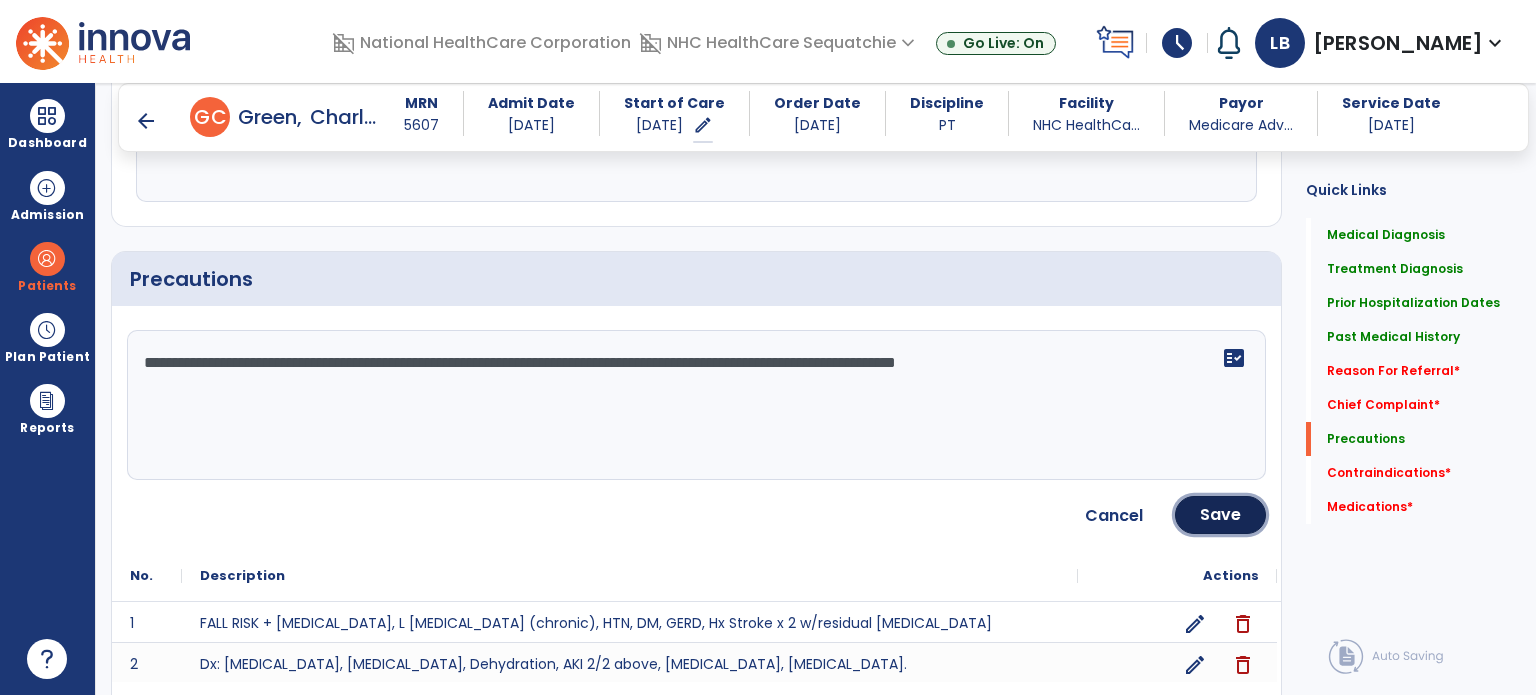 click on "Save" 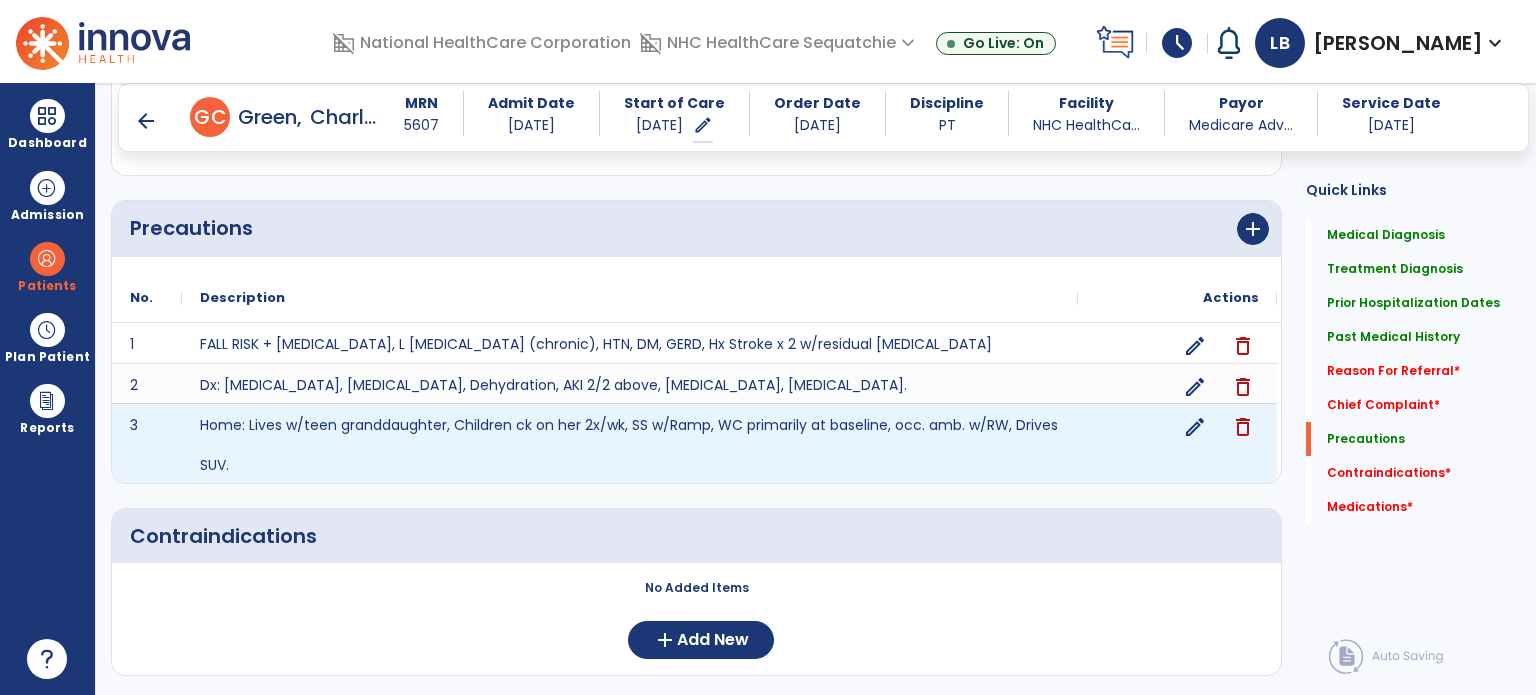 scroll, scrollTop: 2007, scrollLeft: 0, axis: vertical 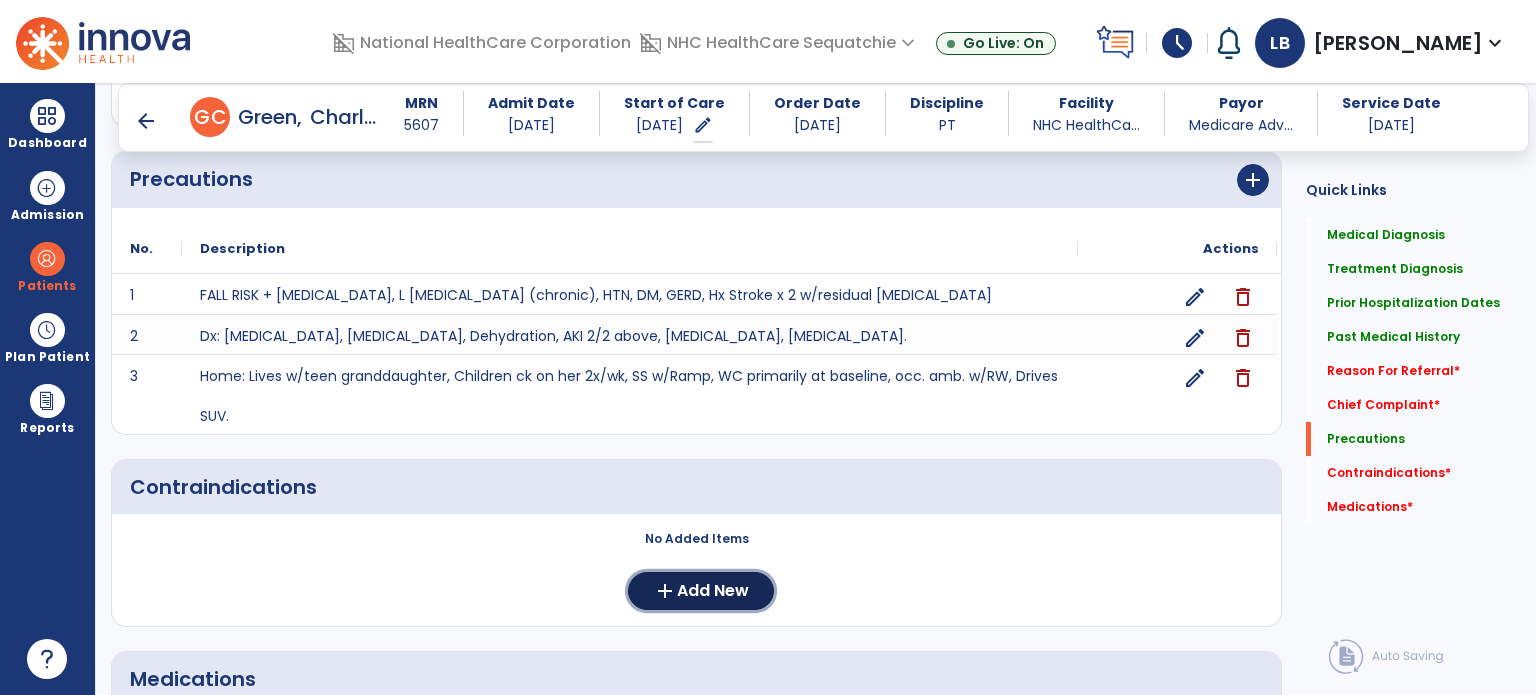 click on "Add New" 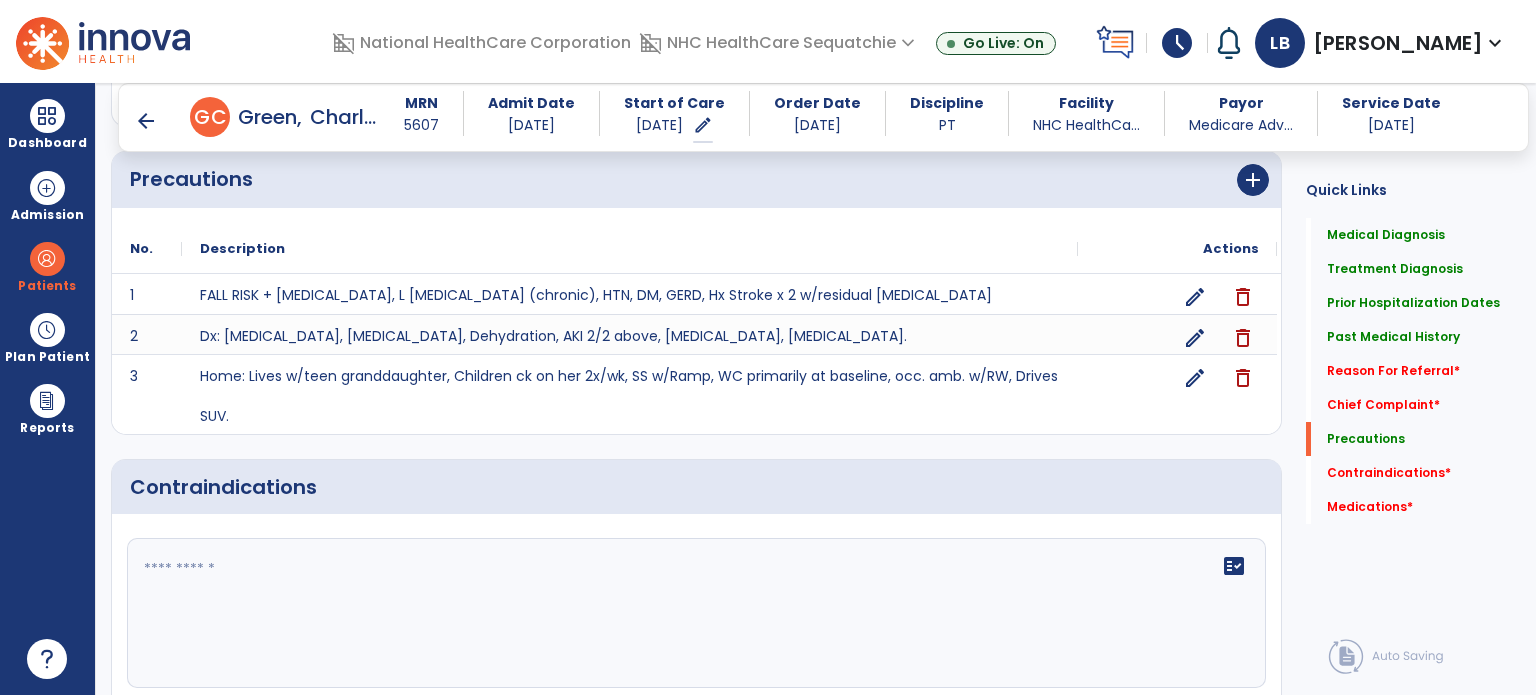 click on "fact_check" 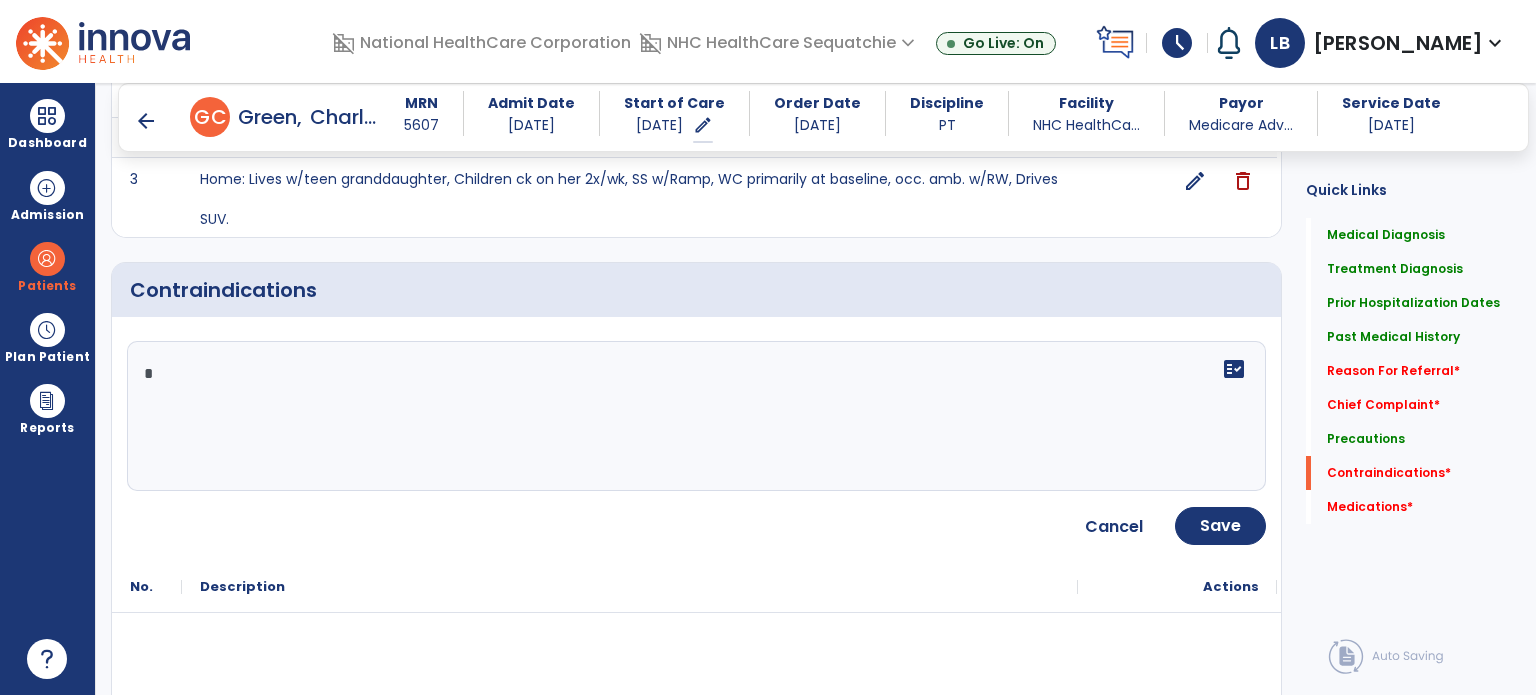 scroll, scrollTop: 2207, scrollLeft: 0, axis: vertical 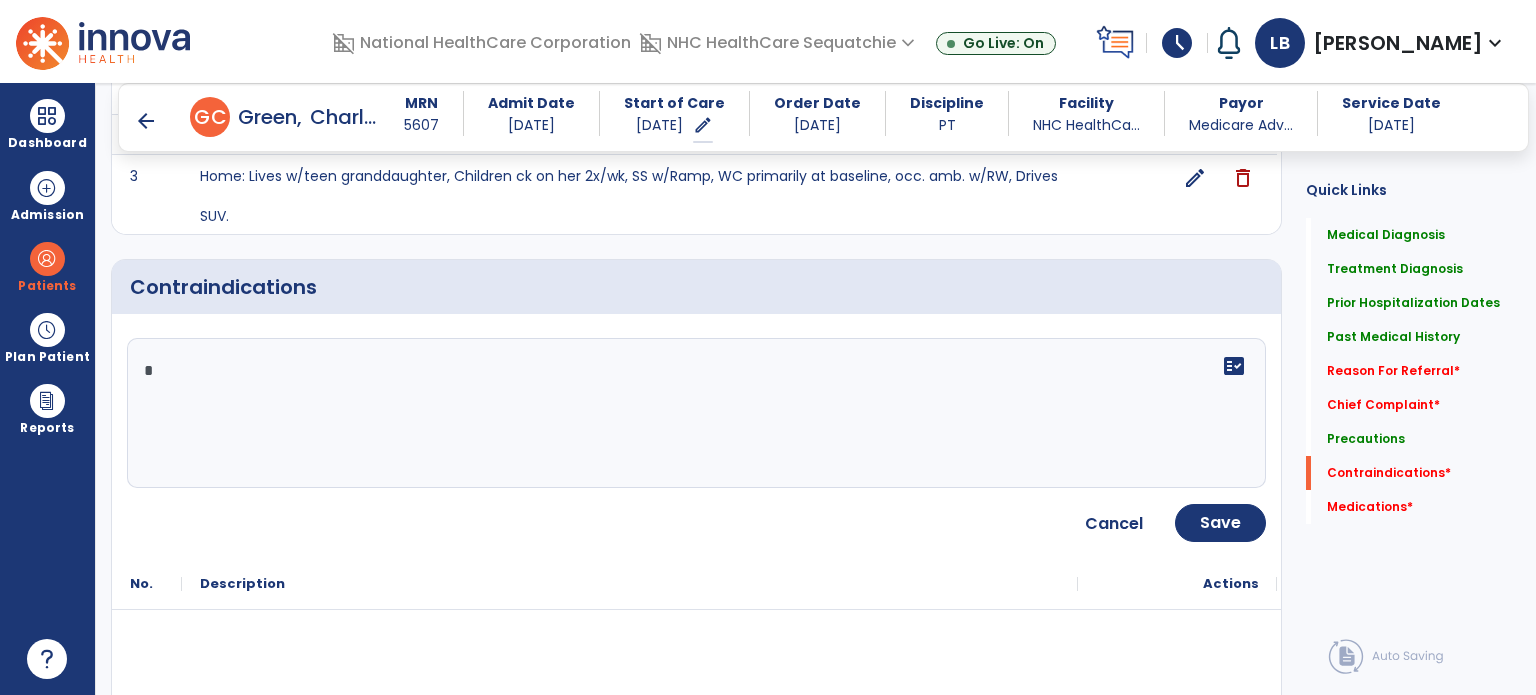 type on "*" 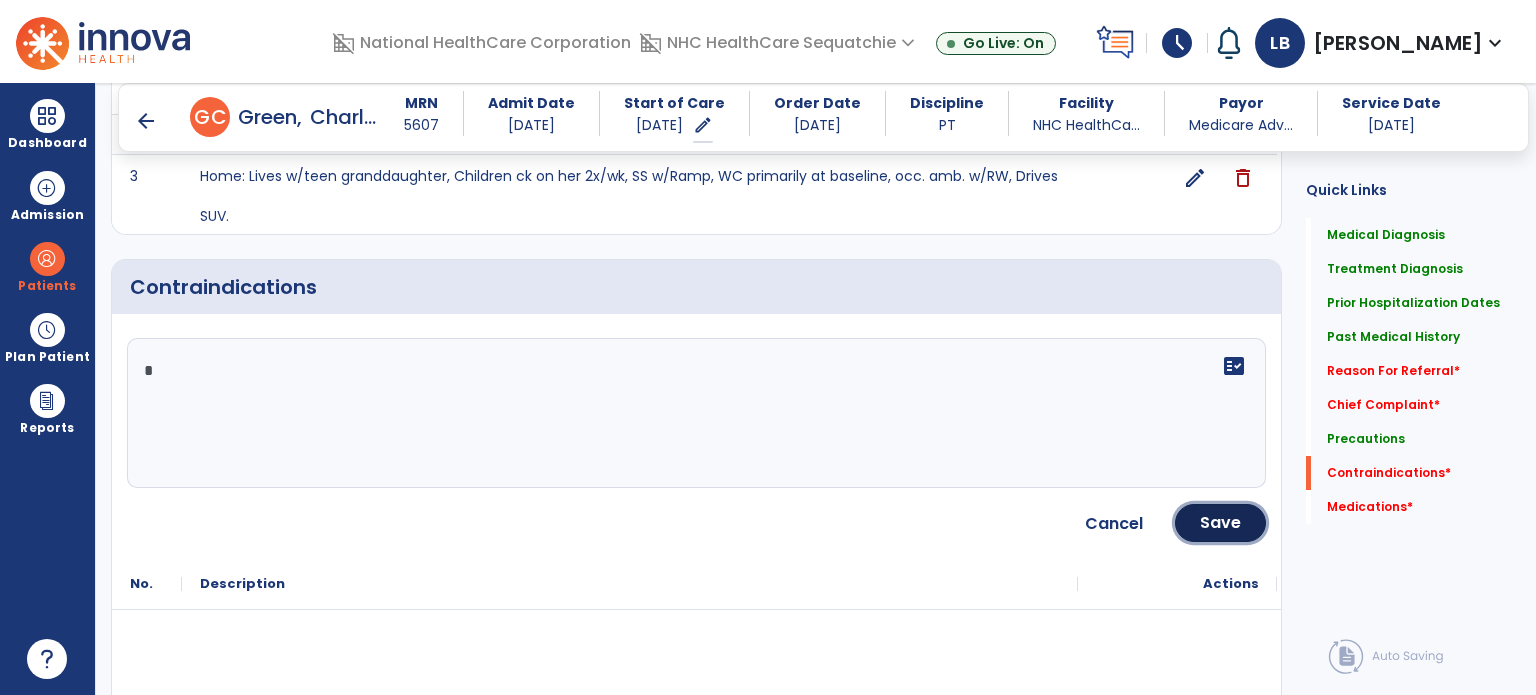 drag, startPoint x: 1220, startPoint y: 511, endPoint x: 1190, endPoint y: 502, distance: 31.320919 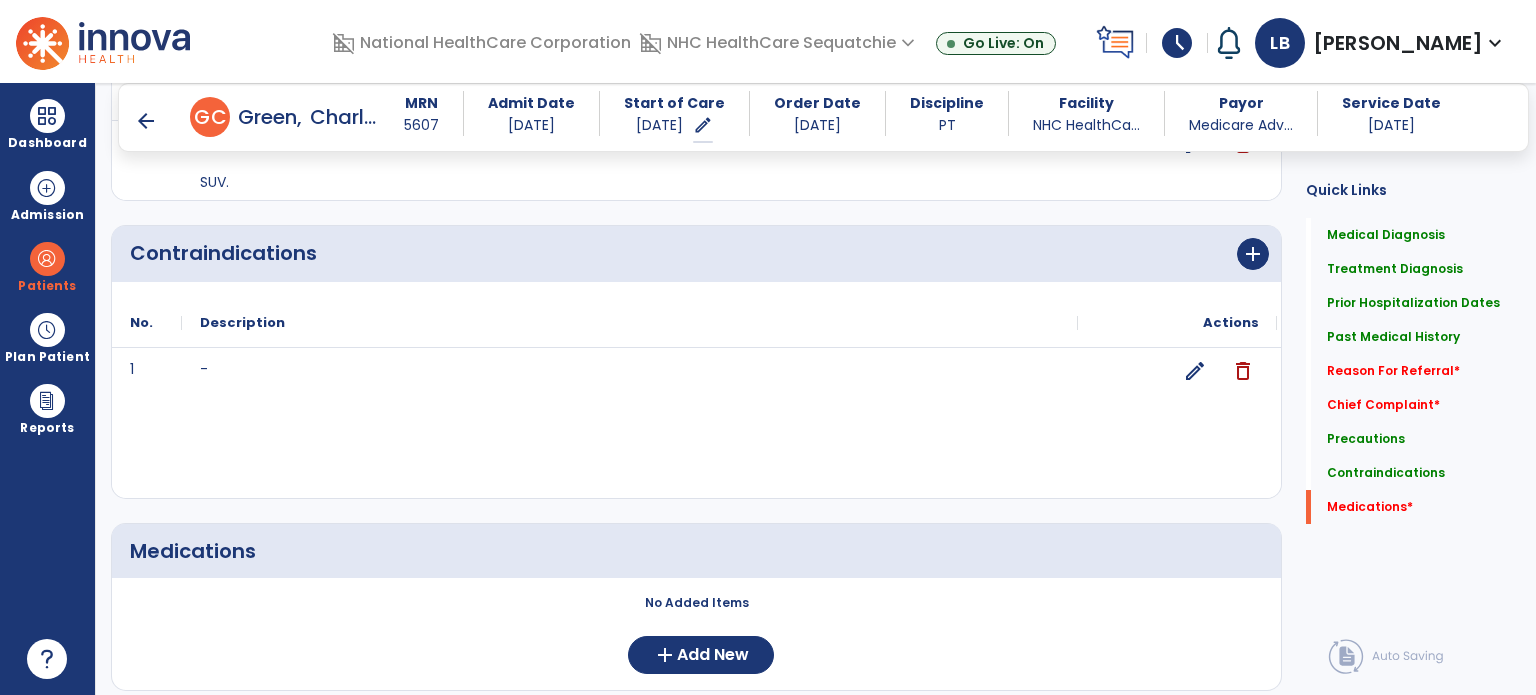 scroll, scrollTop: 2301, scrollLeft: 0, axis: vertical 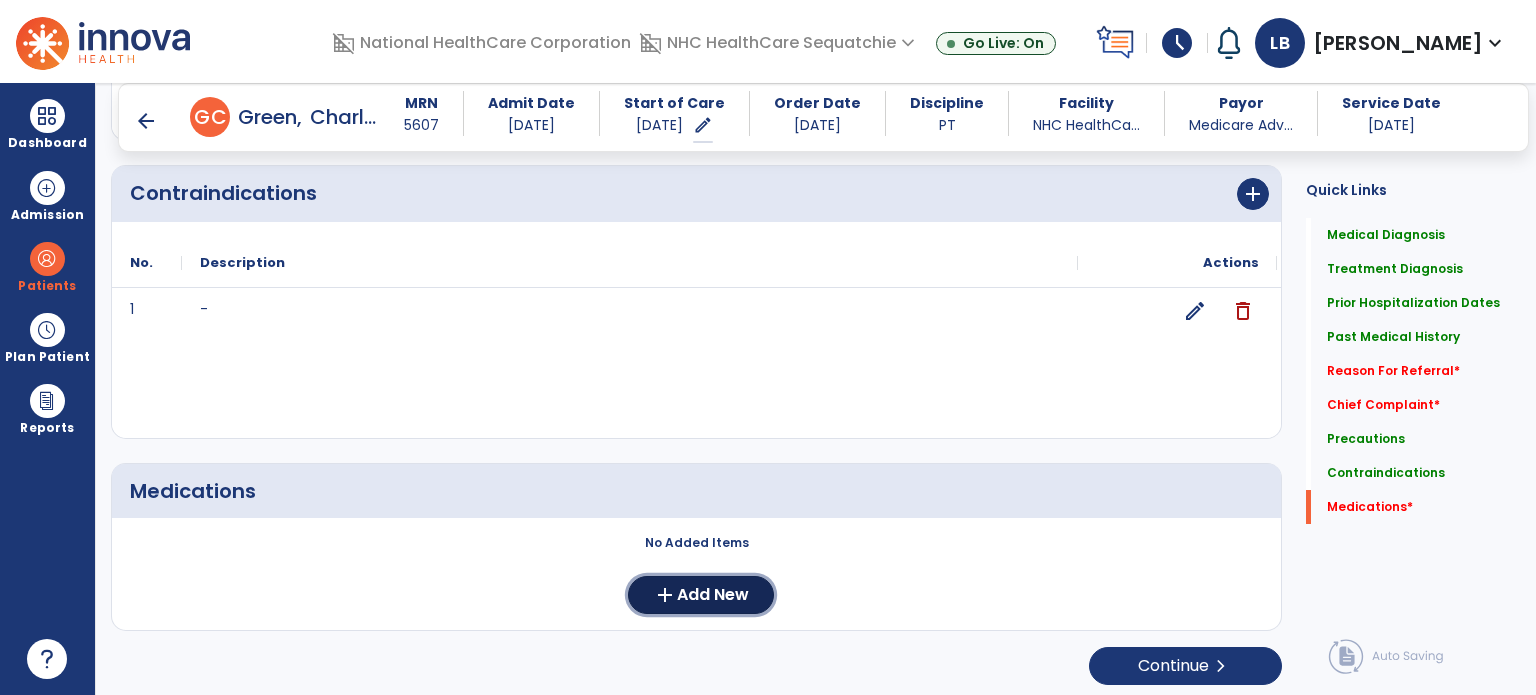 click on "Add New" 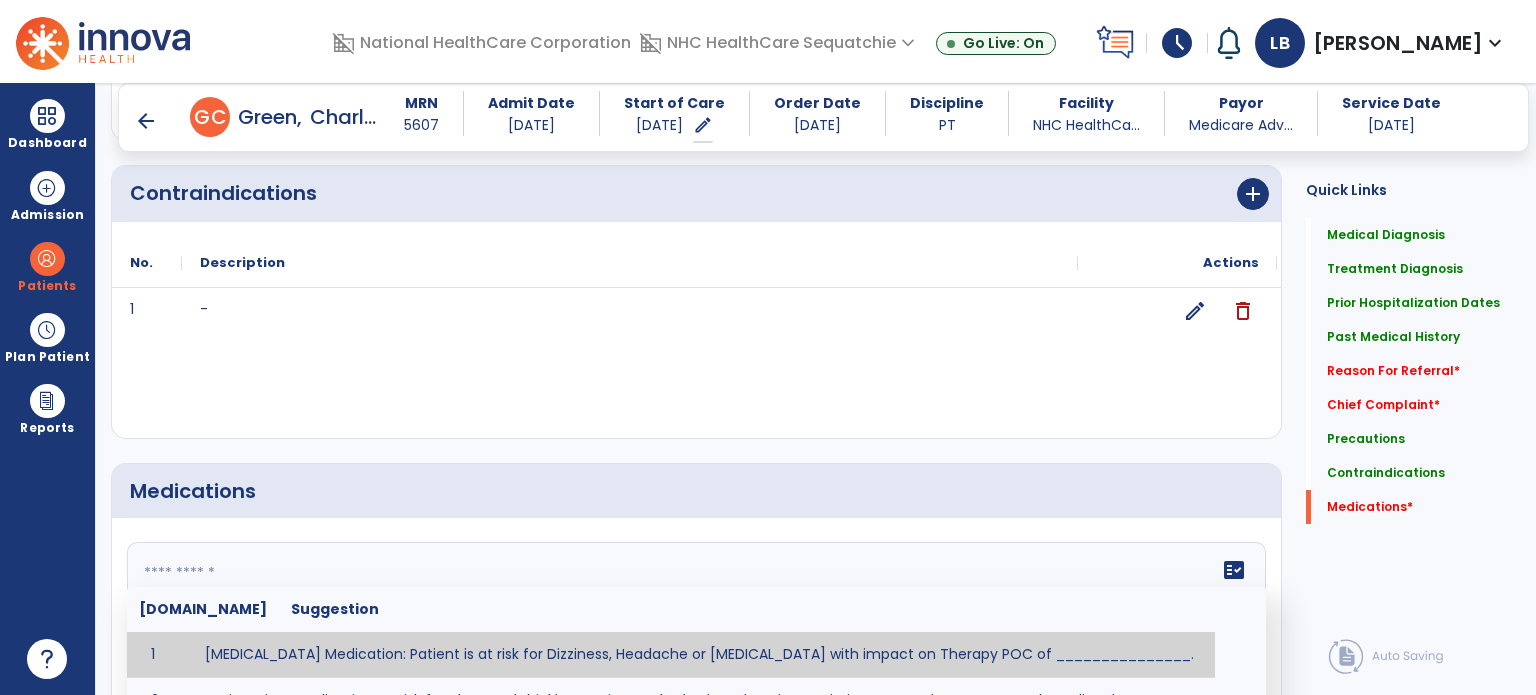 click on "fact_check  Sr.No Suggestion 1 Angina Medication: Patient is at risk for Dizziness, Headache or Tachycardia with impact on Therapy POC of _______________. 2 Anti-Anxiety Medication: at risk for Abnormal thinking, Anxiety, Arrhythmias, Clumsiness, Dizziness, Drowsiness, Dry mouth, GI disturbances, Headache, Increased appetite, Loss of appetite, Orthostatic hypotension, Sedation, Seizures, Tachycardia, Unsteadiness, Weakness or Weight gain with impact on Therapy POC of _____________. 3 Anti-Arrhythmic Agents: at risk for Arrhythmias, Confusion, EKG changes, Hallucinations, Hepatotoxicity, Increased blood pressure, Increased heart rate, Lethargy or Toxicity with impact on Therapy POC of 4 Anti-Coagulant medications: with potential risk for hemorrhage (including rectal bleeding and coughing up blood), and heparin-induced thrombocytopenia(HIT syndrome). Potential impact on therapy progress includes _________. 5 6 7 8 Aspirin for ______________. 9 10 11 12 13 14 15 16 17 18 19 20 21 22 23 24" 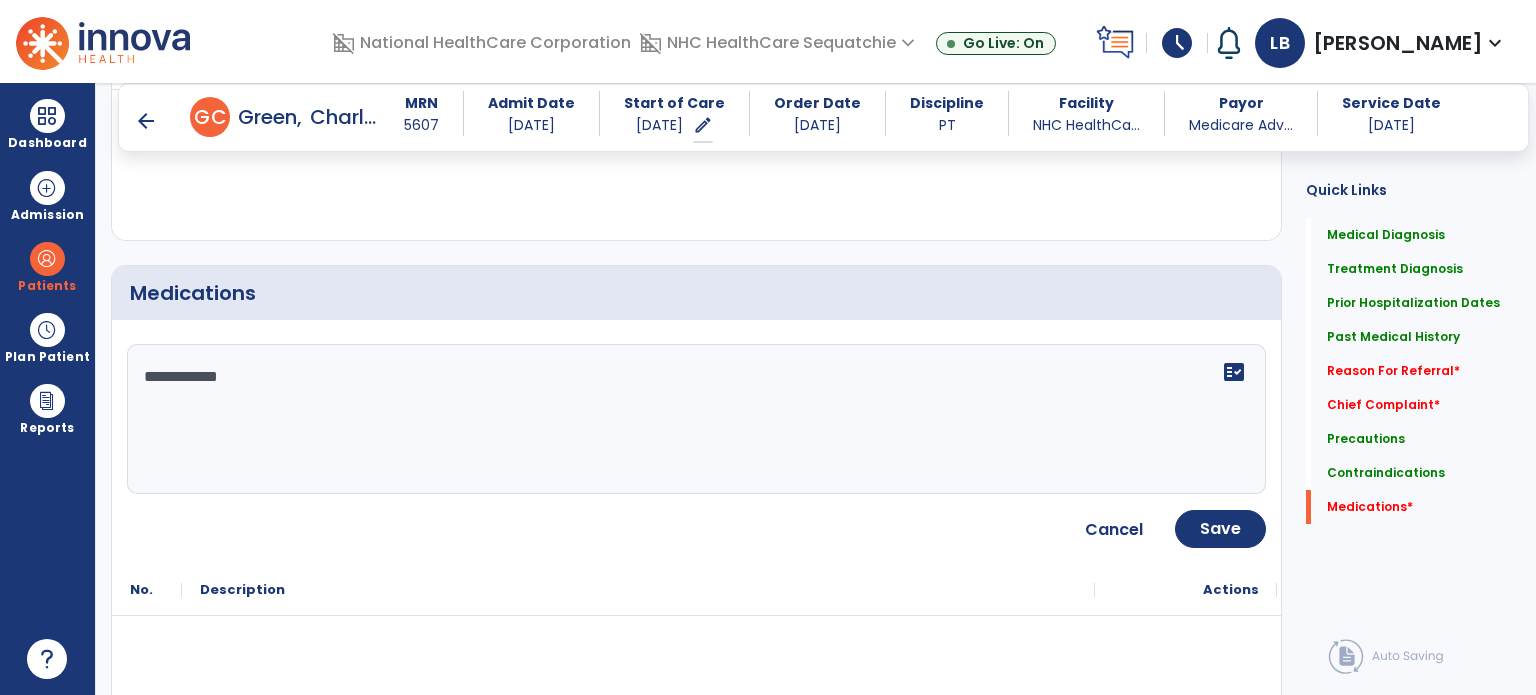 scroll, scrollTop: 2501, scrollLeft: 0, axis: vertical 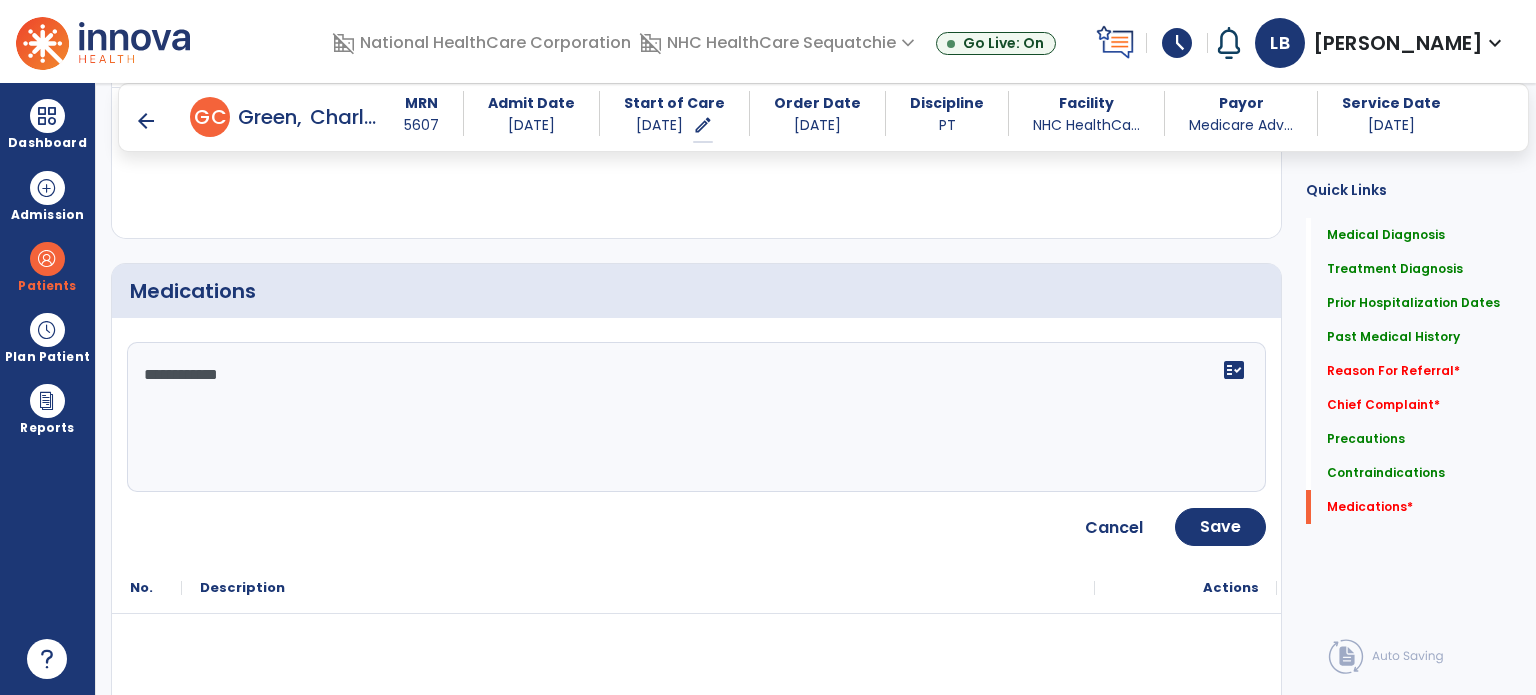 type on "**********" 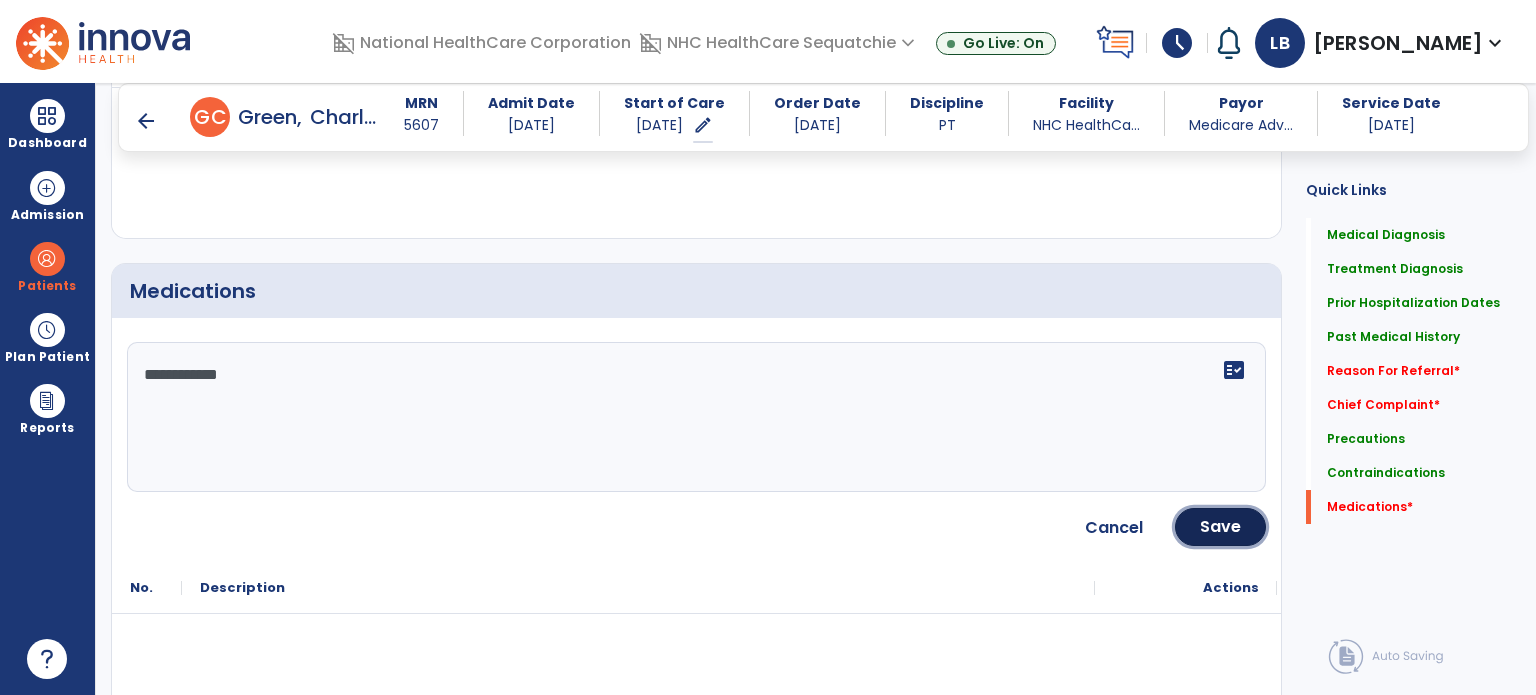 click on "Save" 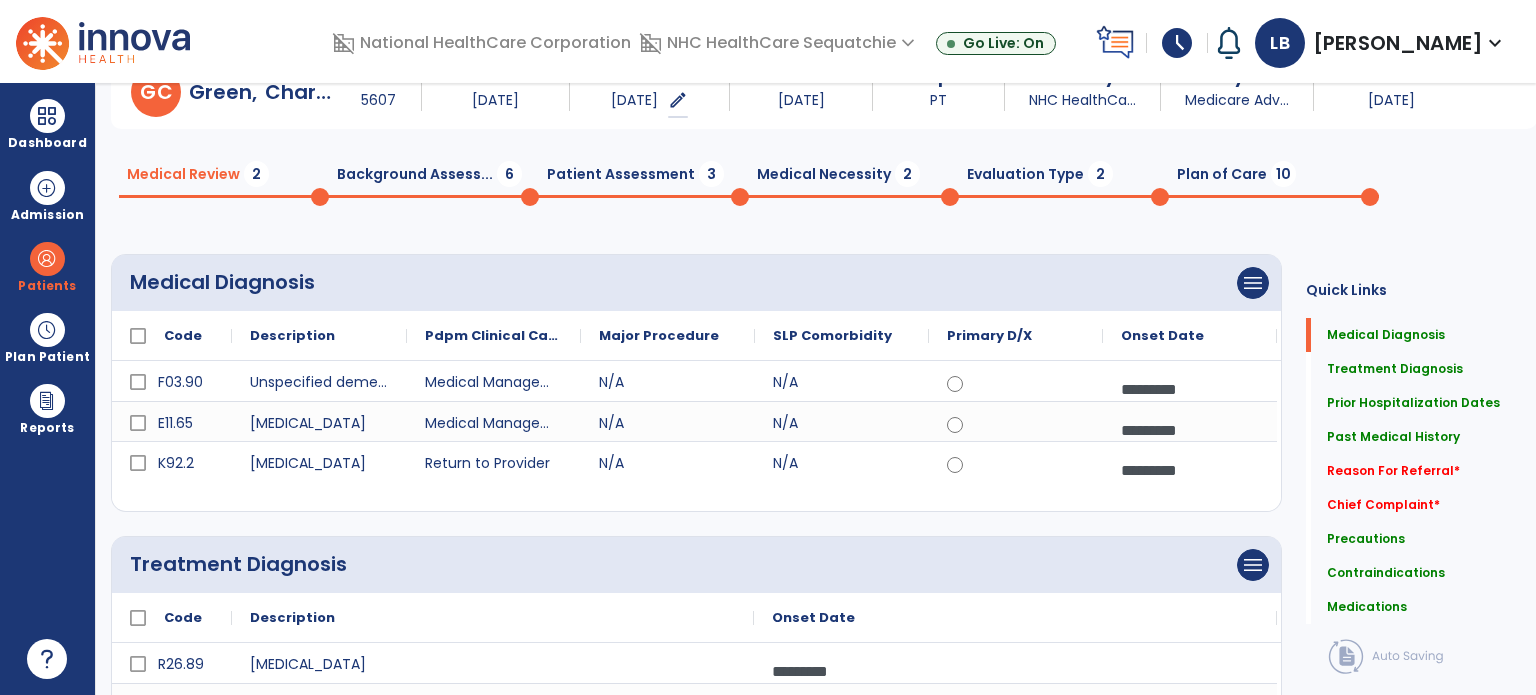 scroll, scrollTop: 0, scrollLeft: 0, axis: both 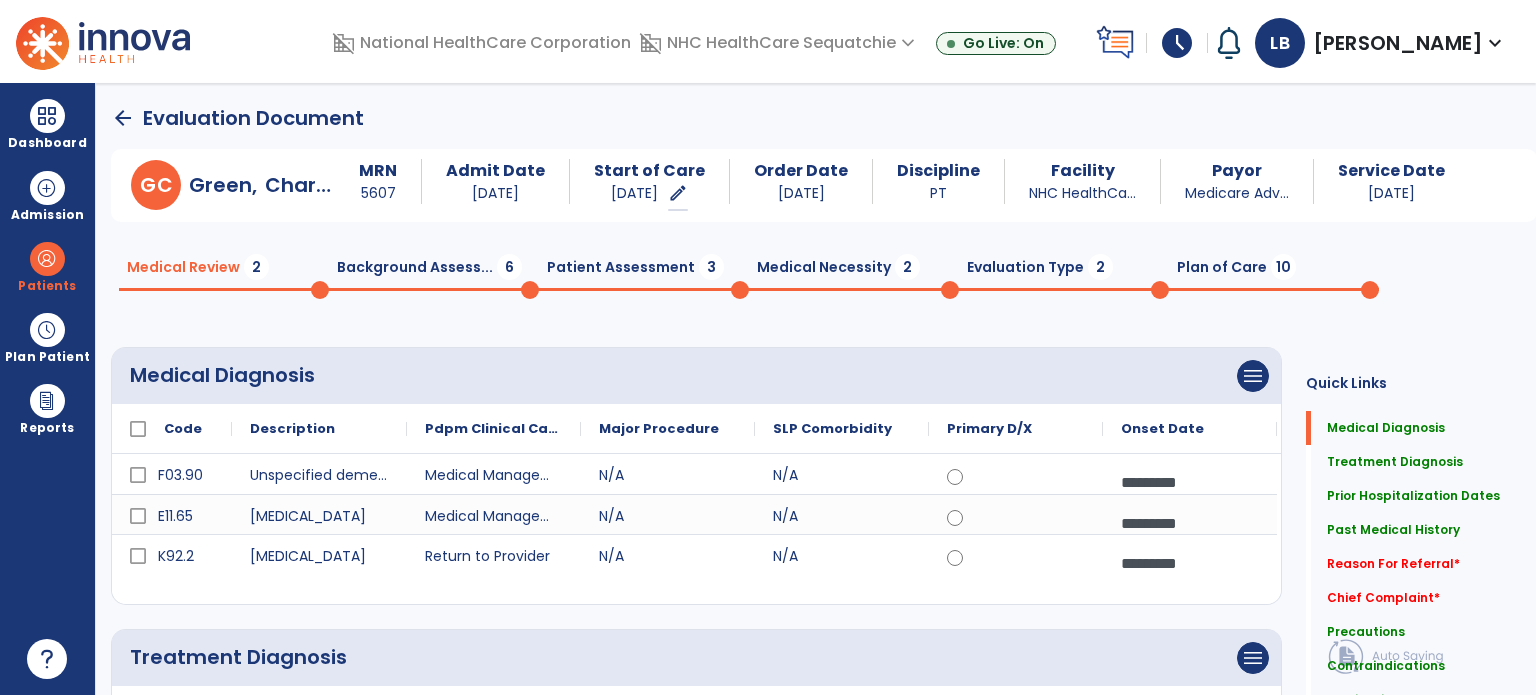 click on "Plan of Care  10" 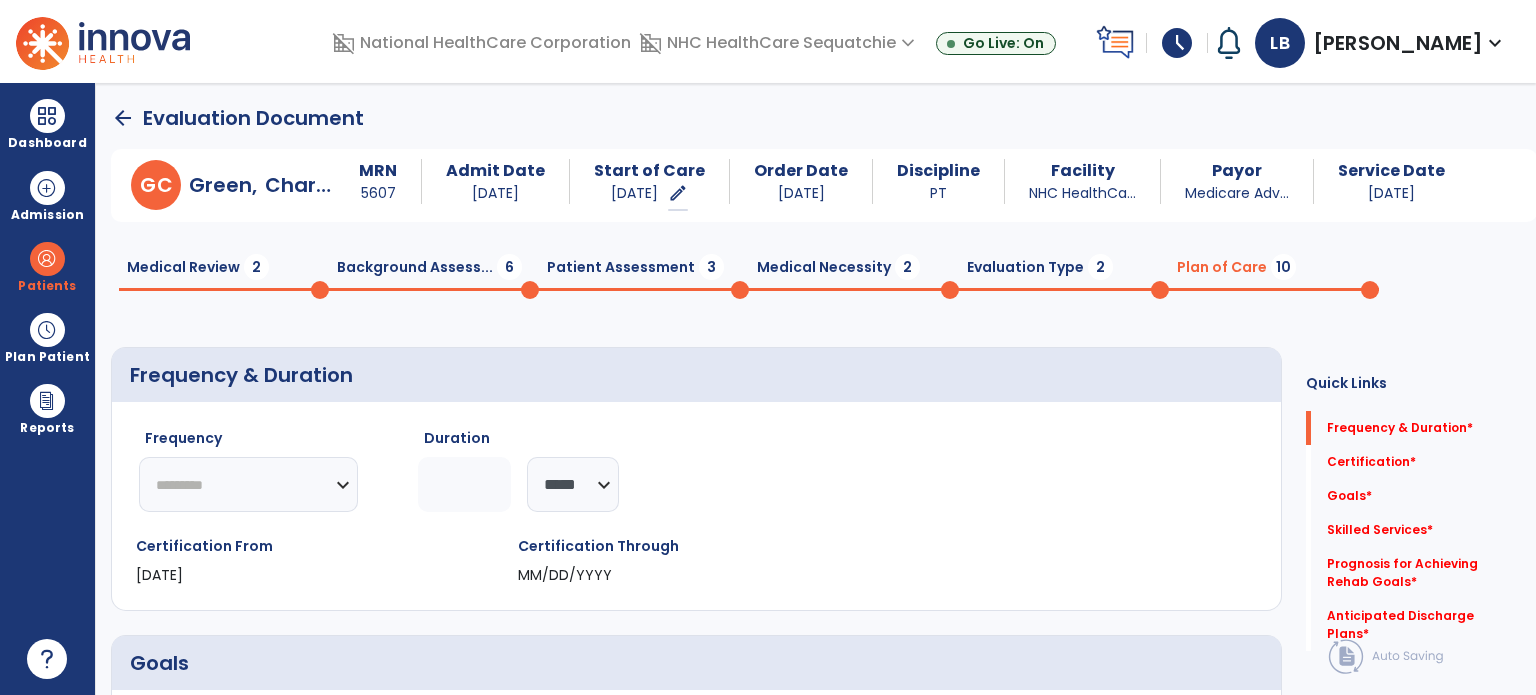 click on "********* ** ** ** ** ** ** **" 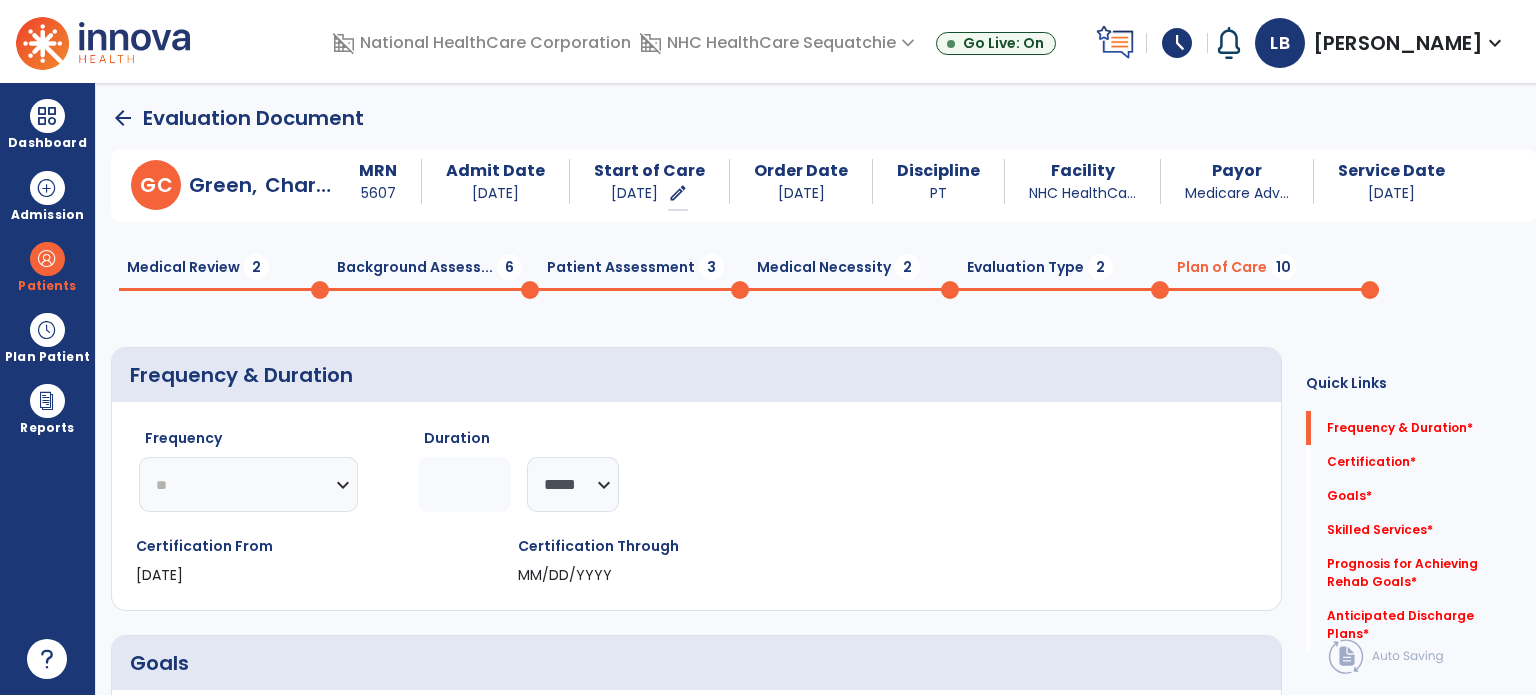 click on "********* ** ** ** ** ** ** **" 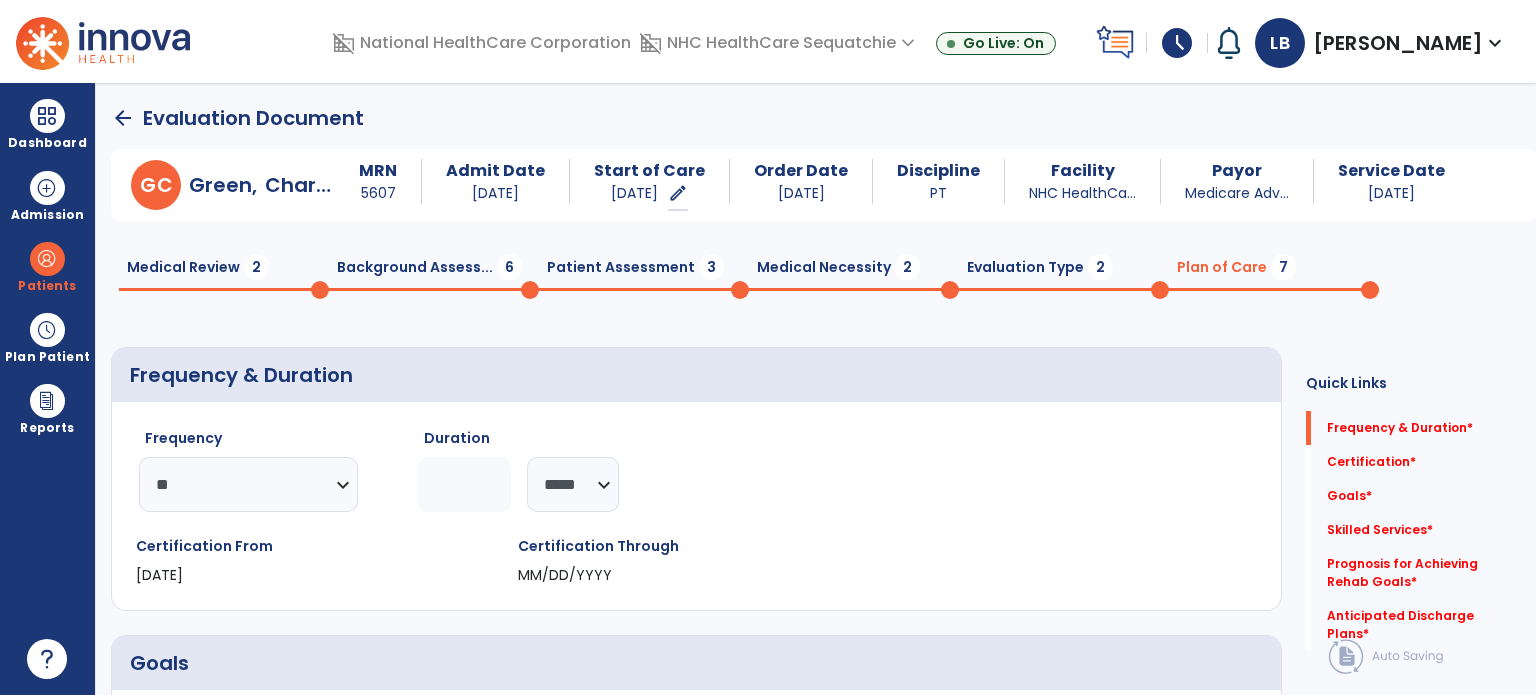 click 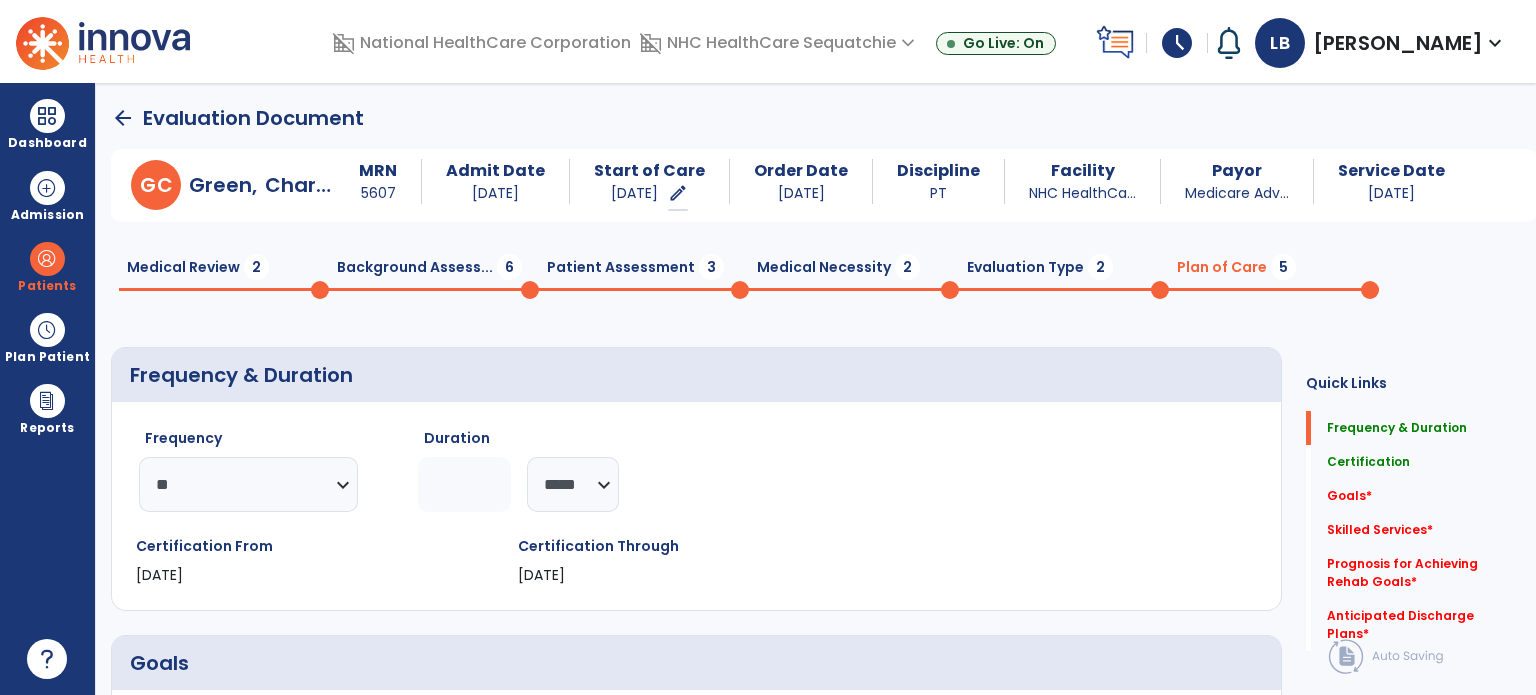 type on "*" 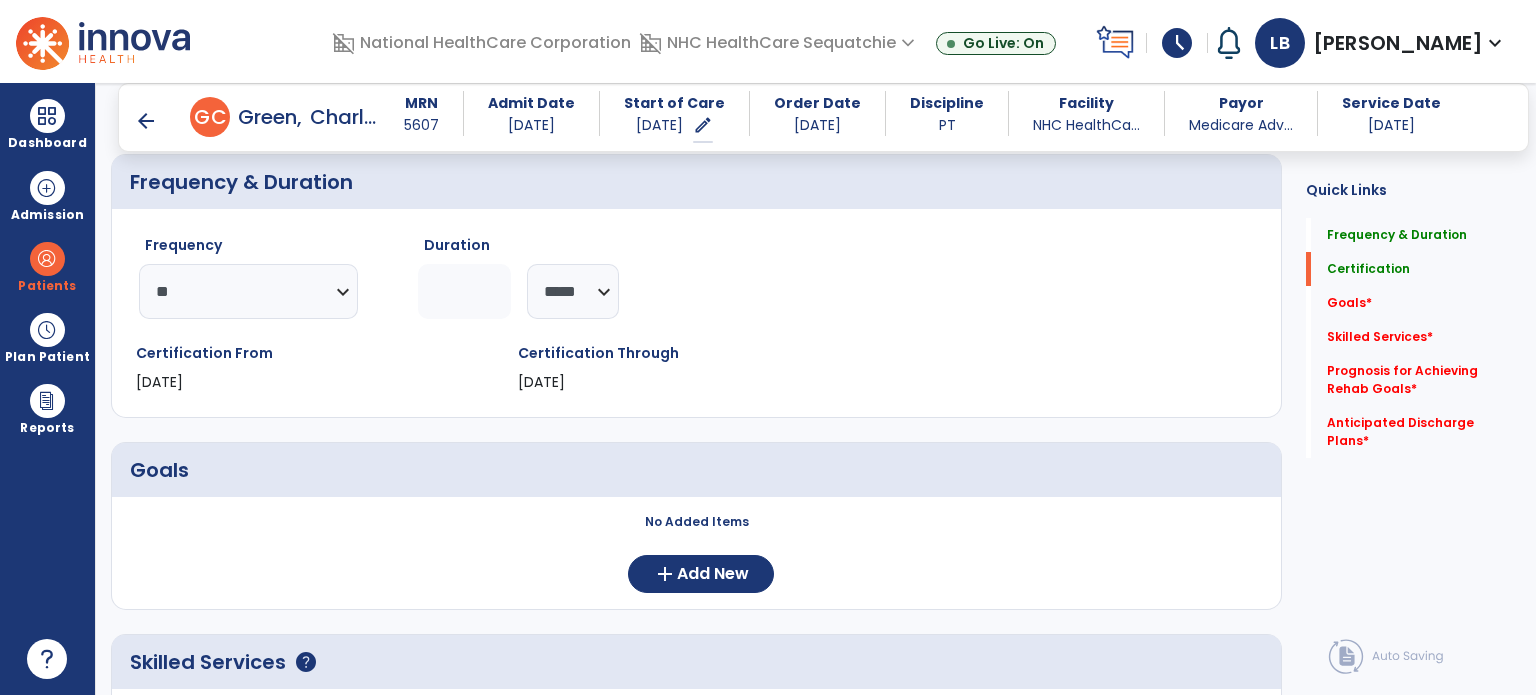 scroll, scrollTop: 200, scrollLeft: 0, axis: vertical 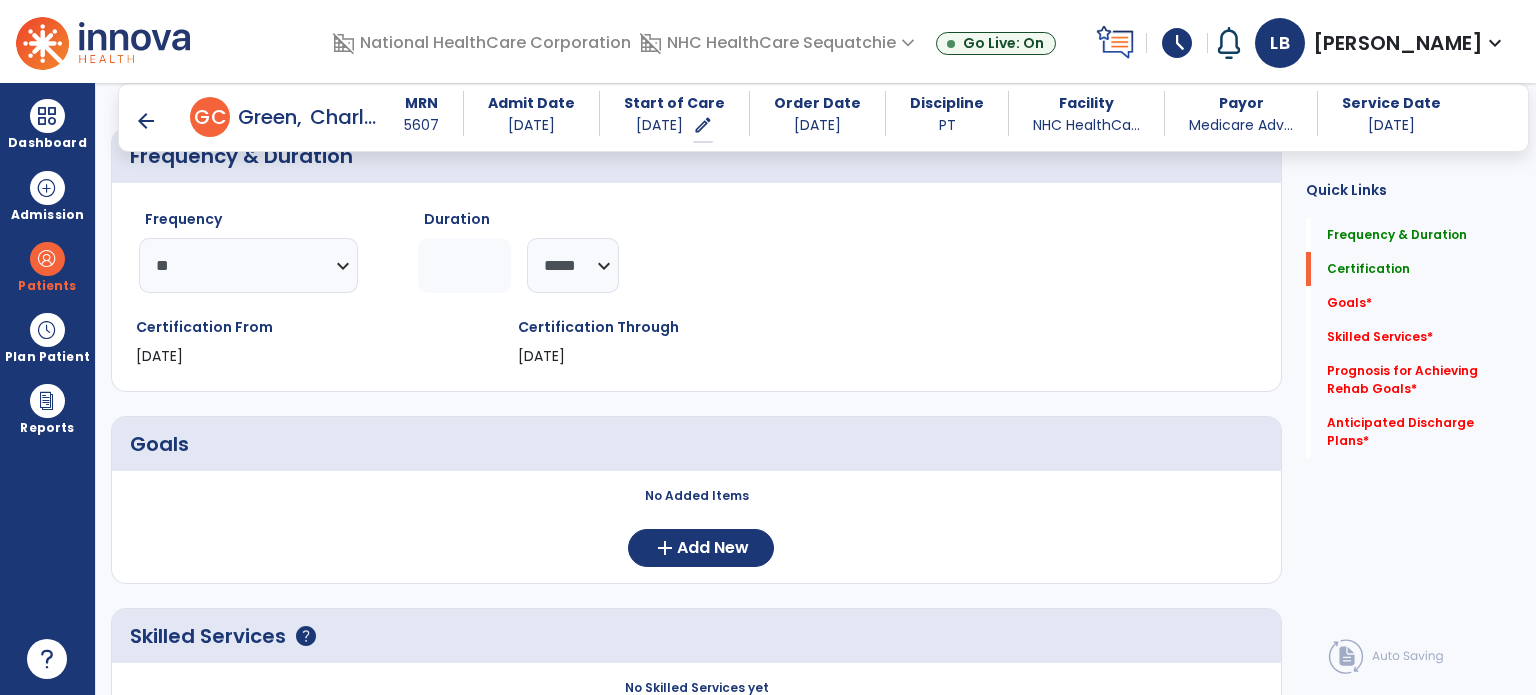 click on "Skilled Services   *" 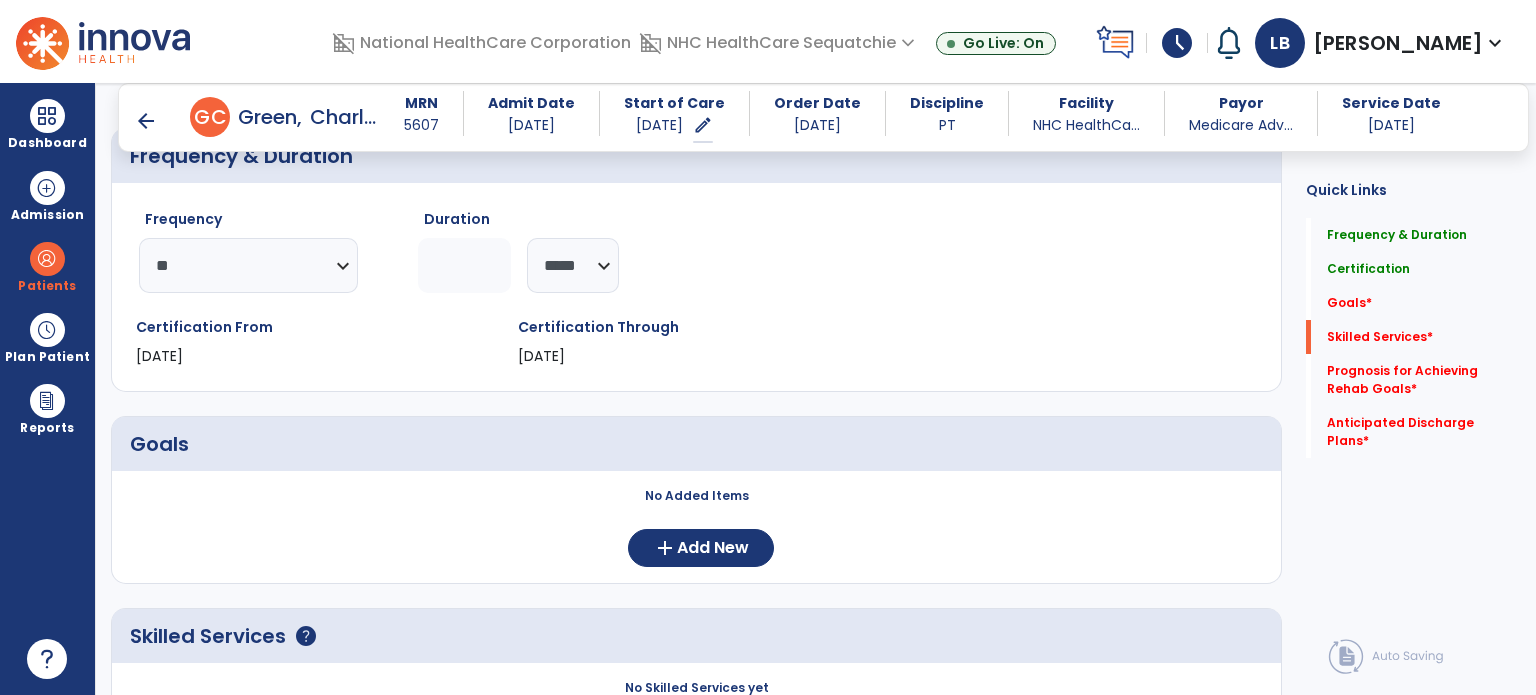 scroll, scrollTop: 306, scrollLeft: 0, axis: vertical 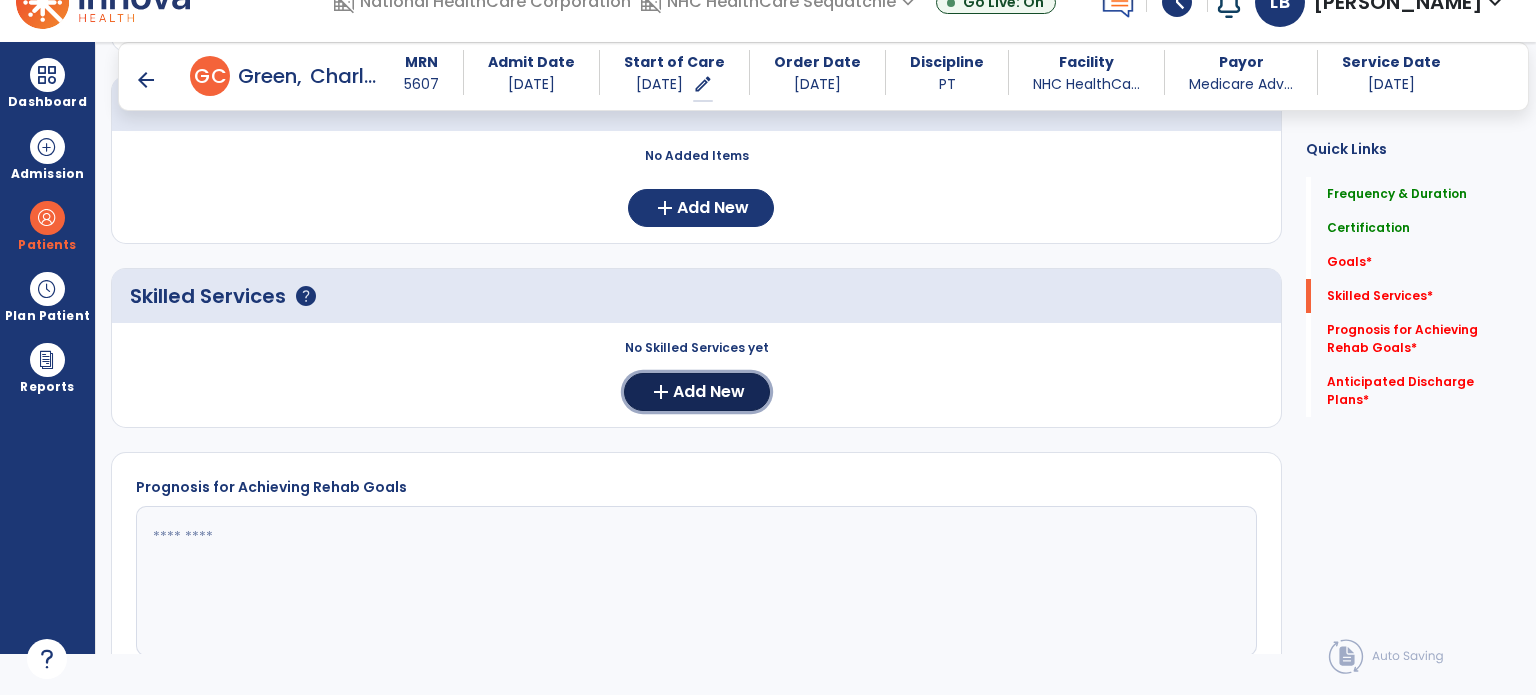 click on "Add New" 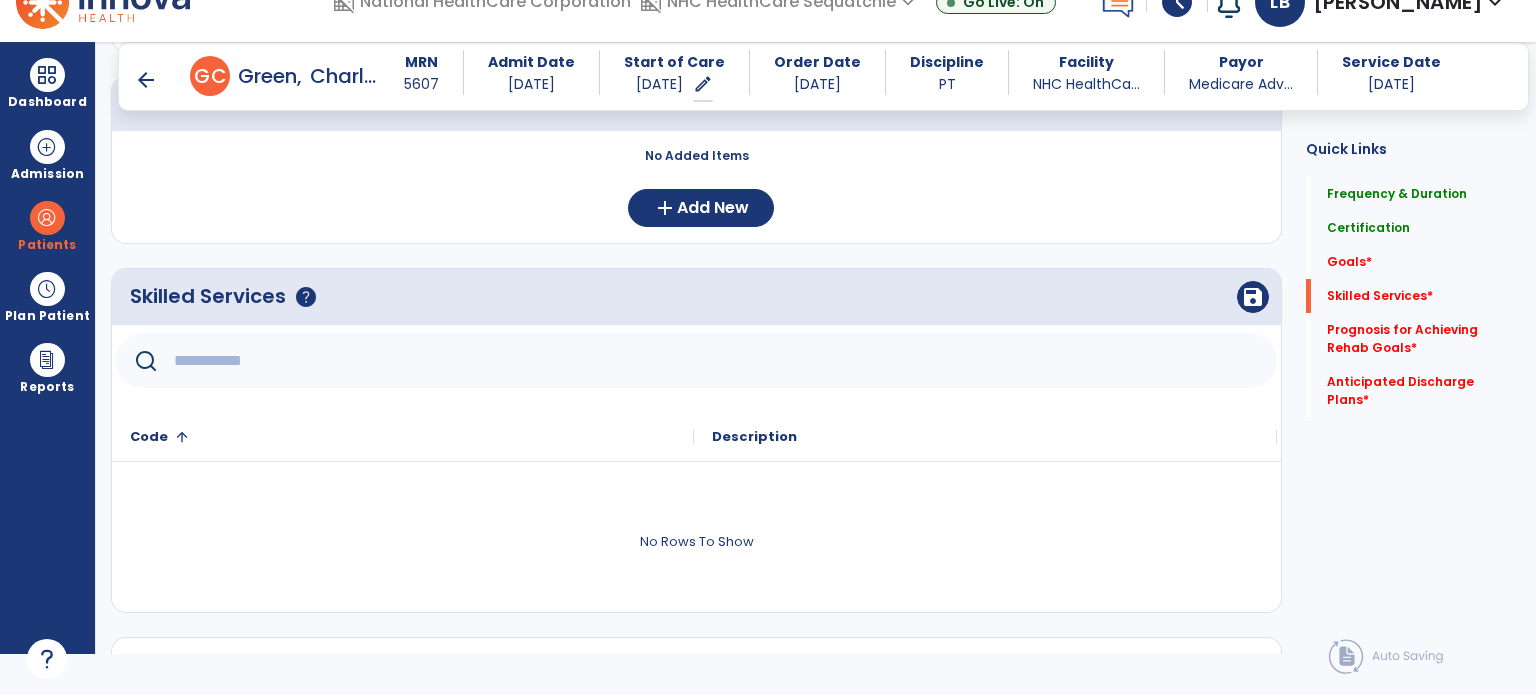 click 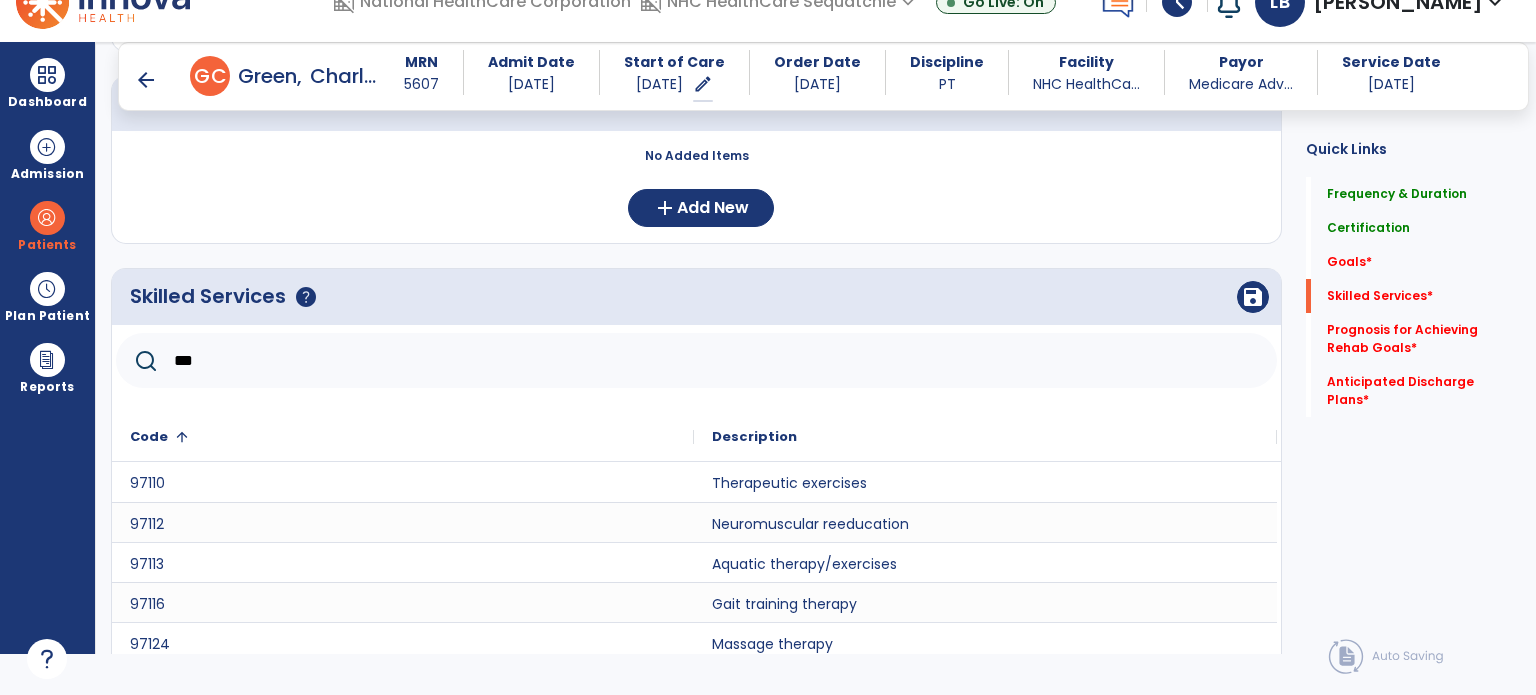 scroll, scrollTop: 0, scrollLeft: 0, axis: both 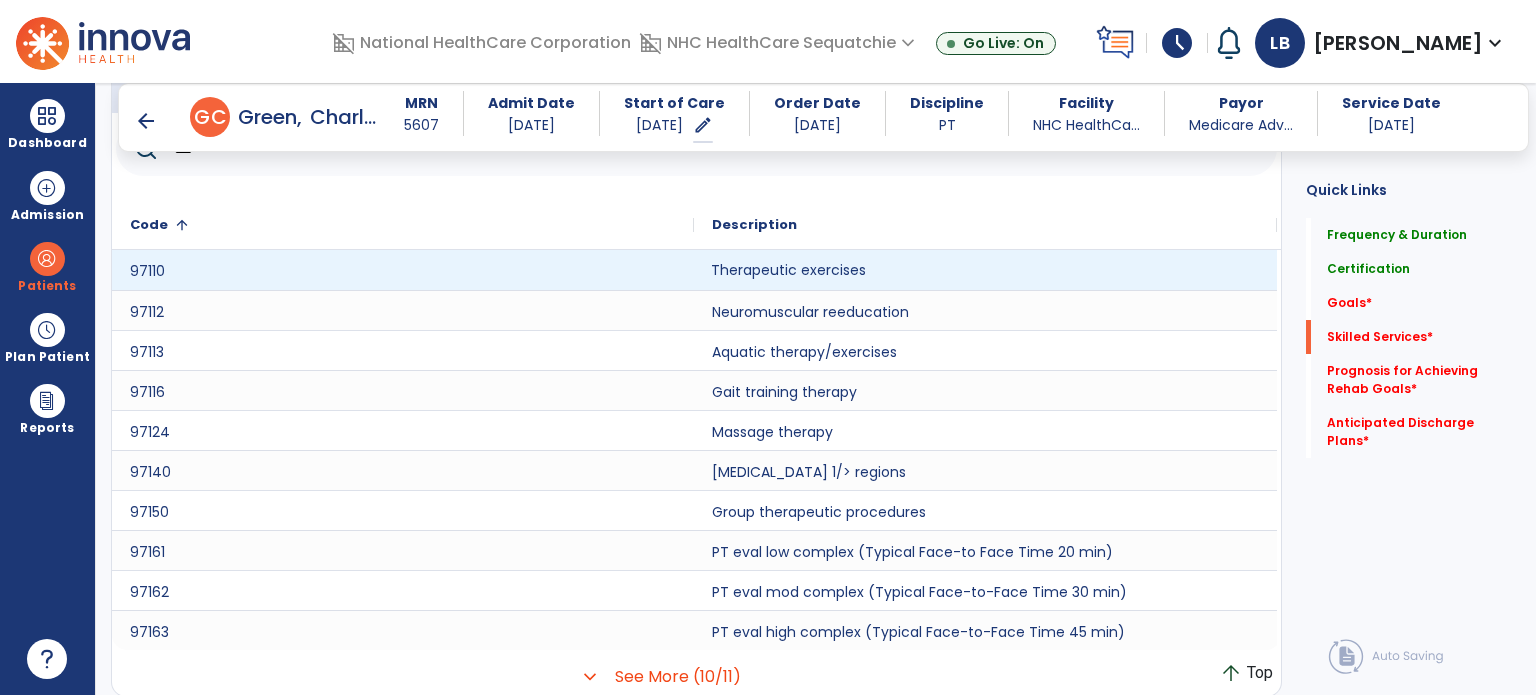 click on "Therapeutic exercises" 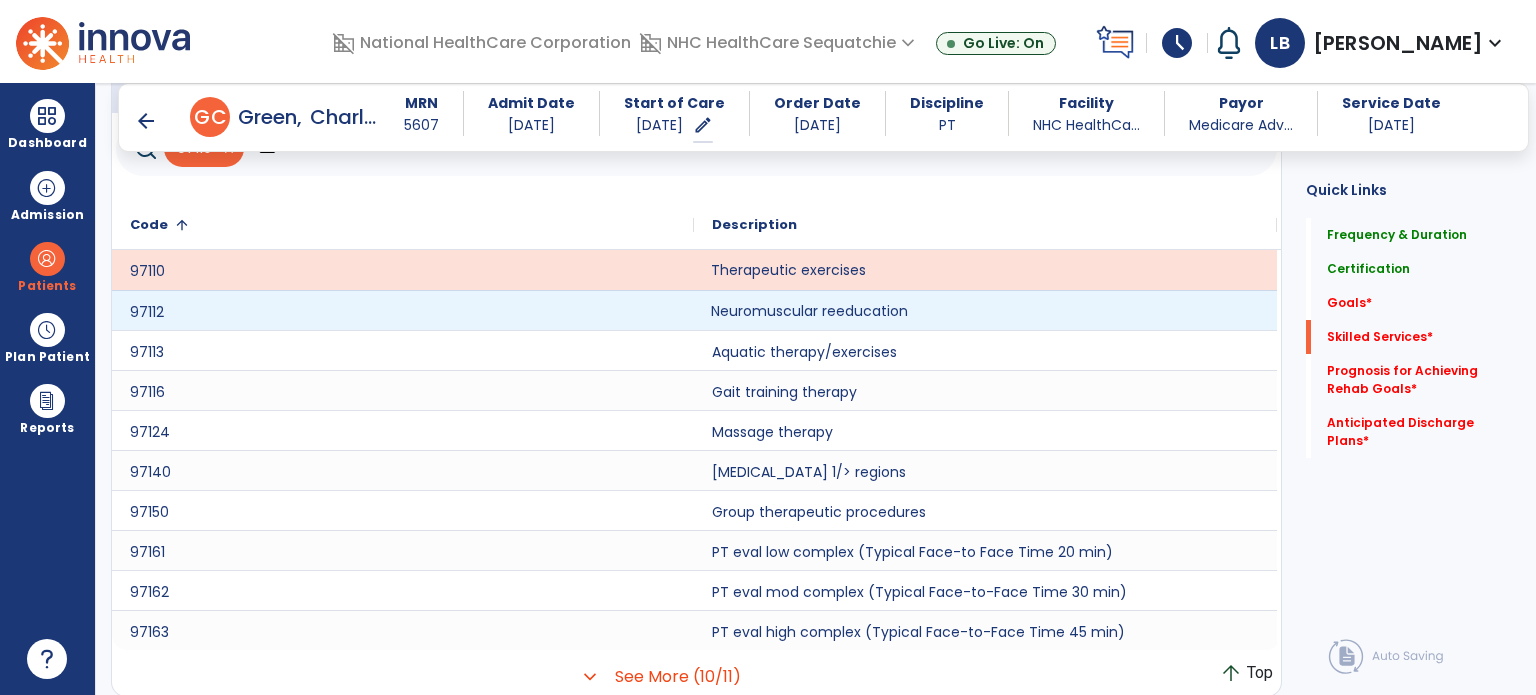 click on "Neuromuscular reeducation" 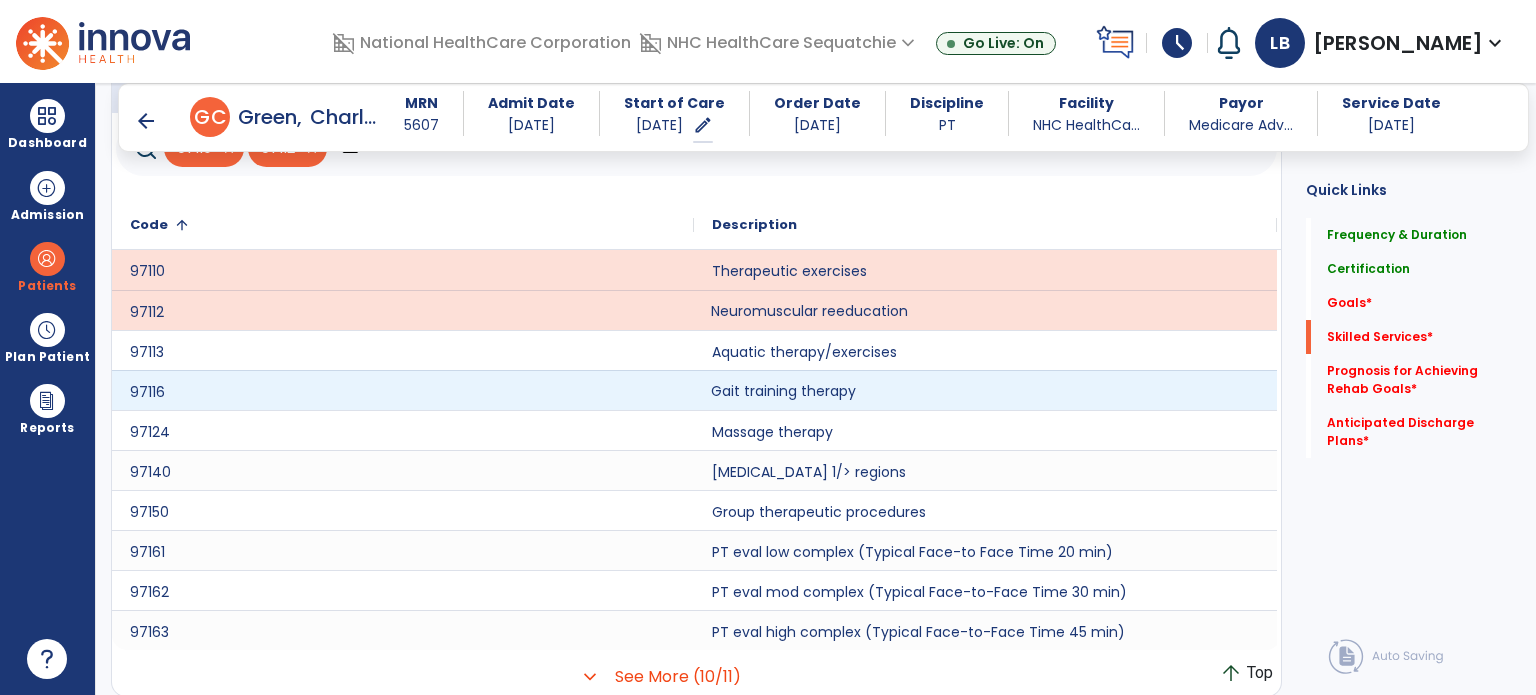 click on "Gait training therapy" 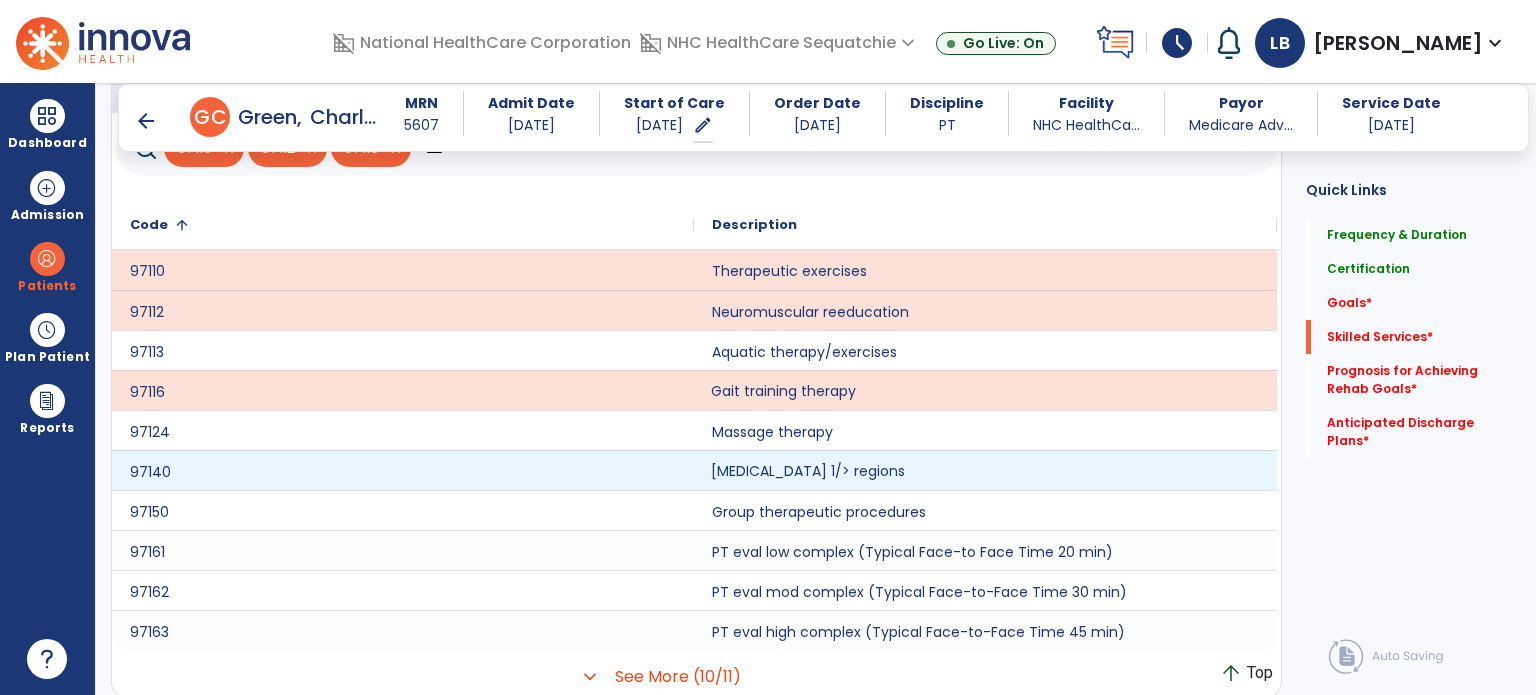 click on "Manual therapy 1/> regions" 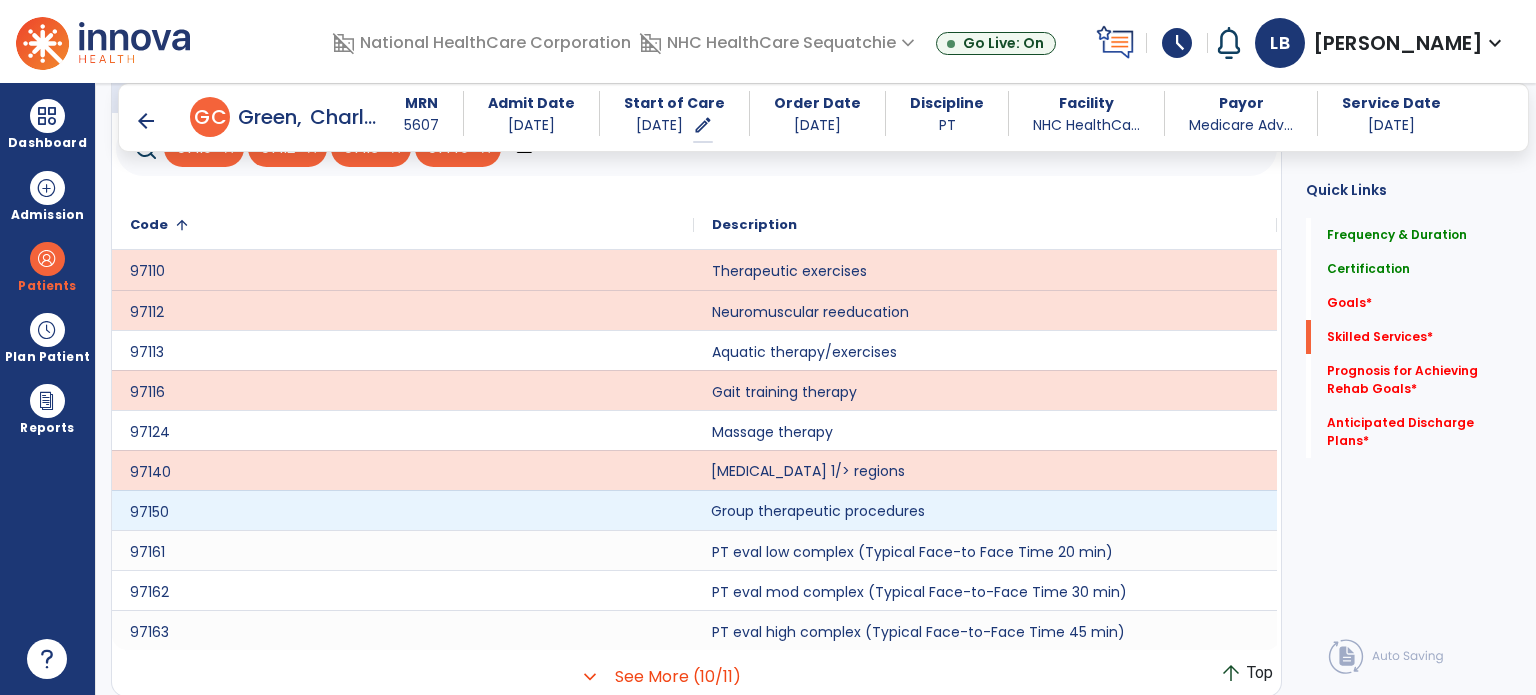 click on "Group therapeutic procedures" 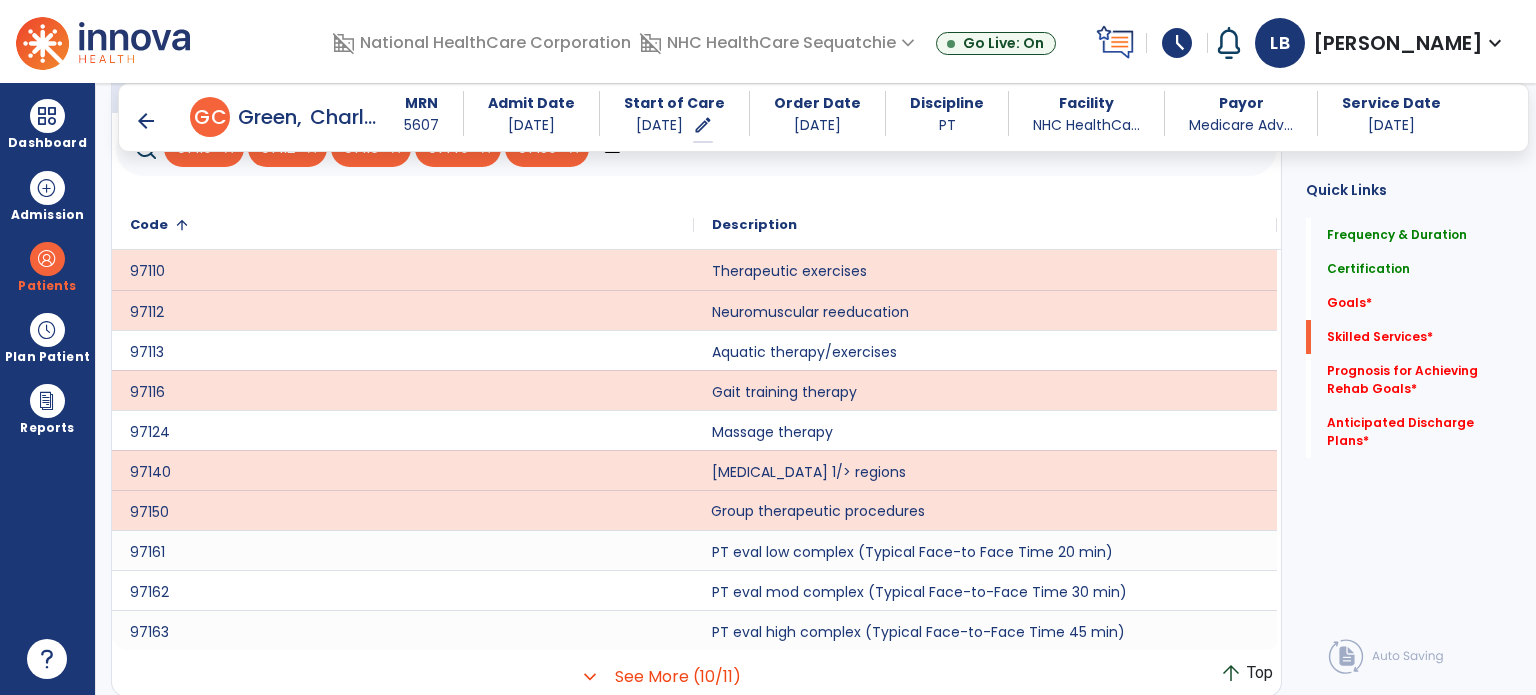 scroll, scrollTop: 652, scrollLeft: 0, axis: vertical 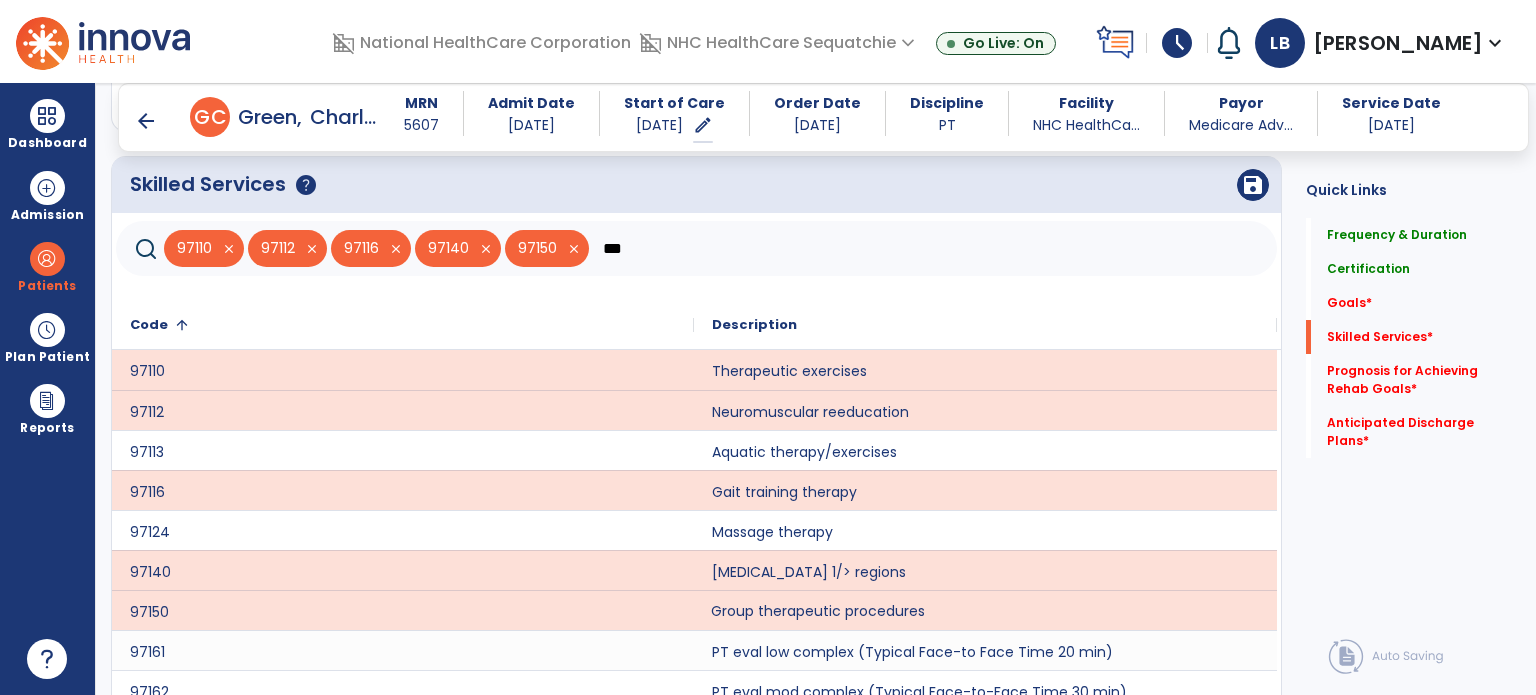 click on "***" 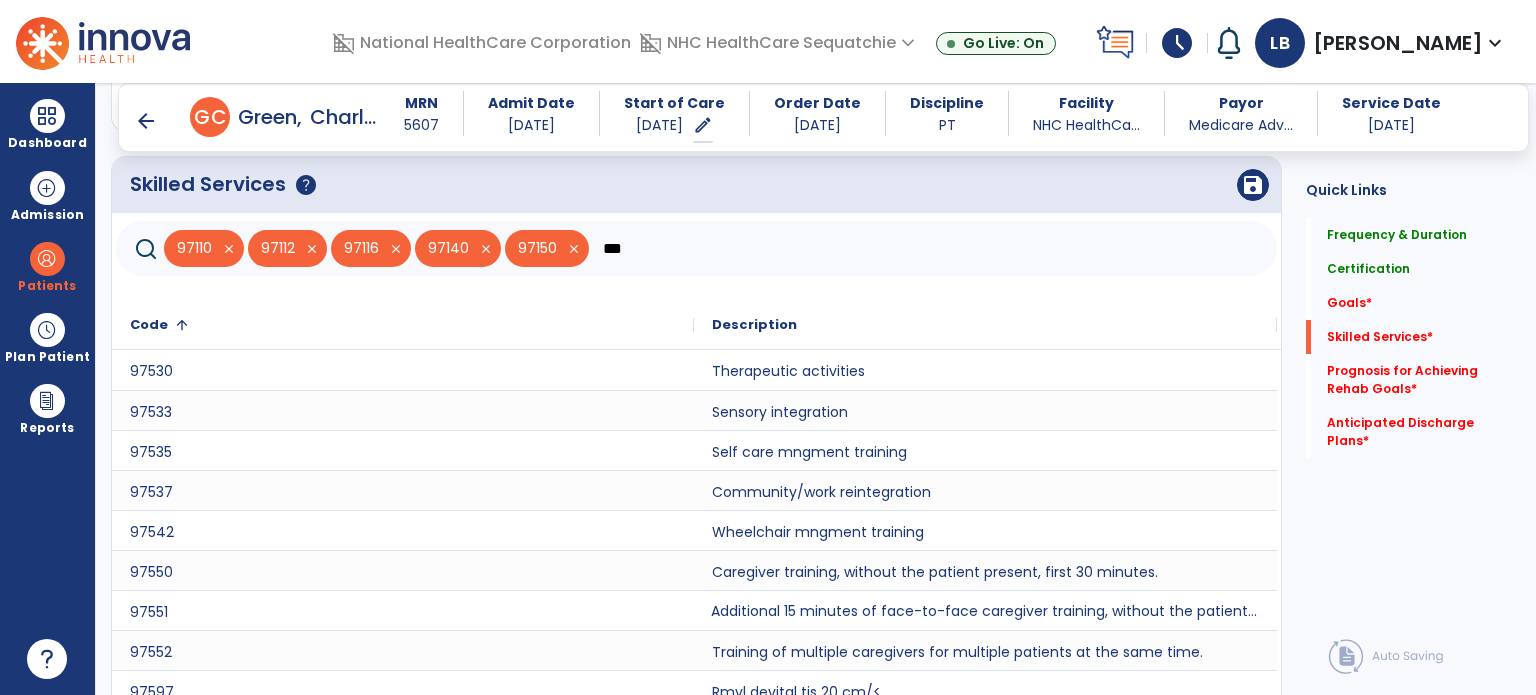 type on "***" 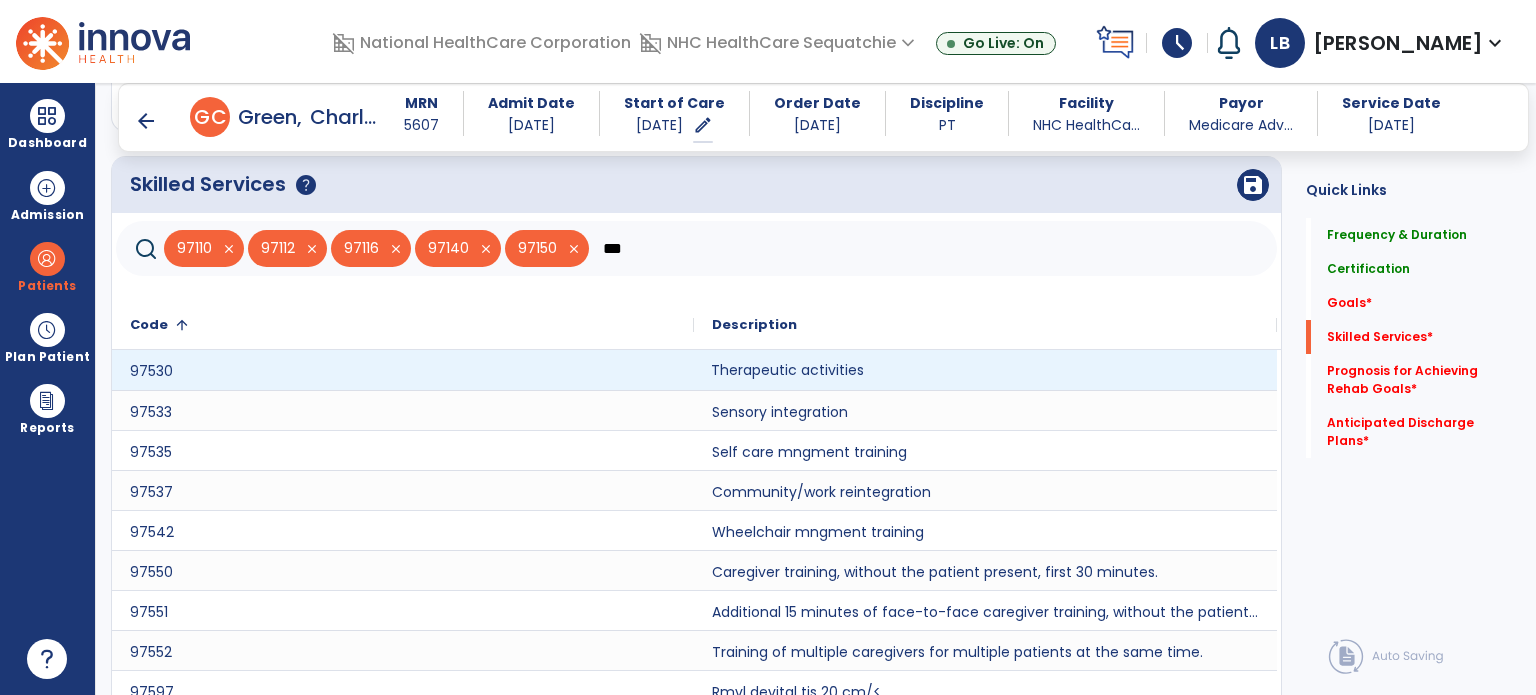 click on "Therapeutic activities" 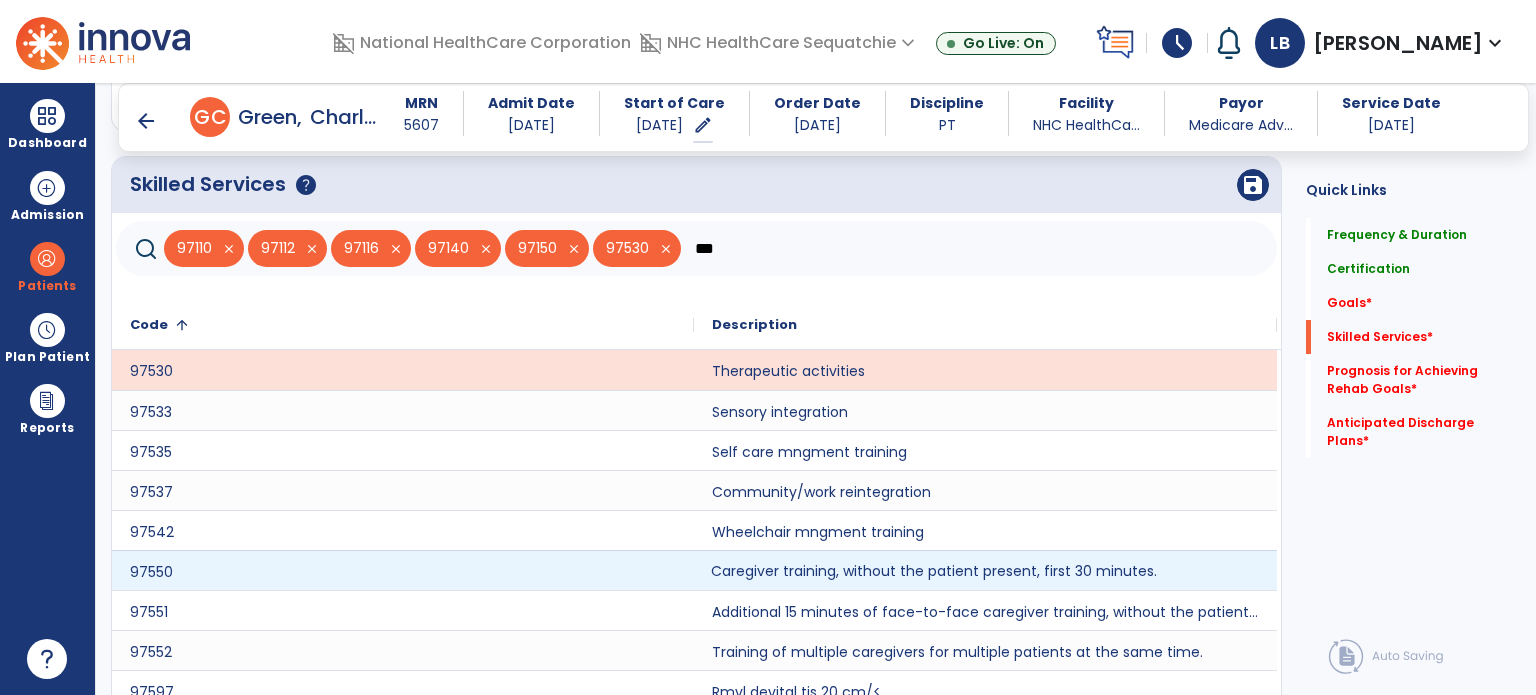 drag, startPoint x: 876, startPoint y: 563, endPoint x: 1260, endPoint y: 303, distance: 463.7413 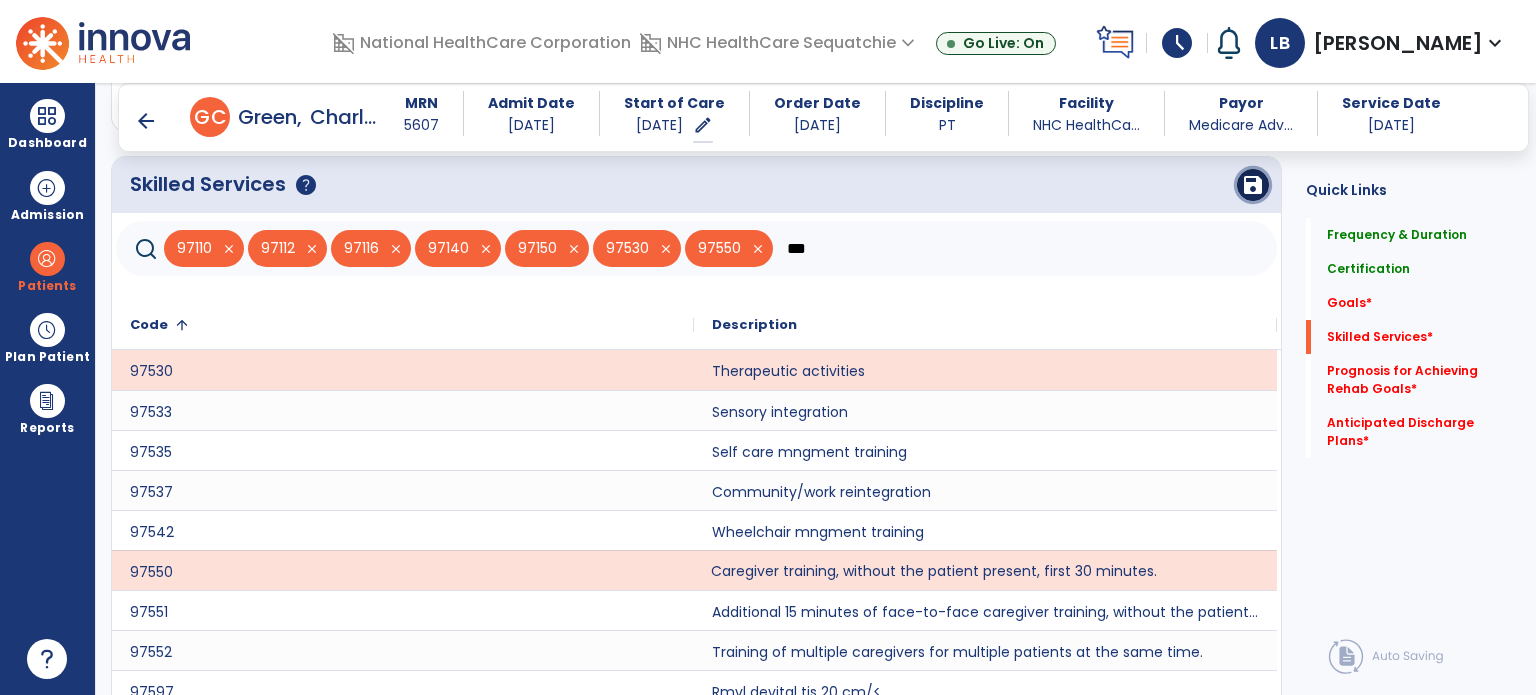 click on "save" 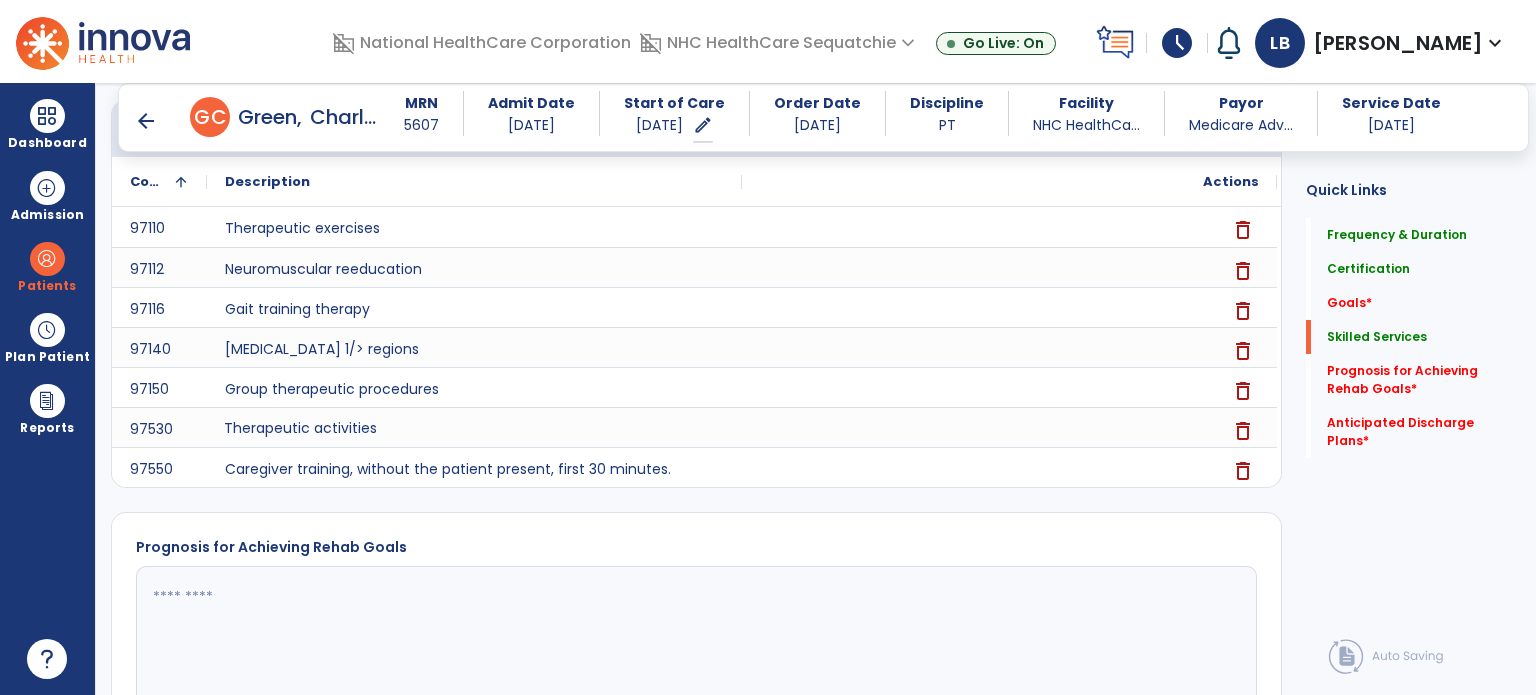 scroll, scrollTop: 752, scrollLeft: 0, axis: vertical 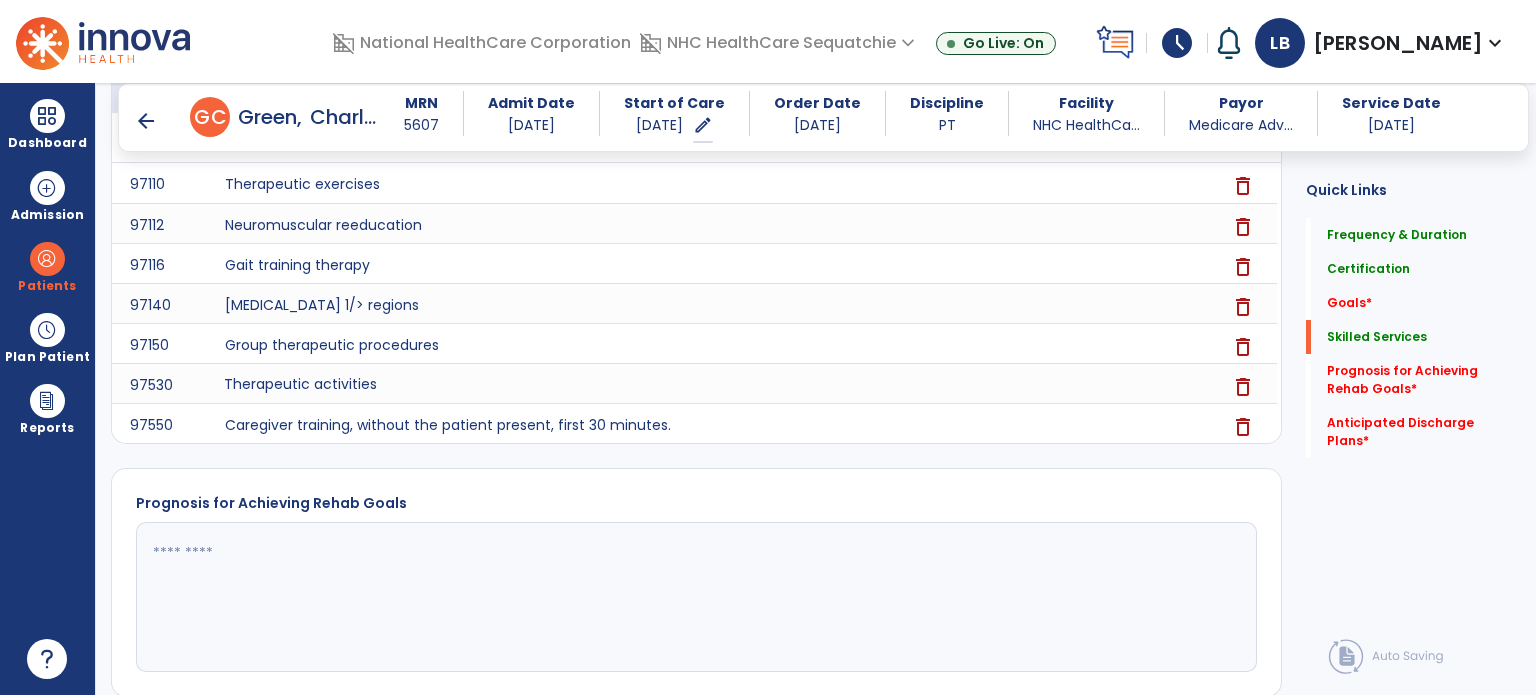 click on "Prognosis for Achieving Rehab Goals   *" 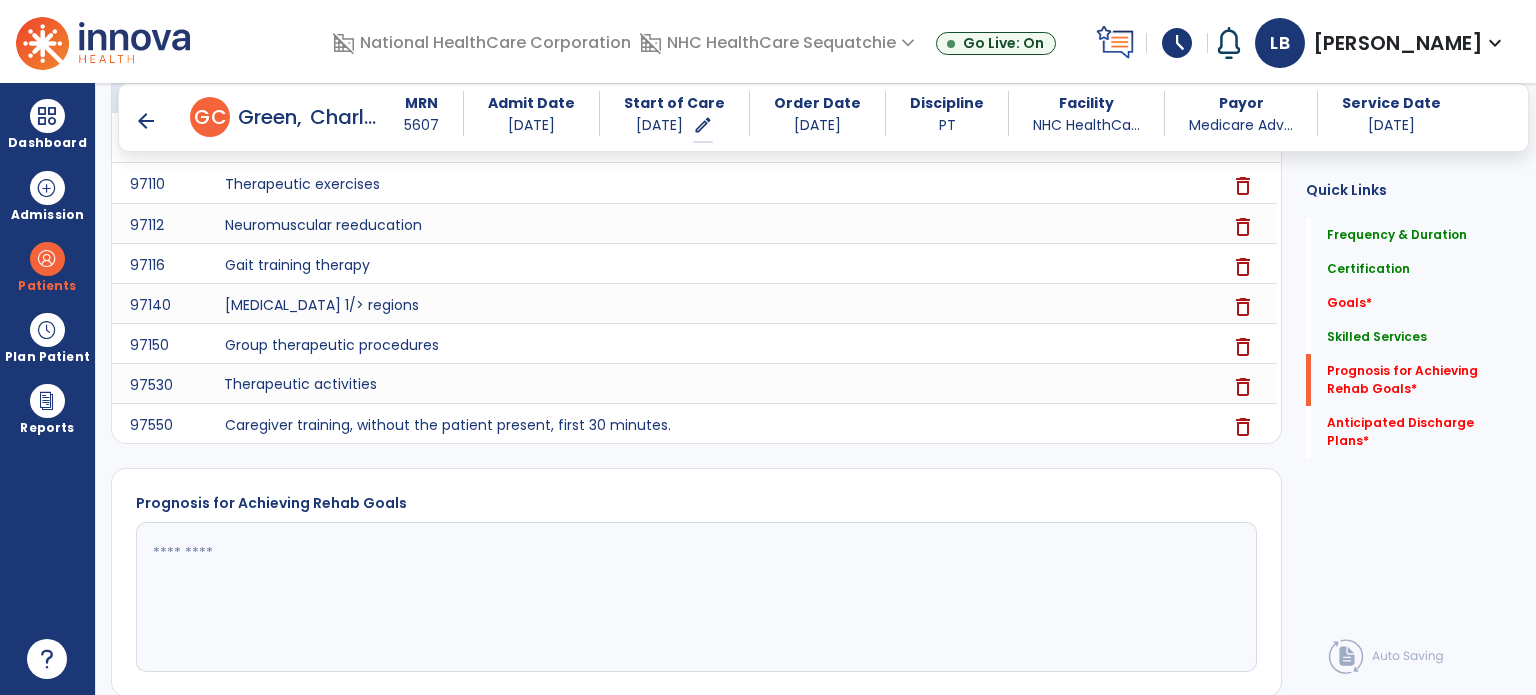 scroll, scrollTop: 41, scrollLeft: 0, axis: vertical 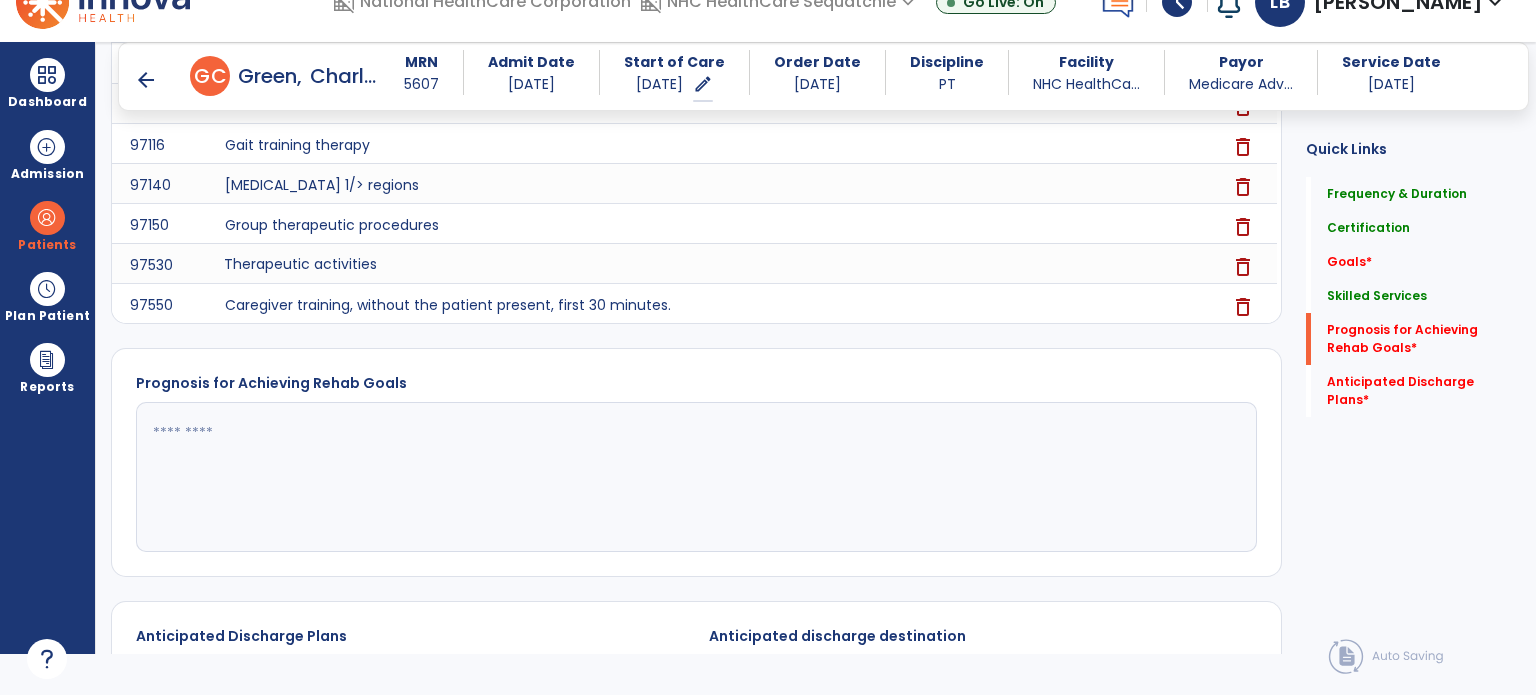 click 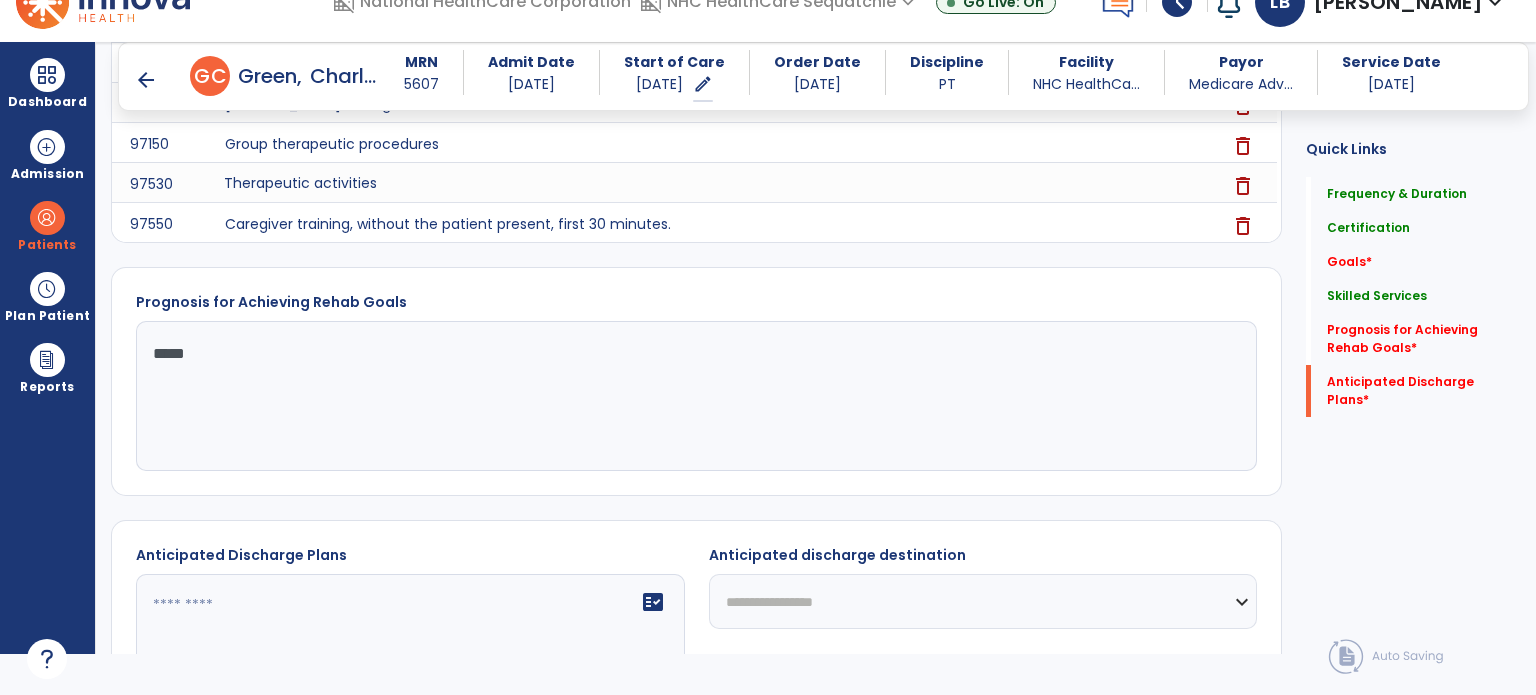 scroll, scrollTop: 1076, scrollLeft: 0, axis: vertical 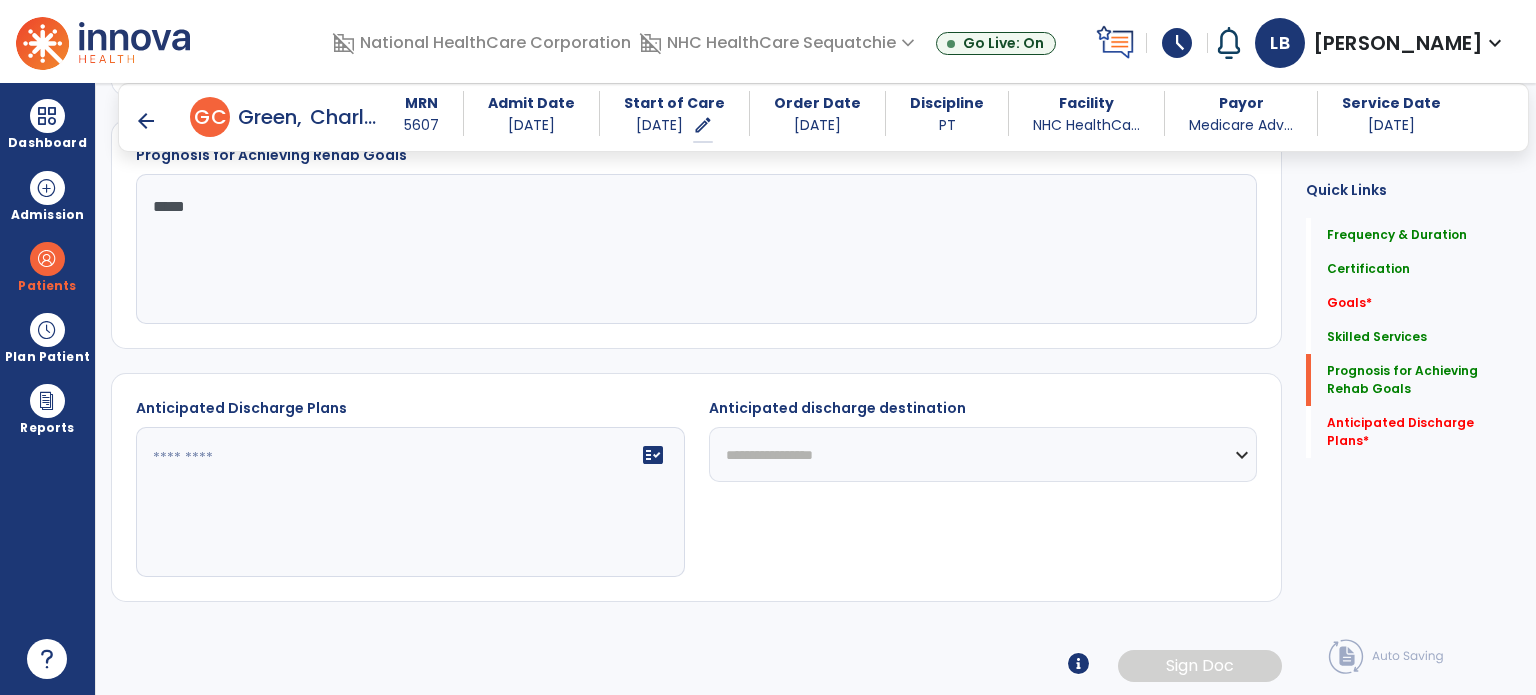type on "****" 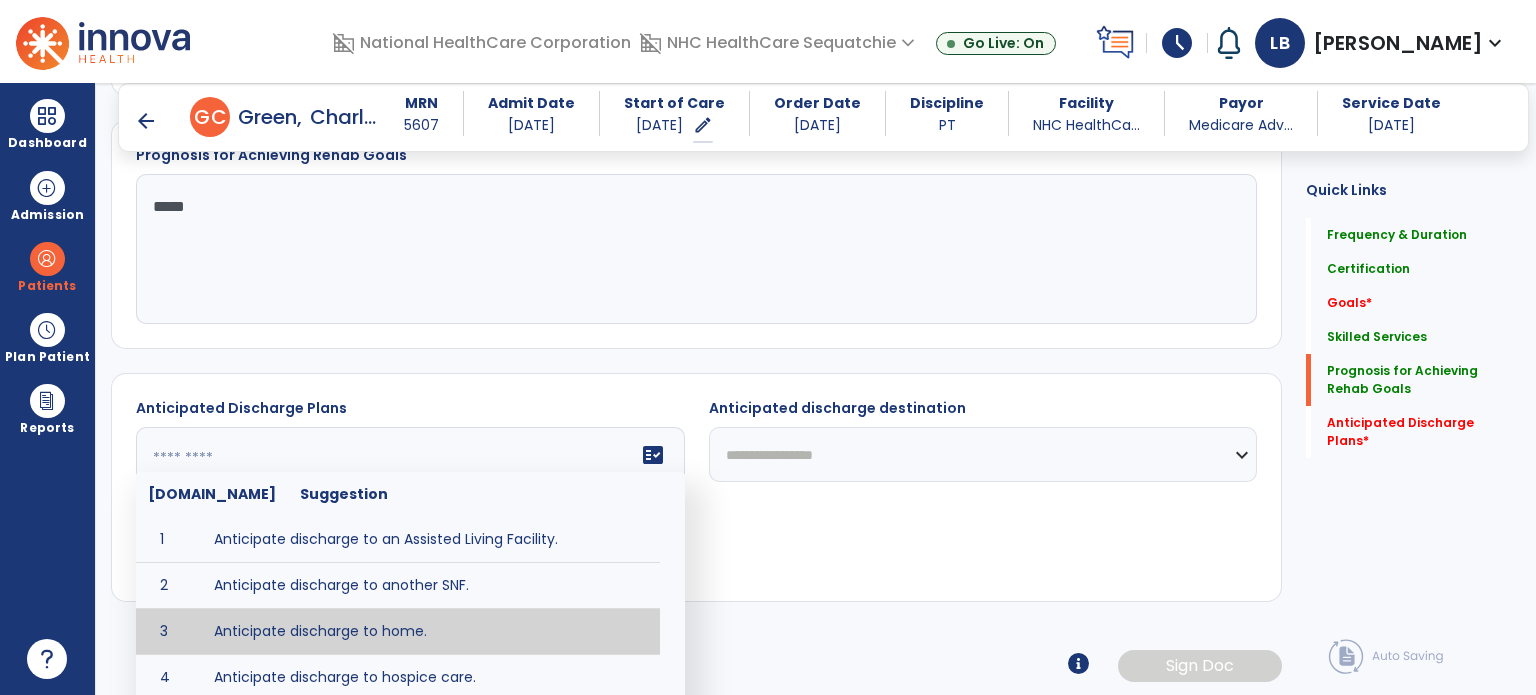 type on "**********" 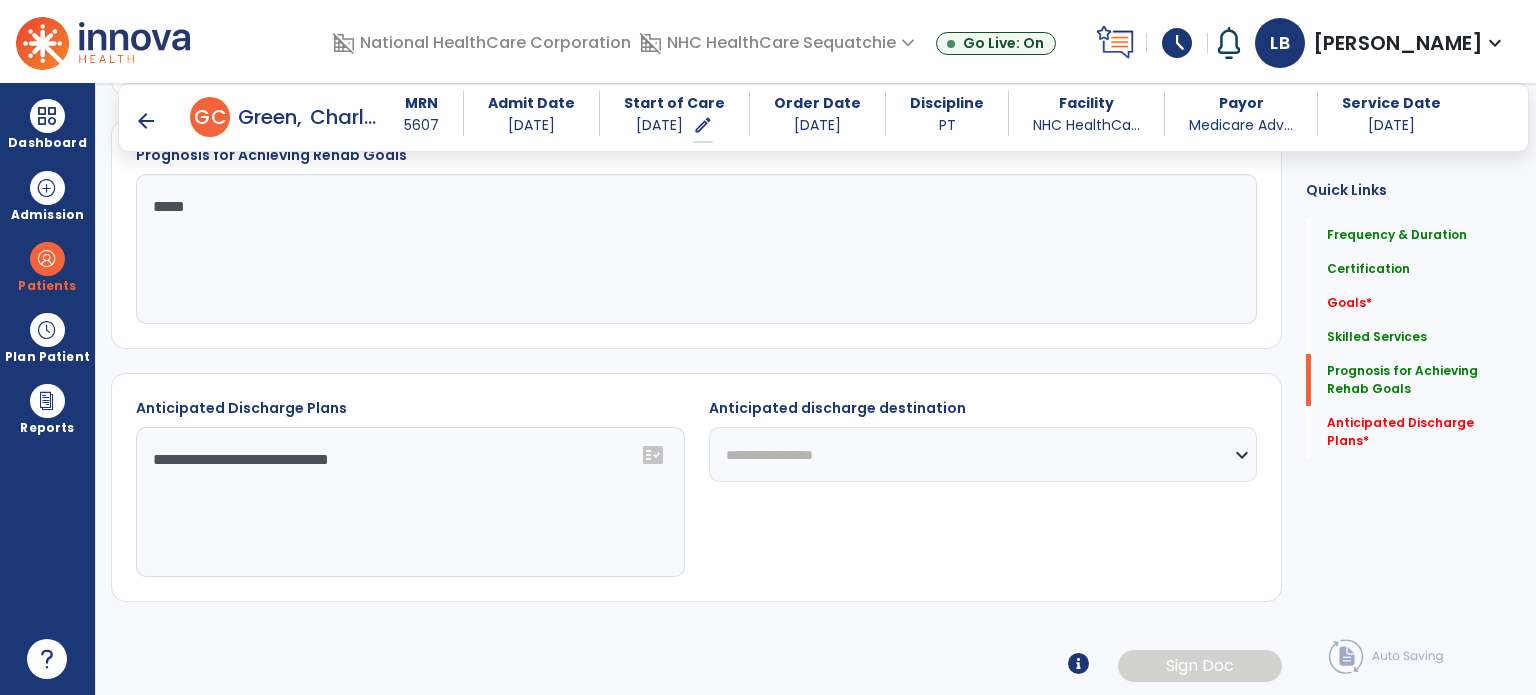 click on "**********" 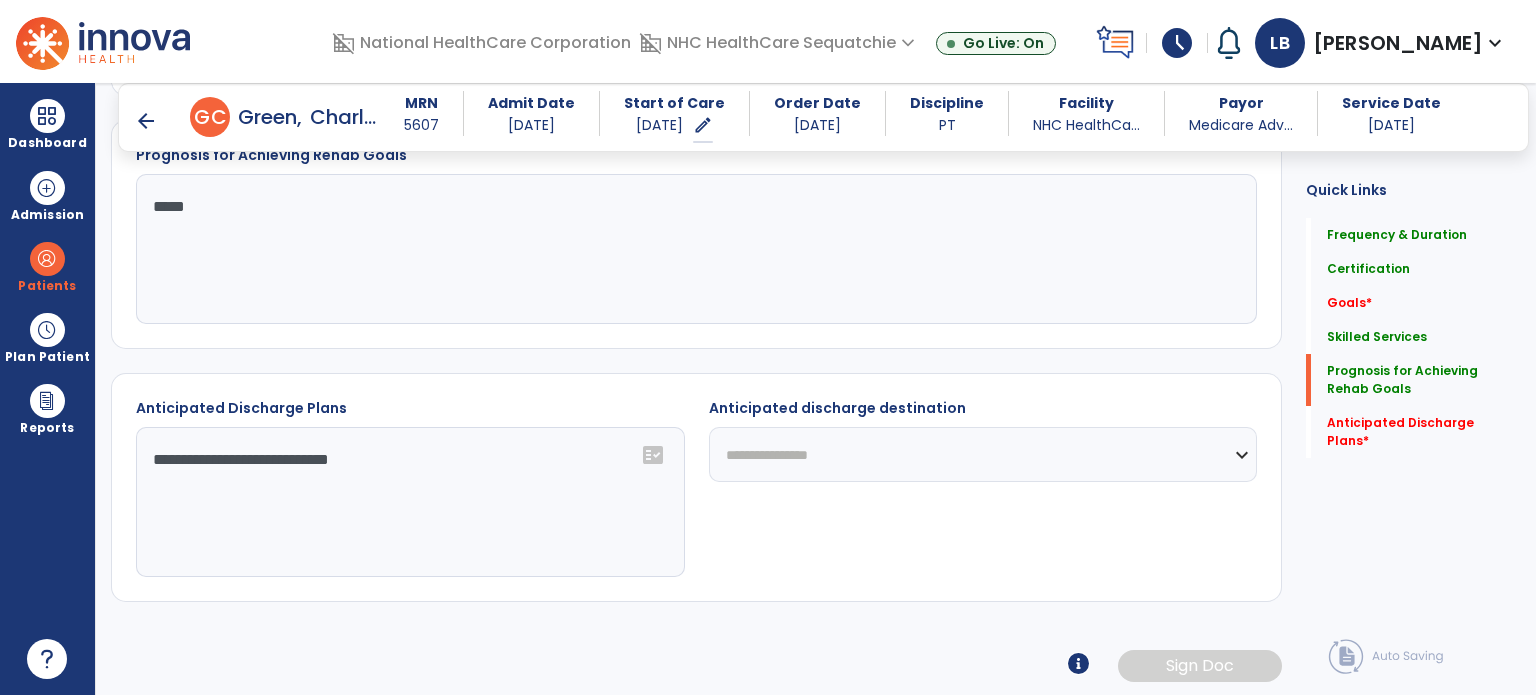 click on "**********" 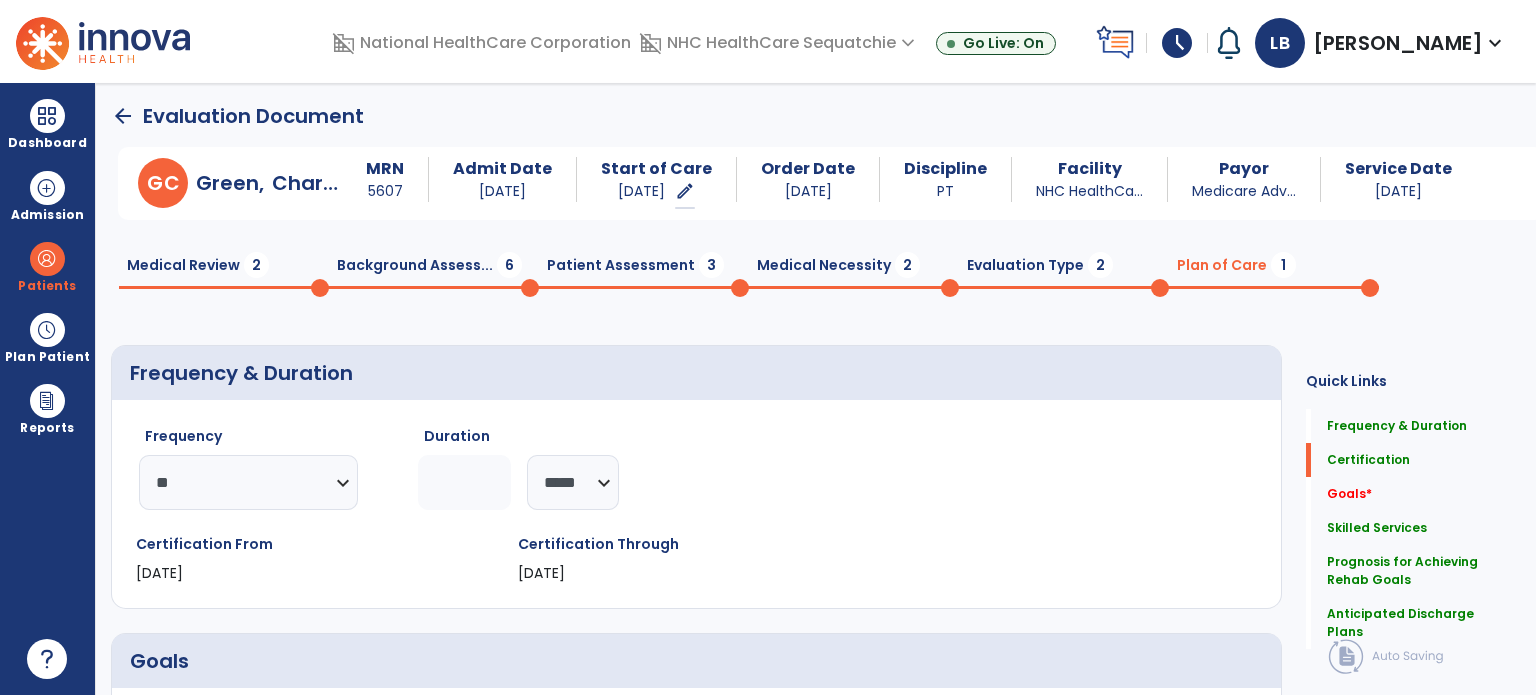 scroll, scrollTop: 0, scrollLeft: 0, axis: both 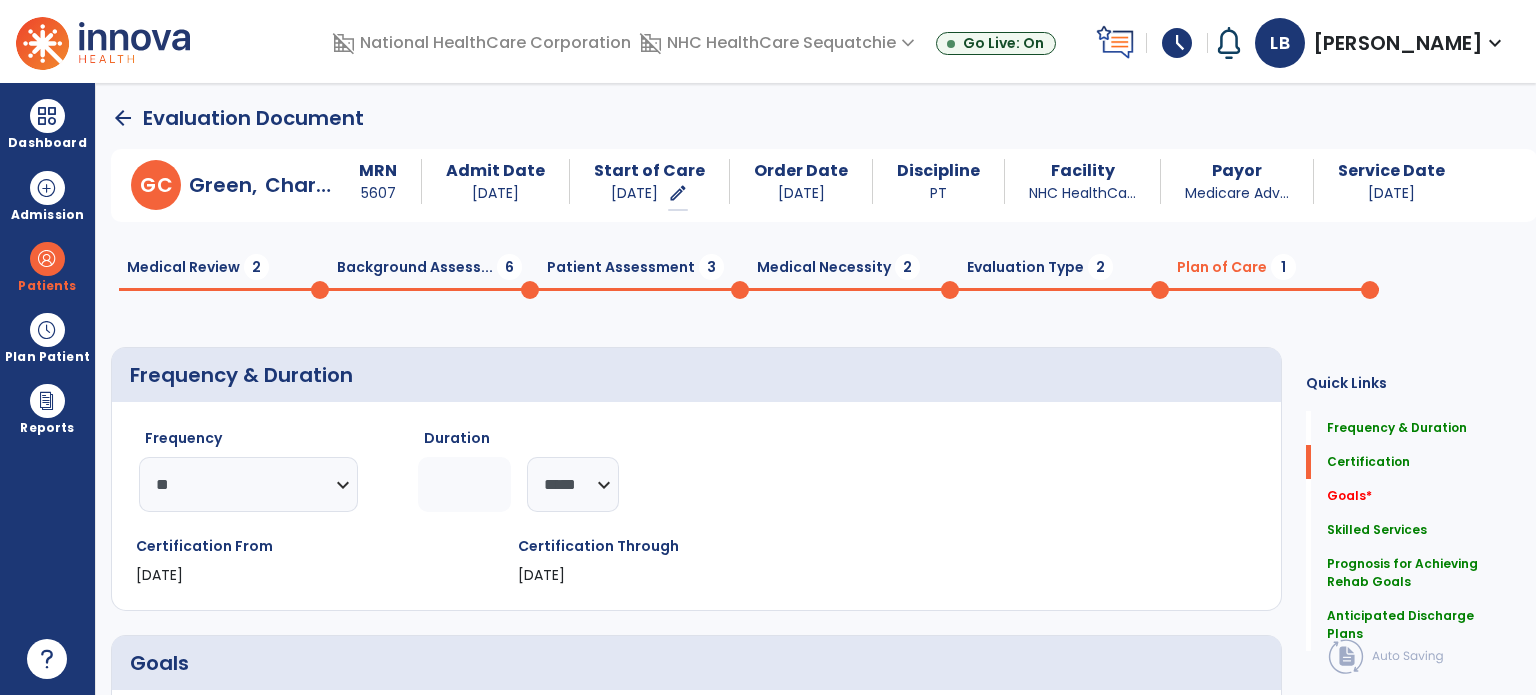 click on "Medical Review  2" 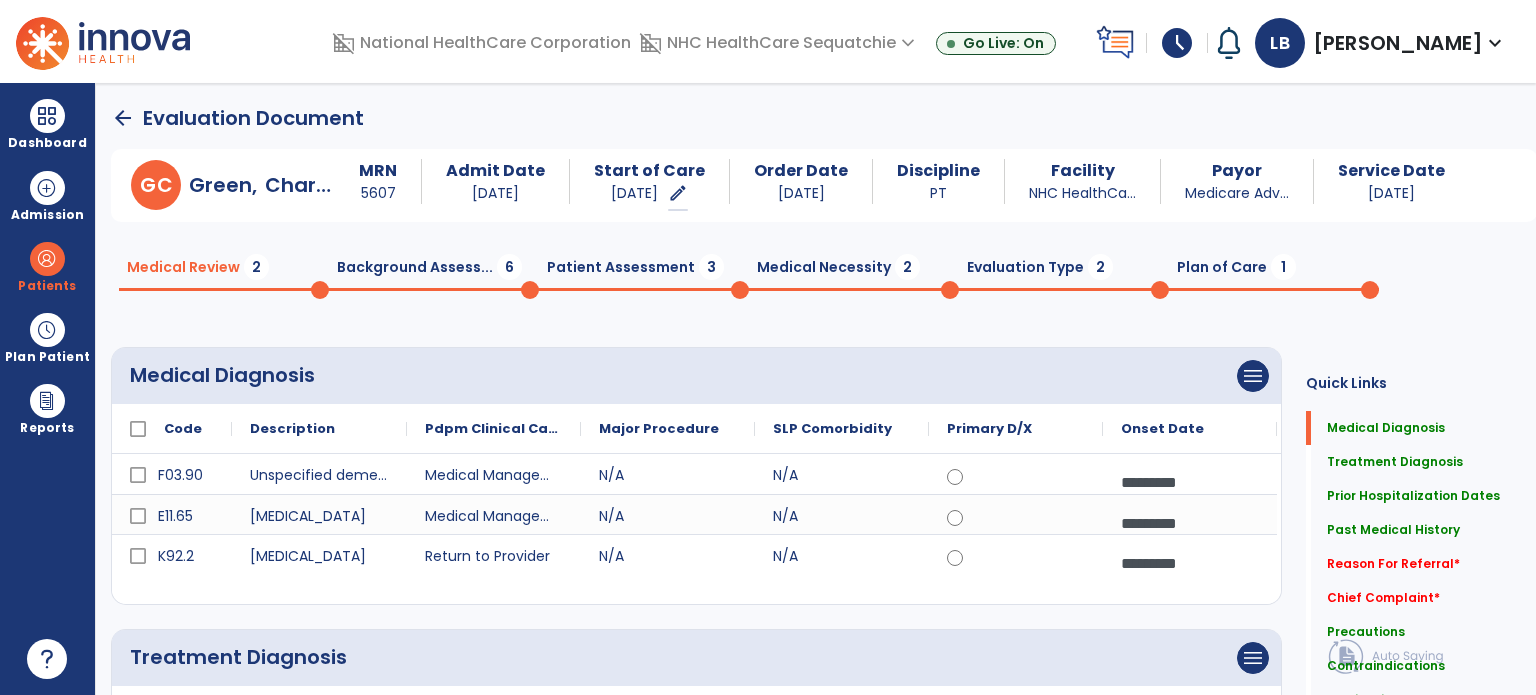 drag, startPoint x: 802, startPoint y: 358, endPoint x: 947, endPoint y: 403, distance: 151.82227 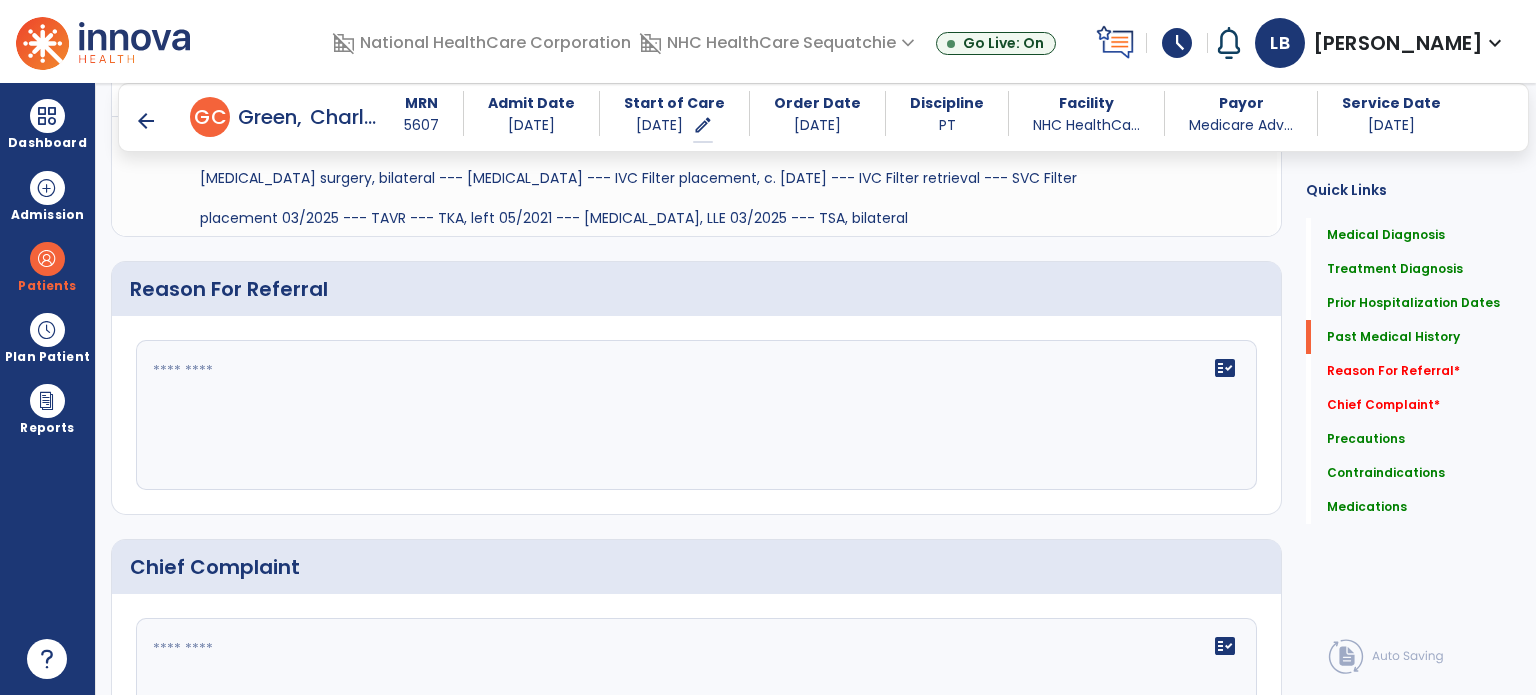 scroll, scrollTop: 1357, scrollLeft: 0, axis: vertical 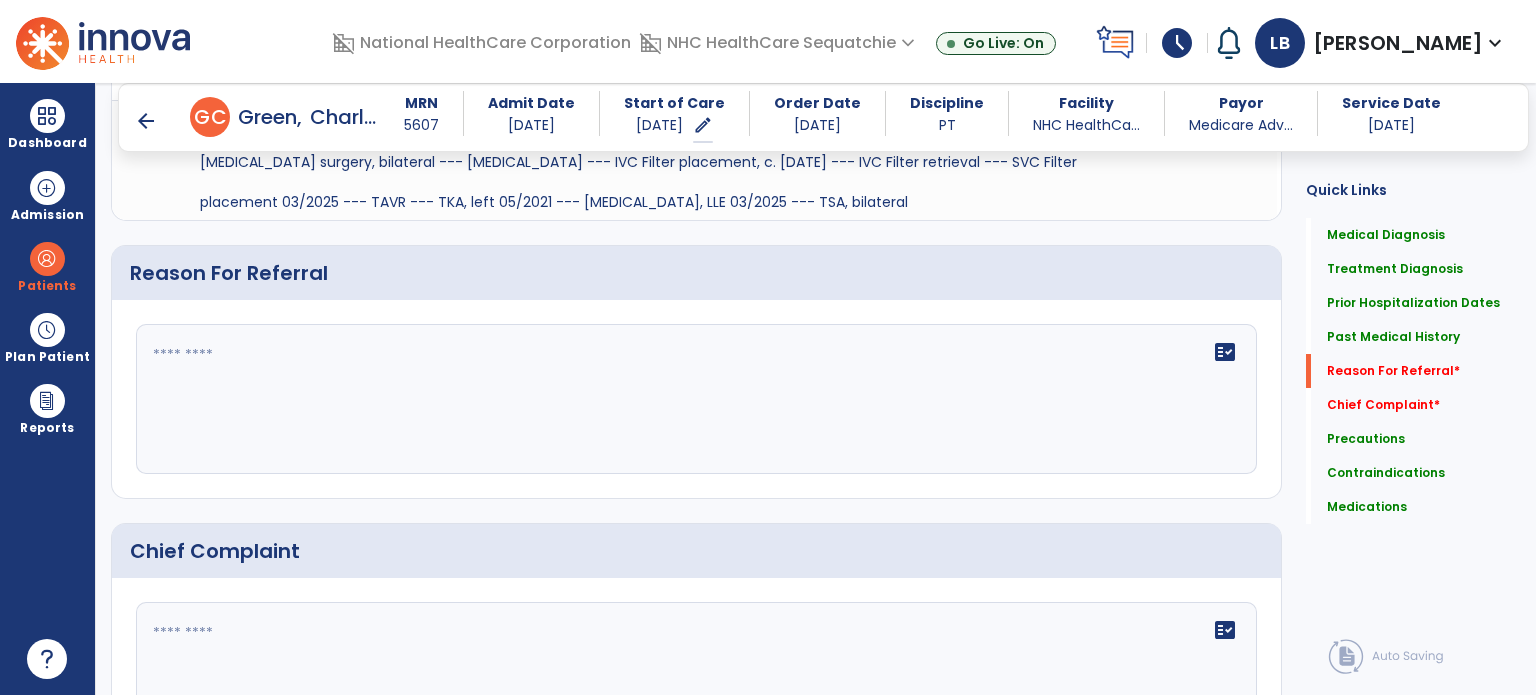 click on "fact_check" 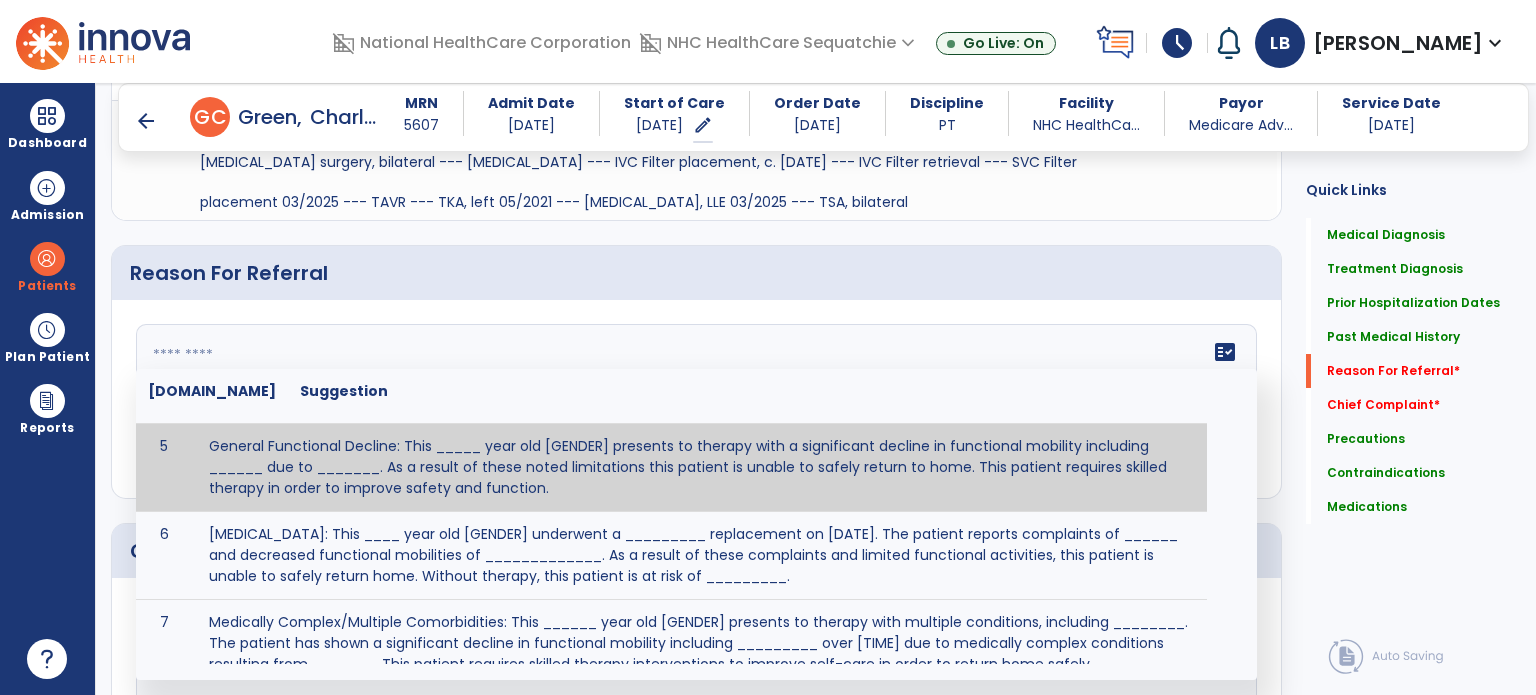 scroll, scrollTop: 400, scrollLeft: 0, axis: vertical 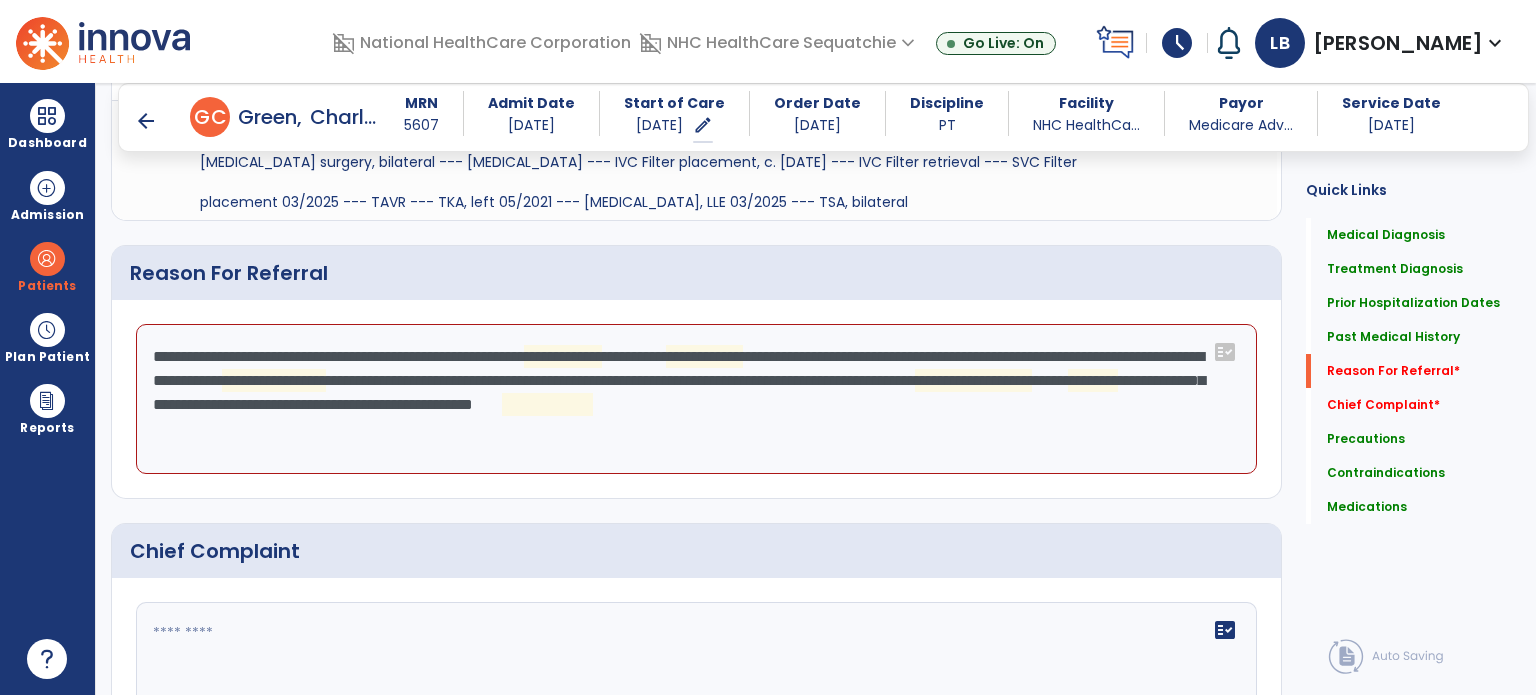 click on "**********" 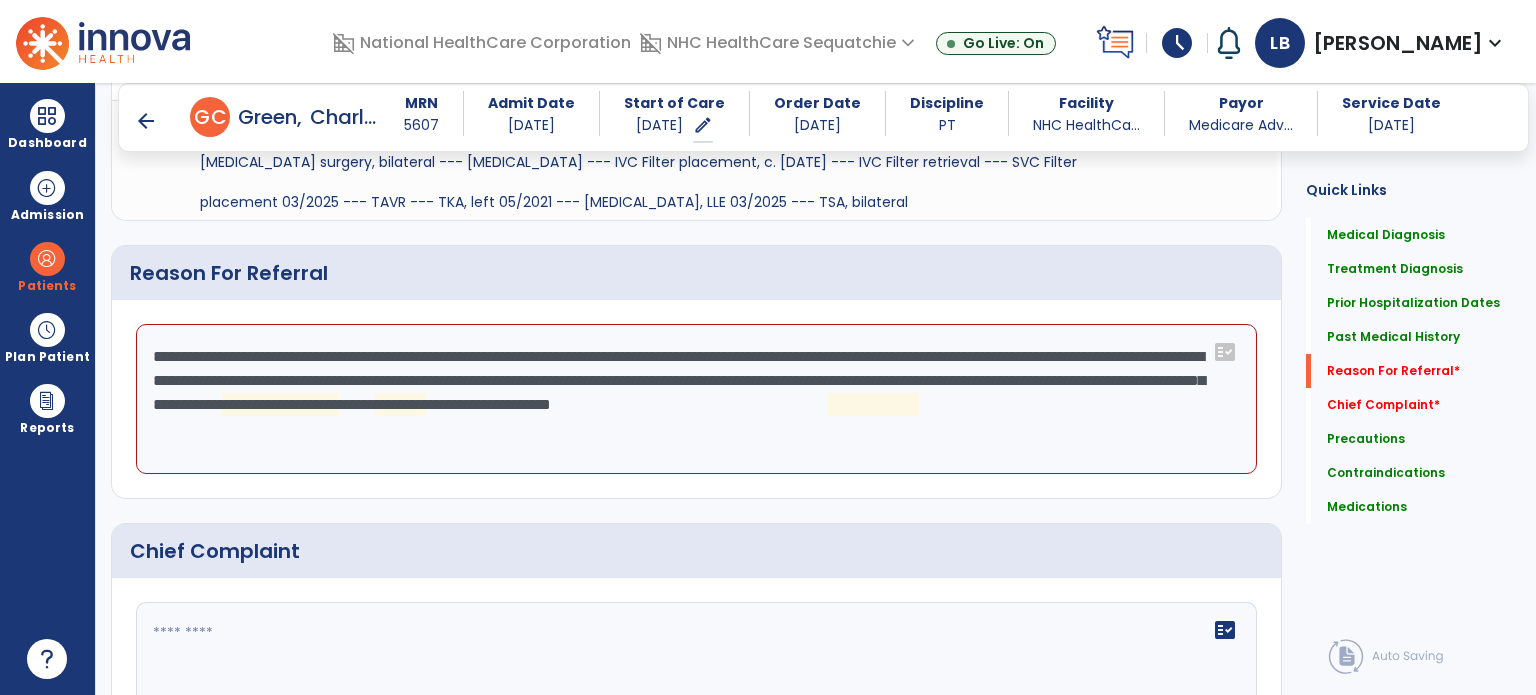 click on "**********" 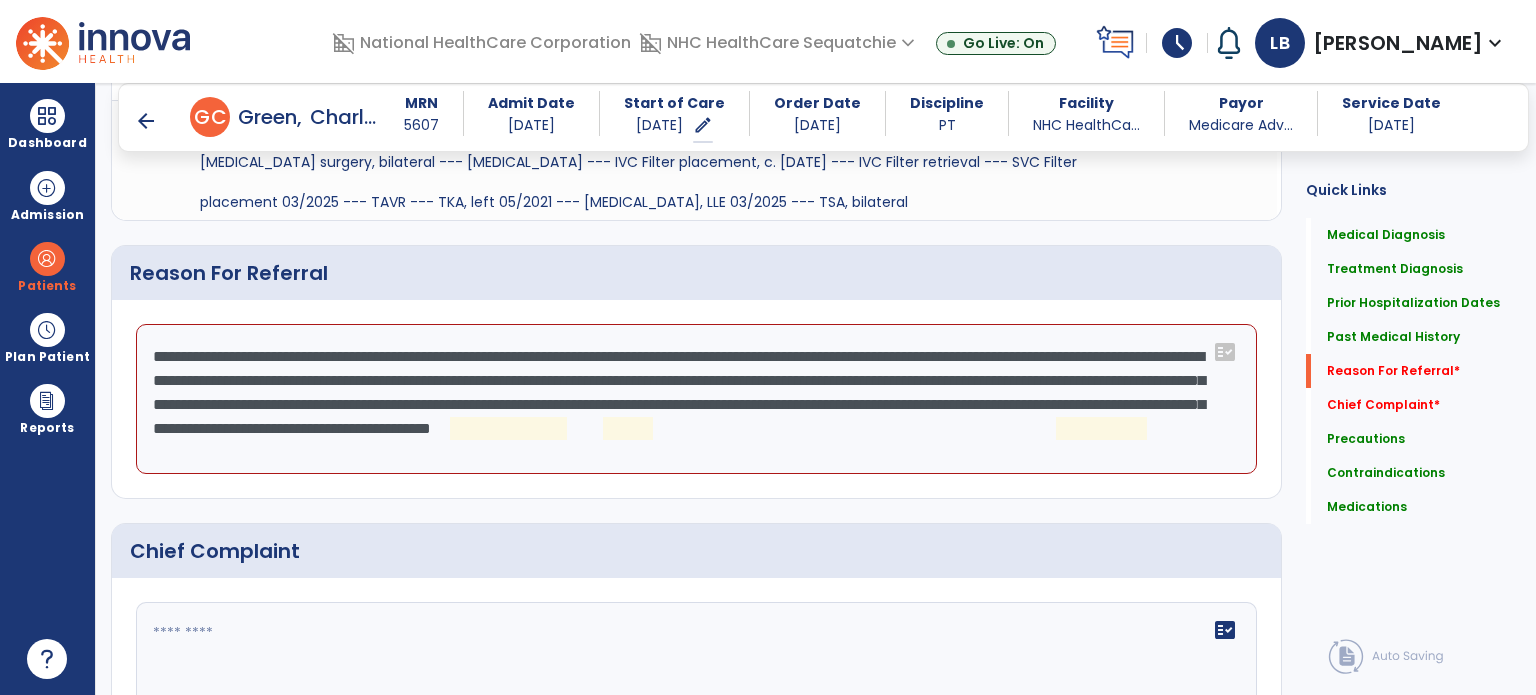 click on "**********" 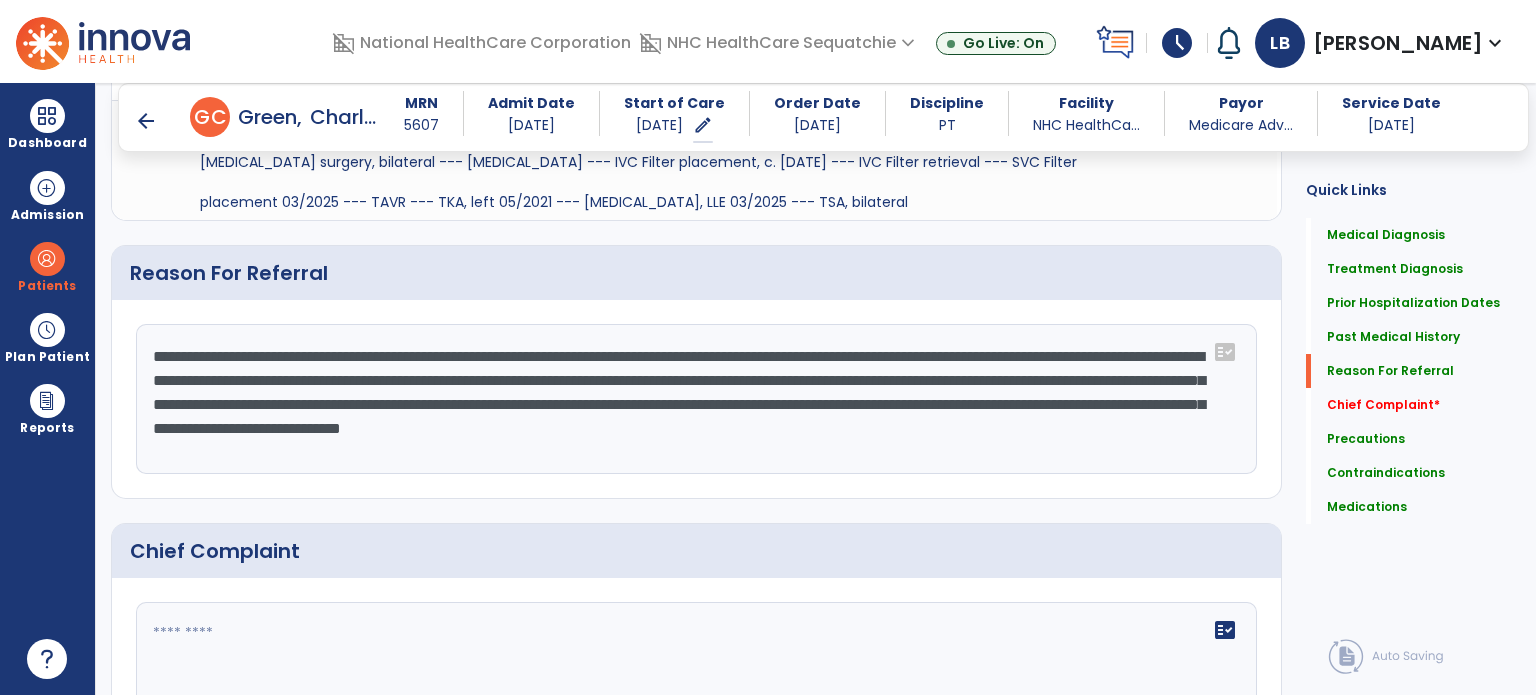 drag, startPoint x: 1128, startPoint y: 427, endPoint x: 1200, endPoint y: 419, distance: 72.443085 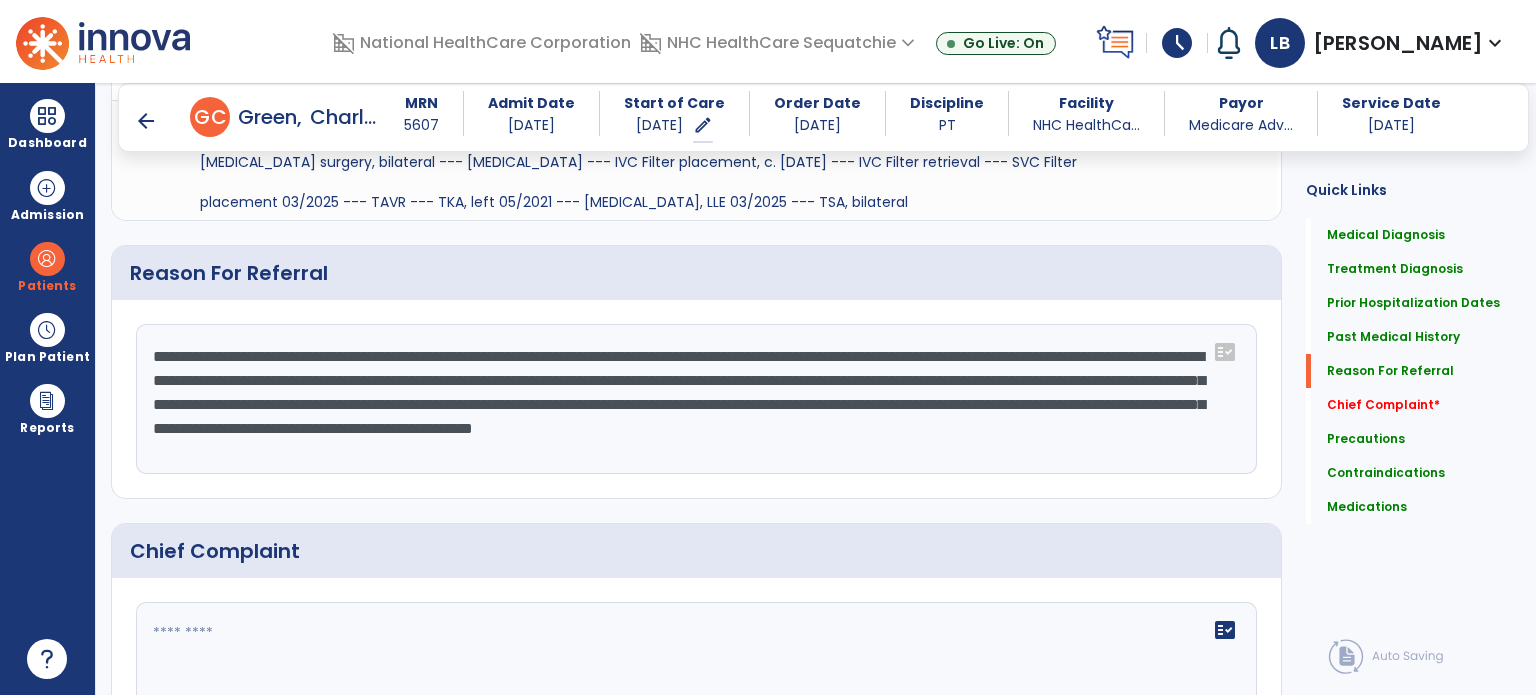click on "**********" 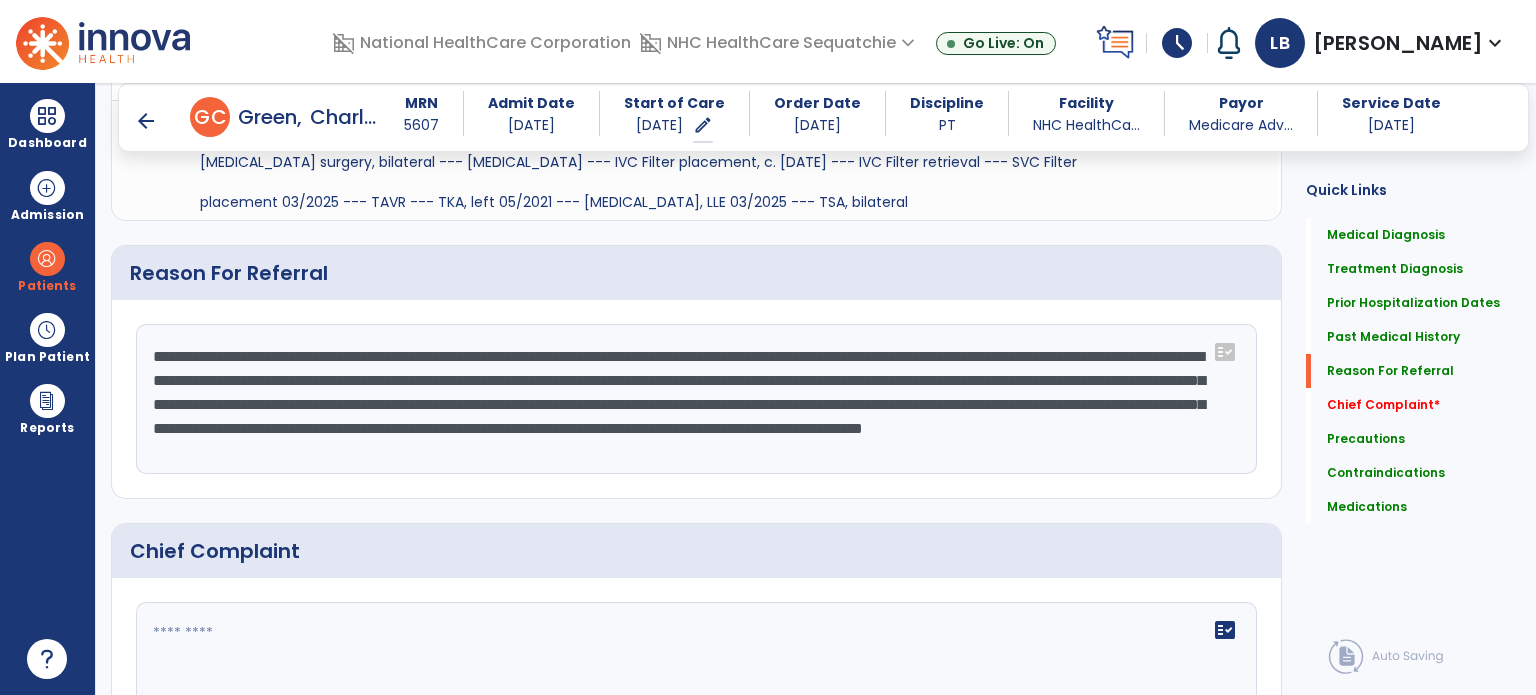 drag, startPoint x: 417, startPoint y: 451, endPoint x: 480, endPoint y: 451, distance: 63 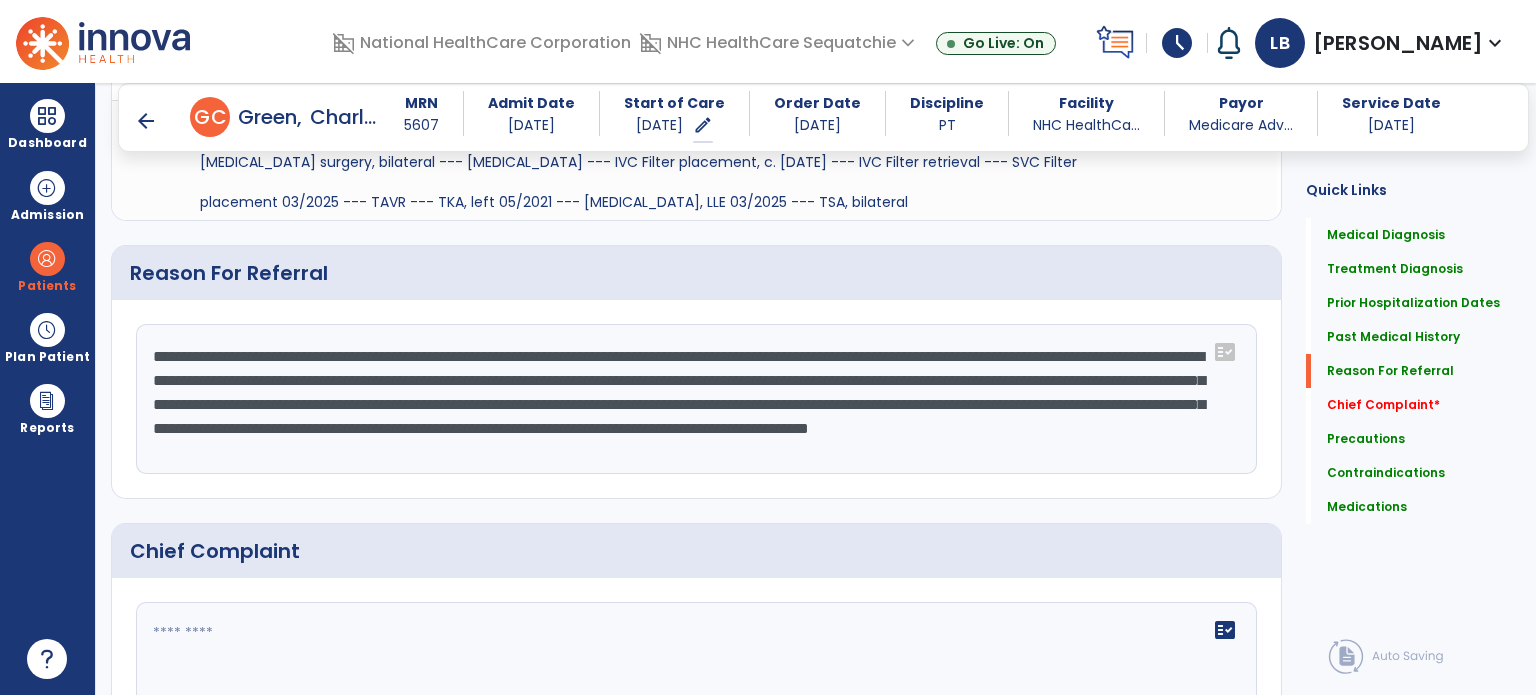 type on "**********" 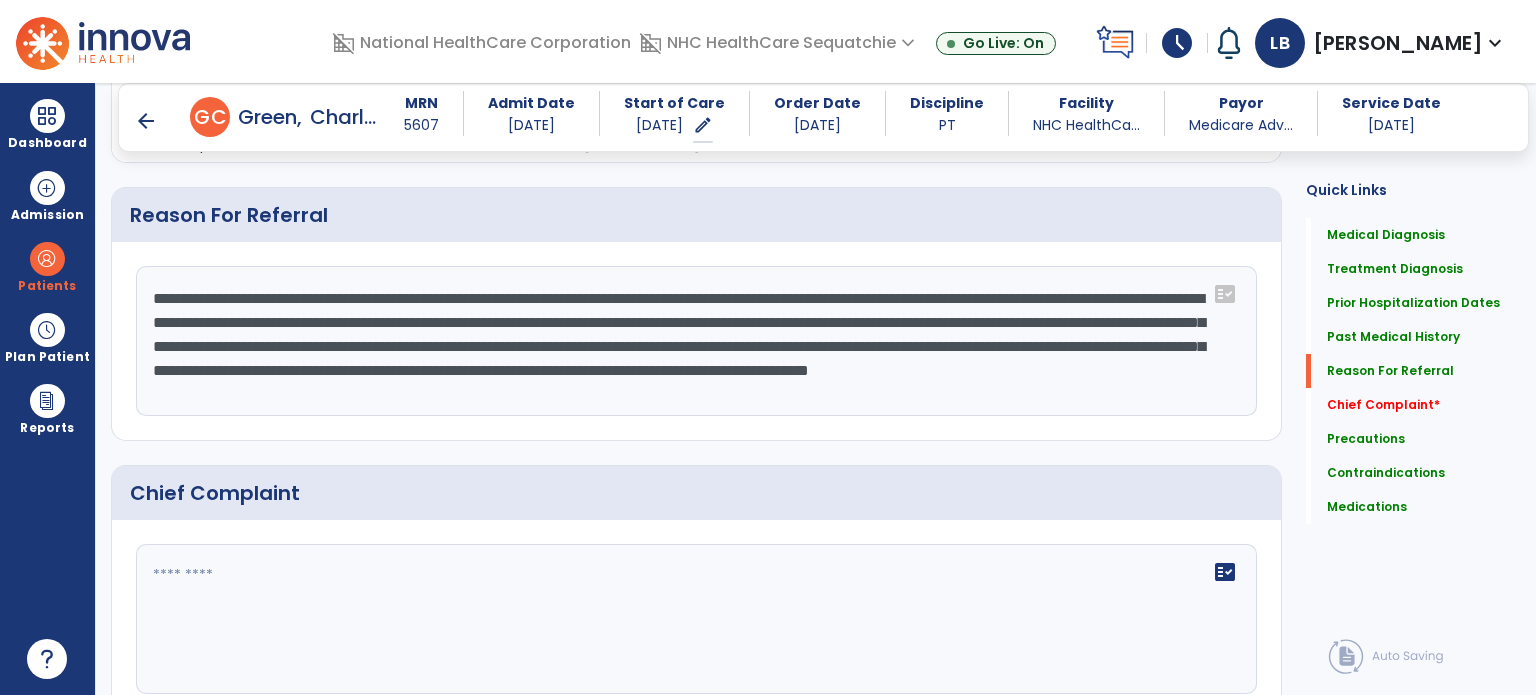 scroll, scrollTop: 1457, scrollLeft: 0, axis: vertical 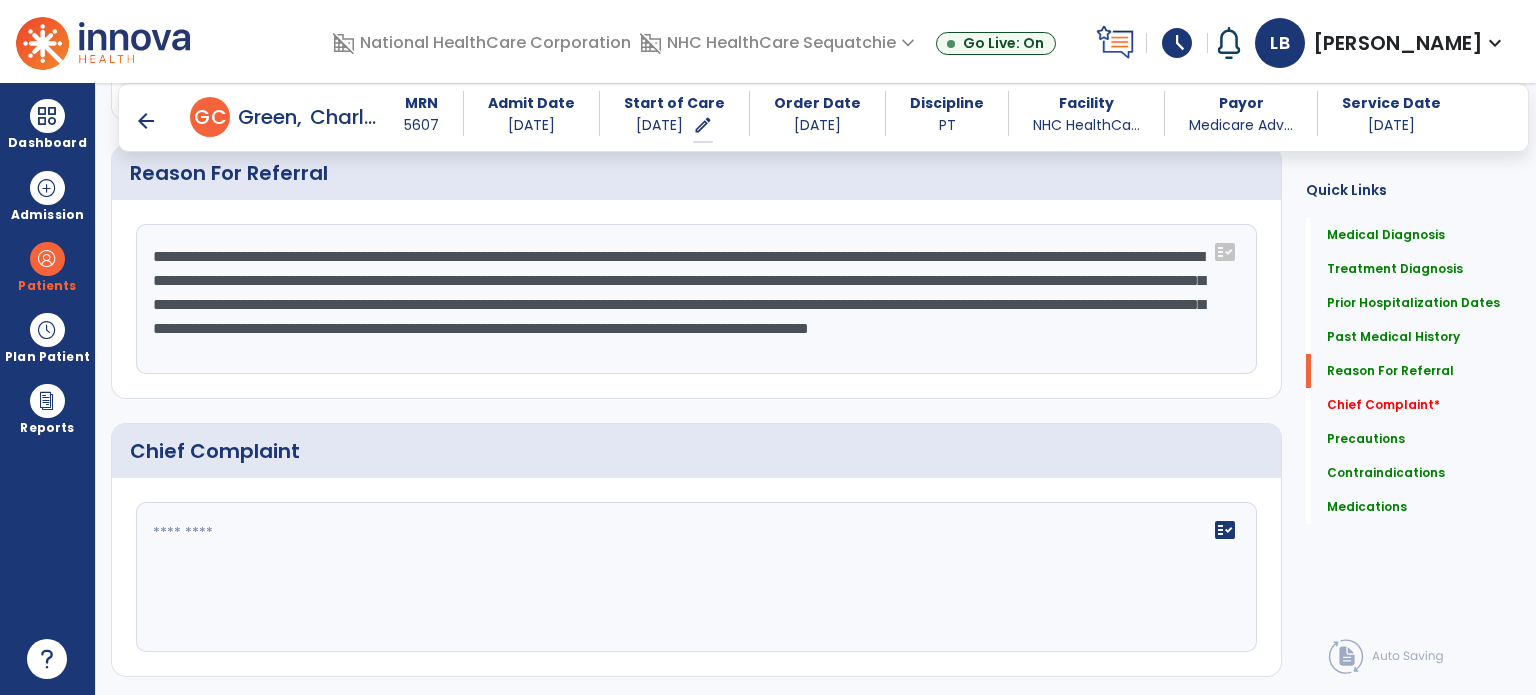 click on "fact_check" 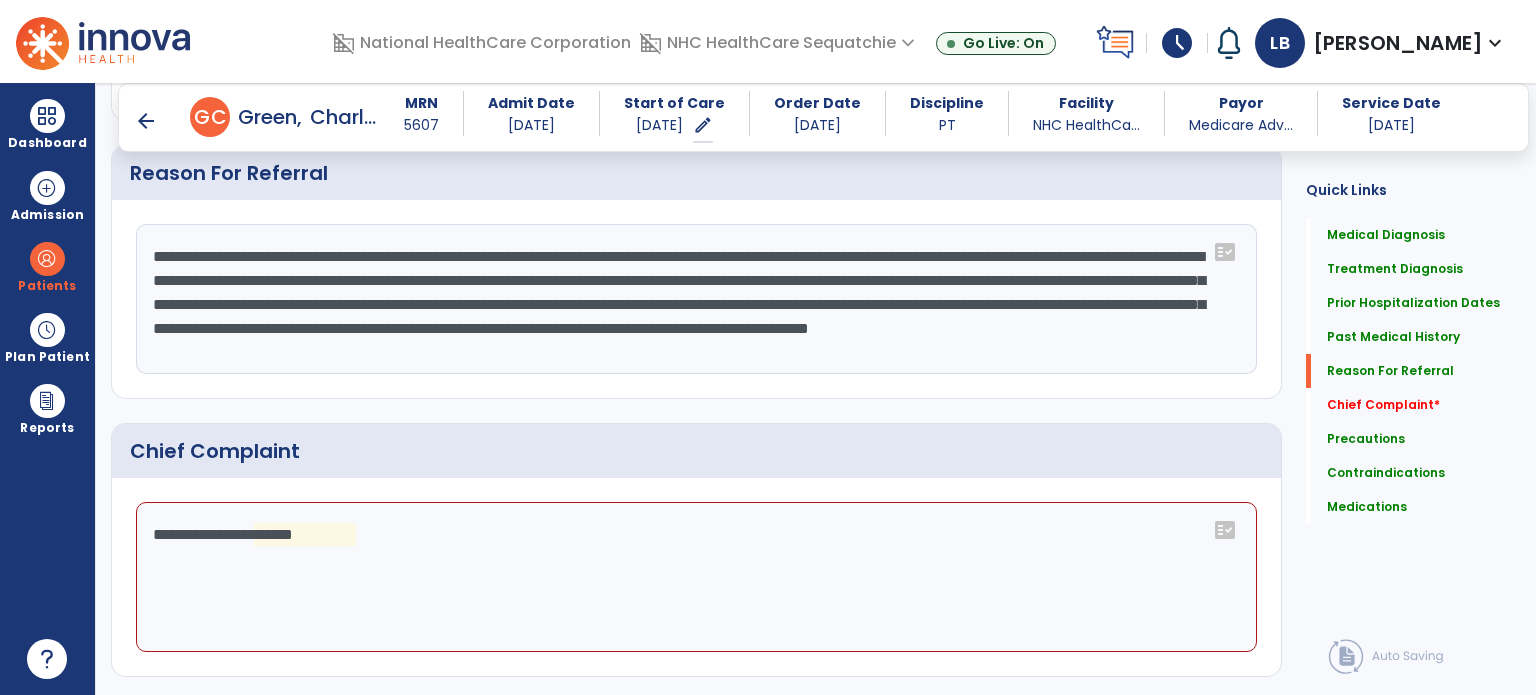 click on "**********" 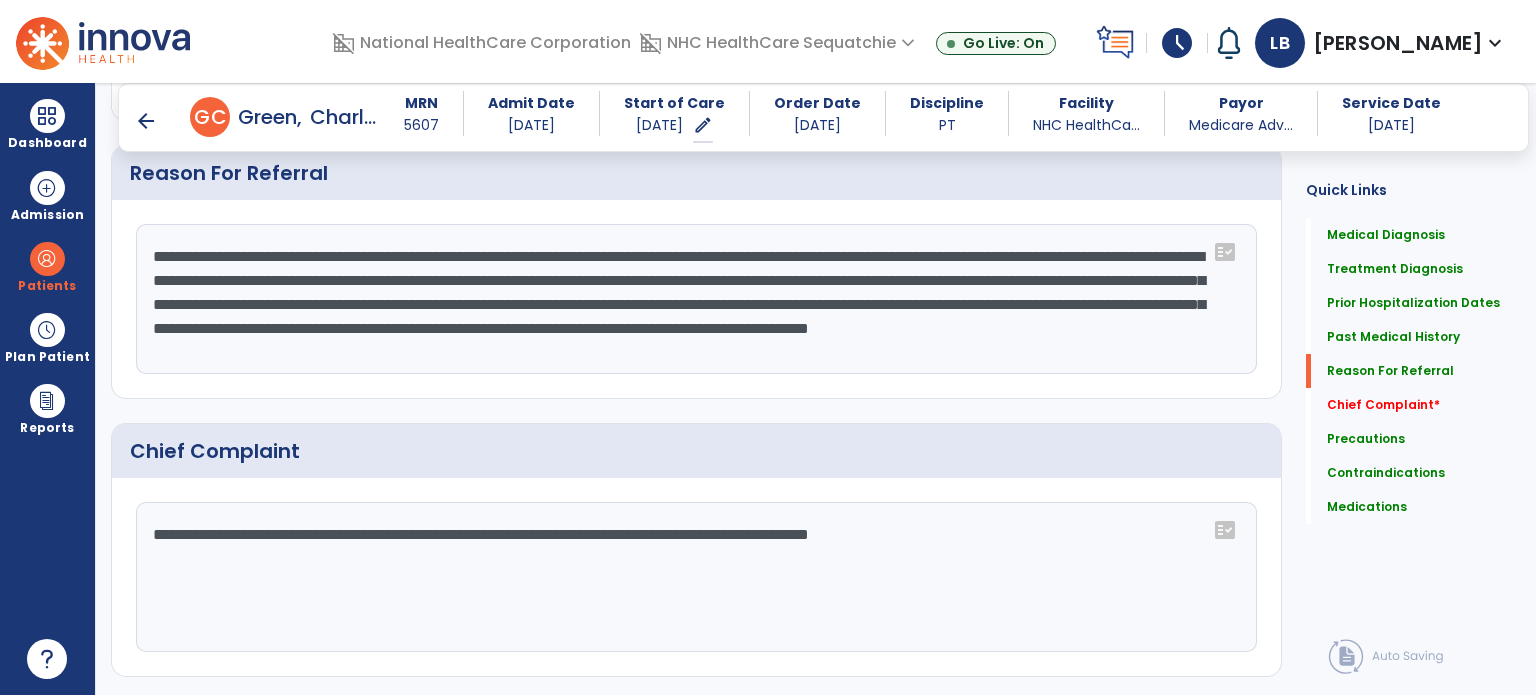 scroll, scrollTop: 1657, scrollLeft: 0, axis: vertical 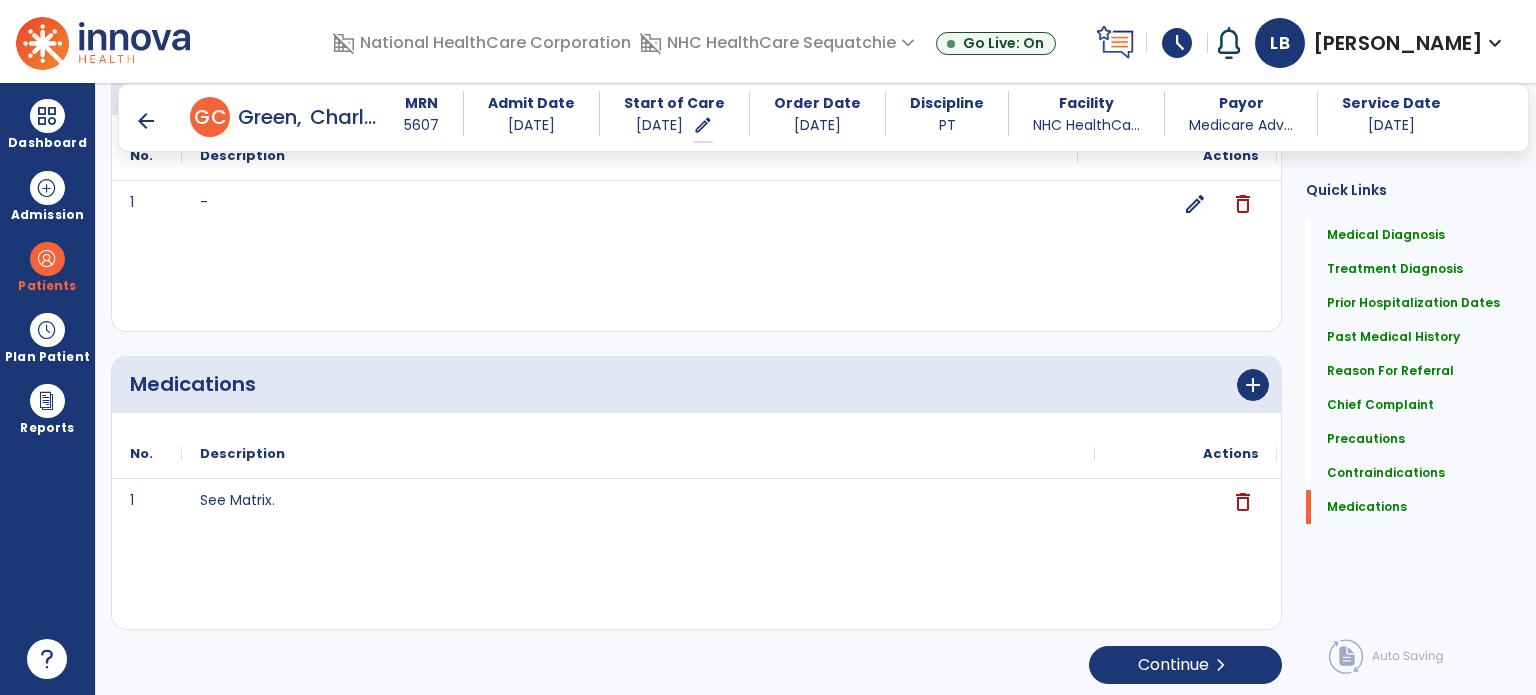 type on "**********" 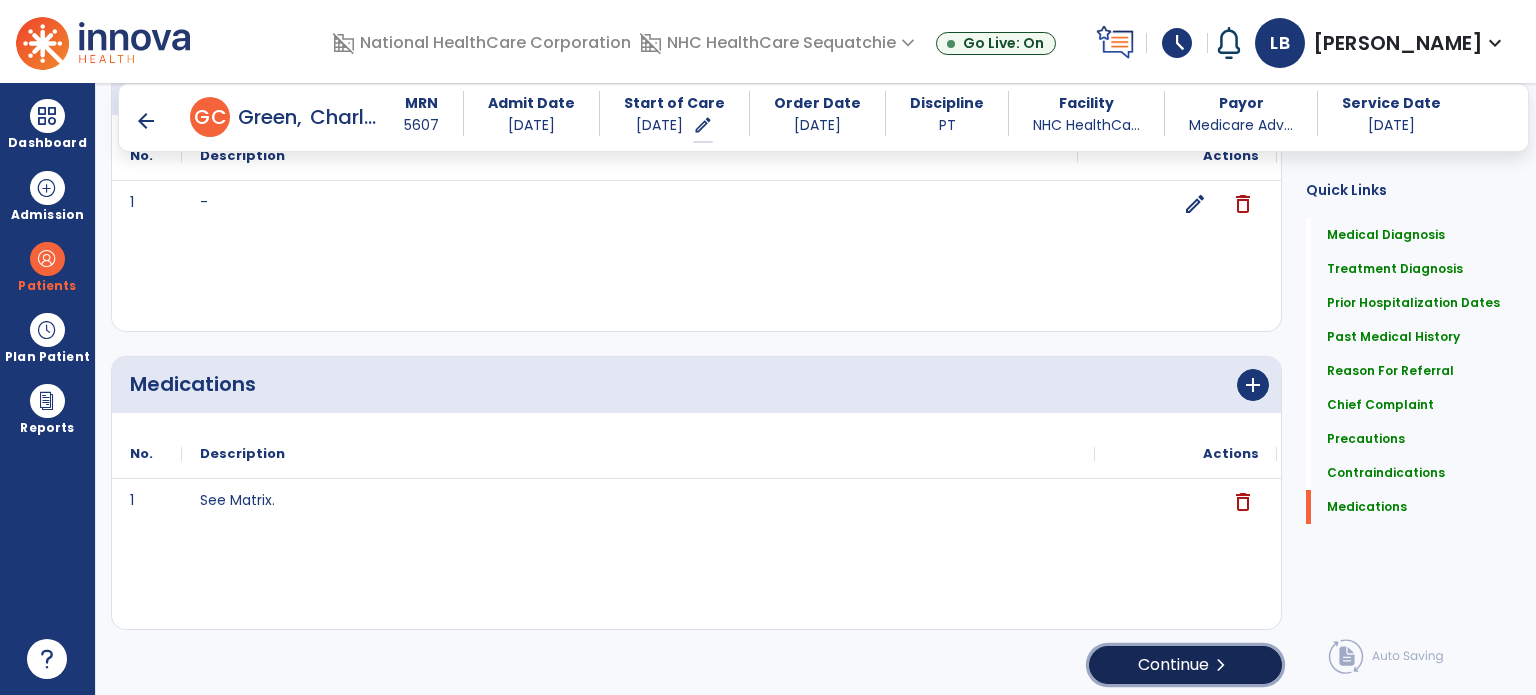 click on "Continue  chevron_right" 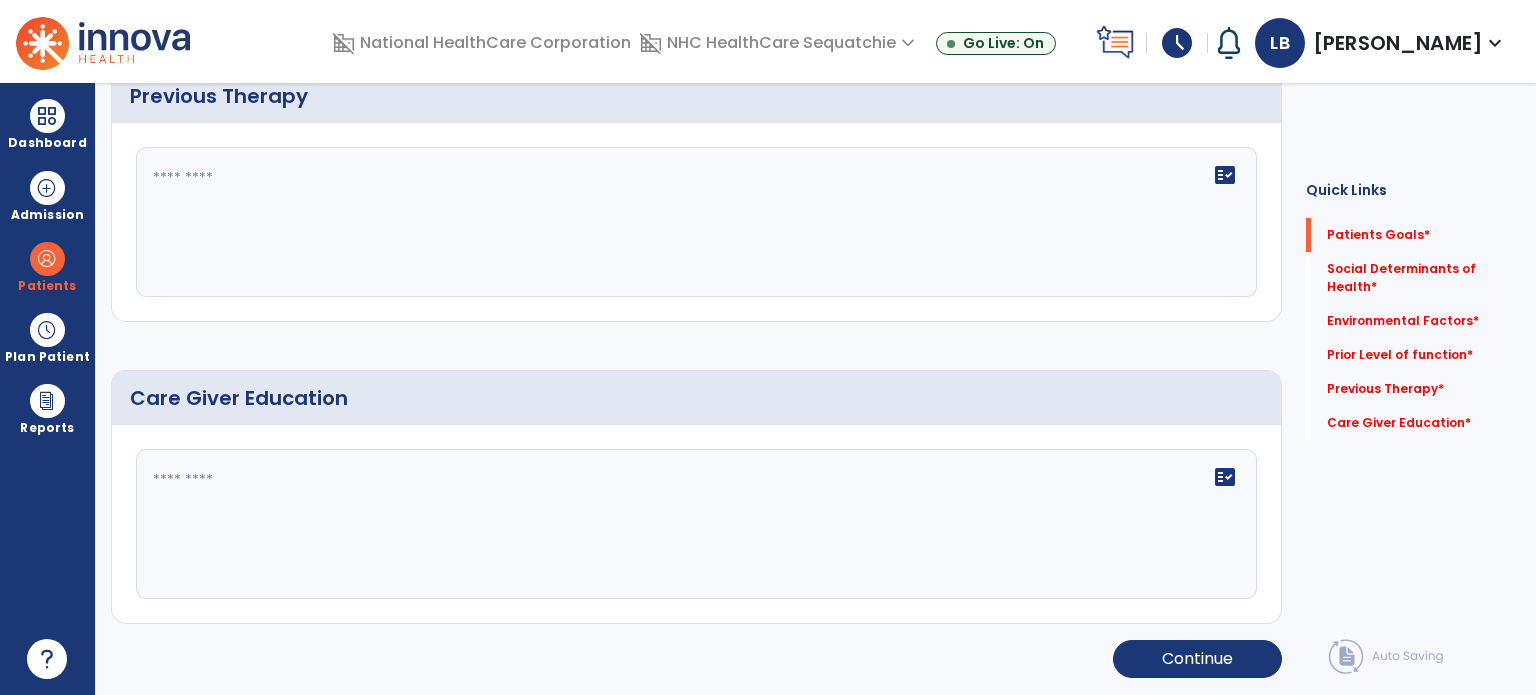 scroll, scrollTop: 8, scrollLeft: 0, axis: vertical 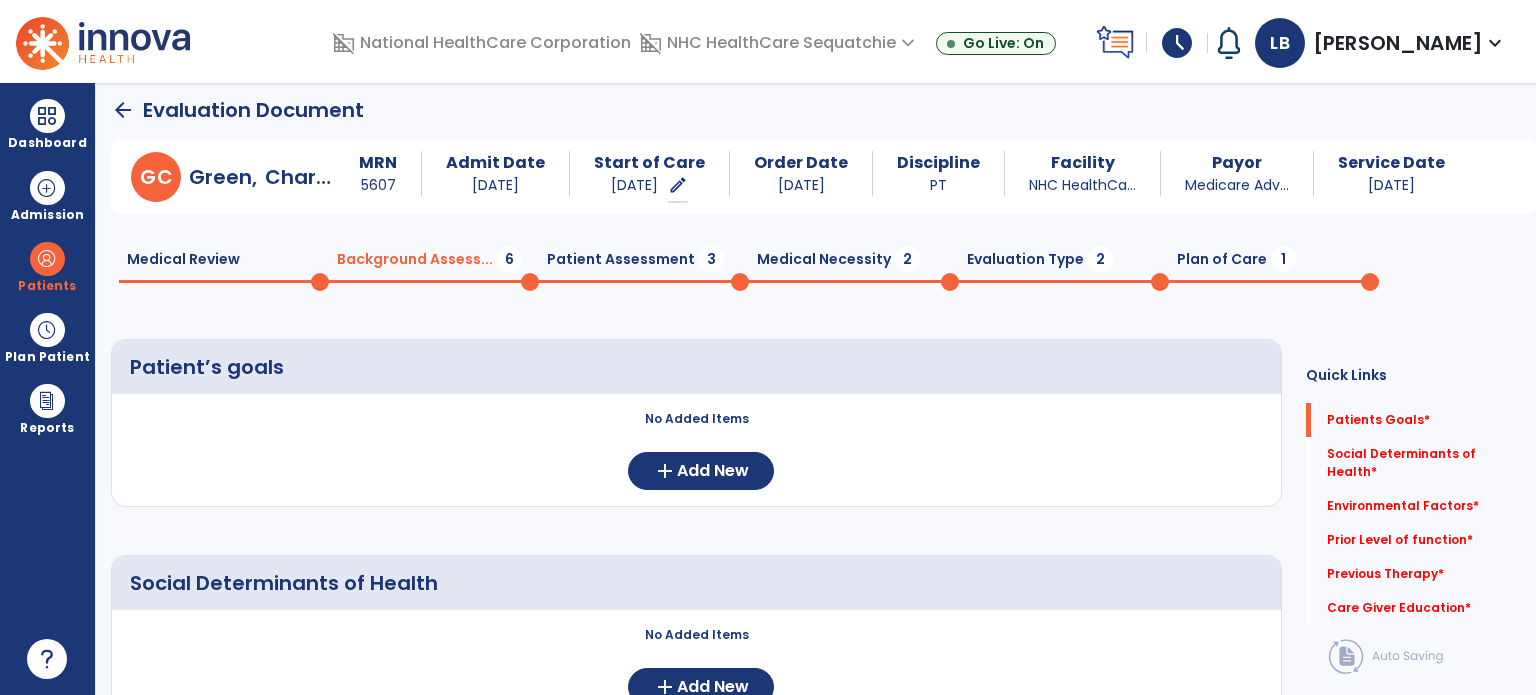 click on "Medical Review  0" 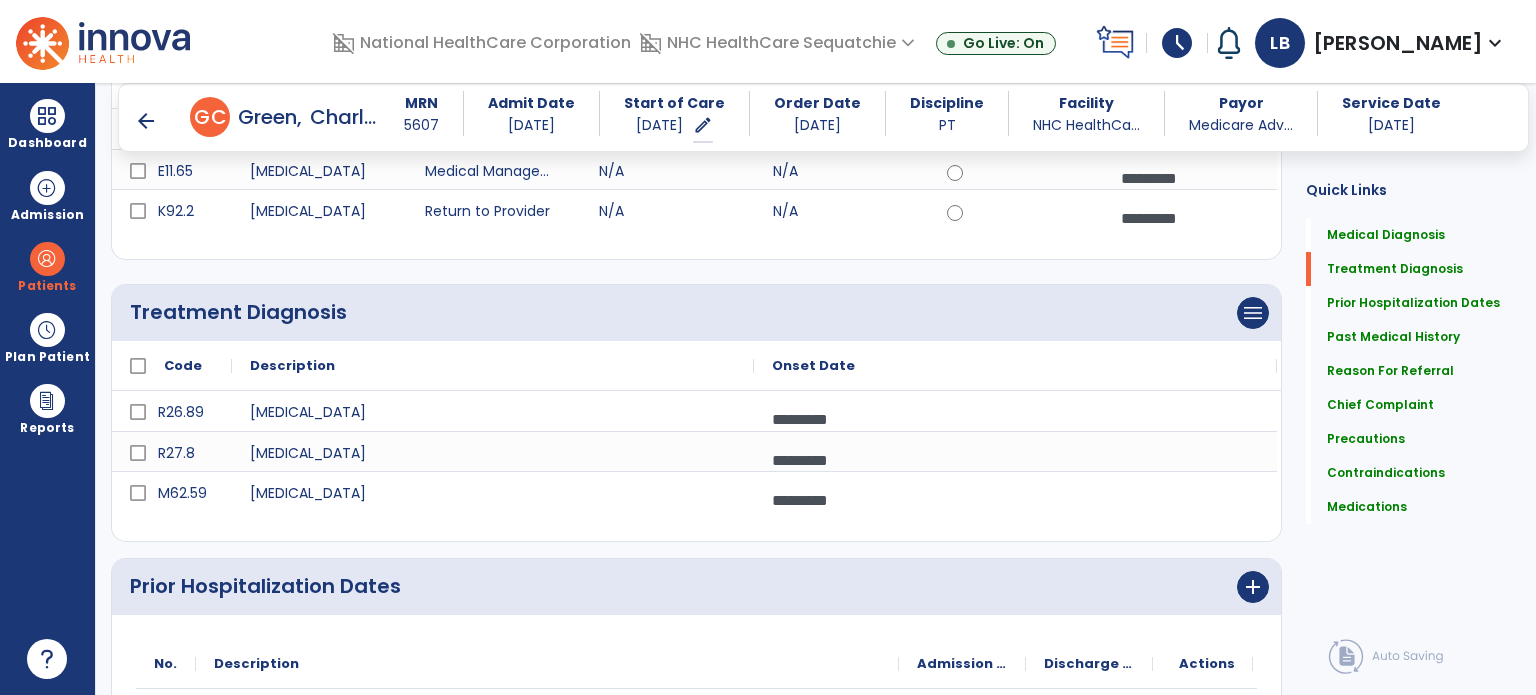 scroll, scrollTop: 408, scrollLeft: 0, axis: vertical 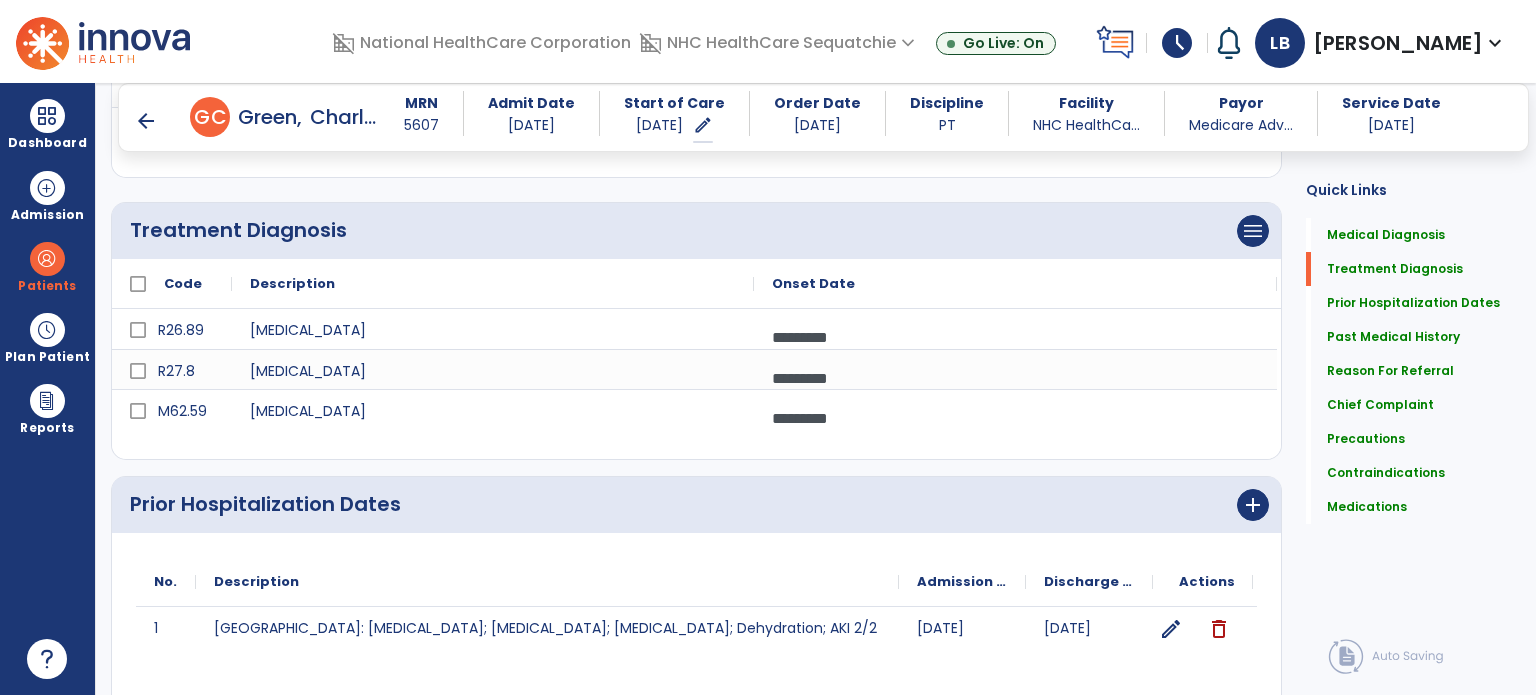 click on "Reason For Referral" 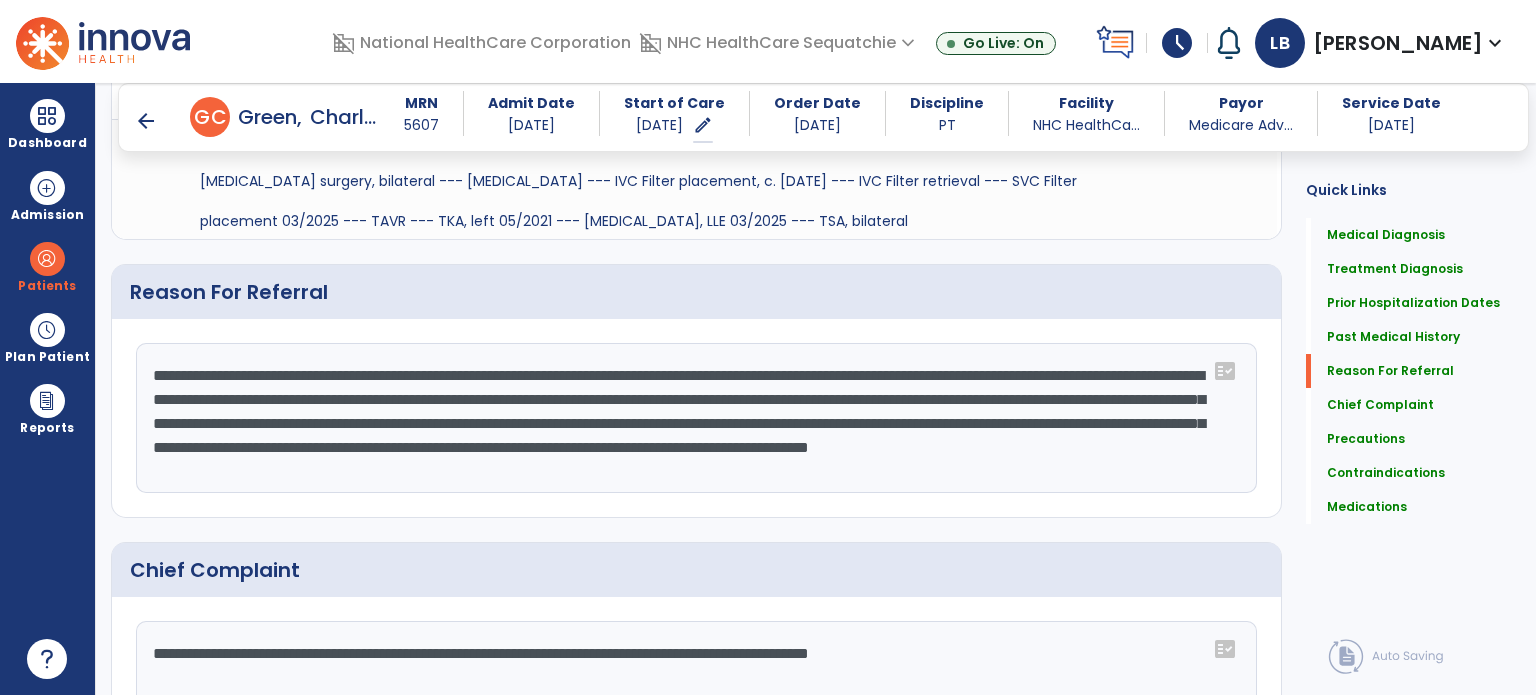 scroll, scrollTop: 1438, scrollLeft: 0, axis: vertical 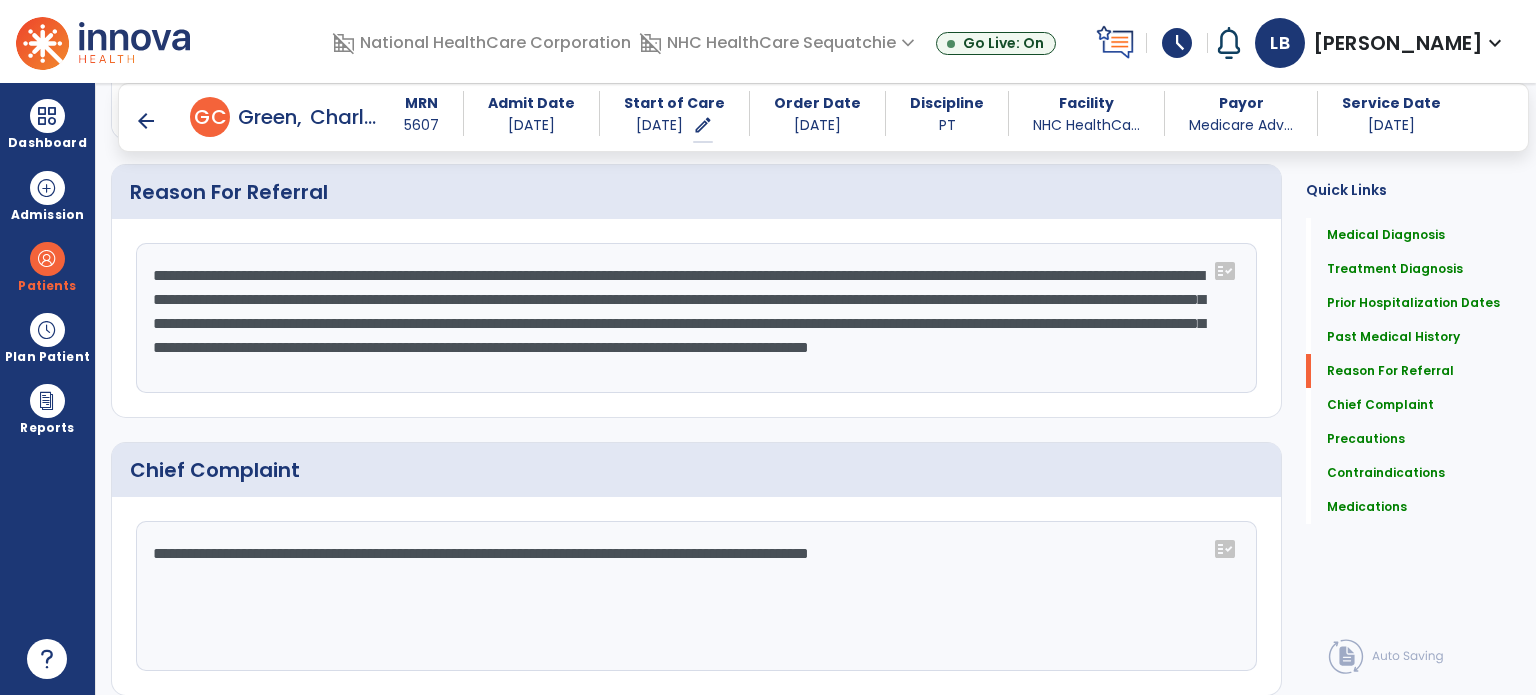 click on "**********" 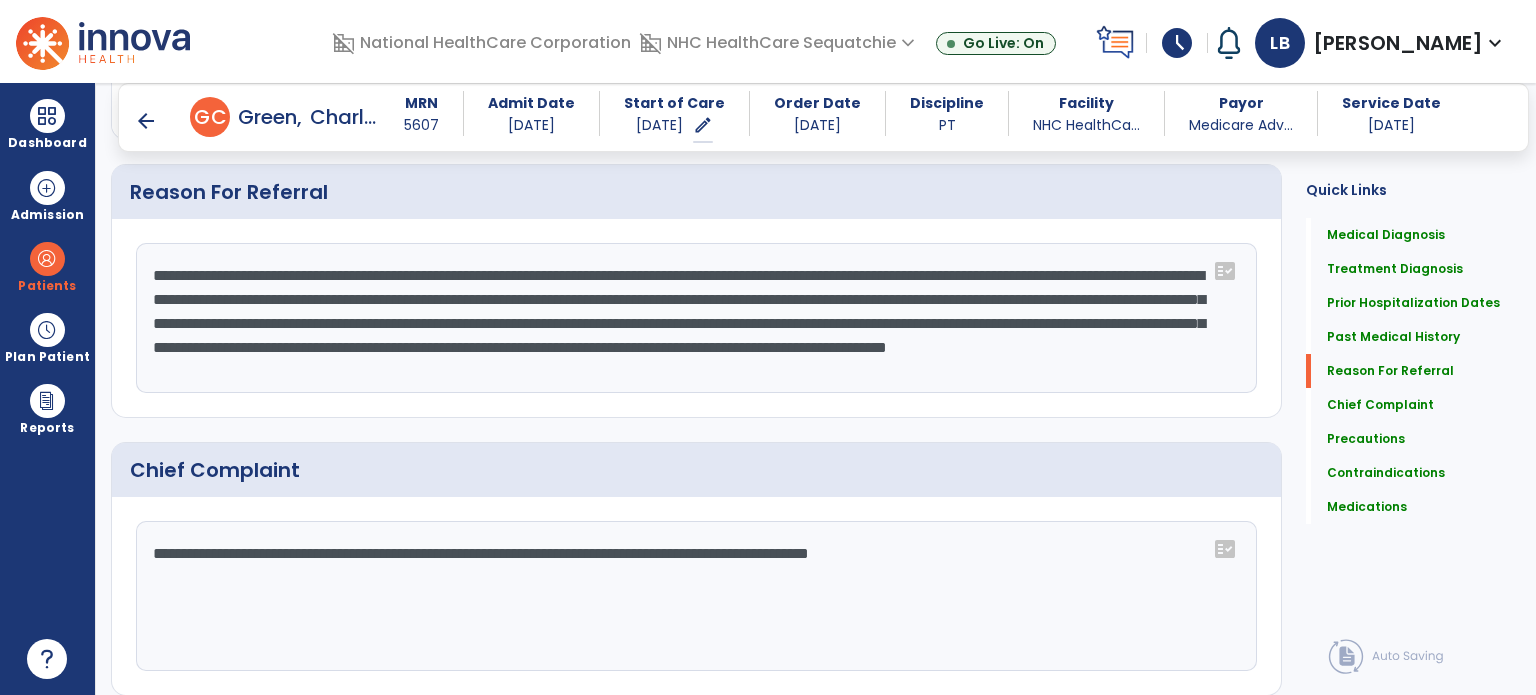 scroll, scrollTop: 1528, scrollLeft: 0, axis: vertical 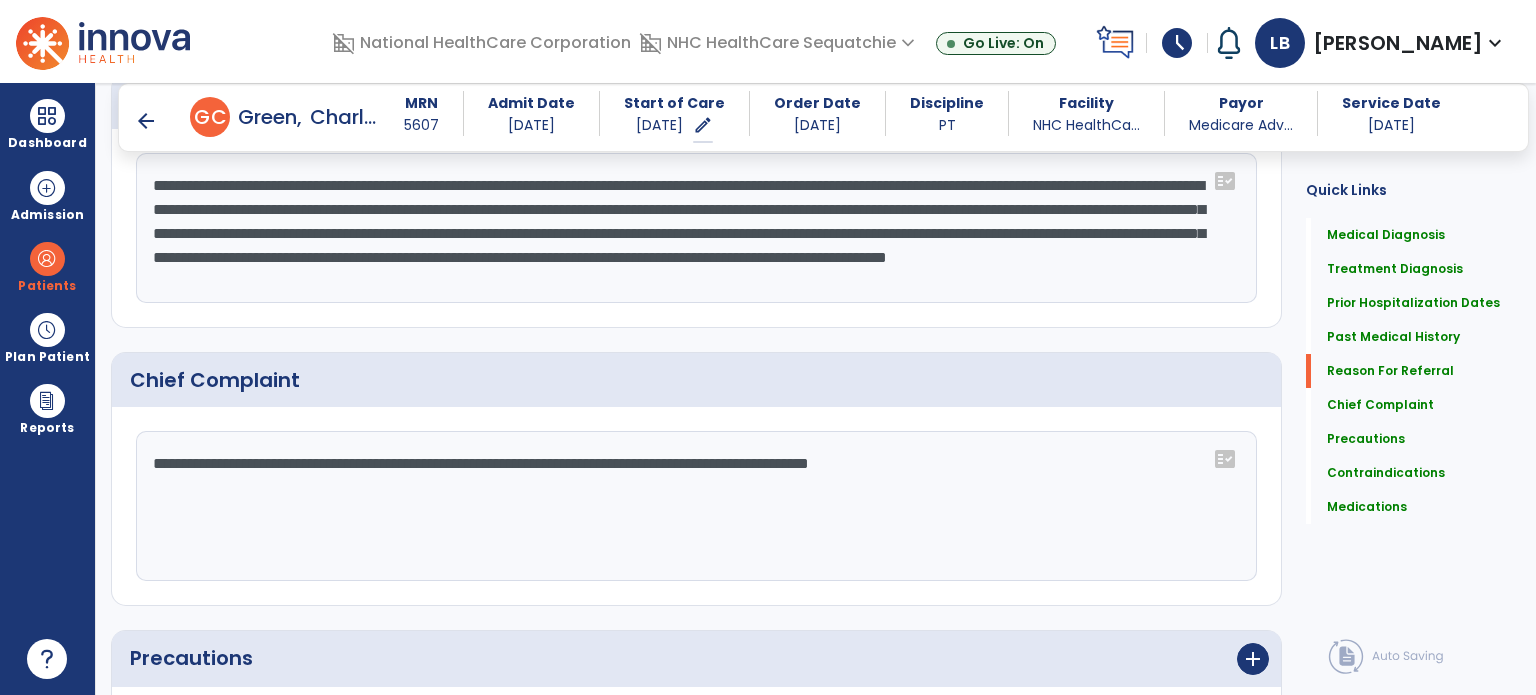 click on "**********" 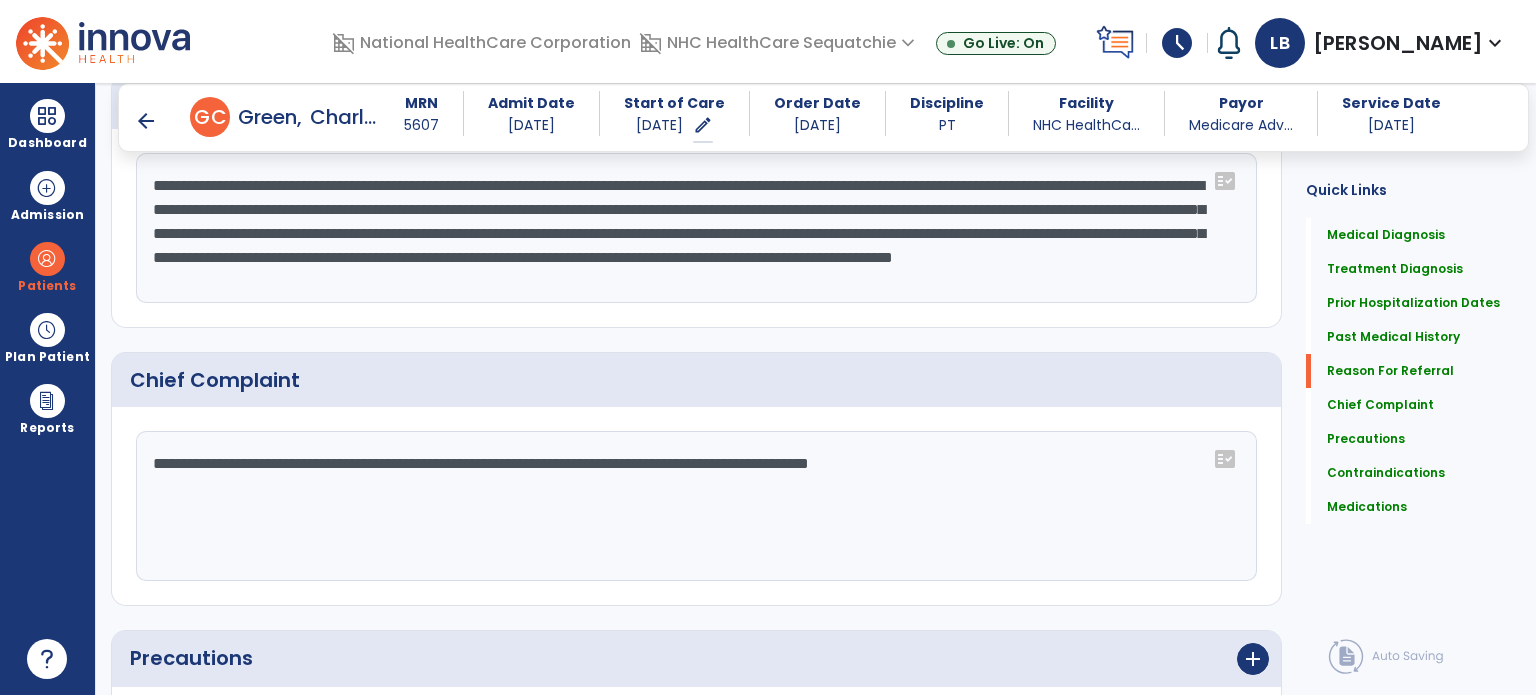 scroll, scrollTop: 40, scrollLeft: 0, axis: vertical 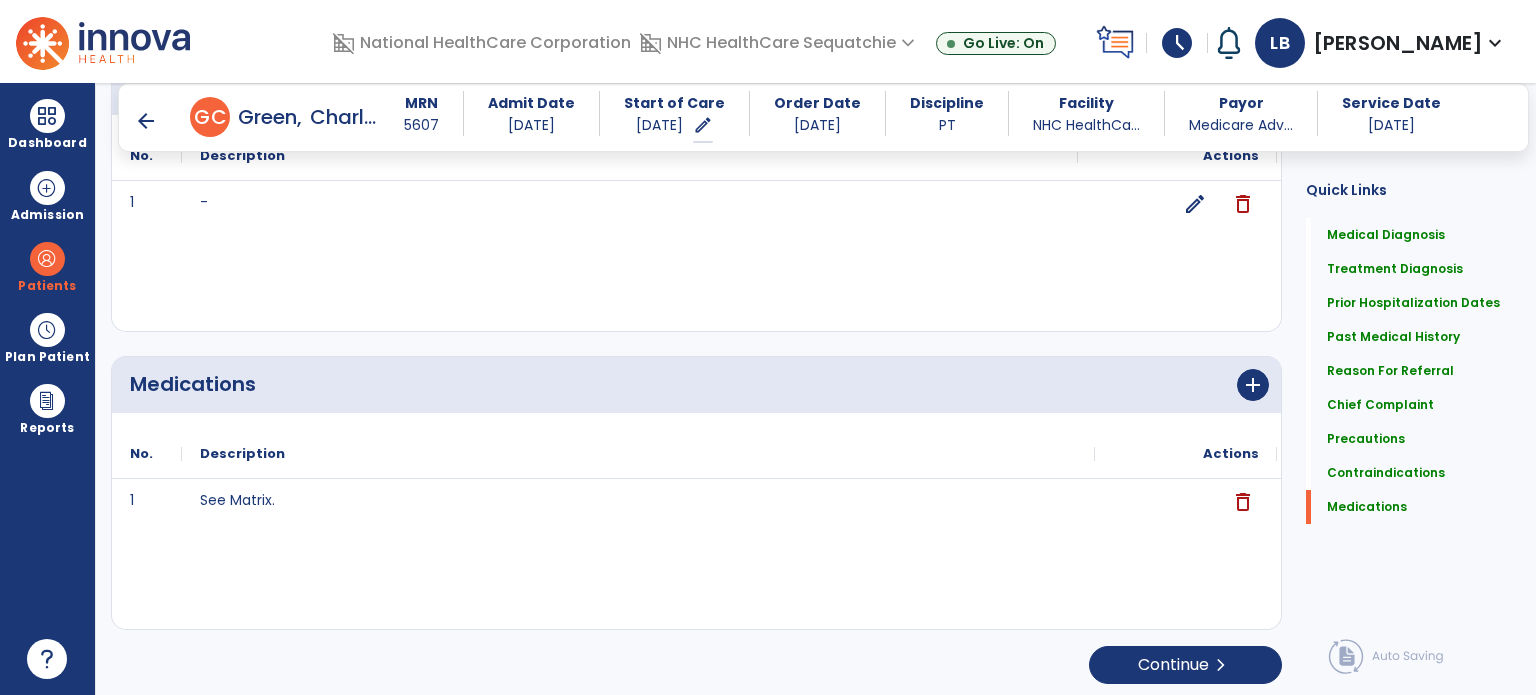 type on "**********" 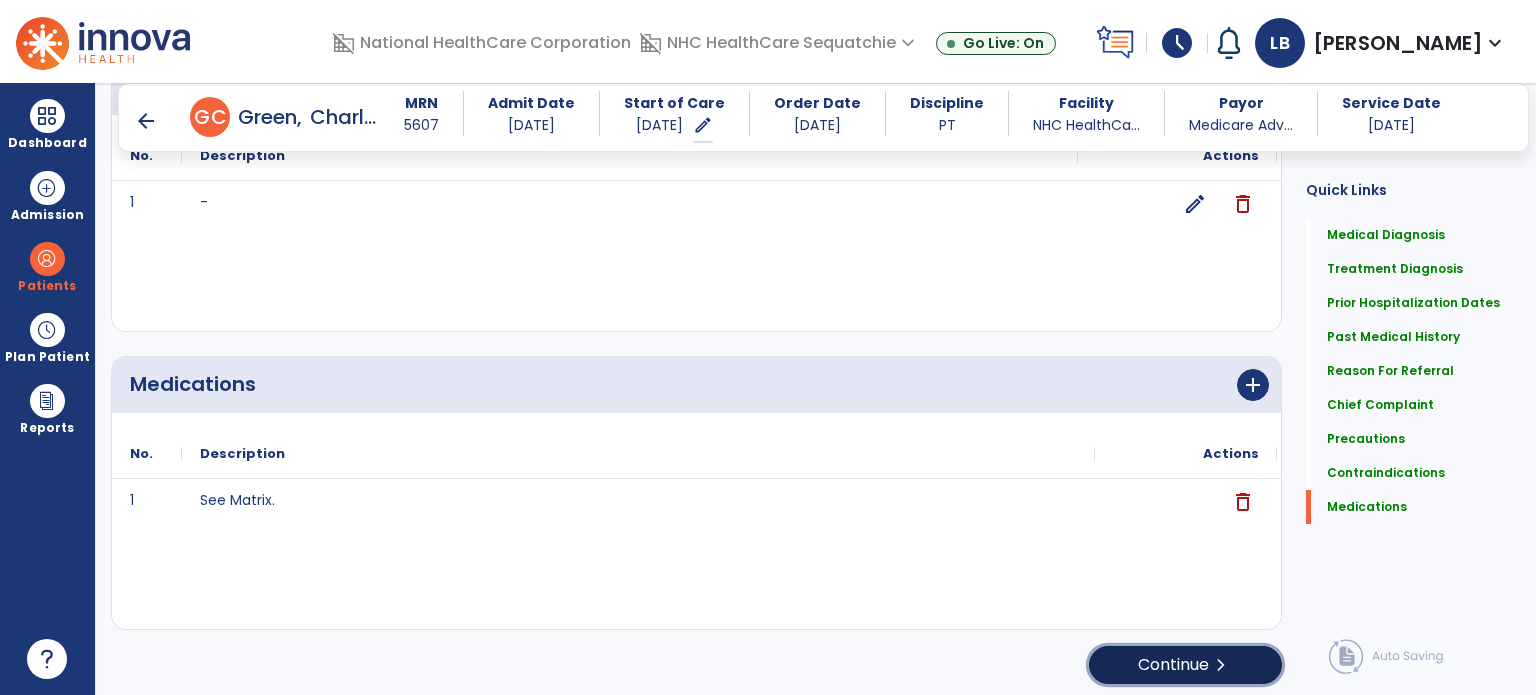 click on "Continue  chevron_right" 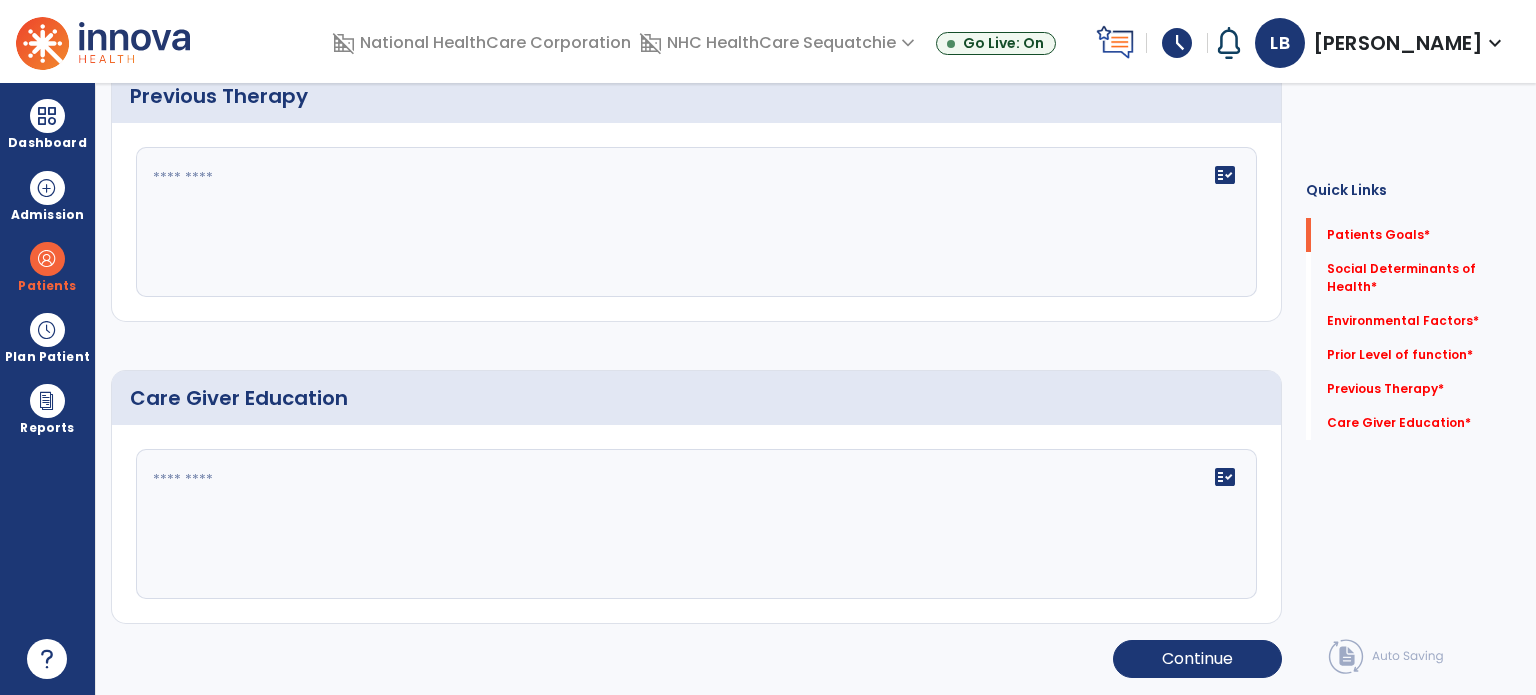 scroll, scrollTop: 8, scrollLeft: 0, axis: vertical 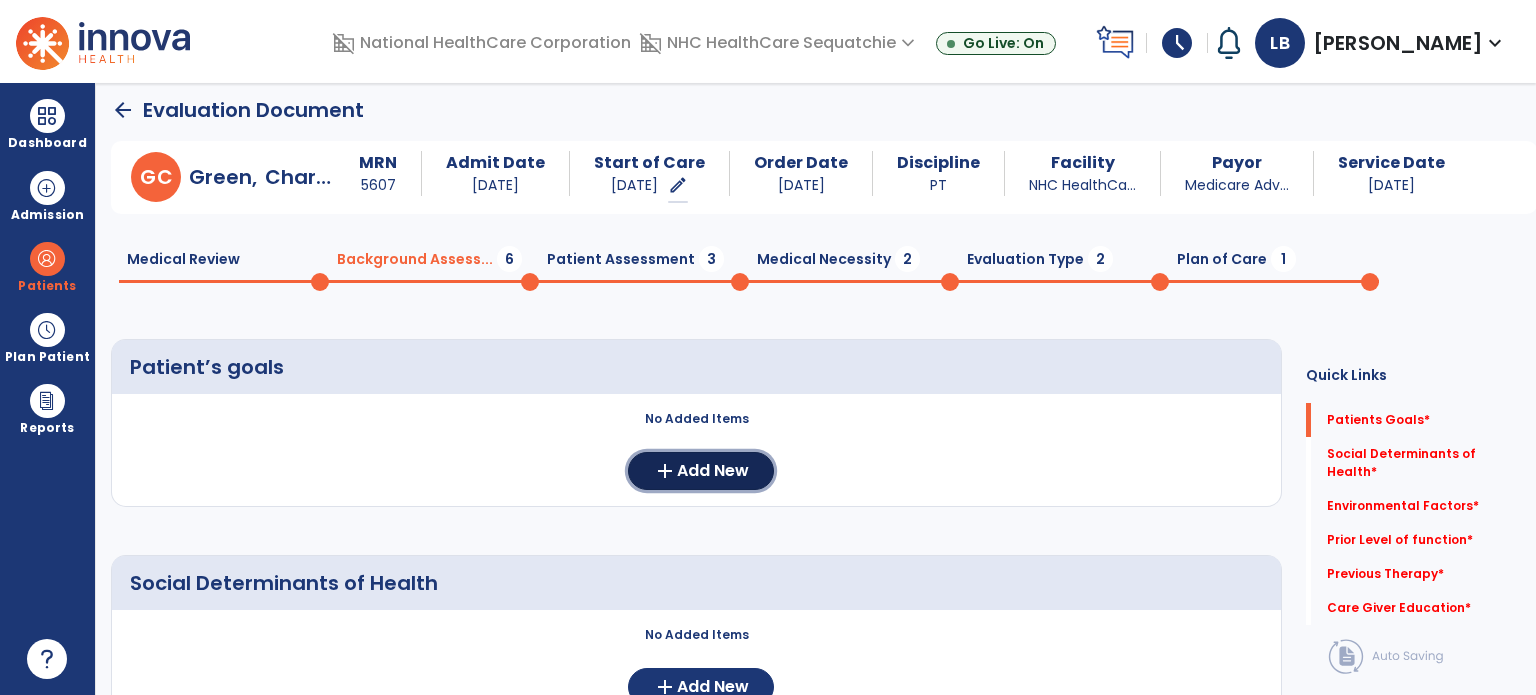 click on "Add New" 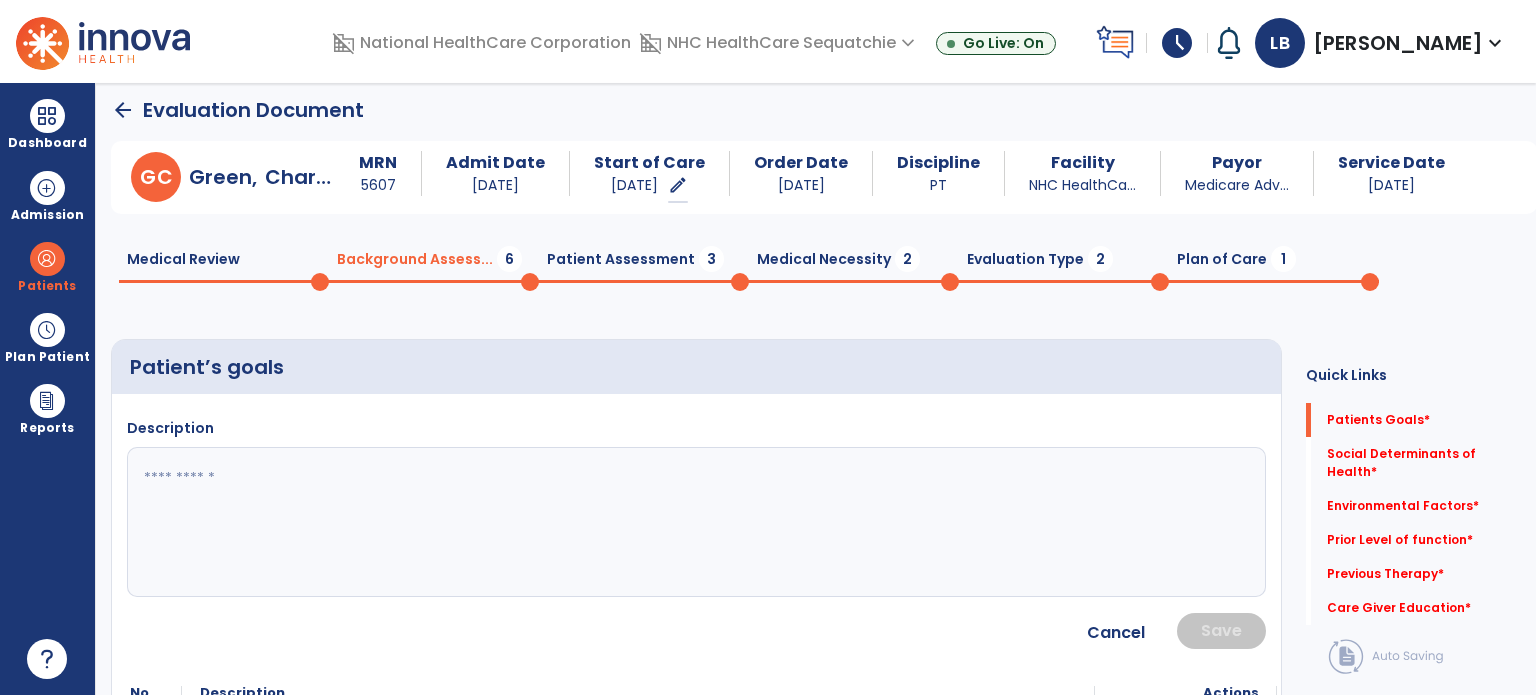 click 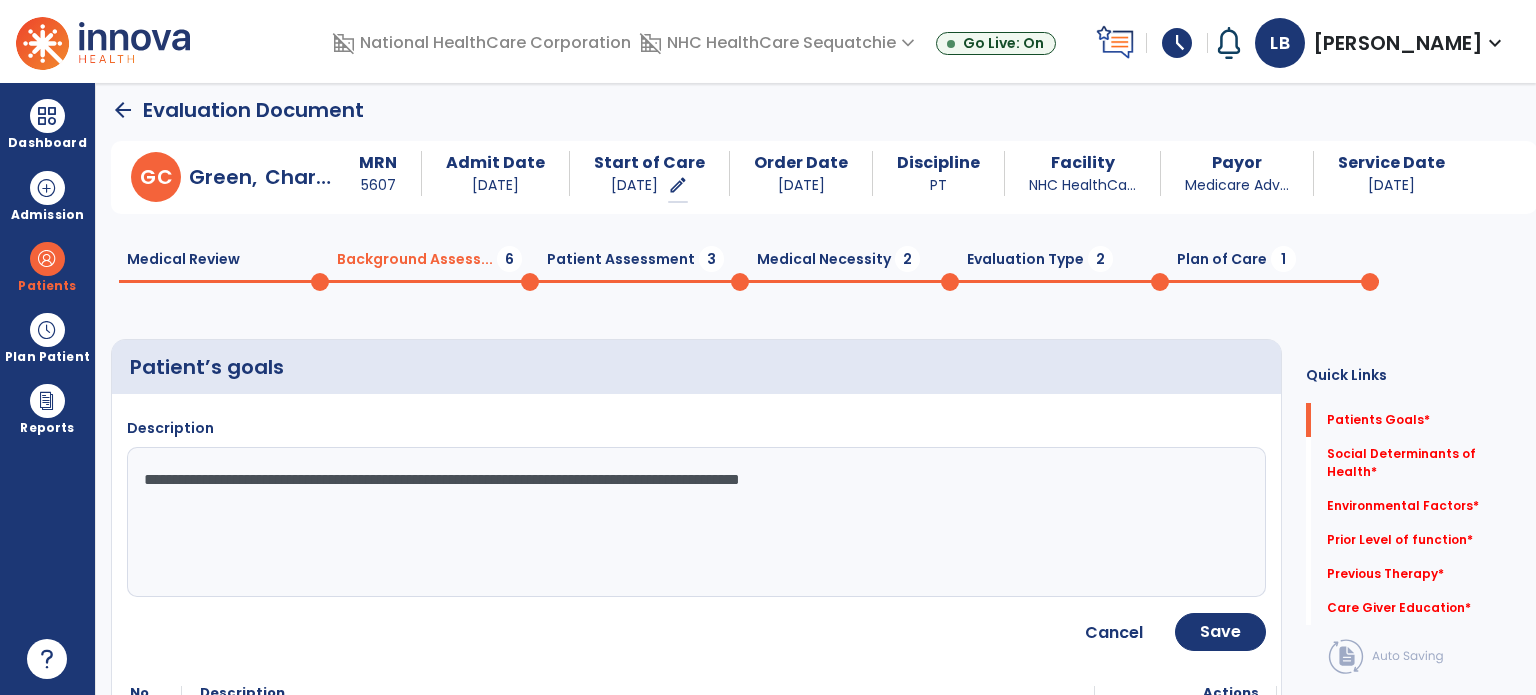 type on "**********" 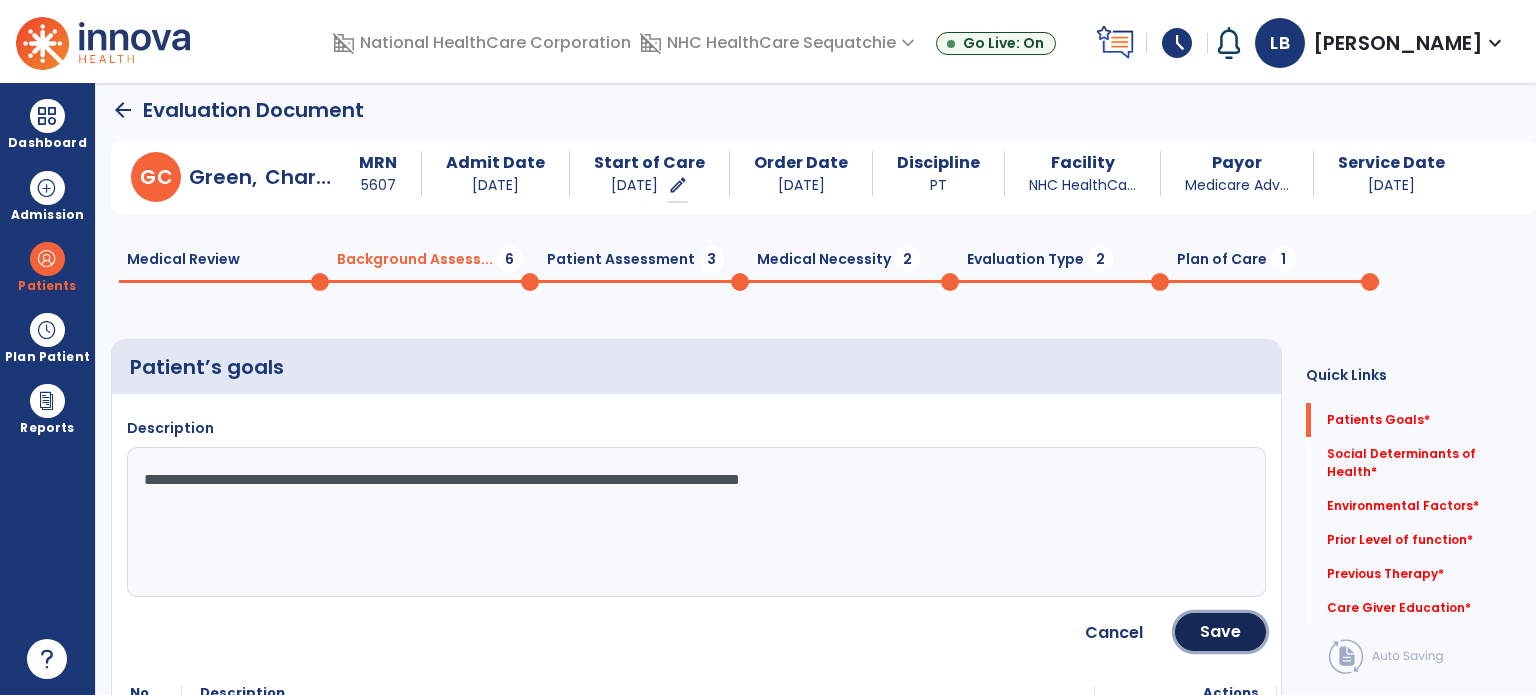 click on "Save" 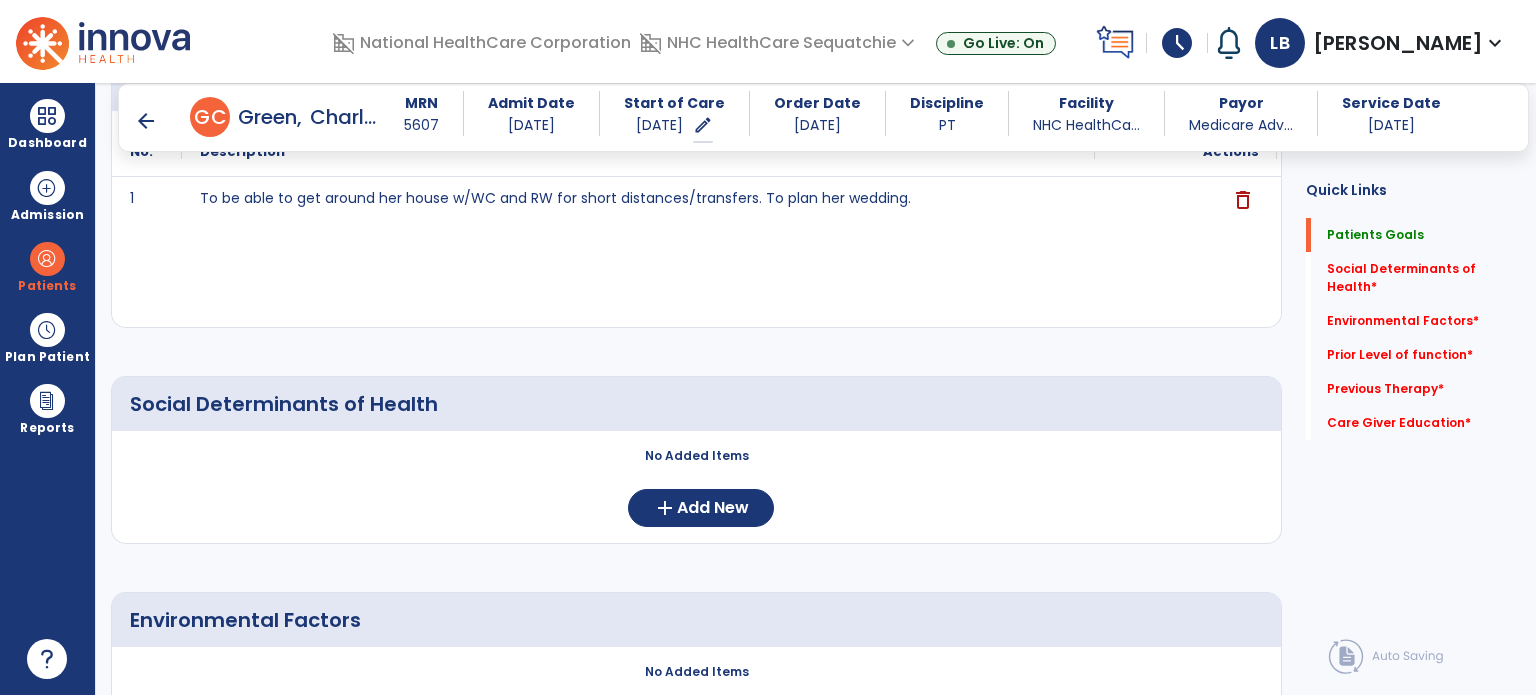 scroll, scrollTop: 408, scrollLeft: 0, axis: vertical 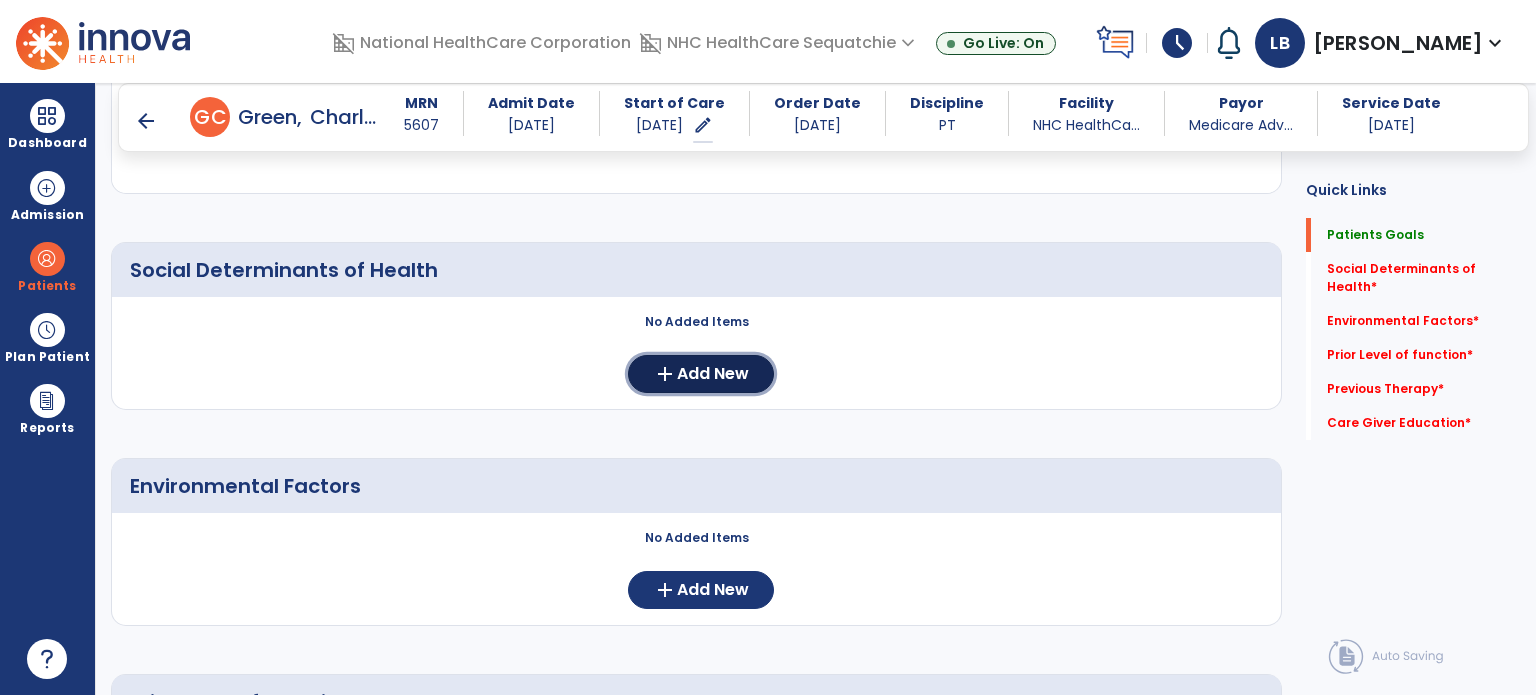 click on "add  Add New" 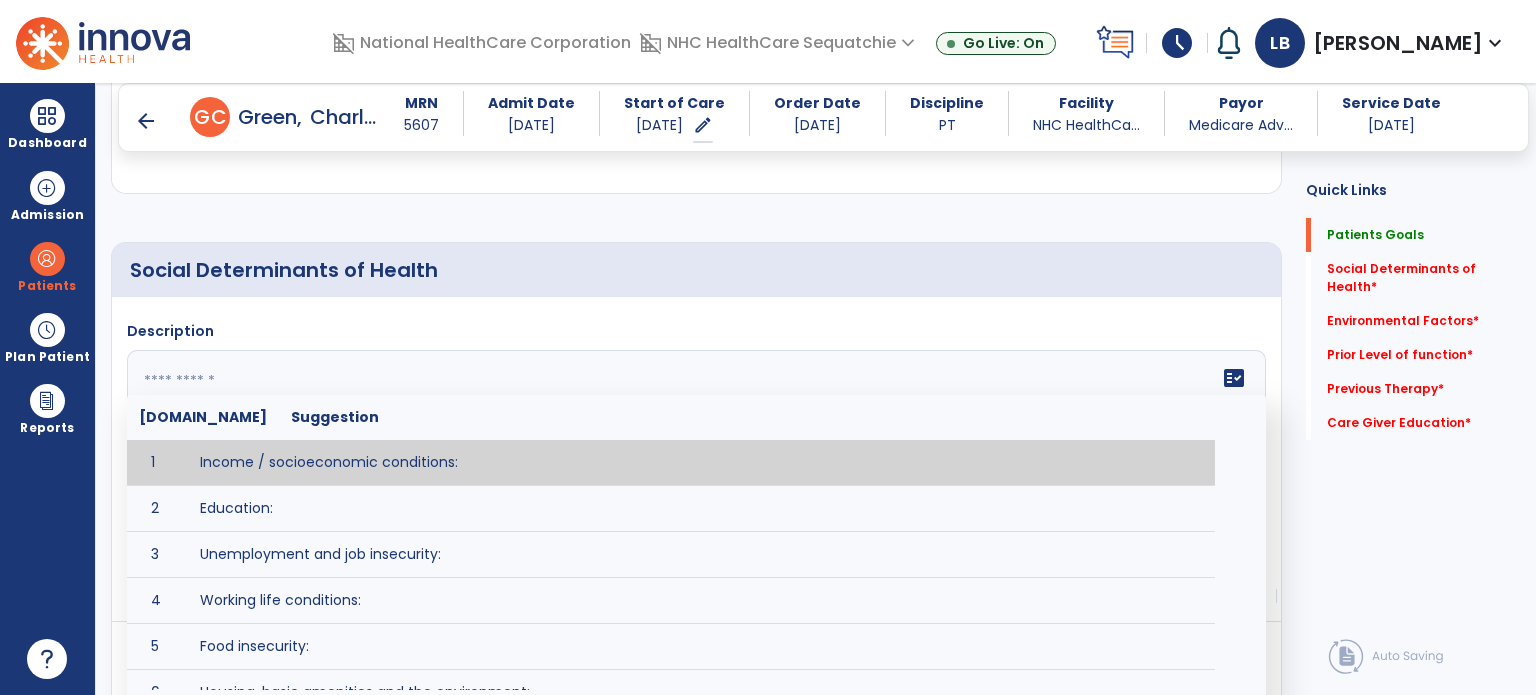 click on "fact_check  Sr.No Suggestion 1 Income / socioeconomic conditions:  2 Education:  3 Unemployment and job insecurity:  4 Working life conditions:  5 Food insecurity:  6 Housing, basic amenities and the environment:  7 Early childhood development:  8 Social inclusion and non-discrimination: 9 Structural conflict: 10 Access to affordable health services of decent quality:" 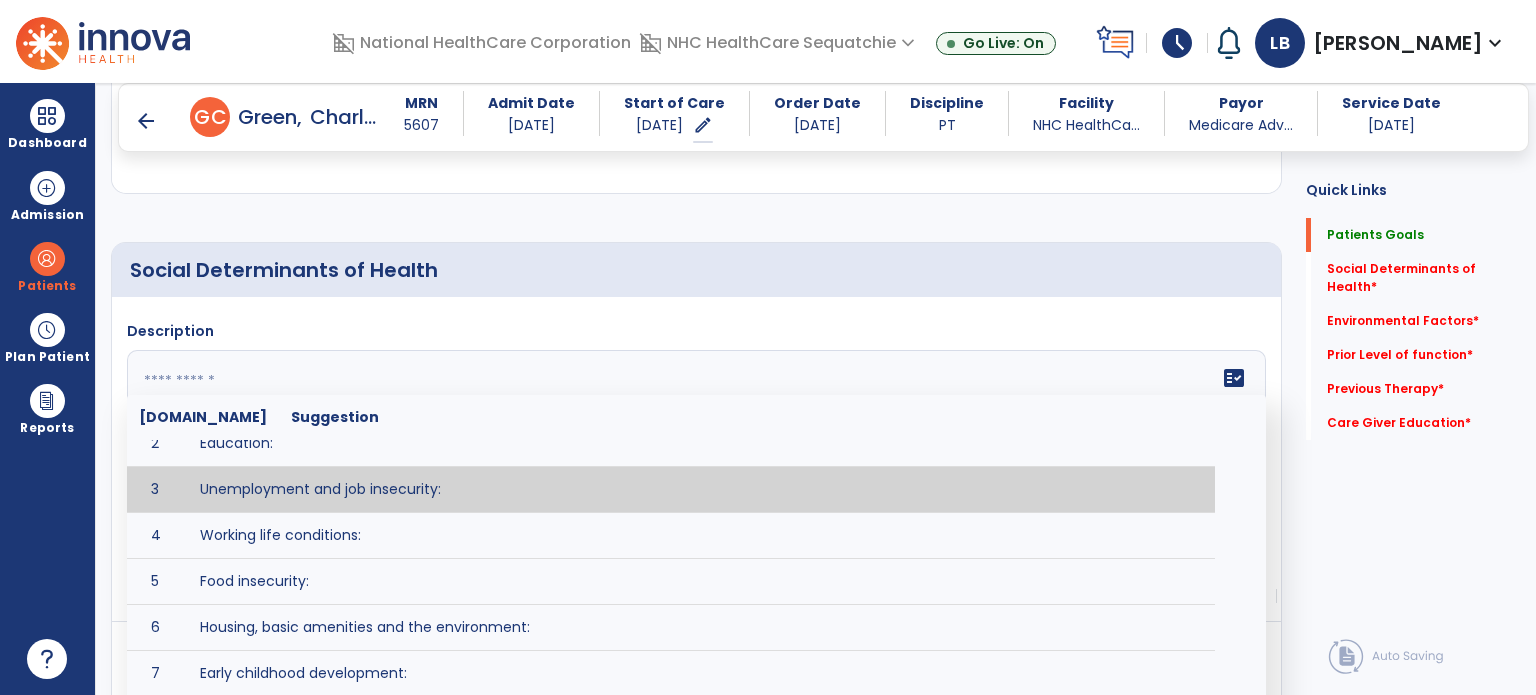scroll, scrollTop: 100, scrollLeft: 0, axis: vertical 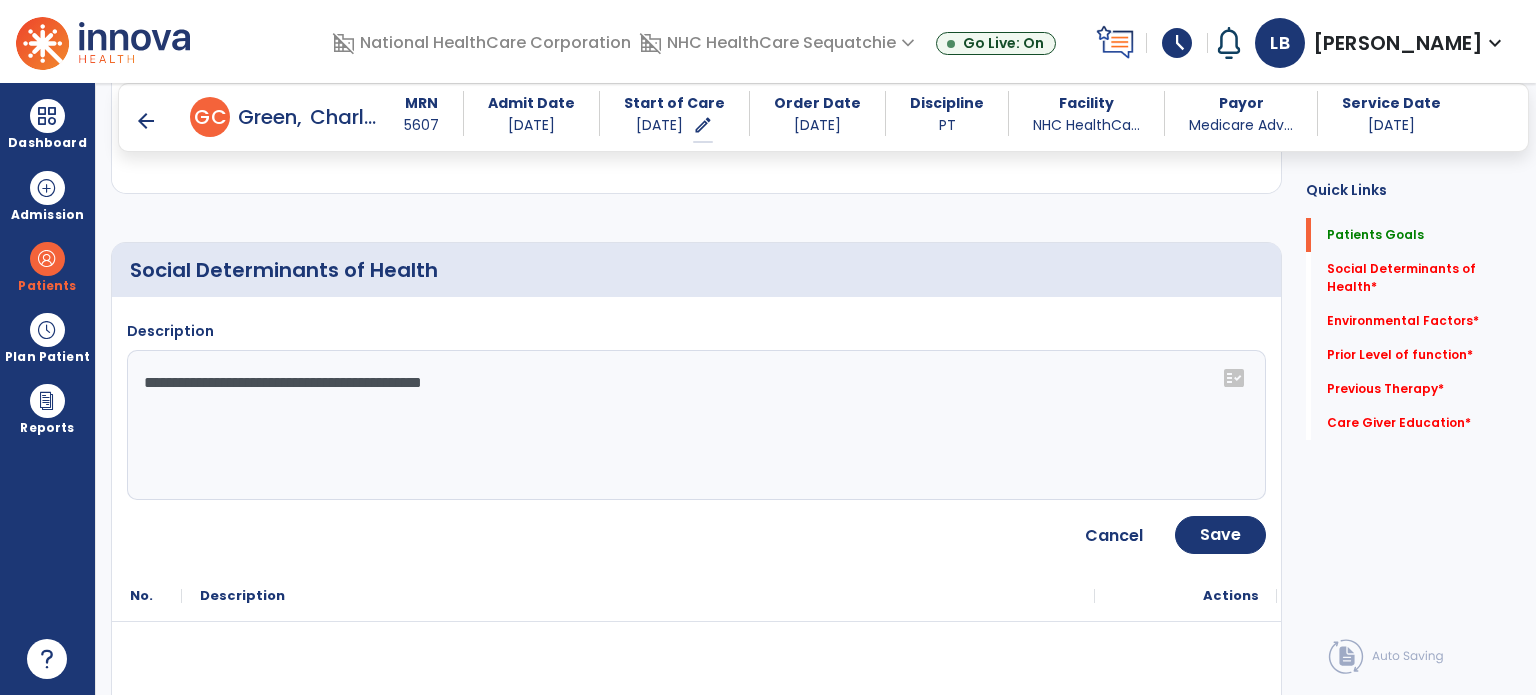 click on "**********" 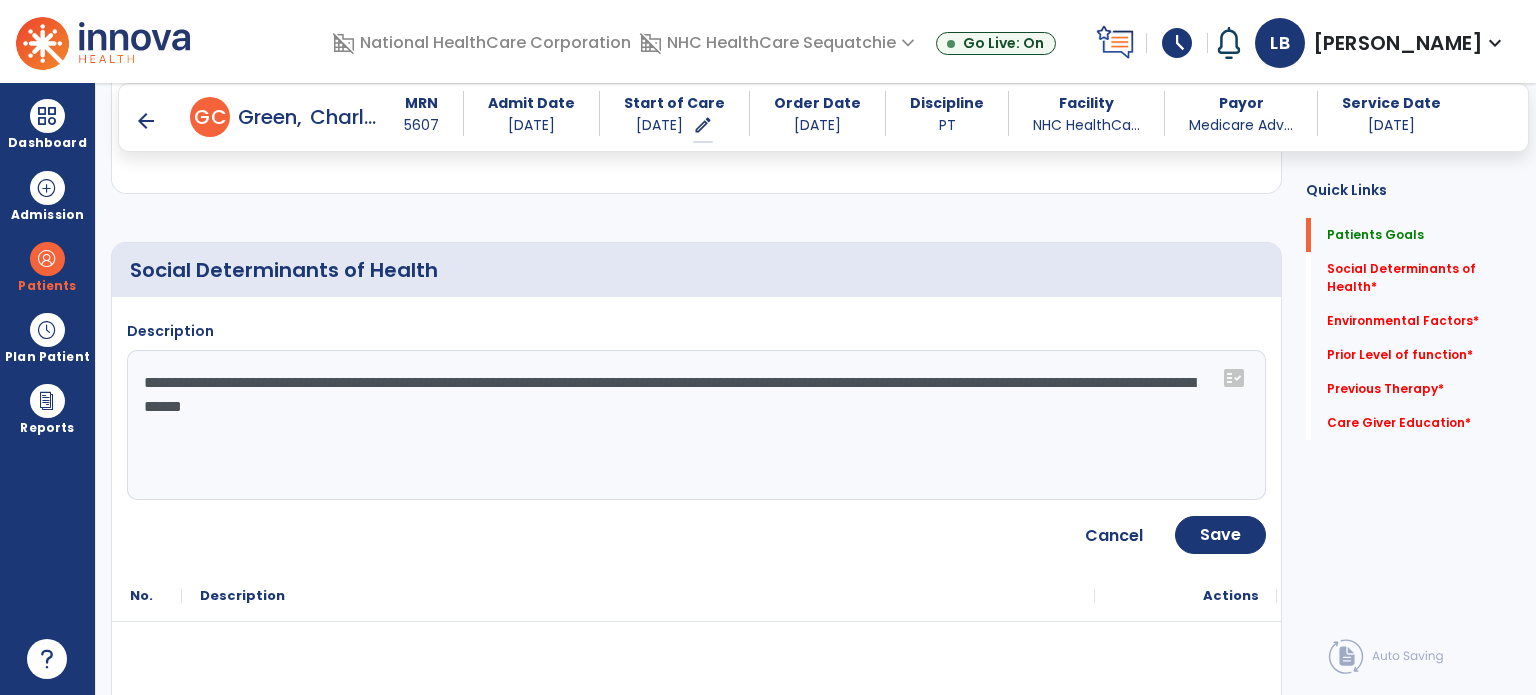 type on "**********" 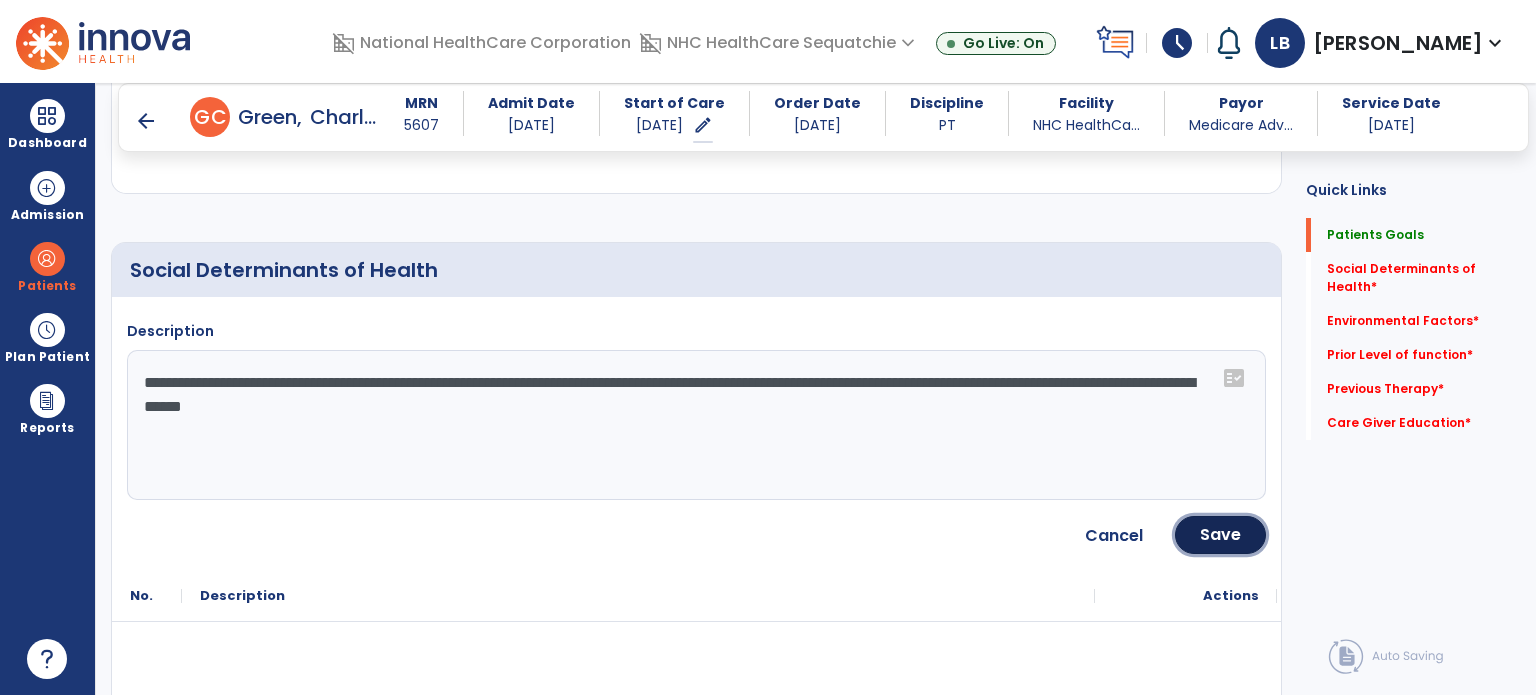 click on "Save" 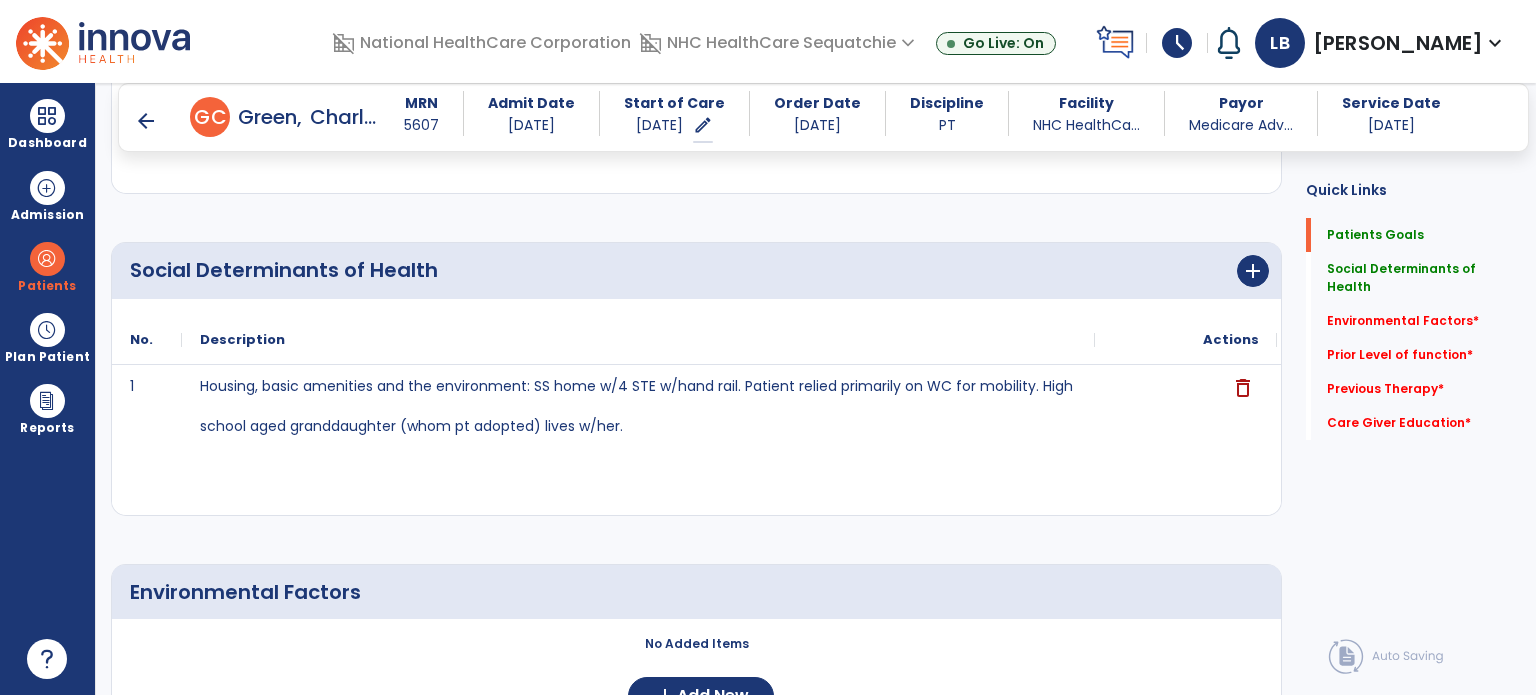 drag, startPoint x: 556, startPoint y: 267, endPoint x: 660, endPoint y: 267, distance: 104 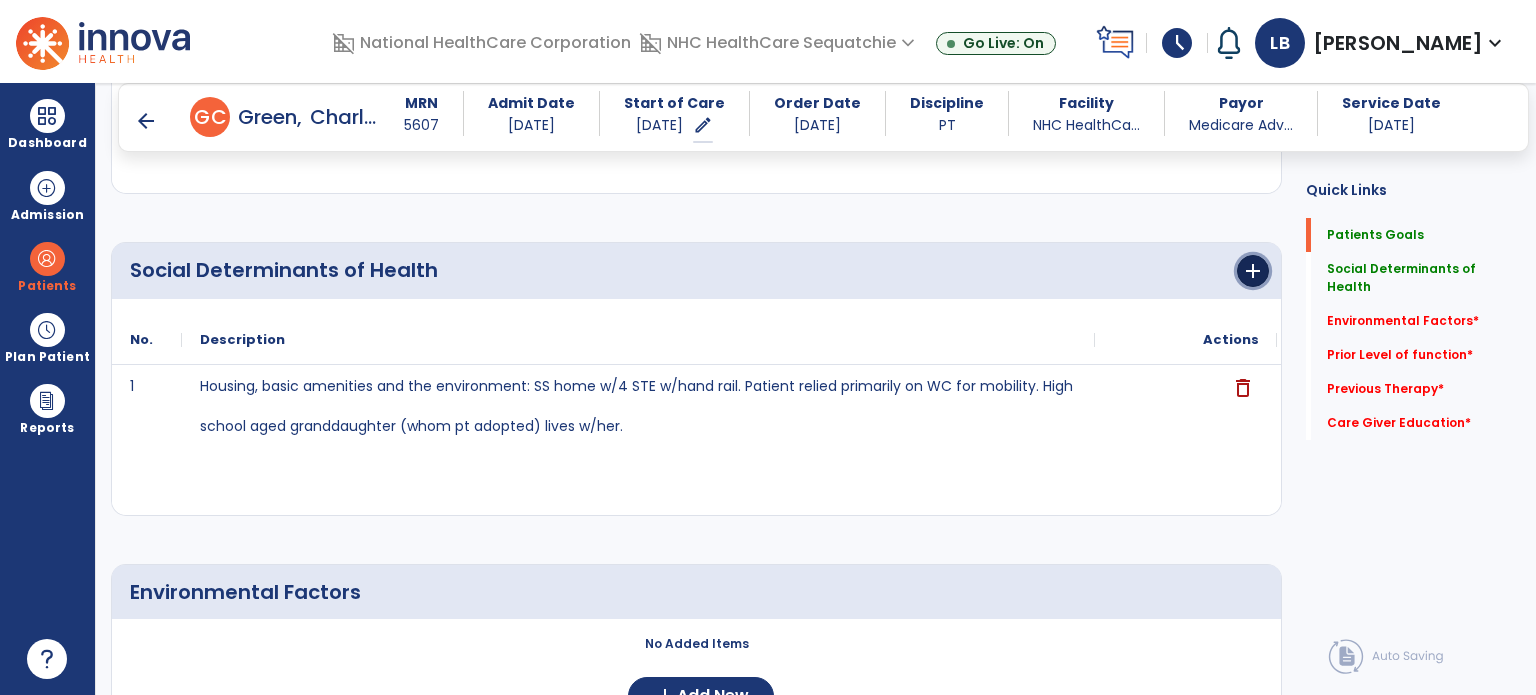 click on "add" 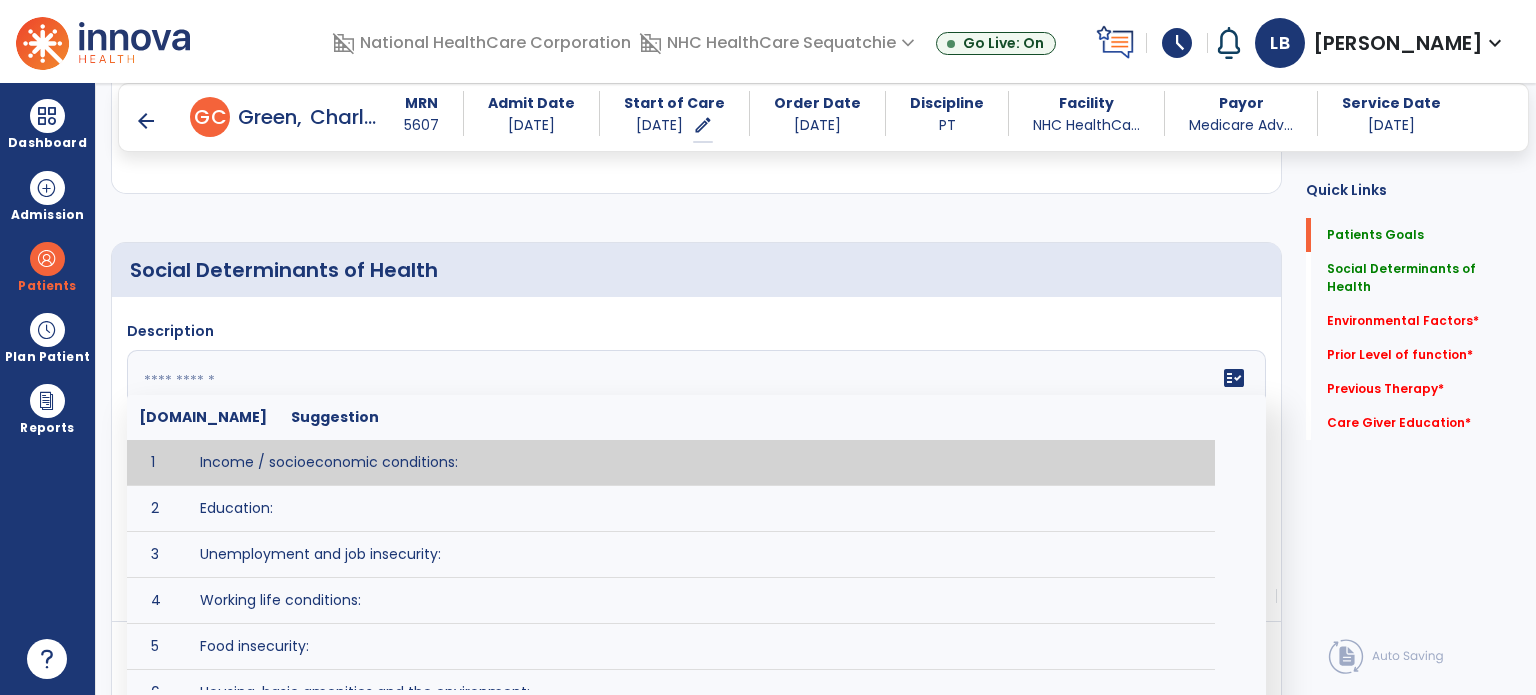 click on "fact_check  Sr.No Suggestion 1 Income / socioeconomic conditions:  2 Education:  3 Unemployment and job insecurity:  4 Working life conditions:  5 Food insecurity:  6 Housing, basic amenities and the environment:  7 Early childhood development:  8 Social inclusion and non-discrimination: 9 Structural conflict: 10 Access to affordable health services of decent quality:" 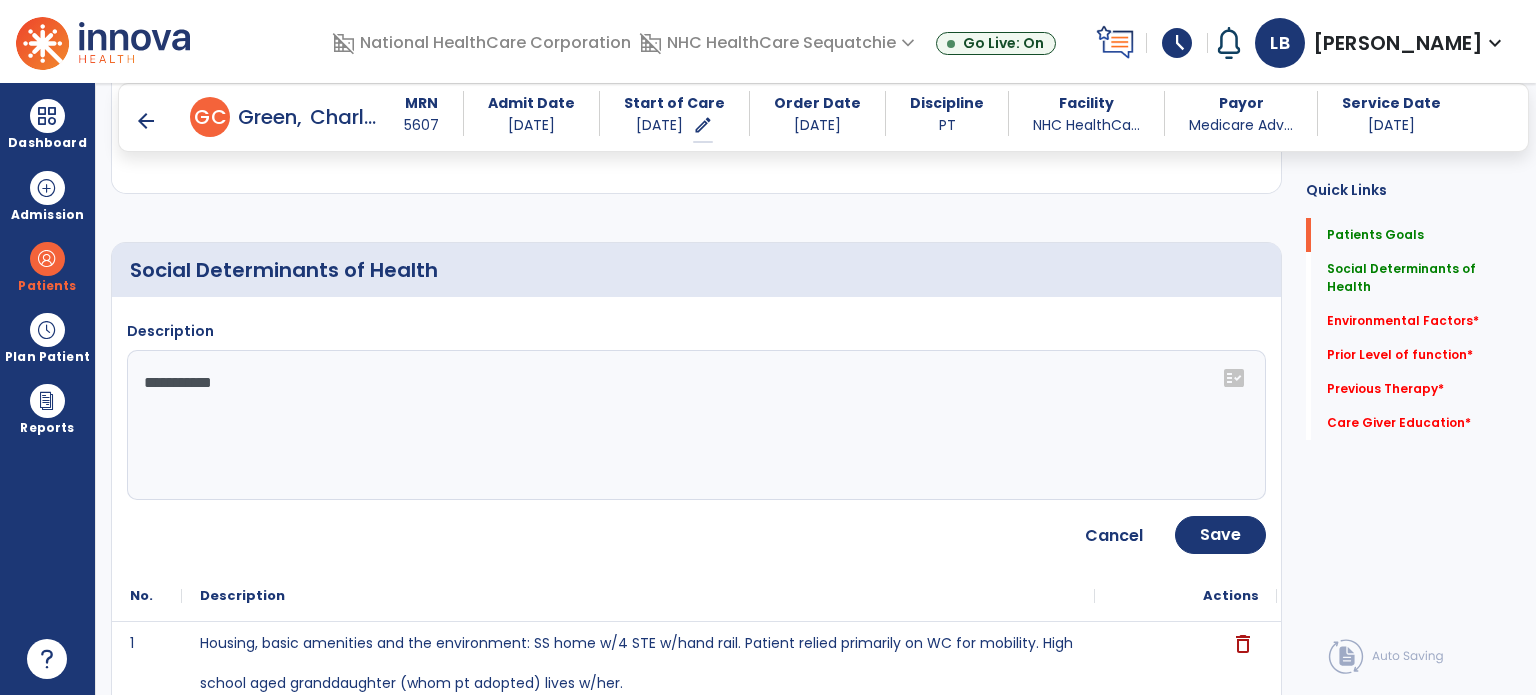 click on "**********" 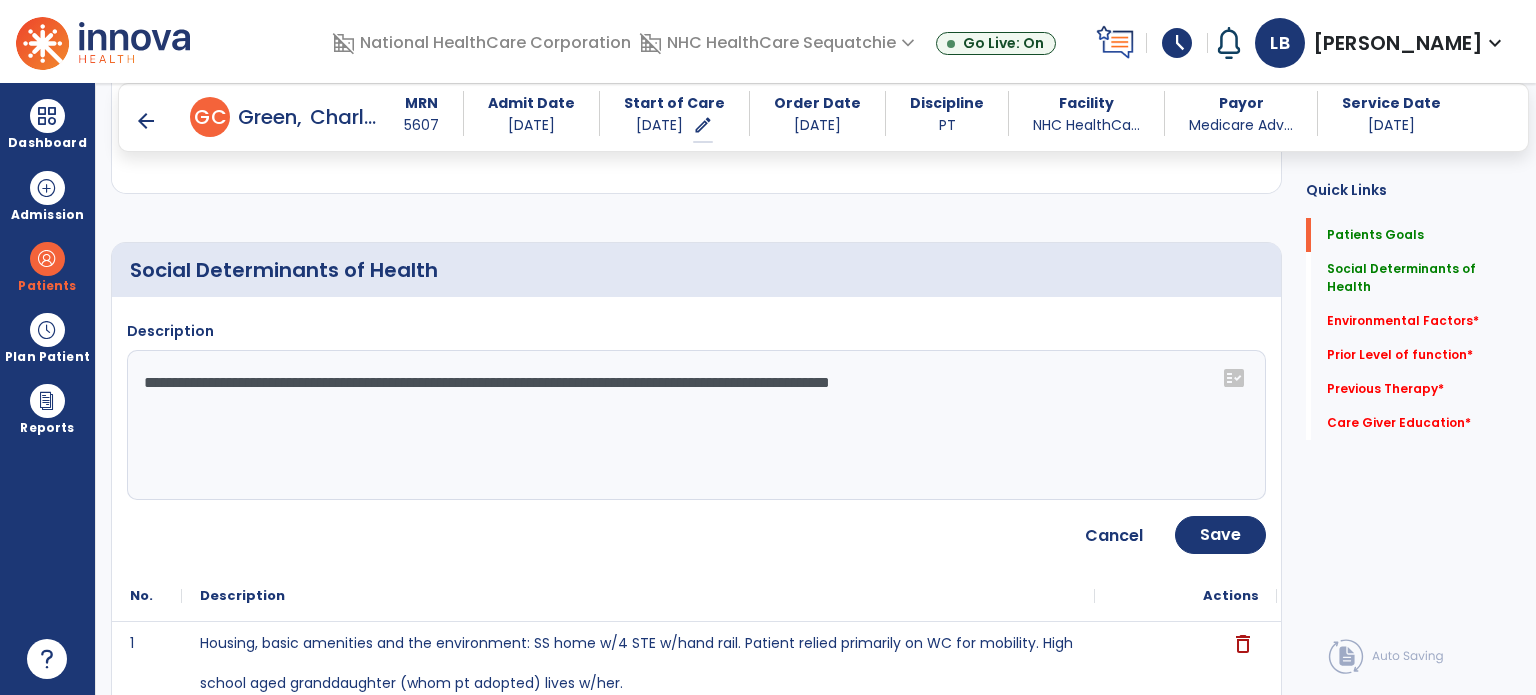 type on "**********" 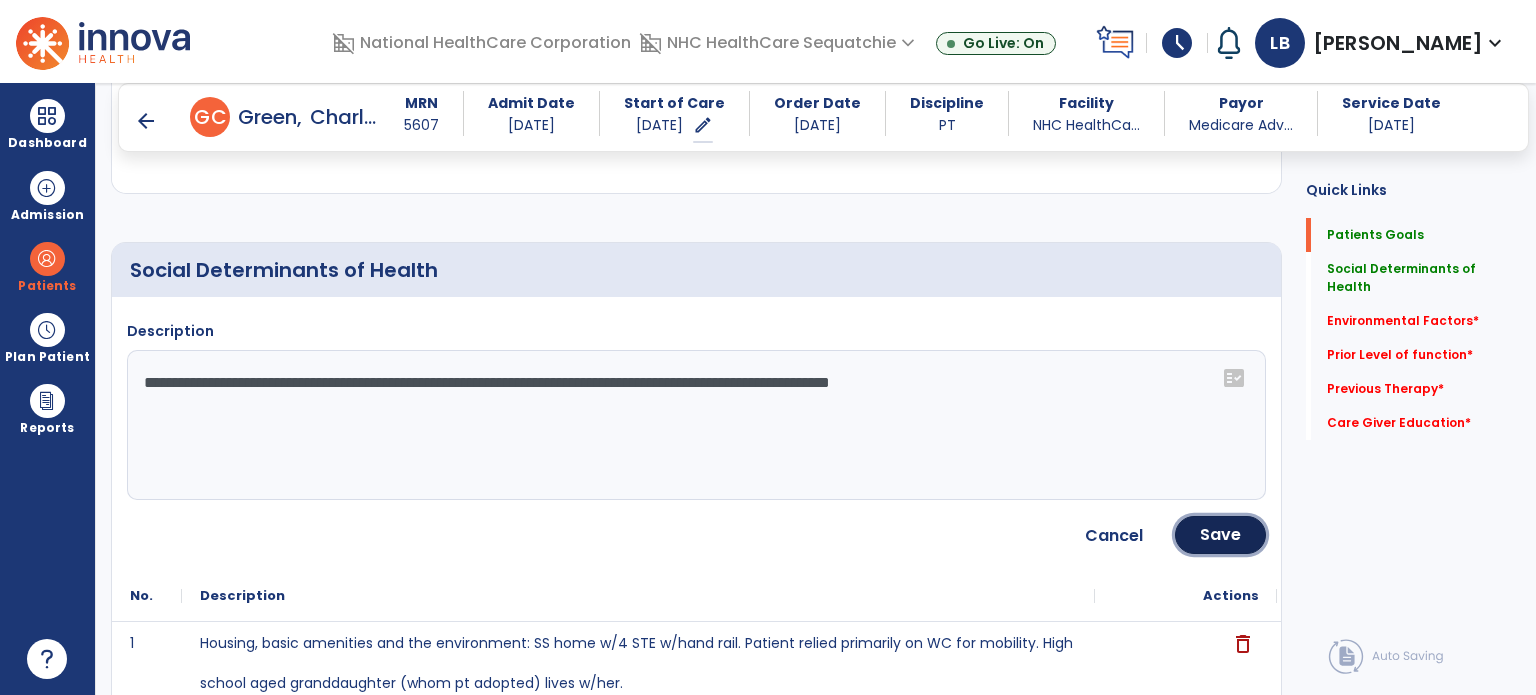 drag, startPoint x: 1216, startPoint y: 531, endPoint x: 1190, endPoint y: 547, distance: 30.528675 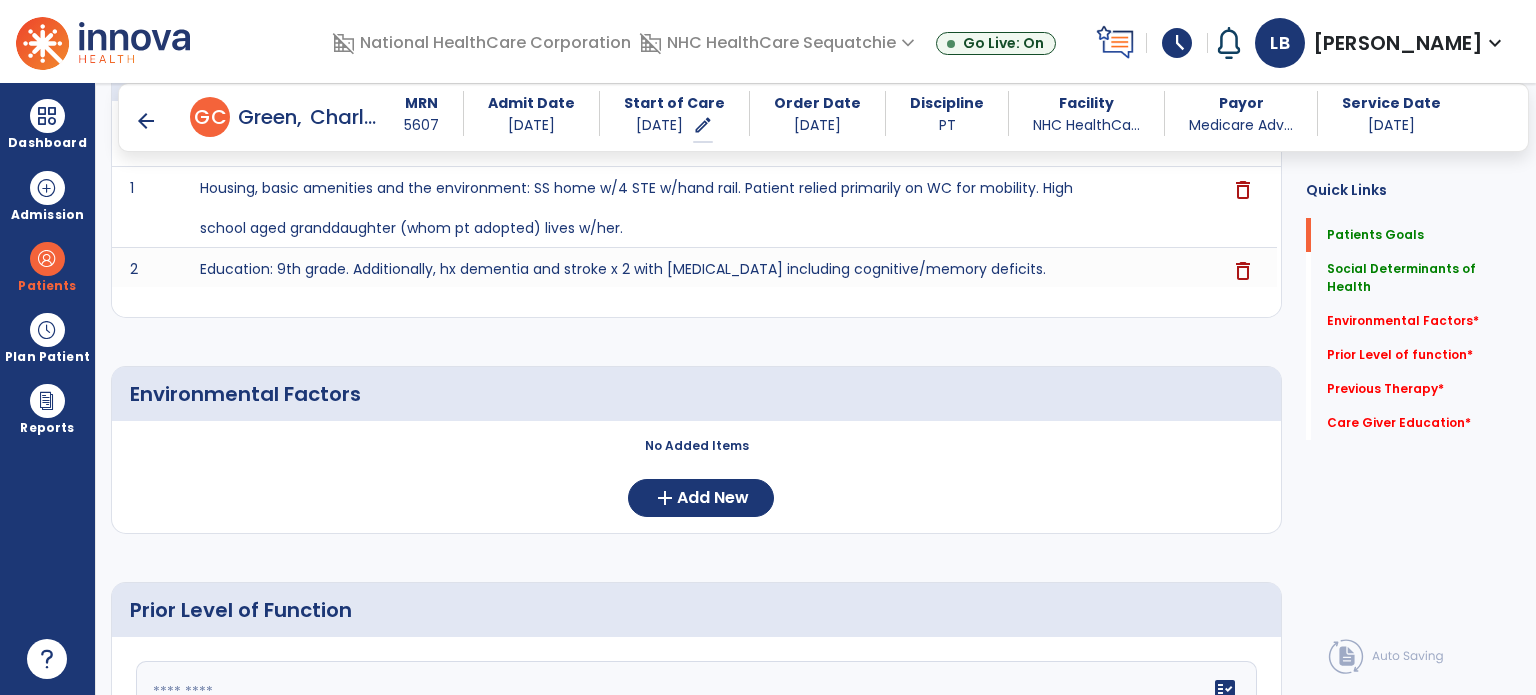 scroll, scrollTop: 708, scrollLeft: 0, axis: vertical 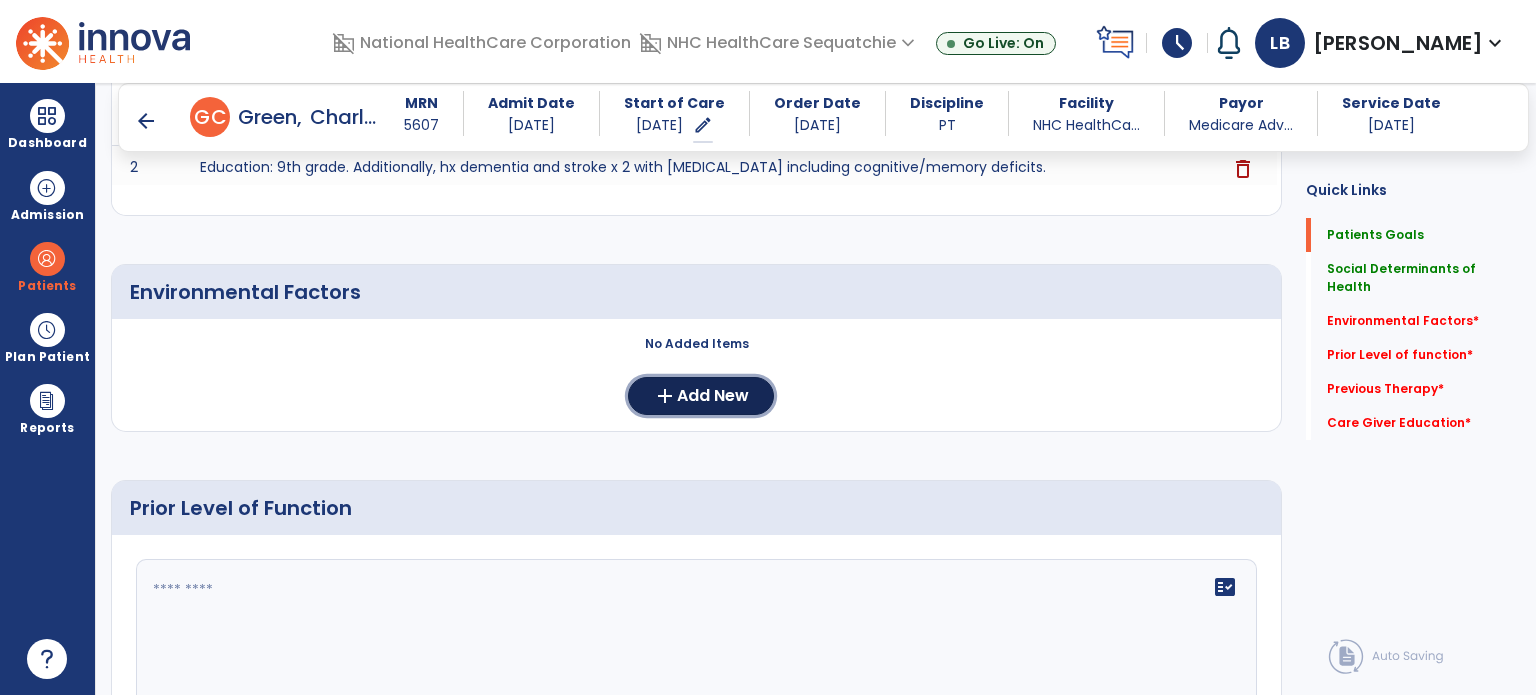 click on "add  Add New" 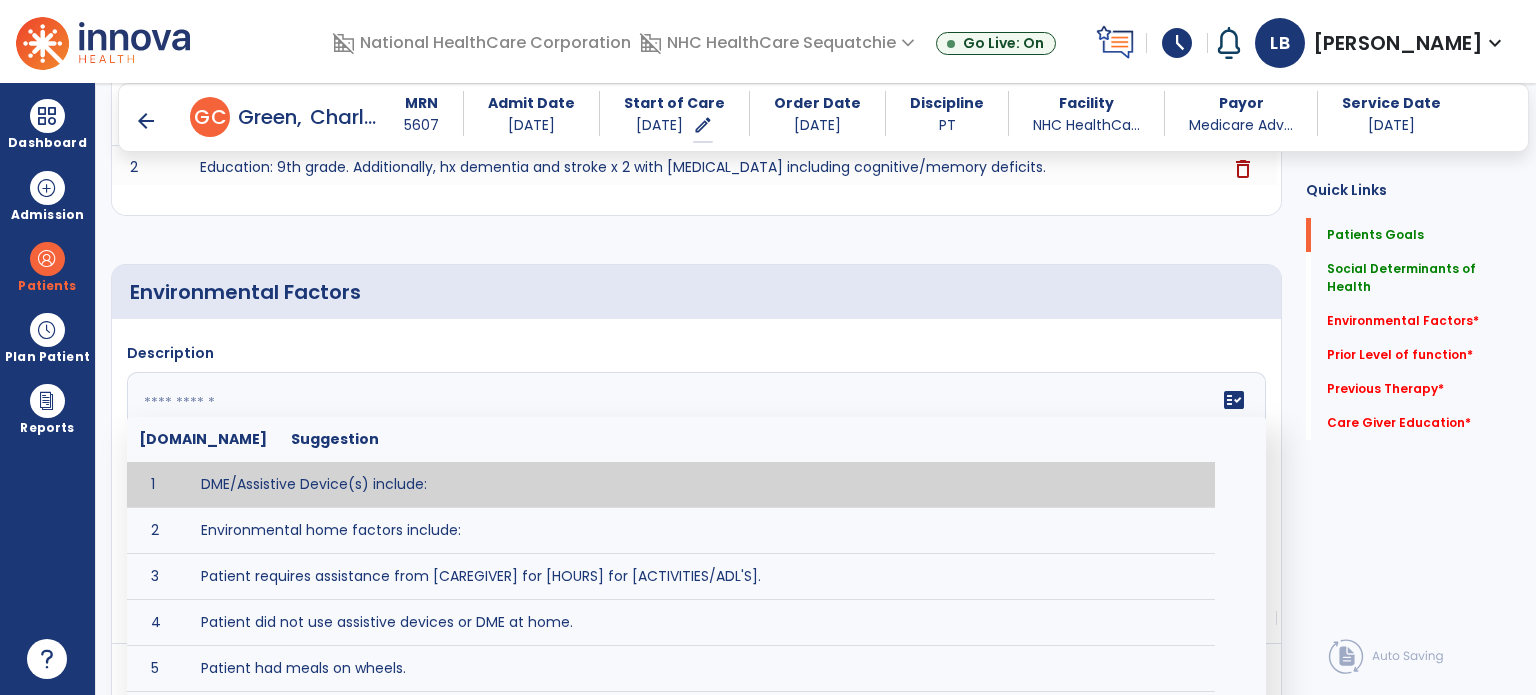 drag, startPoint x: 527, startPoint y: 433, endPoint x: 487, endPoint y: 469, distance: 53.814495 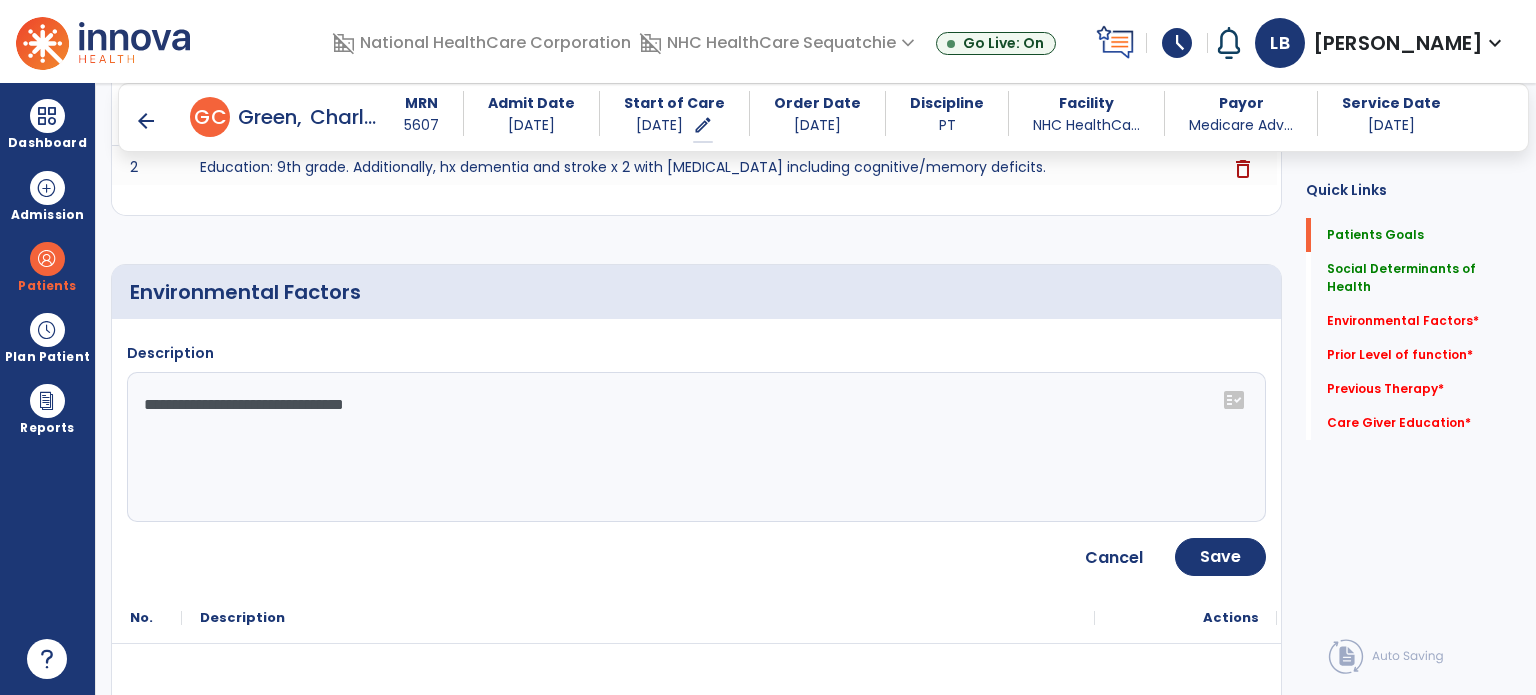 drag, startPoint x: 365, startPoint y: 491, endPoint x: 534, endPoint y: 431, distance: 179.33488 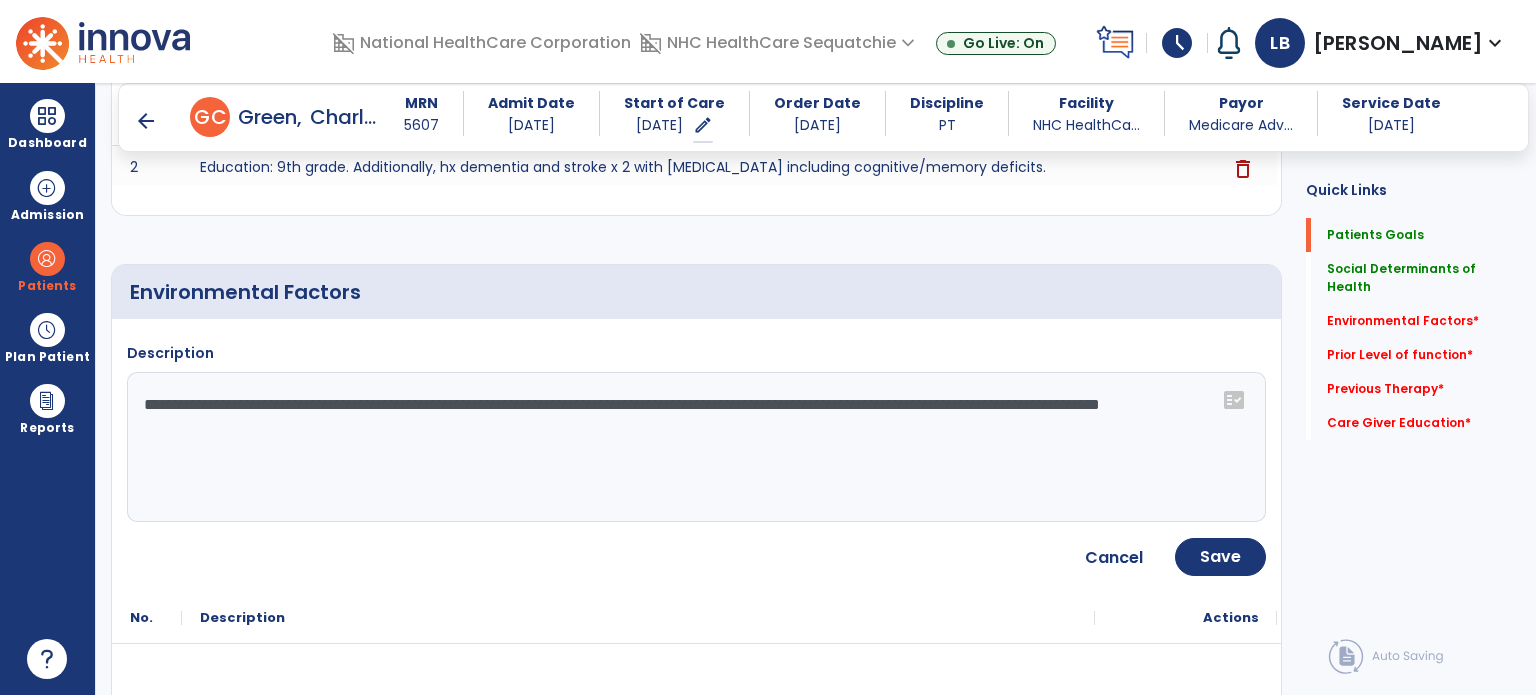type on "**********" 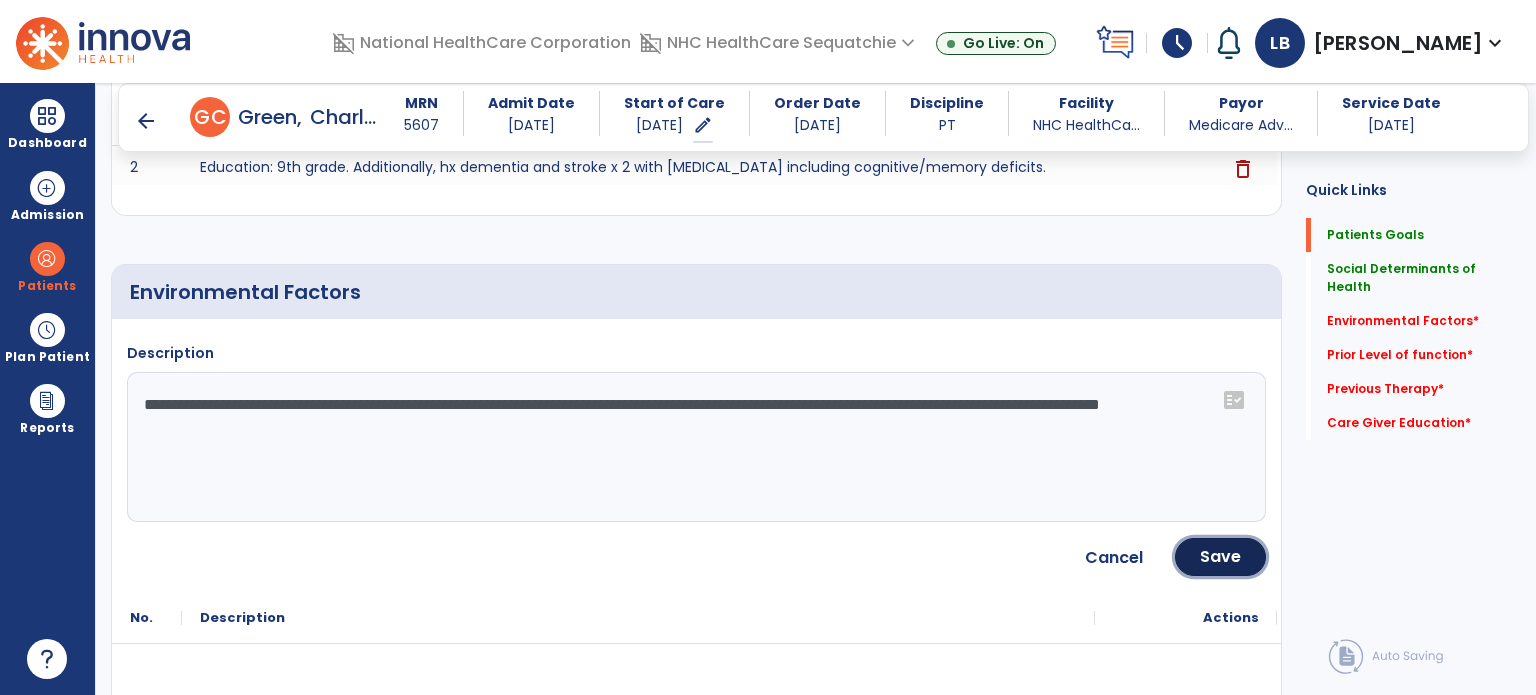click on "Save" 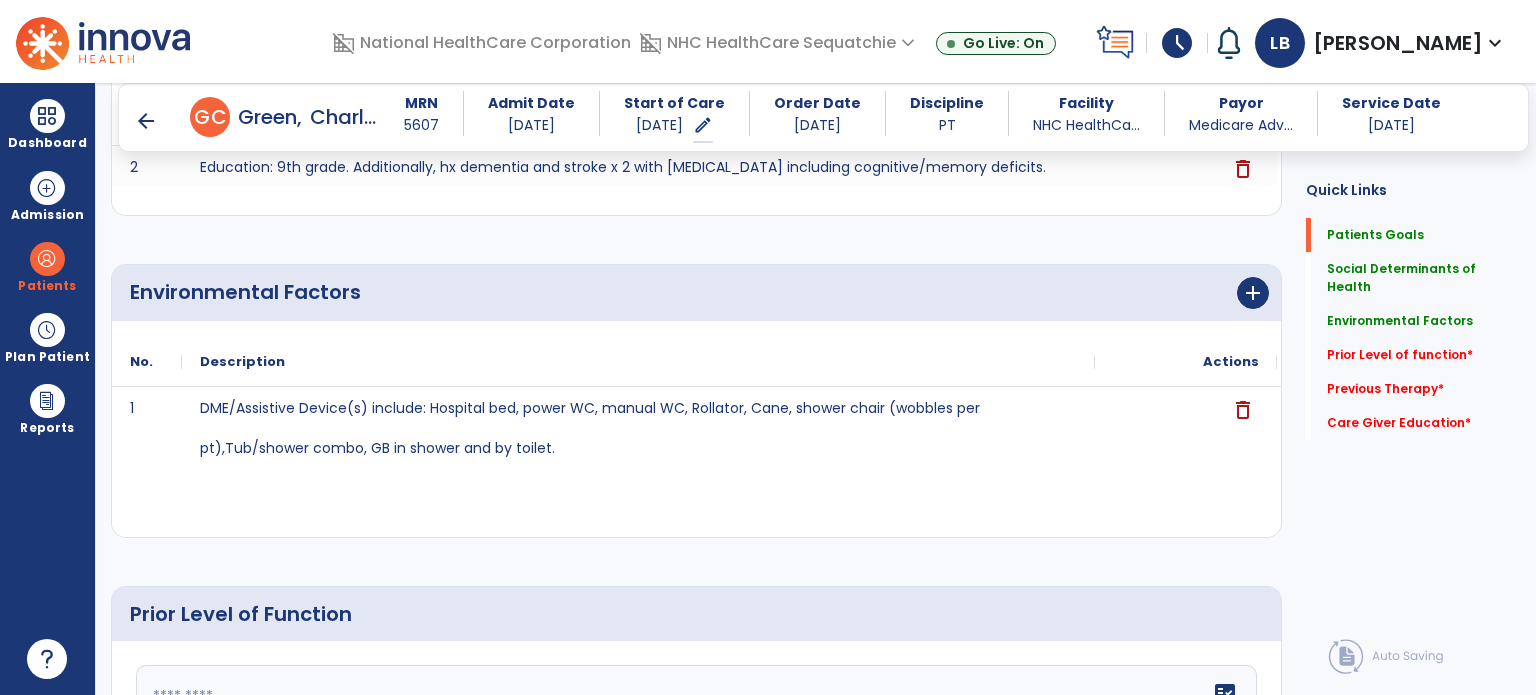 click on "Environmental Factors" 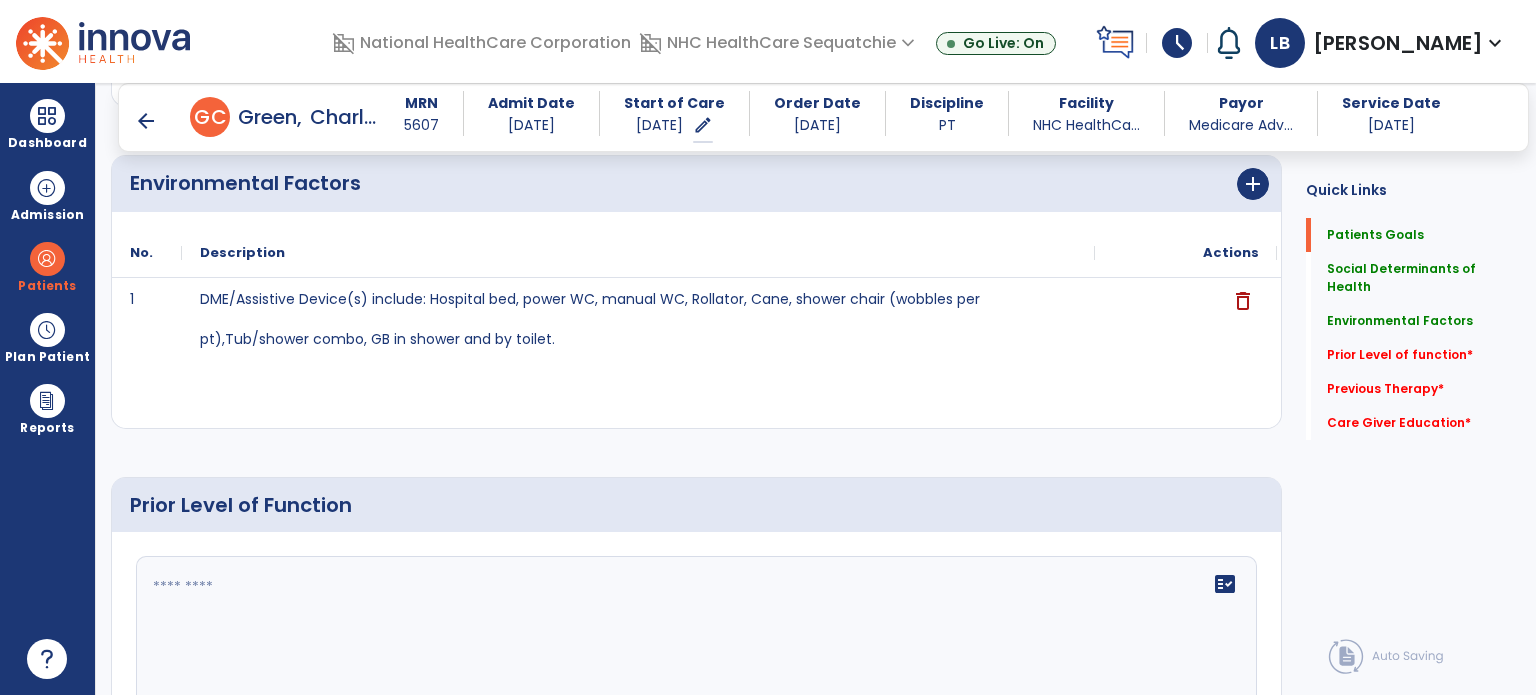 scroll, scrollTop: 908, scrollLeft: 0, axis: vertical 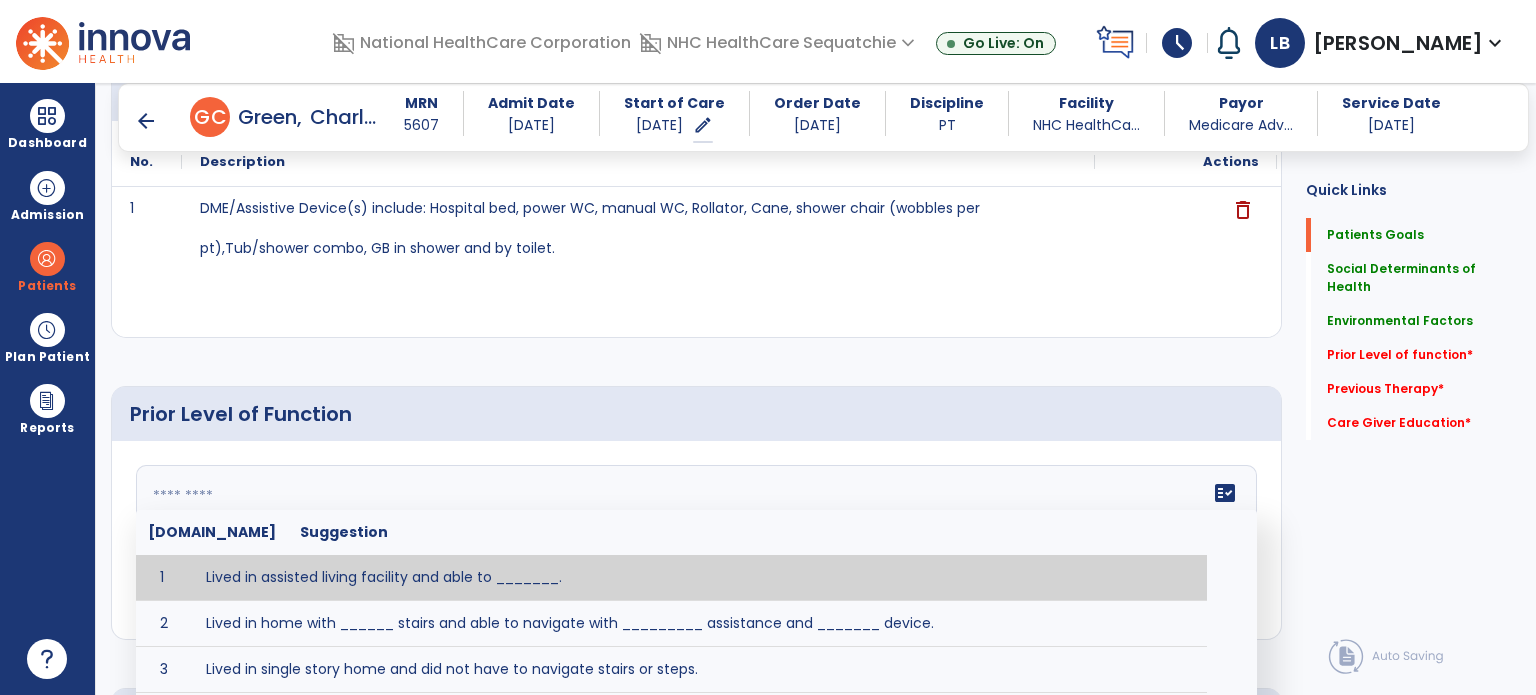 drag, startPoint x: 428, startPoint y: 503, endPoint x: 416, endPoint y: 554, distance: 52.392746 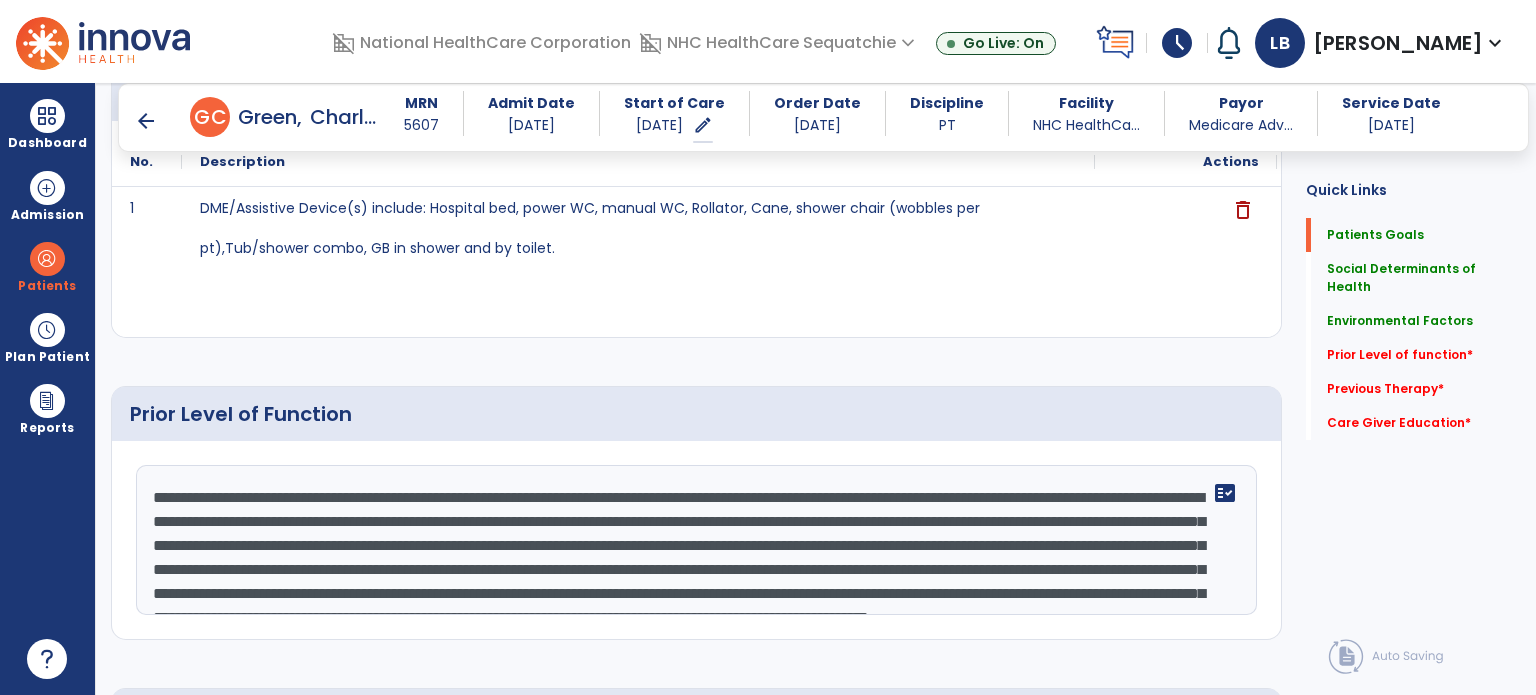scroll, scrollTop: 87, scrollLeft: 0, axis: vertical 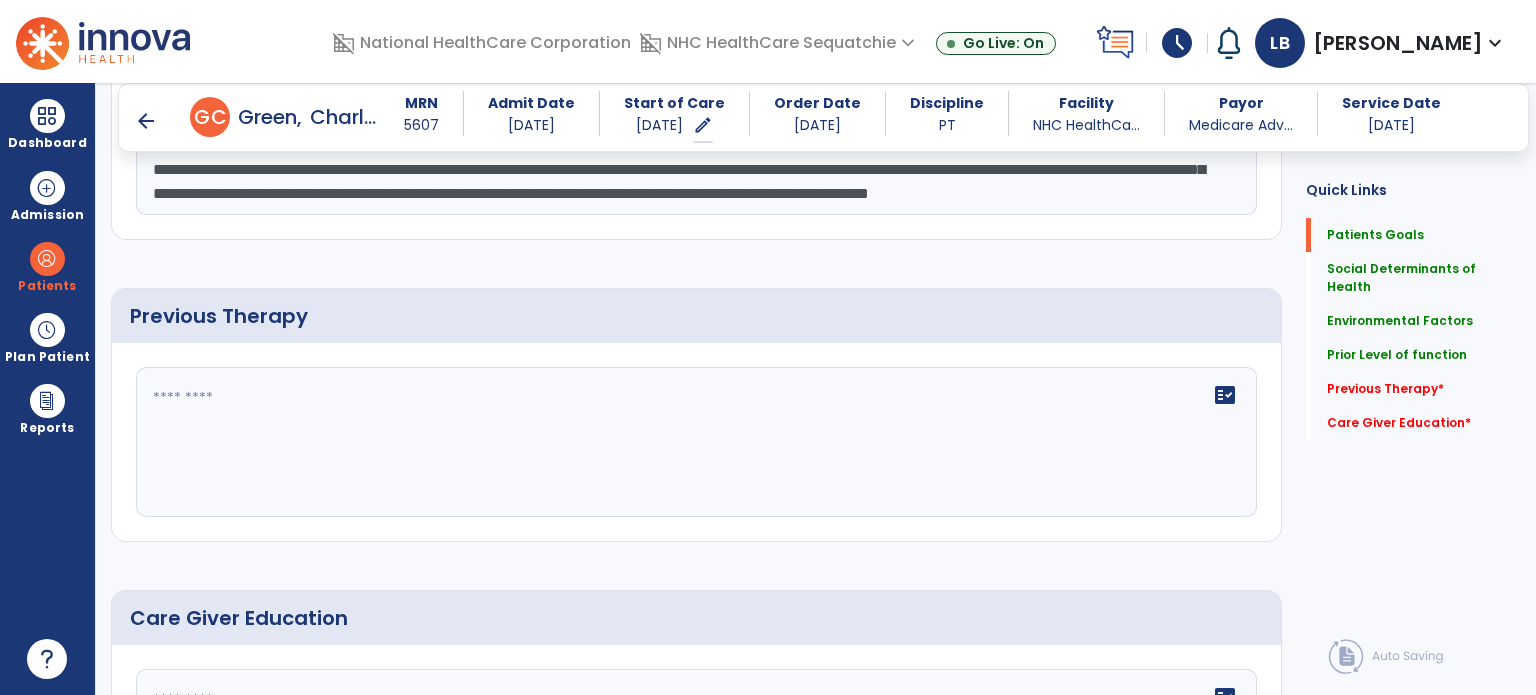 type on "**********" 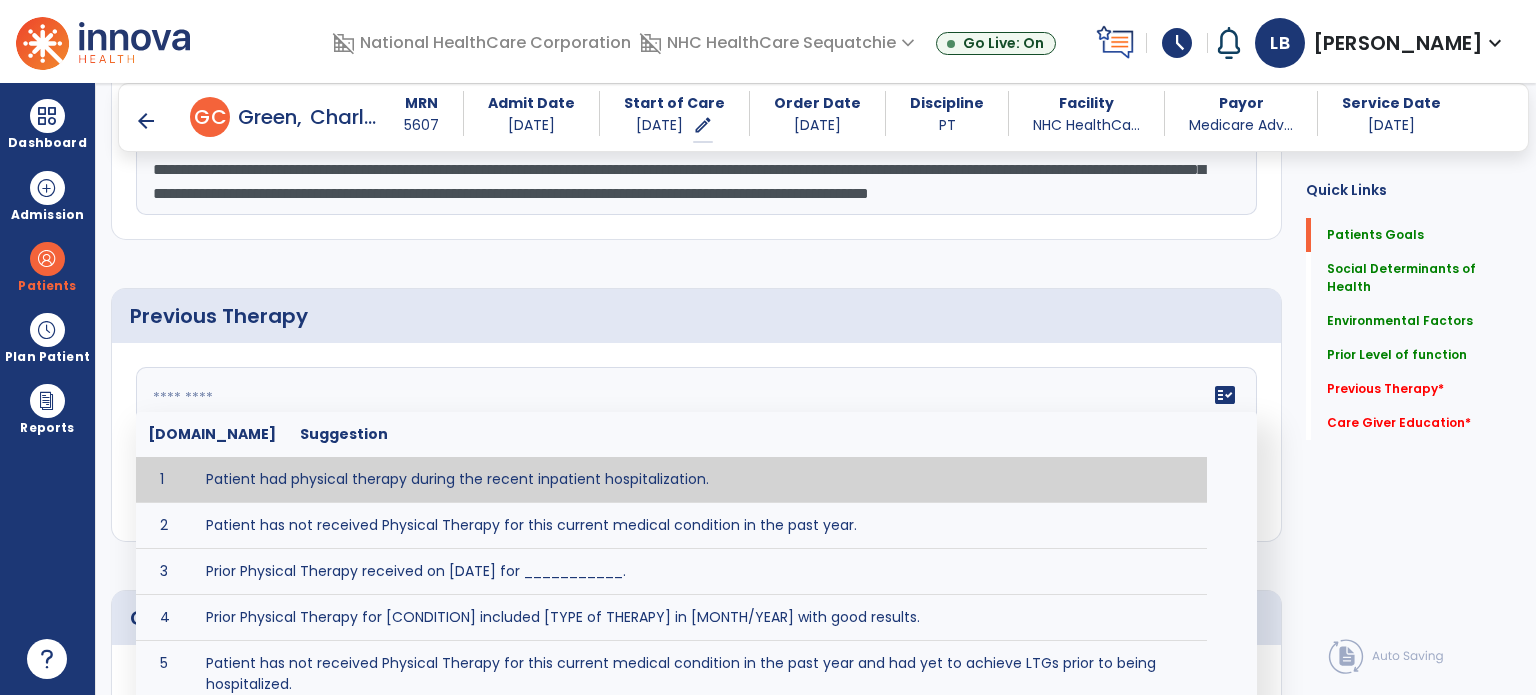 click on "fact_check  Sr.No Suggestion 1 Patient had physical therapy during the recent inpatient hospitalization. 2 Patient has not received Physical Therapy for this current medical condition in the past year. 3 Prior Physical Therapy received on [DATE] for ___________. 4 Prior Physical Therapy for [CONDITION] included [TYPE of THERAPY] in [MONTH/YEAR] with good results. 5 Patient has not received Physical Therapy for this current medical condition in the past year and had yet to achieve LTGs prior to being hospitalized. 6 Prior to this recent hospitalization, the patient had been on therapy case load for [TIME]and was still working to achieve LTGs before being hospitalized." 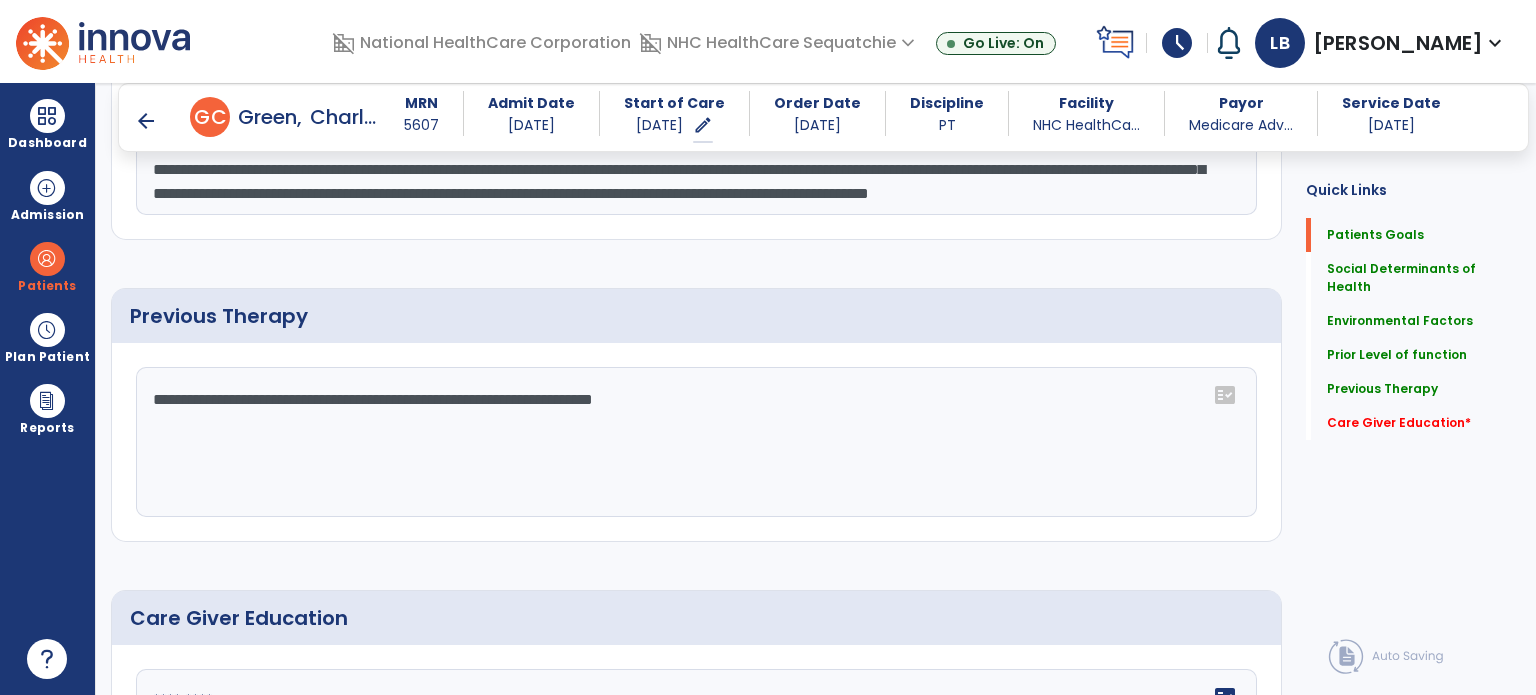 drag, startPoint x: 768, startPoint y: 400, endPoint x: 778, endPoint y: 388, distance: 15.6205 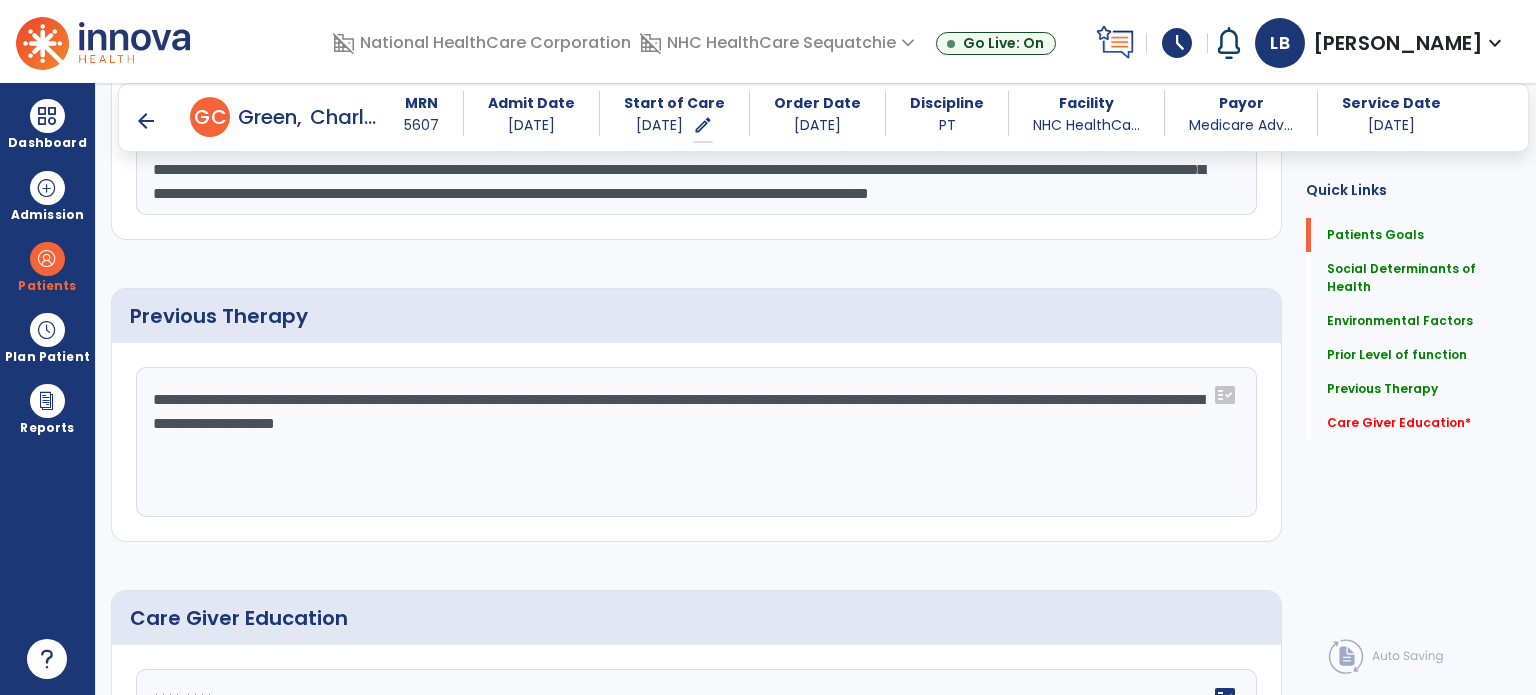 click on "**********" 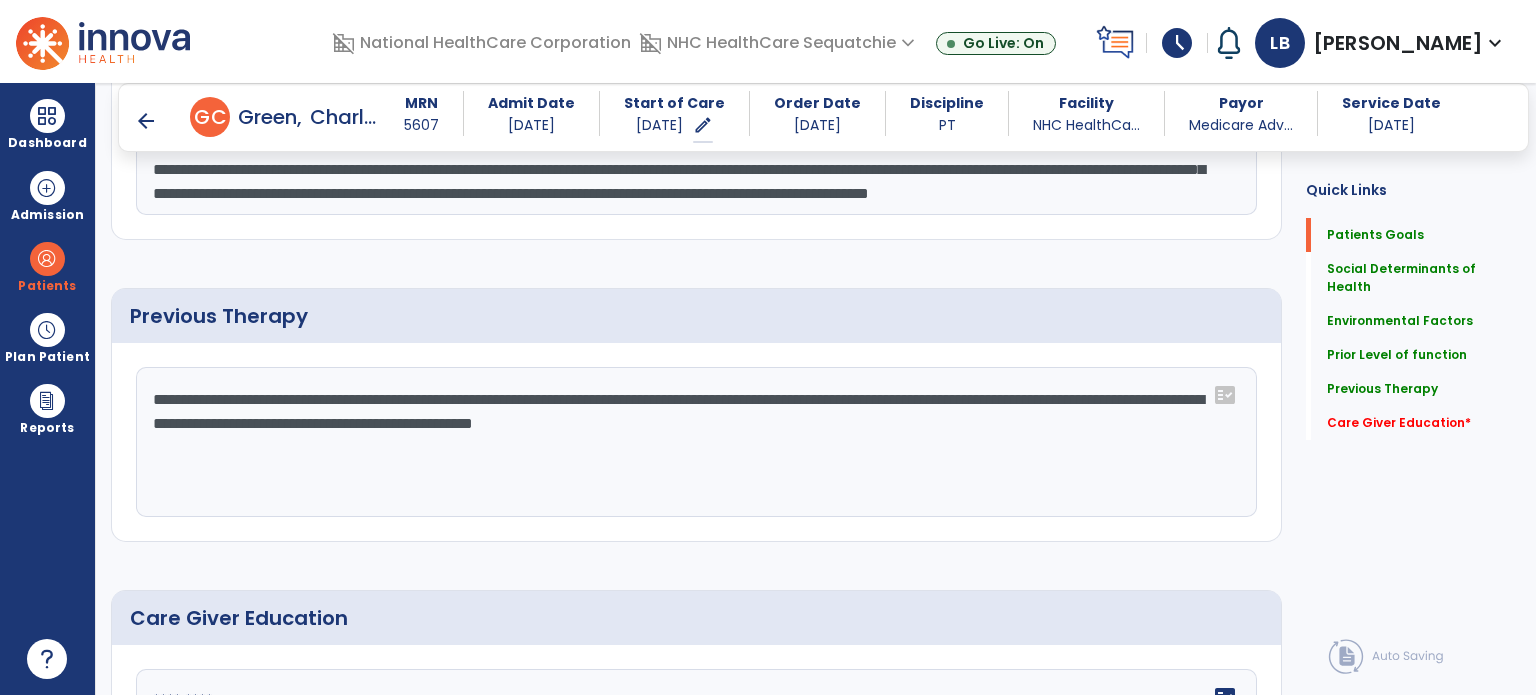 click on "**********" 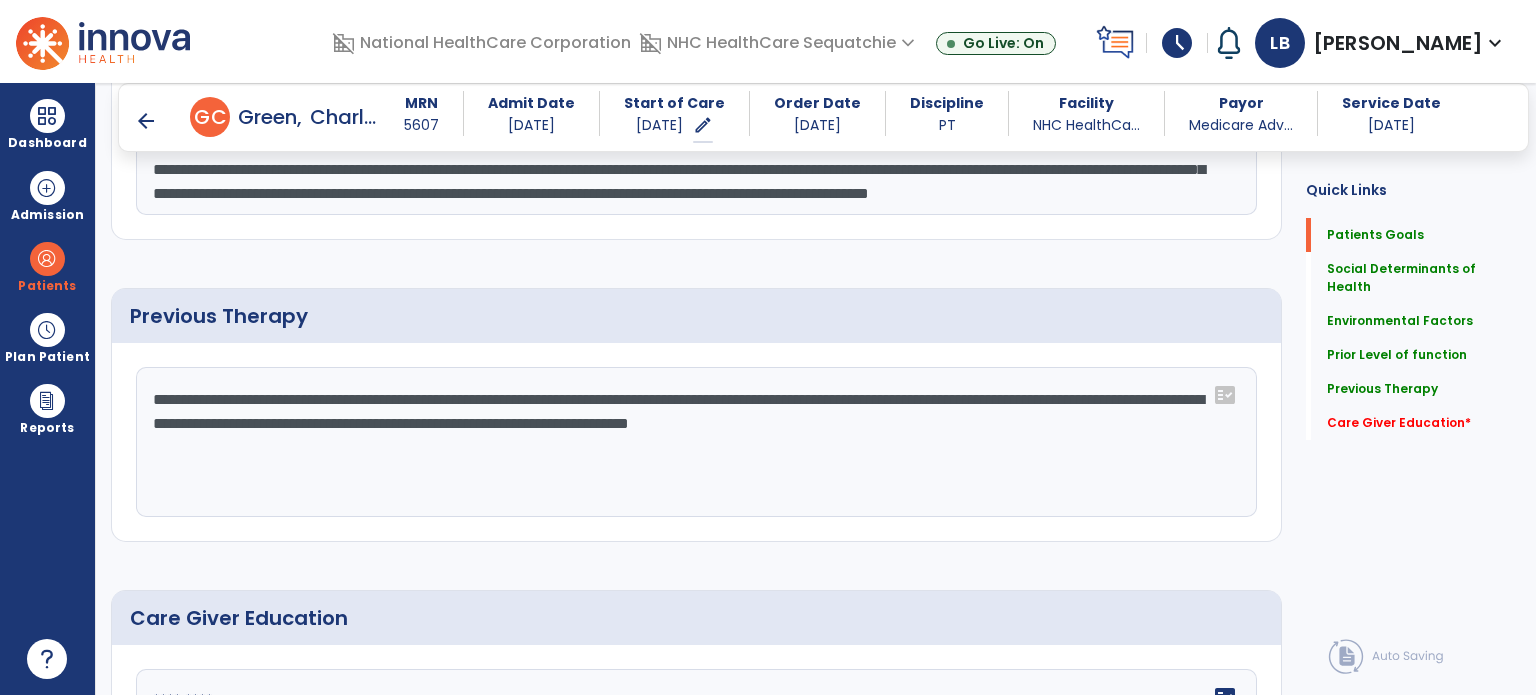 click on "**********" 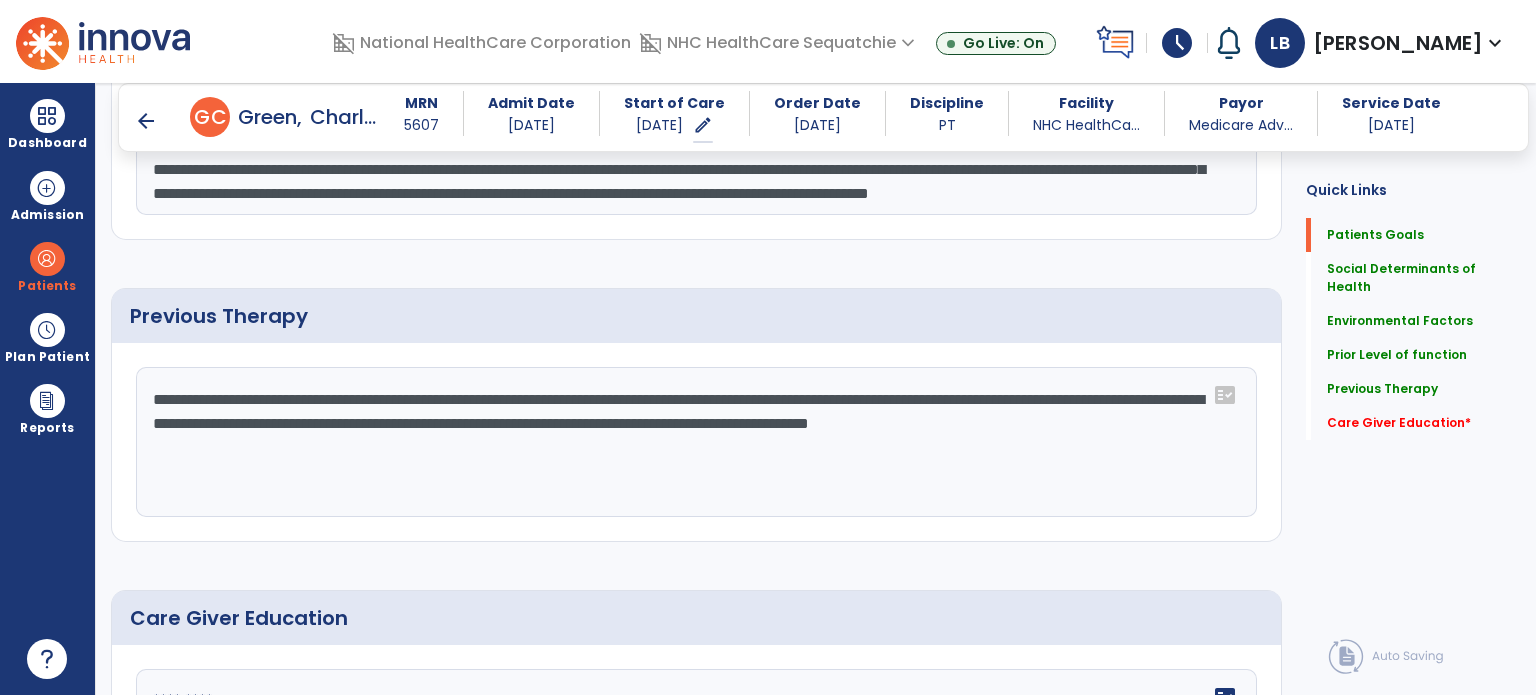 click on "**********" 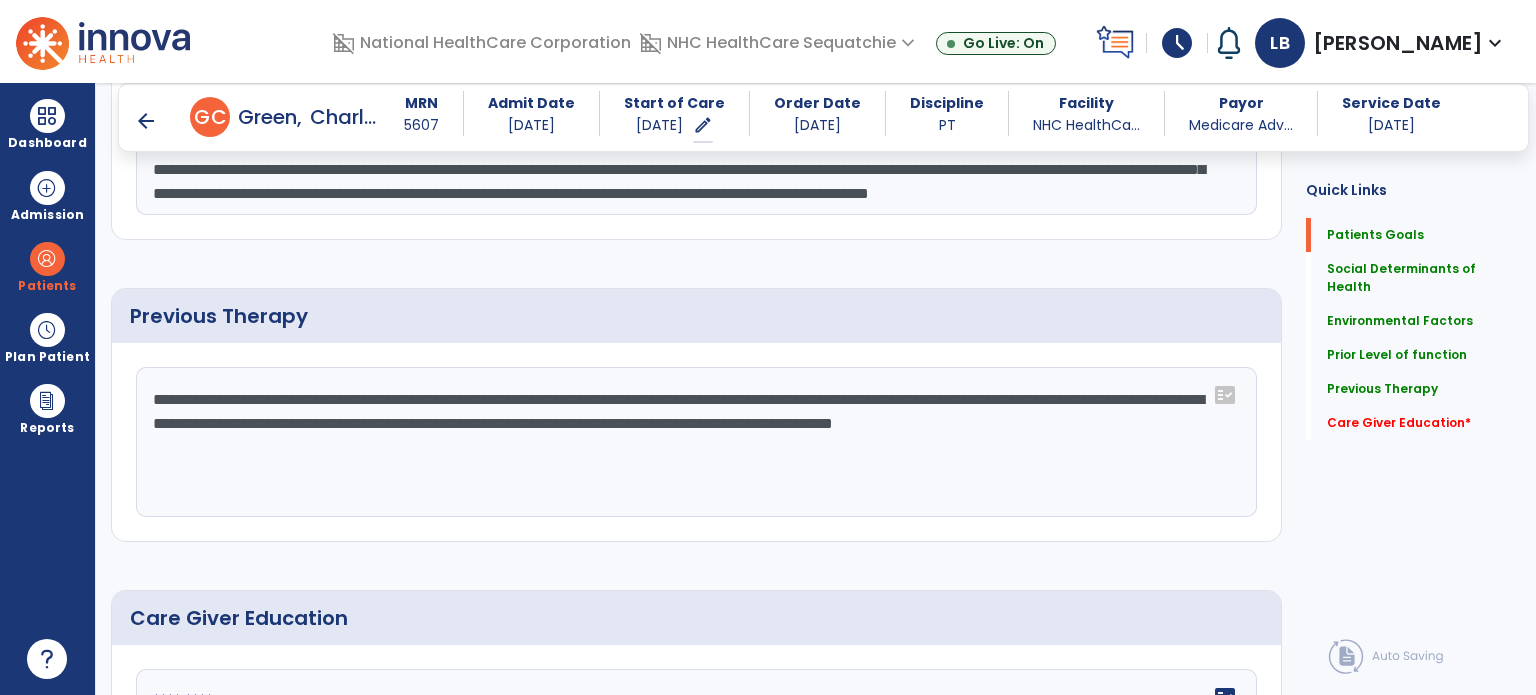 click on "**********" 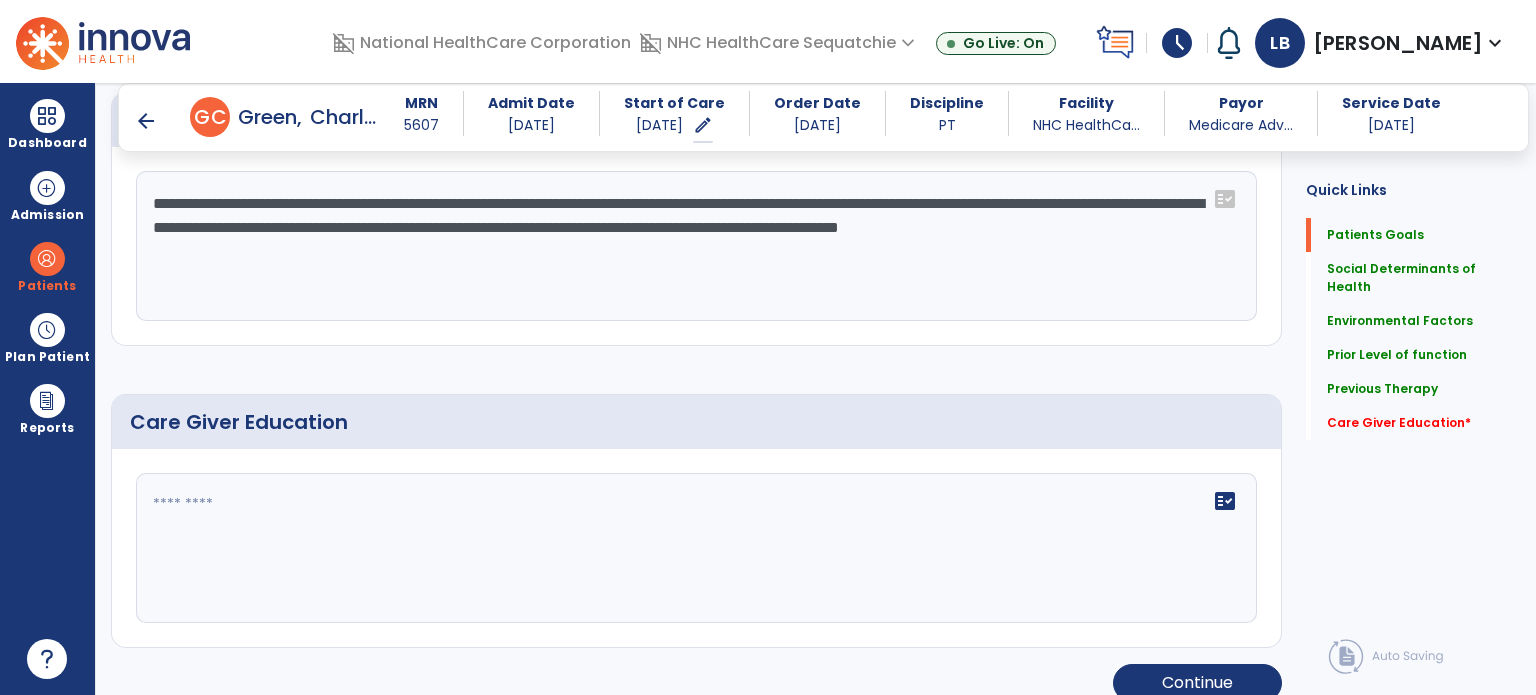 scroll, scrollTop: 1521, scrollLeft: 0, axis: vertical 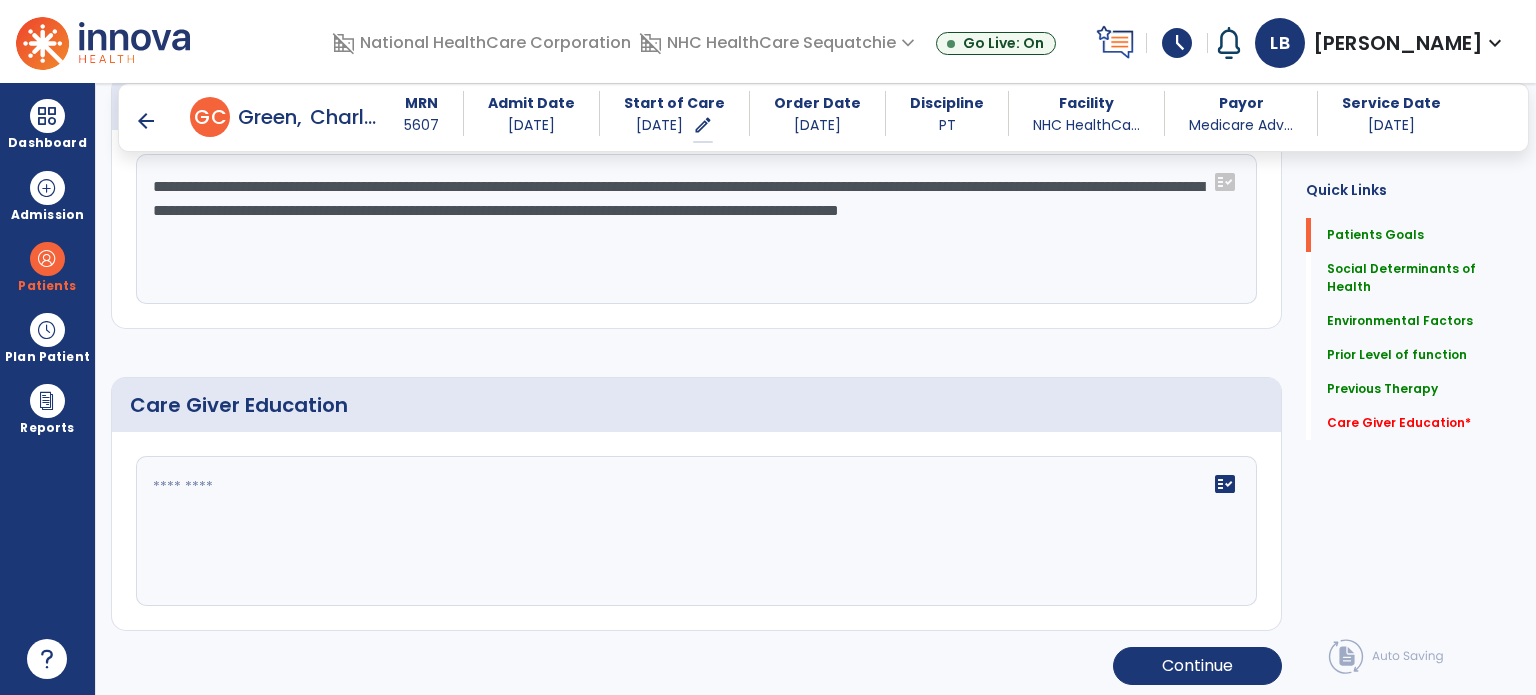 type on "**********" 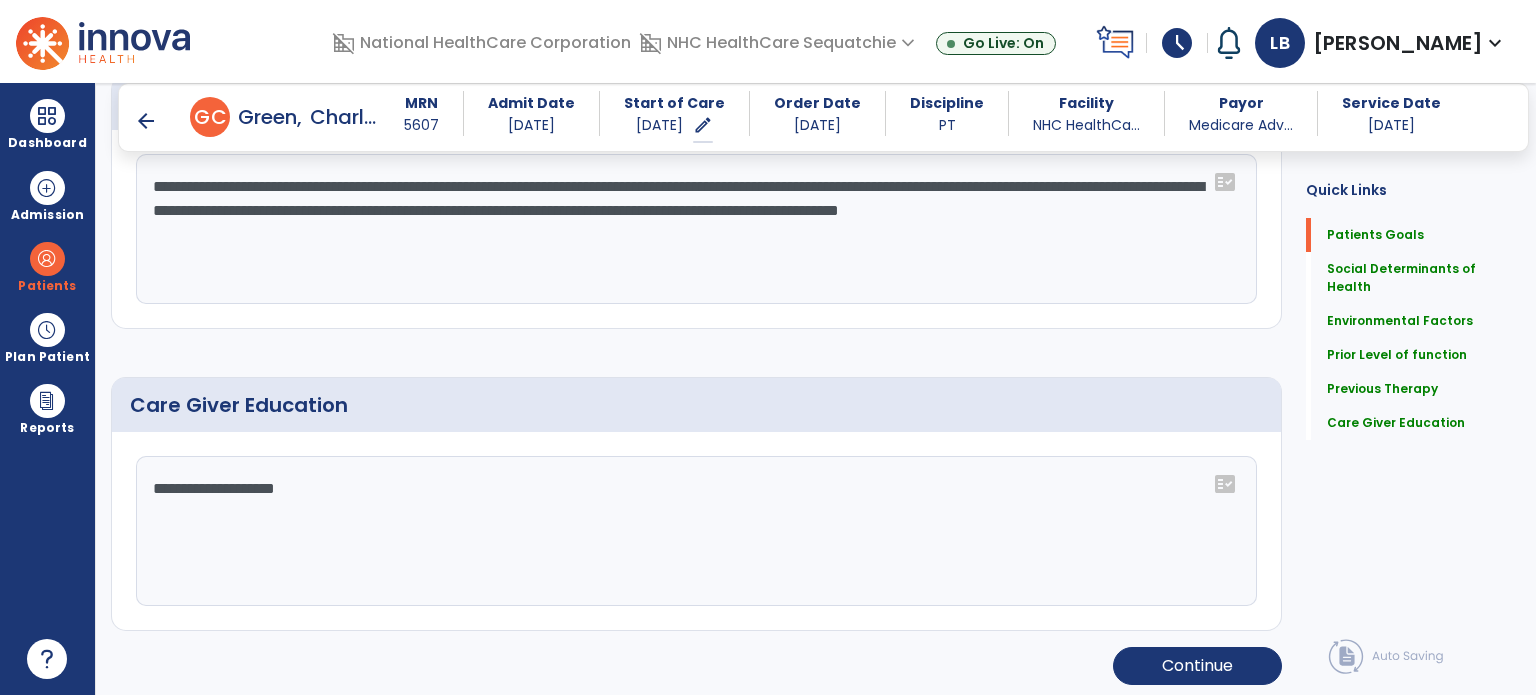 type on "**********" 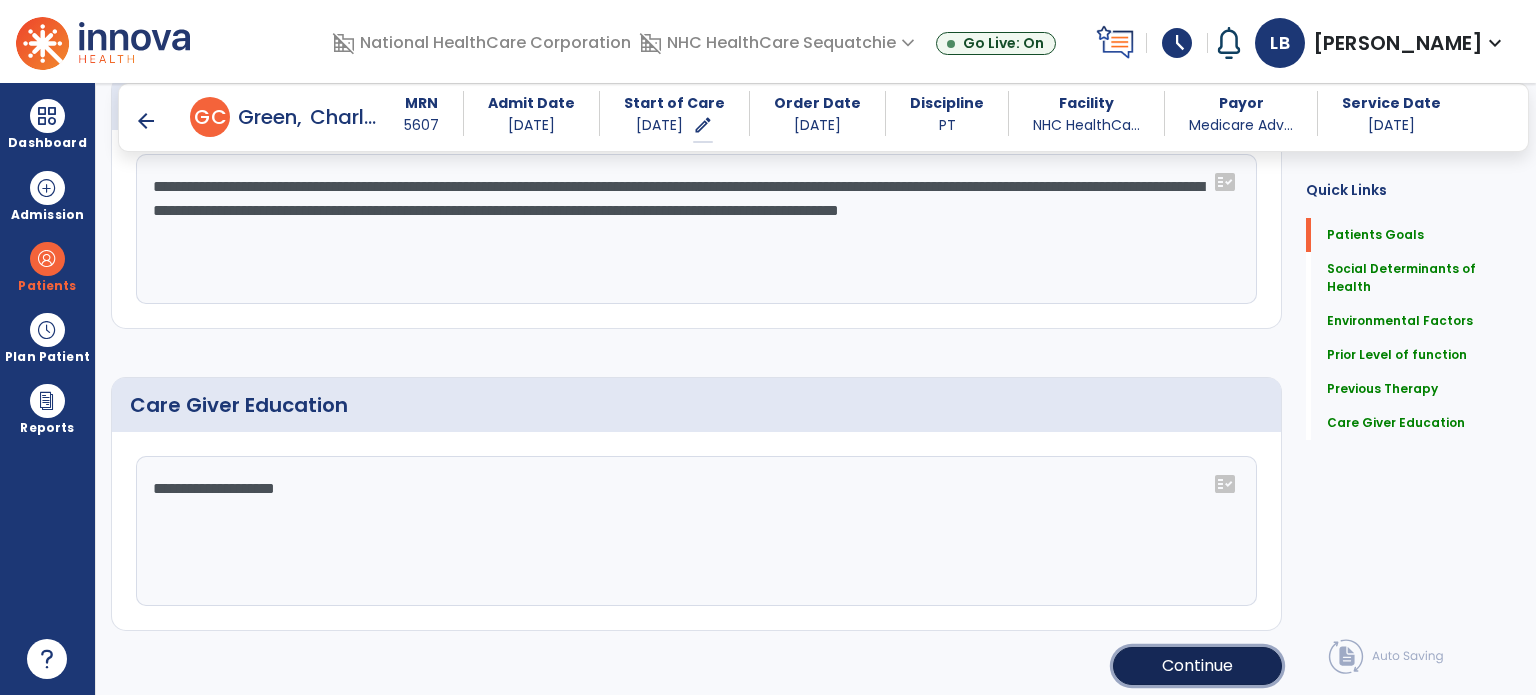 click on "Continue" 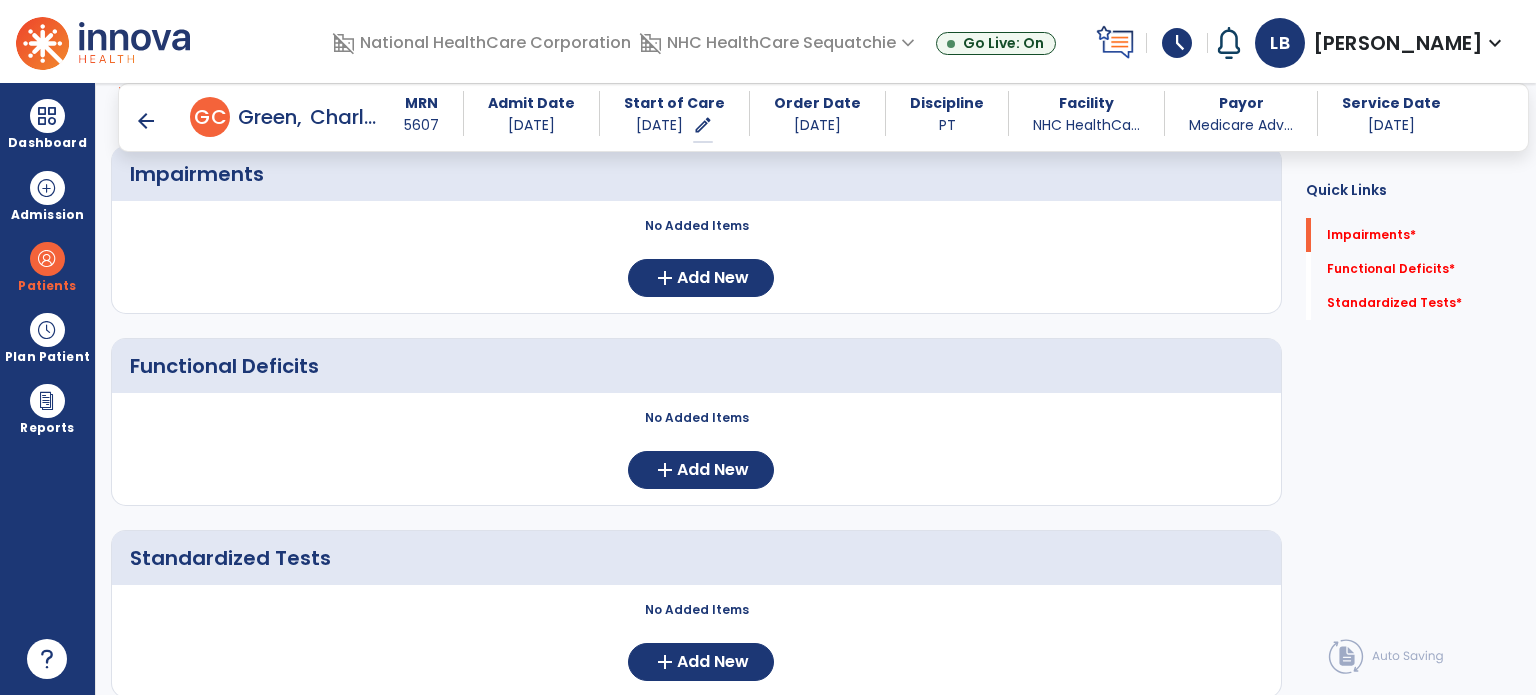 scroll, scrollTop: 0, scrollLeft: 0, axis: both 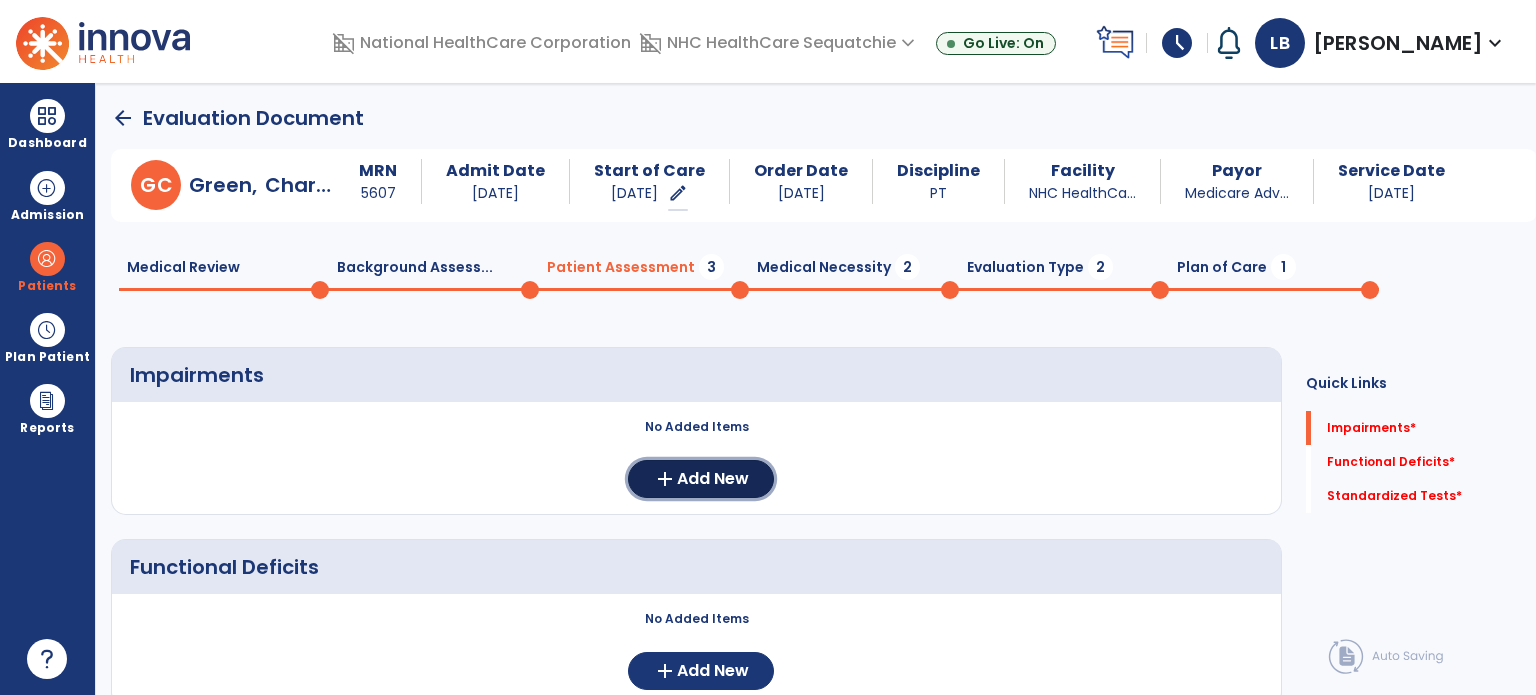 click on "Add New" 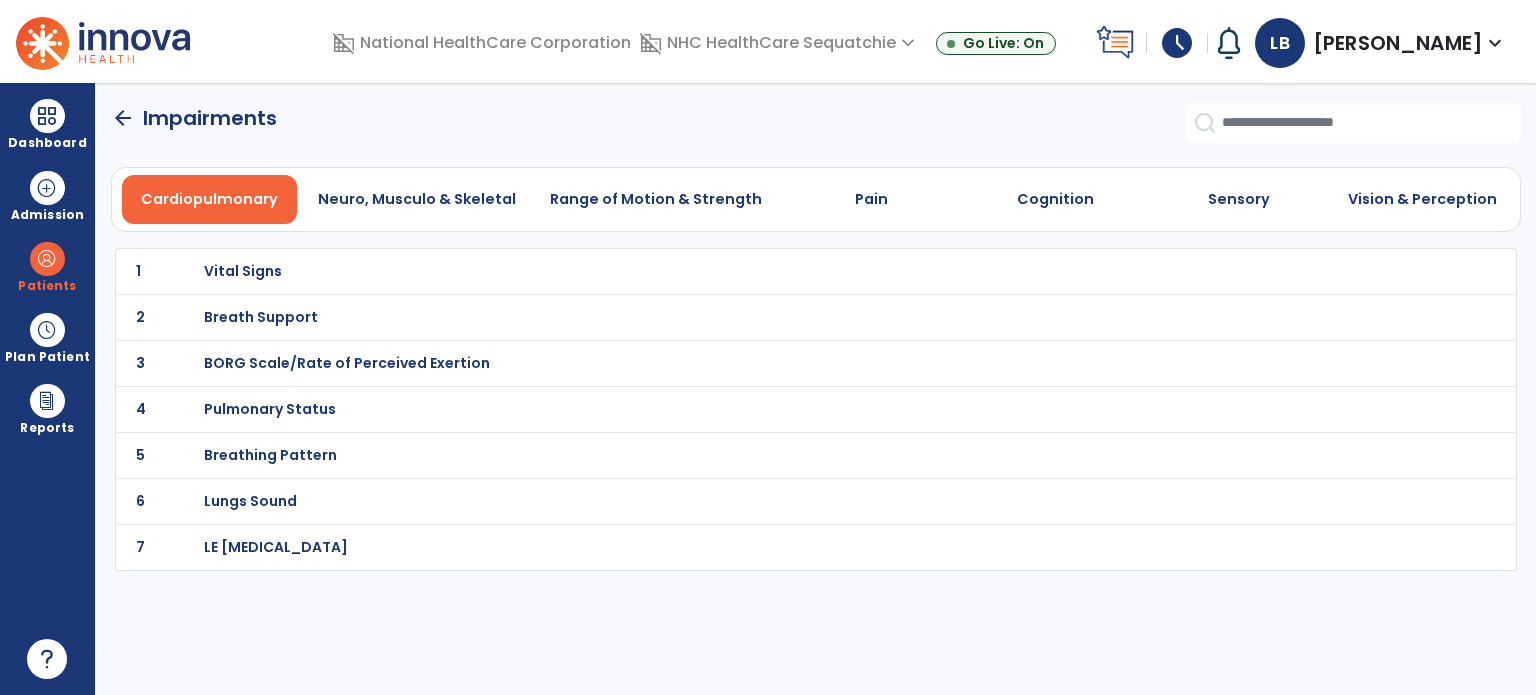 click on "Neuro, Musculo & Skeletal" at bounding box center (417, 199) 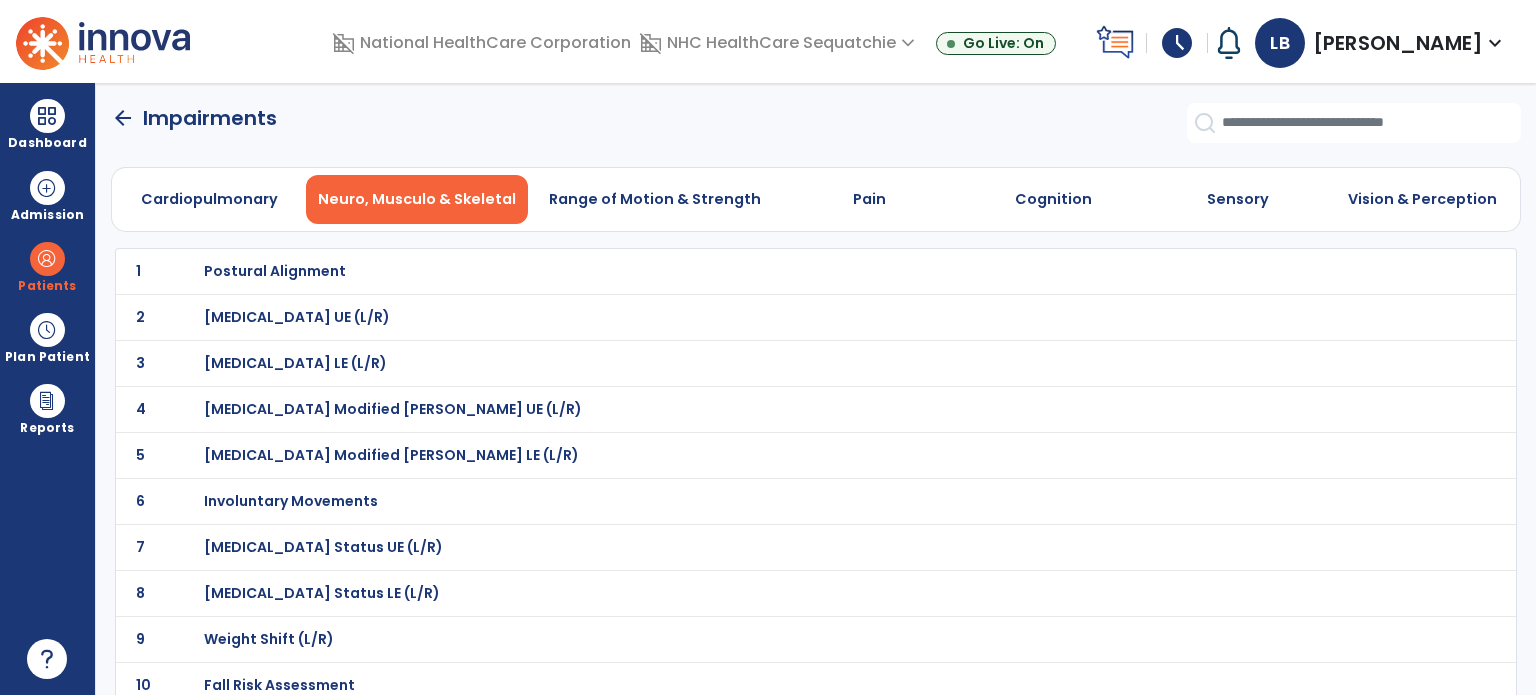 click on "Postural Alignment" at bounding box center [275, 271] 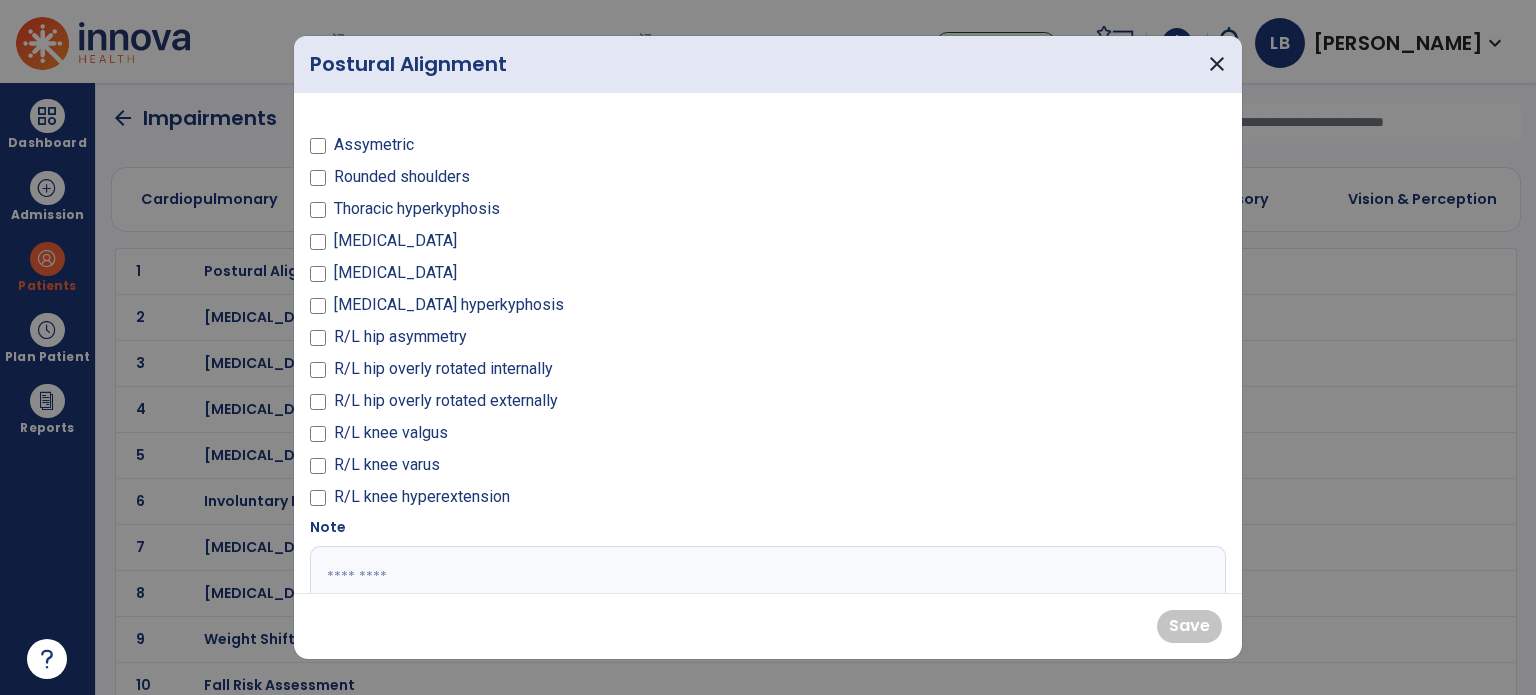 click at bounding box center [318, 181] 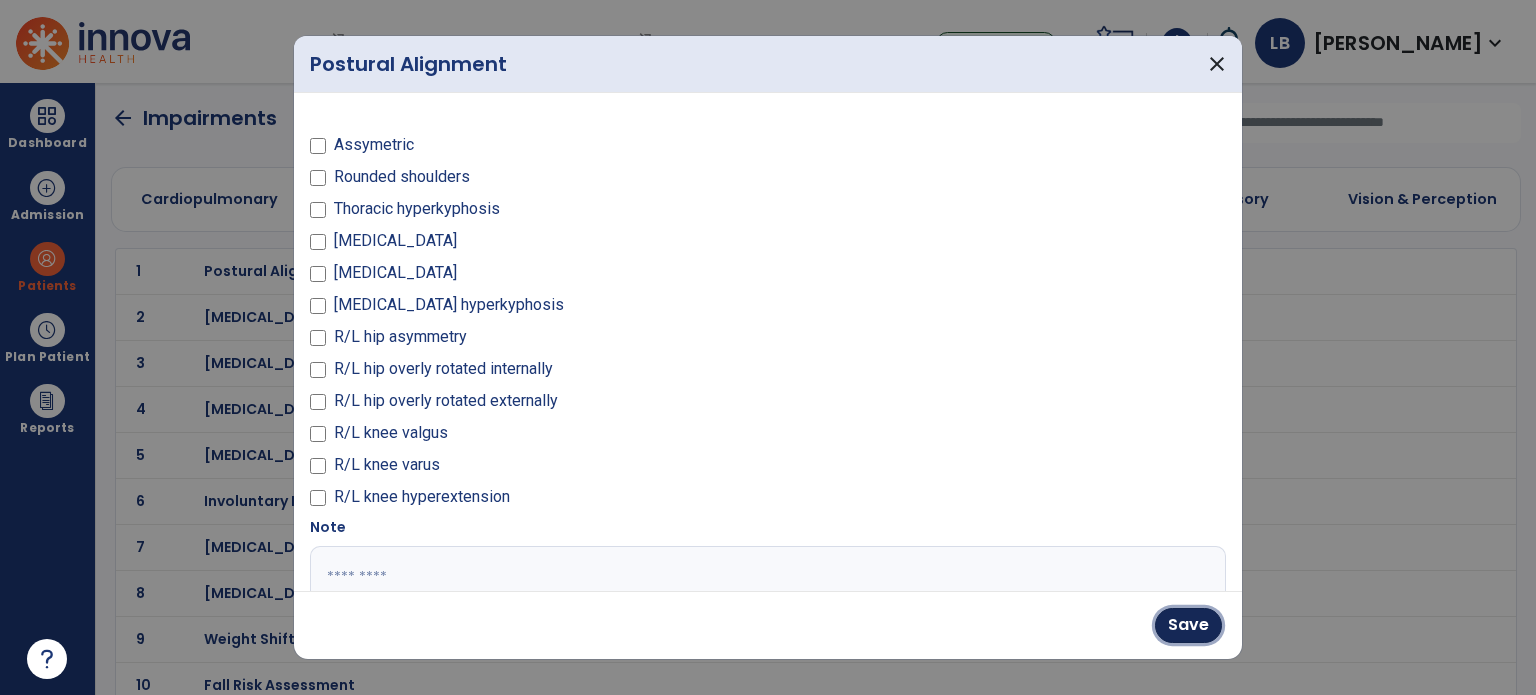 drag, startPoint x: 1182, startPoint y: 625, endPoint x: 488, endPoint y: 259, distance: 784.59674 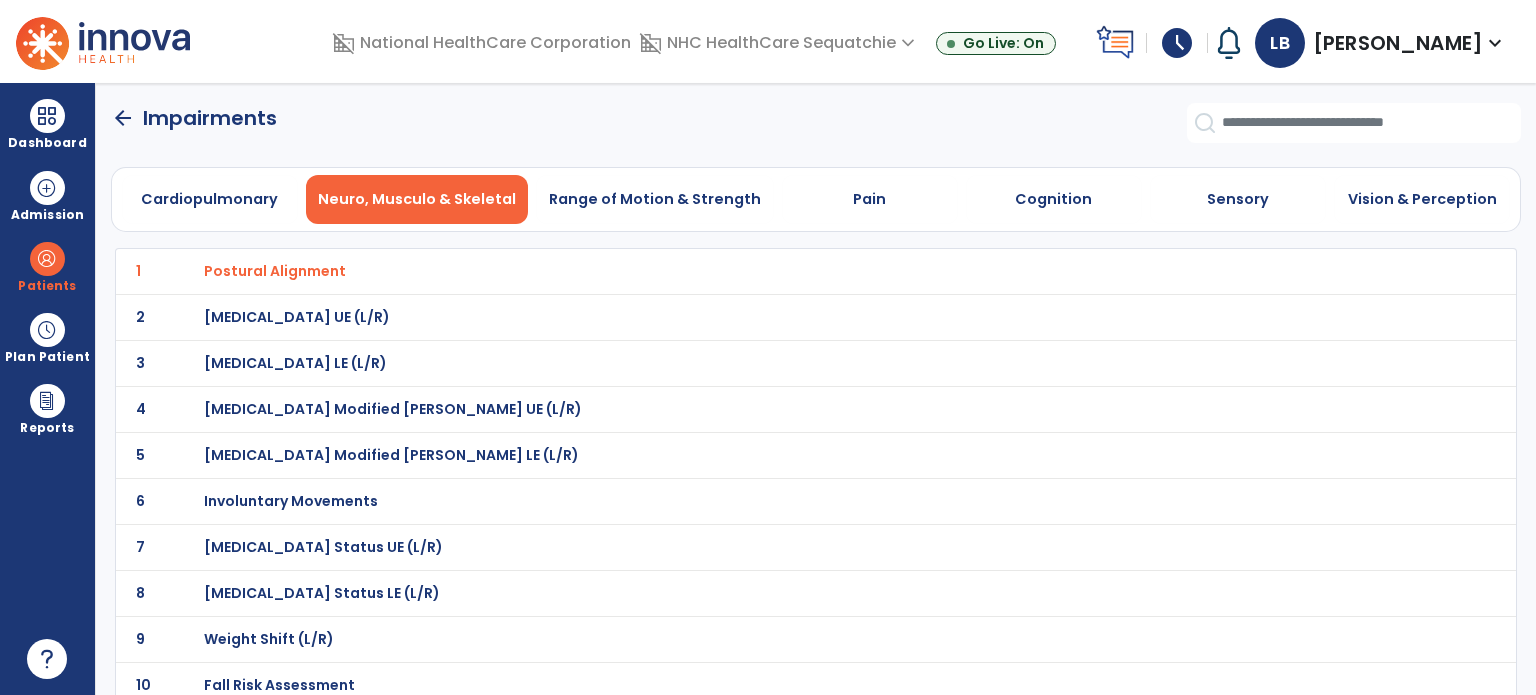 scroll, scrollTop: 100, scrollLeft: 0, axis: vertical 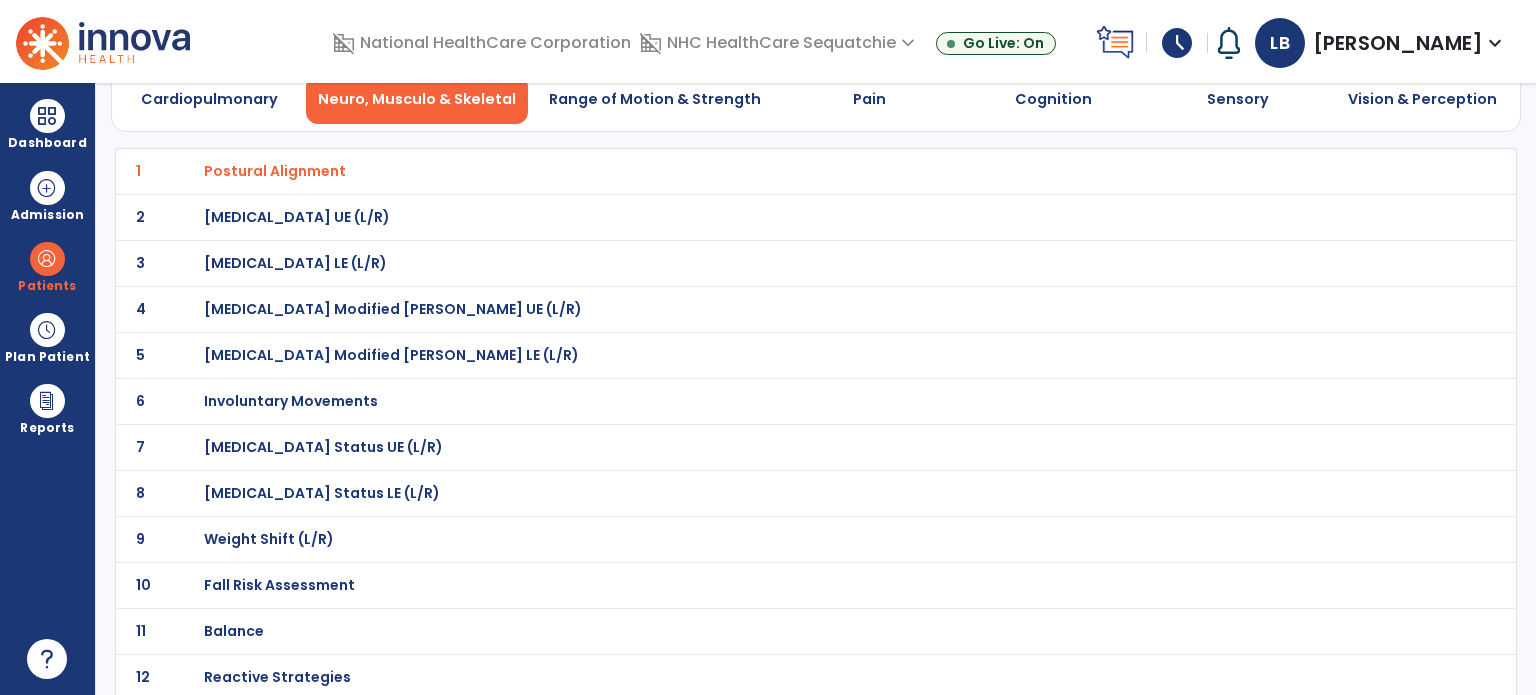 click on "Weight Bearing Status UE (L/R)" at bounding box center [275, 171] 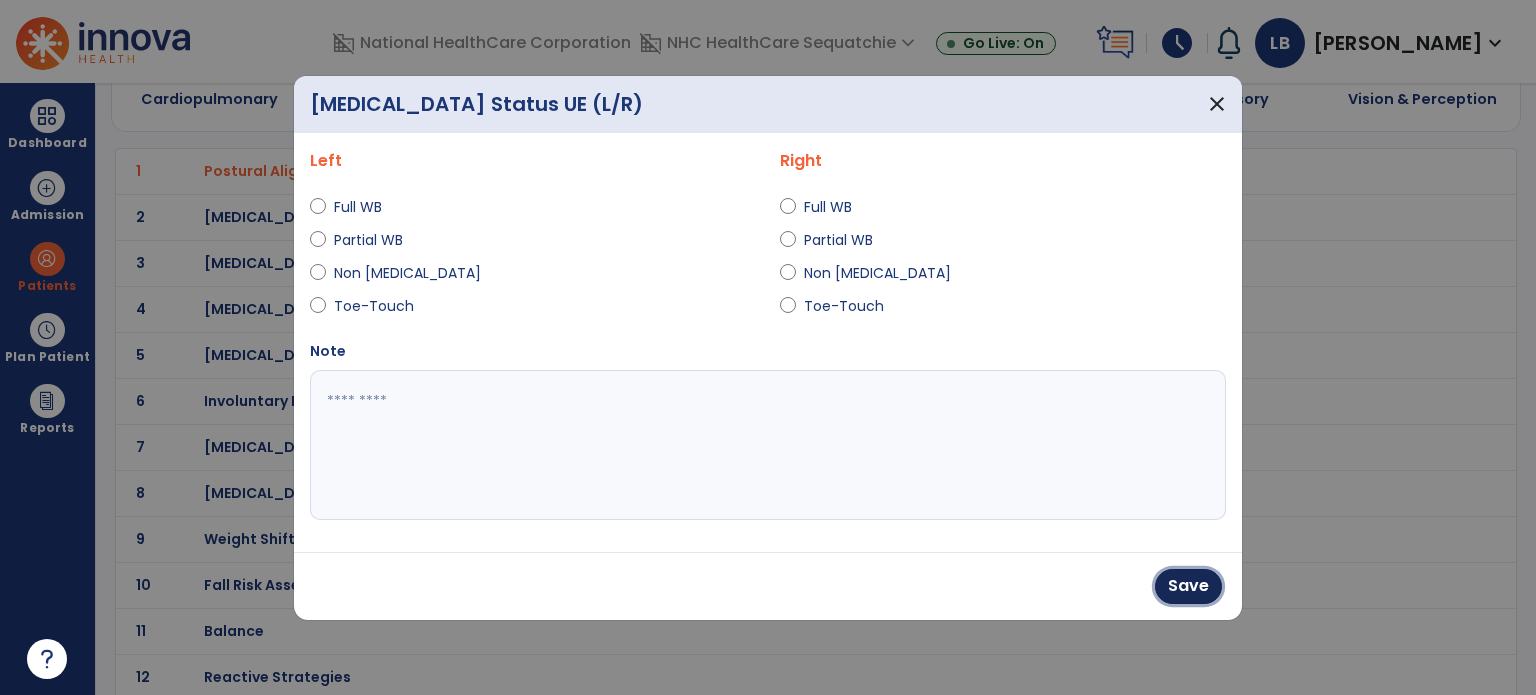 click on "Save" at bounding box center (1188, 586) 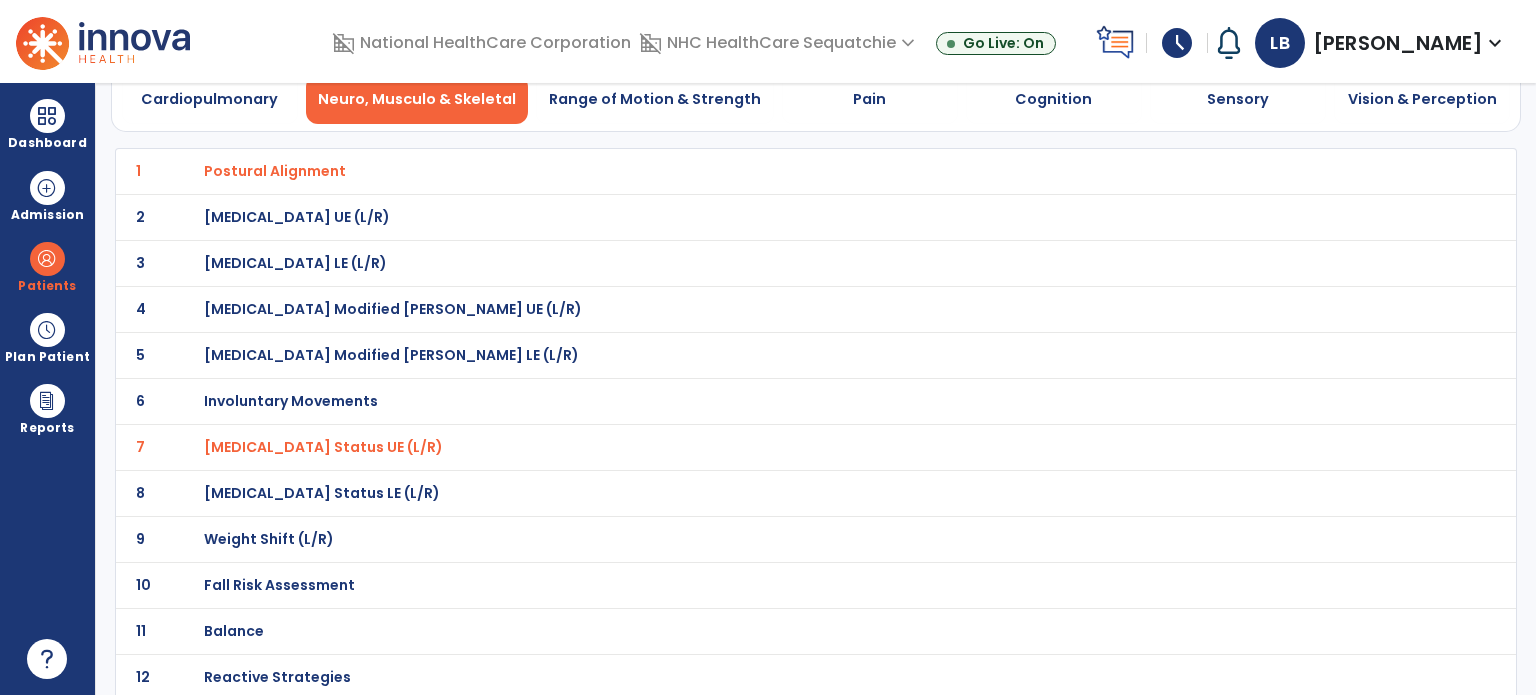 click on "Weight Bearing Status LE (L/R)" at bounding box center [275, 171] 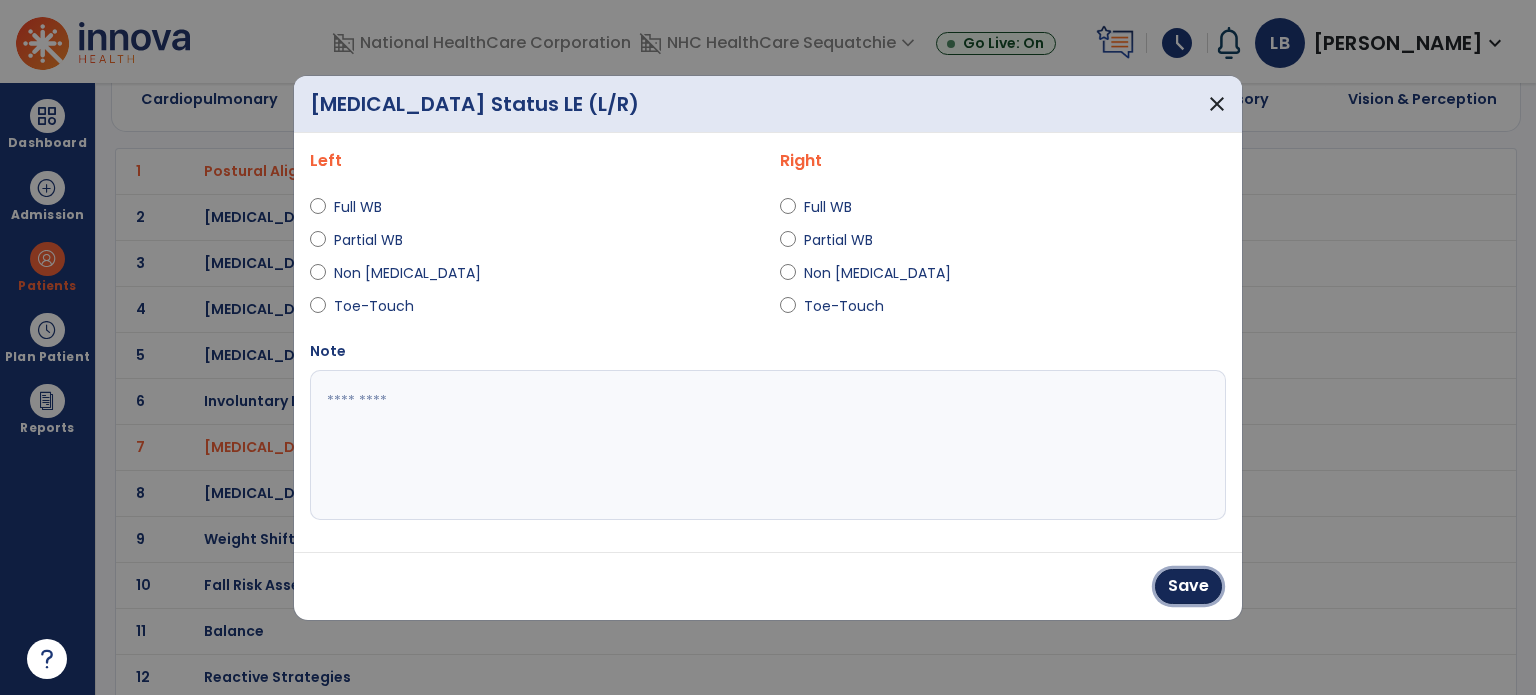 click on "Save" at bounding box center (1188, 586) 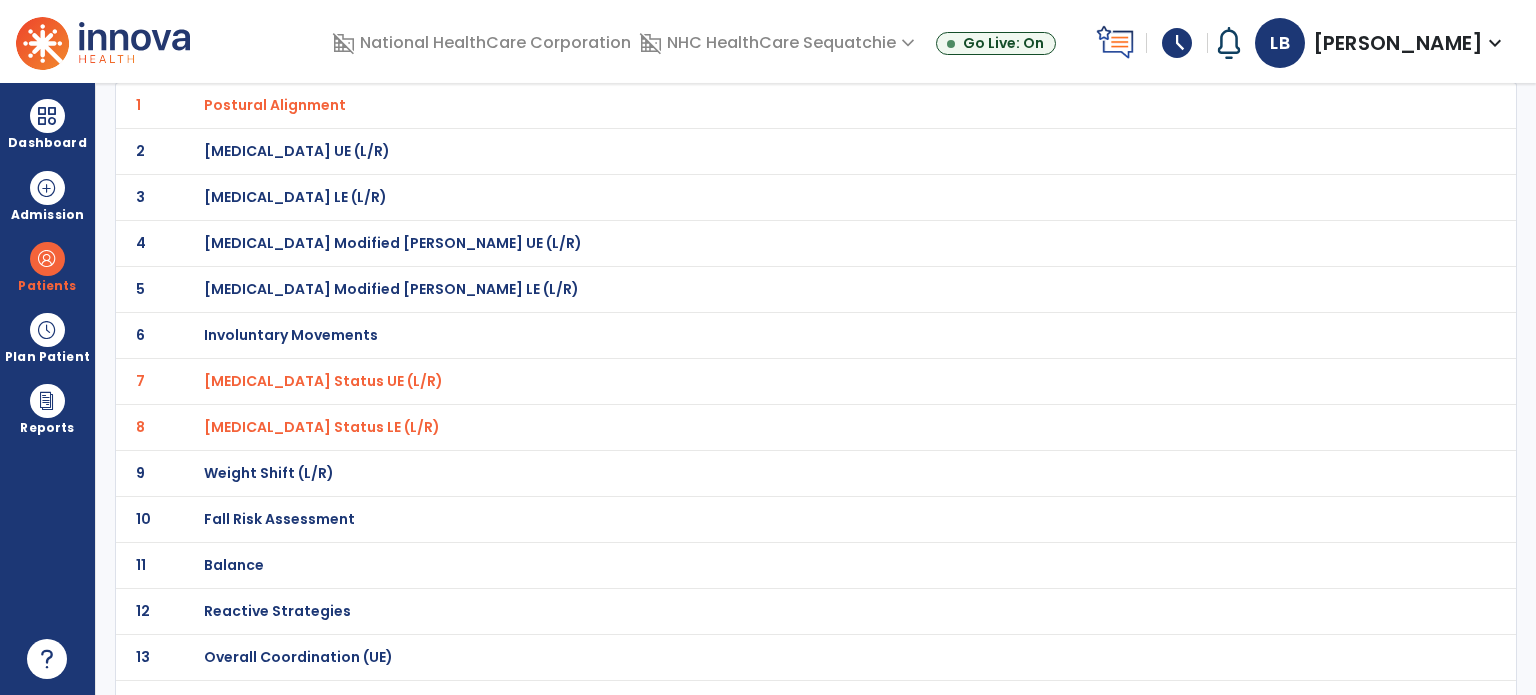 scroll, scrollTop: 300, scrollLeft: 0, axis: vertical 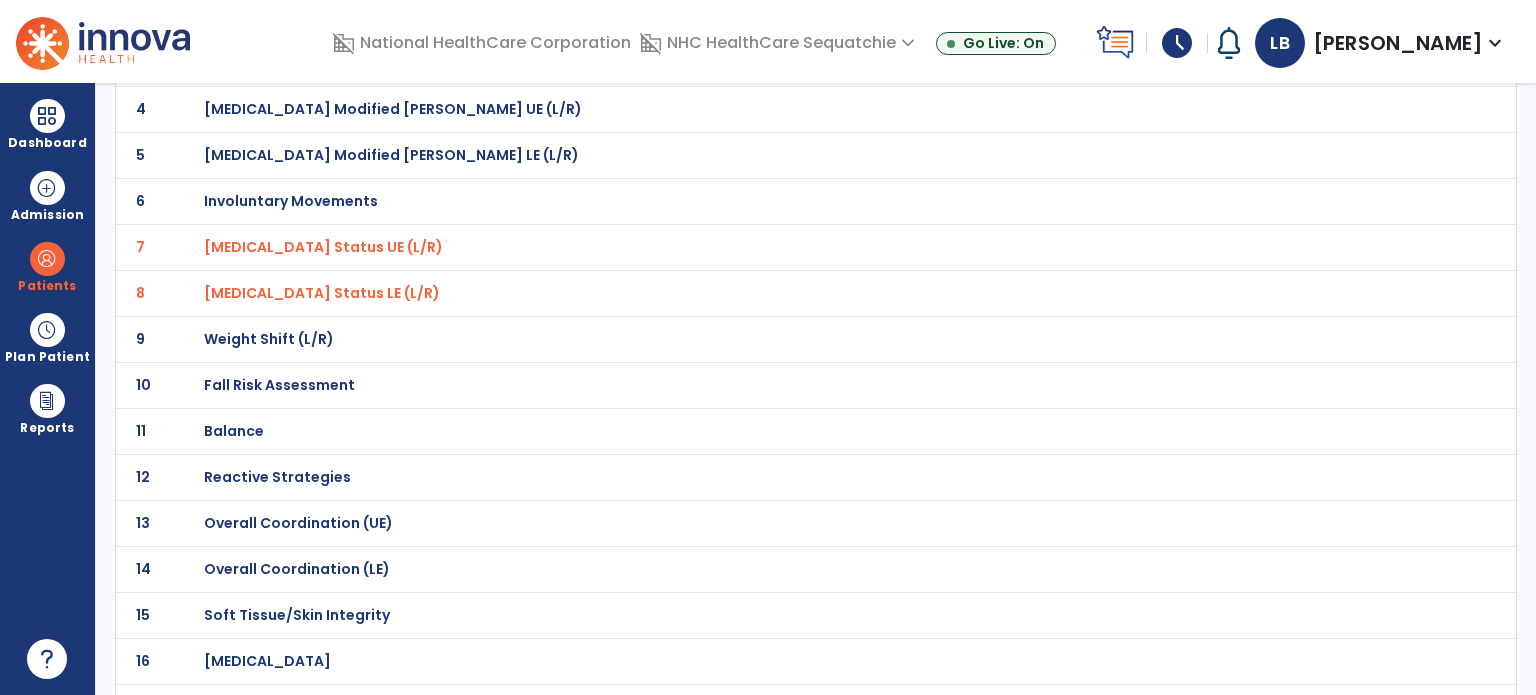 click on "Fall Risk Assessment" at bounding box center (275, -29) 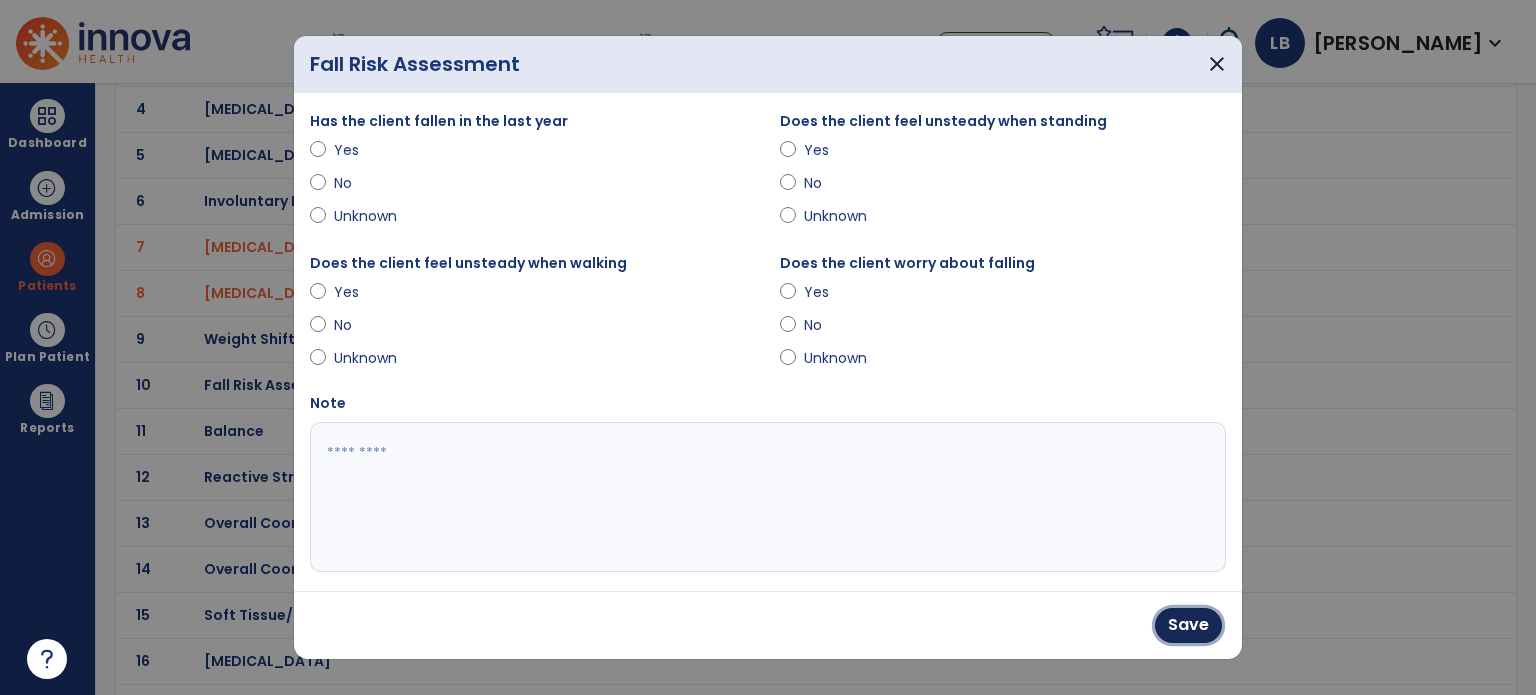 drag, startPoint x: 1177, startPoint y: 622, endPoint x: 899, endPoint y: 592, distance: 279.614 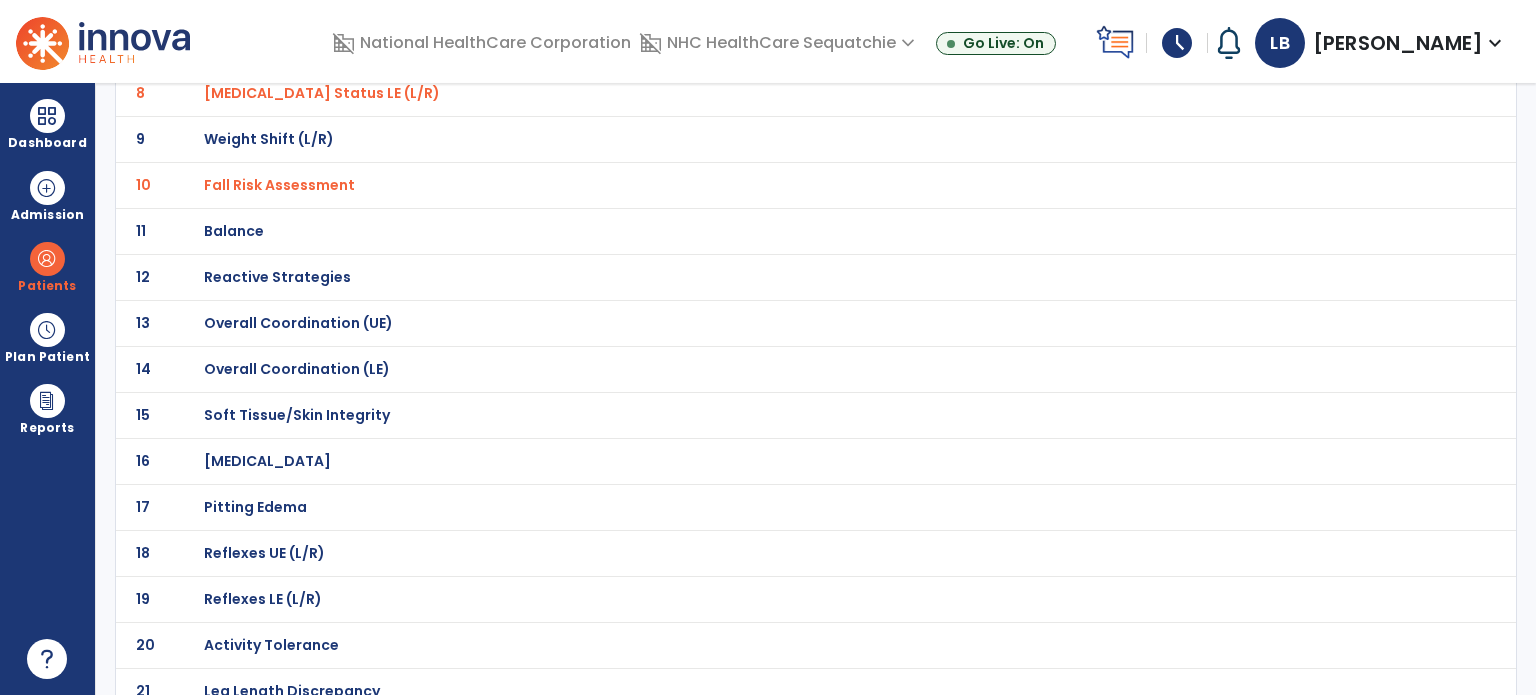scroll, scrollTop: 600, scrollLeft: 0, axis: vertical 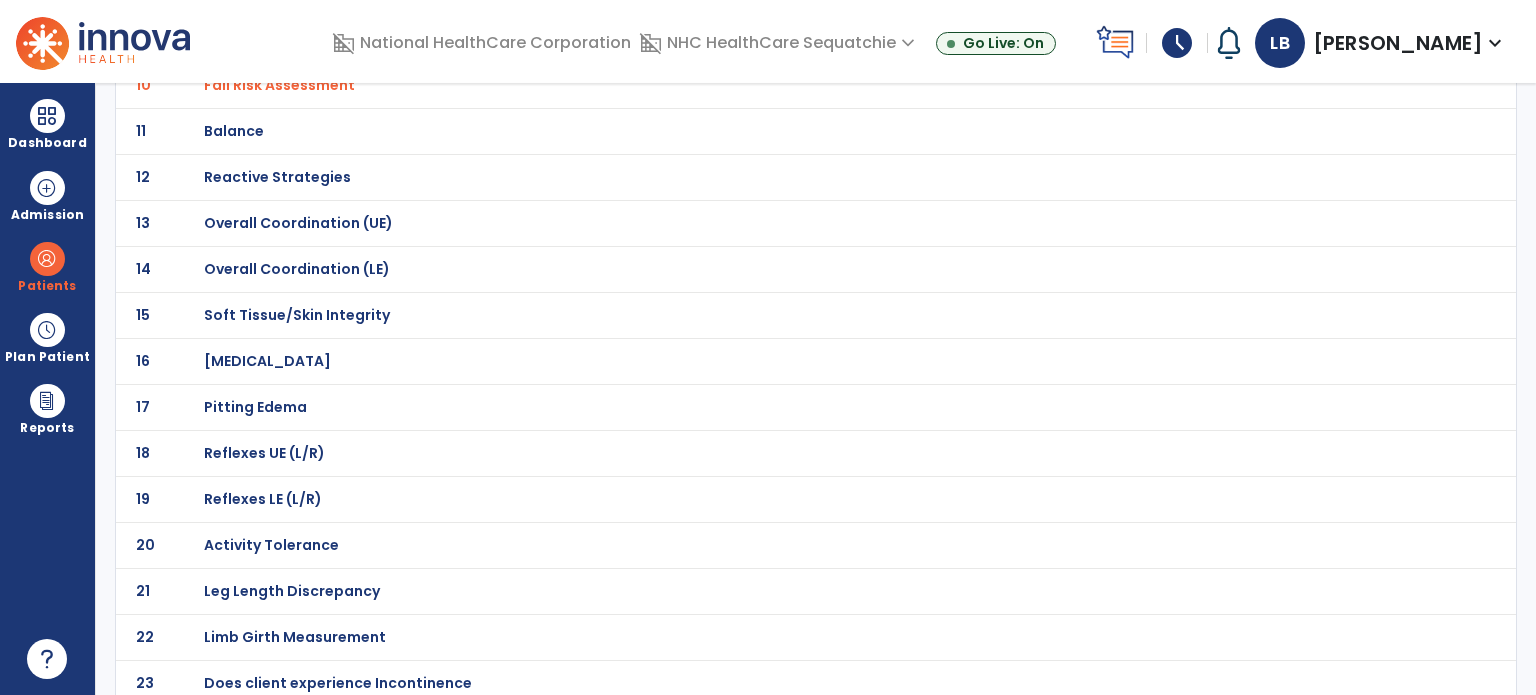click on "Soft Tissue/Skin Integrity" at bounding box center [275, -329] 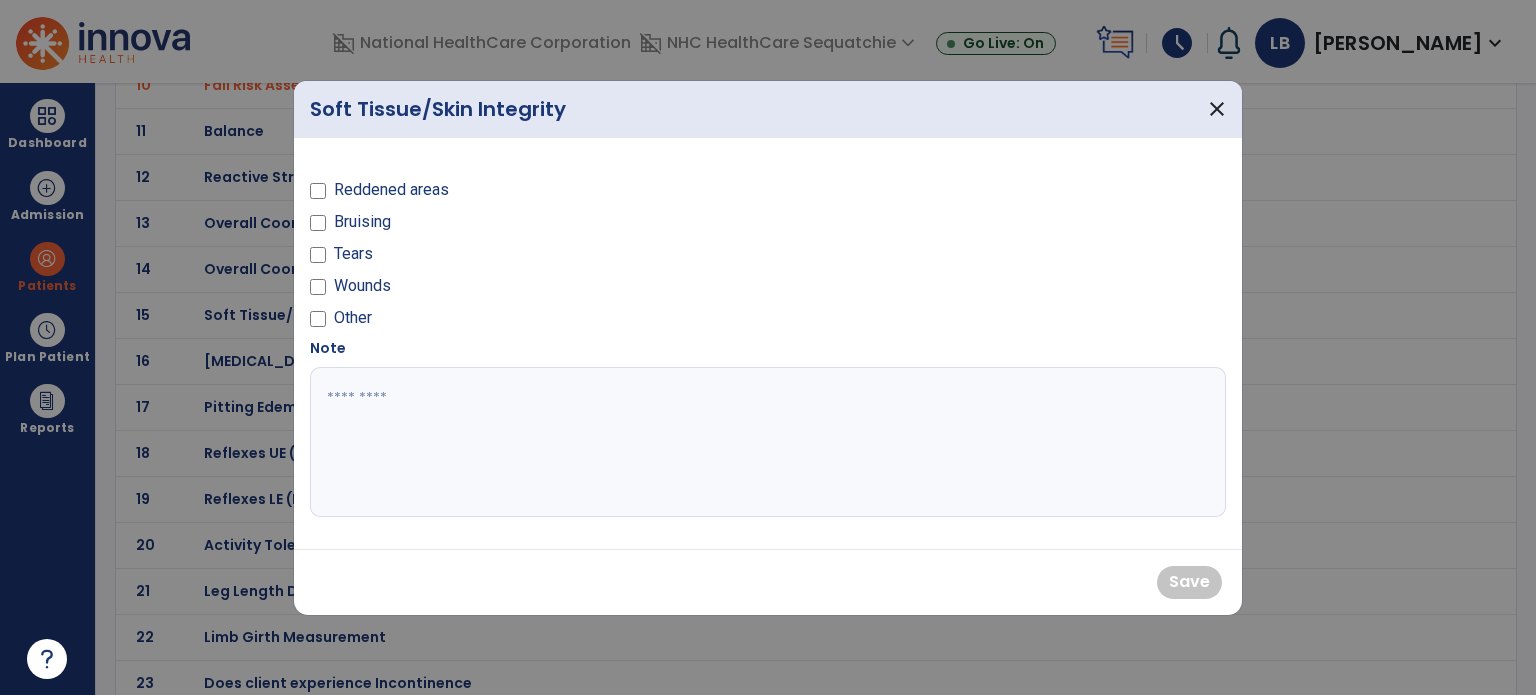 click on "Other" at bounding box center (533, 322) 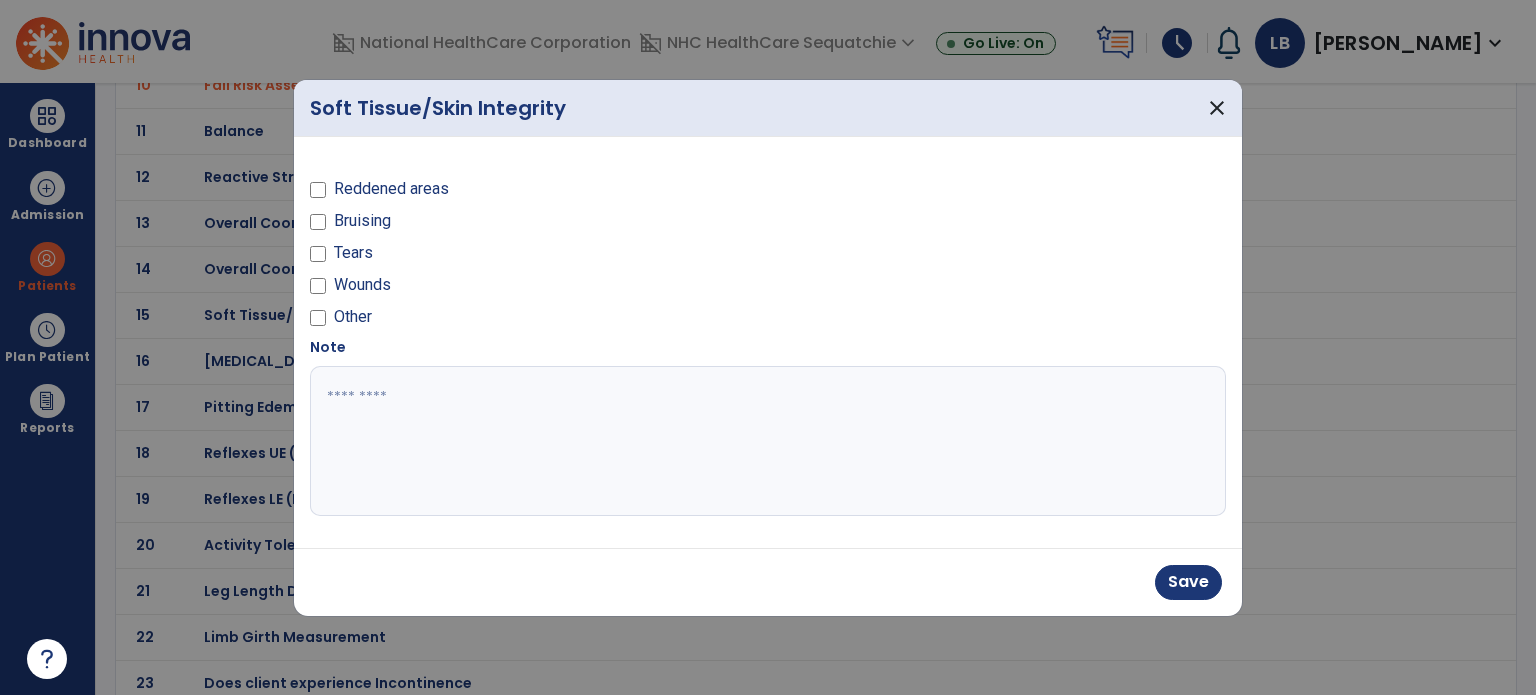 click at bounding box center (768, 441) 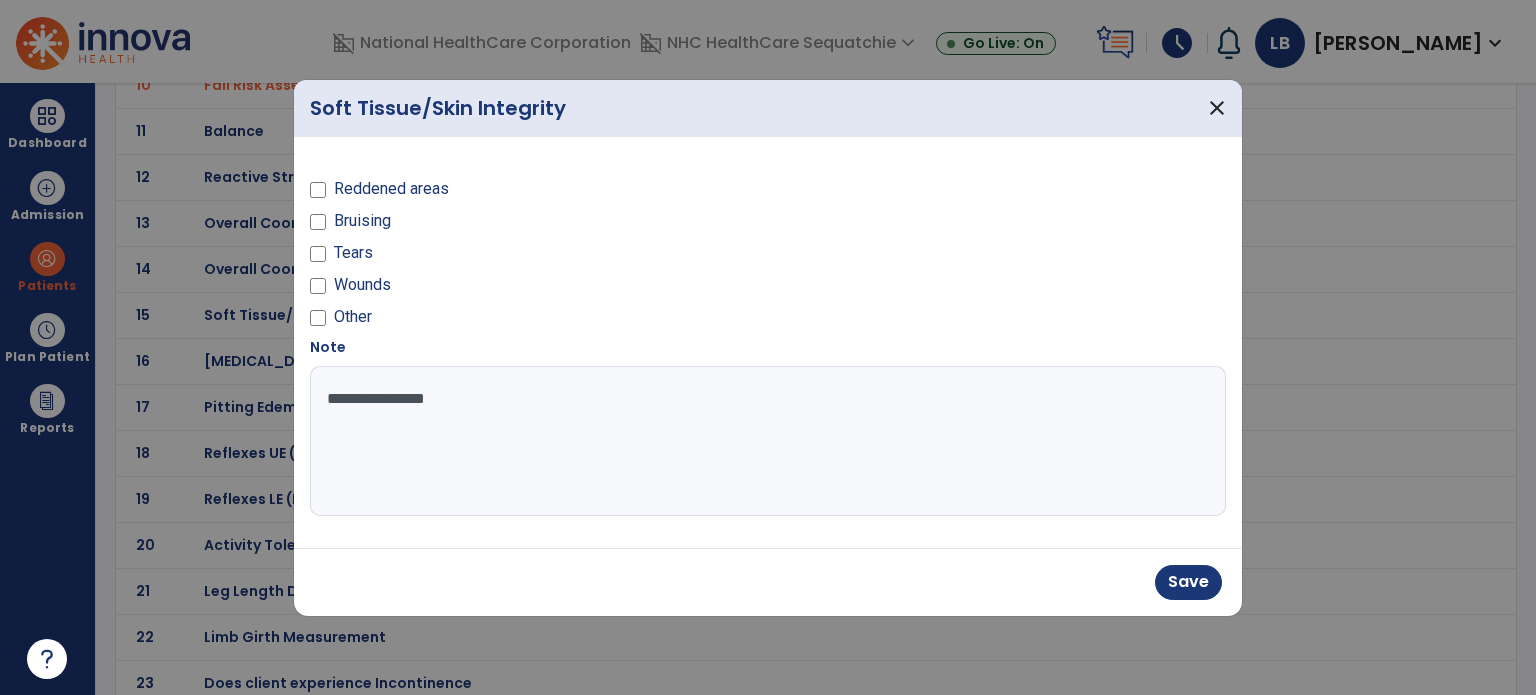 type on "**********" 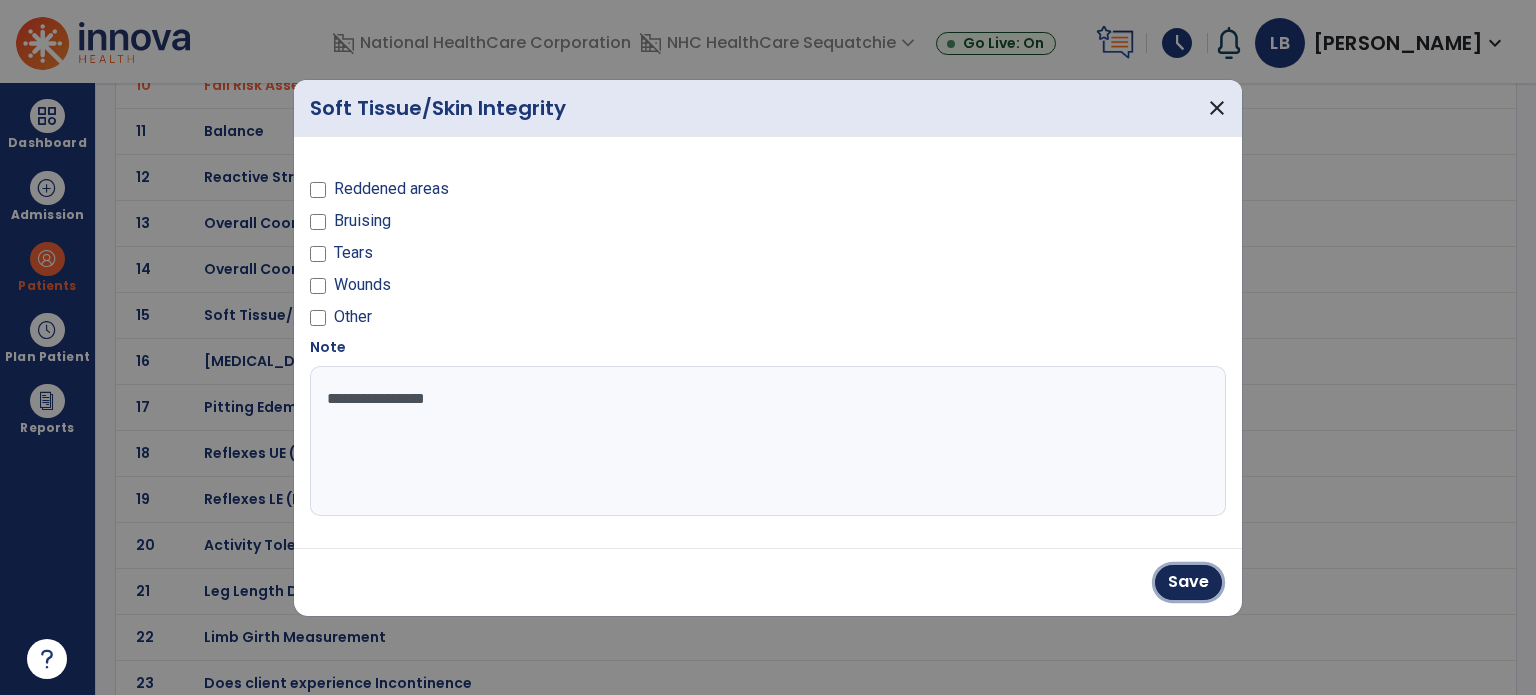 click on "Save" at bounding box center (1188, 582) 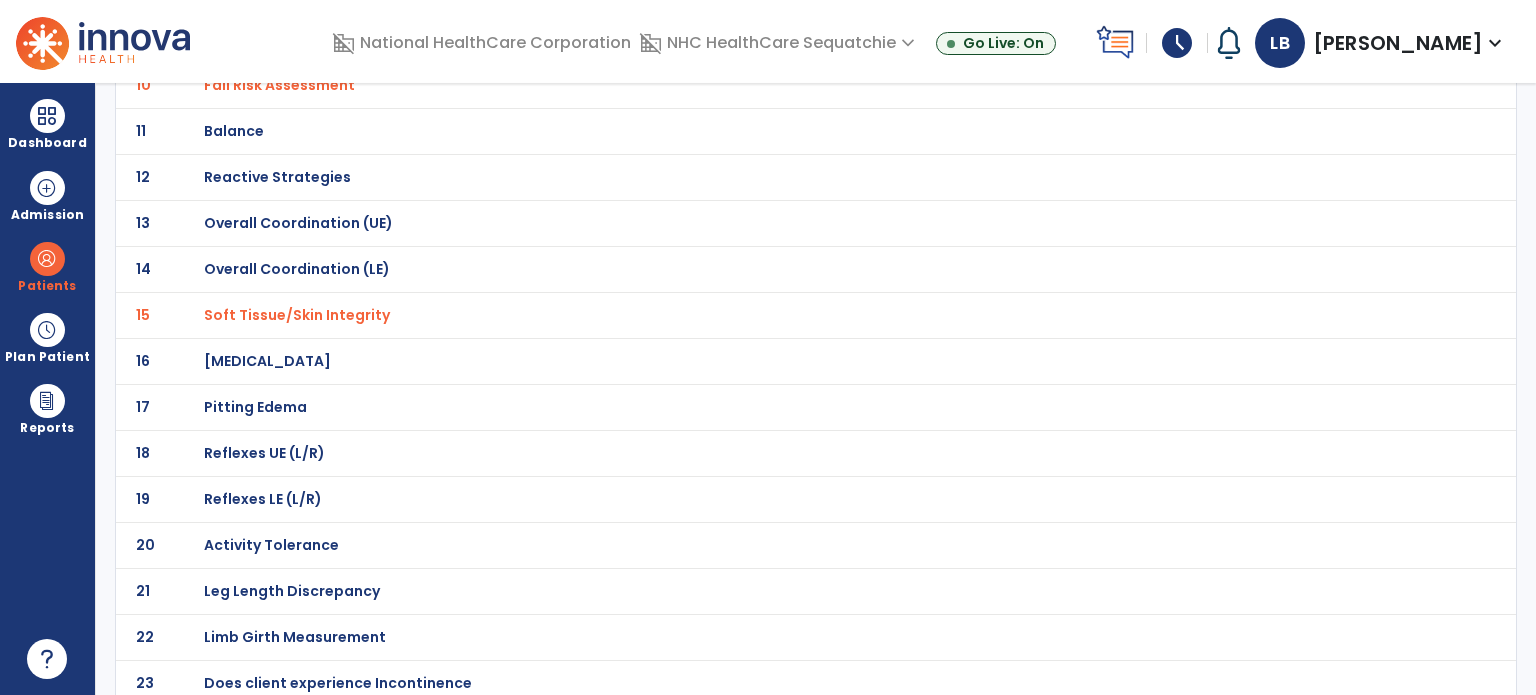 scroll, scrollTop: 698, scrollLeft: 0, axis: vertical 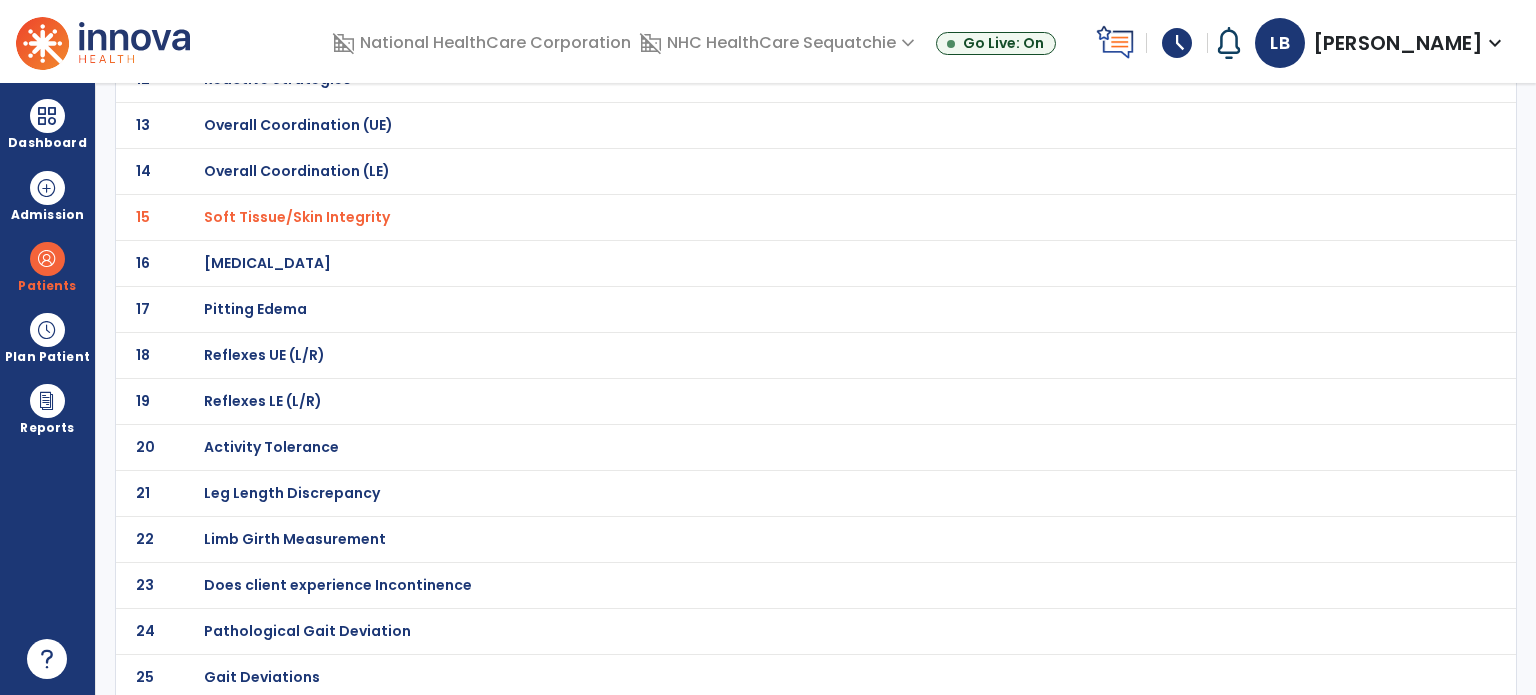 click on "Edema" at bounding box center [275, -427] 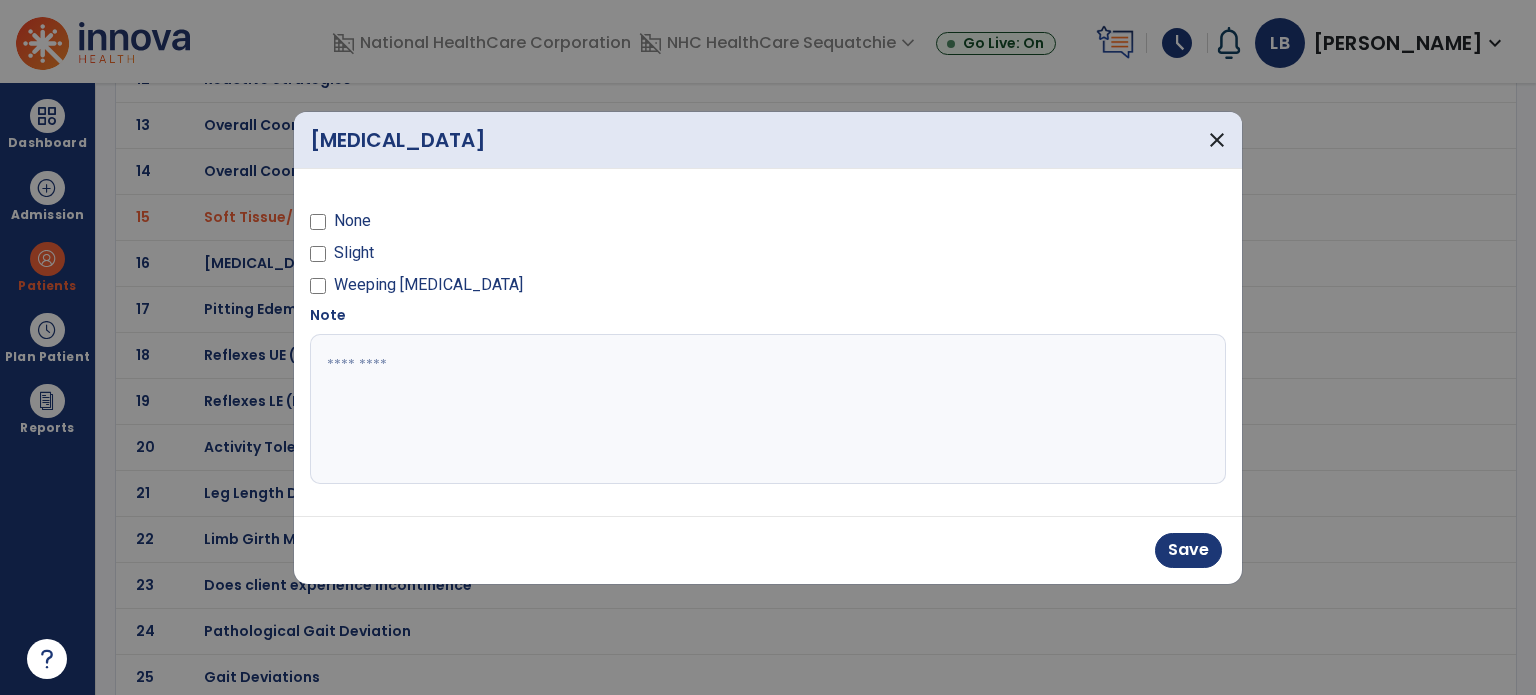 drag, startPoint x: 651, startPoint y: 254, endPoint x: 730, endPoint y: 292, distance: 87.66413 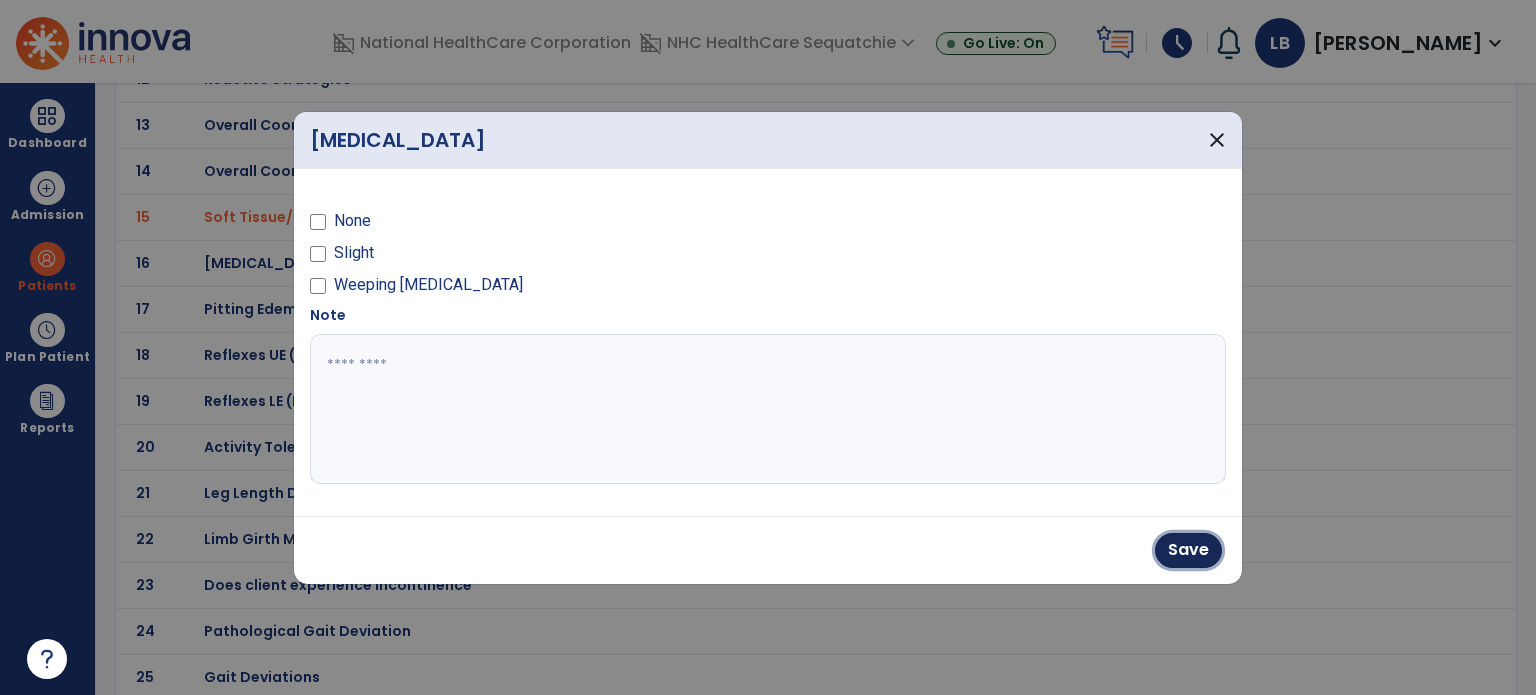 click on "Save" at bounding box center (1188, 550) 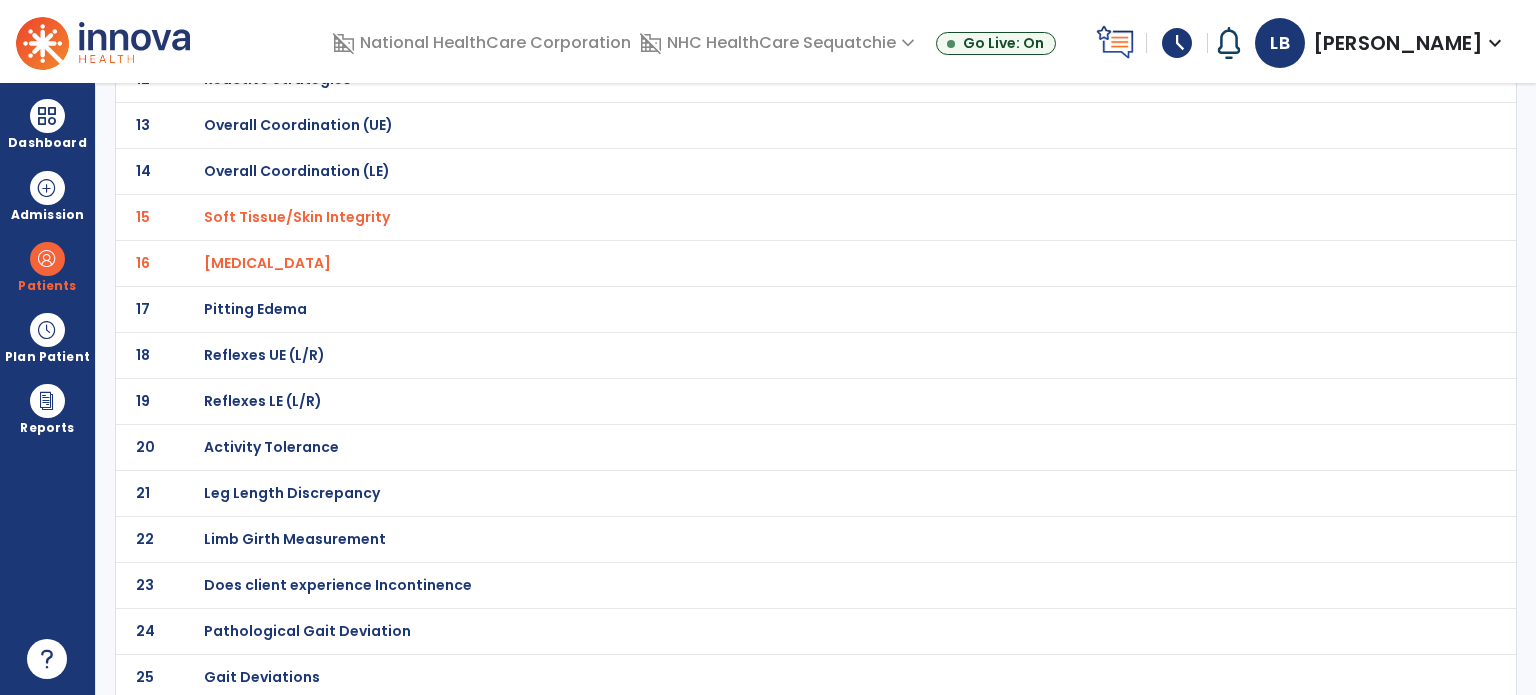 click on "Gait Deviations" at bounding box center (275, -427) 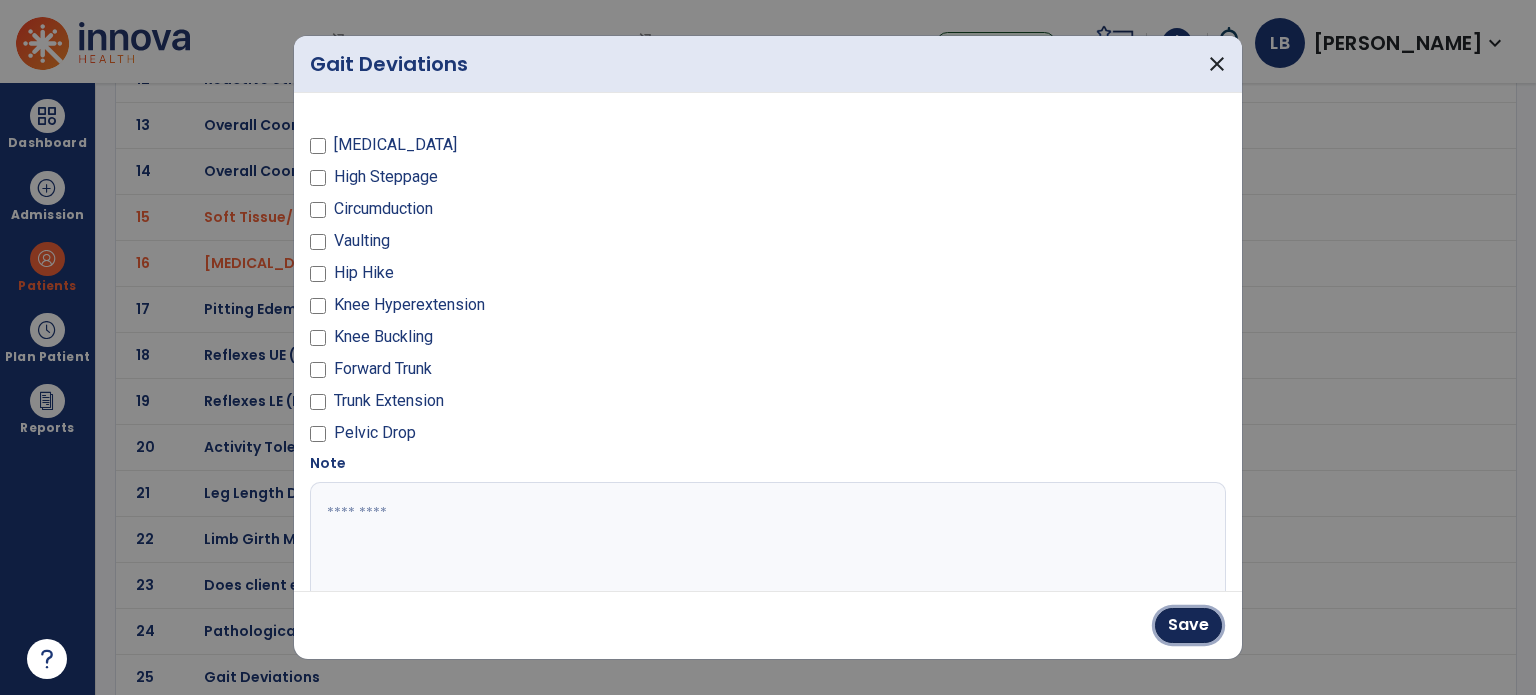drag, startPoint x: 1218, startPoint y: 634, endPoint x: 1174, endPoint y: 621, distance: 45.88028 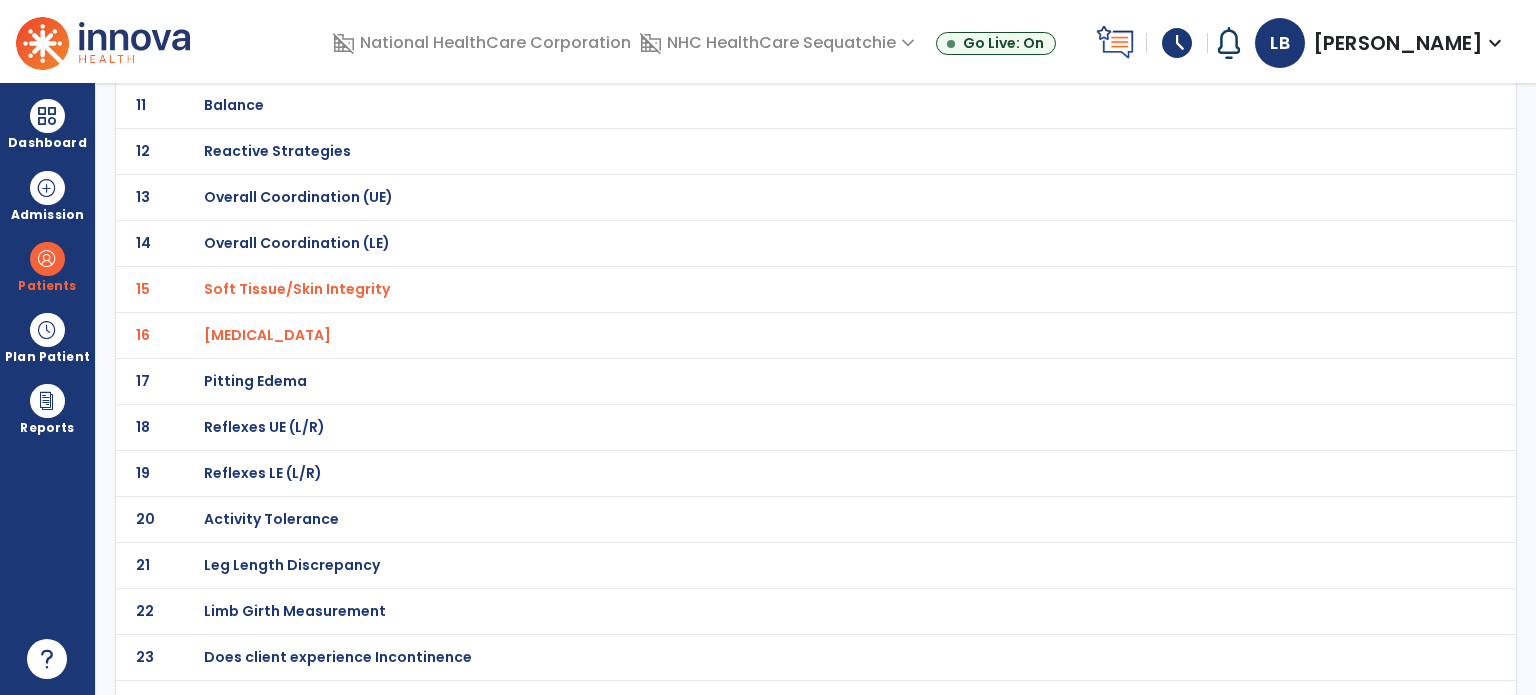 scroll, scrollTop: 698, scrollLeft: 0, axis: vertical 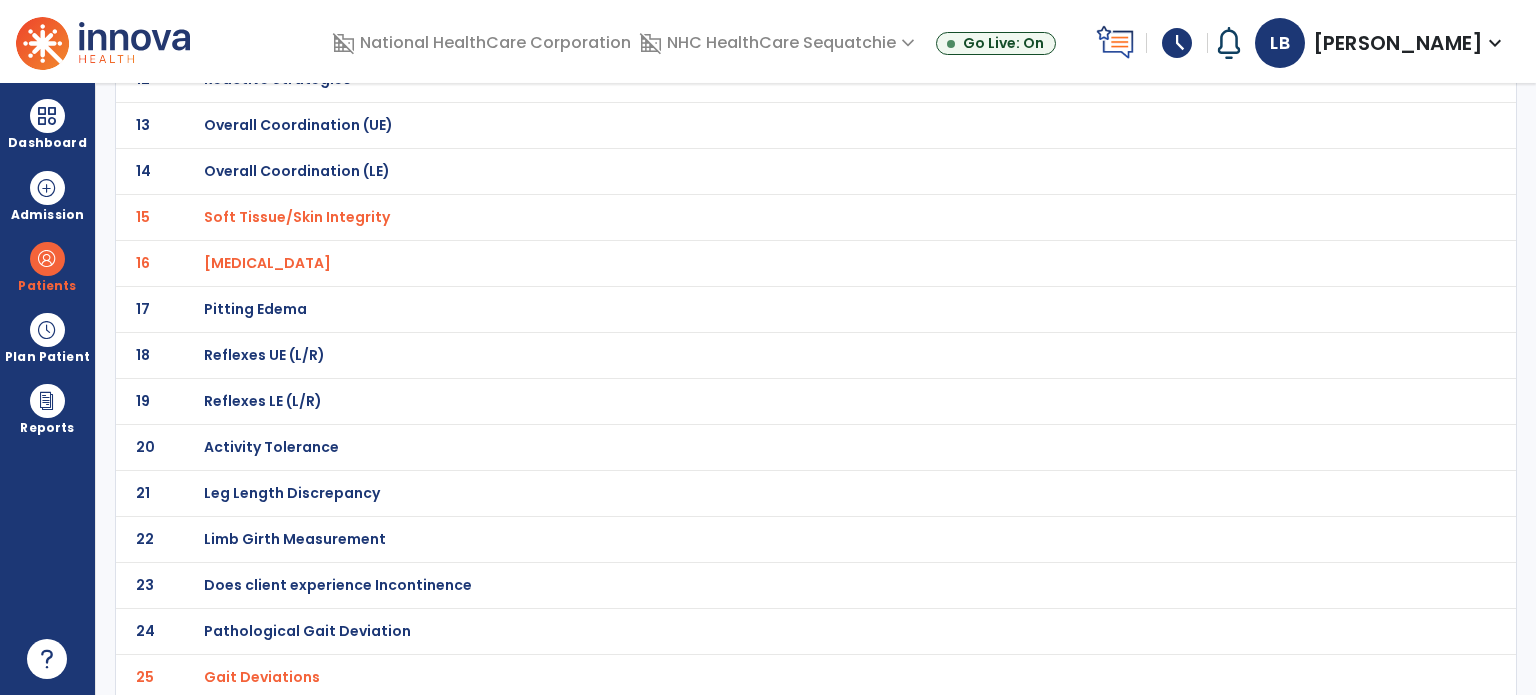 click on "Gait Deviations" at bounding box center [275, -427] 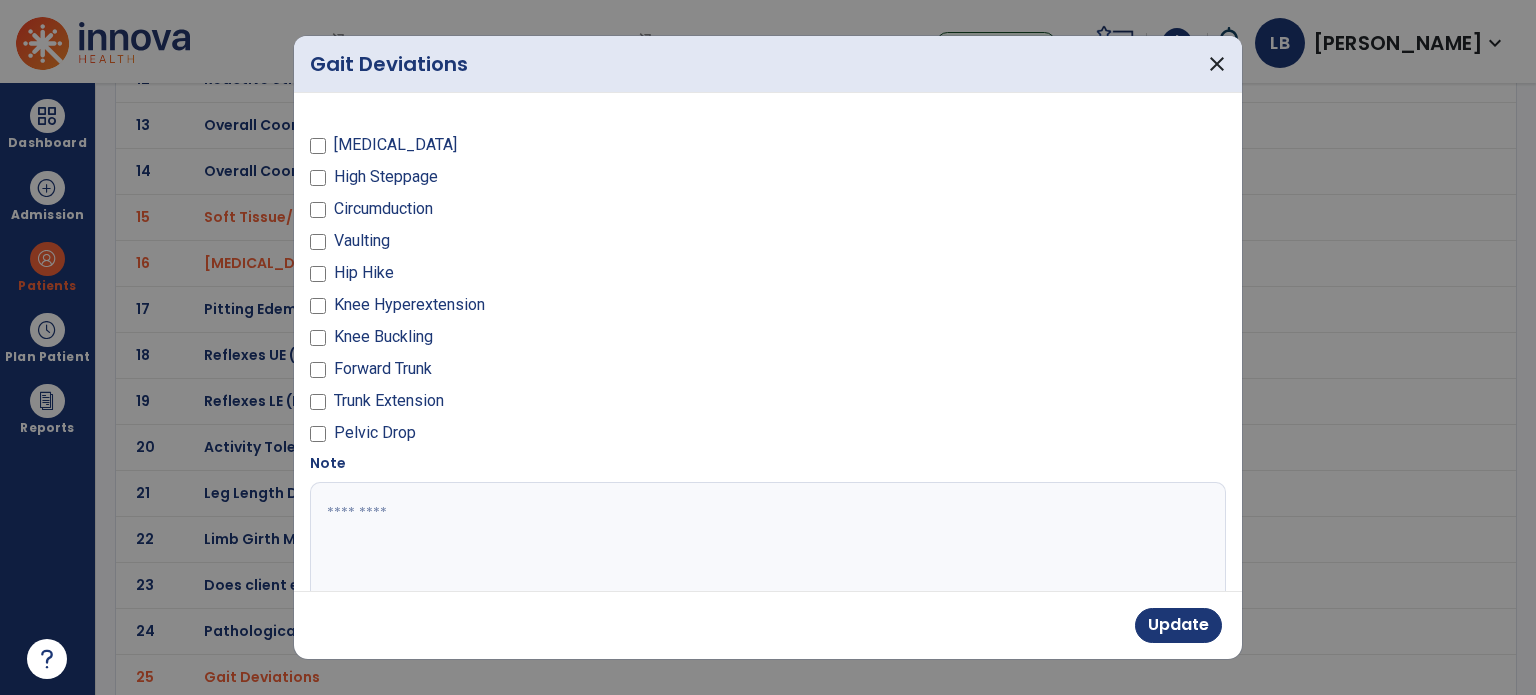 click at bounding box center [766, 557] 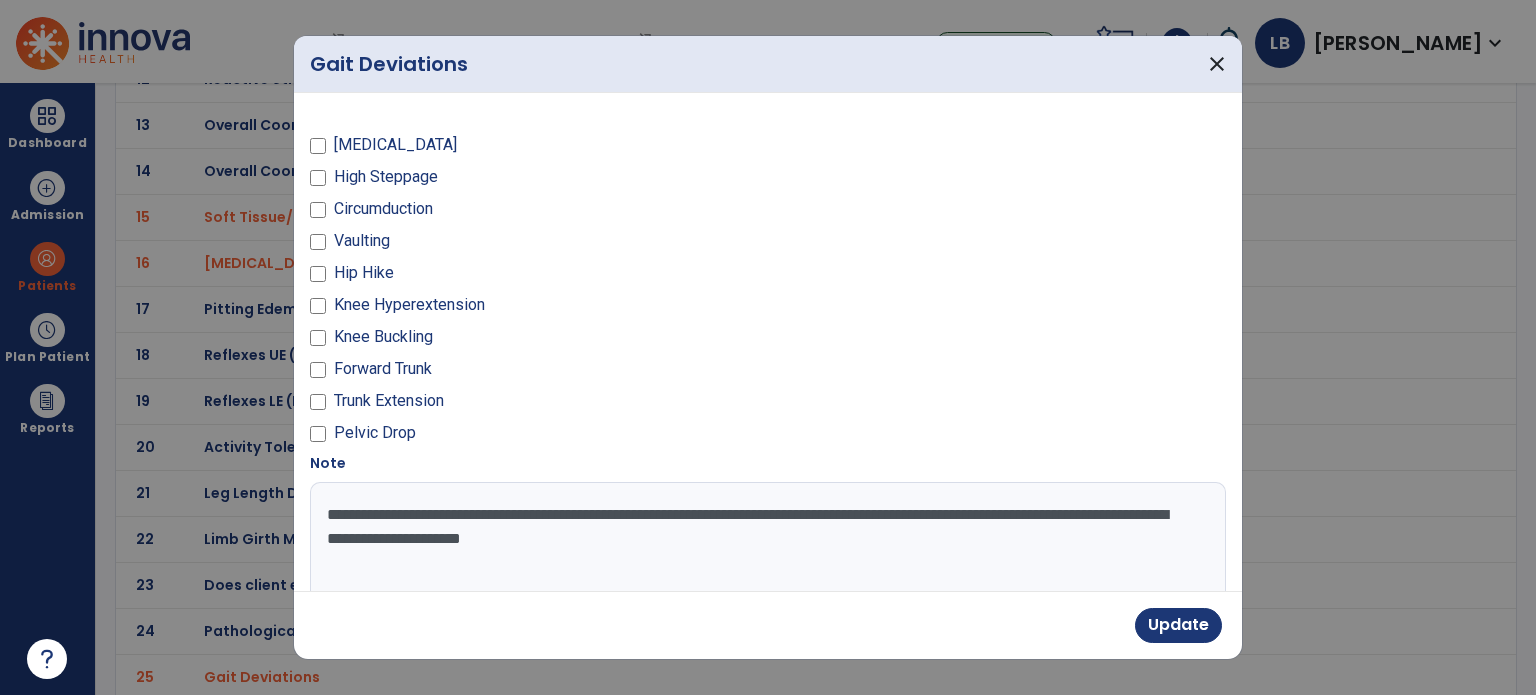 click on "**********" at bounding box center [766, 557] 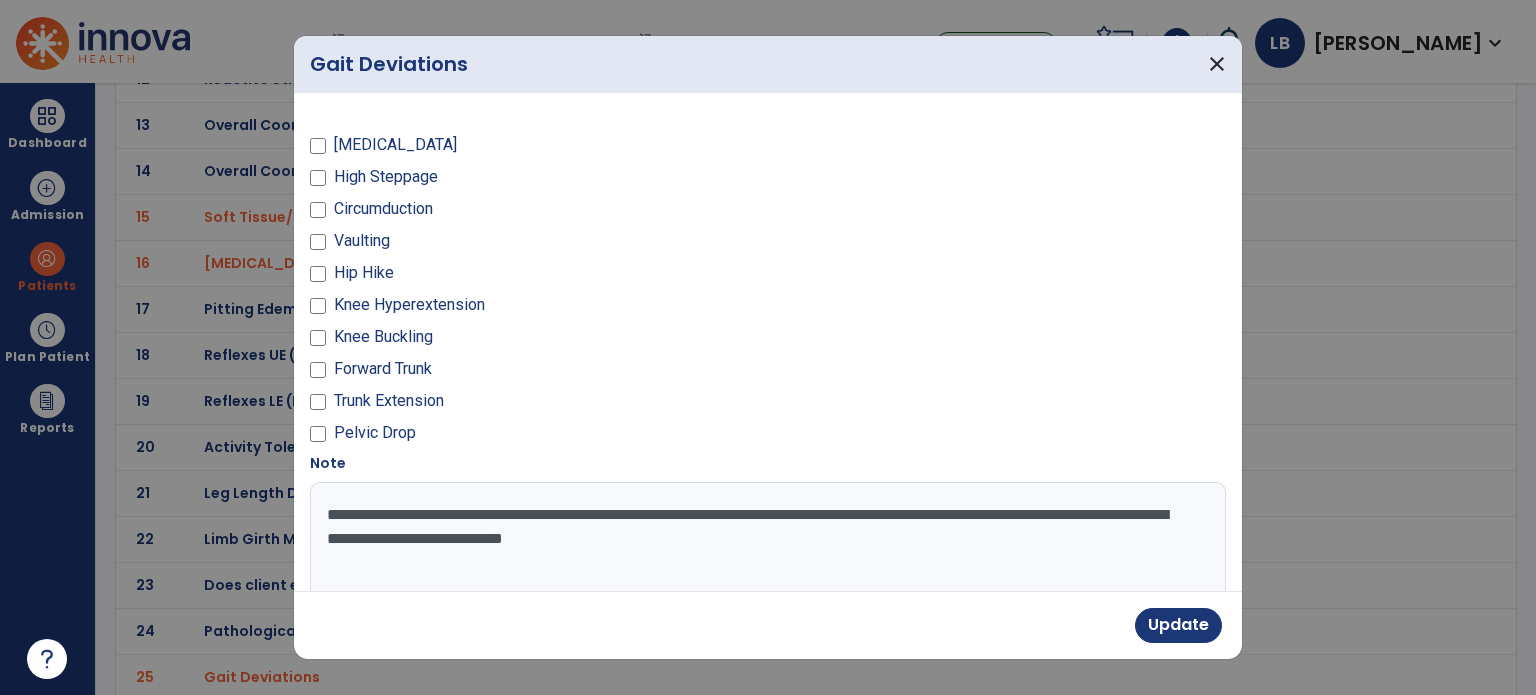 type on "**********" 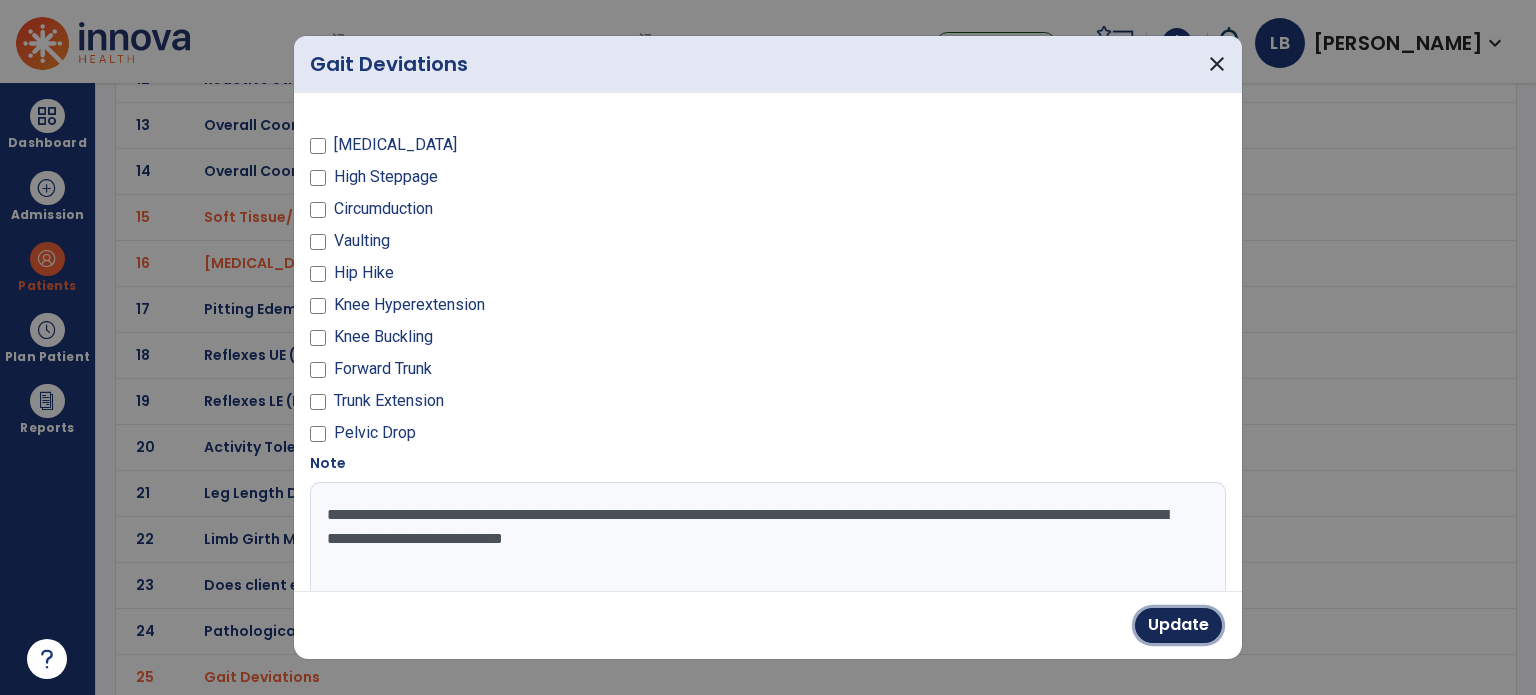 click on "Update" at bounding box center (1178, 625) 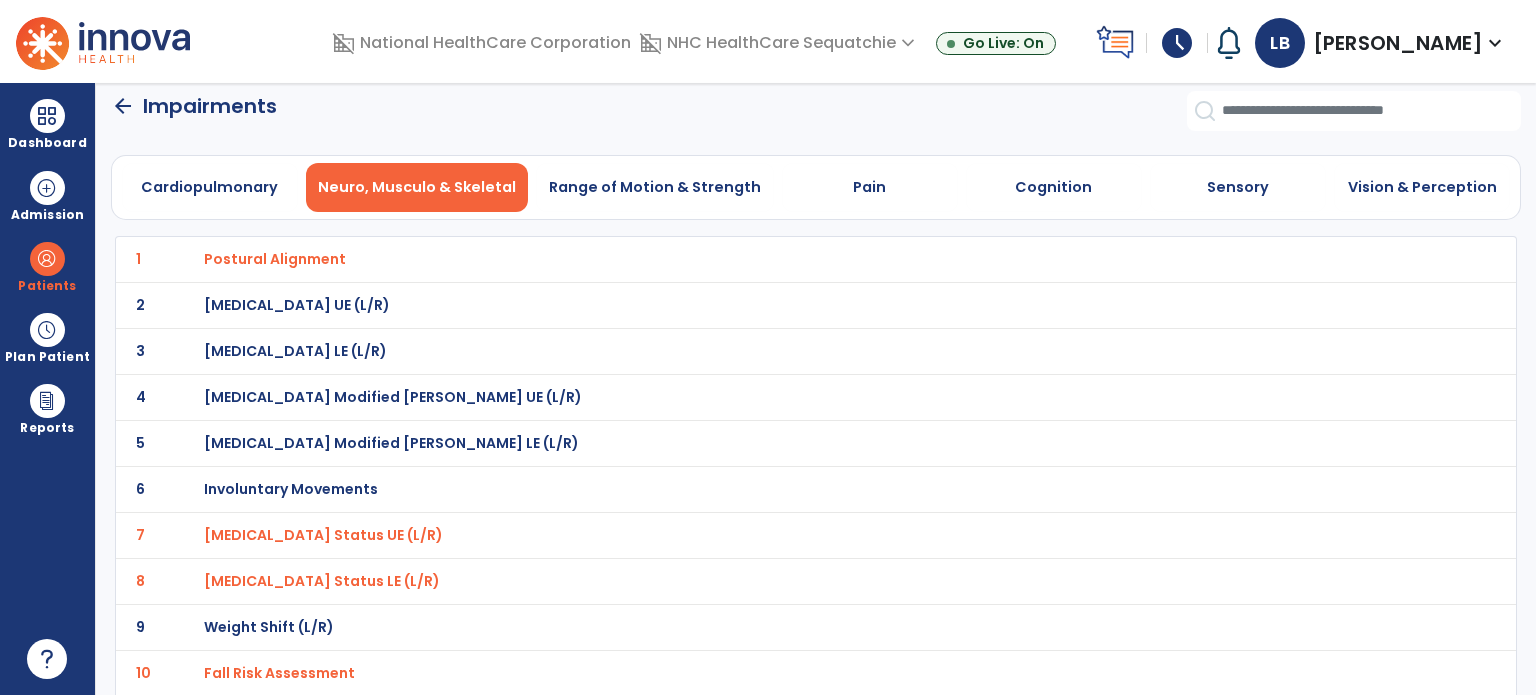 scroll, scrollTop: 0, scrollLeft: 0, axis: both 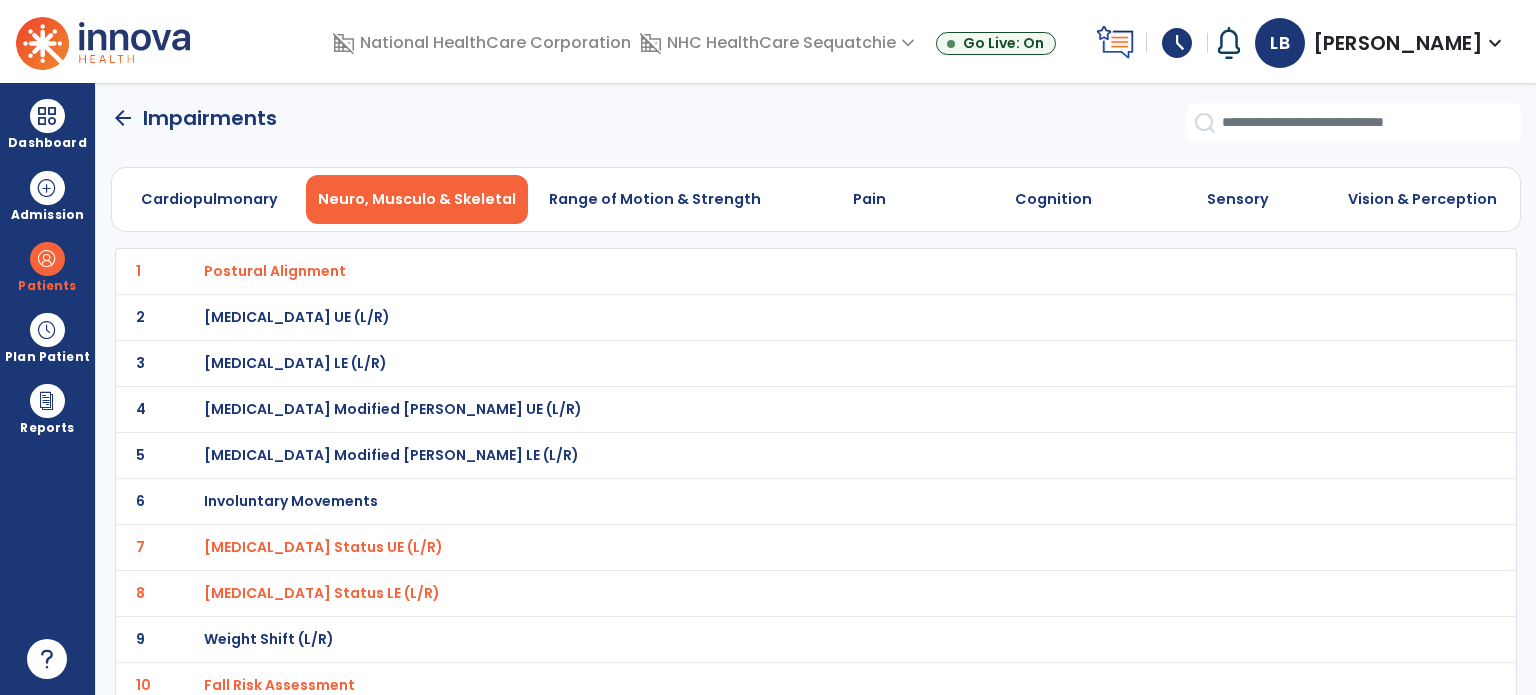 click on "Range of Motion & Strength" at bounding box center [655, 199] 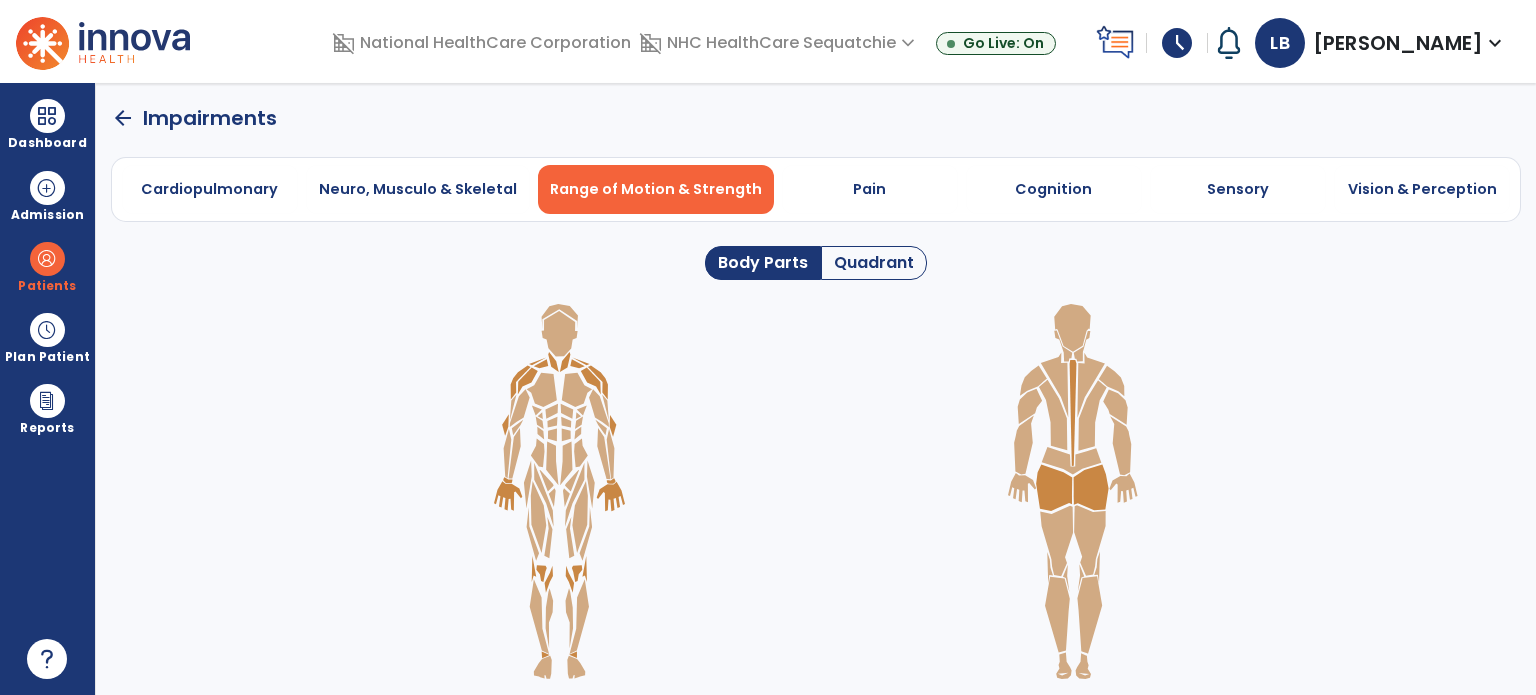 click on "Quadrant" 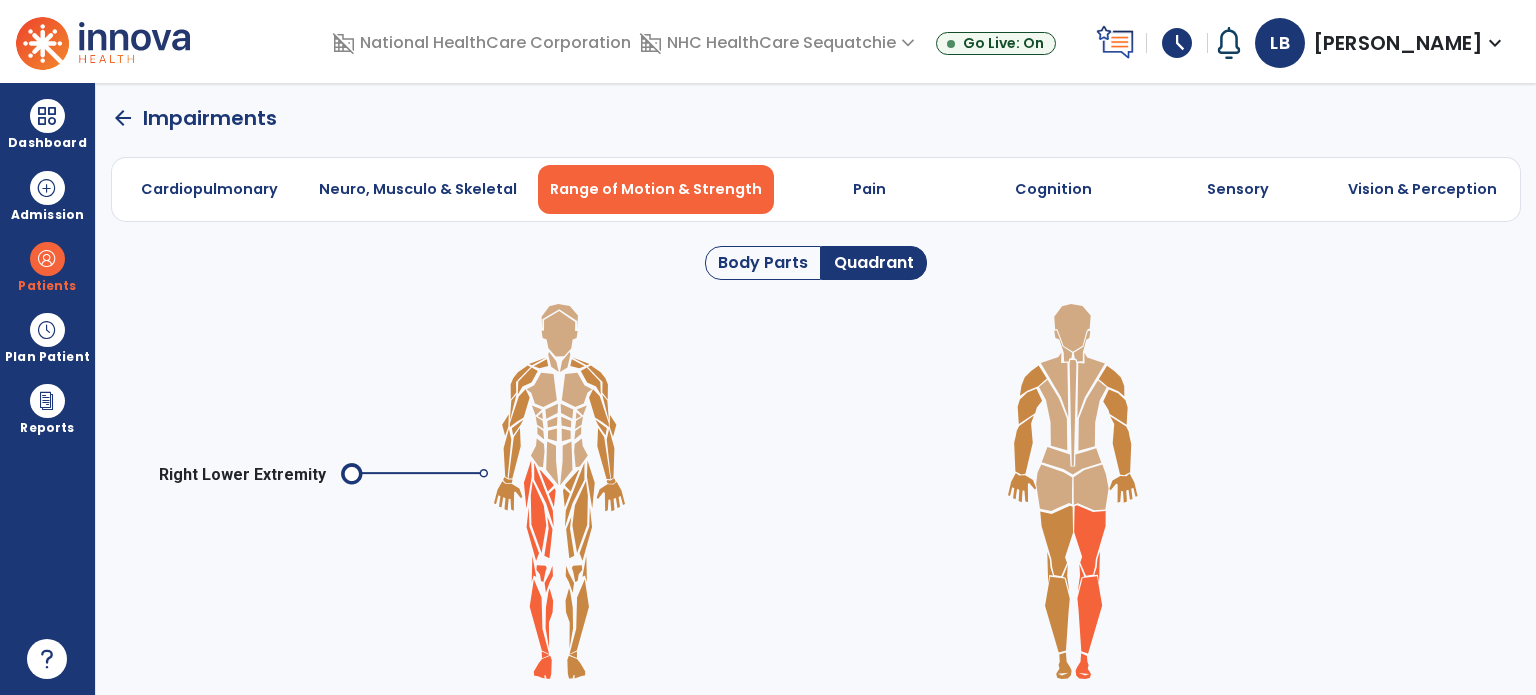 click 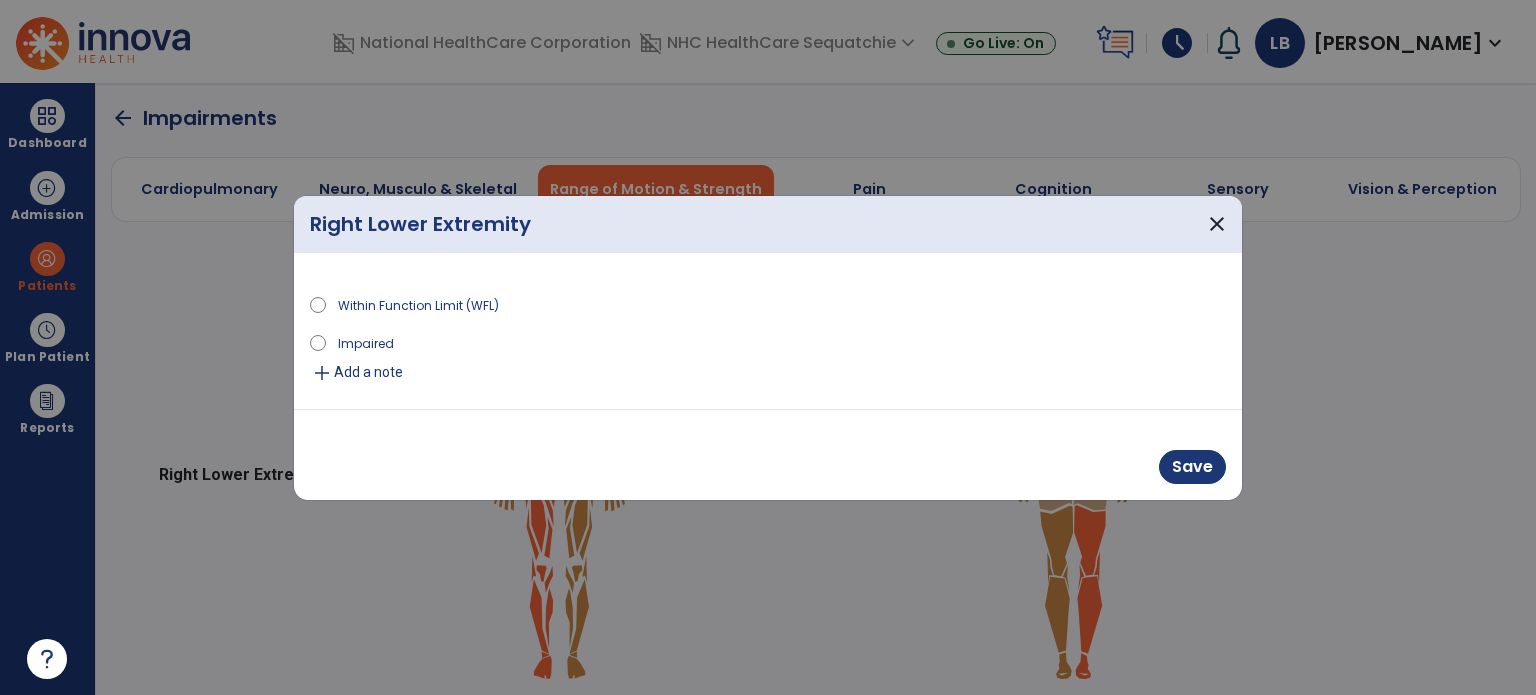 click on "Impaired" at bounding box center [366, 342] 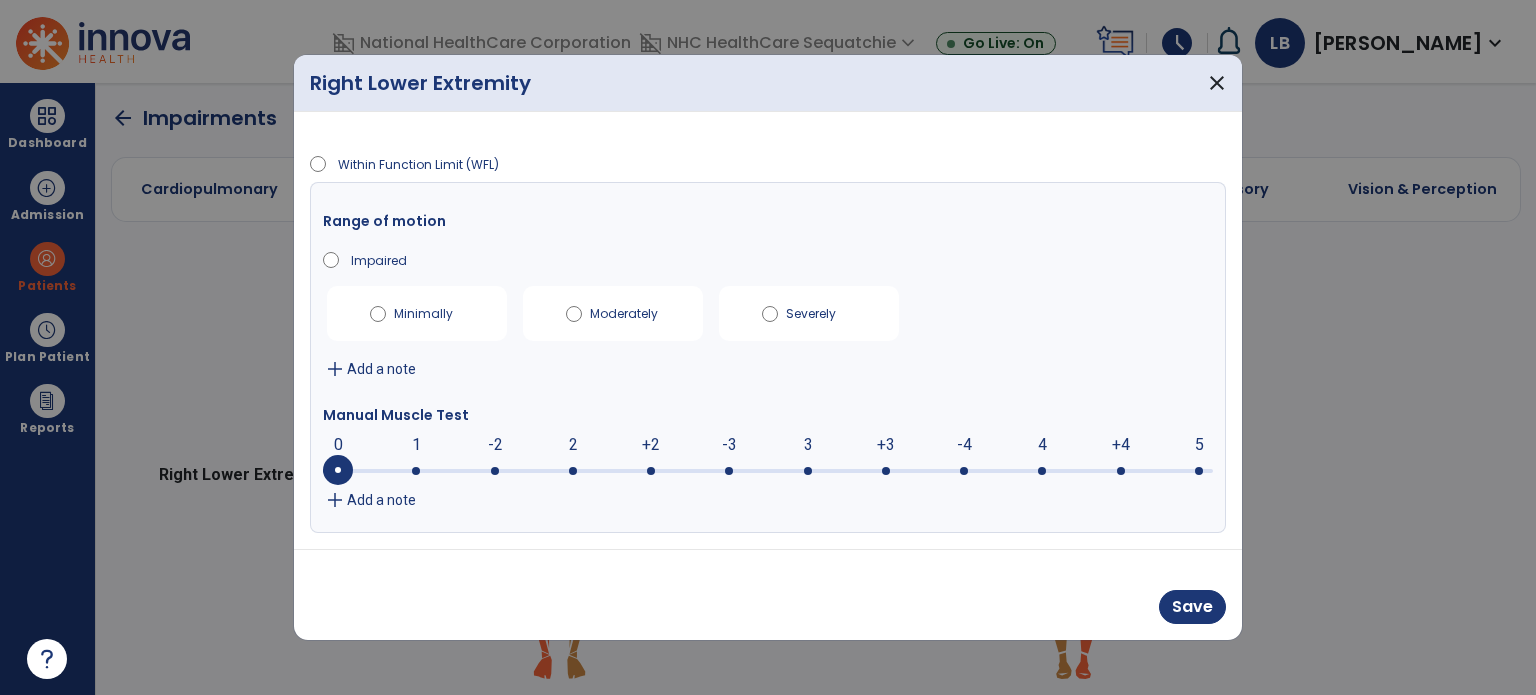 click on "-3" at bounding box center (729, 445) 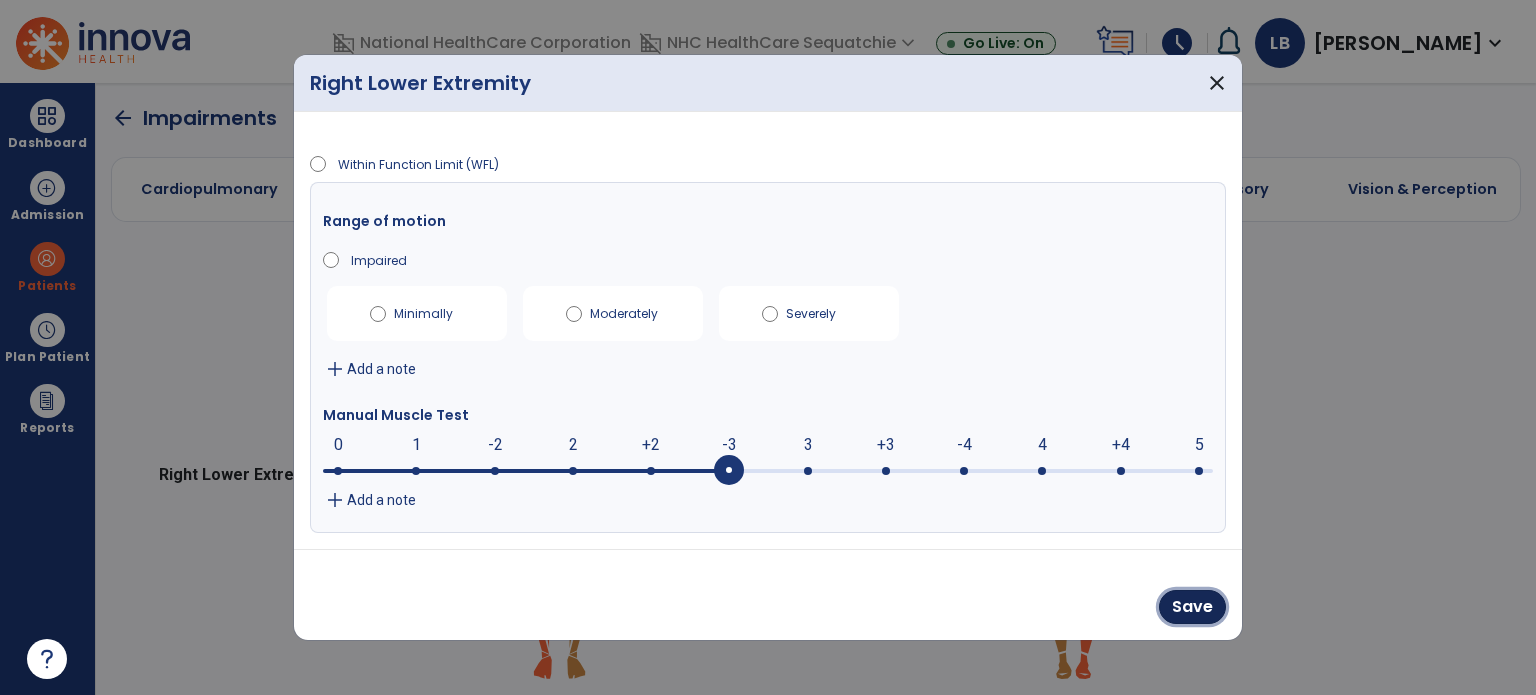 drag, startPoint x: 1176, startPoint y: 599, endPoint x: 1164, endPoint y: 599, distance: 12 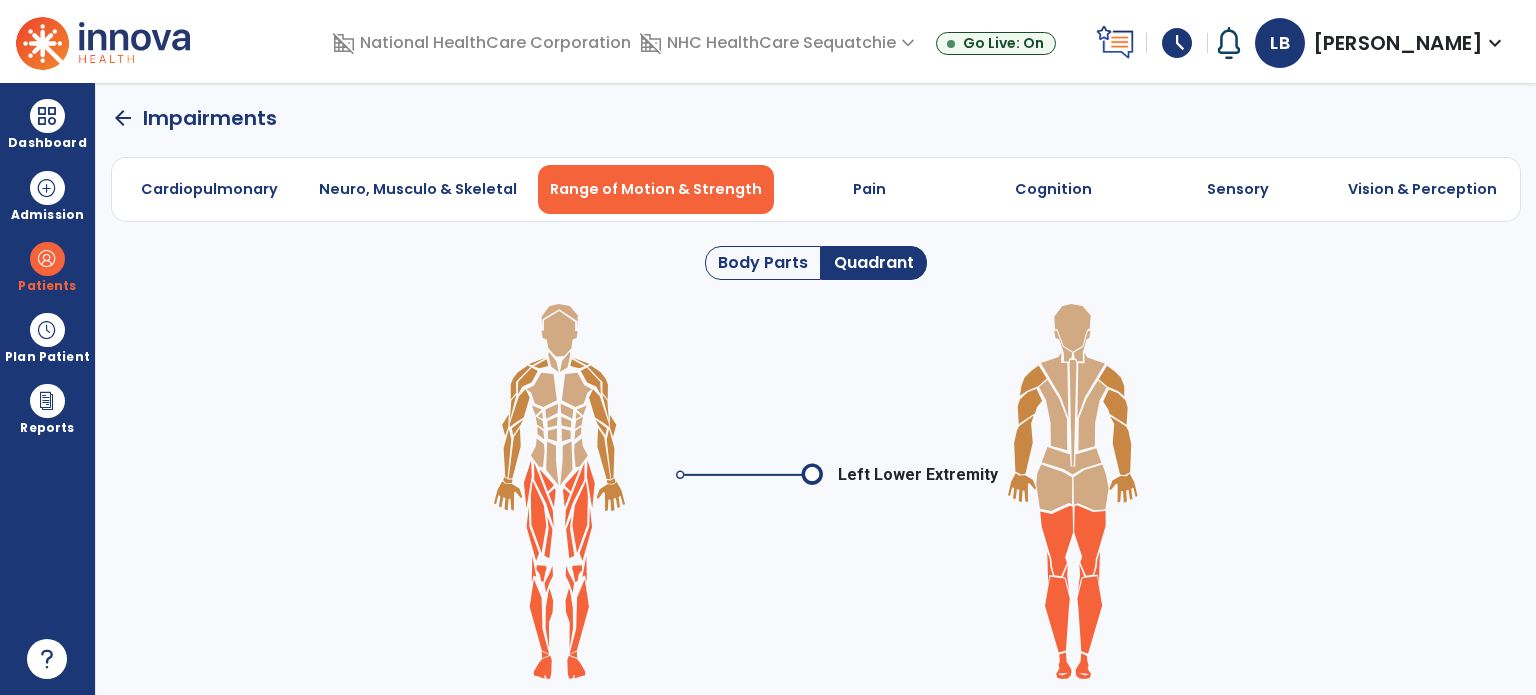 click 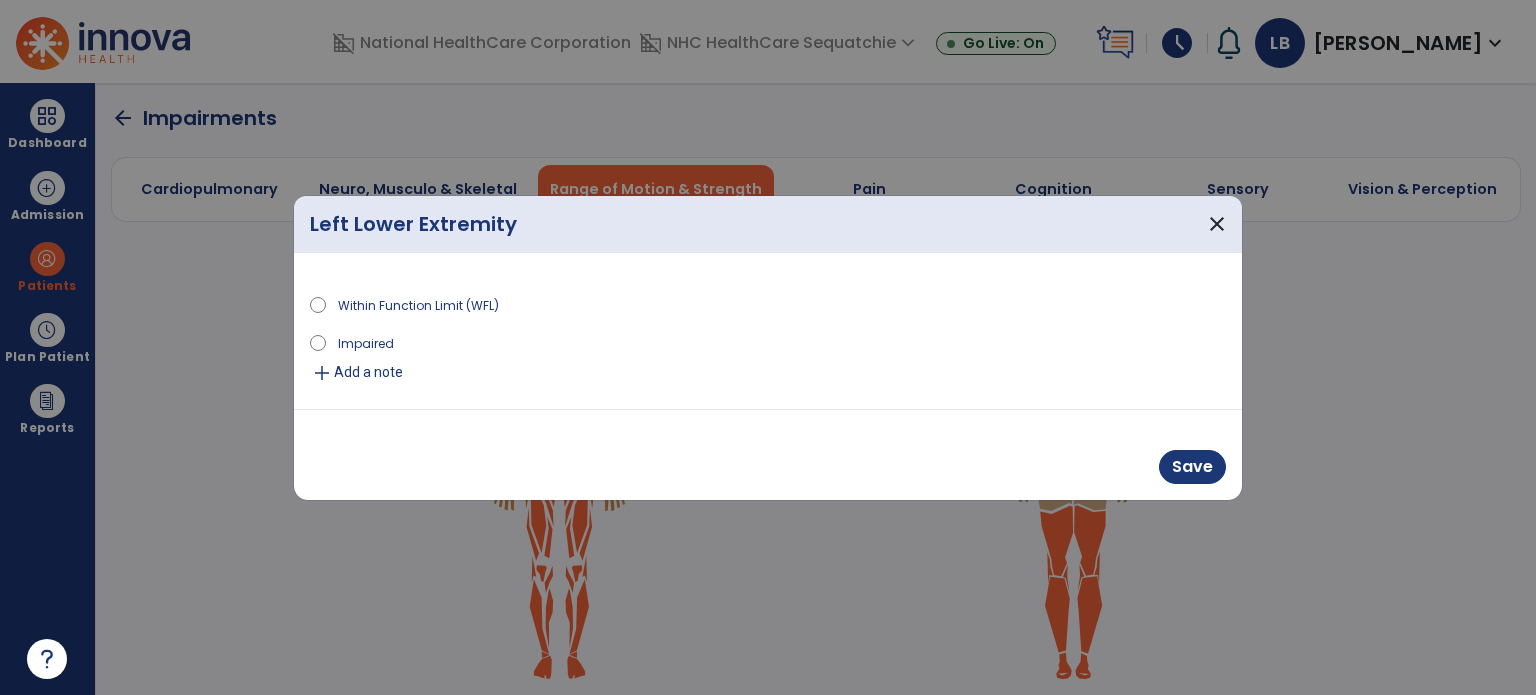 drag, startPoint x: 356, startPoint y: 347, endPoint x: 381, endPoint y: 356, distance: 26.57066 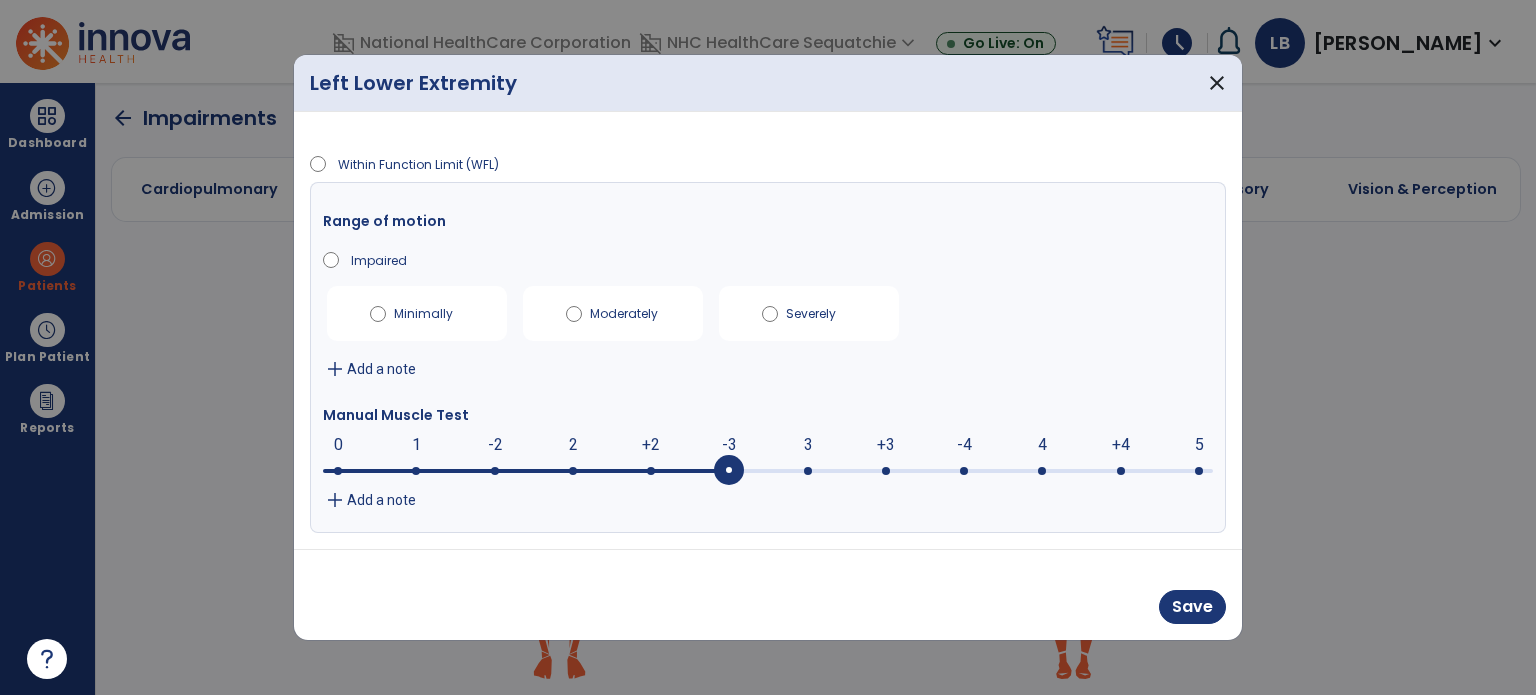 click on "-3" at bounding box center [729, 445] 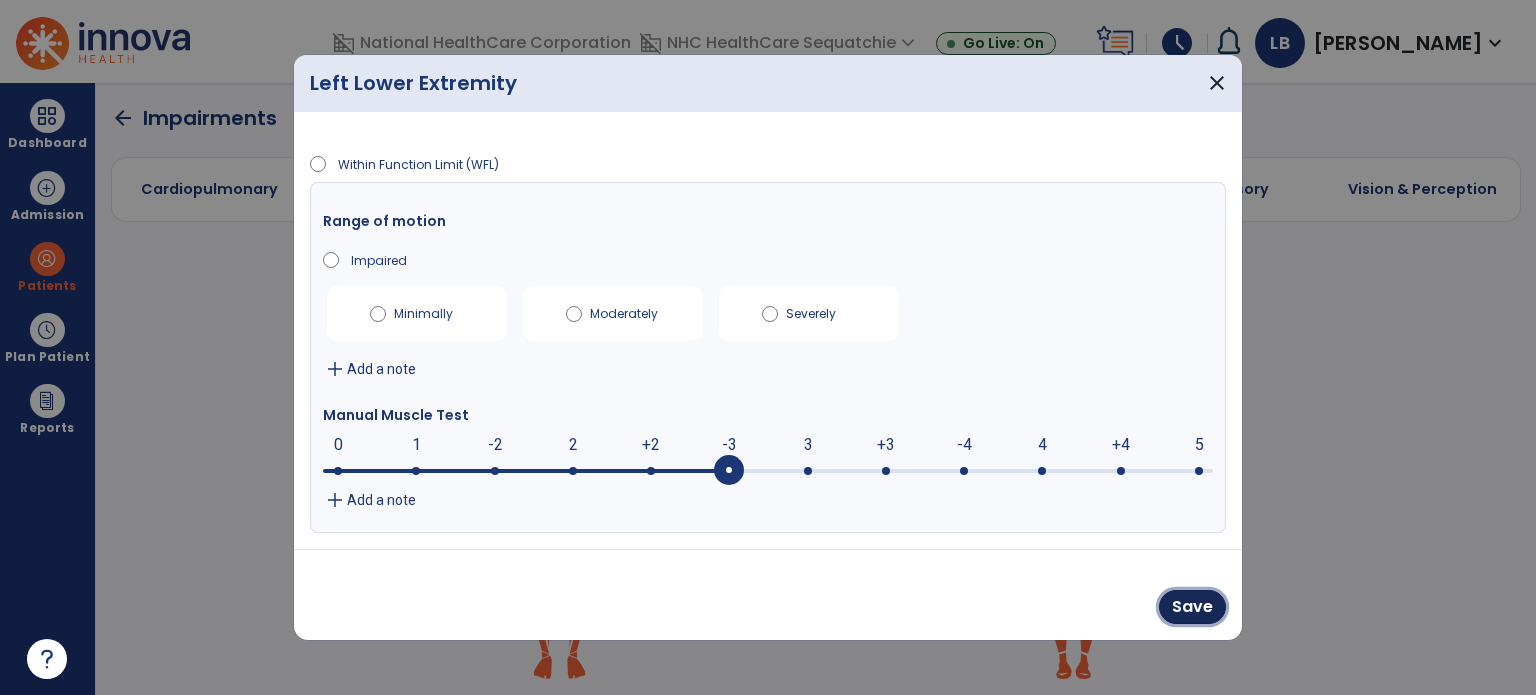 click on "Save" at bounding box center (1192, 607) 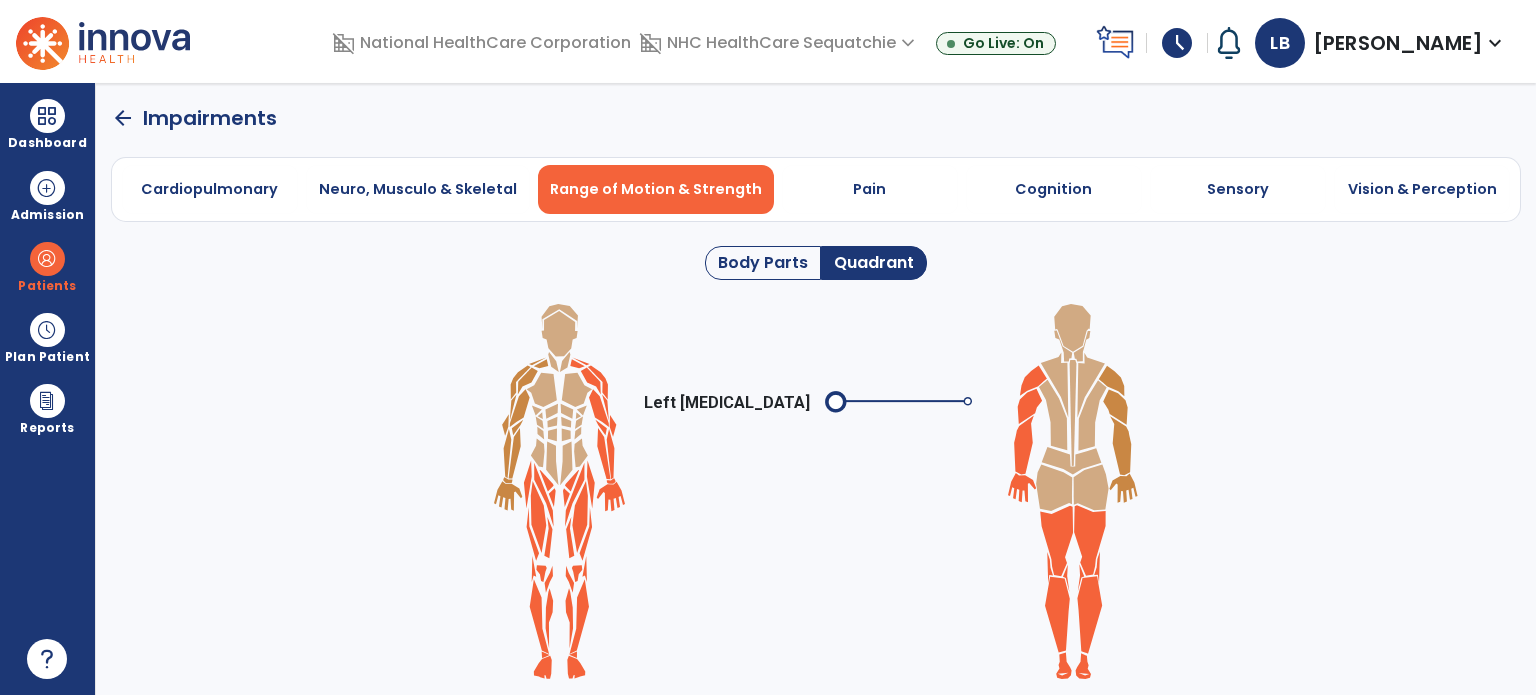 click on "Pain" at bounding box center (870, 189) 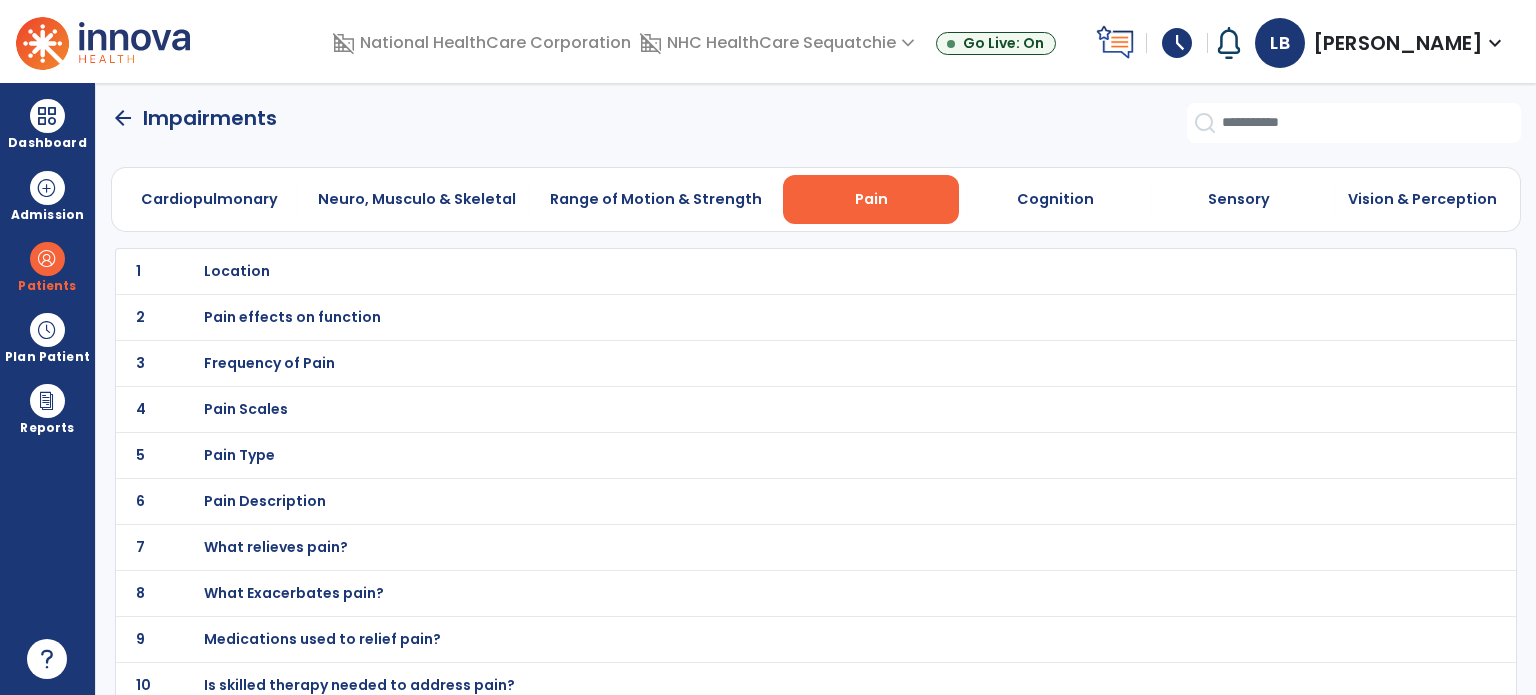 click on "Location" at bounding box center (237, 271) 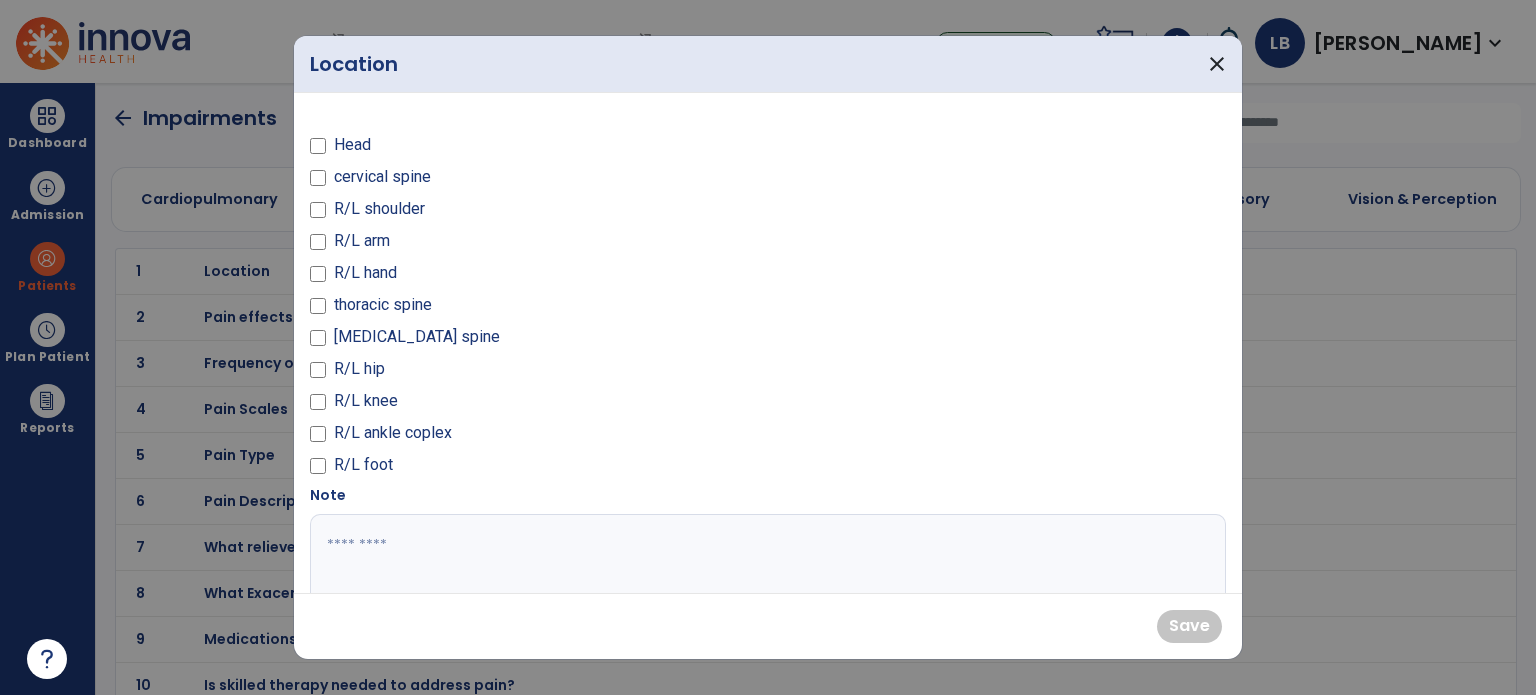 click on "R/L knee" at bounding box center (533, 405) 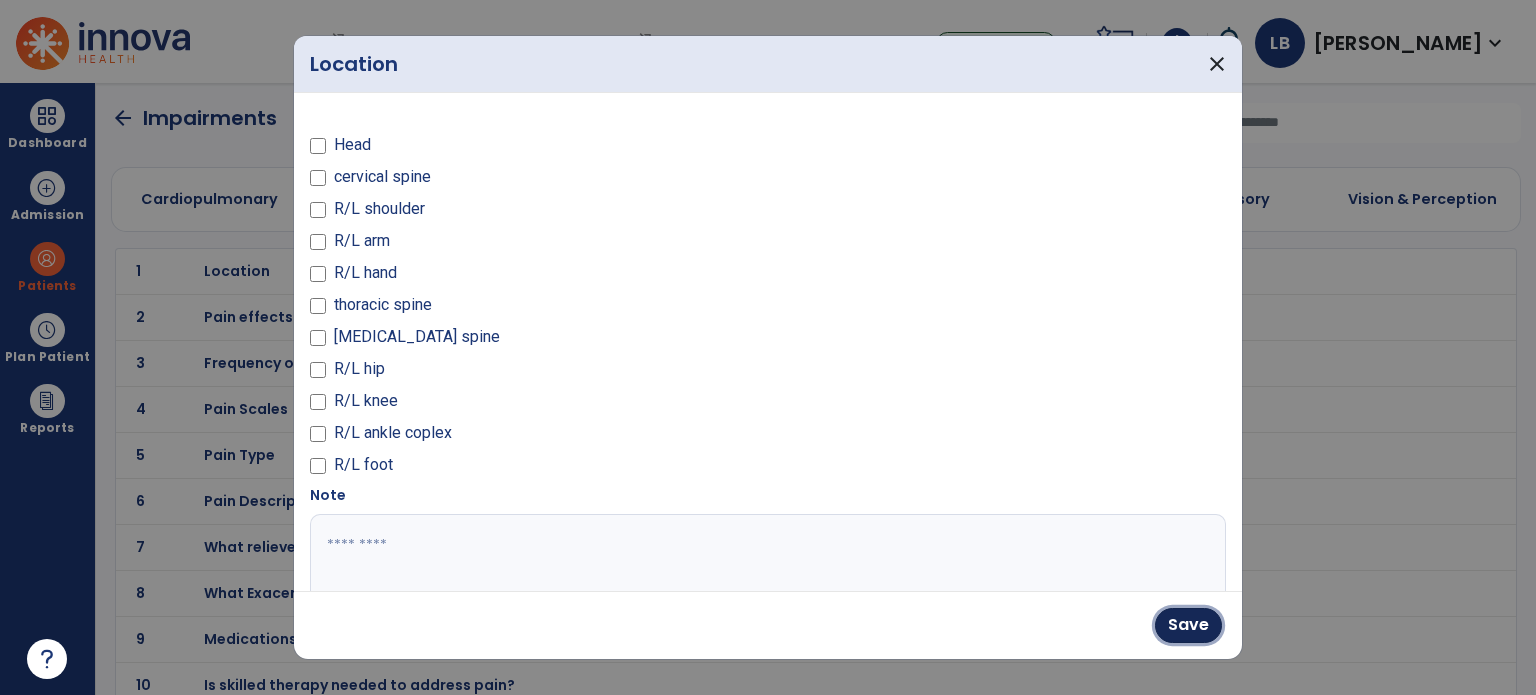 drag, startPoint x: 1181, startPoint y: 631, endPoint x: 1276, endPoint y: 272, distance: 371.35696 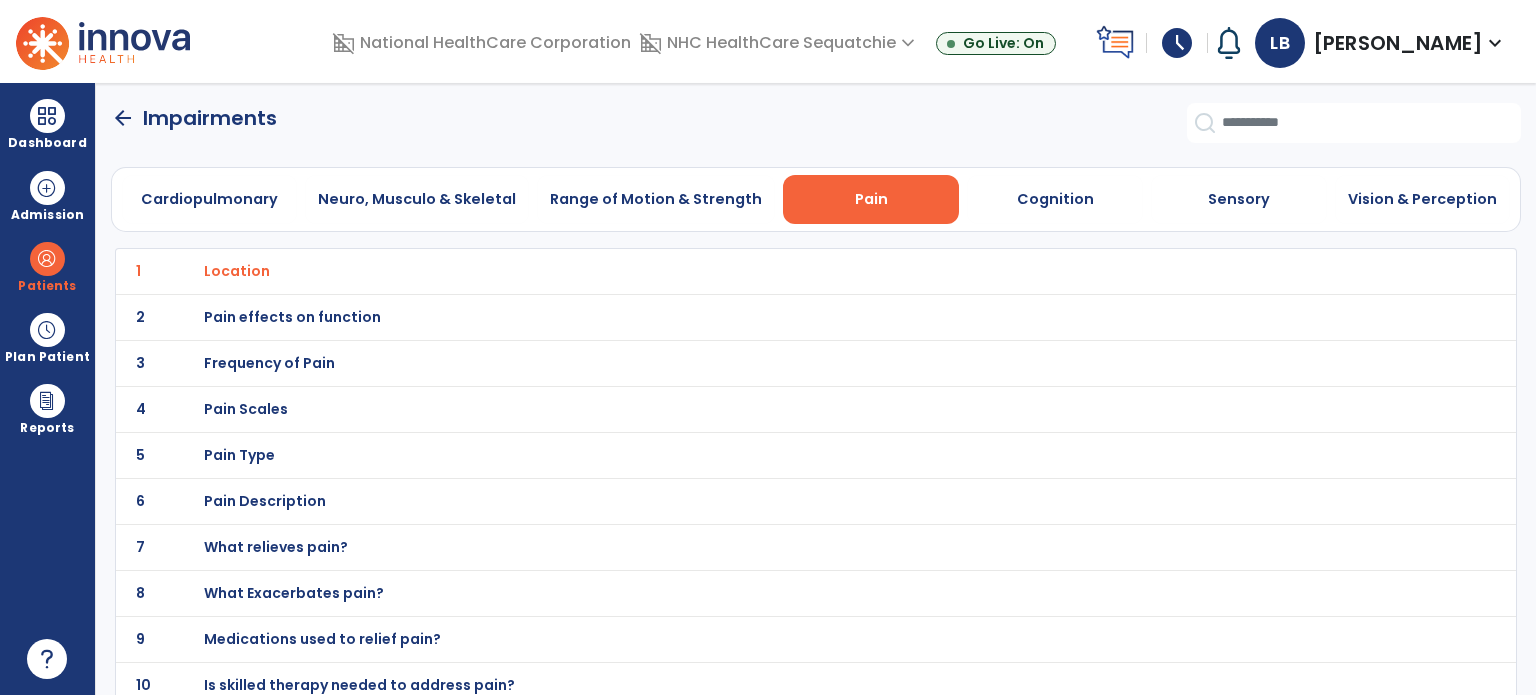 click on "Cognition" at bounding box center (1055, 199) 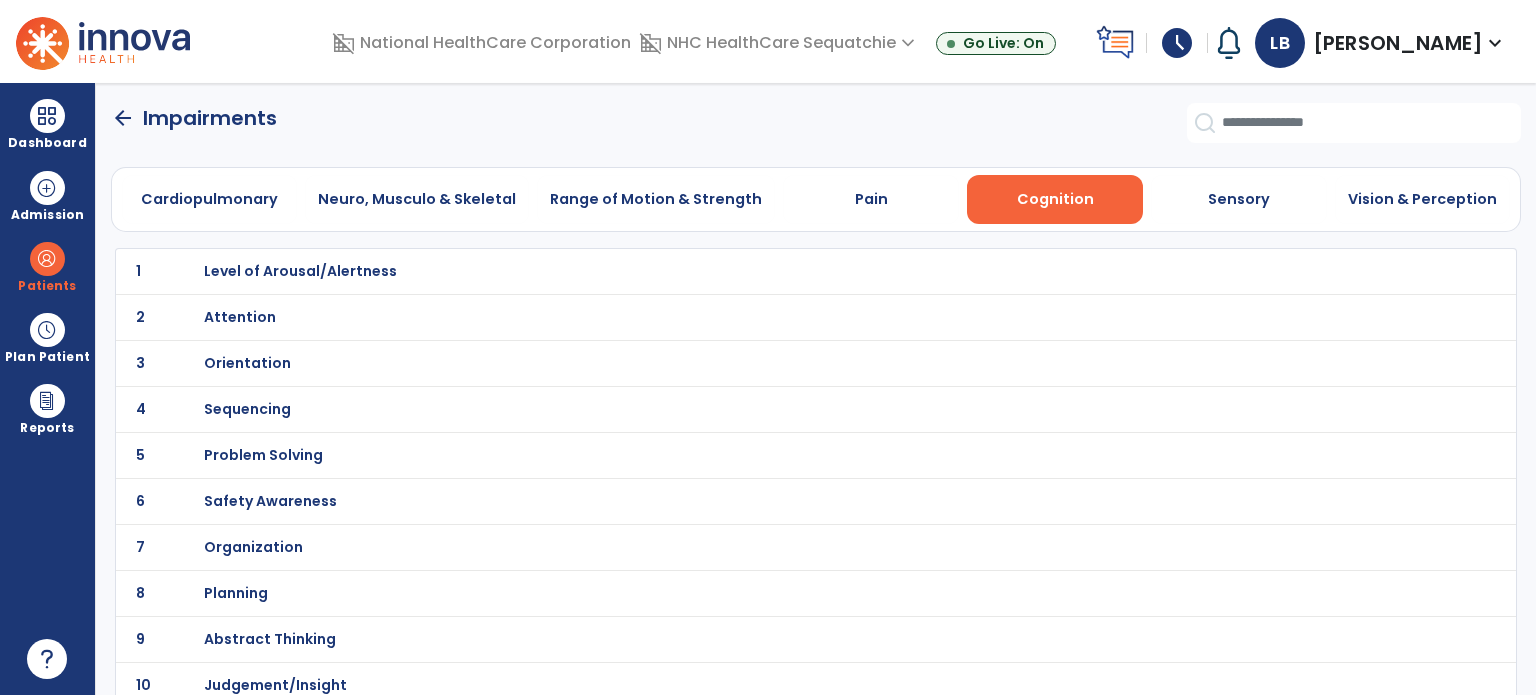 click on "Level of Arousal/Alertness" at bounding box center (300, 271) 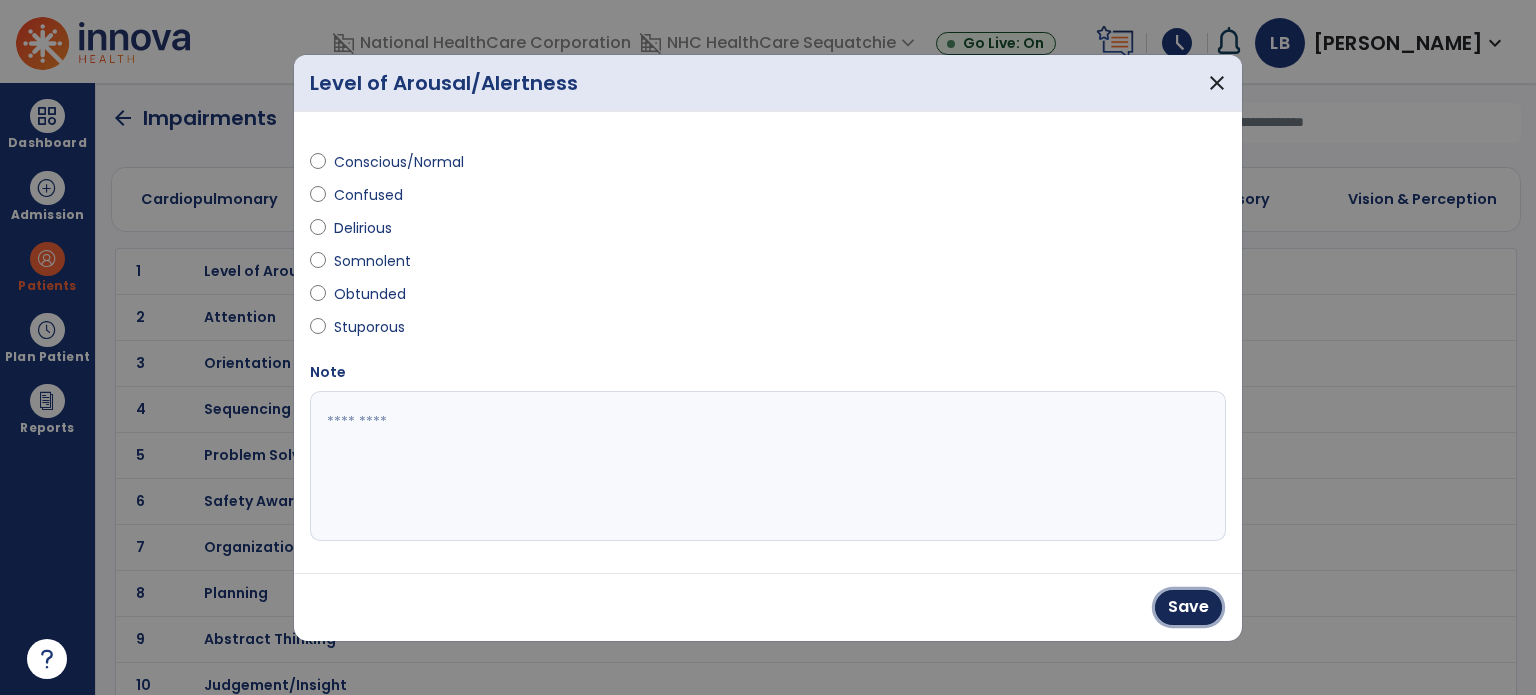 drag, startPoint x: 1191, startPoint y: 595, endPoint x: 976, endPoint y: 550, distance: 219.65883 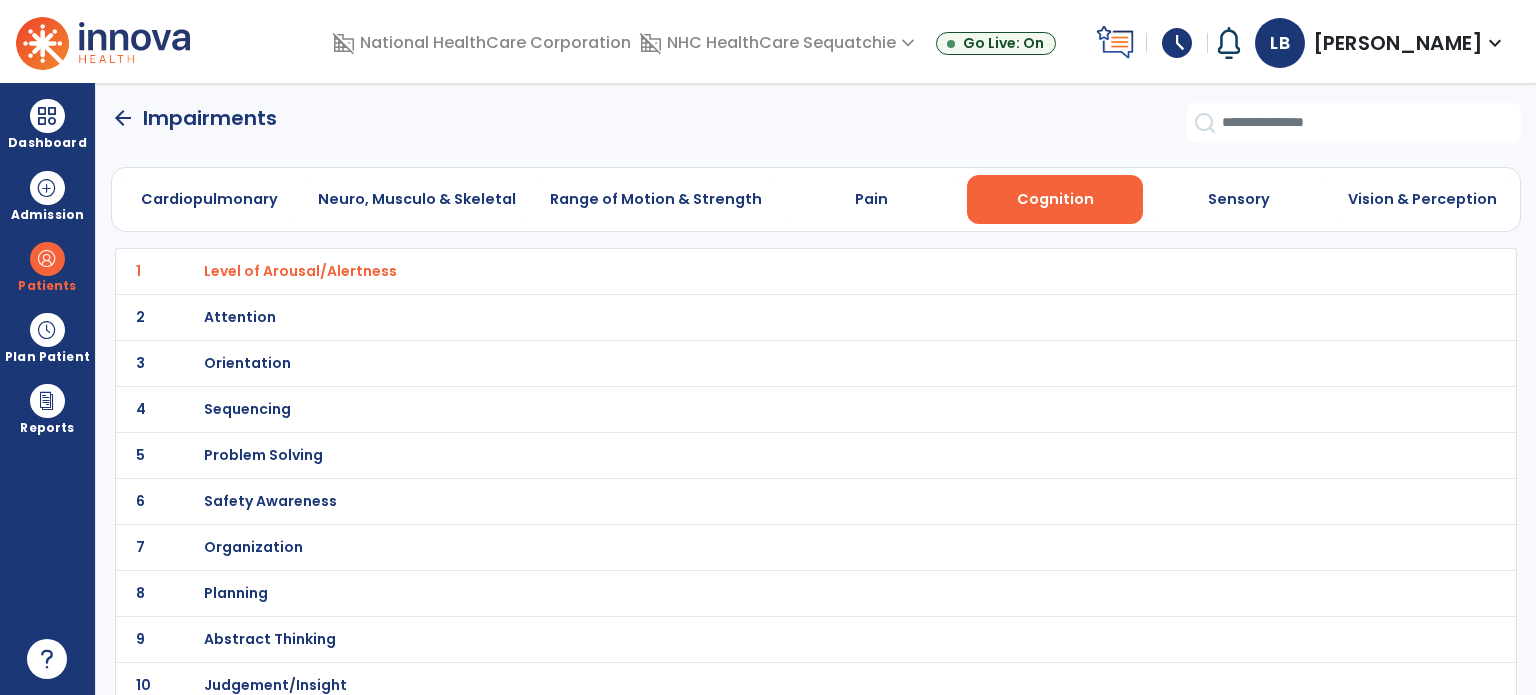 click on "Attention" at bounding box center (300, 271) 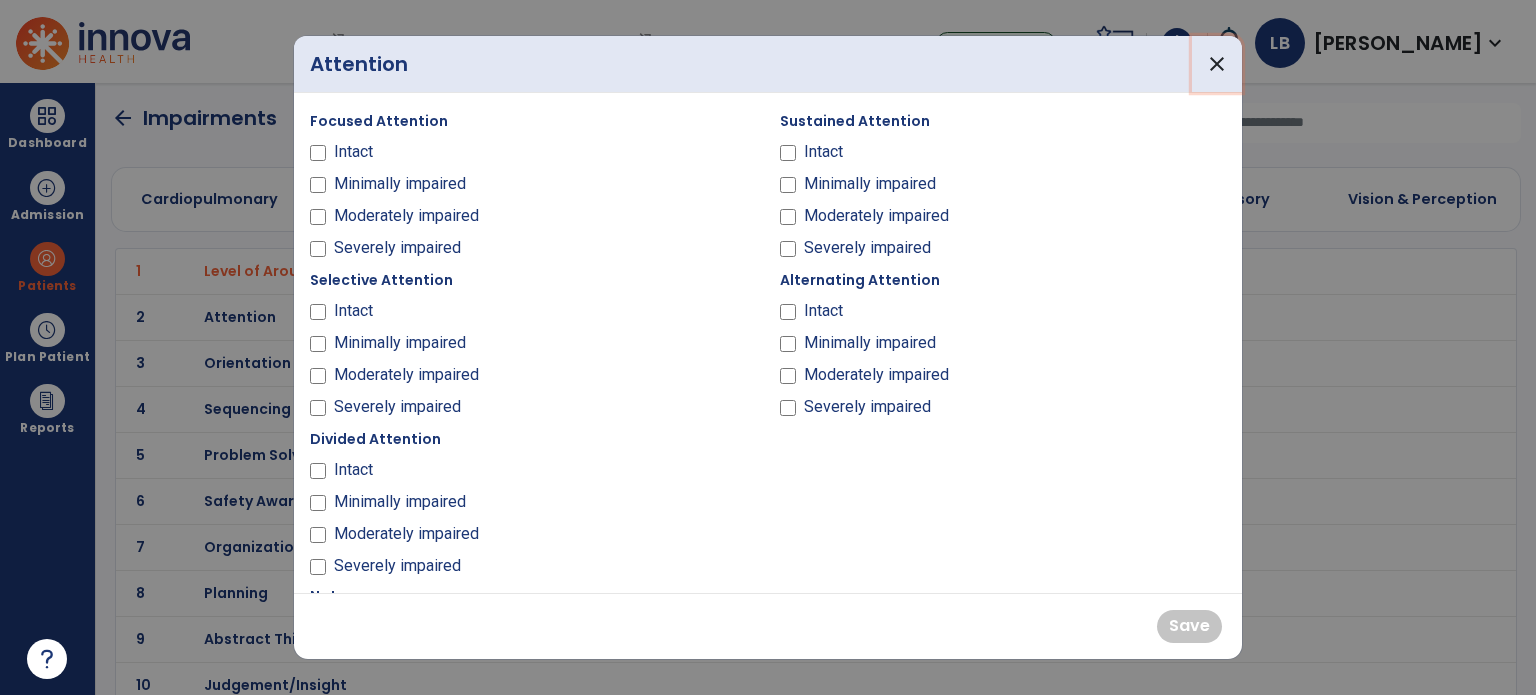 click on "close" at bounding box center (1217, 64) 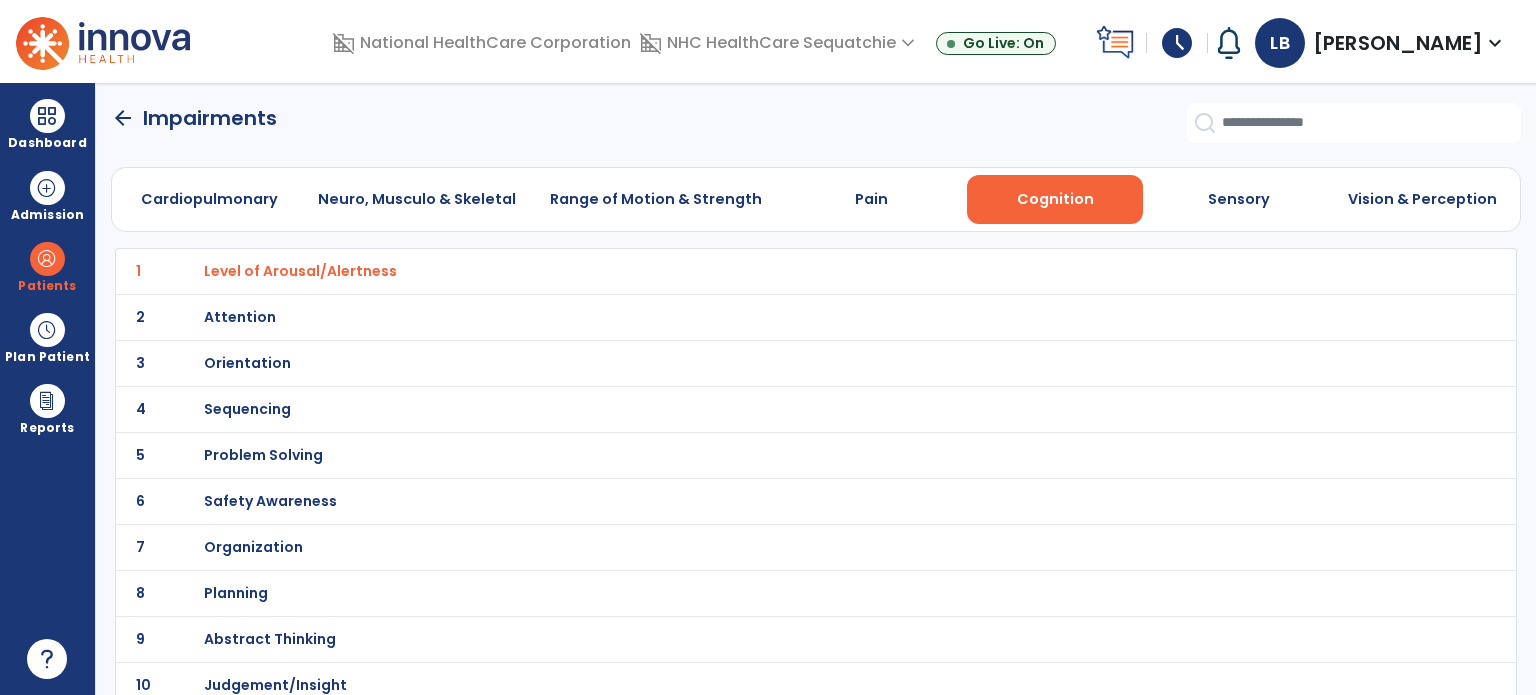click on "Pain" at bounding box center (871, 199) 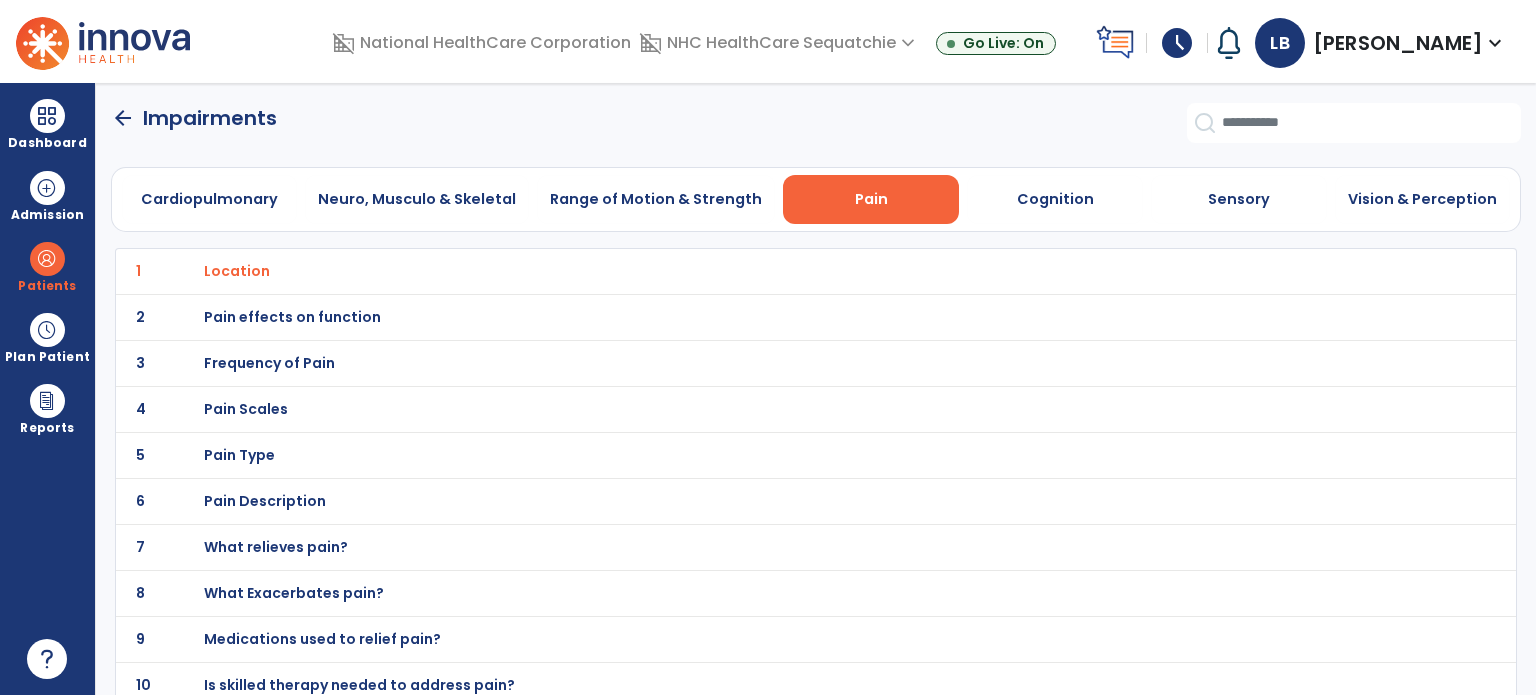 click on "Pain Scales" at bounding box center (237, 271) 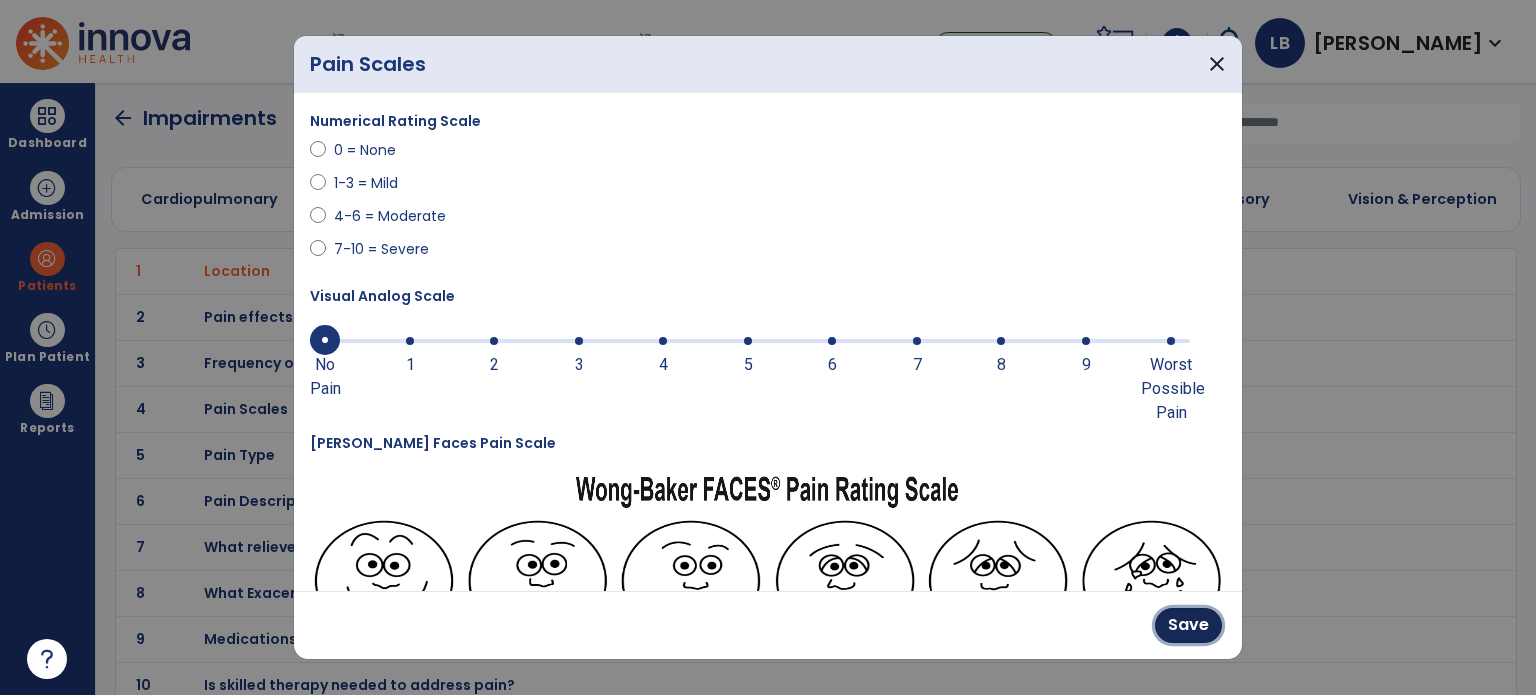 click on "Save" at bounding box center [1188, 625] 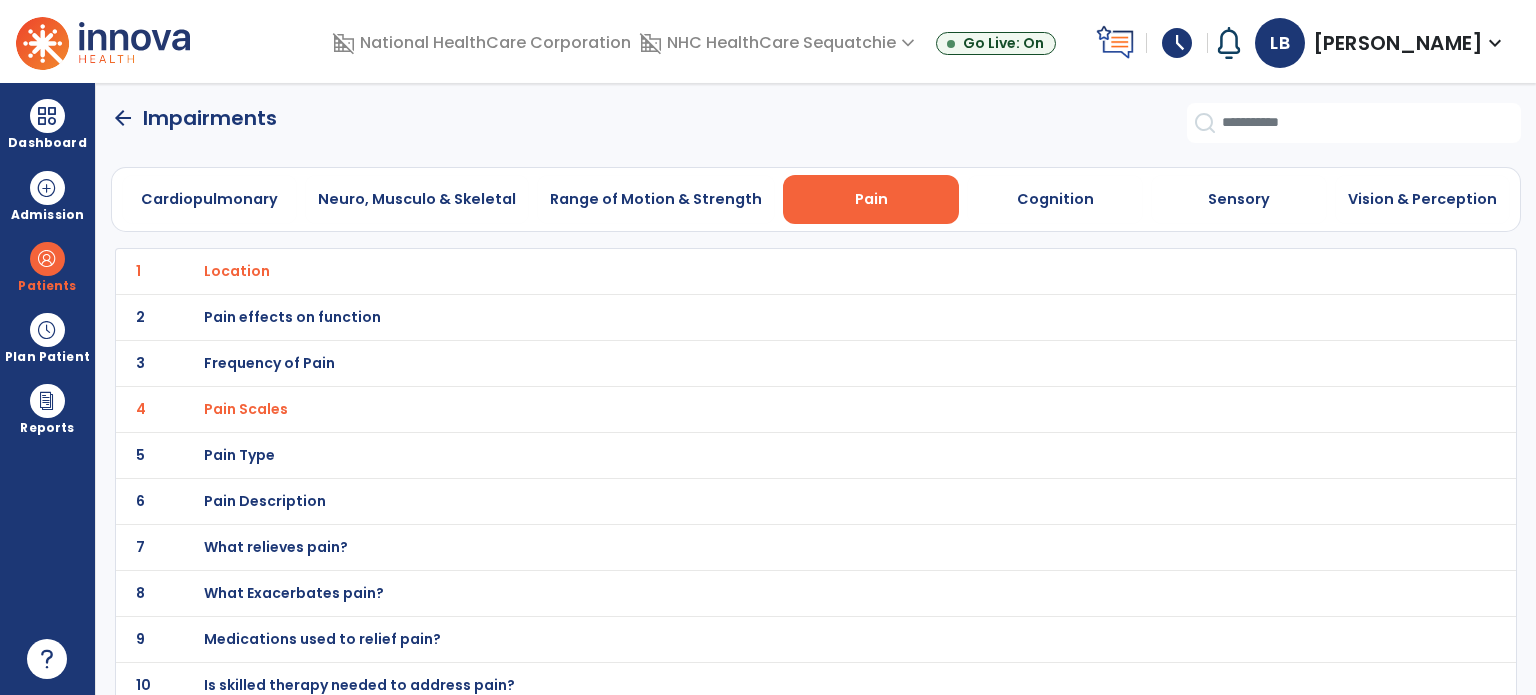 drag, startPoint x: 1048, startPoint y: 183, endPoint x: 1027, endPoint y: 214, distance: 37.44329 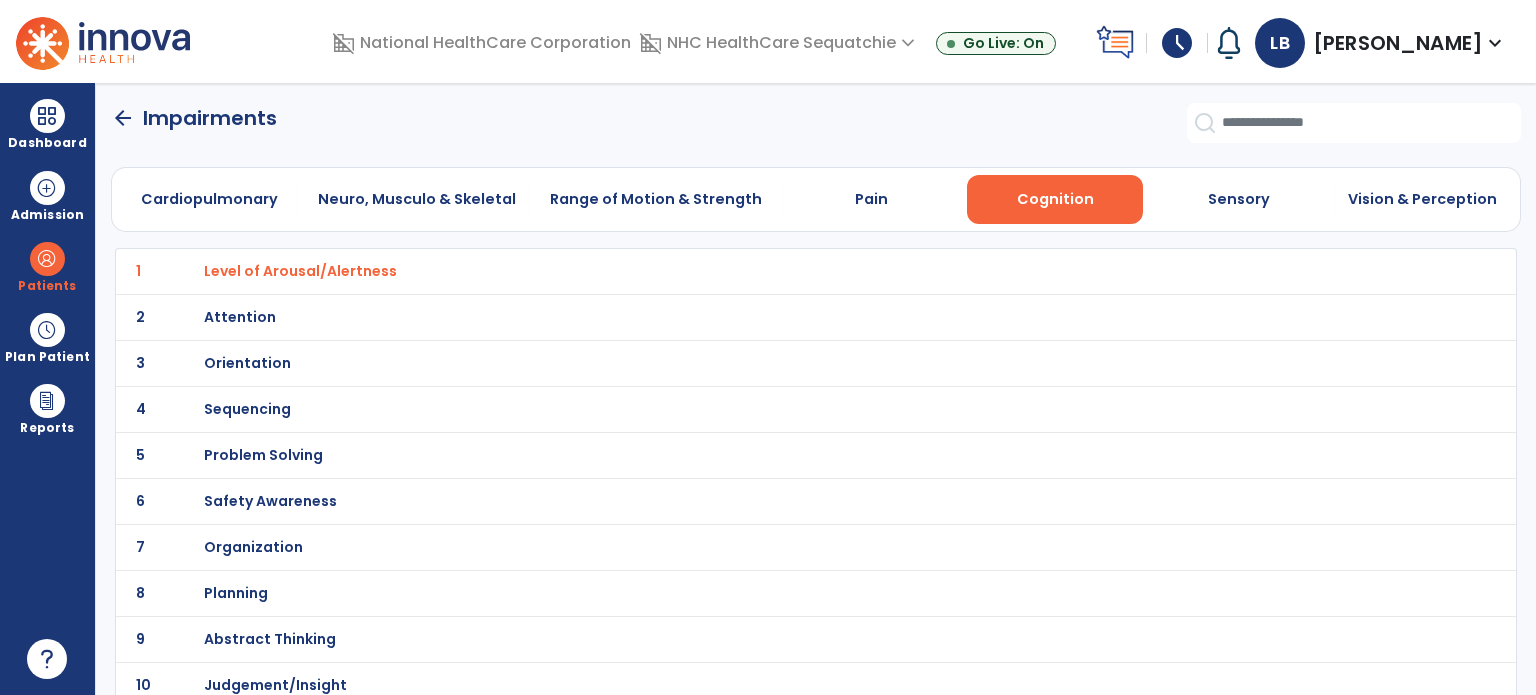 click on "Orientation" at bounding box center (300, 271) 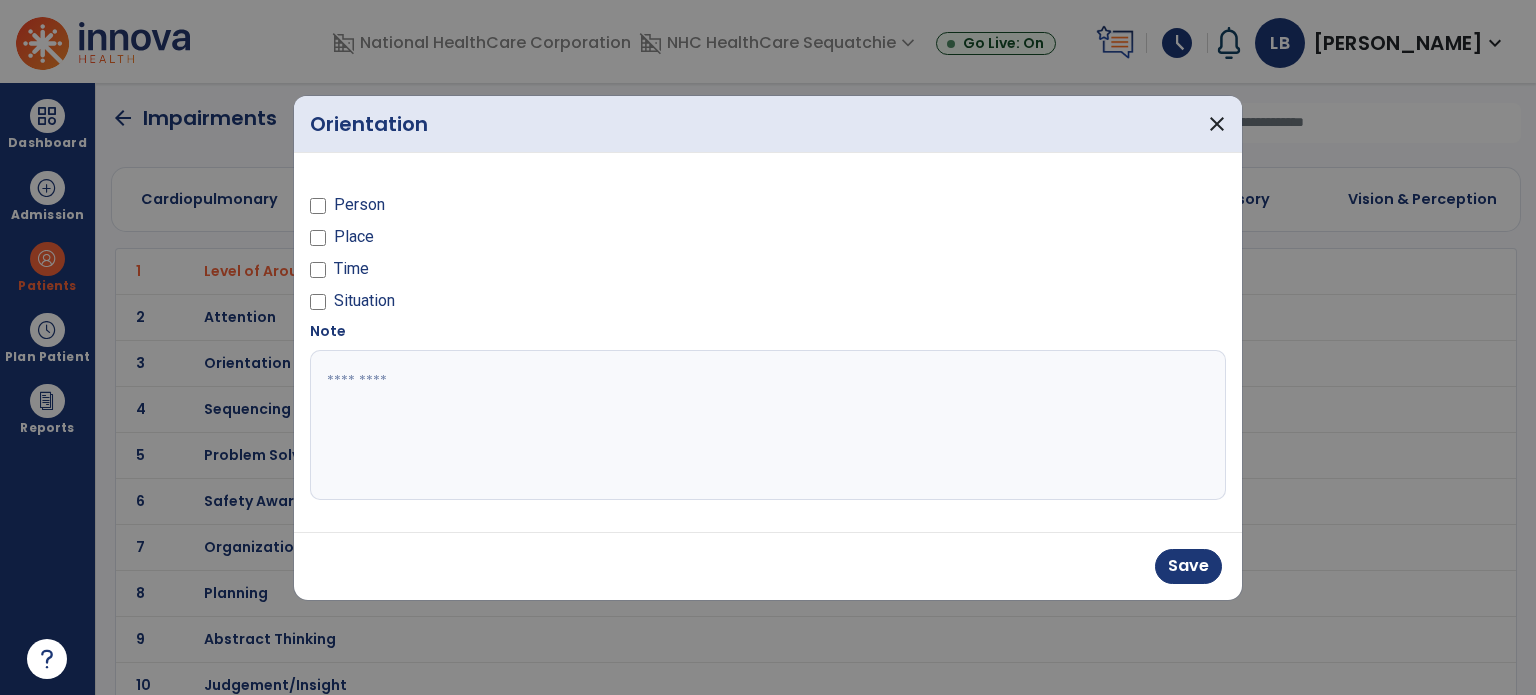 click at bounding box center (318, 305) 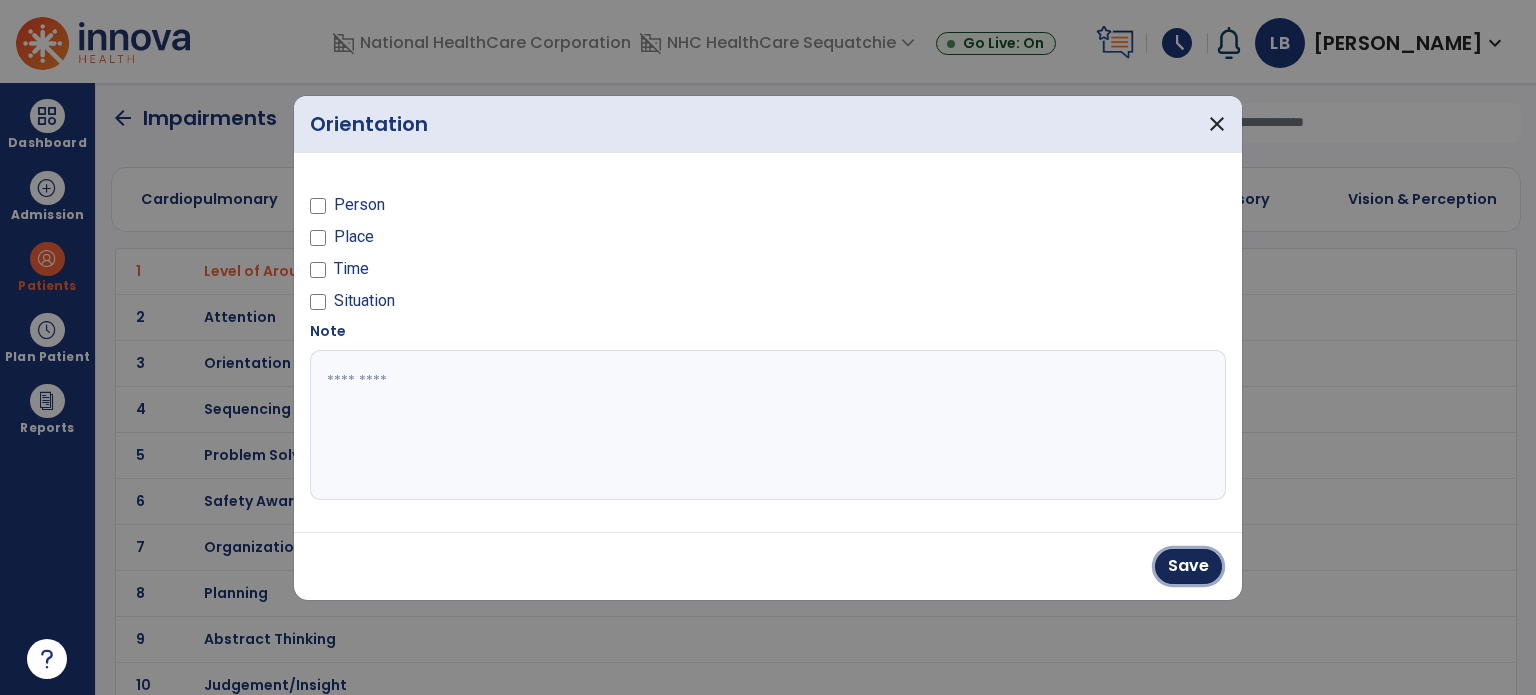 drag, startPoint x: 1188, startPoint y: 564, endPoint x: 1170, endPoint y: 564, distance: 18 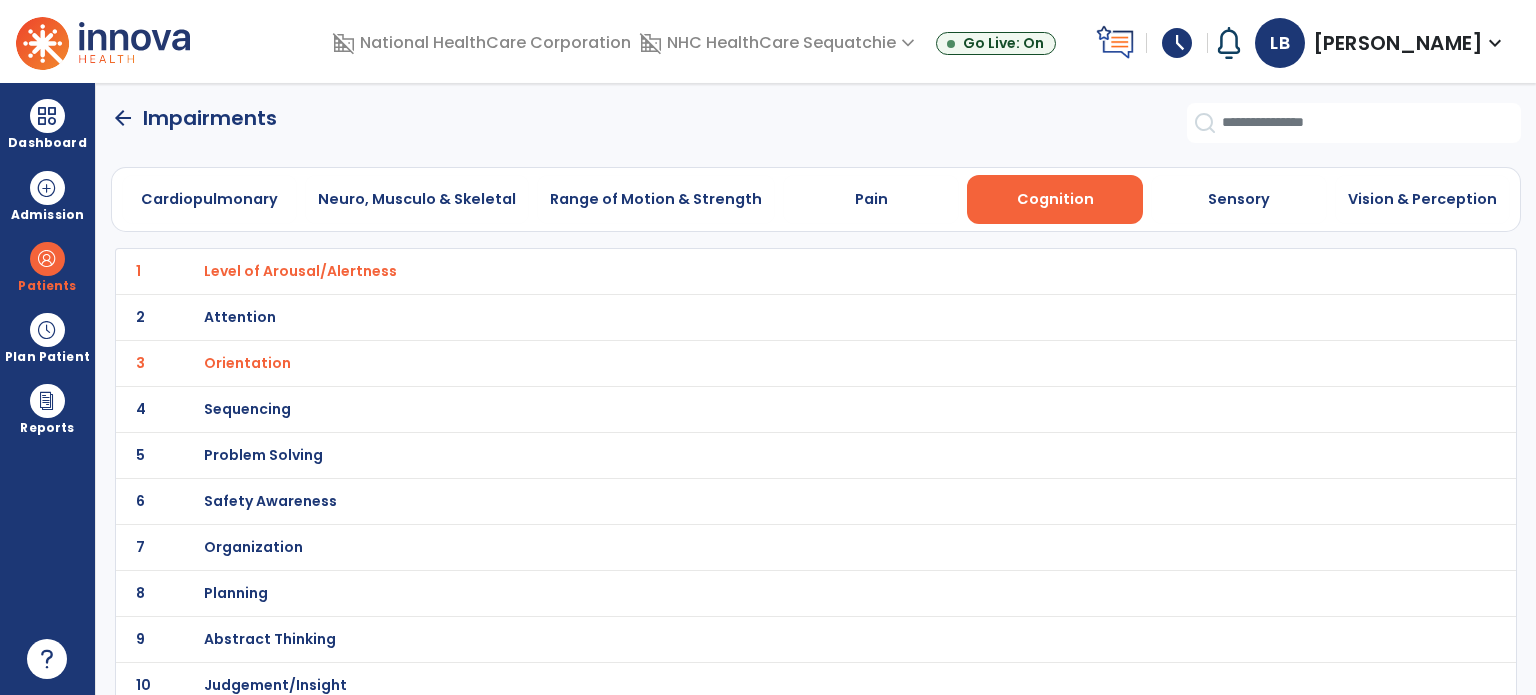 click on "Orientation" at bounding box center (300, 271) 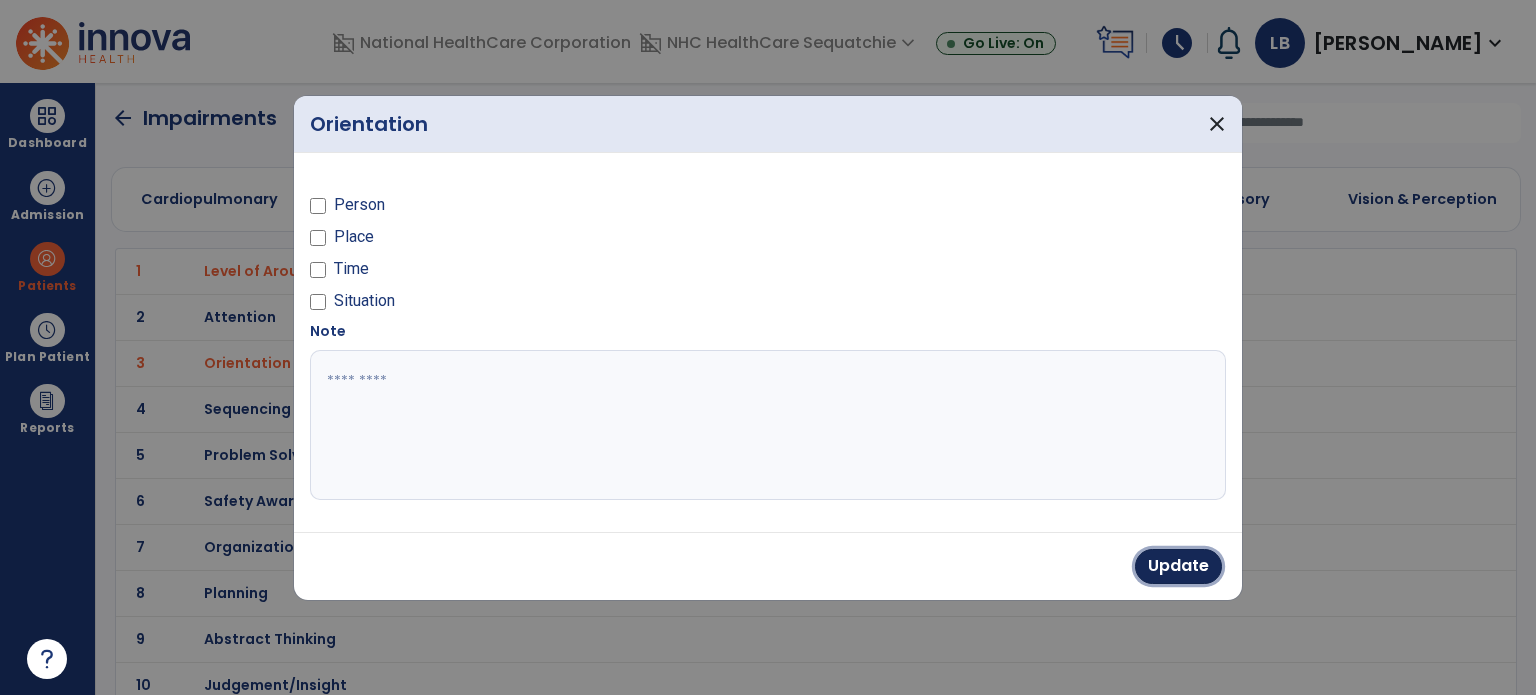 click on "Update" at bounding box center (1178, 566) 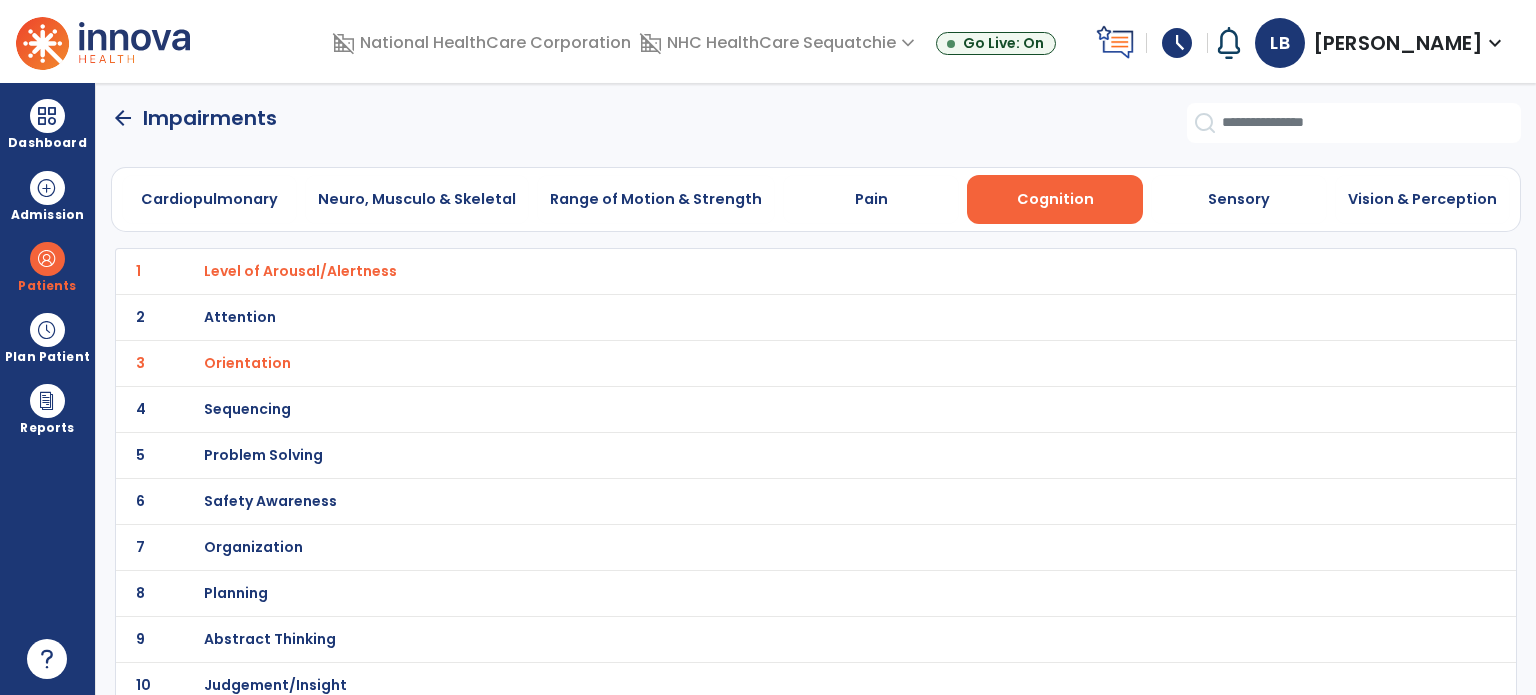 click on "Problem Solving" at bounding box center [300, 271] 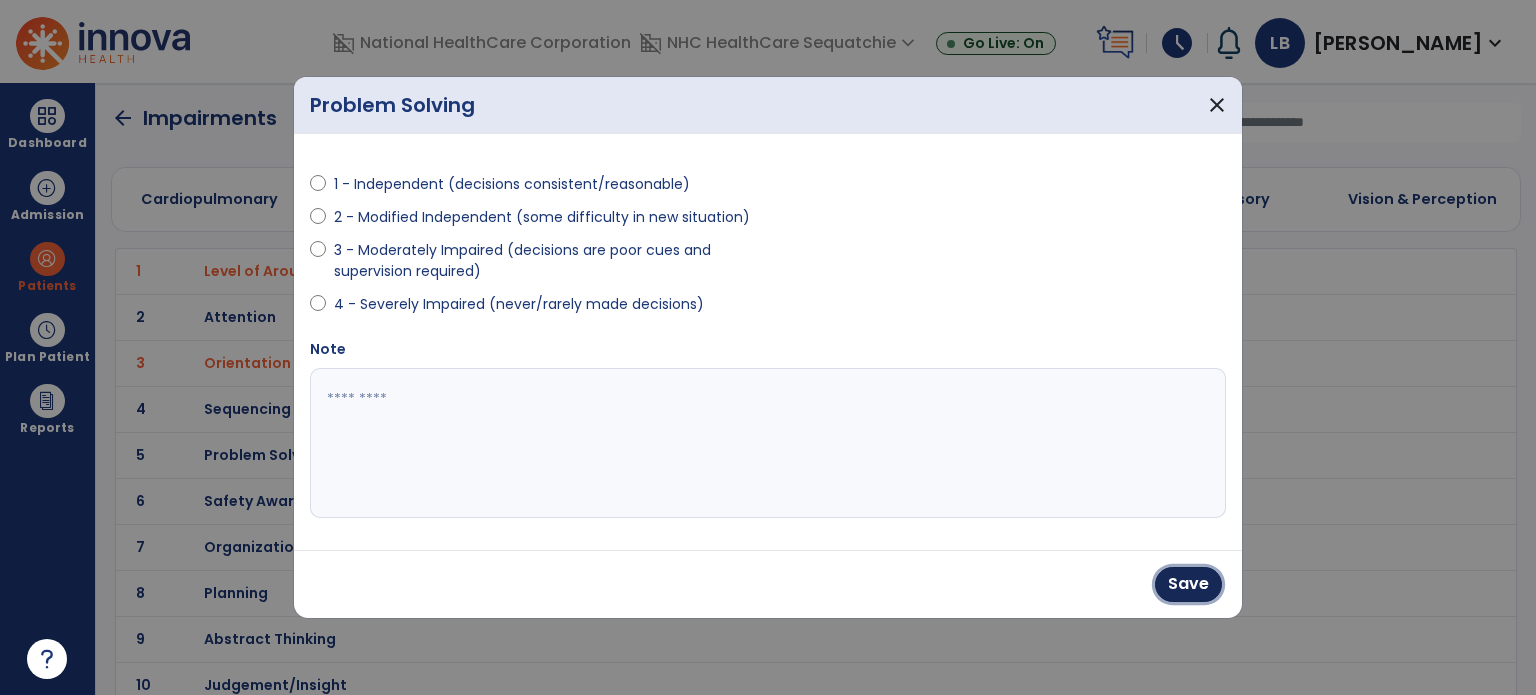 drag, startPoint x: 1191, startPoint y: 576, endPoint x: 1102, endPoint y: 563, distance: 89.94443 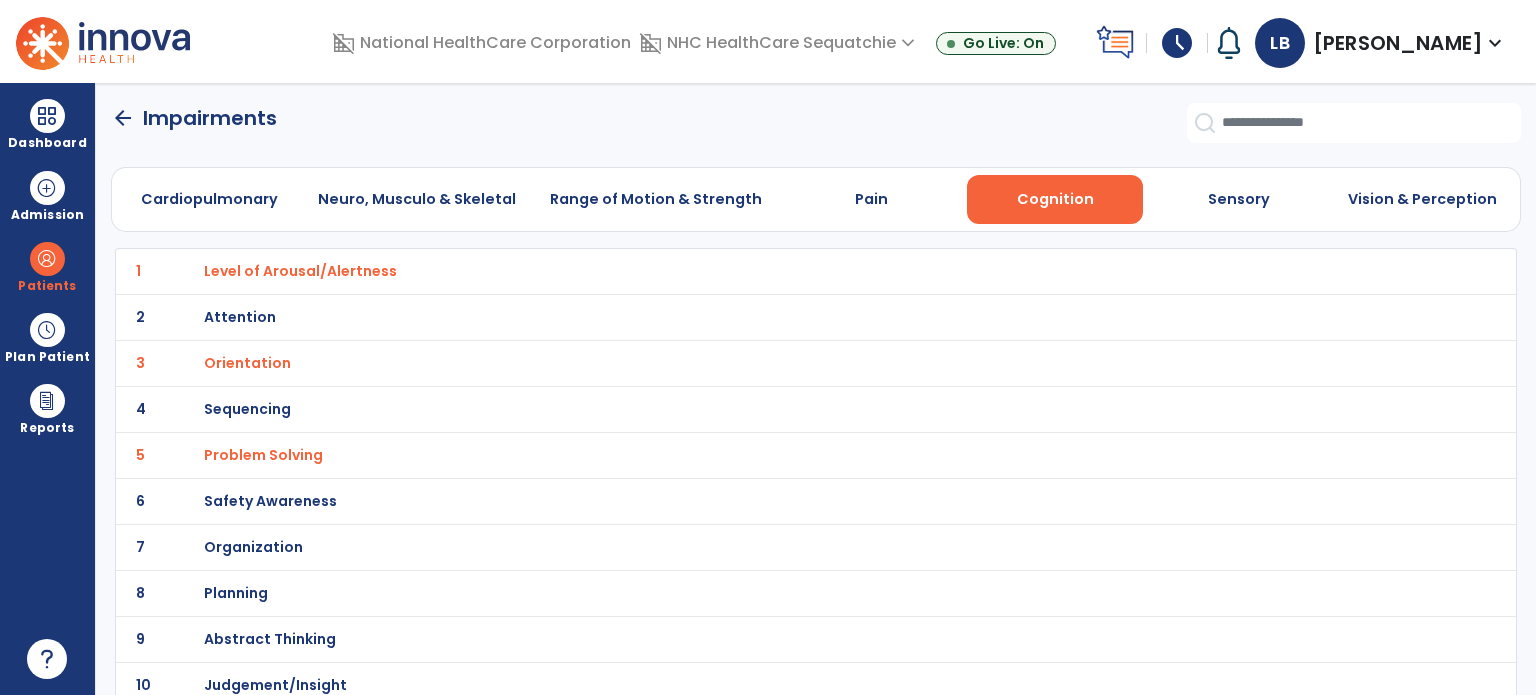 click on "Safety Awareness" at bounding box center (300, 271) 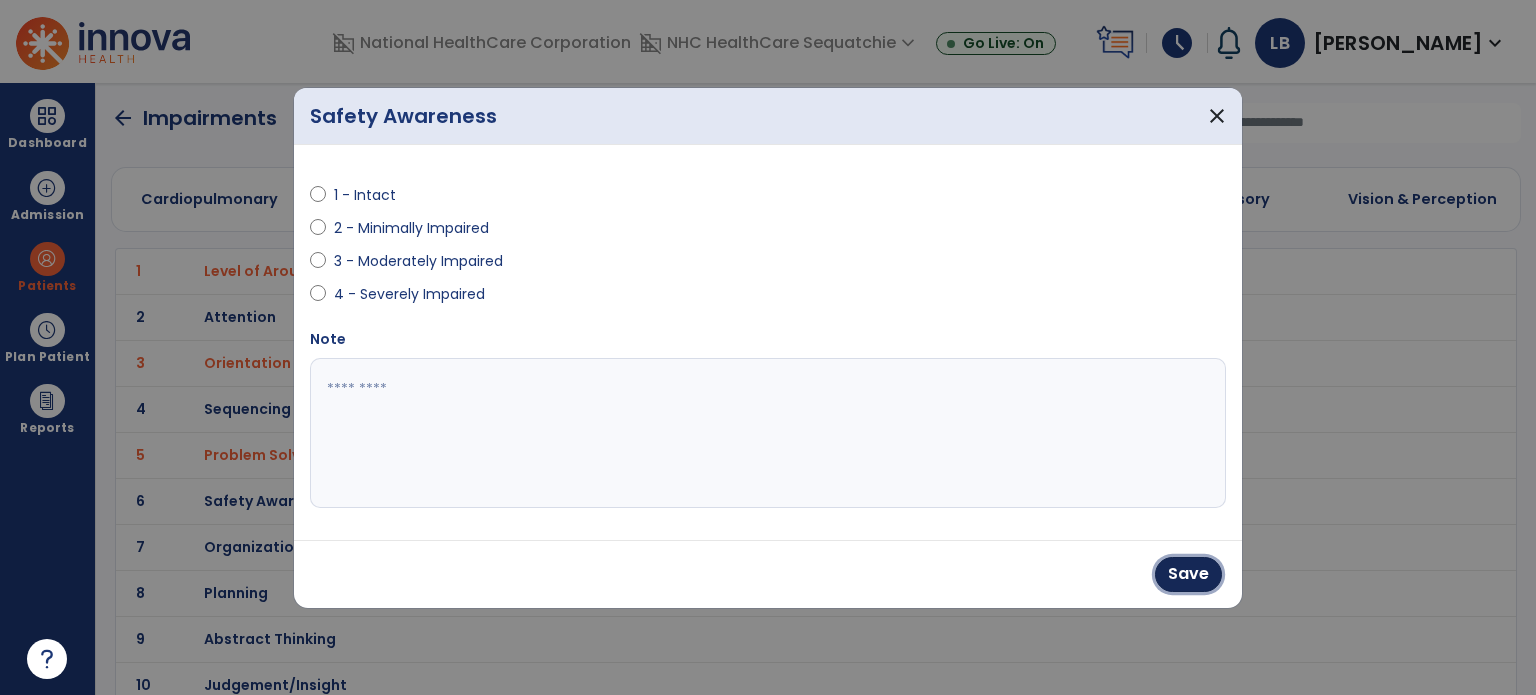 click on "Save" at bounding box center (1188, 574) 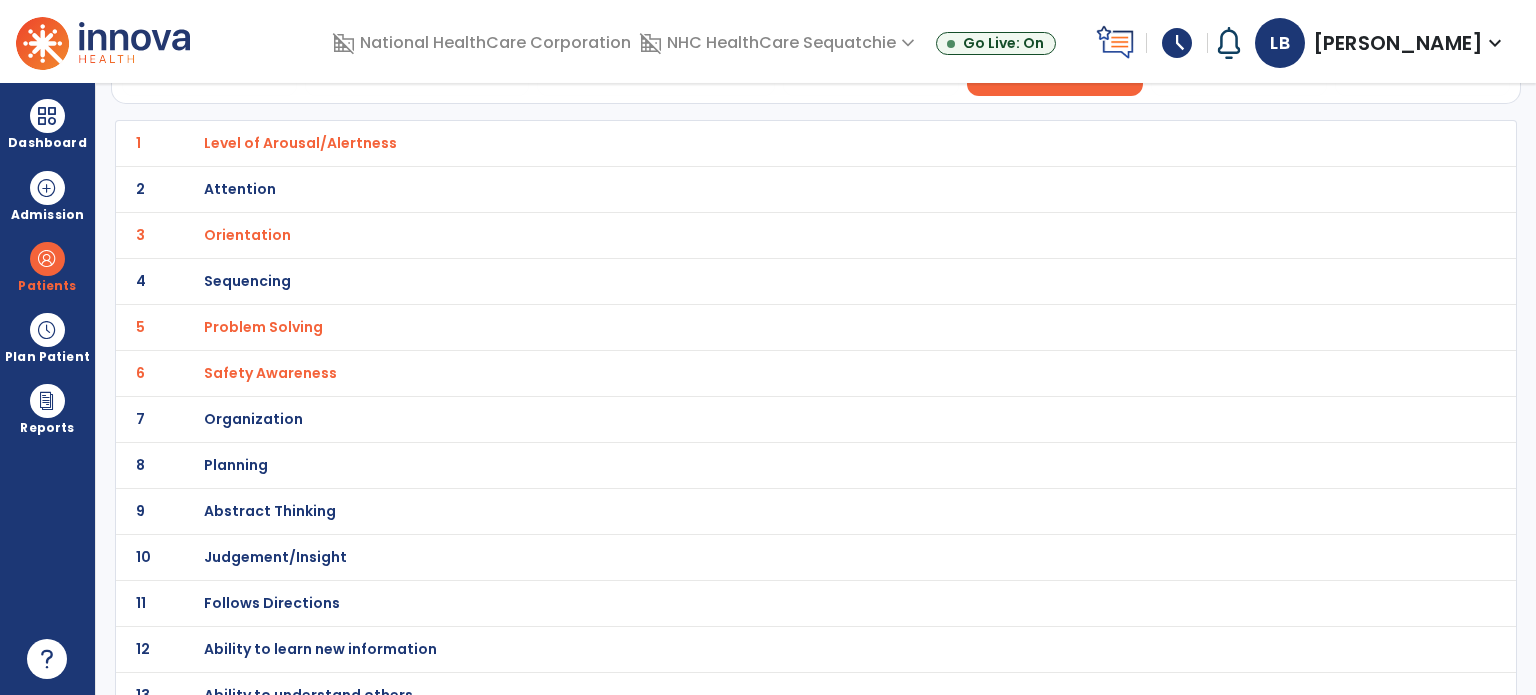 scroll, scrollTop: 148, scrollLeft: 0, axis: vertical 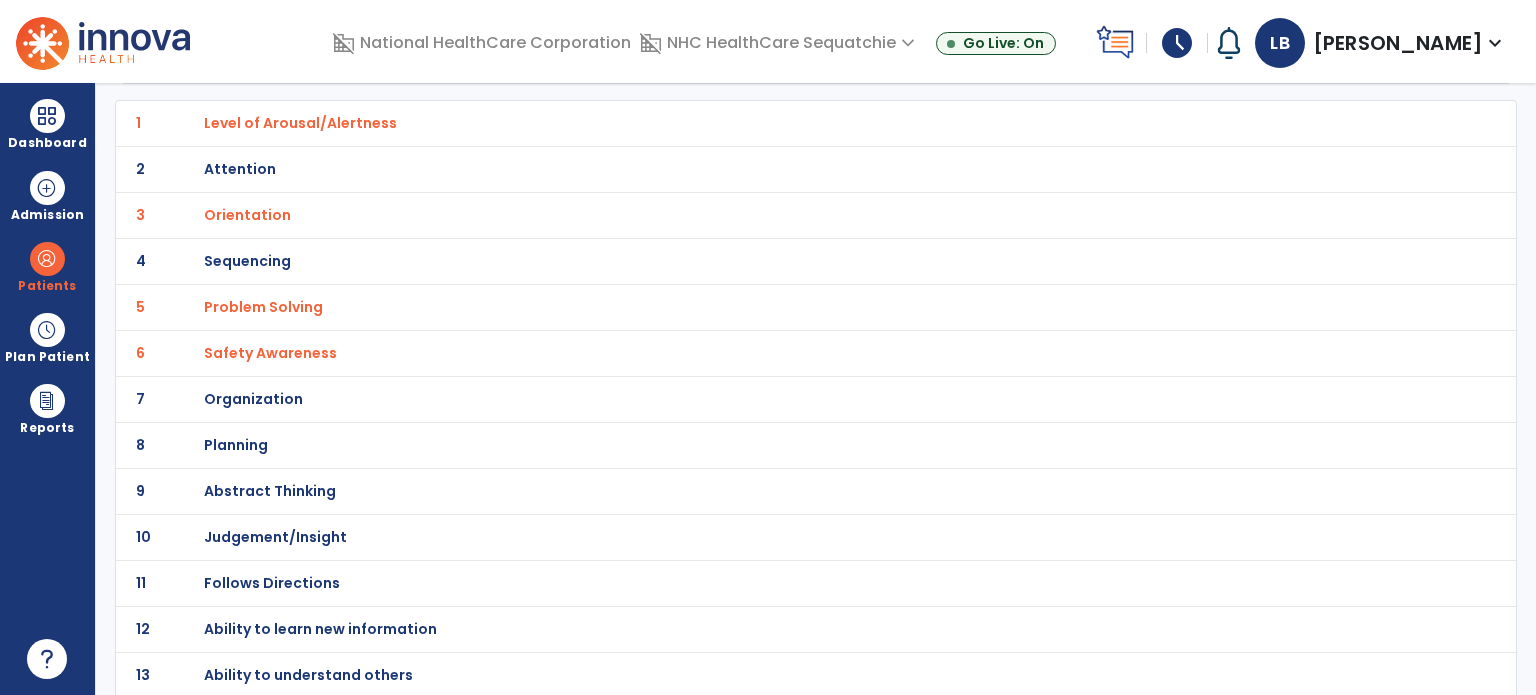 click on "Judgement/Insight" at bounding box center (300, 123) 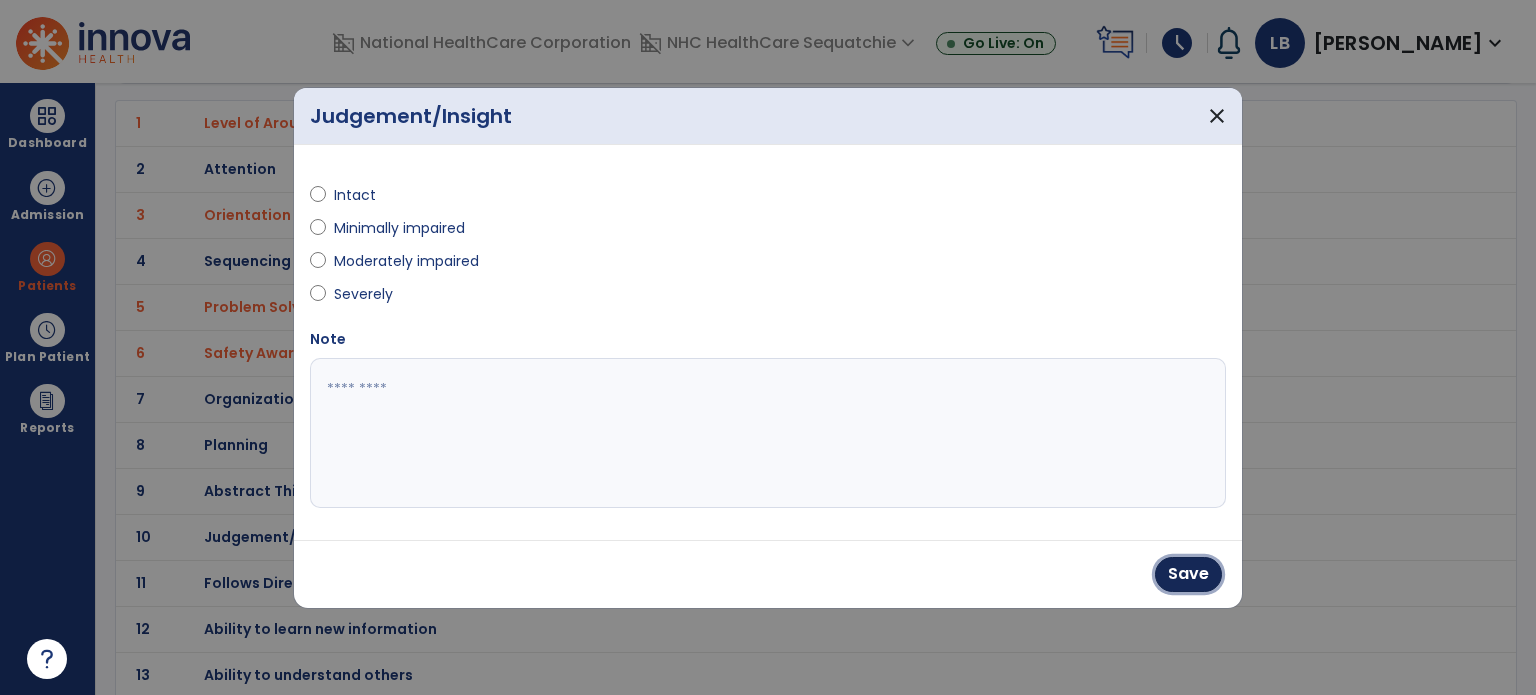 click on "Save" at bounding box center (1188, 574) 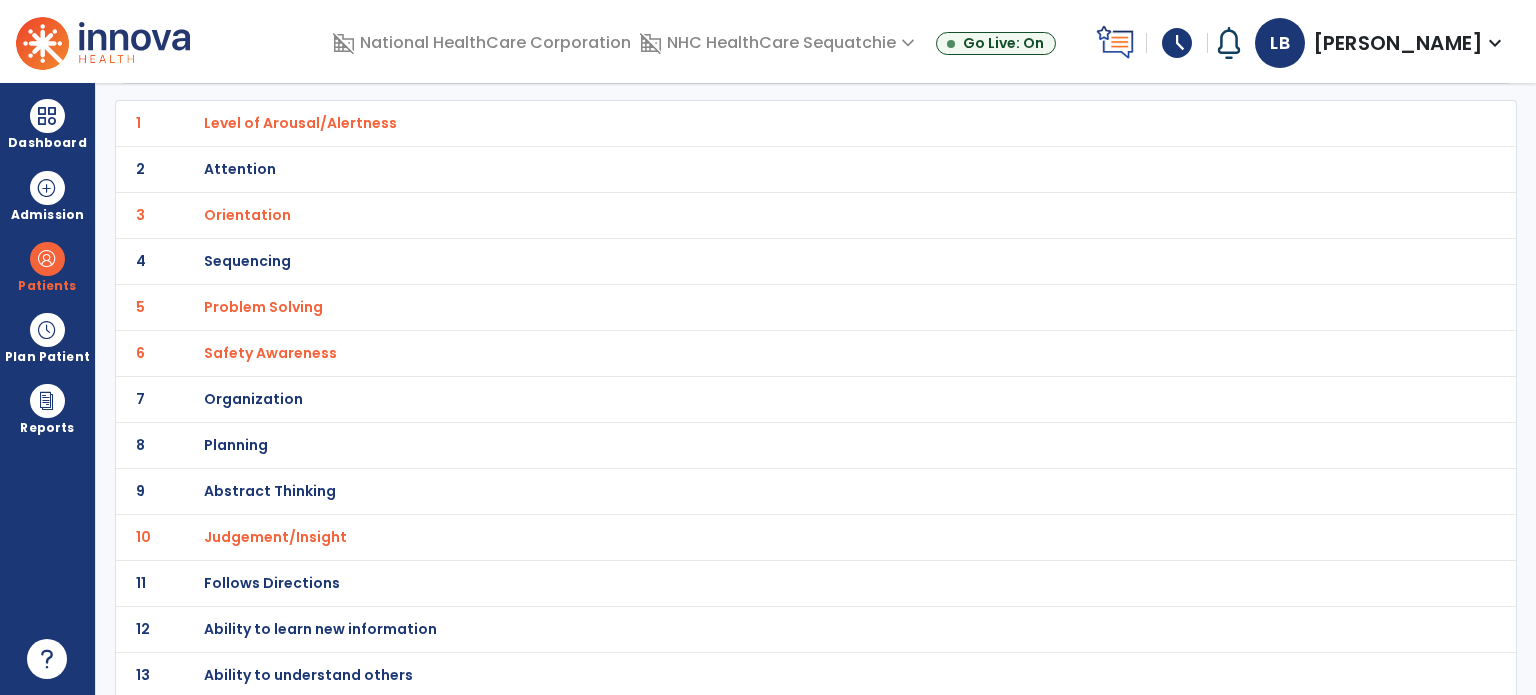 click on "Judgement/Insight" at bounding box center (300, 123) 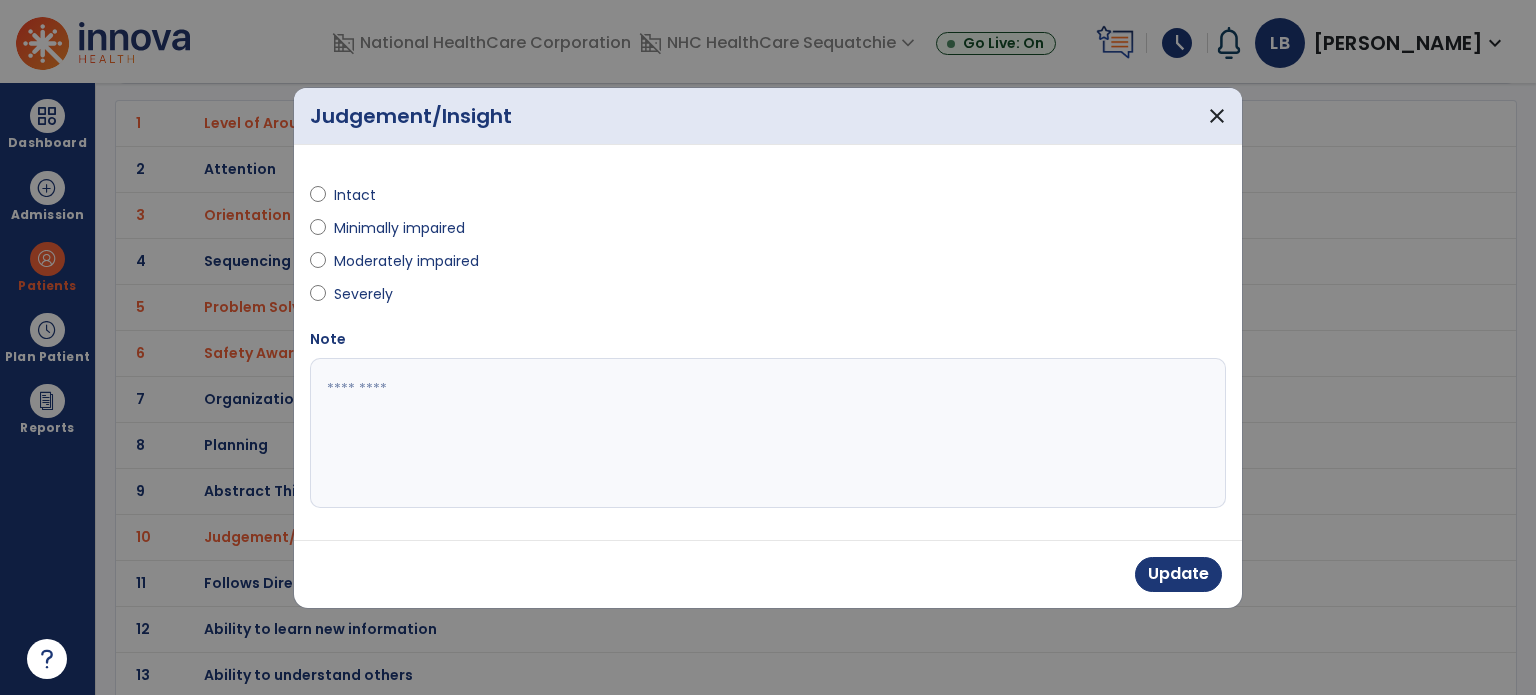 click on "Severely" at bounding box center (369, 294) 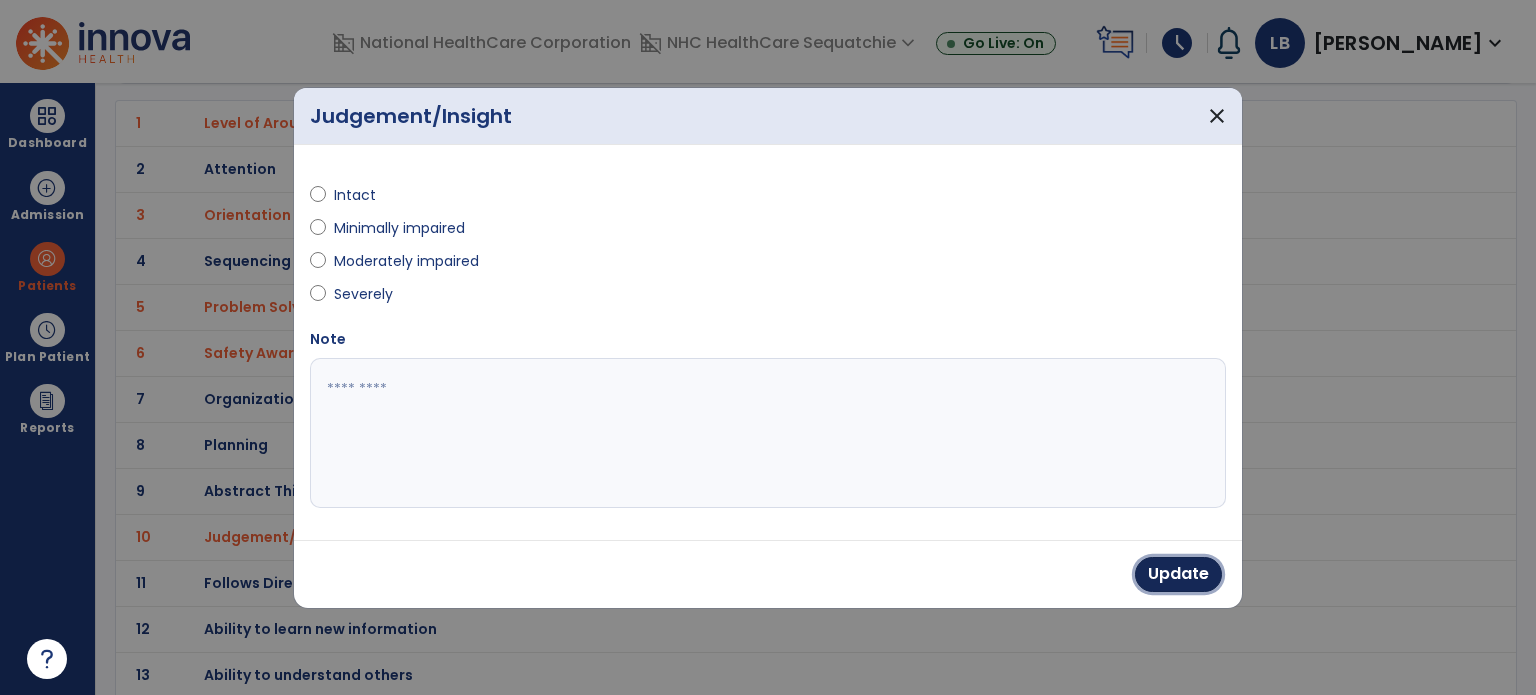 click on "Update" at bounding box center (1178, 574) 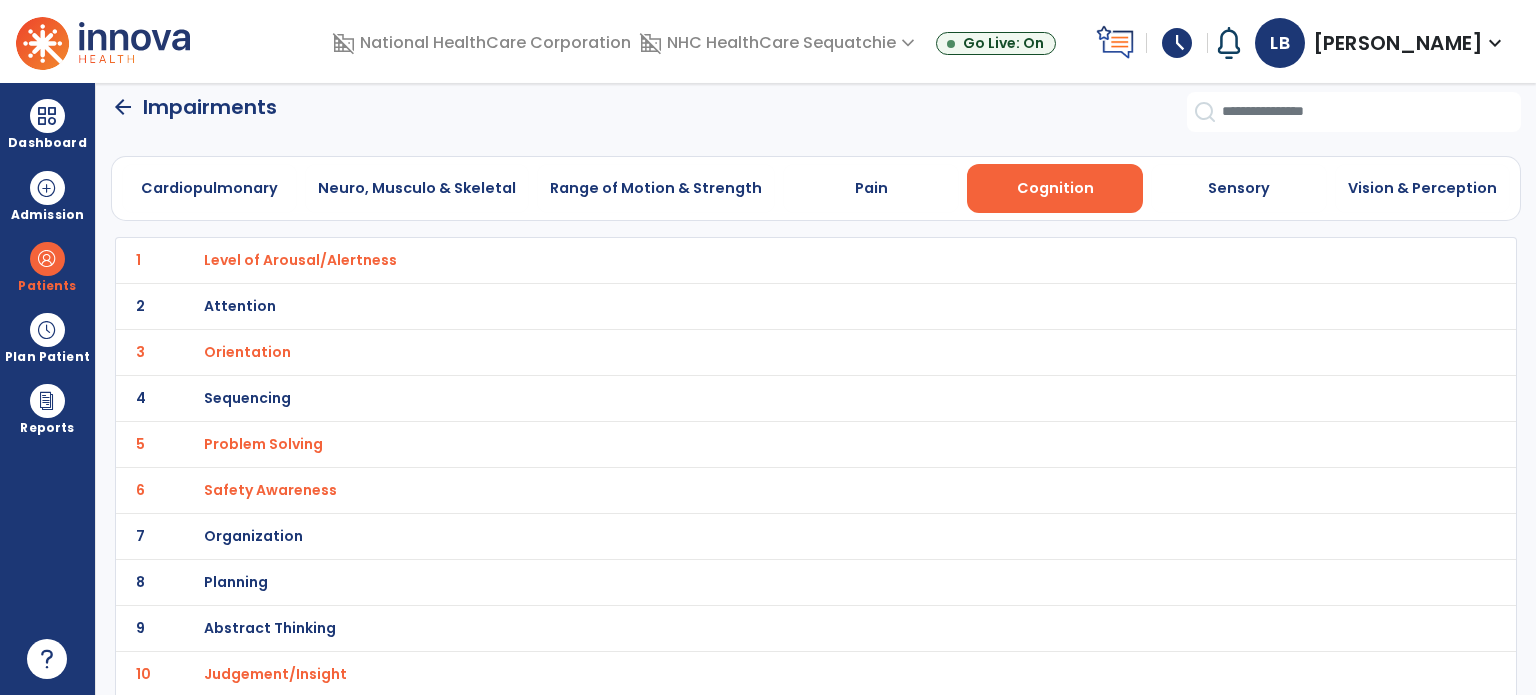 scroll, scrollTop: 0, scrollLeft: 0, axis: both 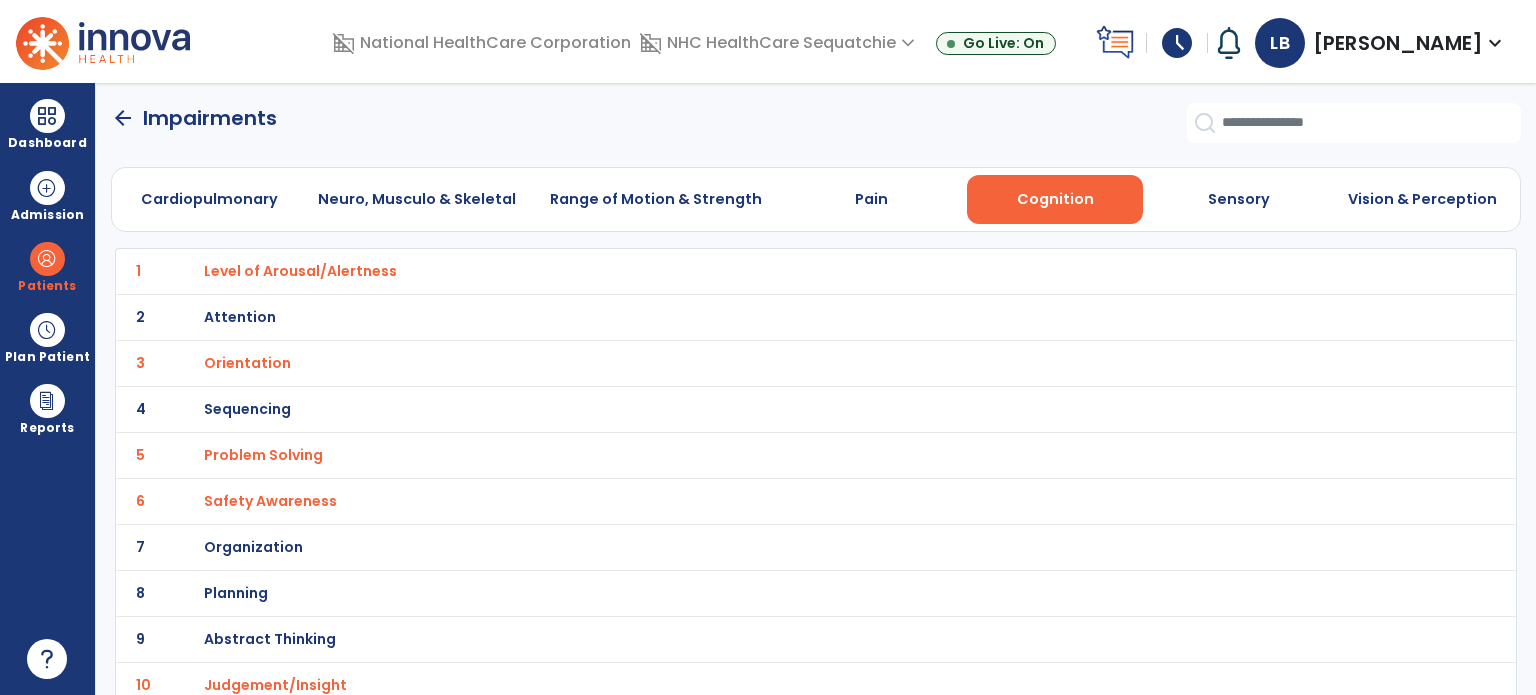 click on "Sensory" at bounding box center (1239, 199) 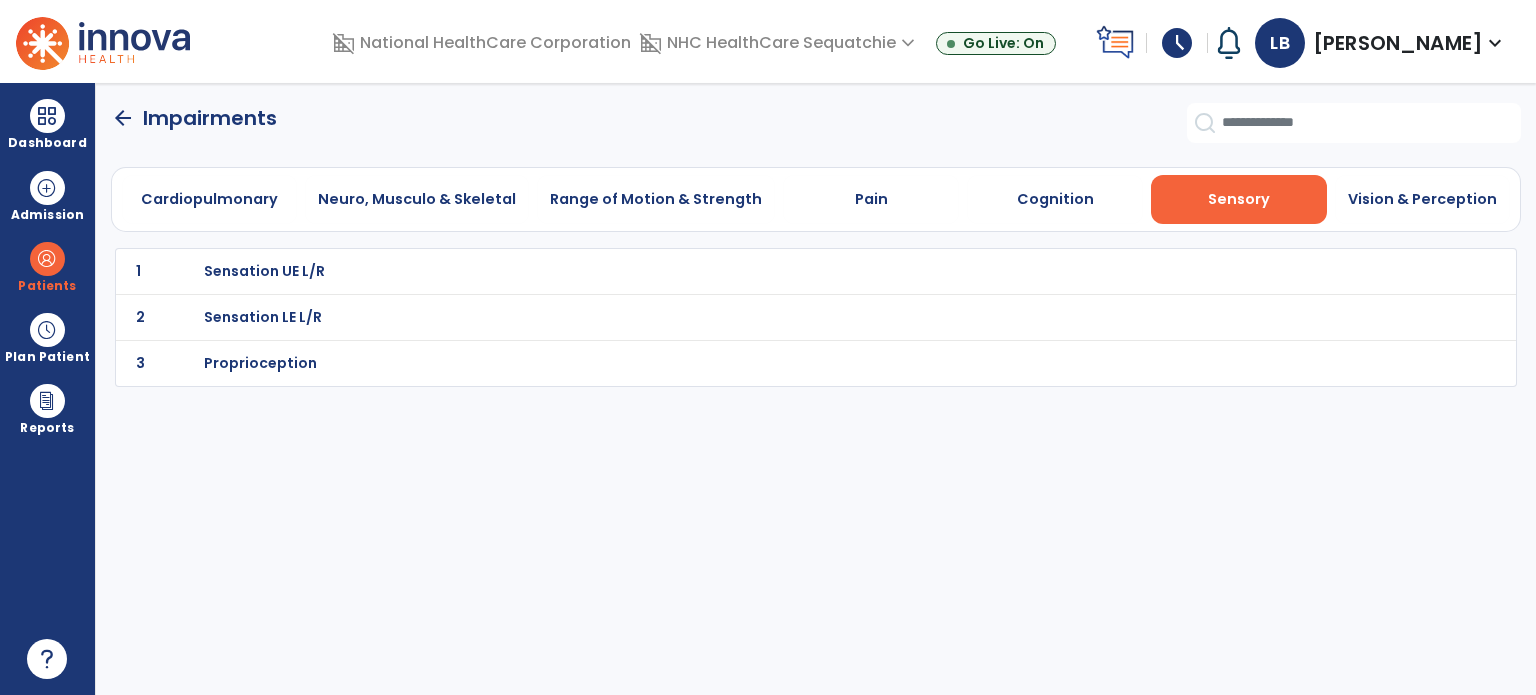 click on "arrow_back" 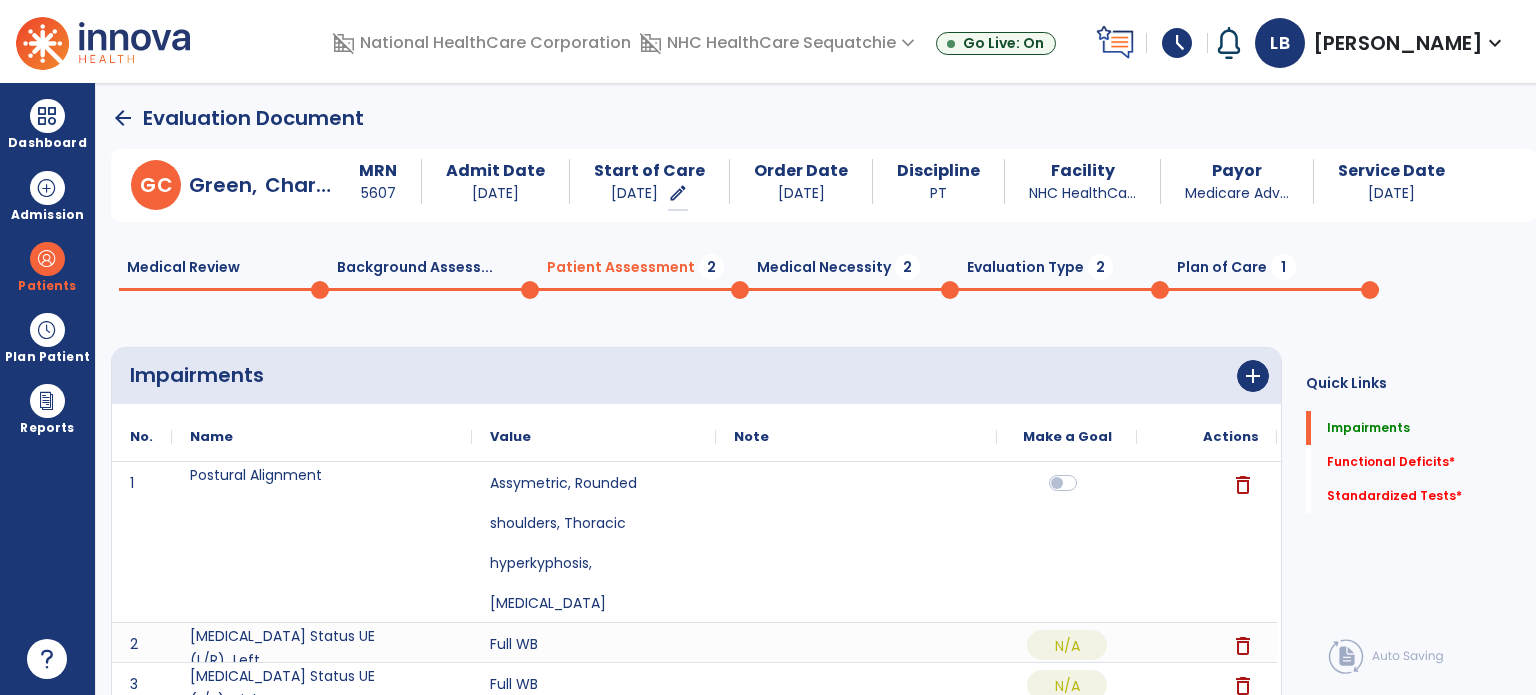 click on "Functional Deficits   *" 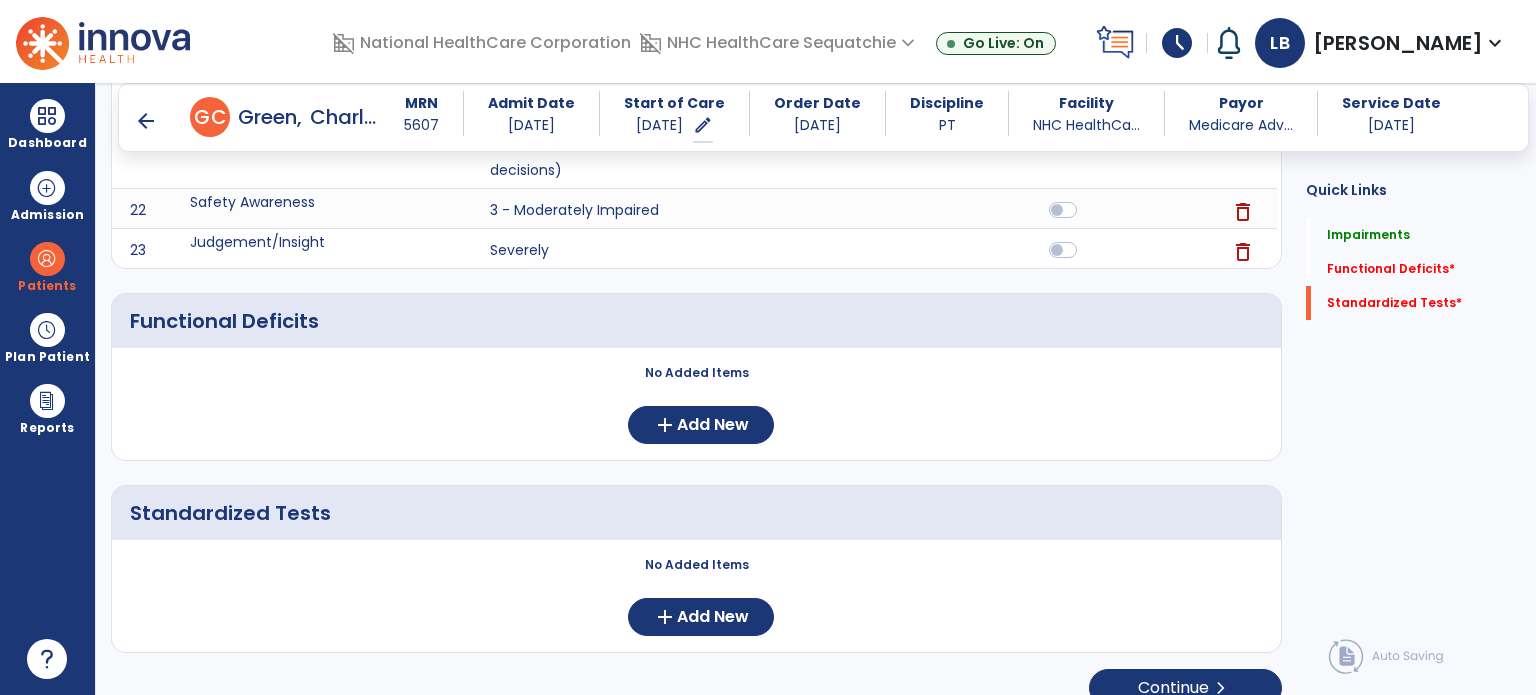 scroll, scrollTop: 1533, scrollLeft: 0, axis: vertical 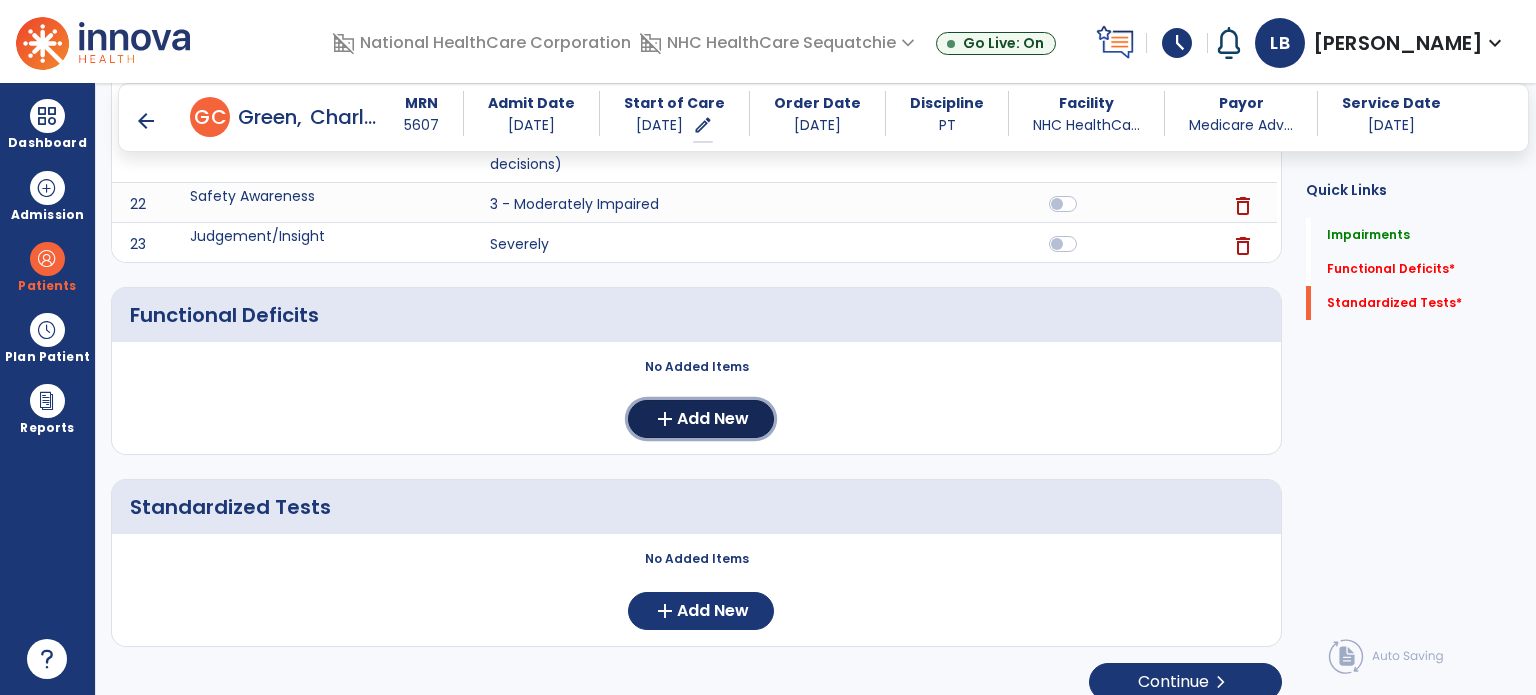 click on "add  Add New" 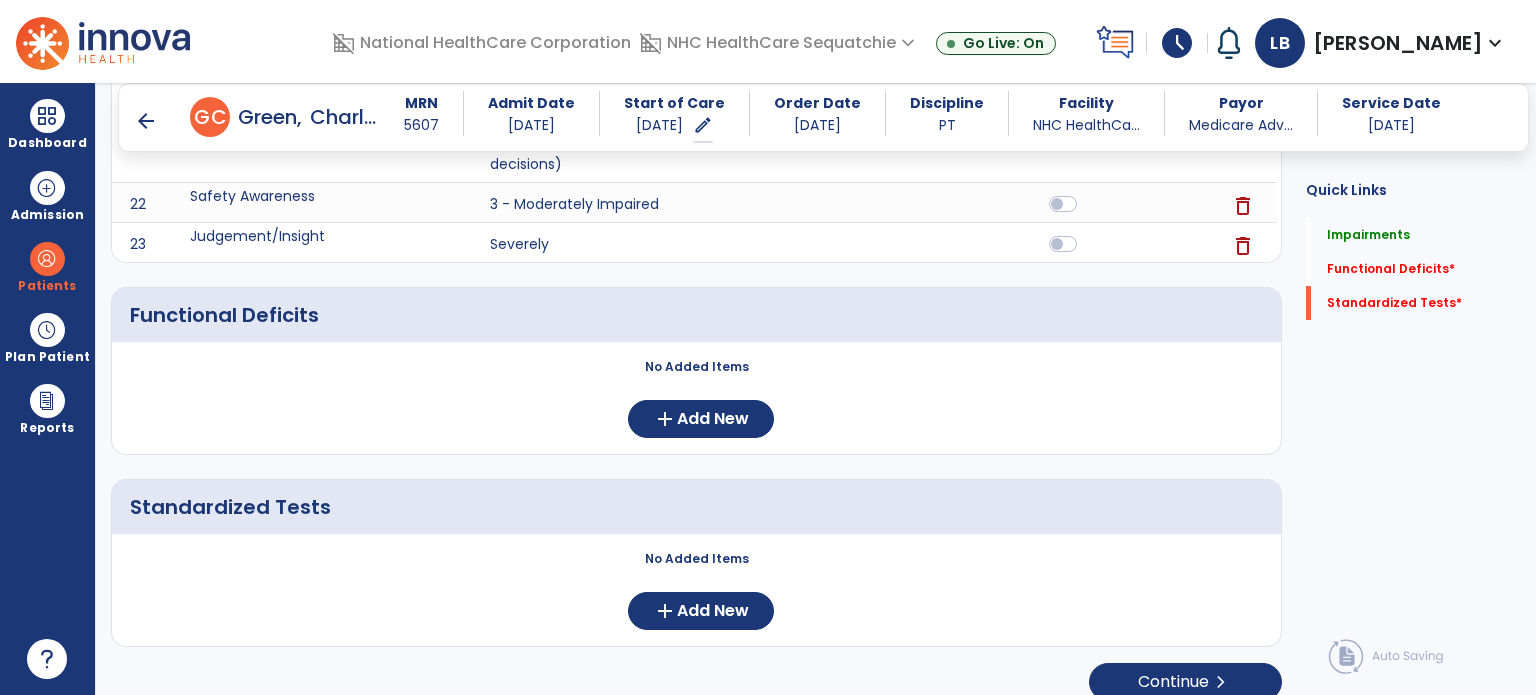 scroll, scrollTop: 0, scrollLeft: 0, axis: both 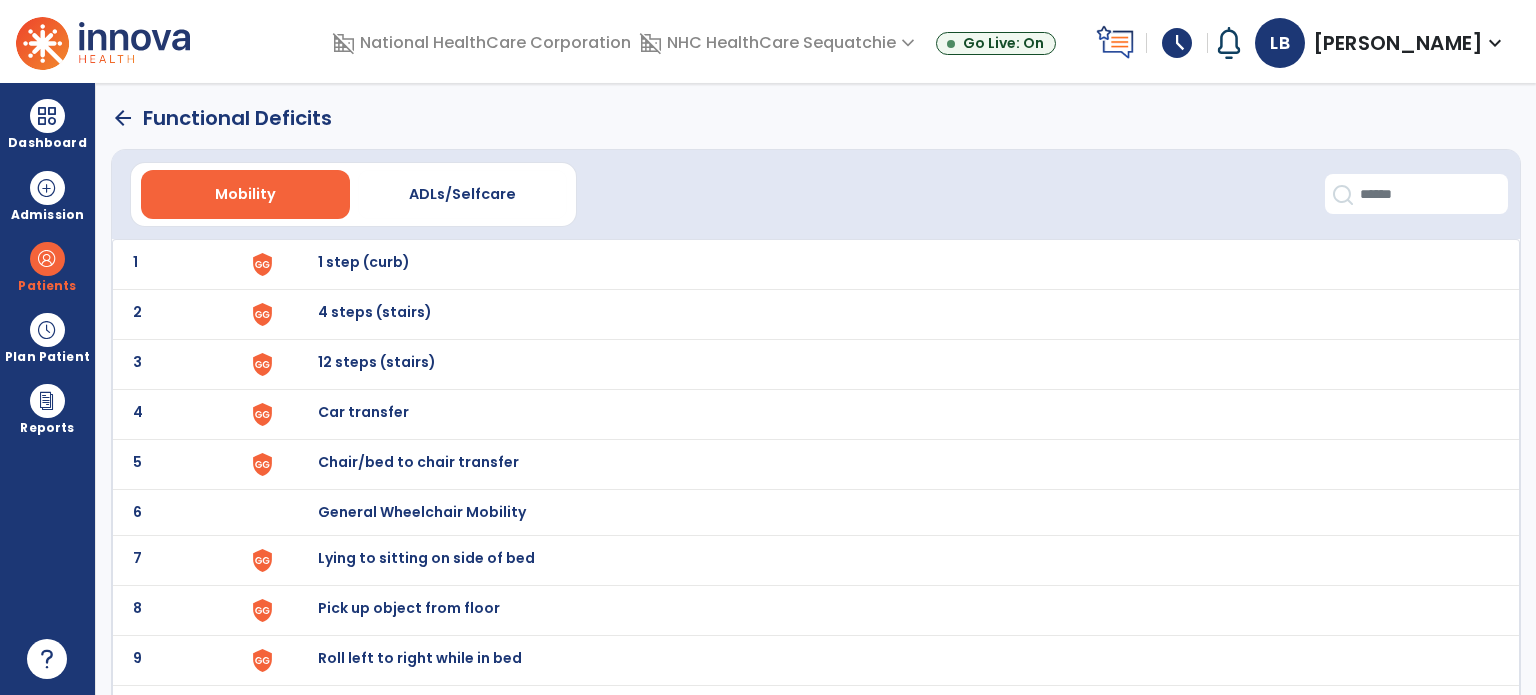 click on "1 step (curb)" at bounding box center (364, 262) 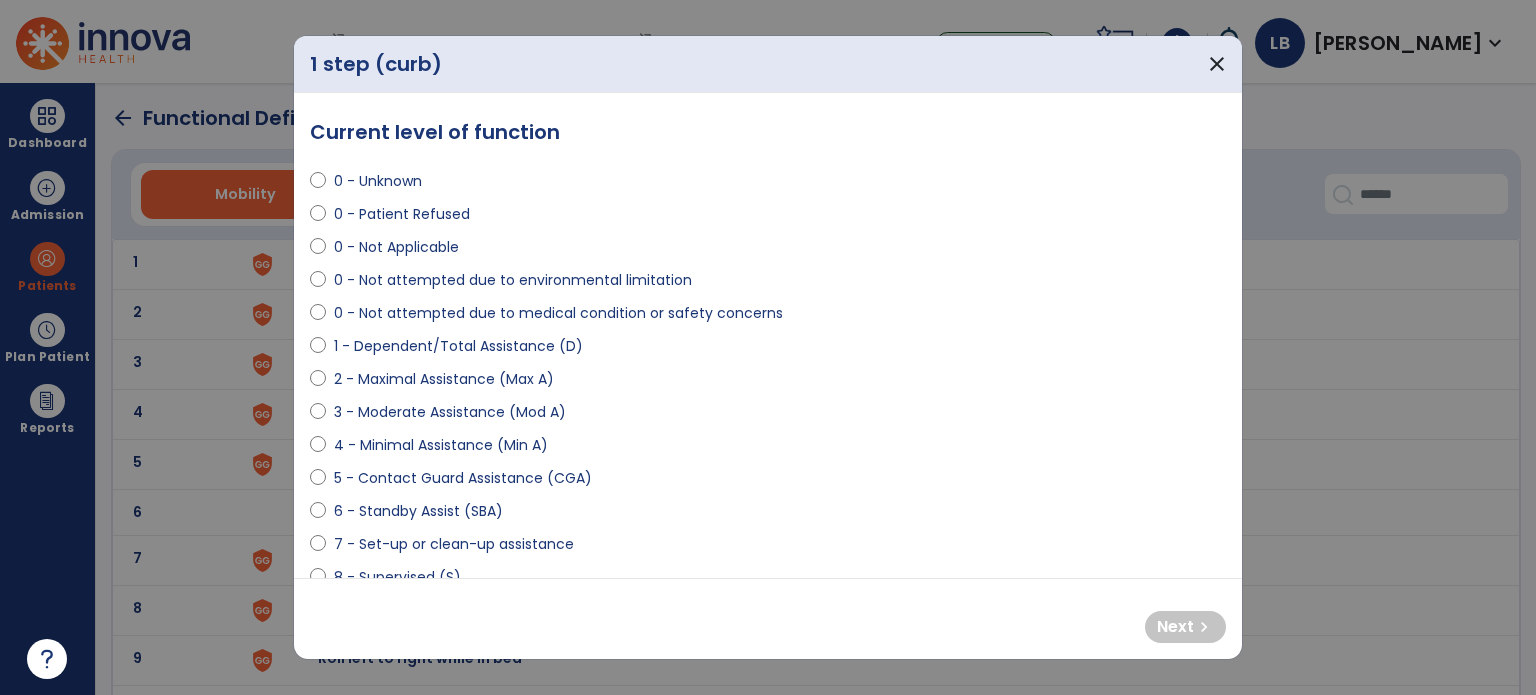 select on "**********" 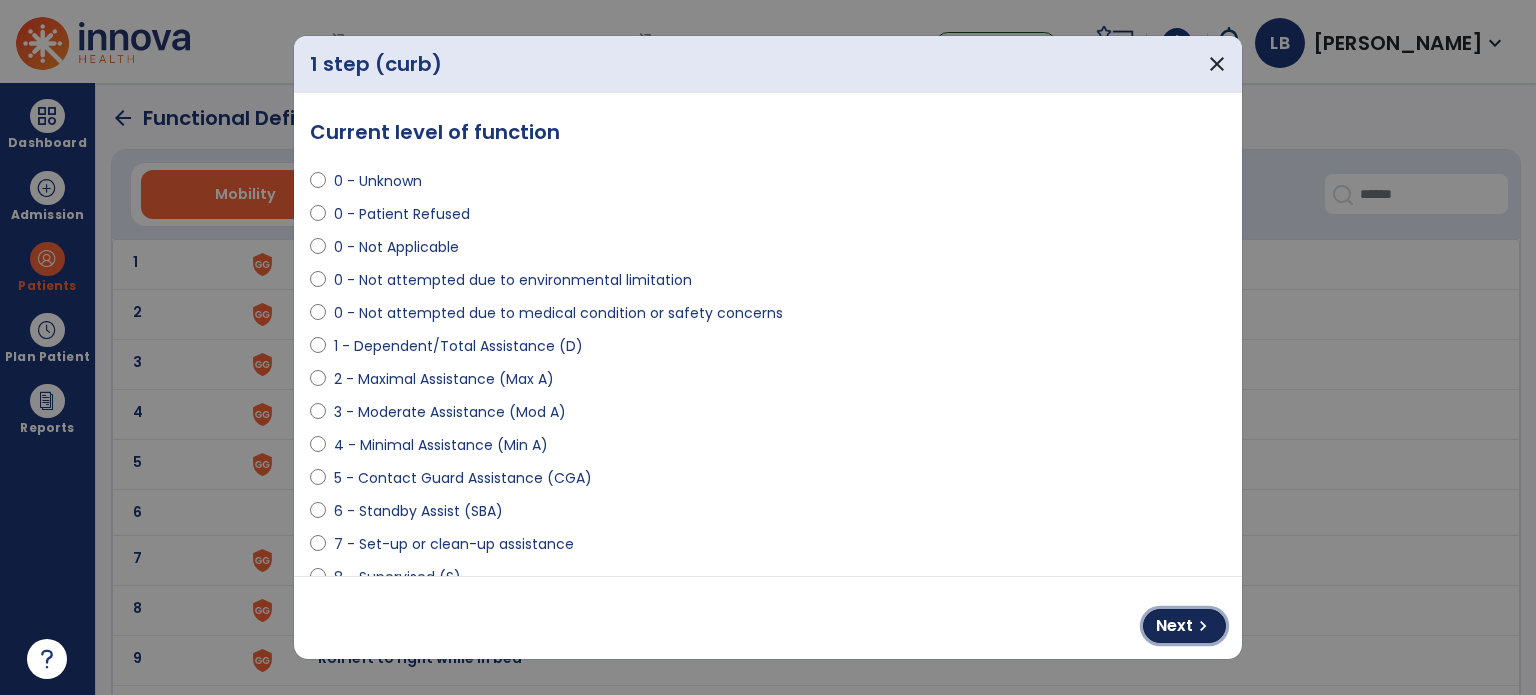 click on "Next  chevron_right" at bounding box center [1184, 626] 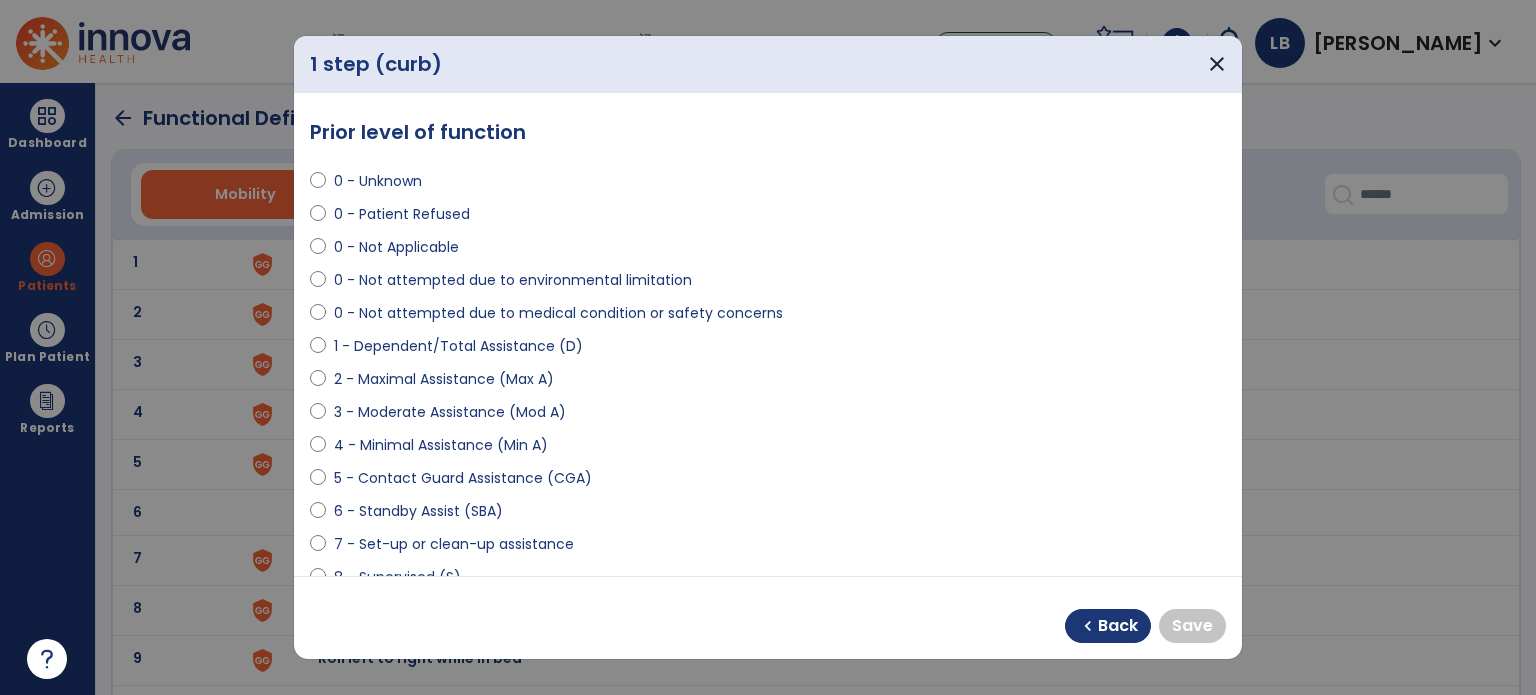 select on "**********" 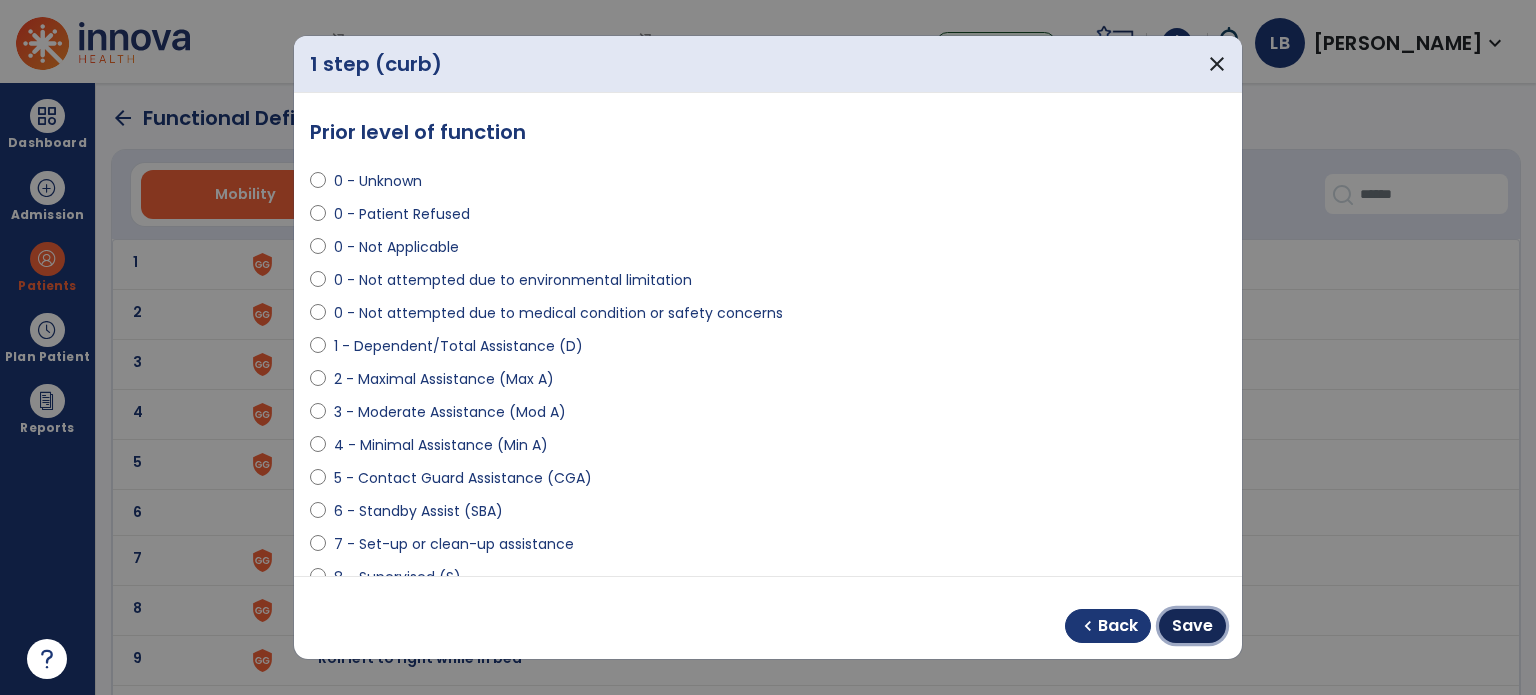 click on "Save" at bounding box center [1192, 626] 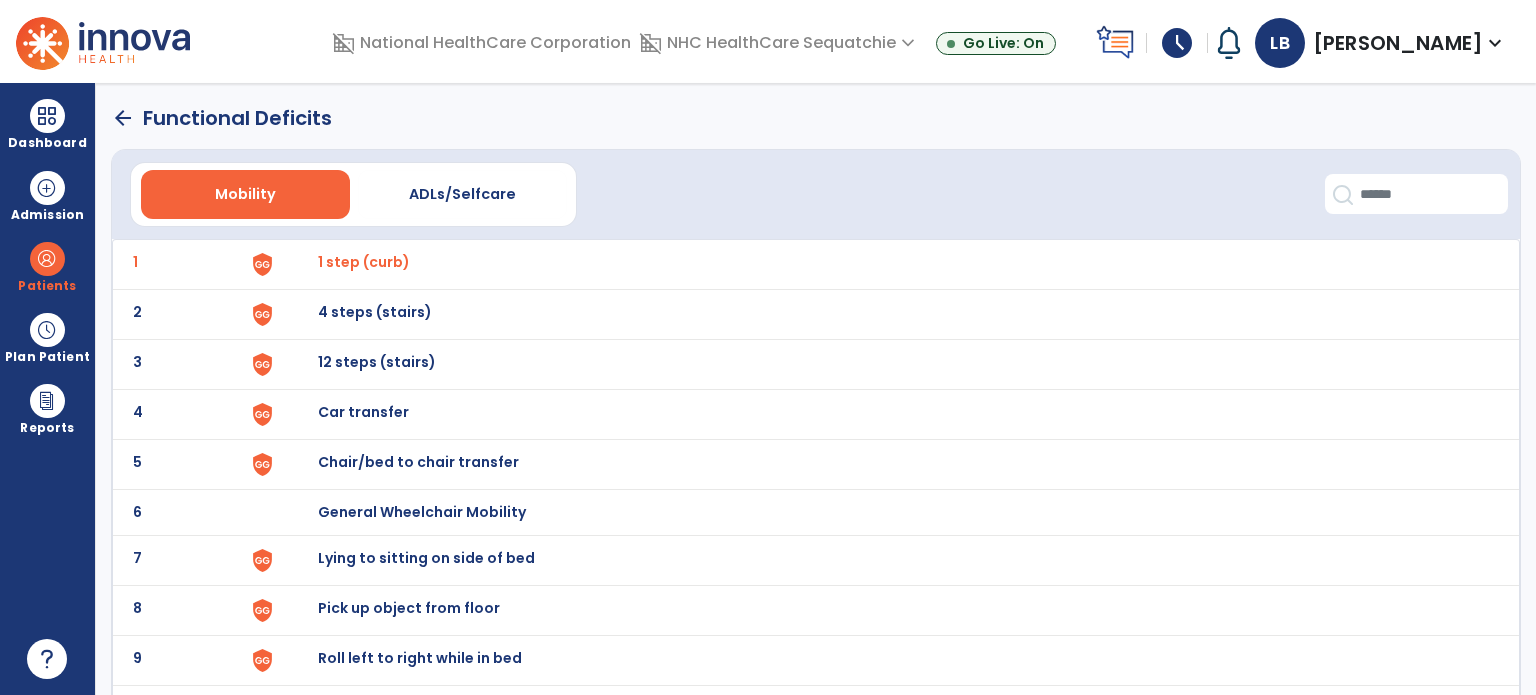 click on "2 4 steps (stairs)" 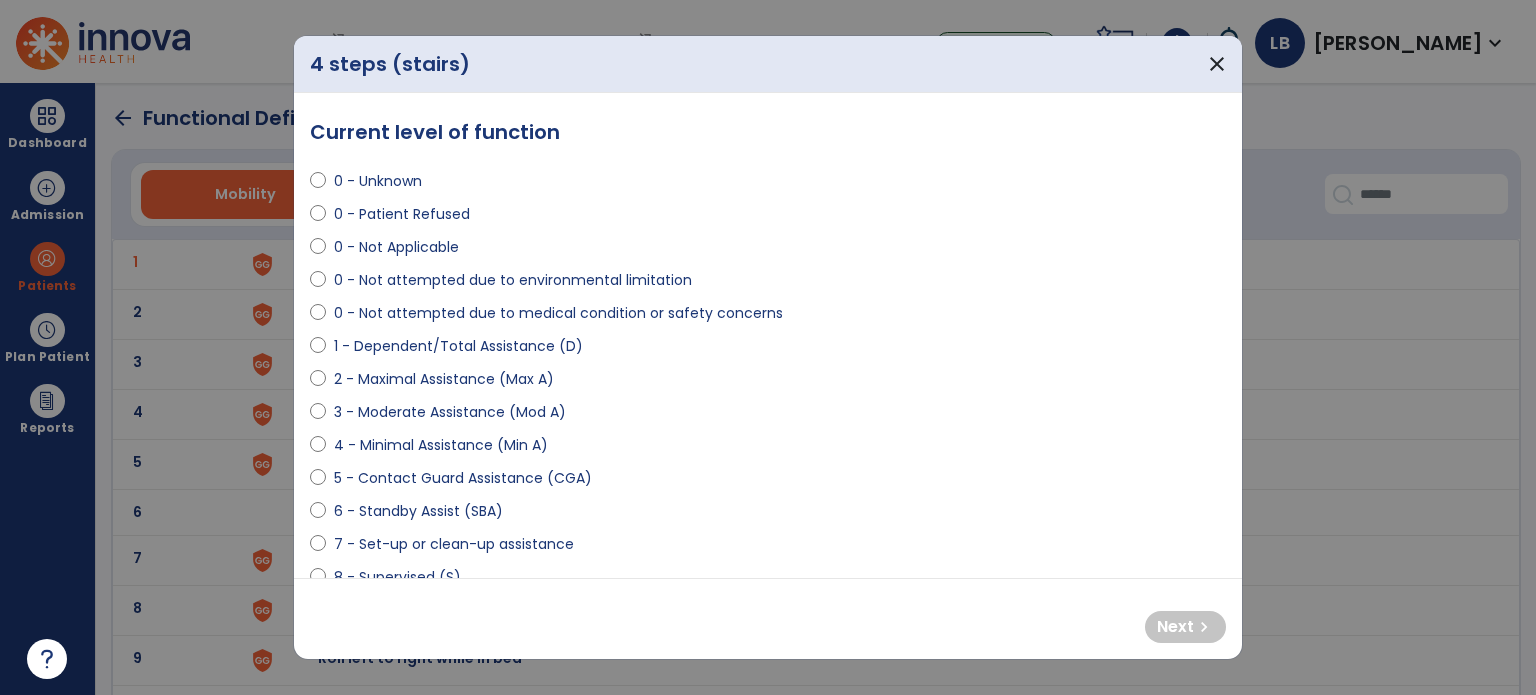 click on "0 - Not attempted due to medical condition or safety concerns" at bounding box center [558, 313] 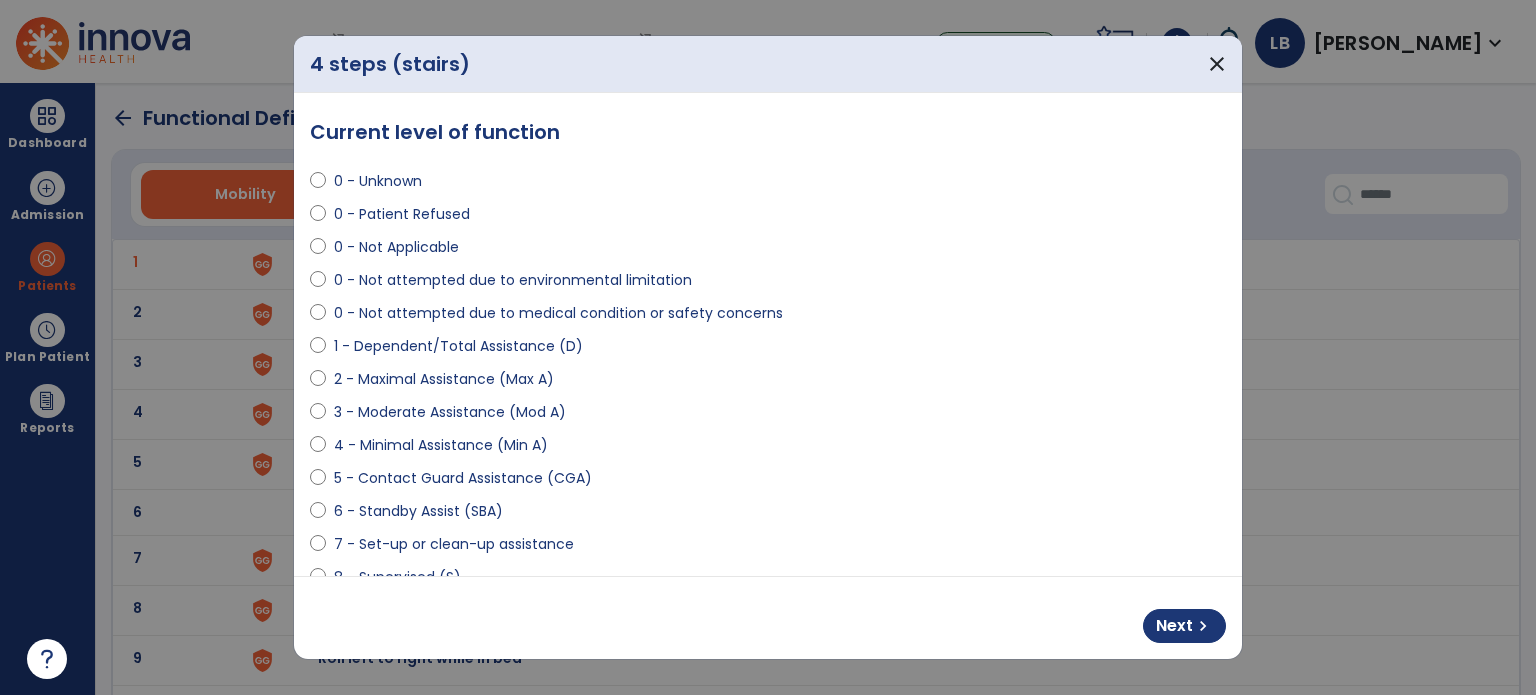 select on "**********" 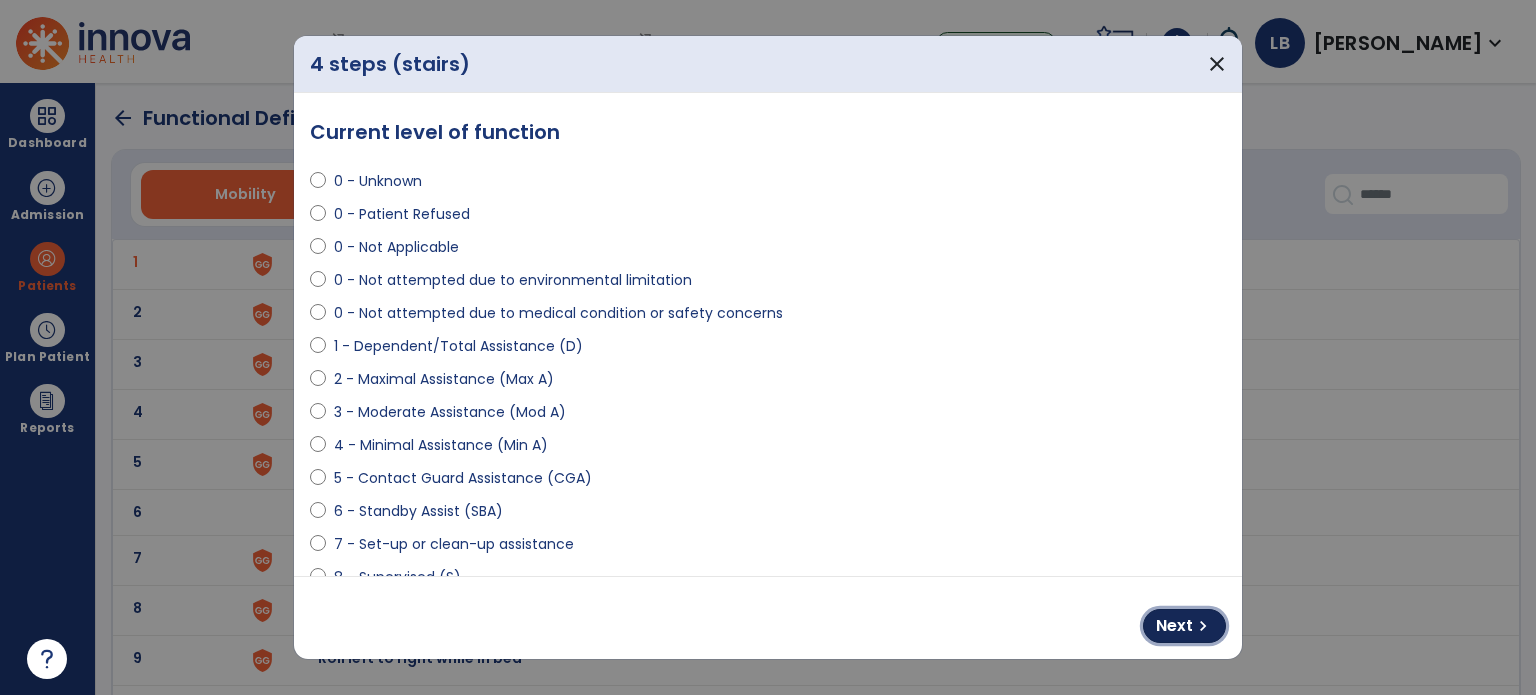 drag, startPoint x: 1169, startPoint y: 633, endPoint x: 1084, endPoint y: 581, distance: 99.64437 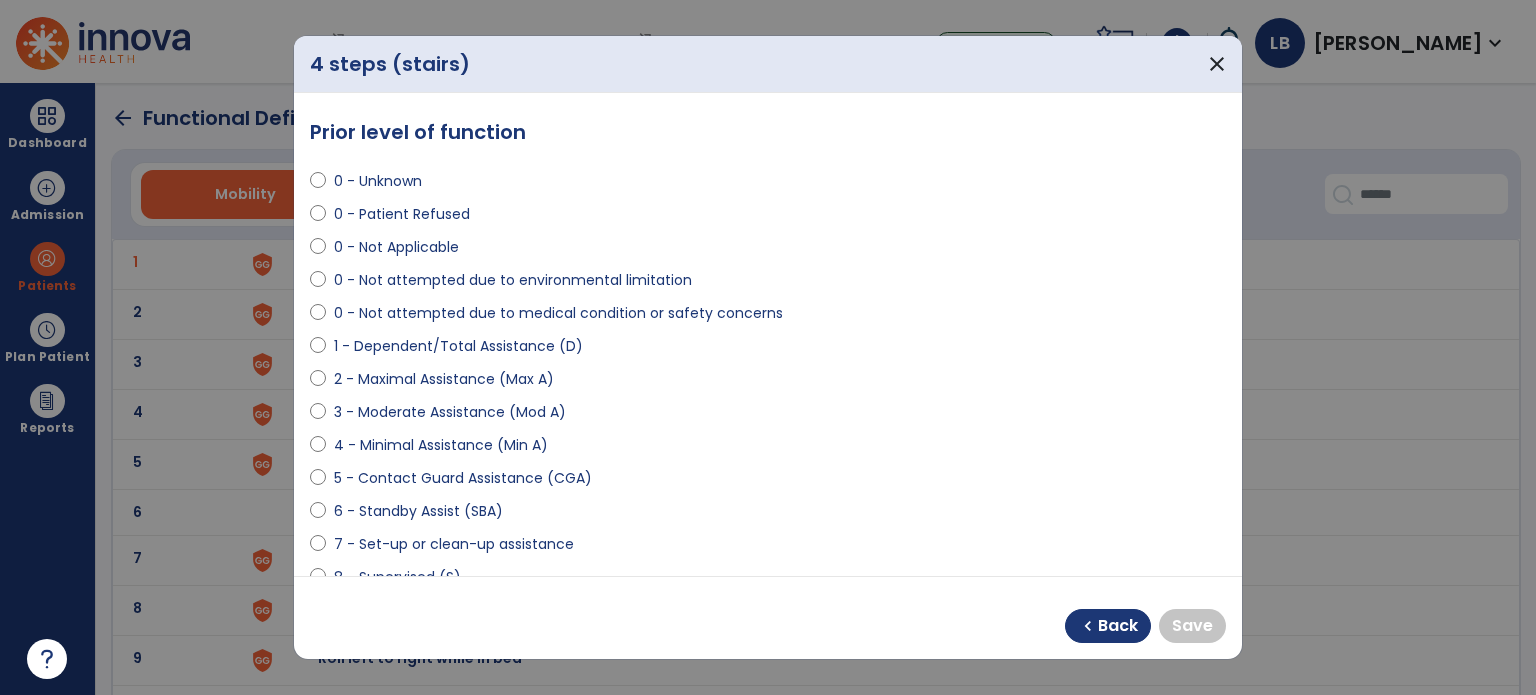 select on "**********" 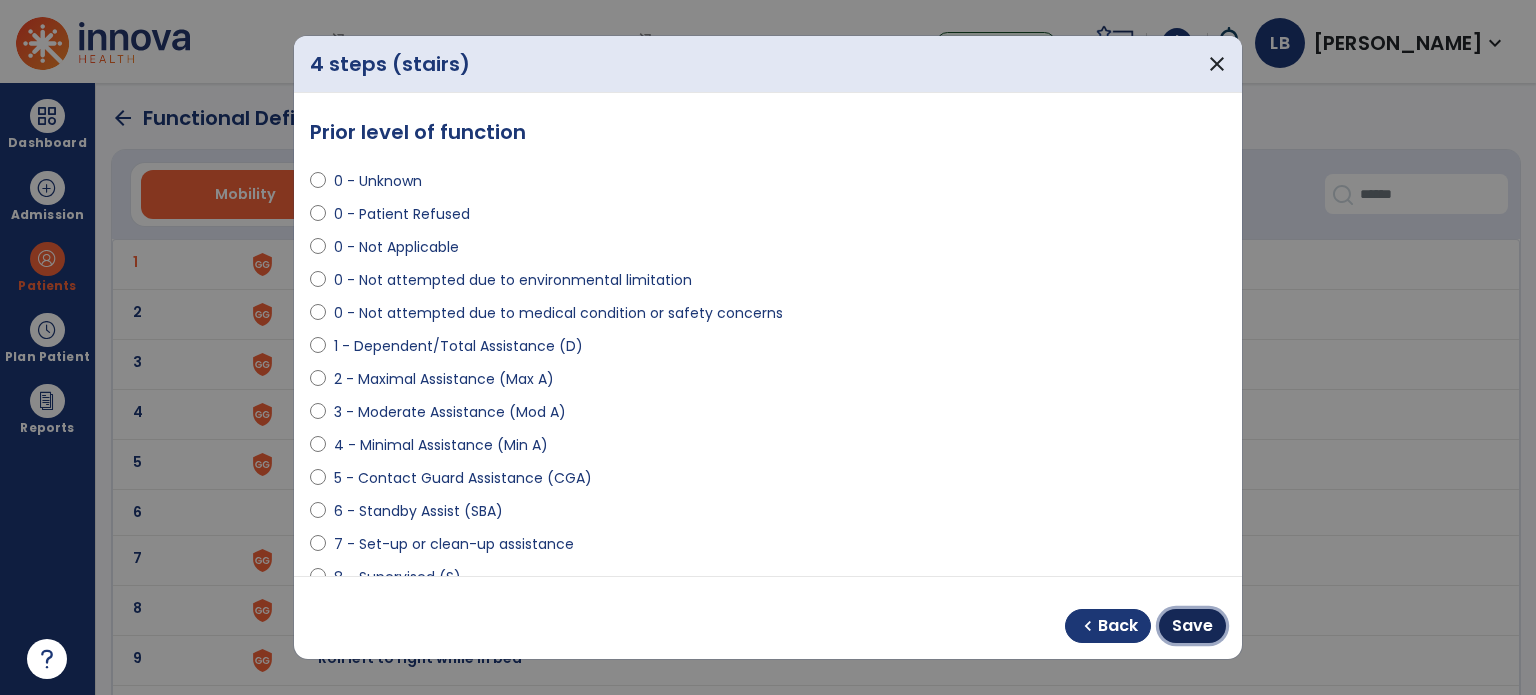 drag, startPoint x: 1208, startPoint y: 630, endPoint x: 1179, endPoint y: 615, distance: 32.649654 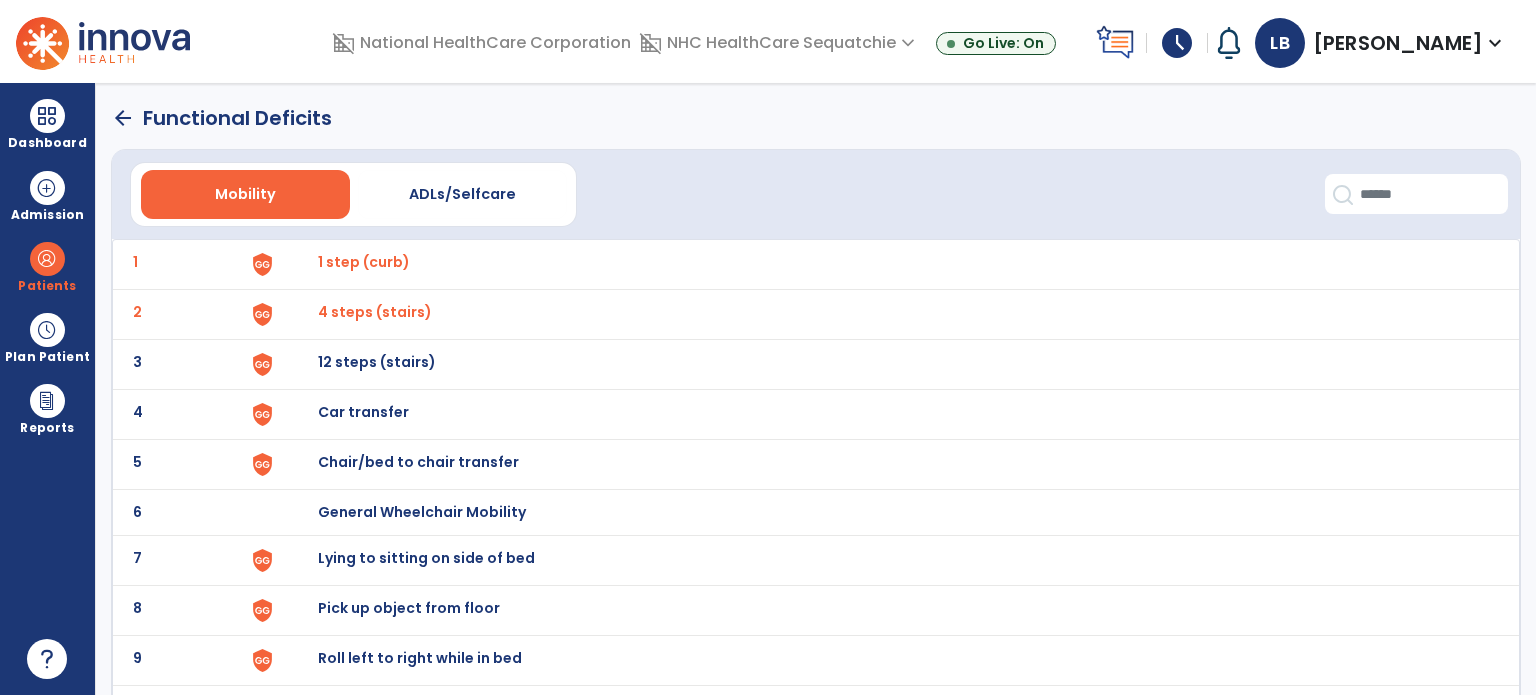 click on "Car transfer" at bounding box center (364, 262) 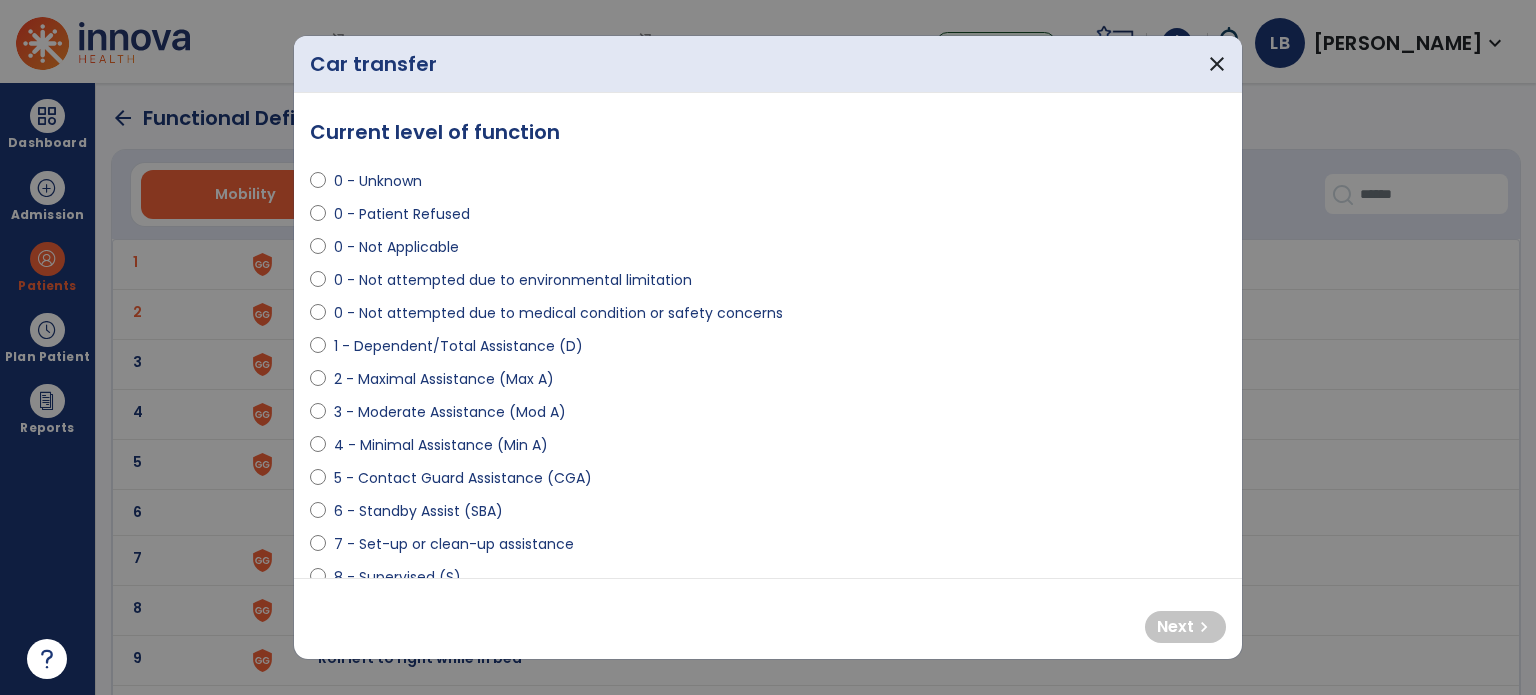 select on "**********" 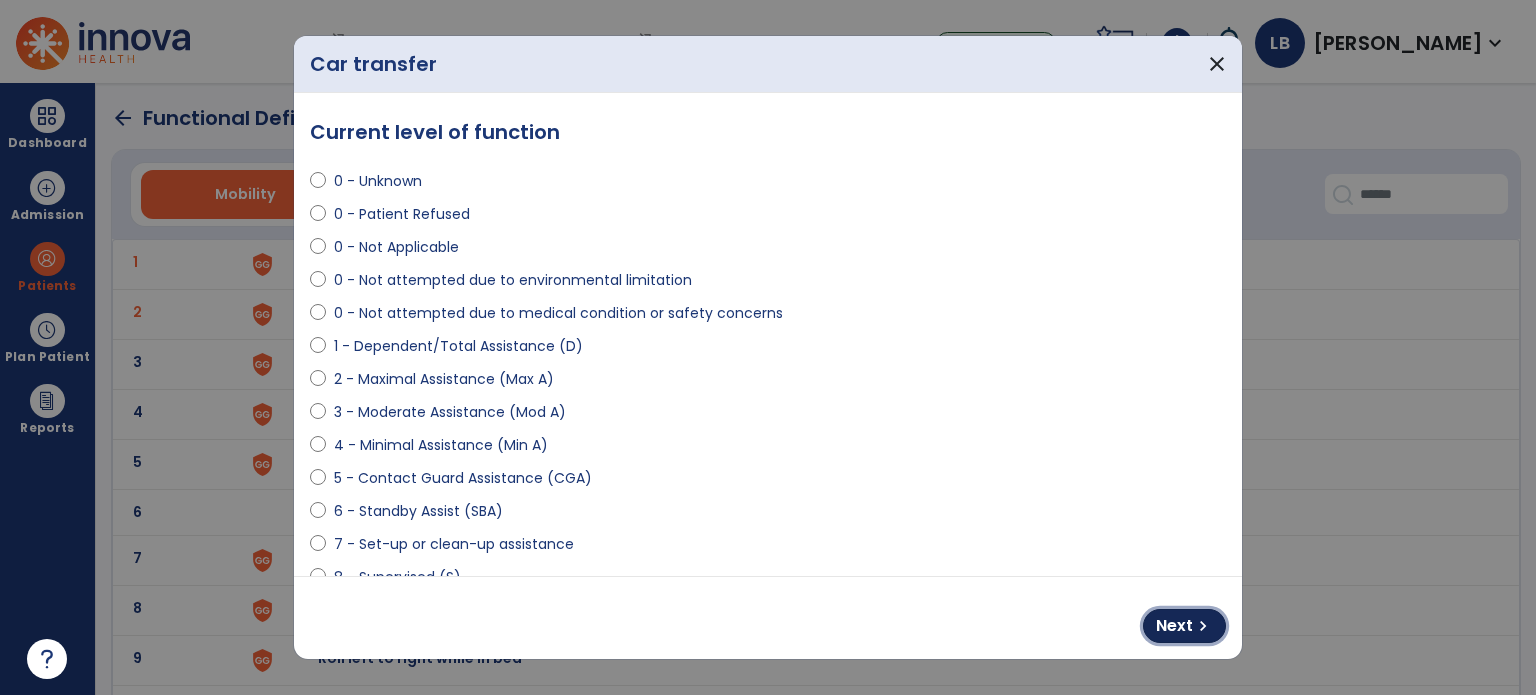 drag, startPoint x: 1191, startPoint y: 626, endPoint x: 1018, endPoint y: 585, distance: 177.792 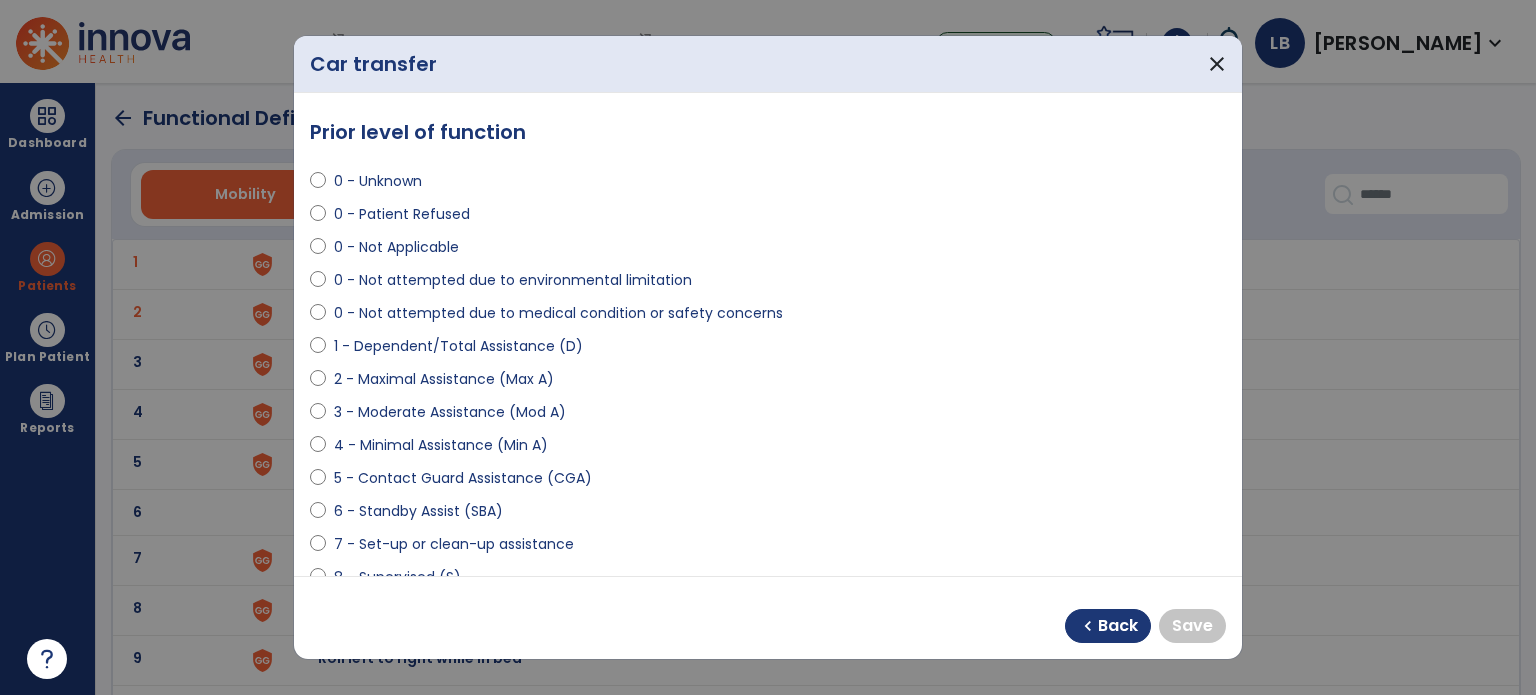 scroll, scrollTop: 100, scrollLeft: 0, axis: vertical 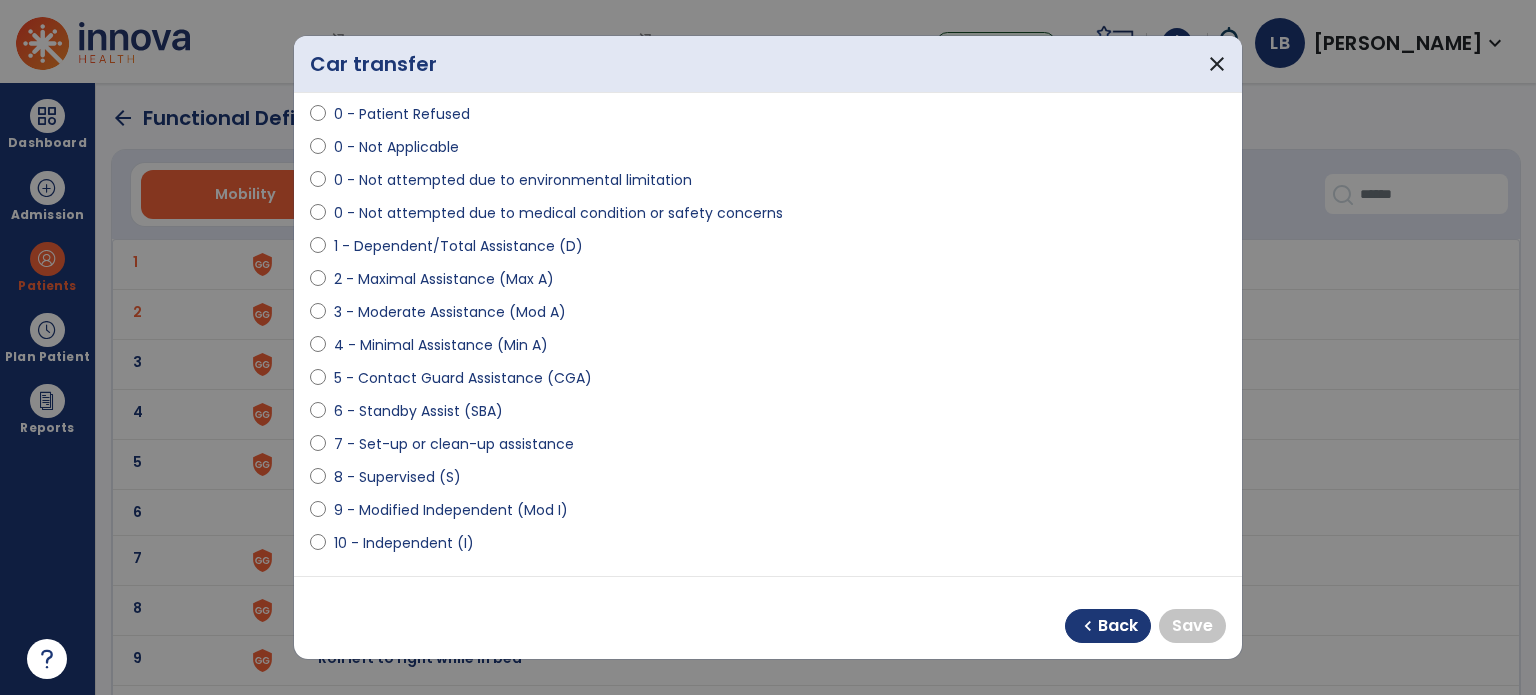click on "5 - Contact Guard Assistance (CGA)" at bounding box center [463, 378] 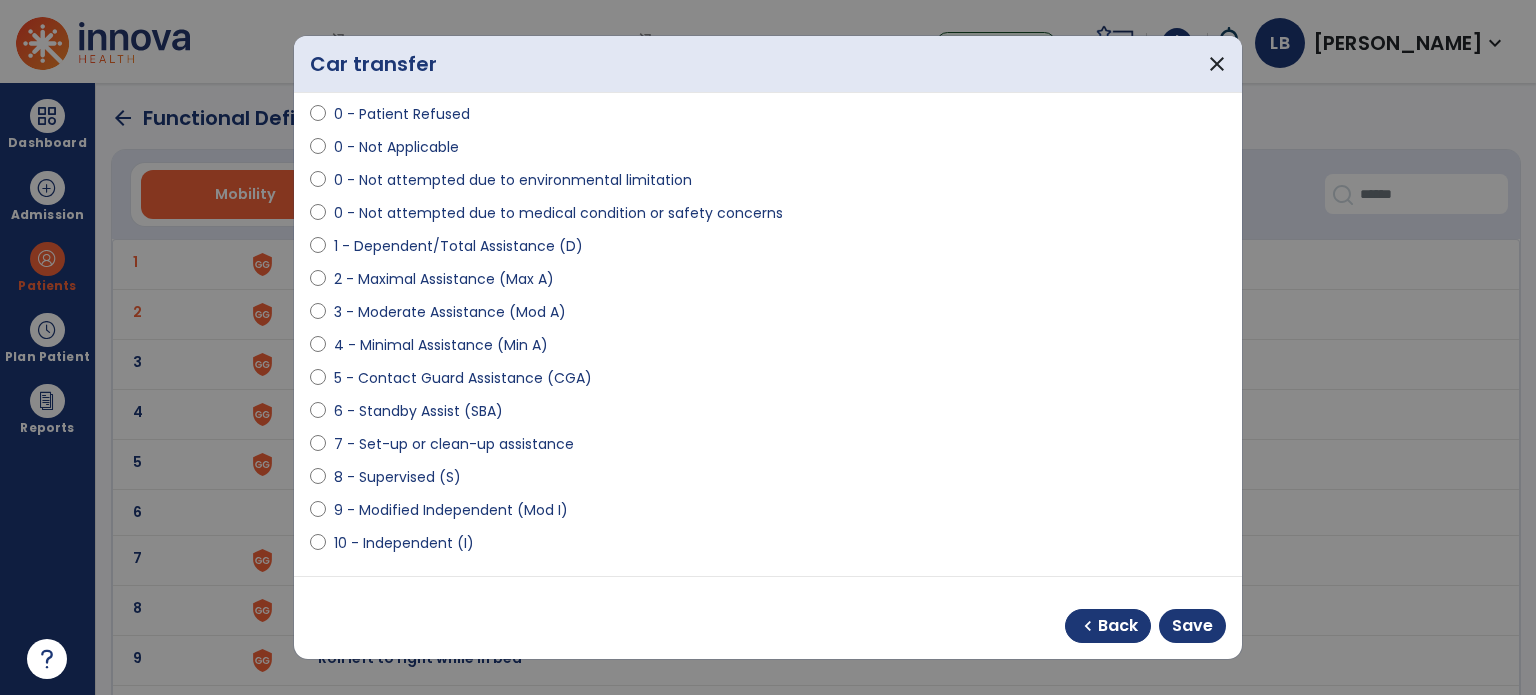 select on "**********" 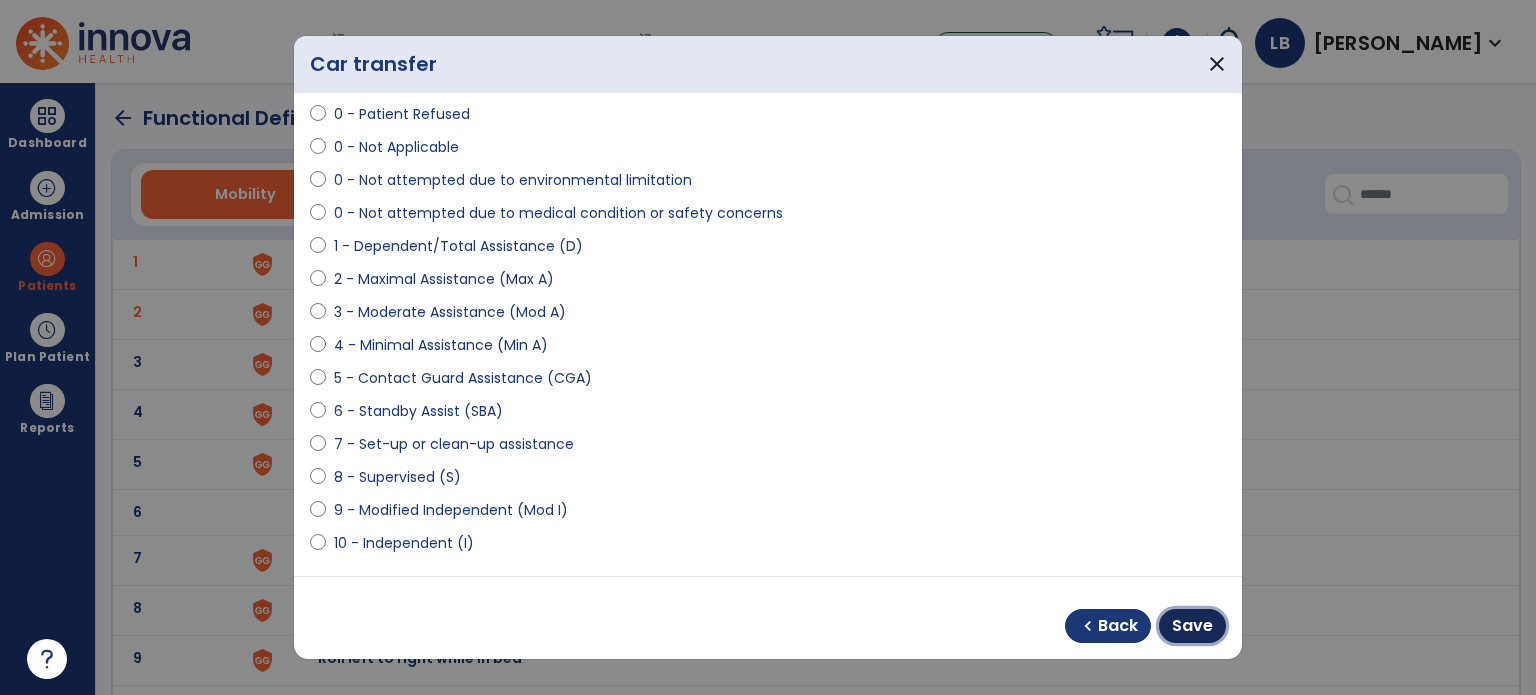 click on "Save" at bounding box center [1192, 626] 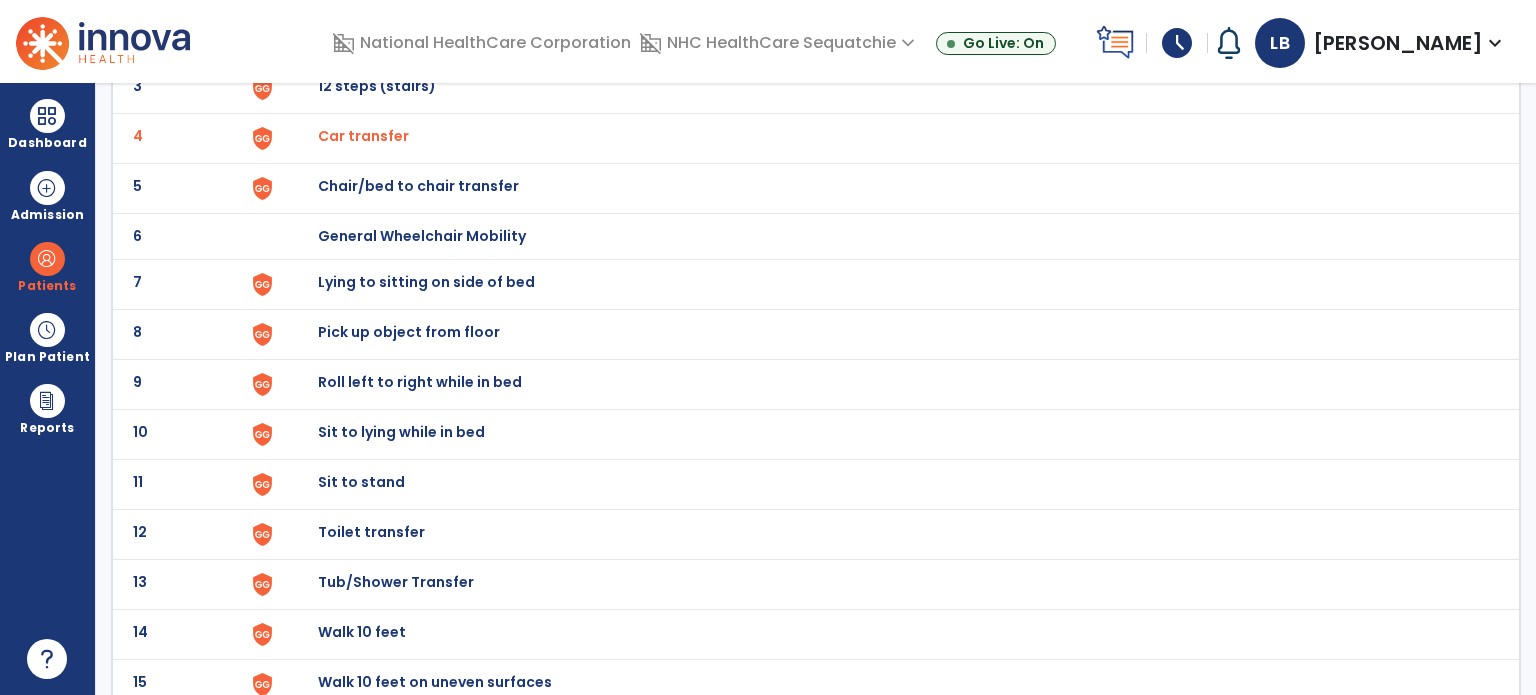 scroll, scrollTop: 300, scrollLeft: 0, axis: vertical 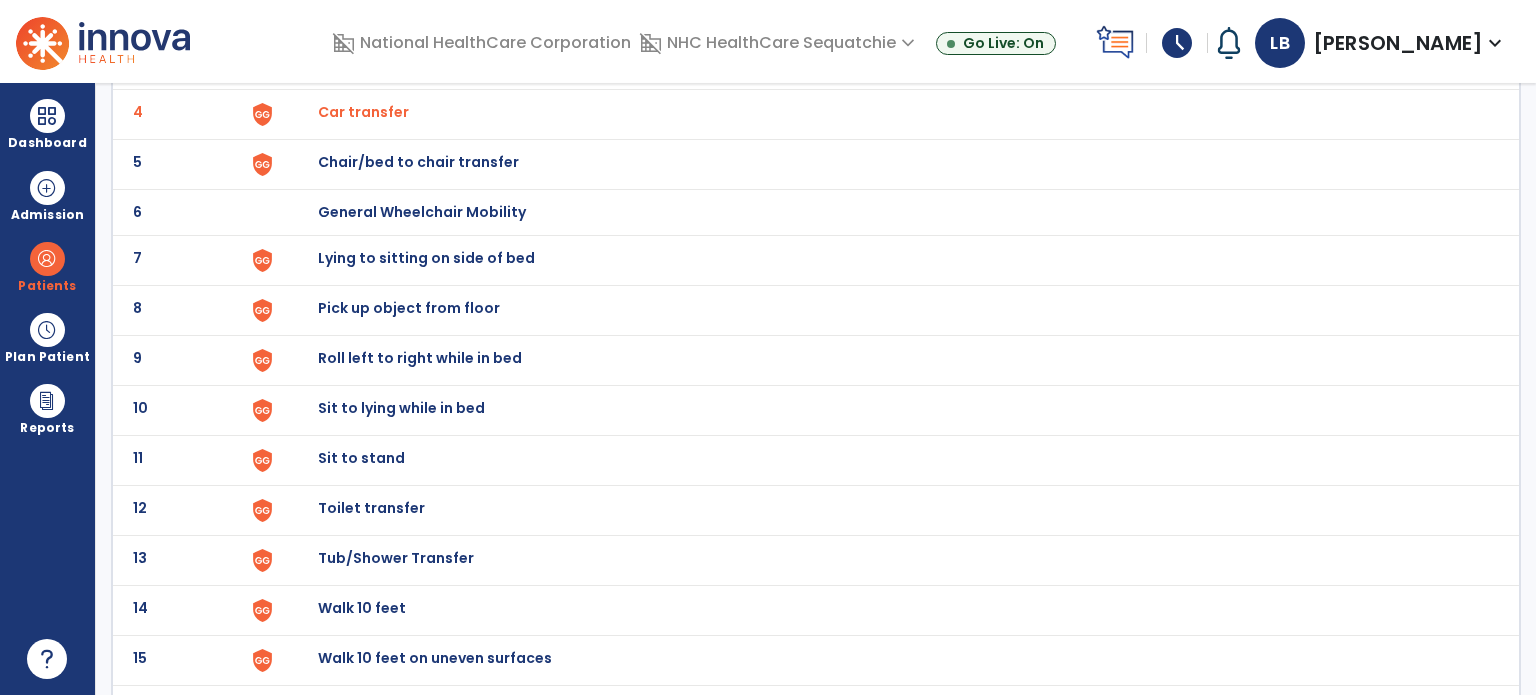 click on "Chair/bed to chair transfer" at bounding box center [364, -38] 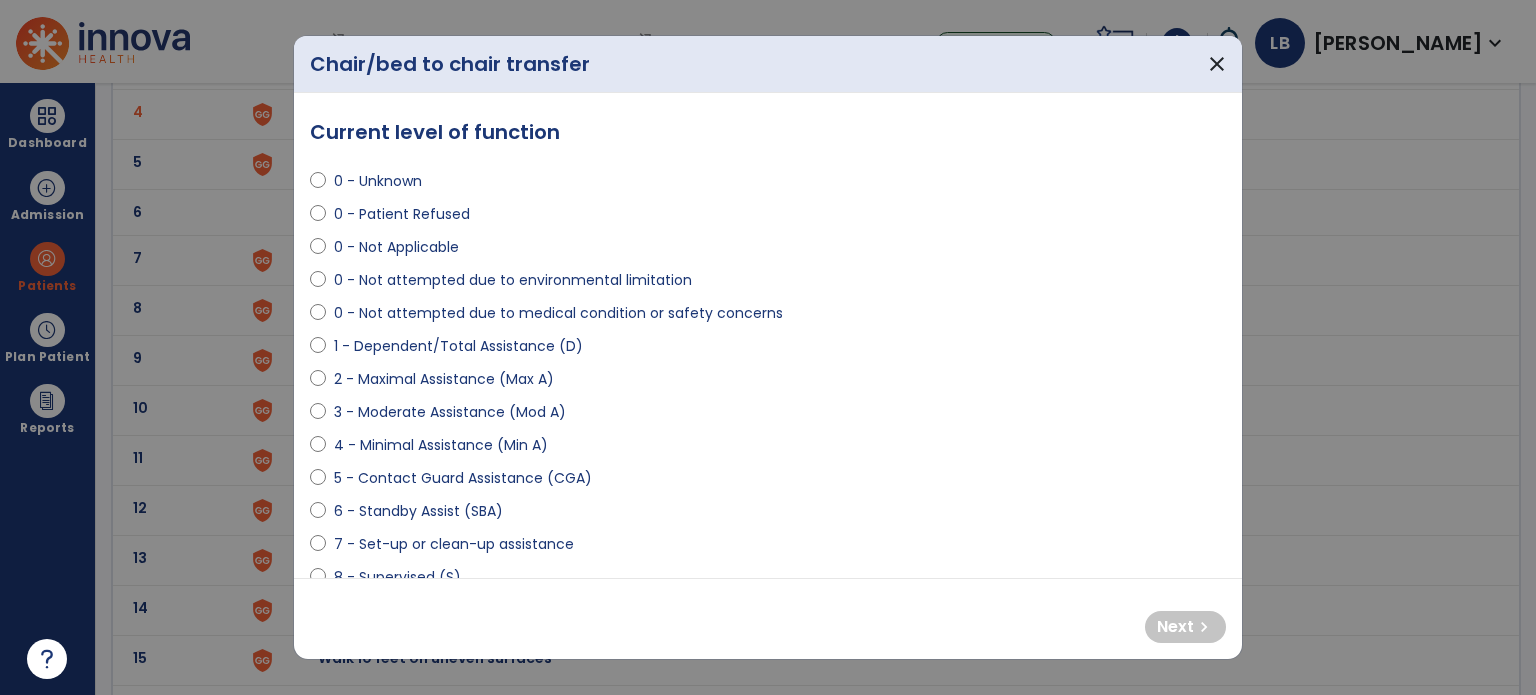 select on "**********" 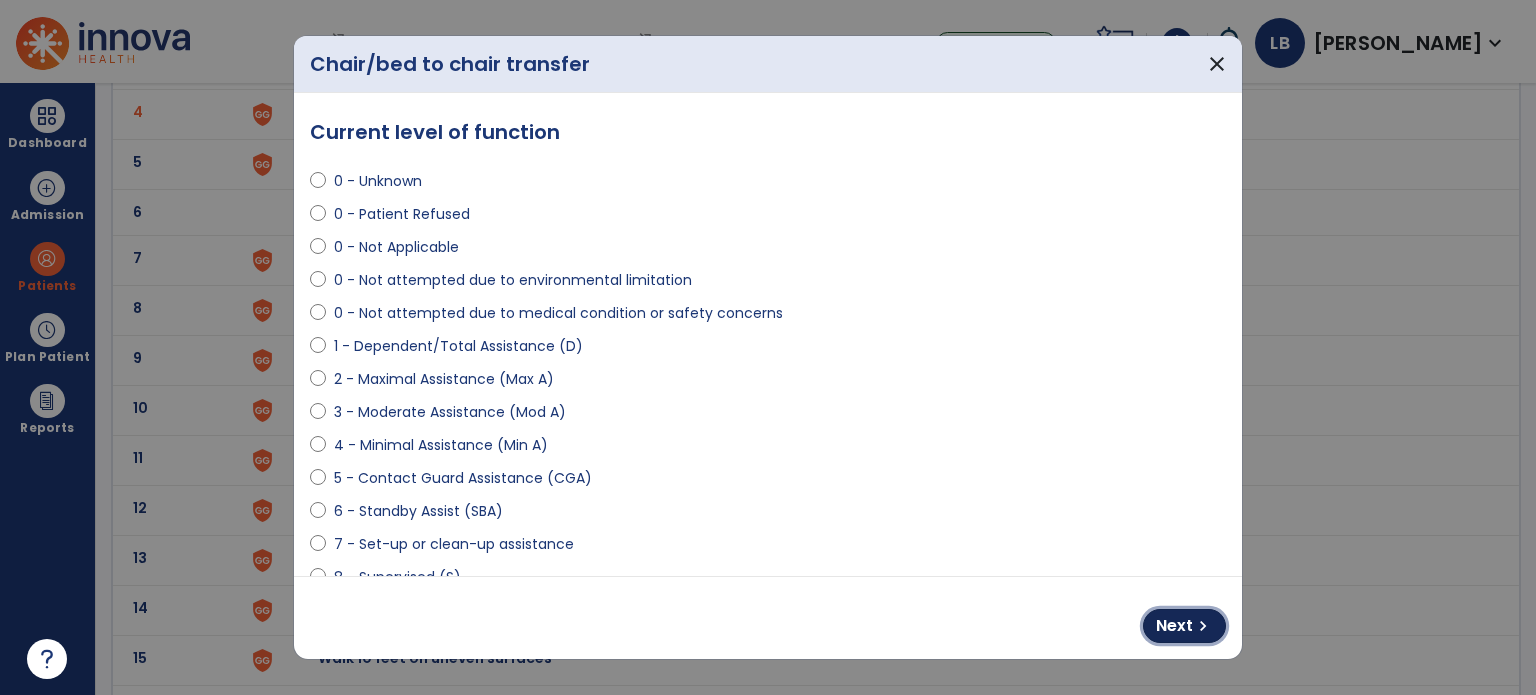 click on "chevron_right" at bounding box center (1203, 626) 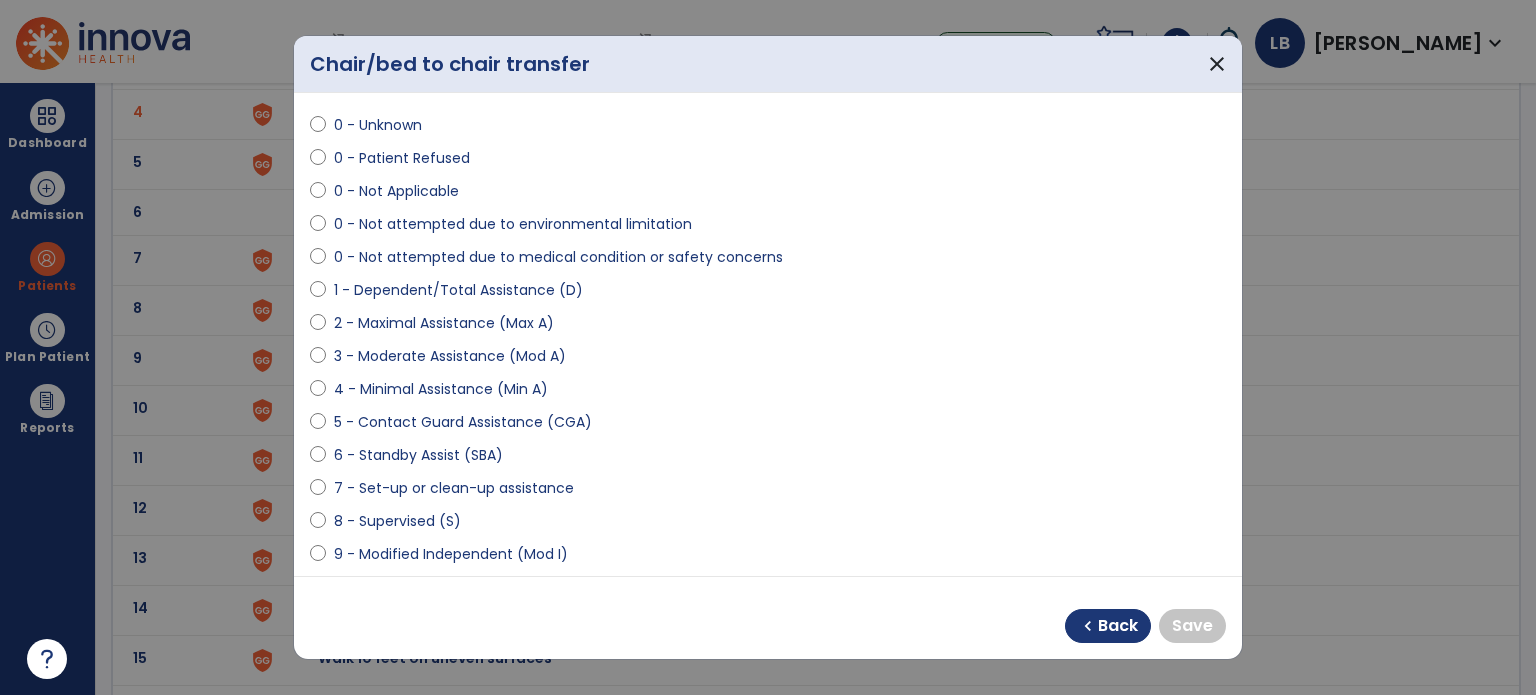 scroll, scrollTop: 100, scrollLeft: 0, axis: vertical 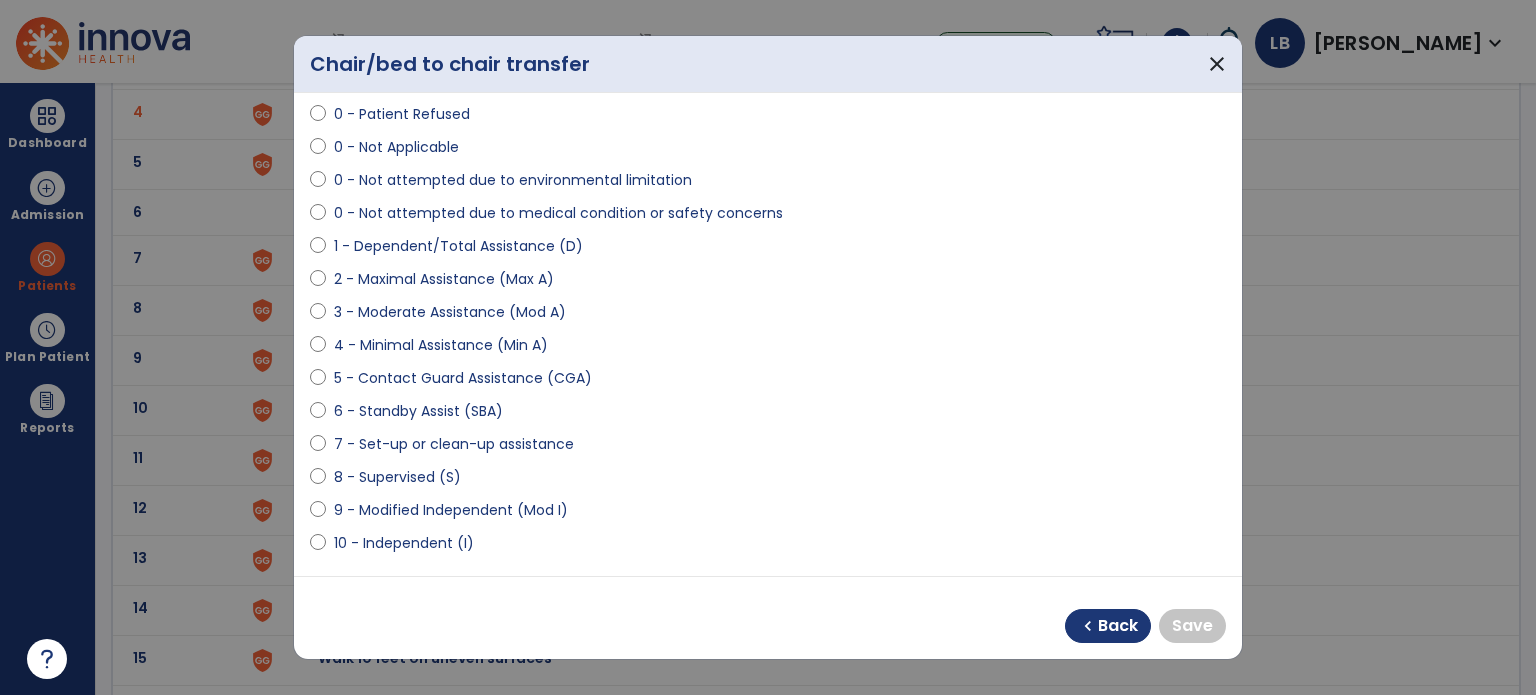 select on "**********" 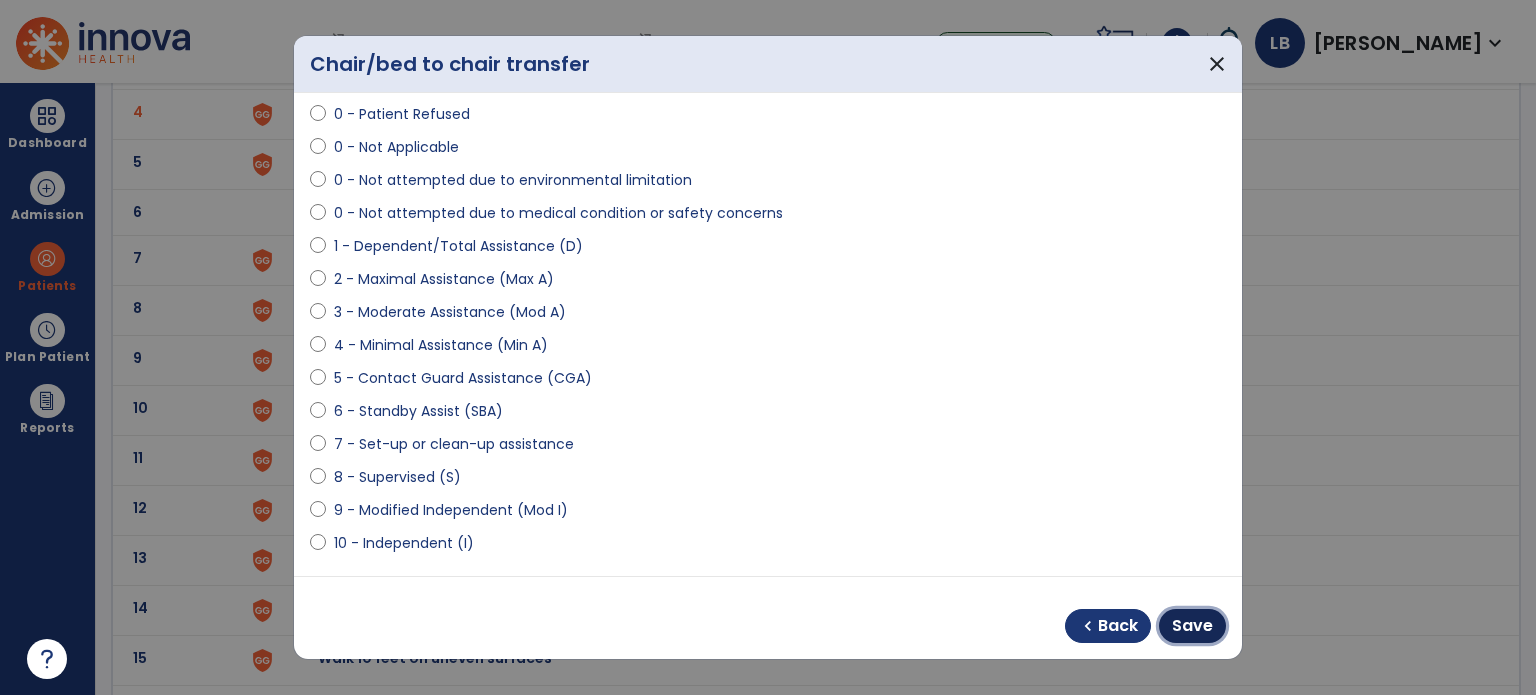 drag, startPoint x: 1194, startPoint y: 619, endPoint x: 1096, endPoint y: 591, distance: 101.92154 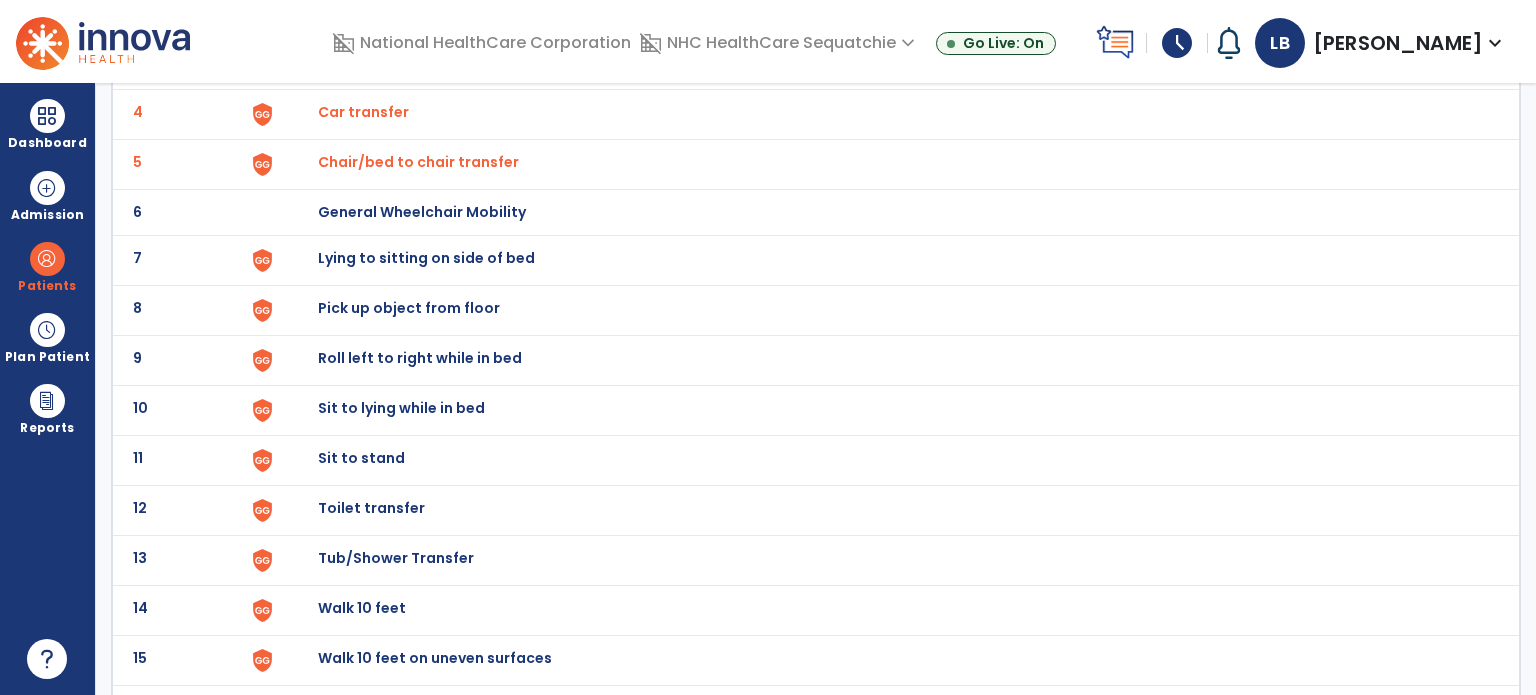 click on "General Wheelchair Mobility" at bounding box center [364, -38] 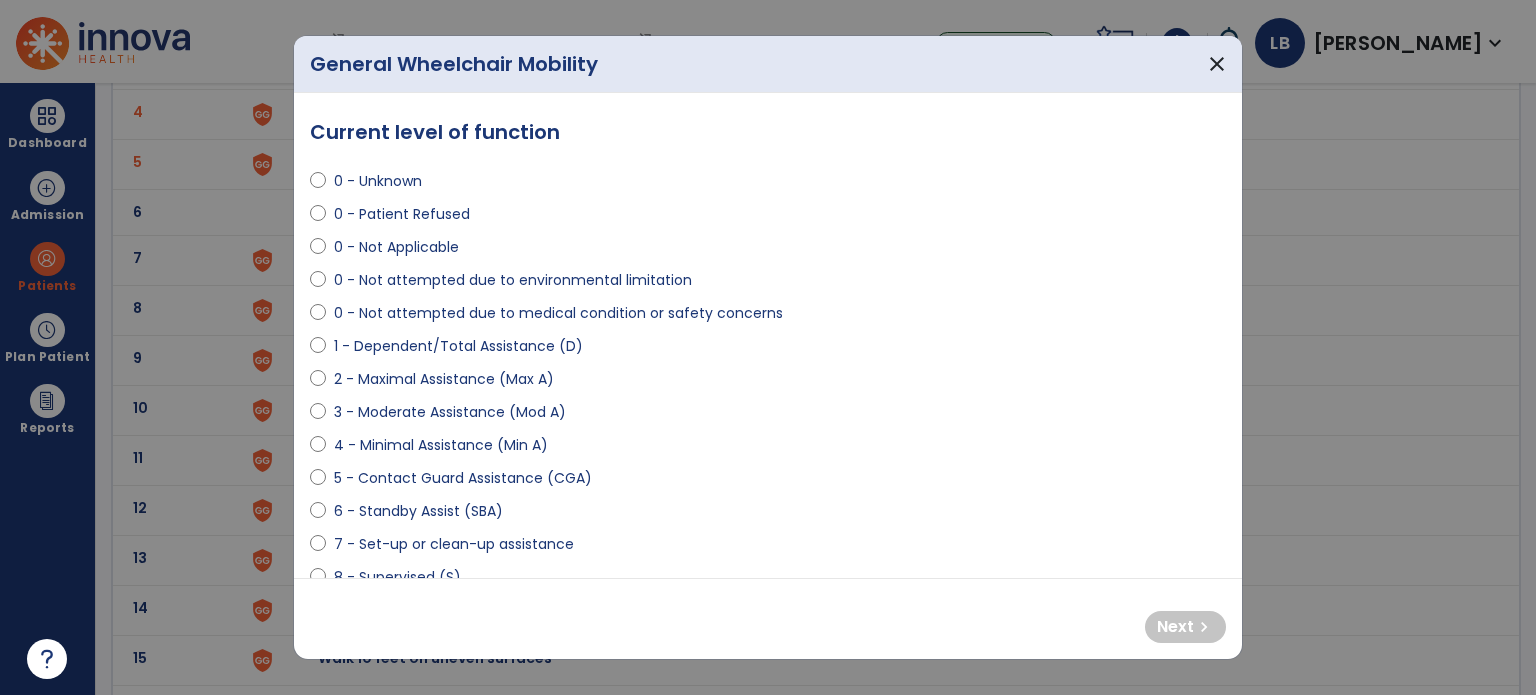 scroll, scrollTop: 100, scrollLeft: 0, axis: vertical 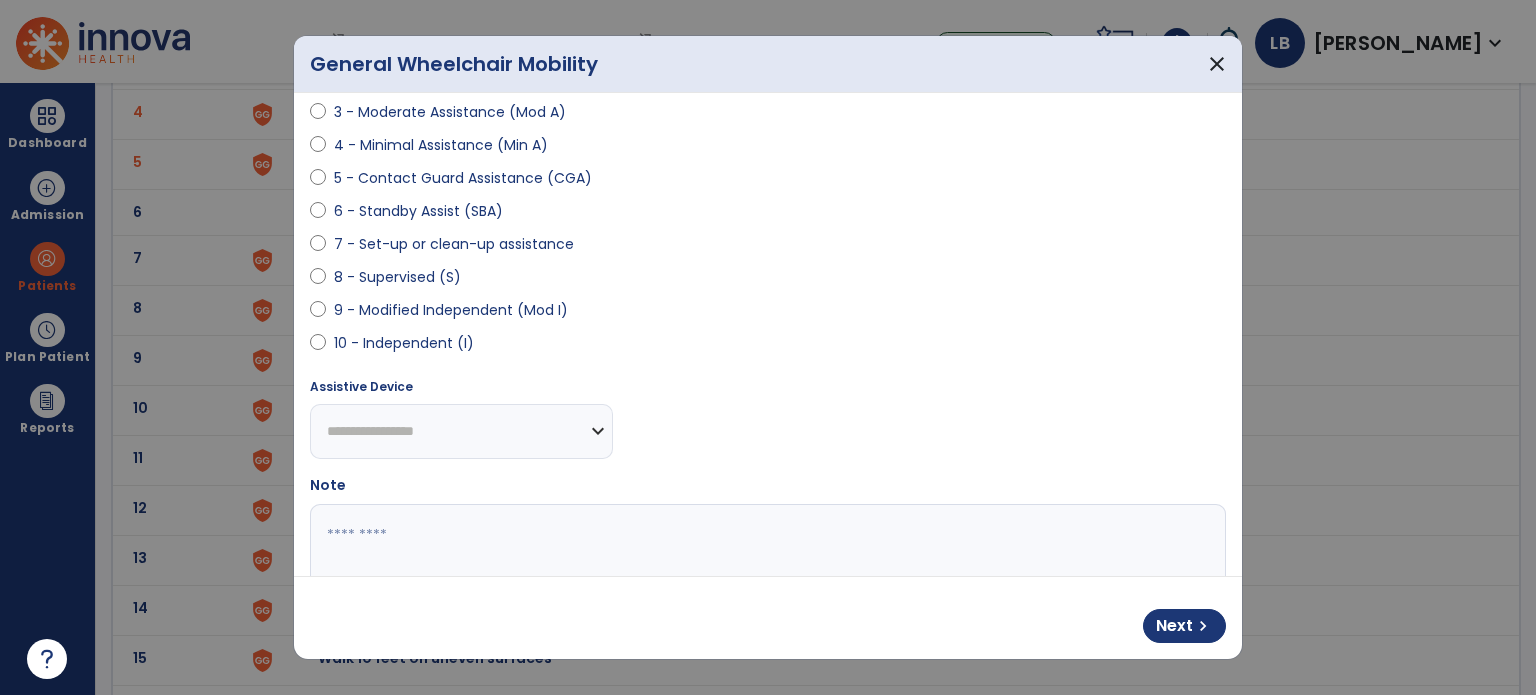click on "**********" at bounding box center [461, 431] 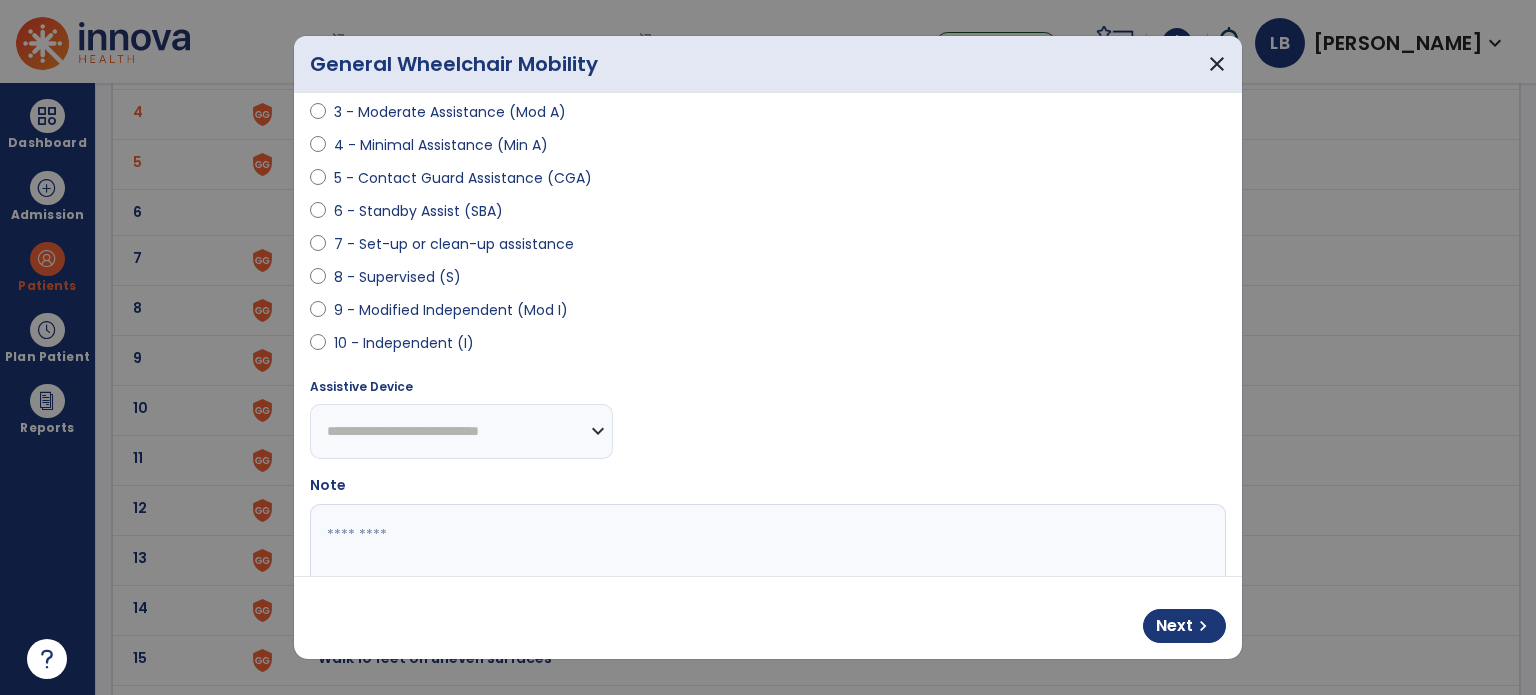 click on "**********" at bounding box center (461, 431) 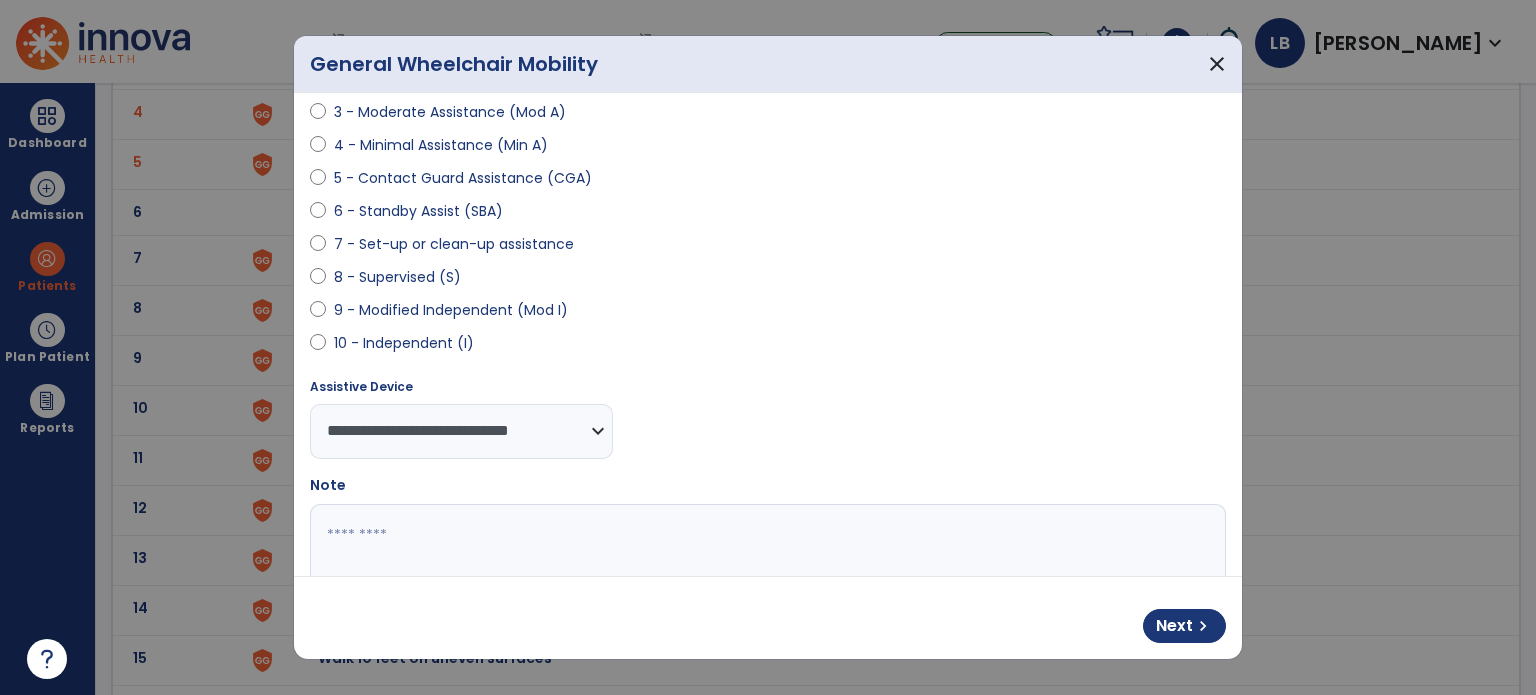 click on "**********" at bounding box center [461, 431] 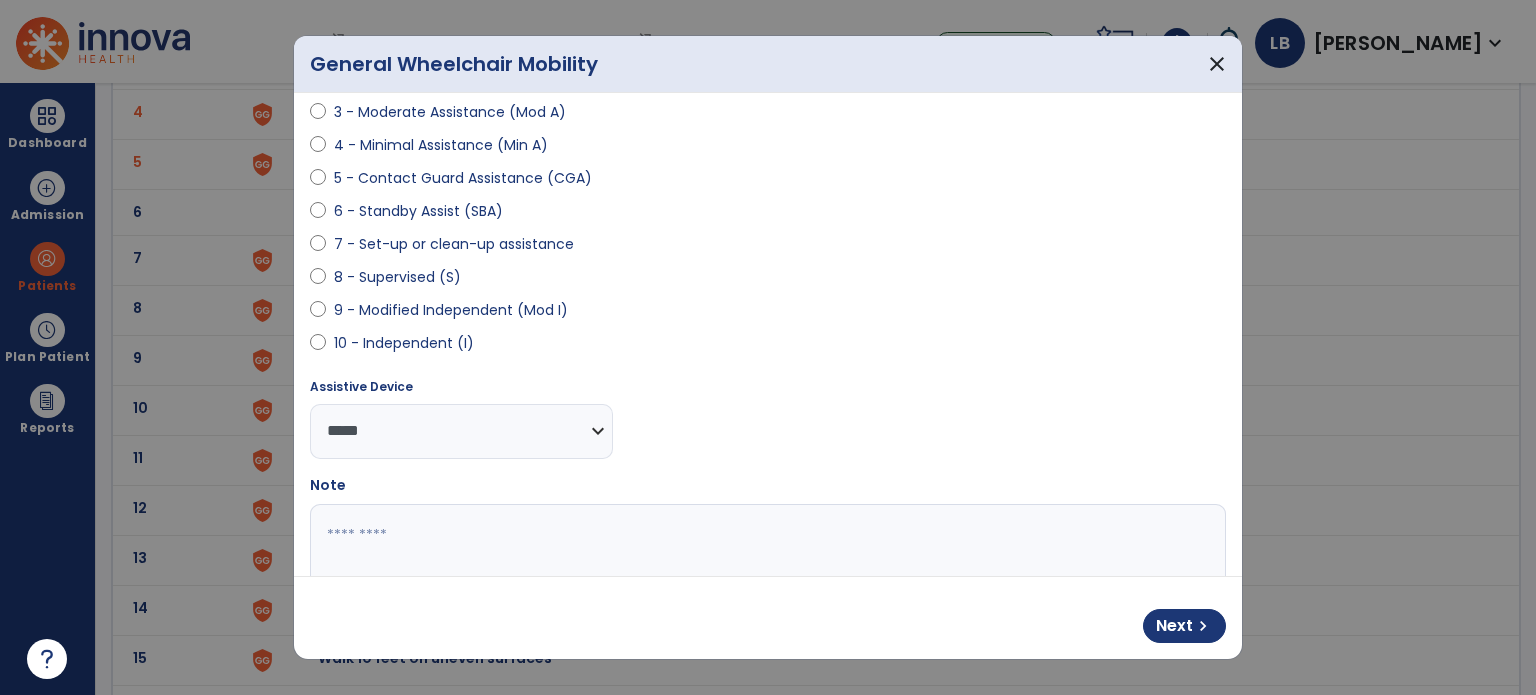 click on "**********" at bounding box center [461, 431] 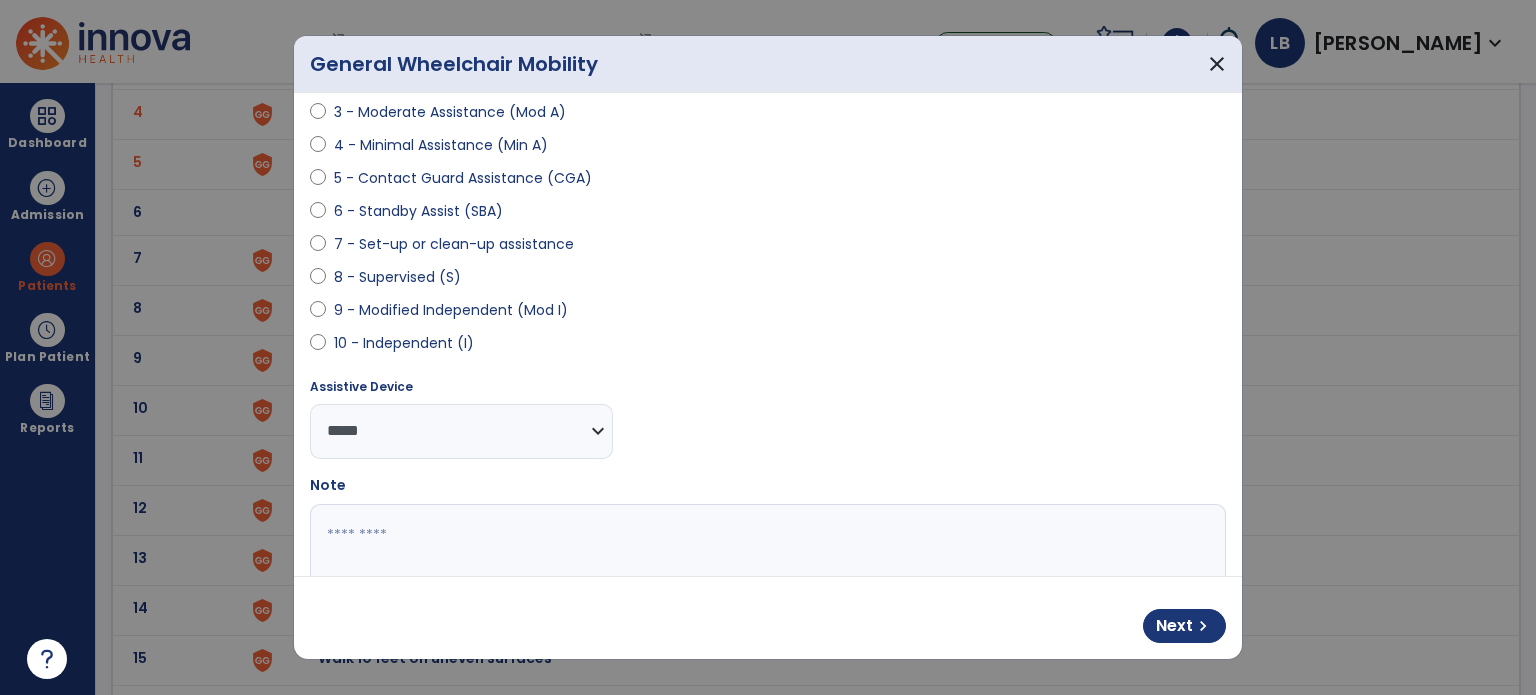 click at bounding box center [766, 579] 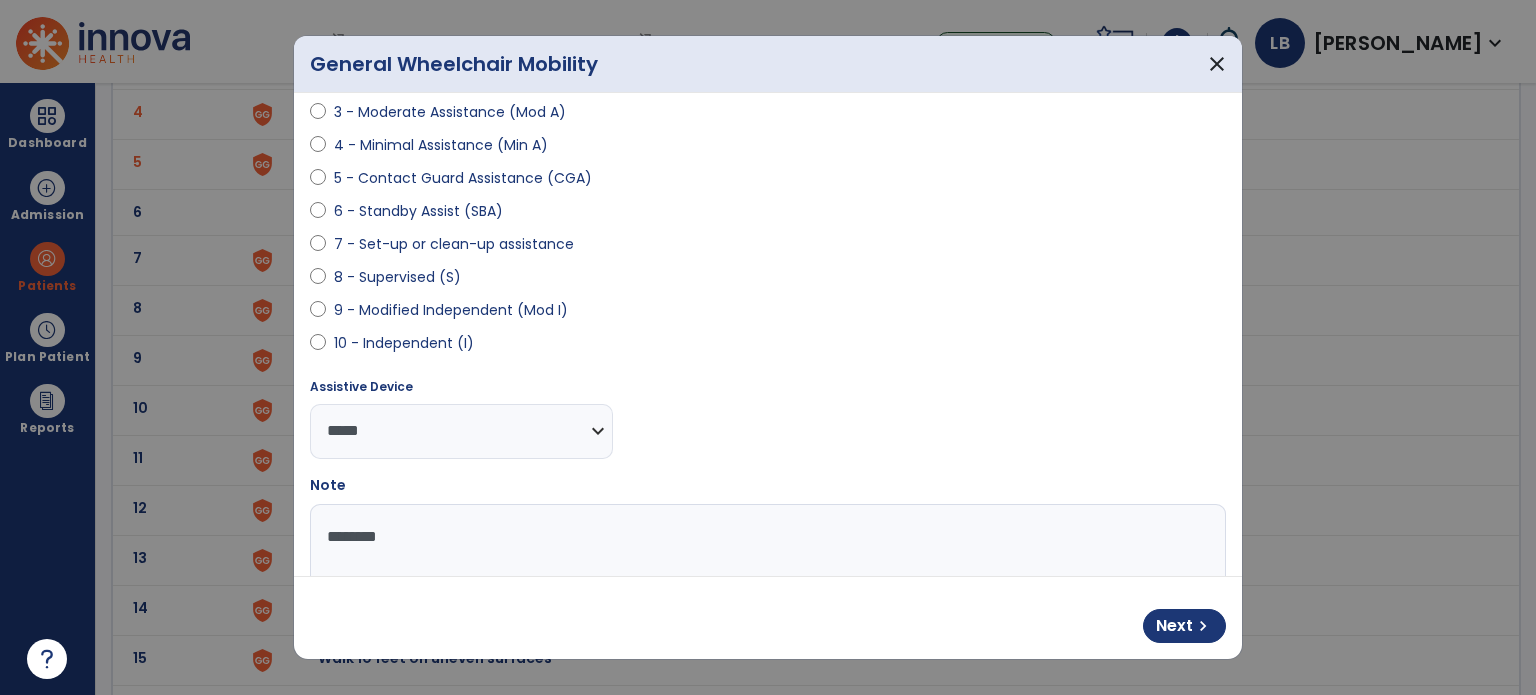 type on "********" 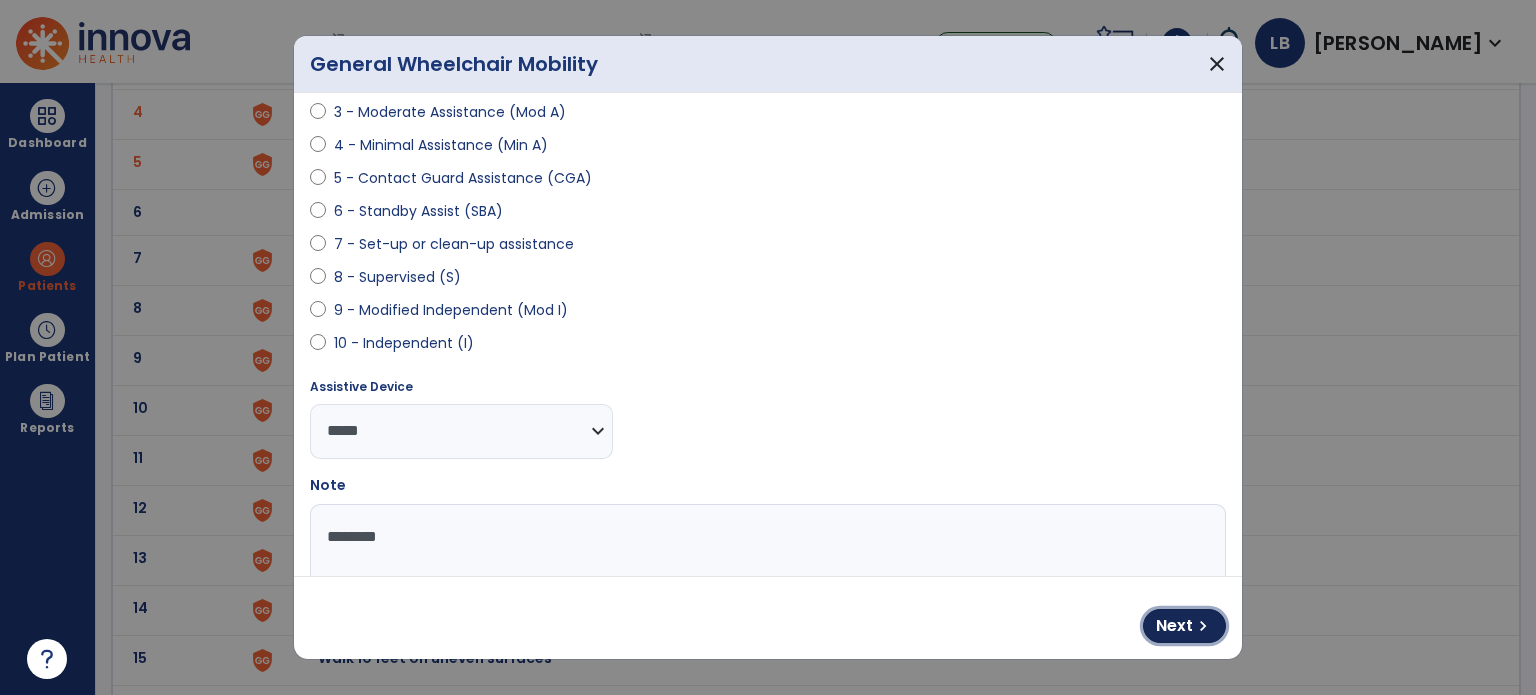 click on "Next  chevron_right" at bounding box center (1184, 626) 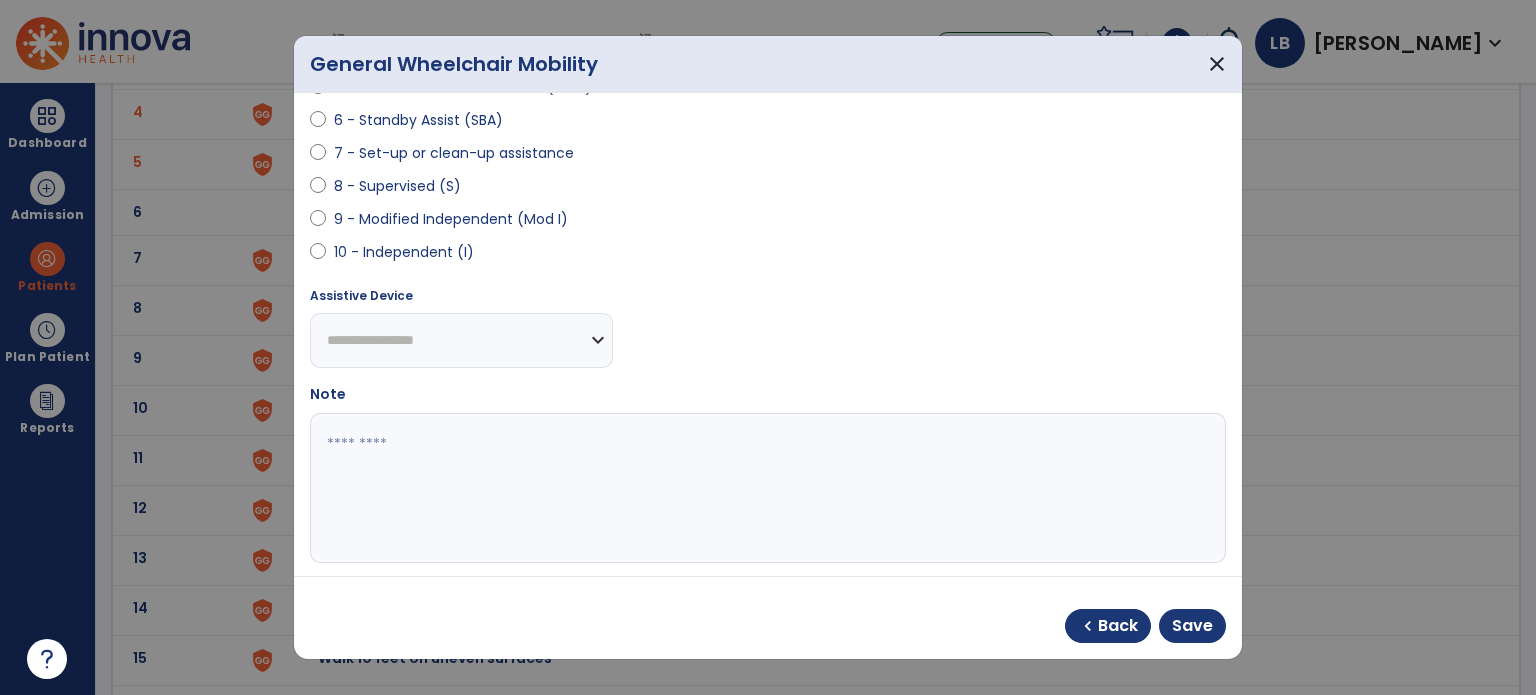 scroll, scrollTop: 400, scrollLeft: 0, axis: vertical 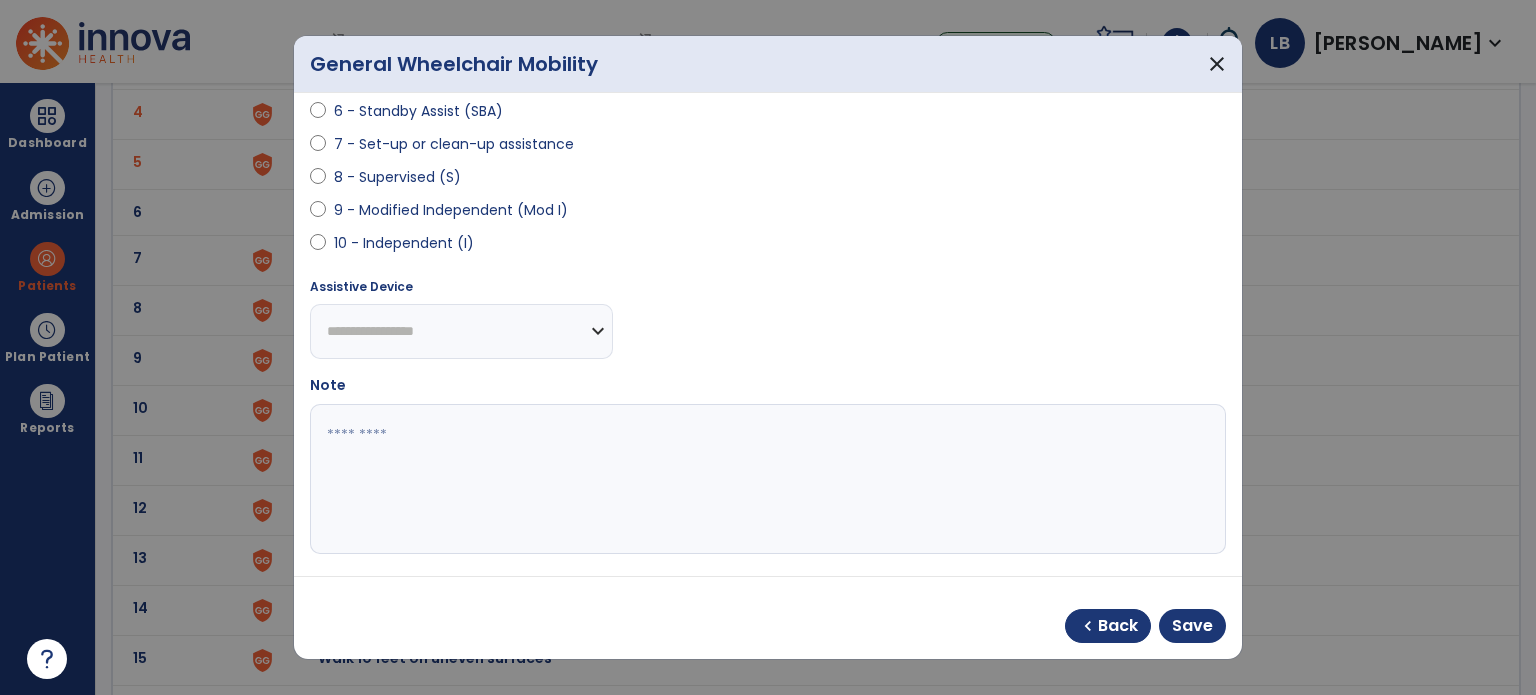click on "**********" at bounding box center (461, 331) 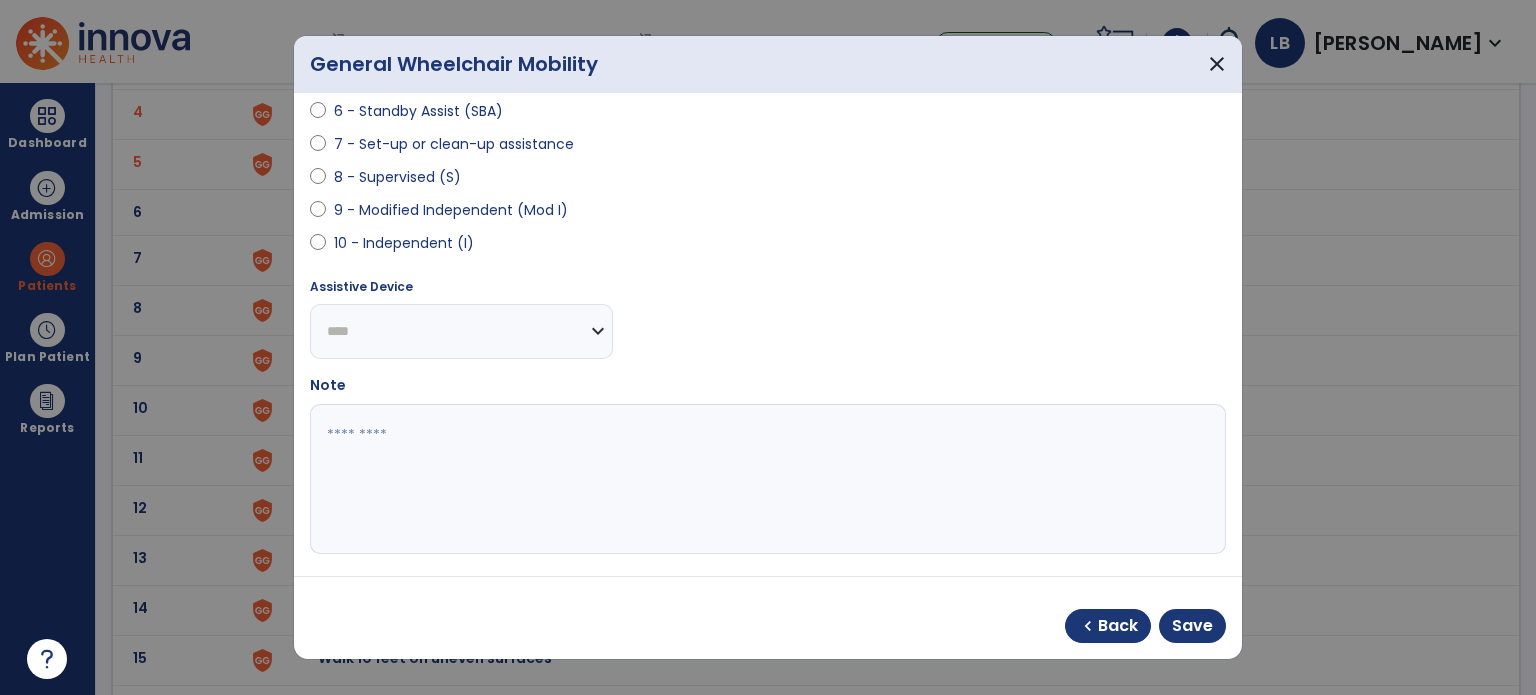 click on "**********" at bounding box center [461, 331] 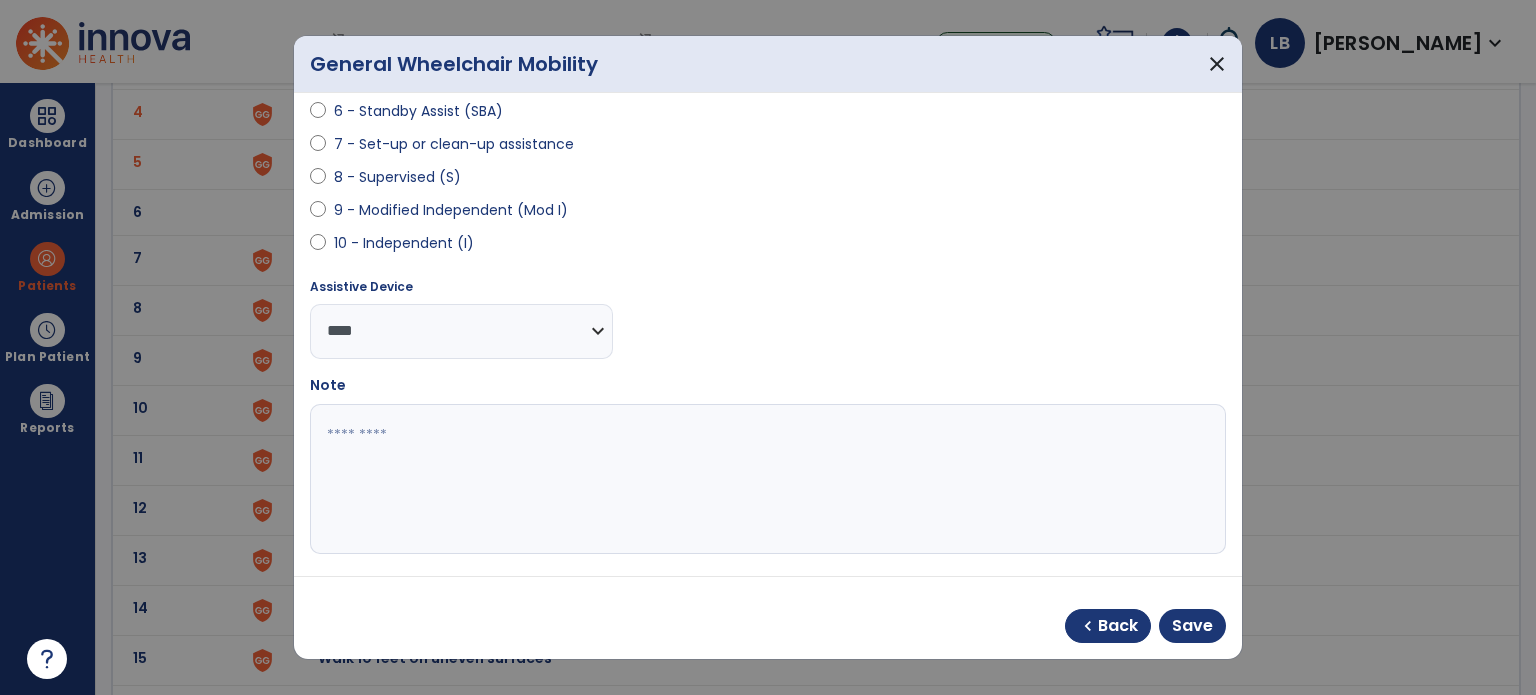 click at bounding box center [766, 479] 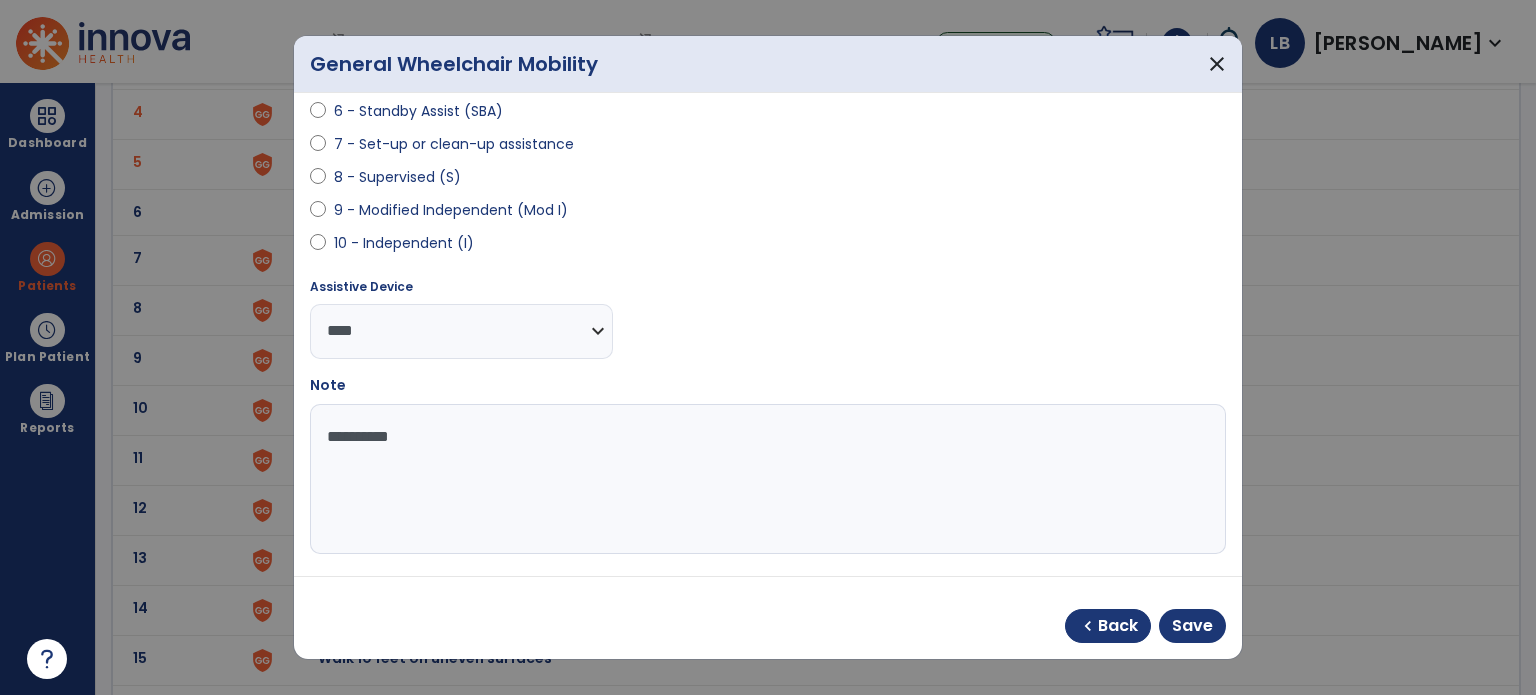 type on "*********" 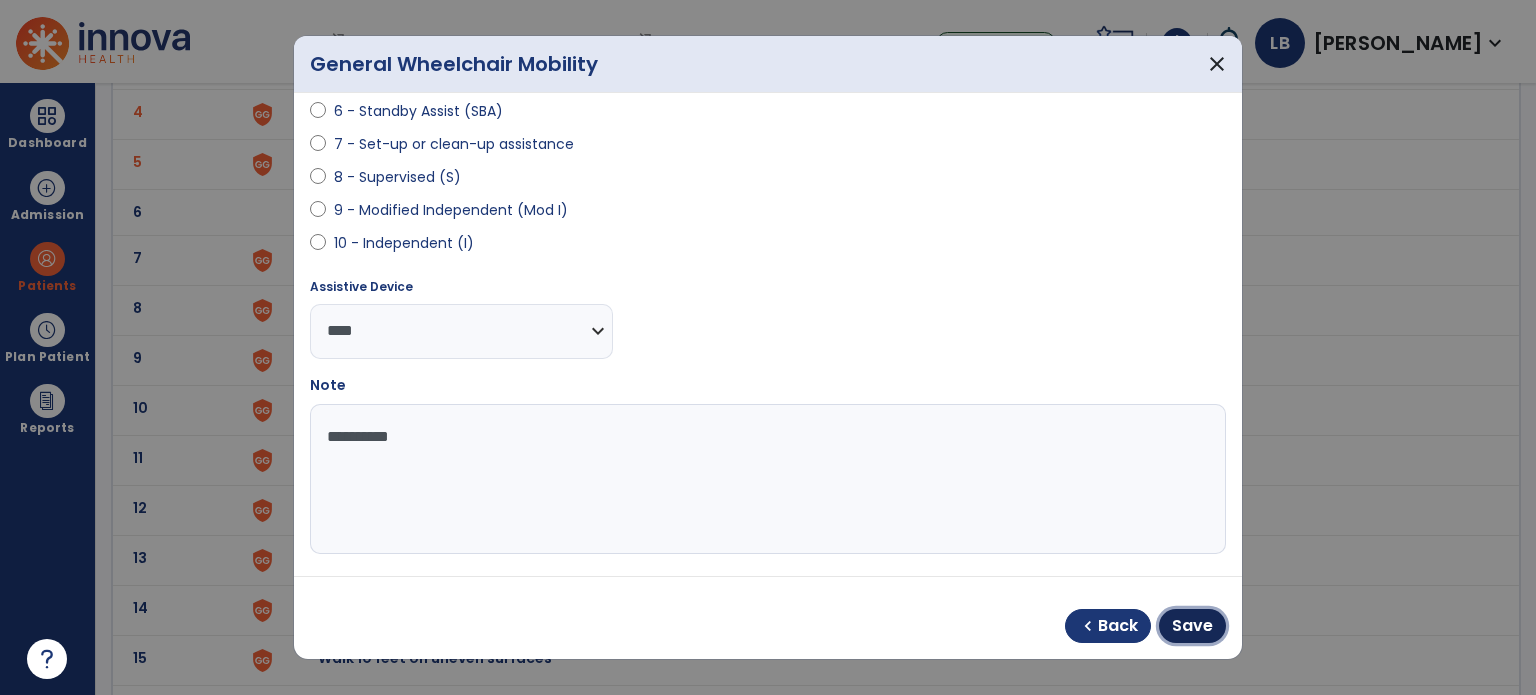 click on "Save" at bounding box center [1192, 626] 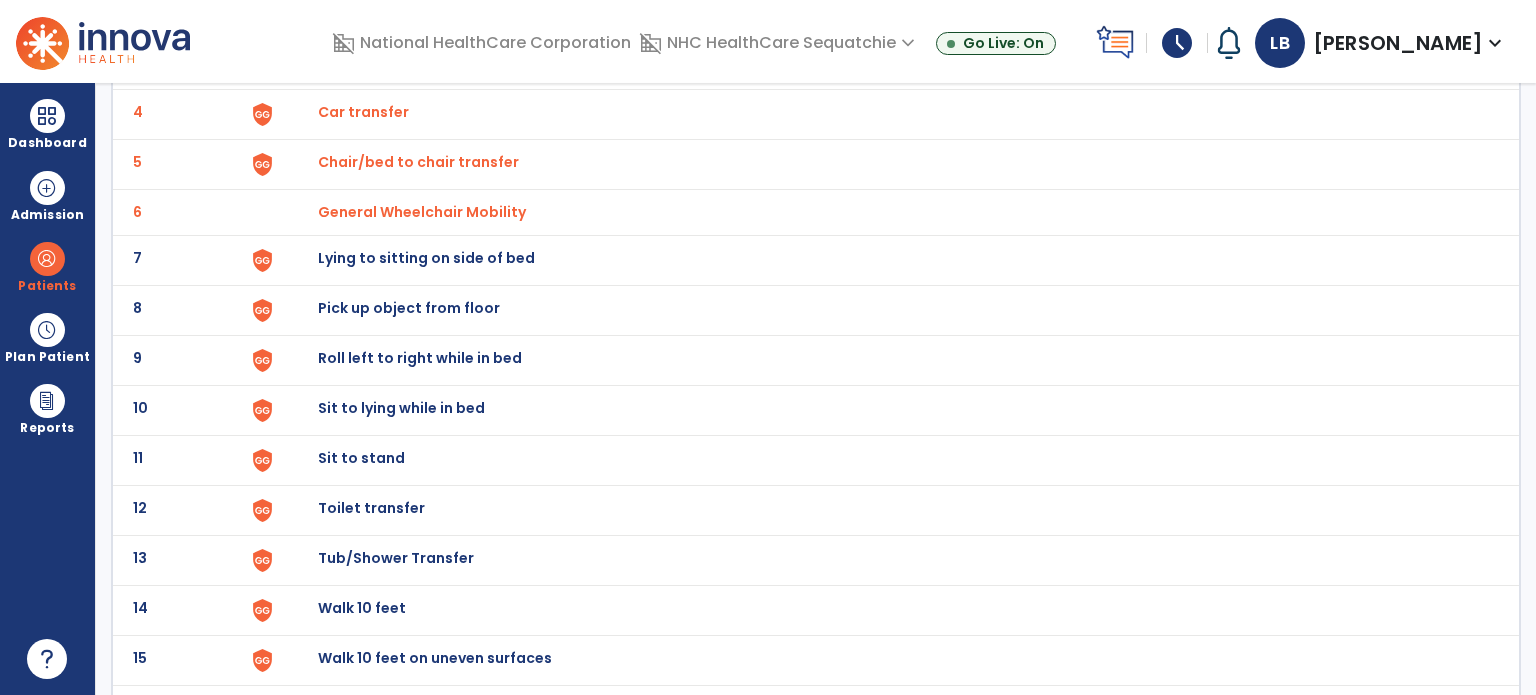 click on "General Wheelchair Mobility" at bounding box center [364, -38] 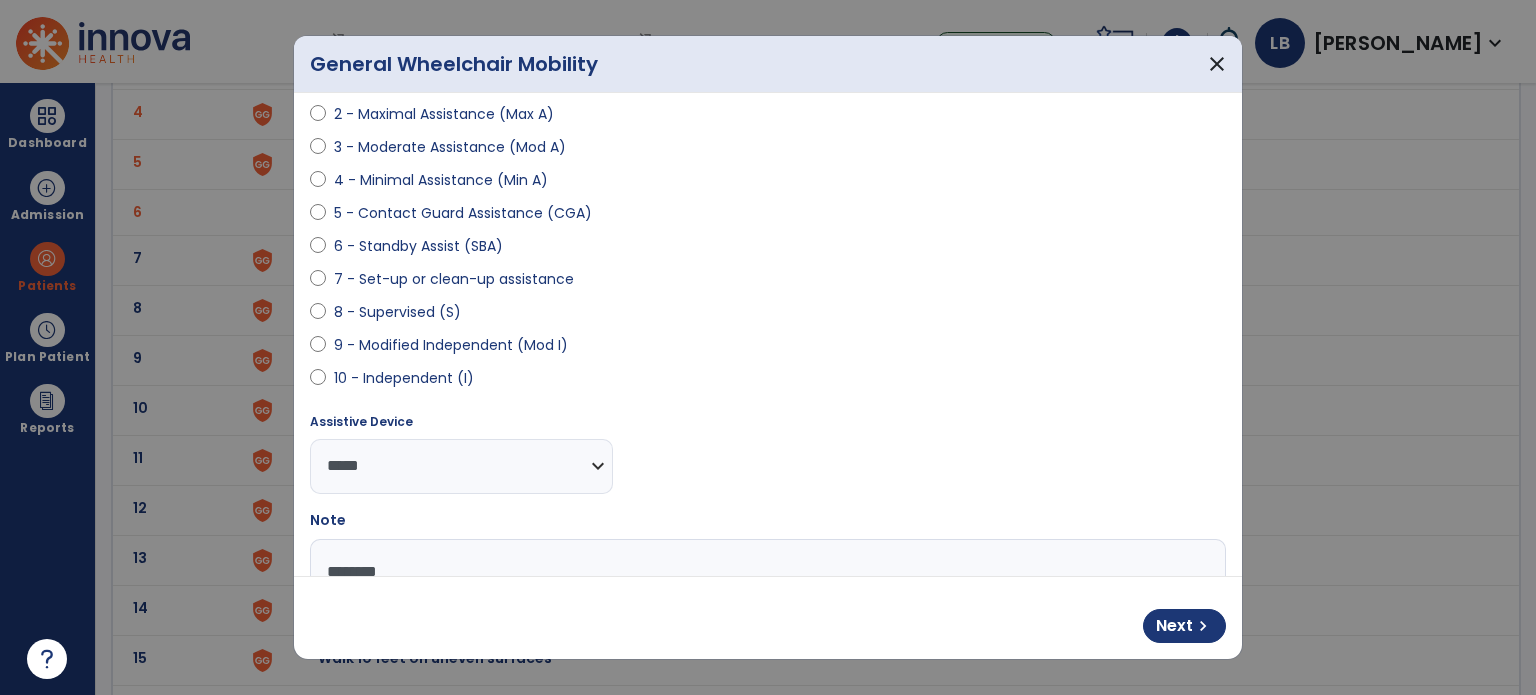 scroll, scrollTop: 300, scrollLeft: 0, axis: vertical 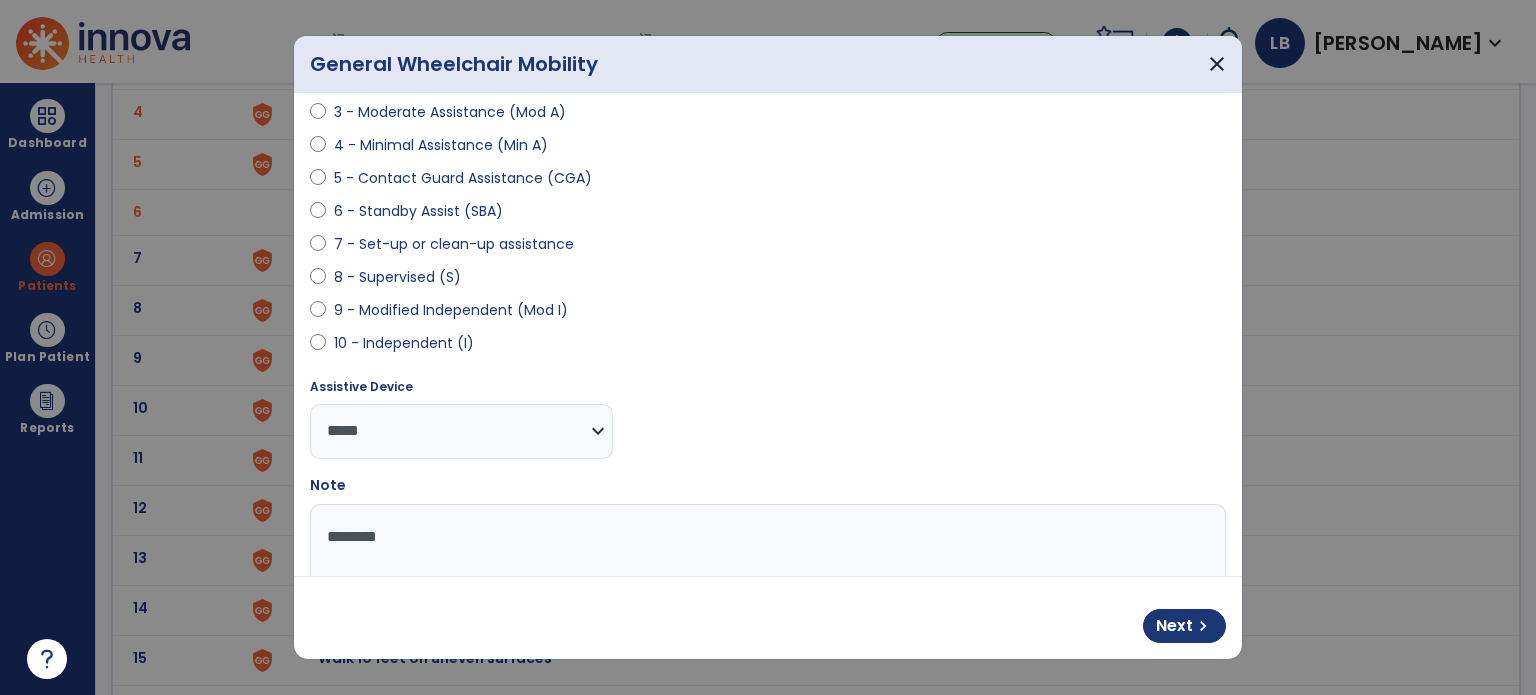 drag, startPoint x: 447, startPoint y: 543, endPoint x: 308, endPoint y: 539, distance: 139.05754 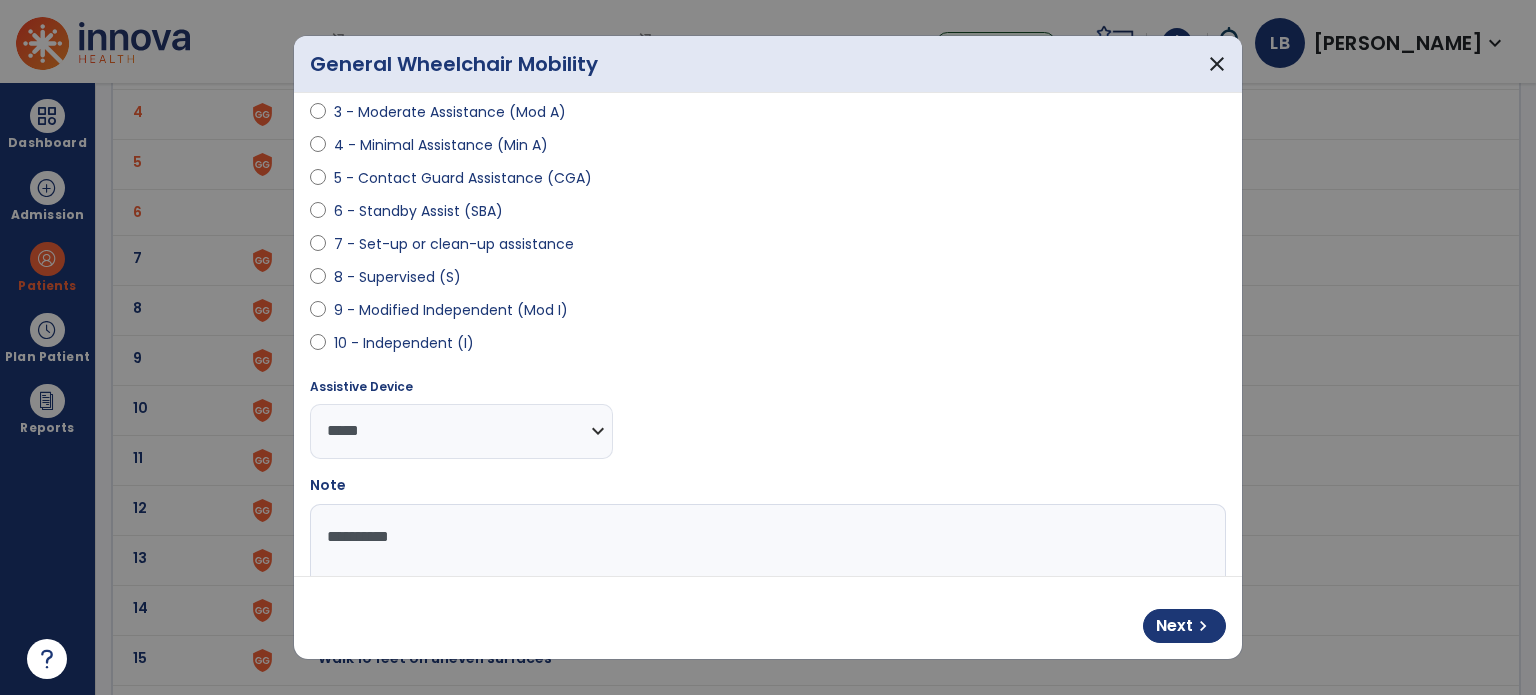 type on "*********" 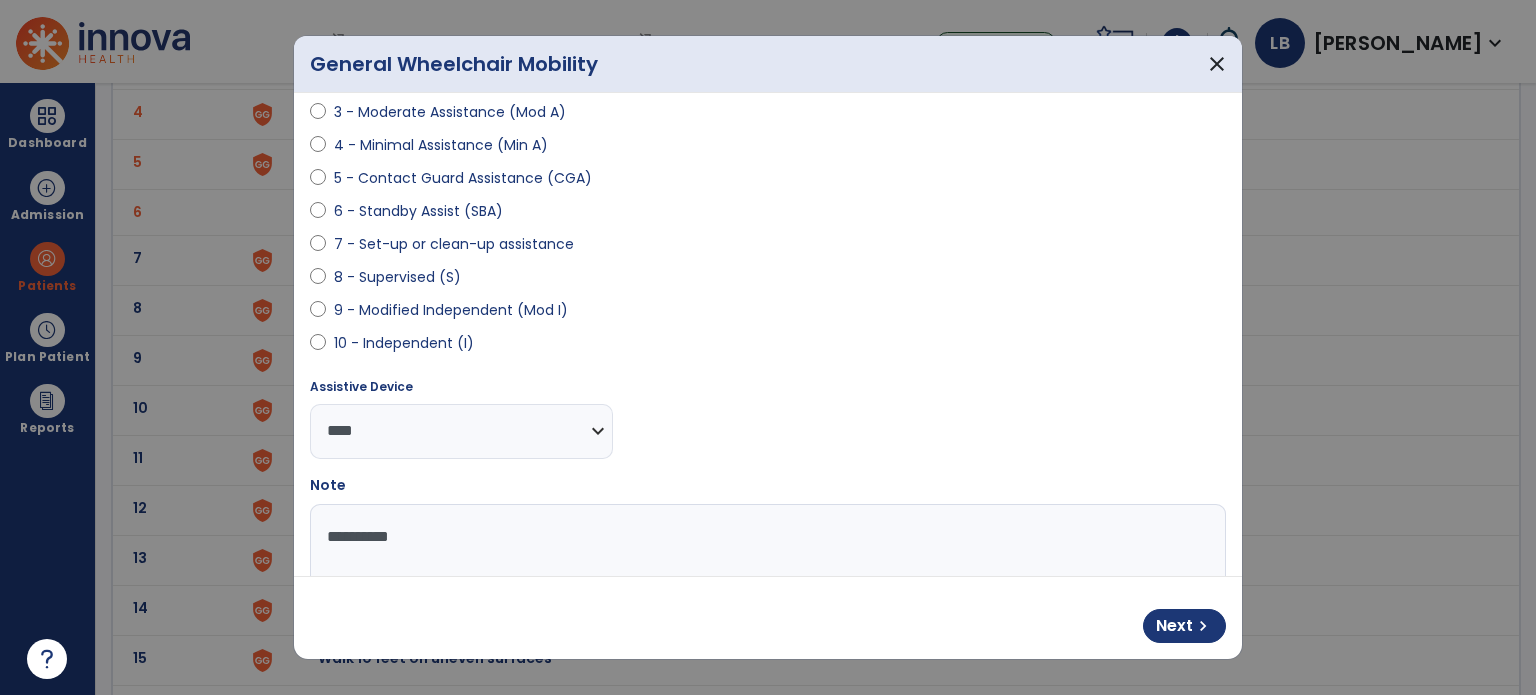click on "**********" at bounding box center [461, 431] 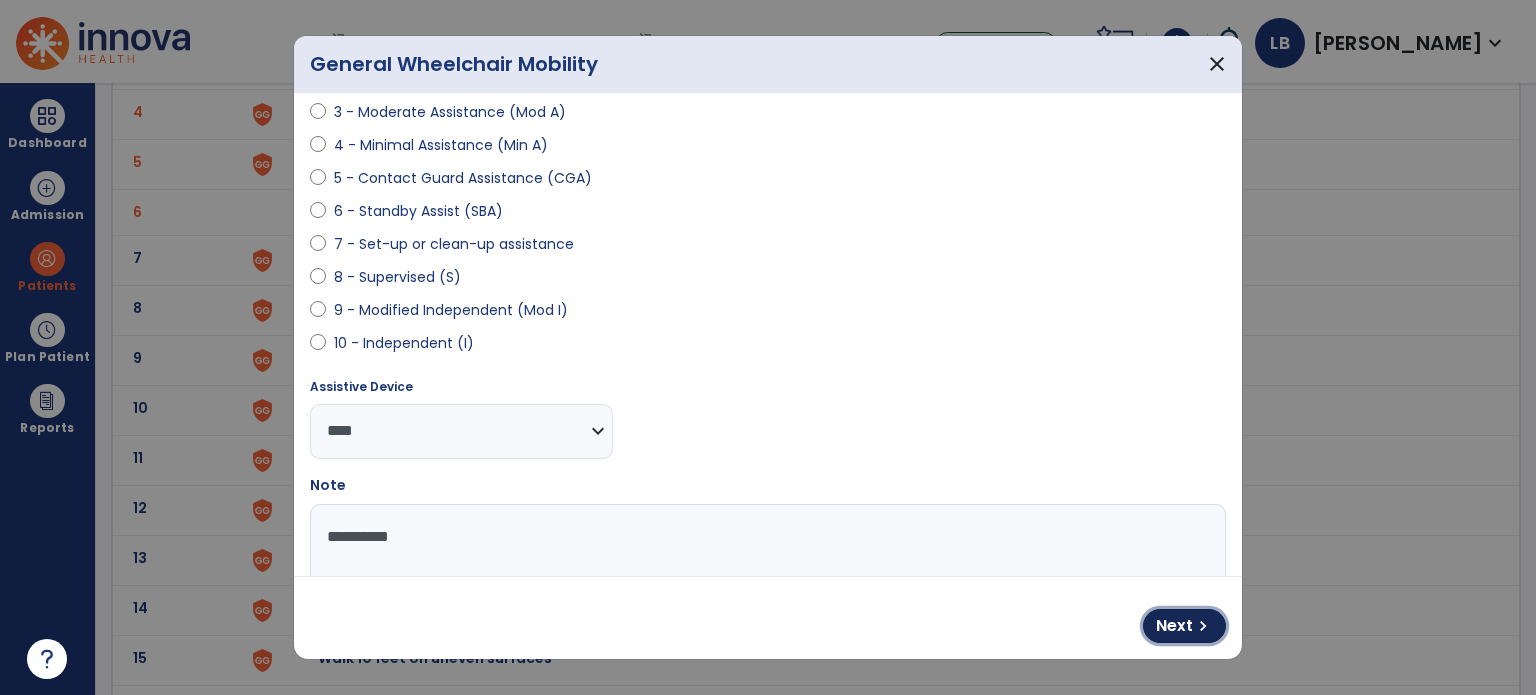 click on "Next  chevron_right" at bounding box center [1184, 626] 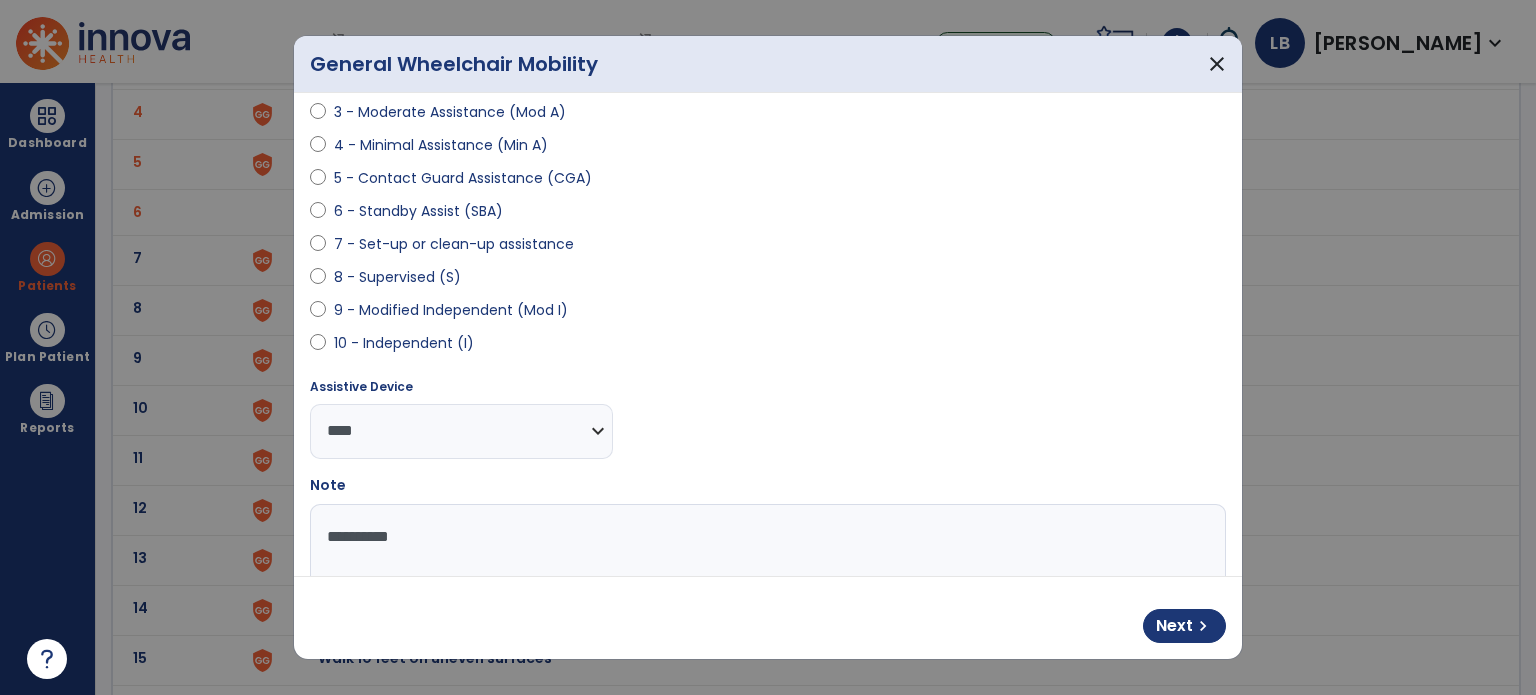 select on "****" 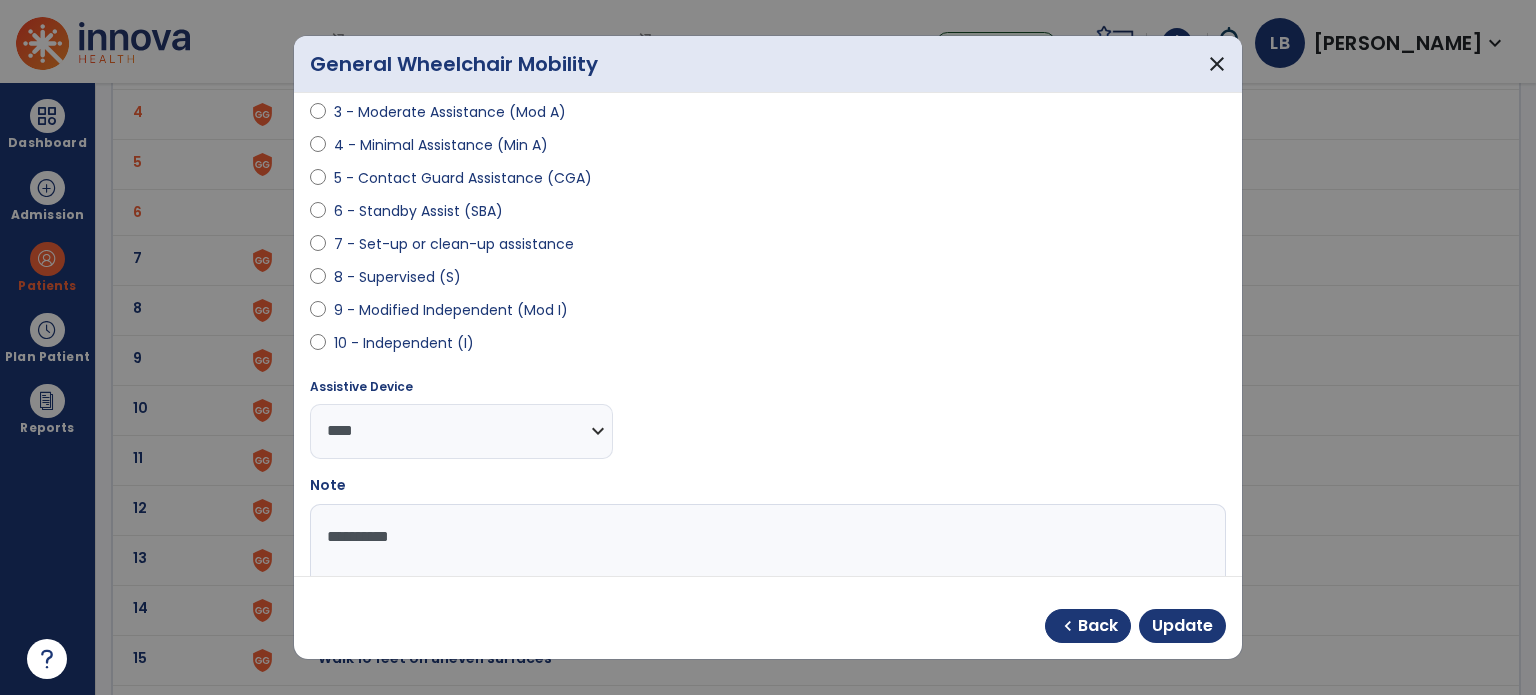 click on "9 - Modified Independent (Mod I)" at bounding box center (451, 310) 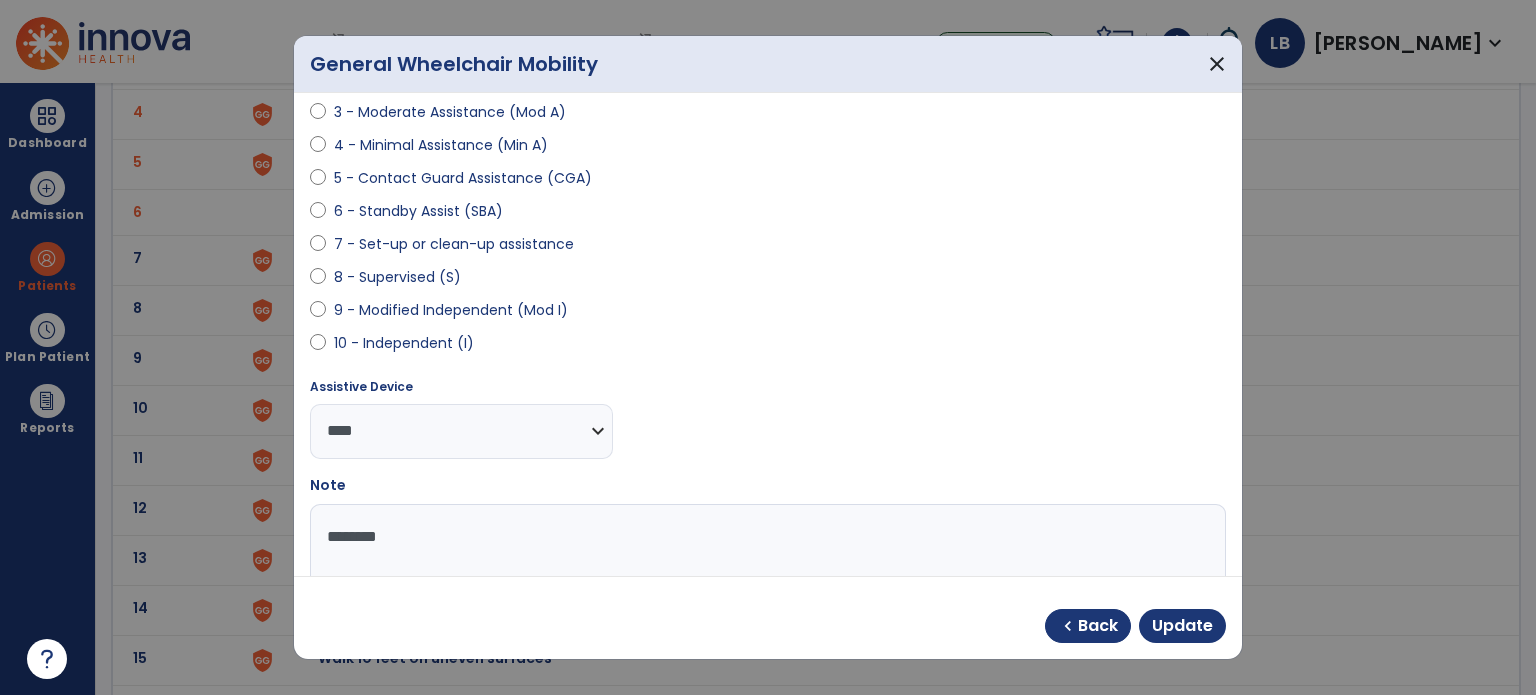 type on "********" 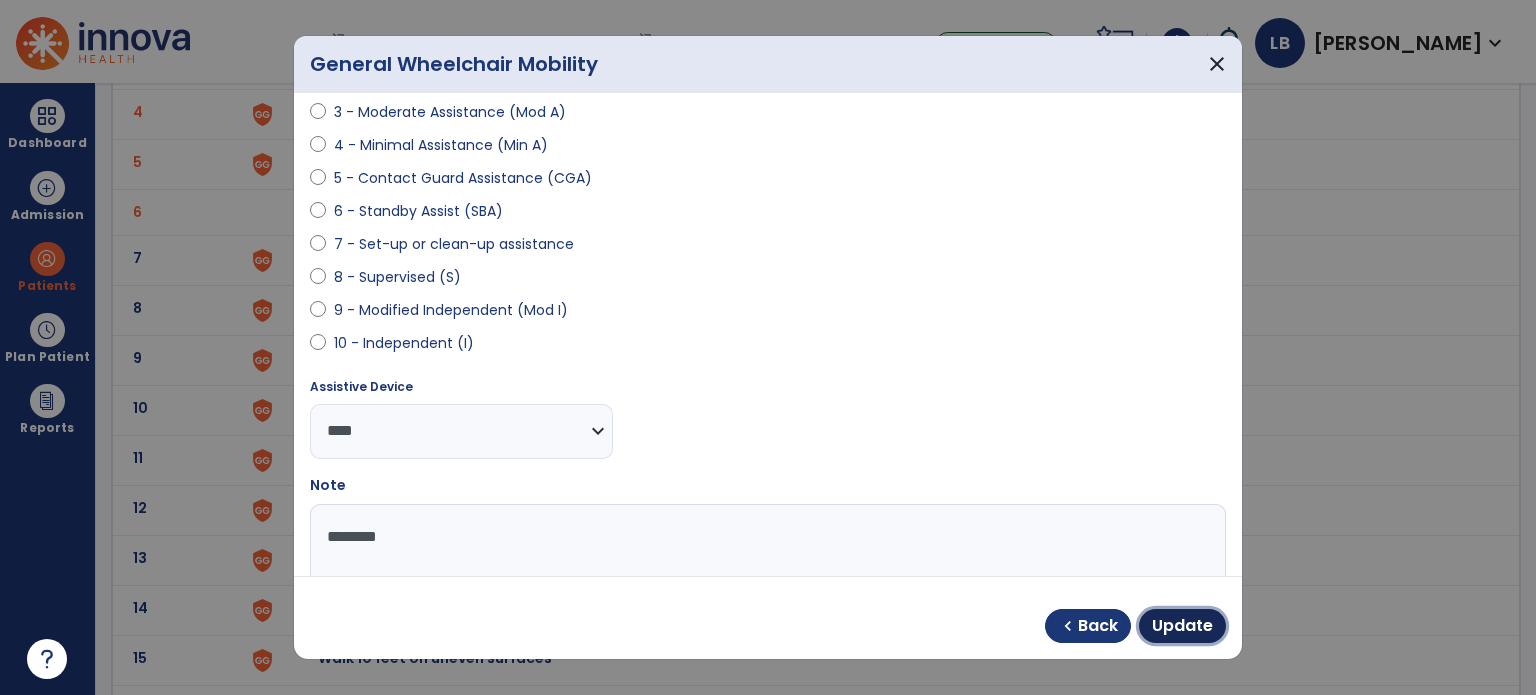 click on "Update" at bounding box center [1182, 626] 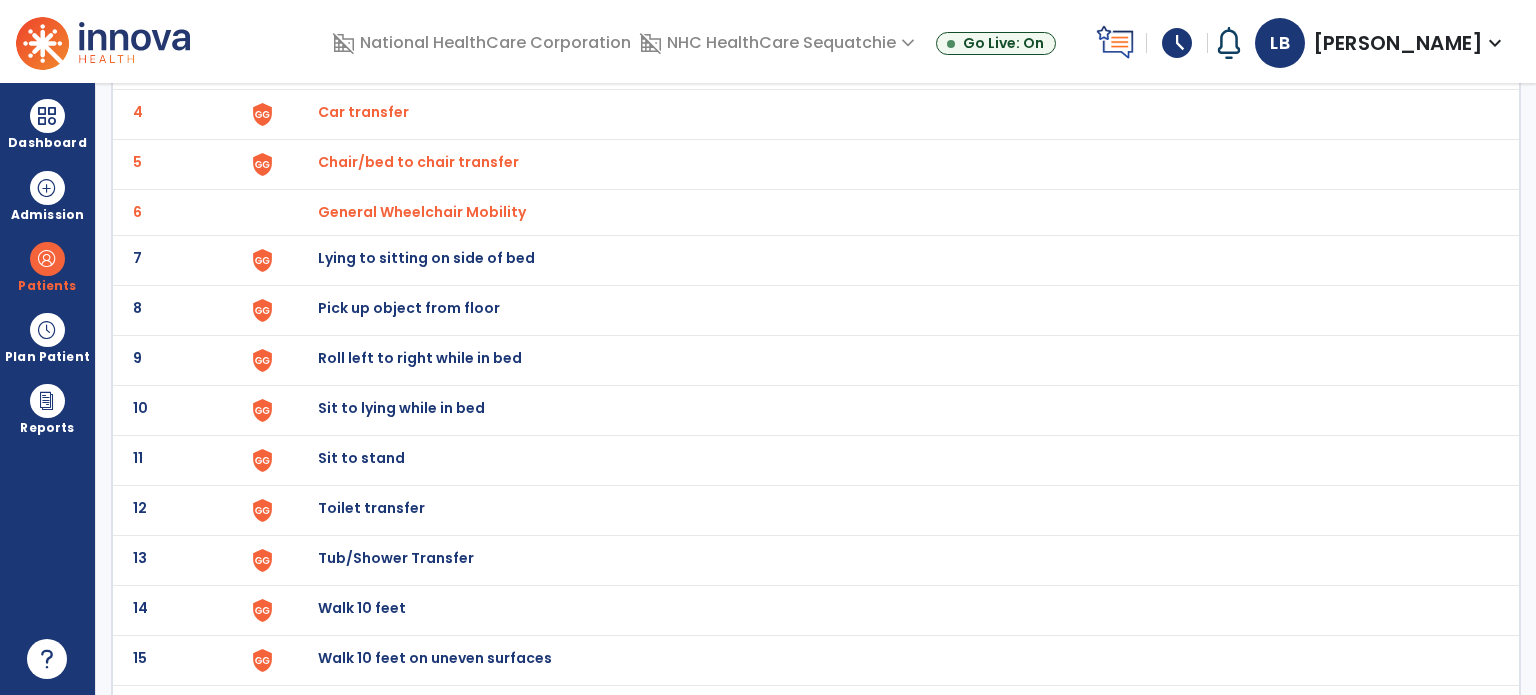 click on "Lying to sitting on side of bed" at bounding box center [364, -38] 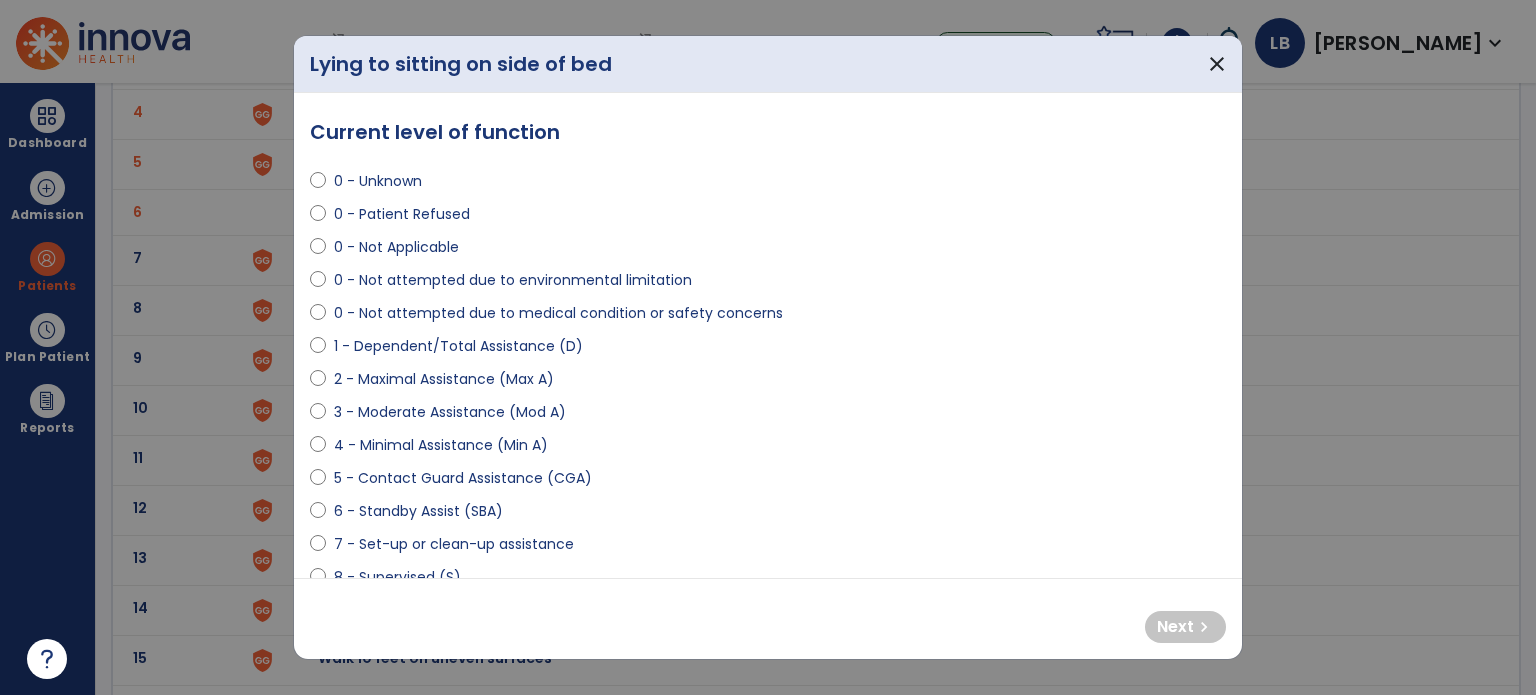 click on "3 - Moderate Assistance (Mod A)" at bounding box center (450, 412) 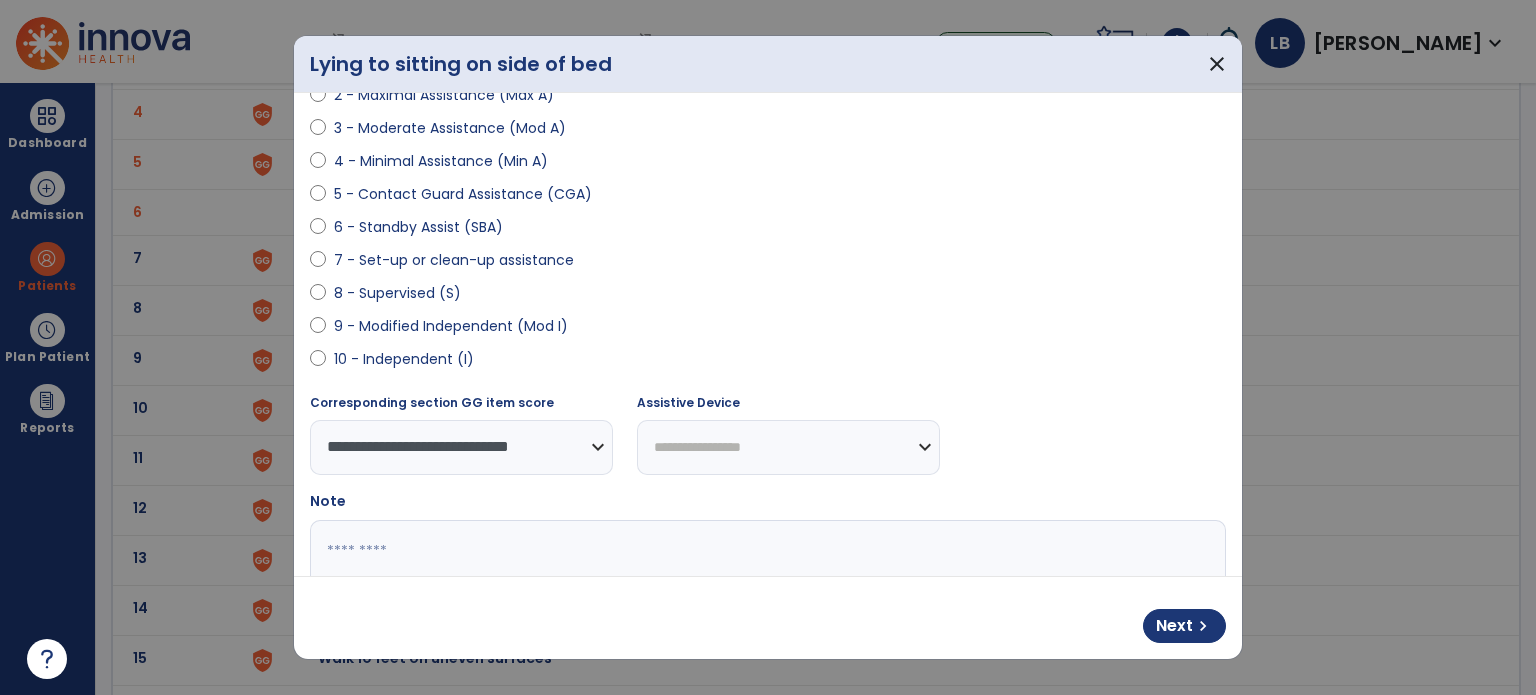 scroll, scrollTop: 300, scrollLeft: 0, axis: vertical 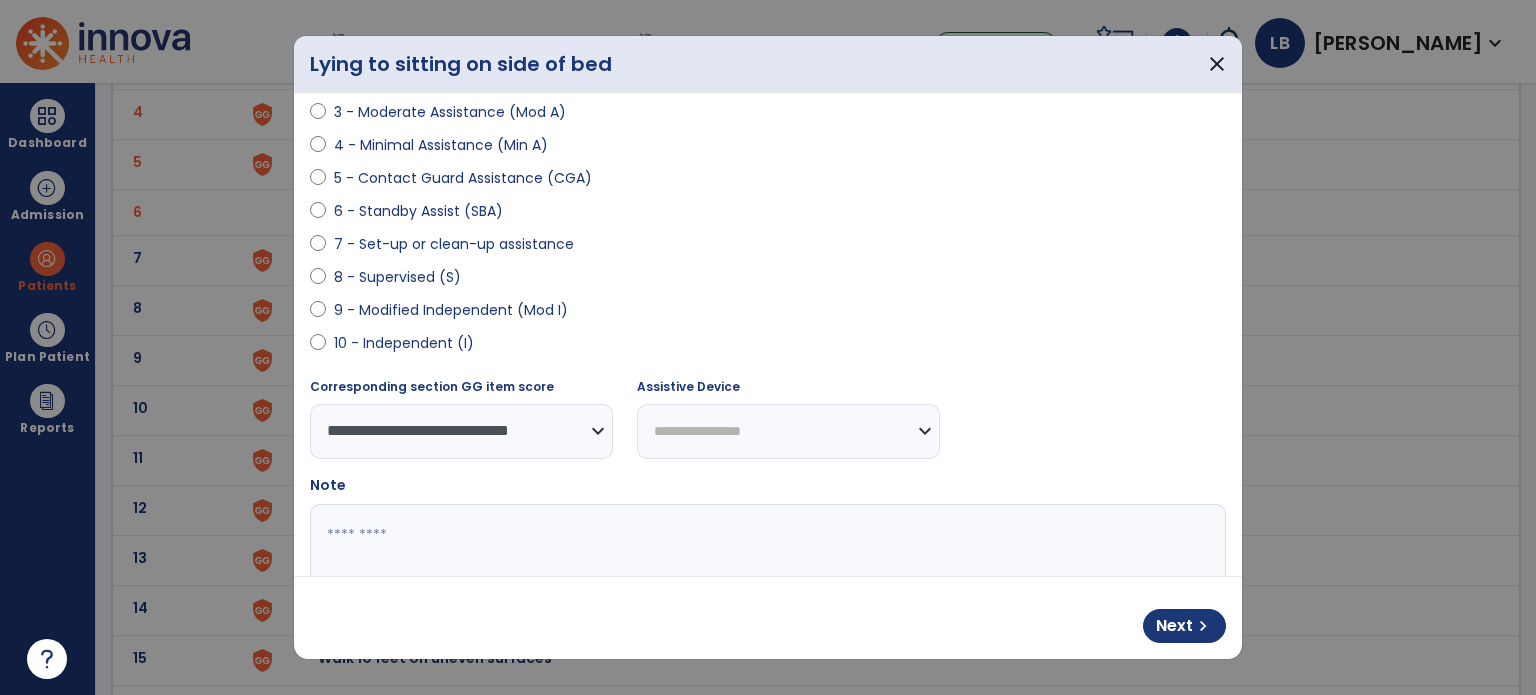 click on "**********" at bounding box center [788, 431] 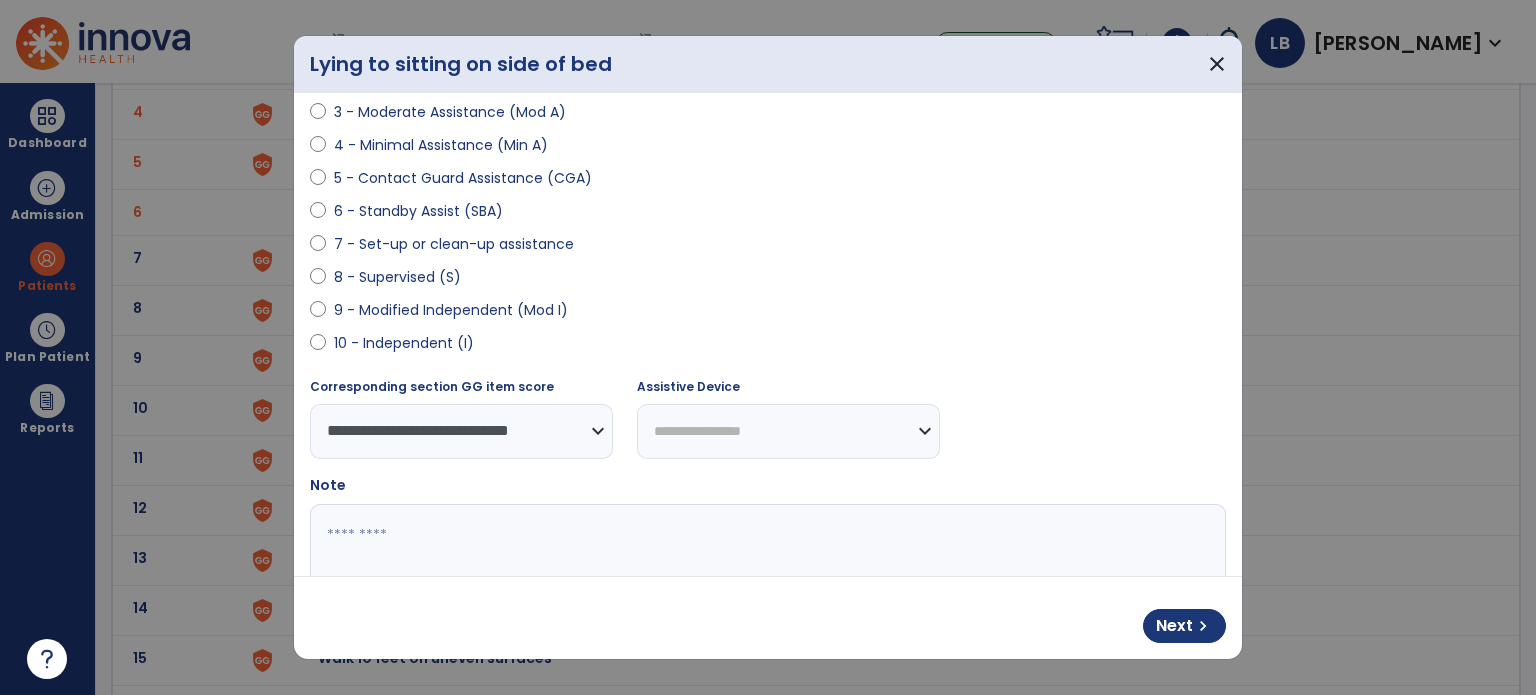 select on "*********" 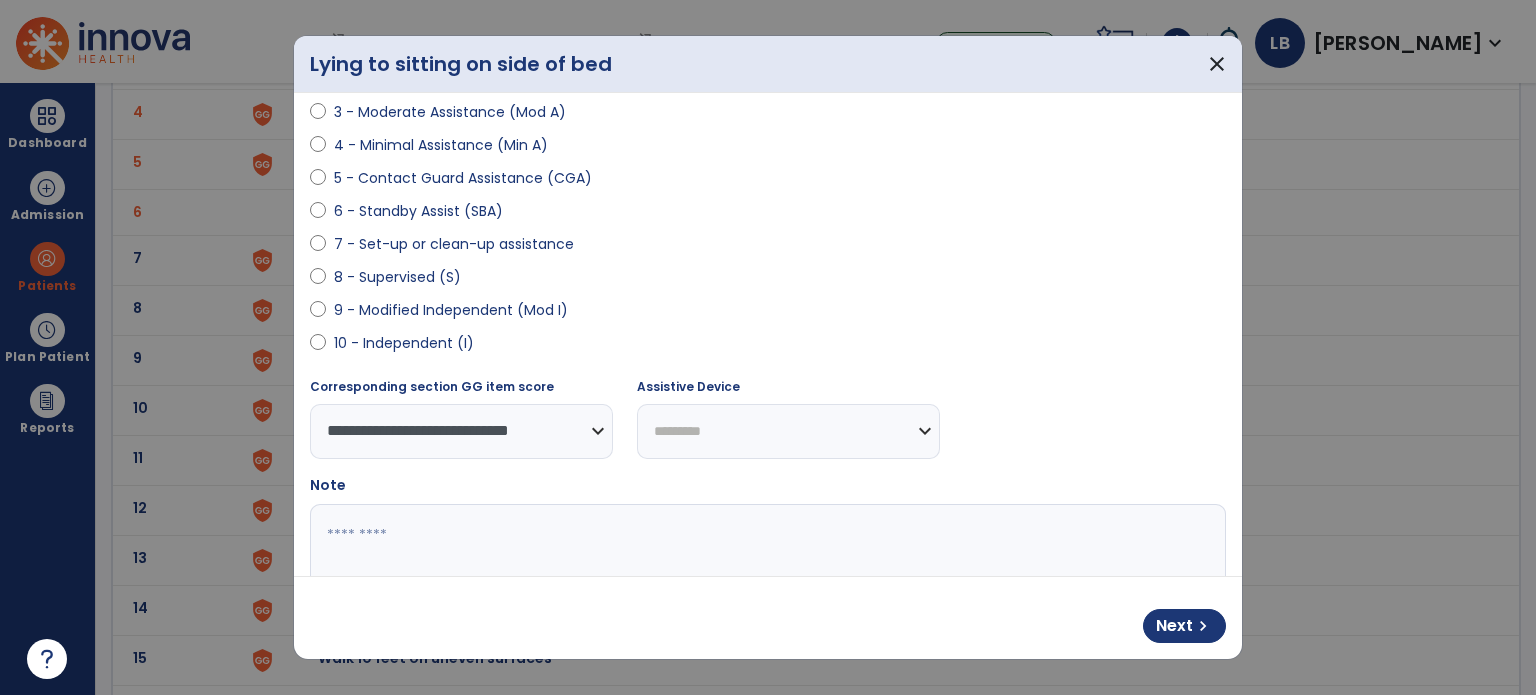 click on "**********" at bounding box center (788, 431) 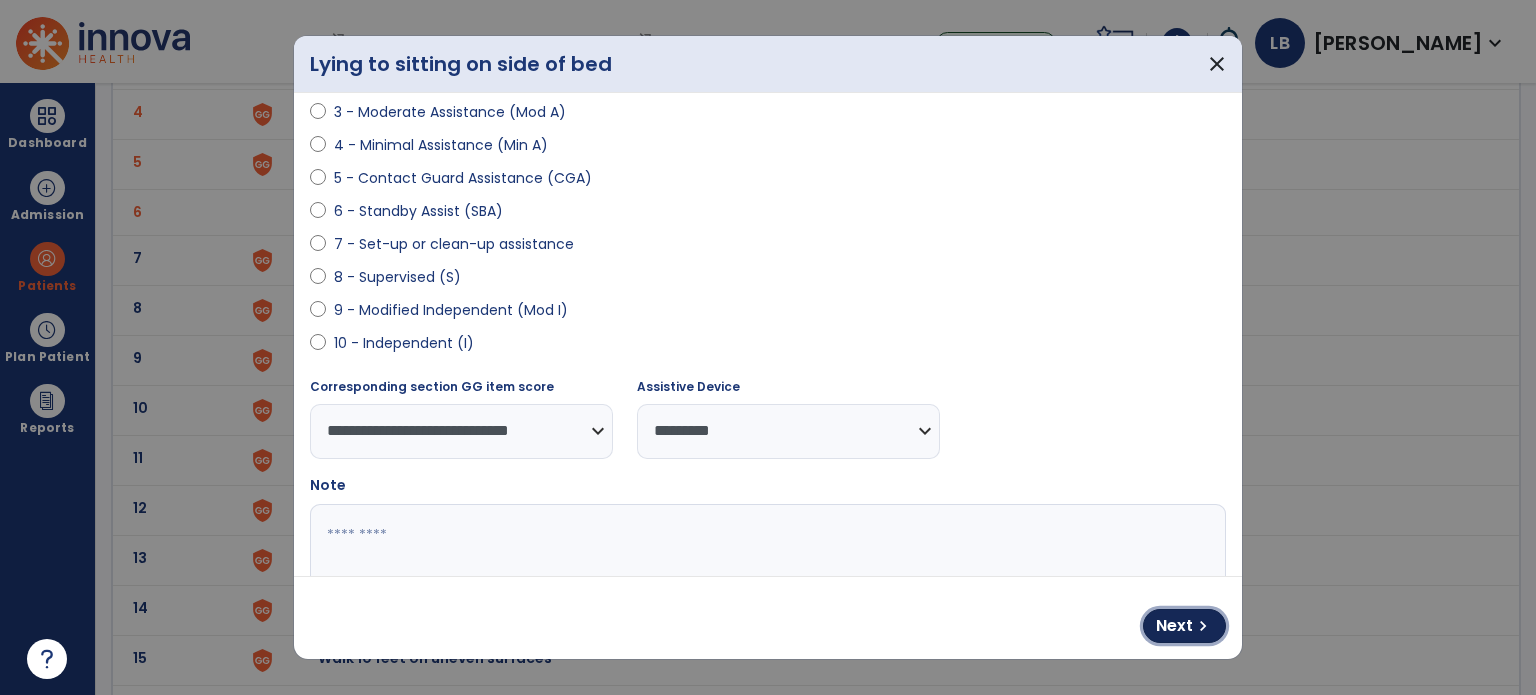 click on "Next" at bounding box center [1174, 626] 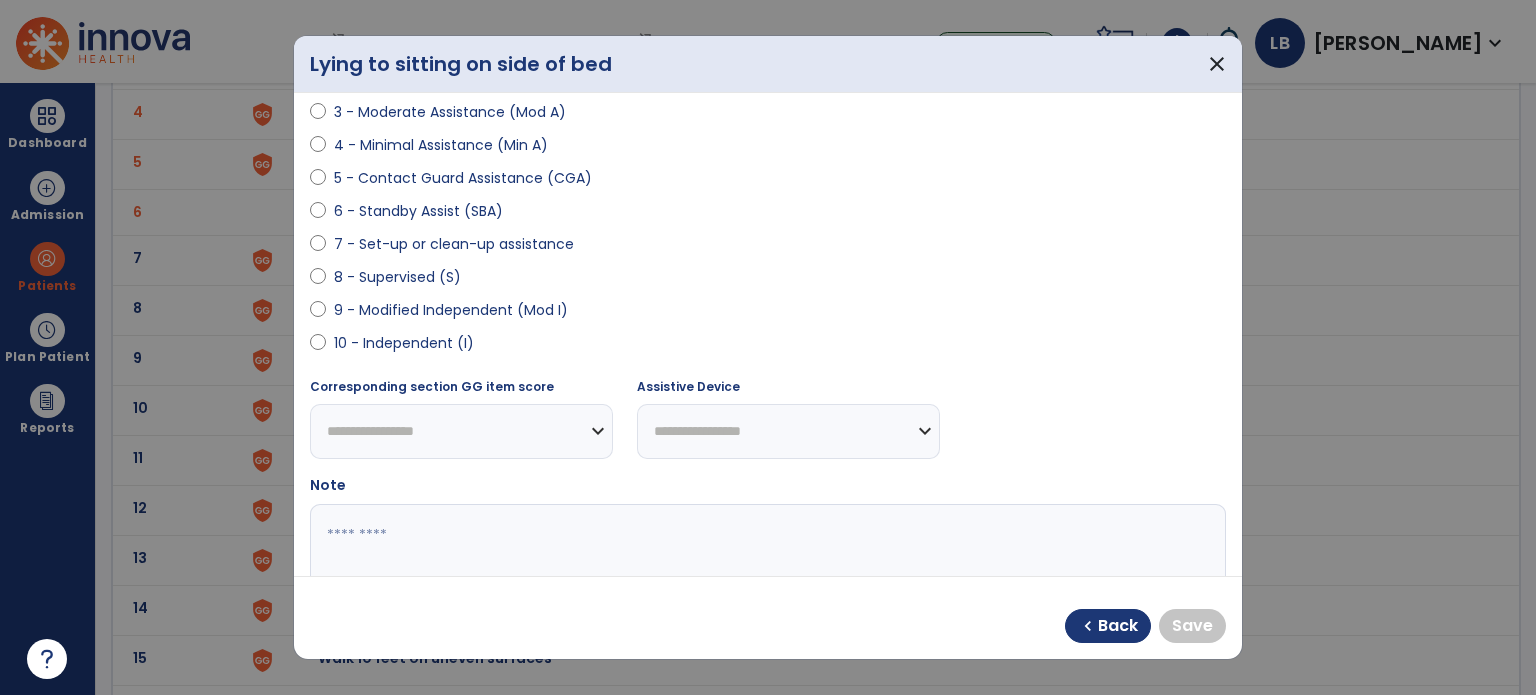 click on "9 - Modified Independent (Mod I)" at bounding box center [451, 310] 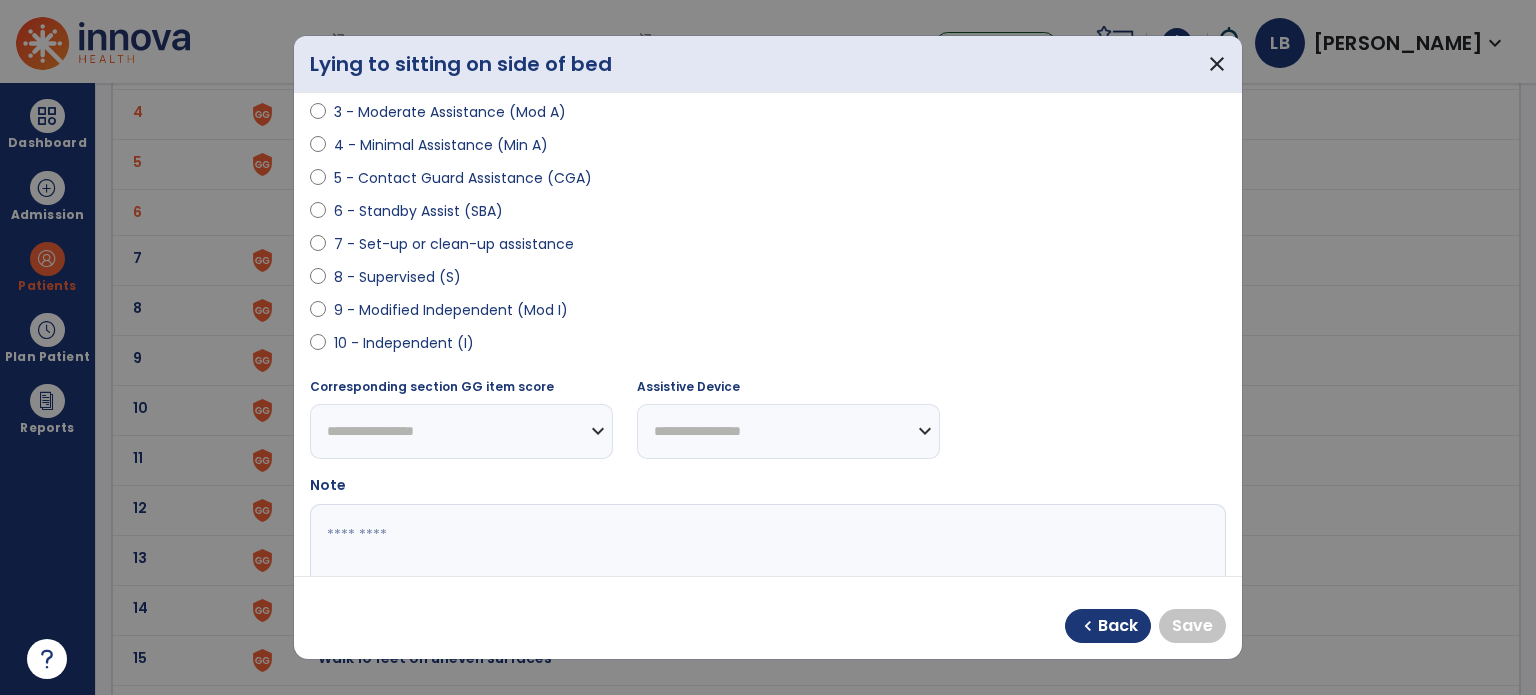 select on "**********" 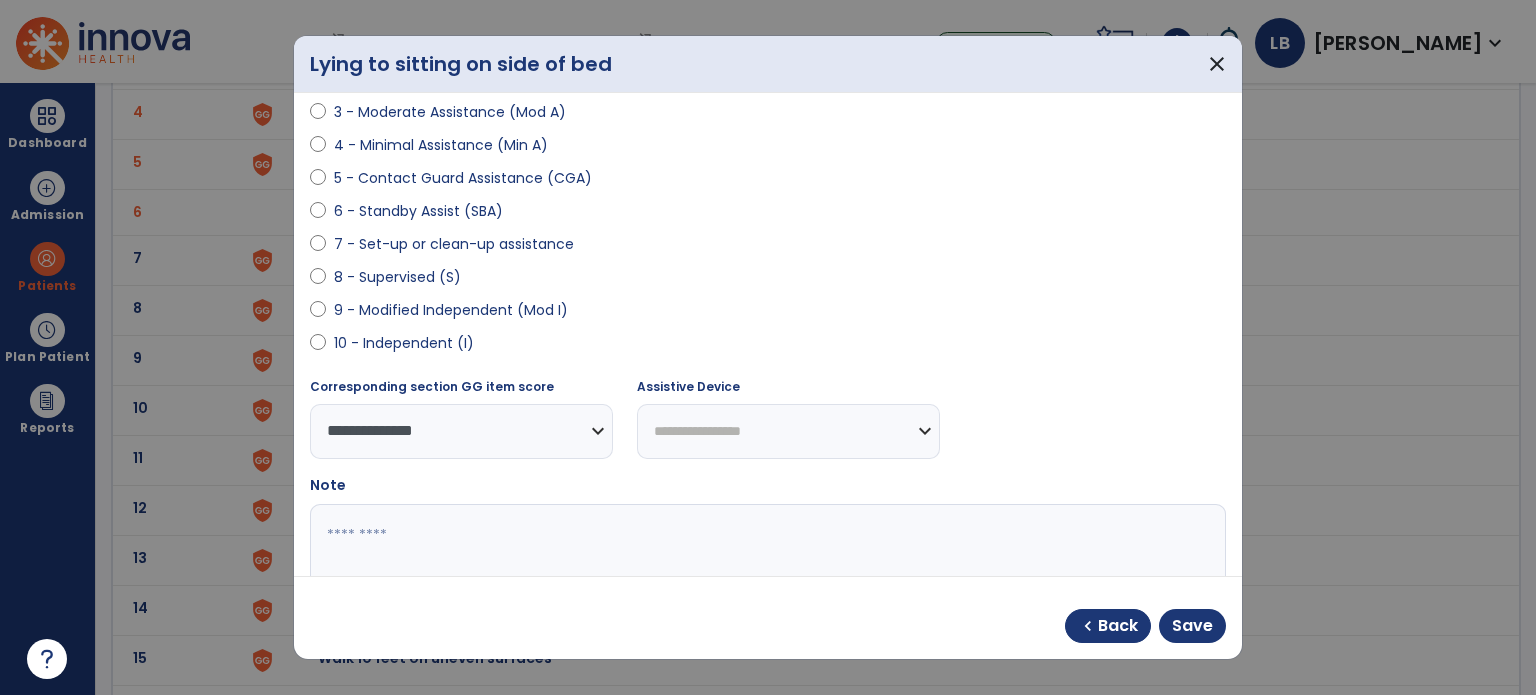 click on "**********" at bounding box center (788, 431) 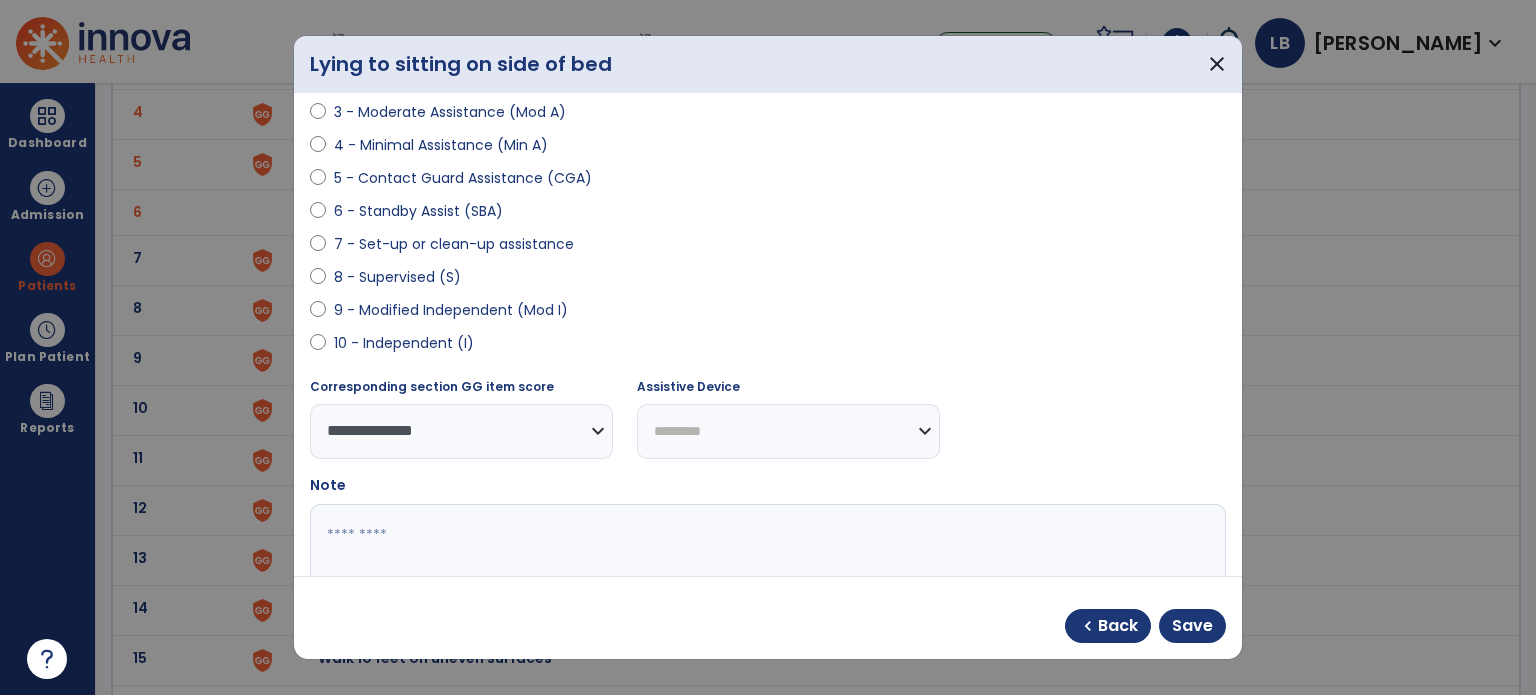 click on "**********" at bounding box center (788, 431) 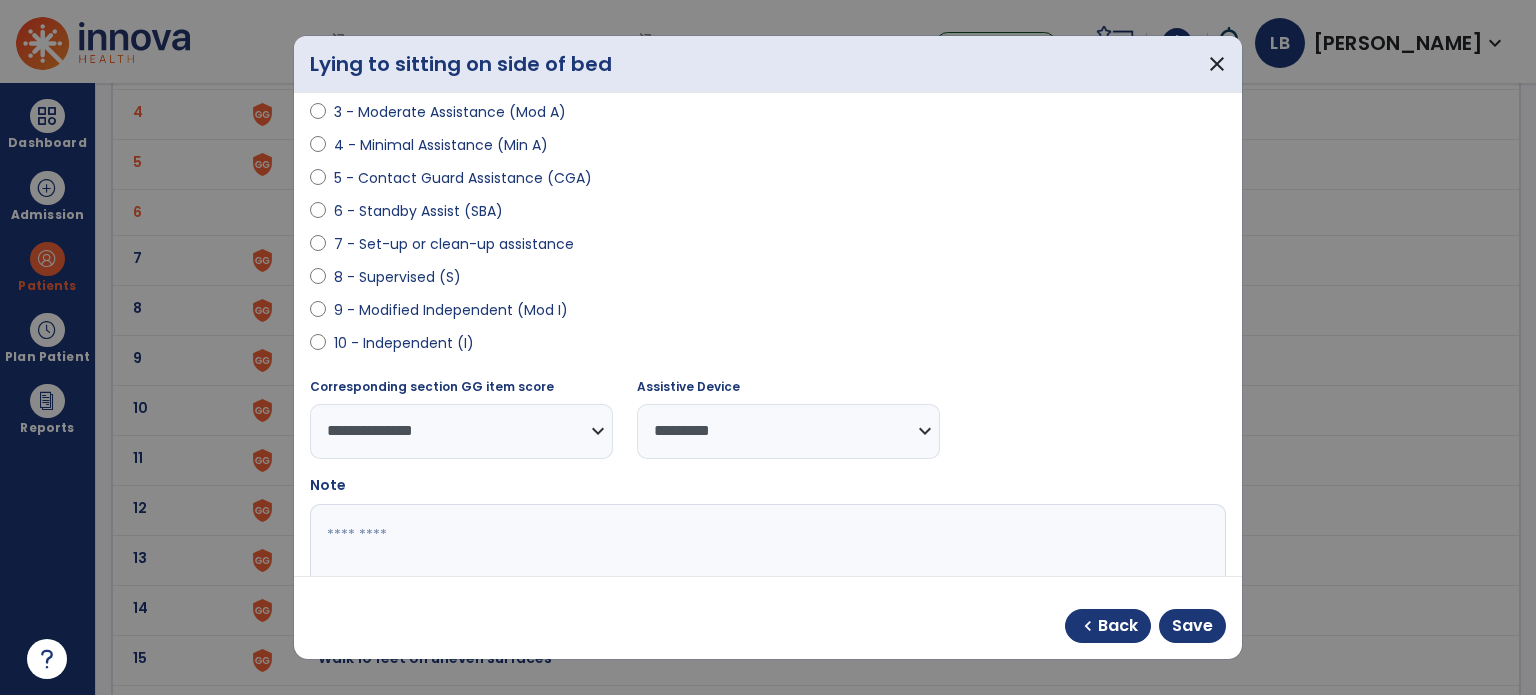 click at bounding box center (766, 579) 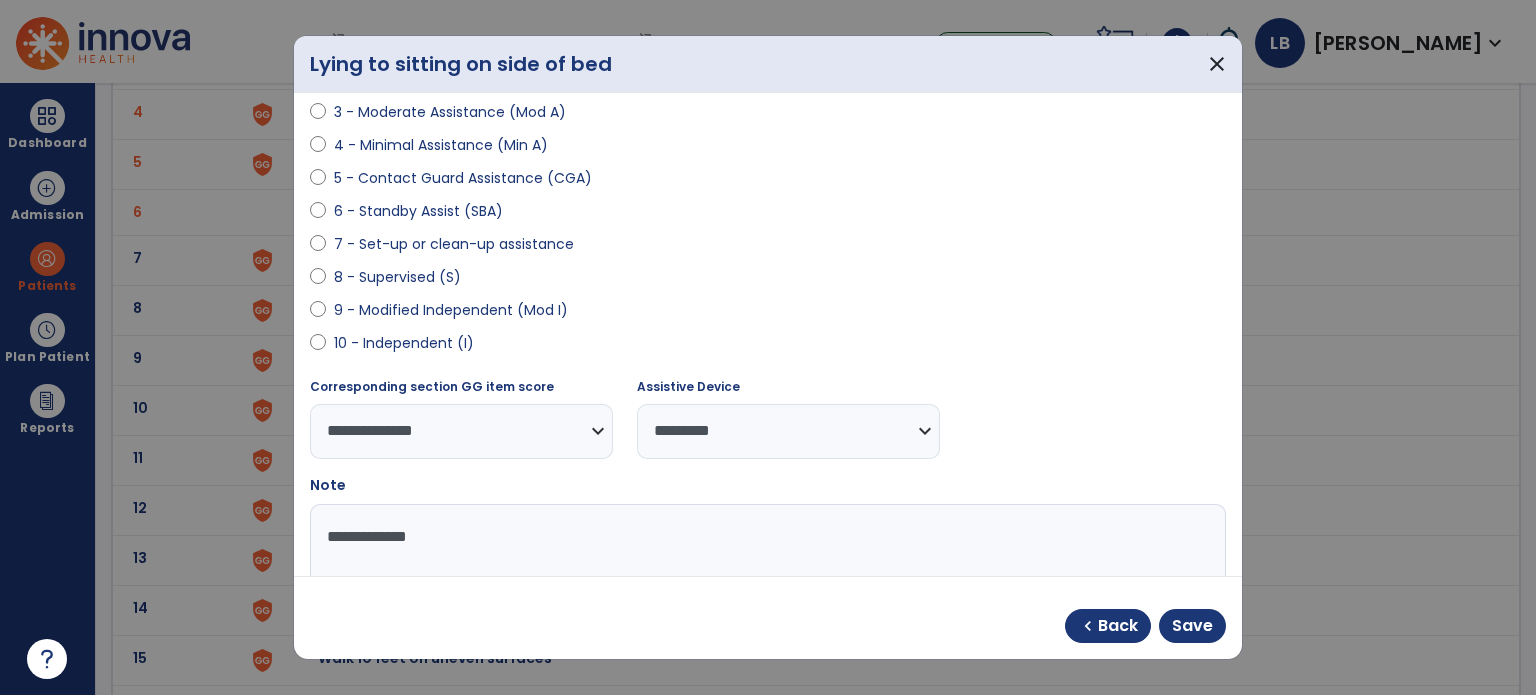type on "**********" 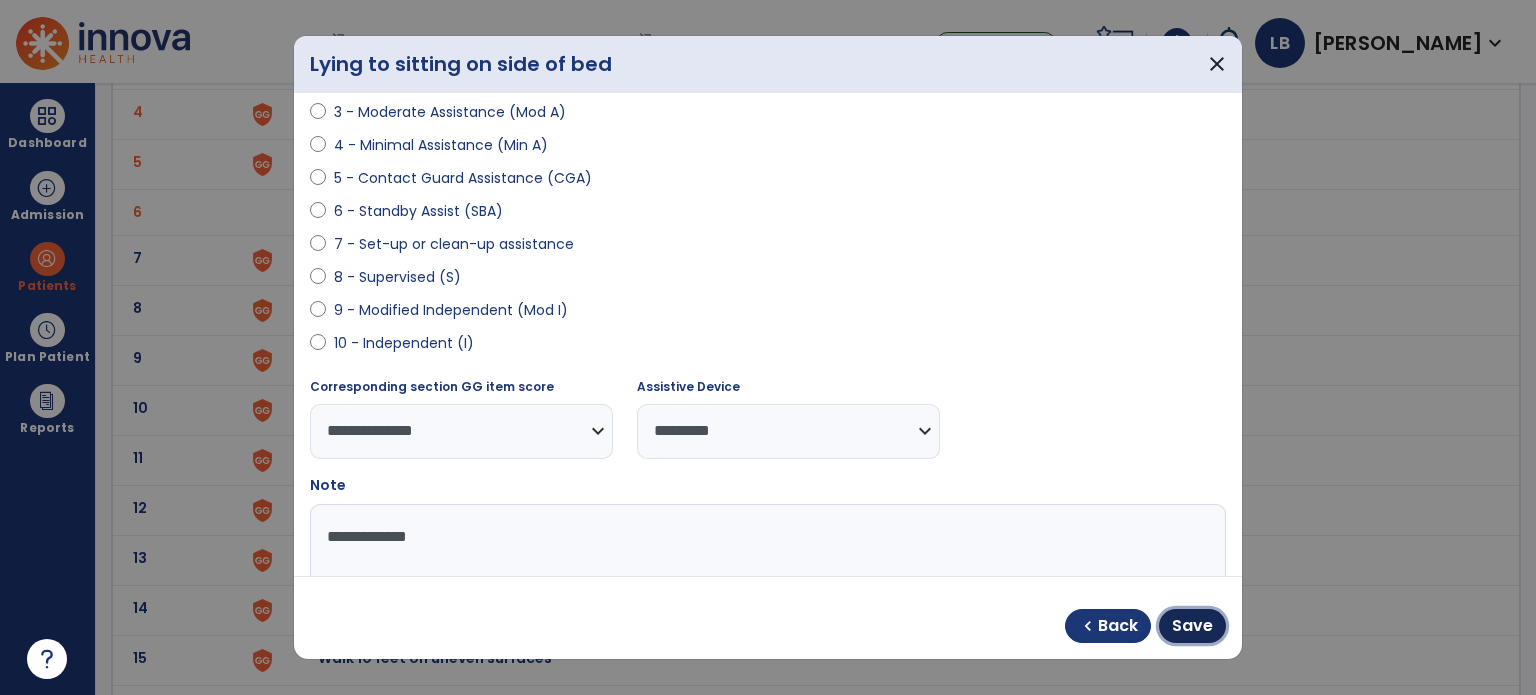 click on "Save" at bounding box center (1192, 626) 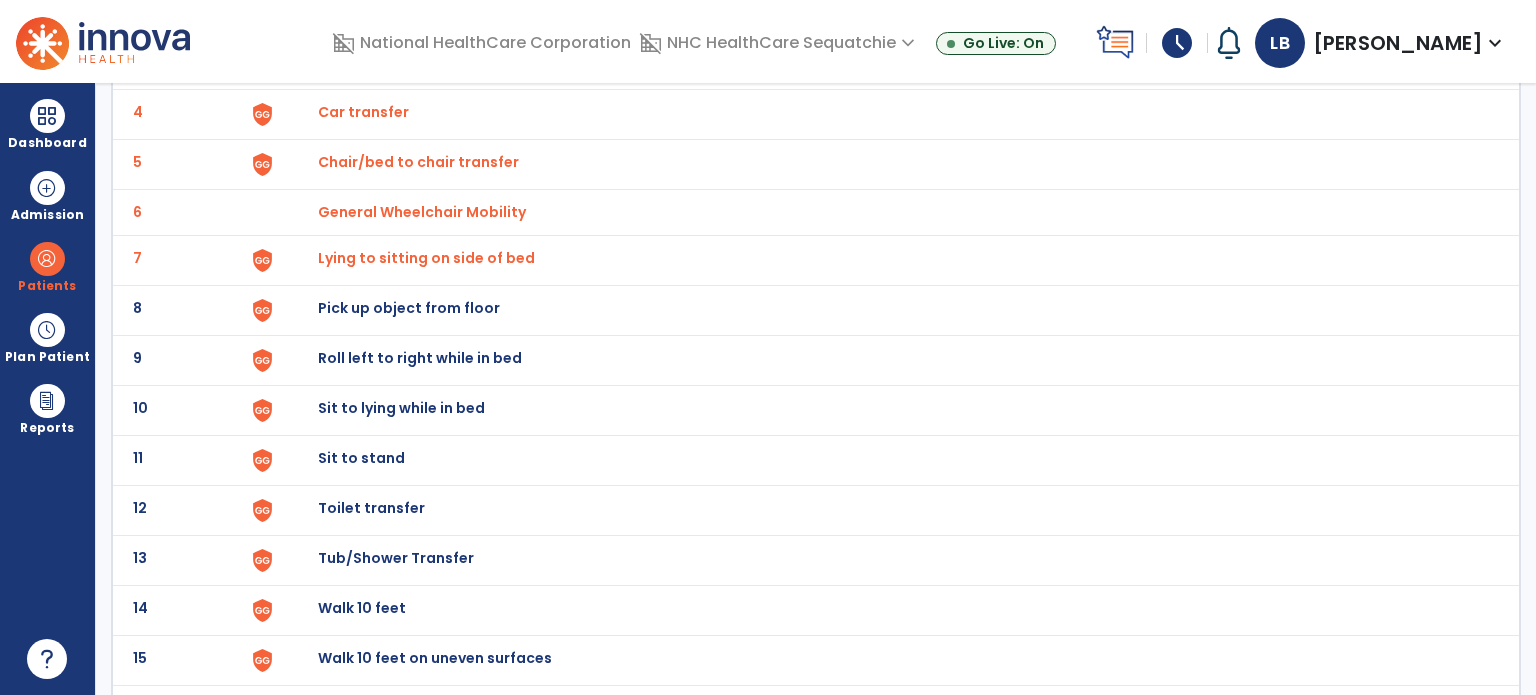 click on "8 Pick up object from floor" 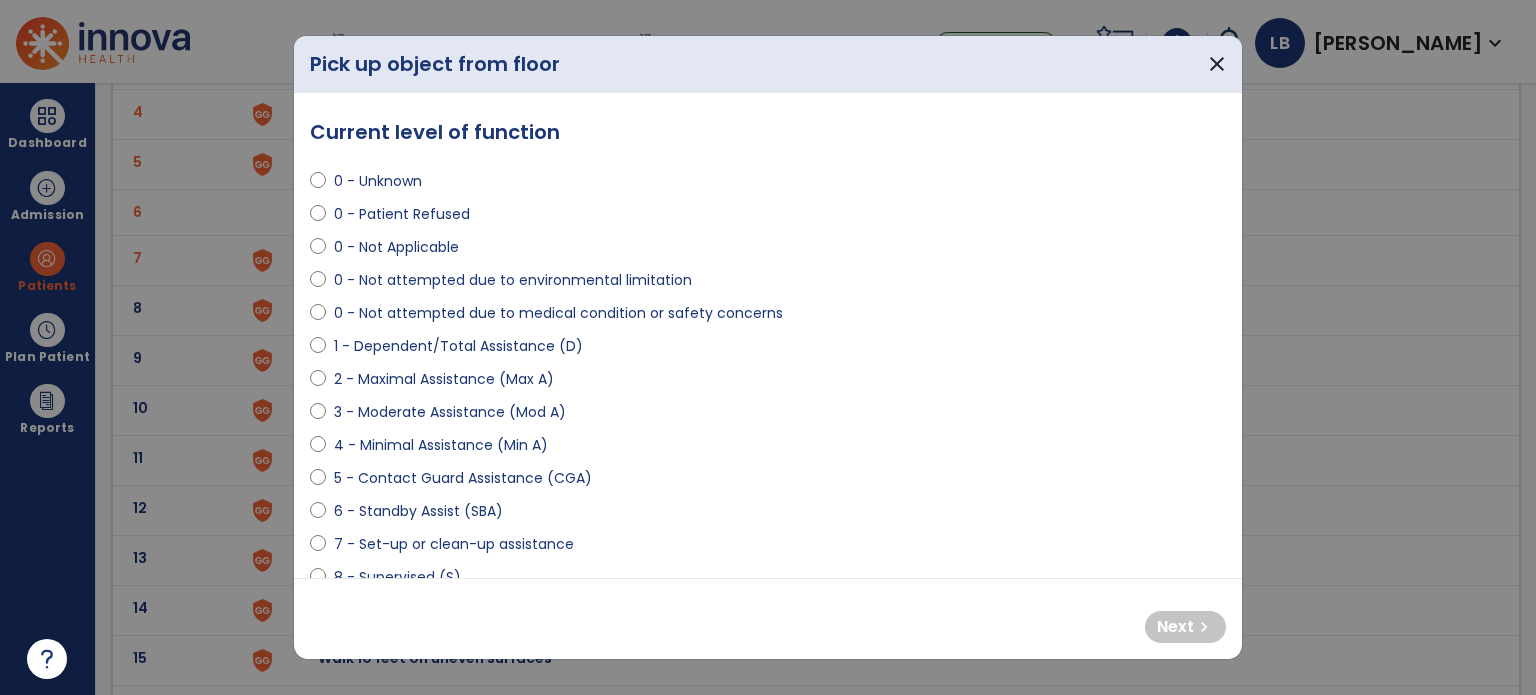 select on "**********" 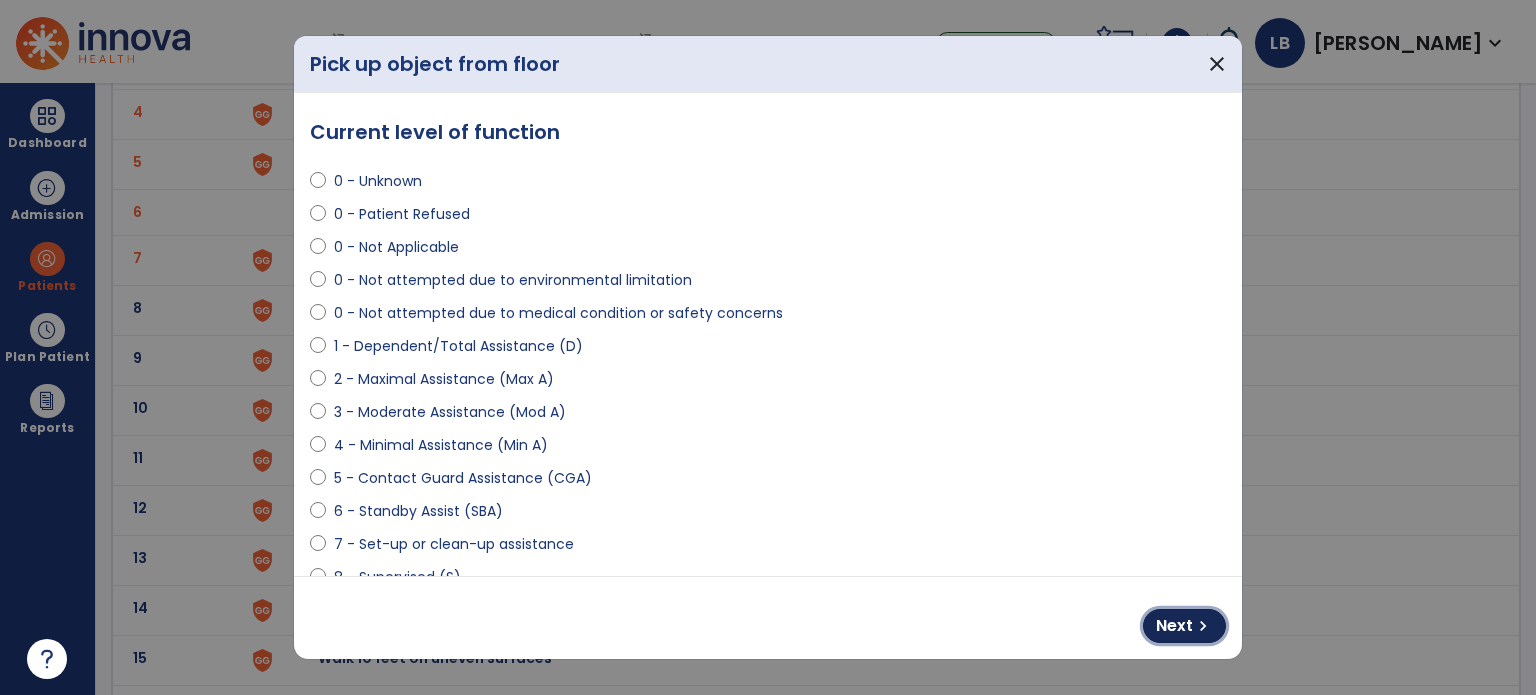 click on "Next" at bounding box center [1174, 626] 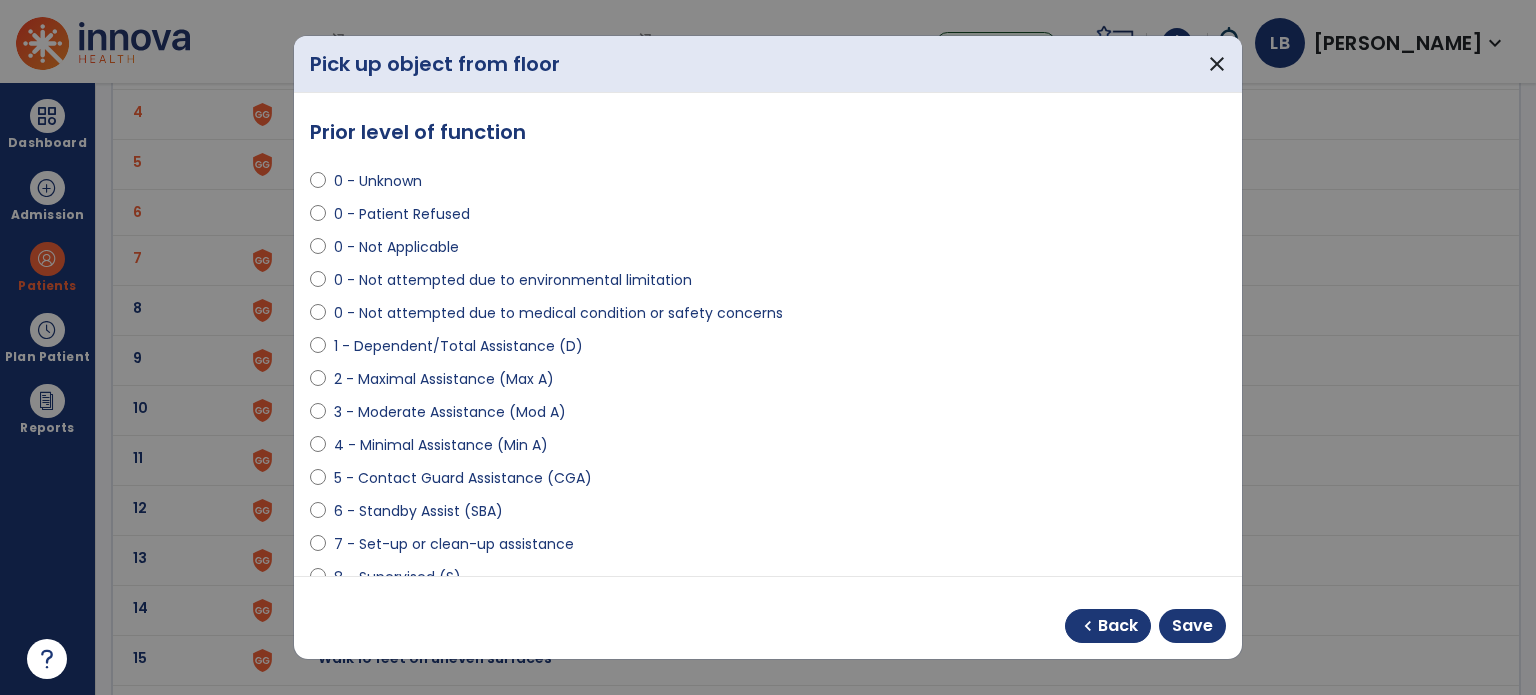 click on "5 - Contact Guard Assistance (CGA)" at bounding box center [463, 478] 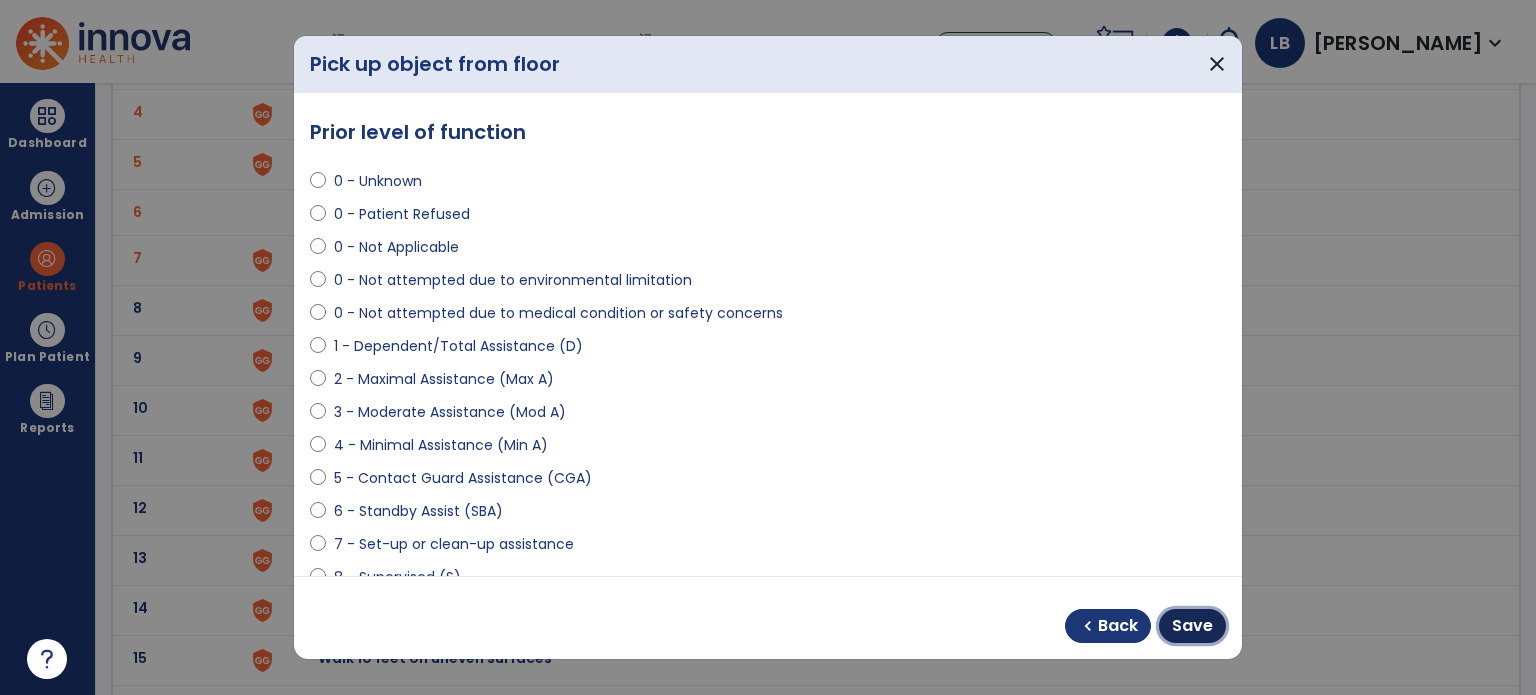 click on "Save" at bounding box center [1192, 626] 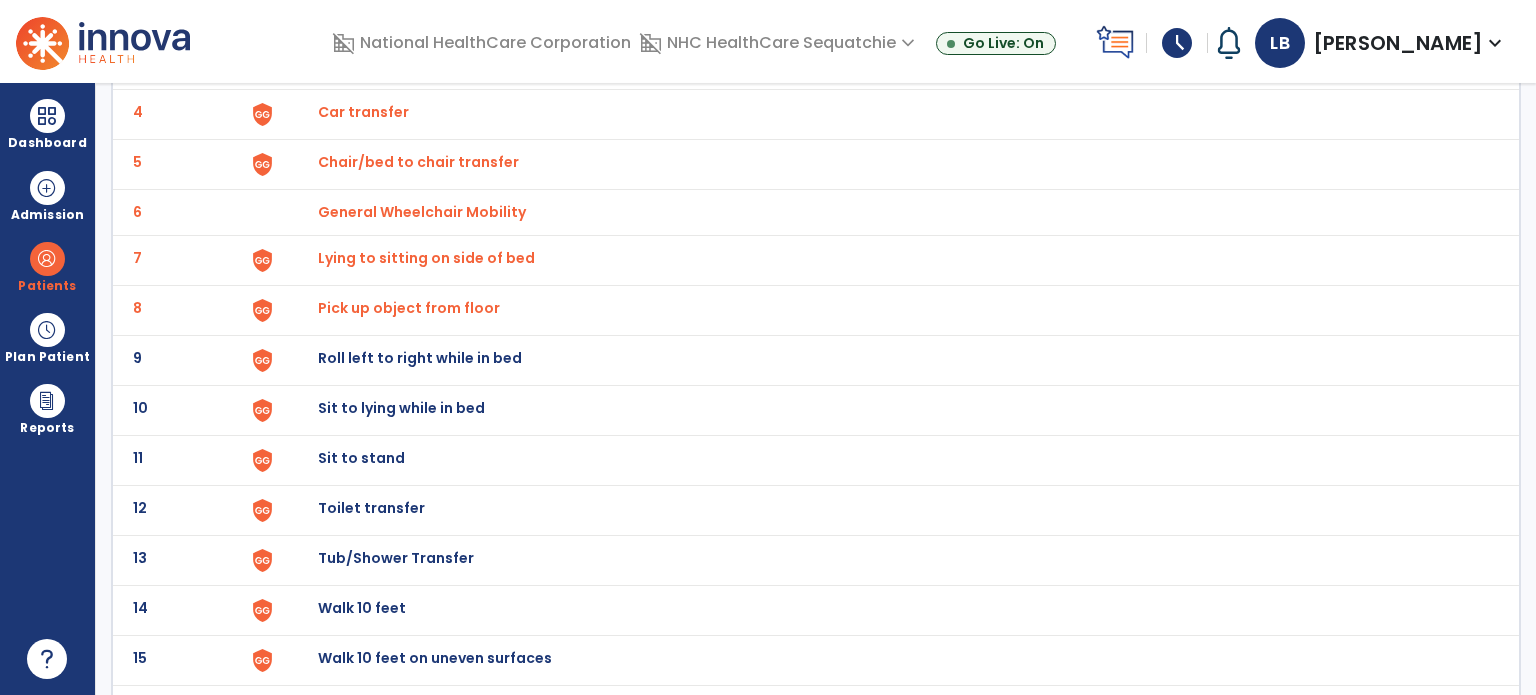 click on "Roll left to right while in bed" at bounding box center [364, -38] 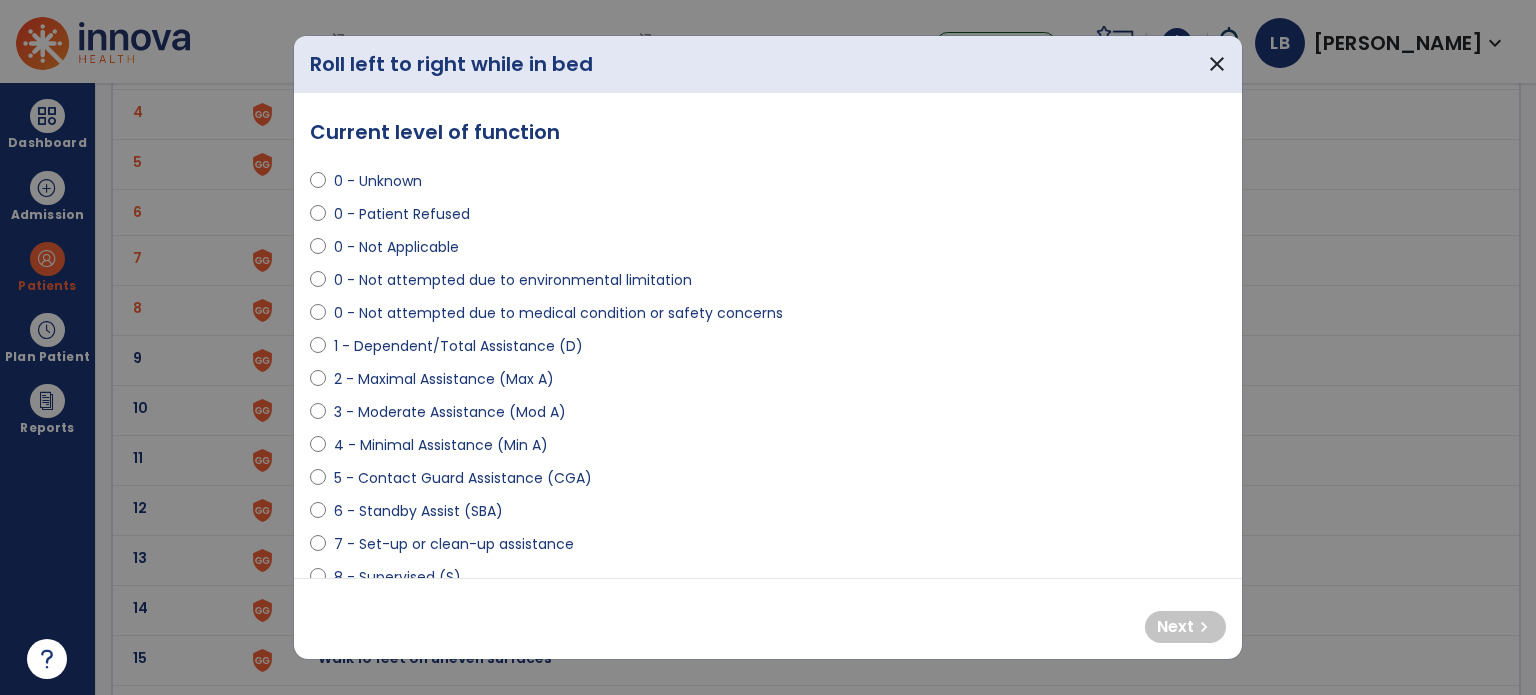 click on "4 - Minimal Assistance (Min A)" at bounding box center (441, 445) 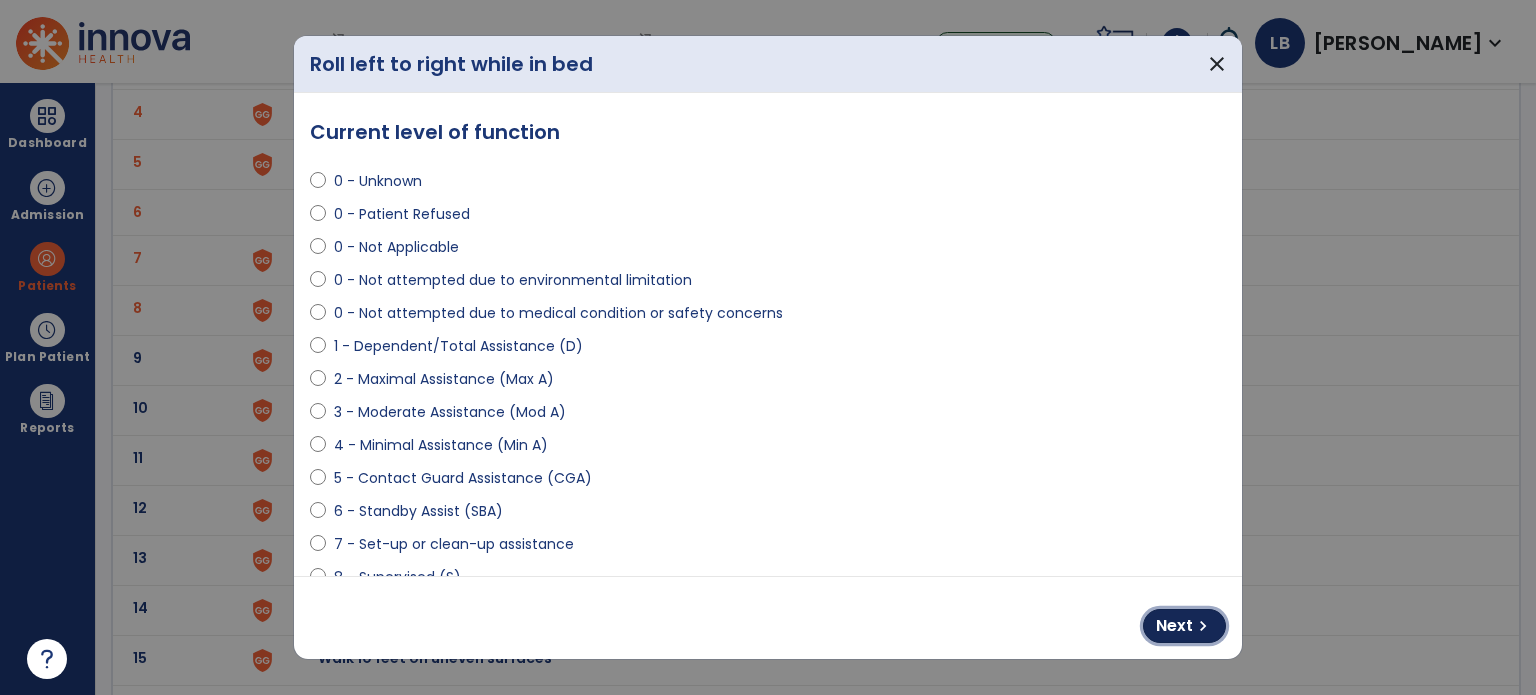 click on "chevron_right" at bounding box center [1203, 626] 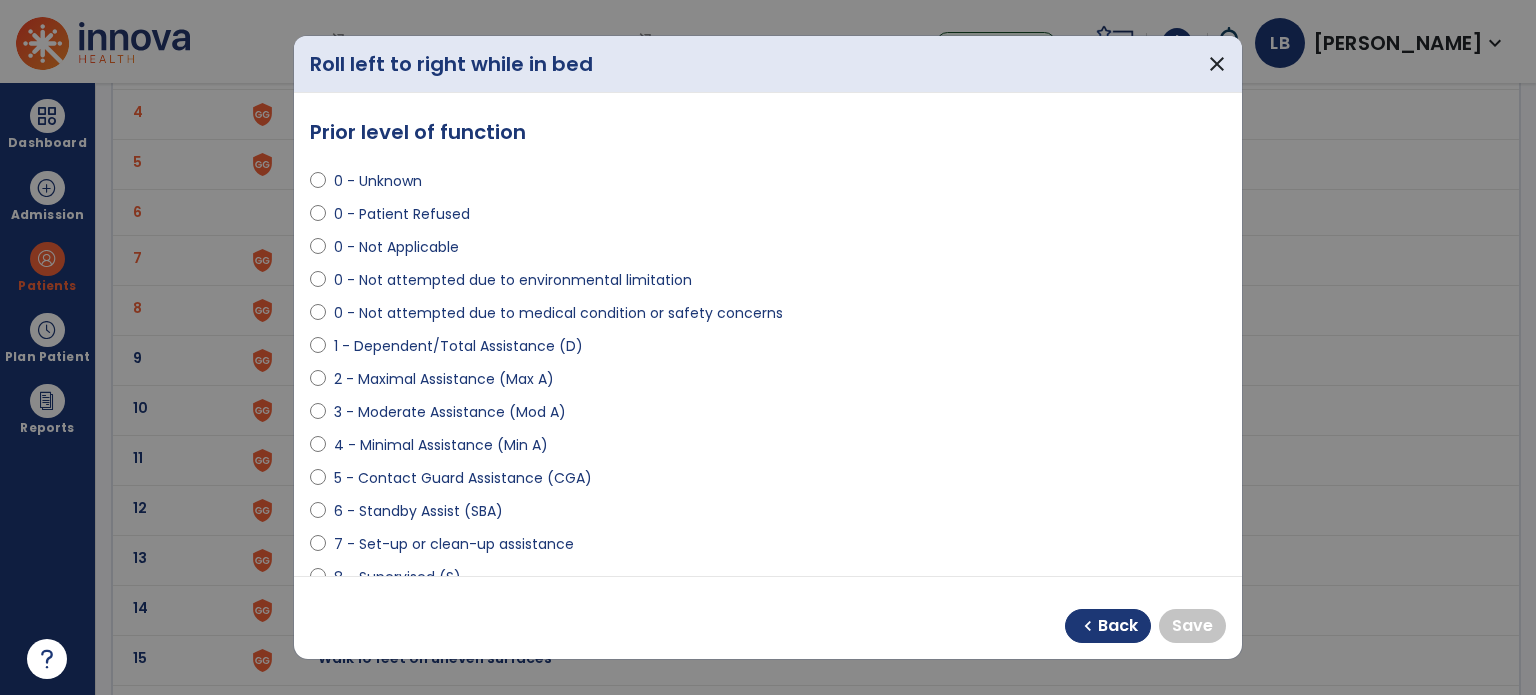 scroll, scrollTop: 100, scrollLeft: 0, axis: vertical 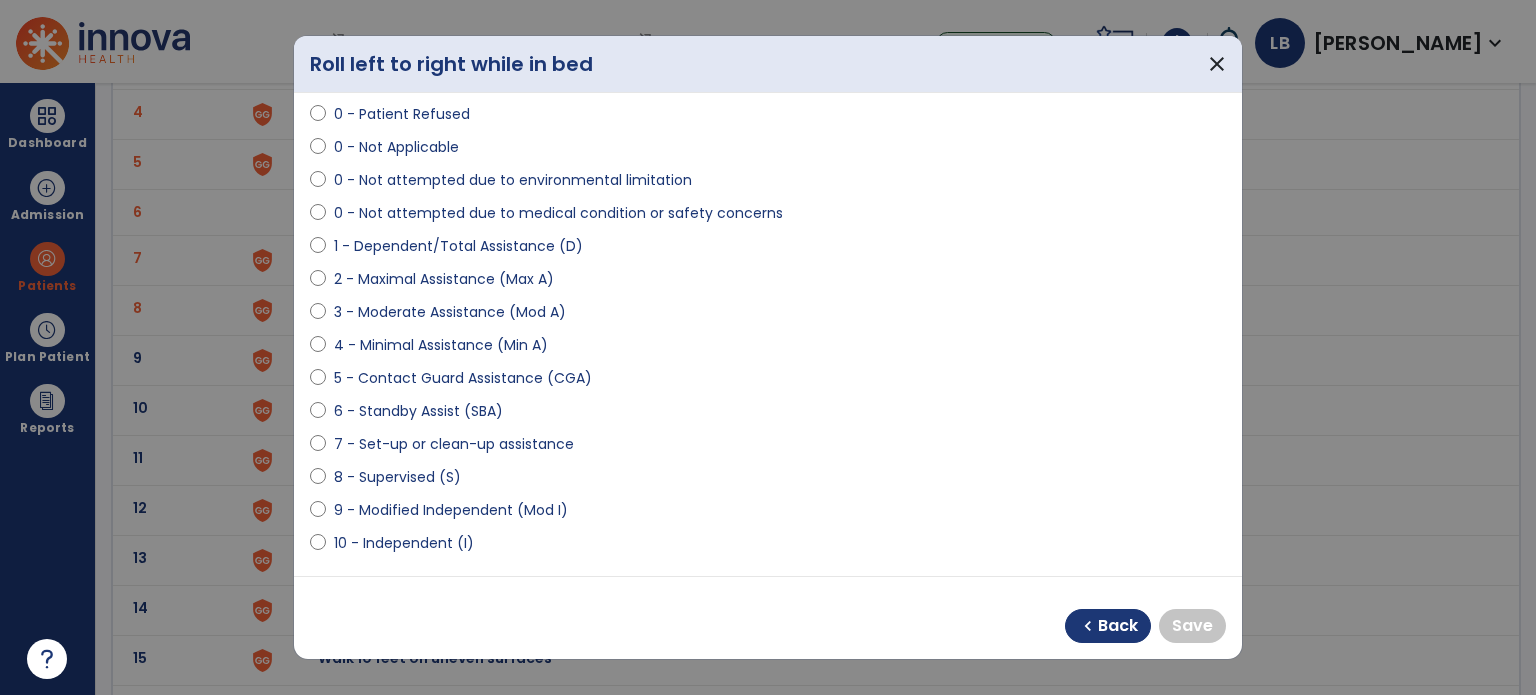 click on "9 - Modified Independent (Mod I)" at bounding box center (451, 510) 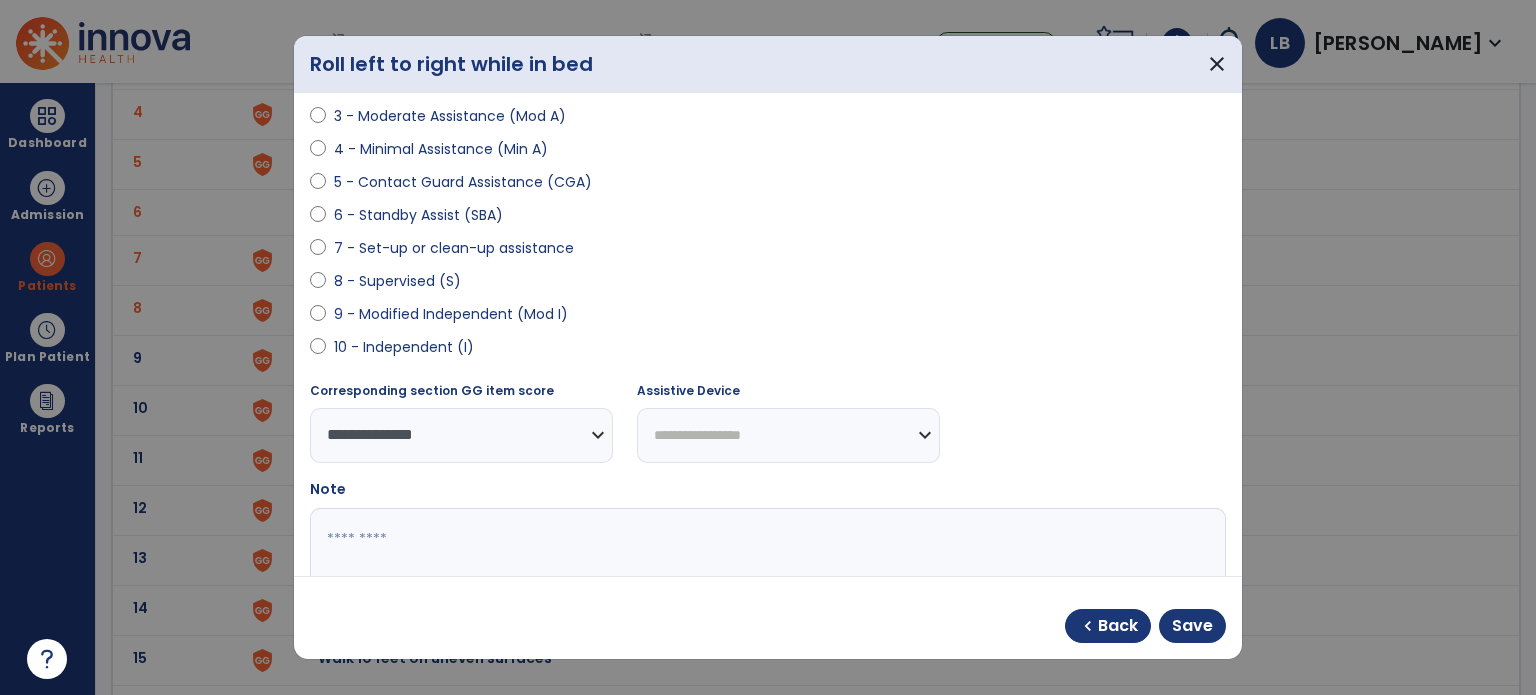 scroll, scrollTop: 300, scrollLeft: 0, axis: vertical 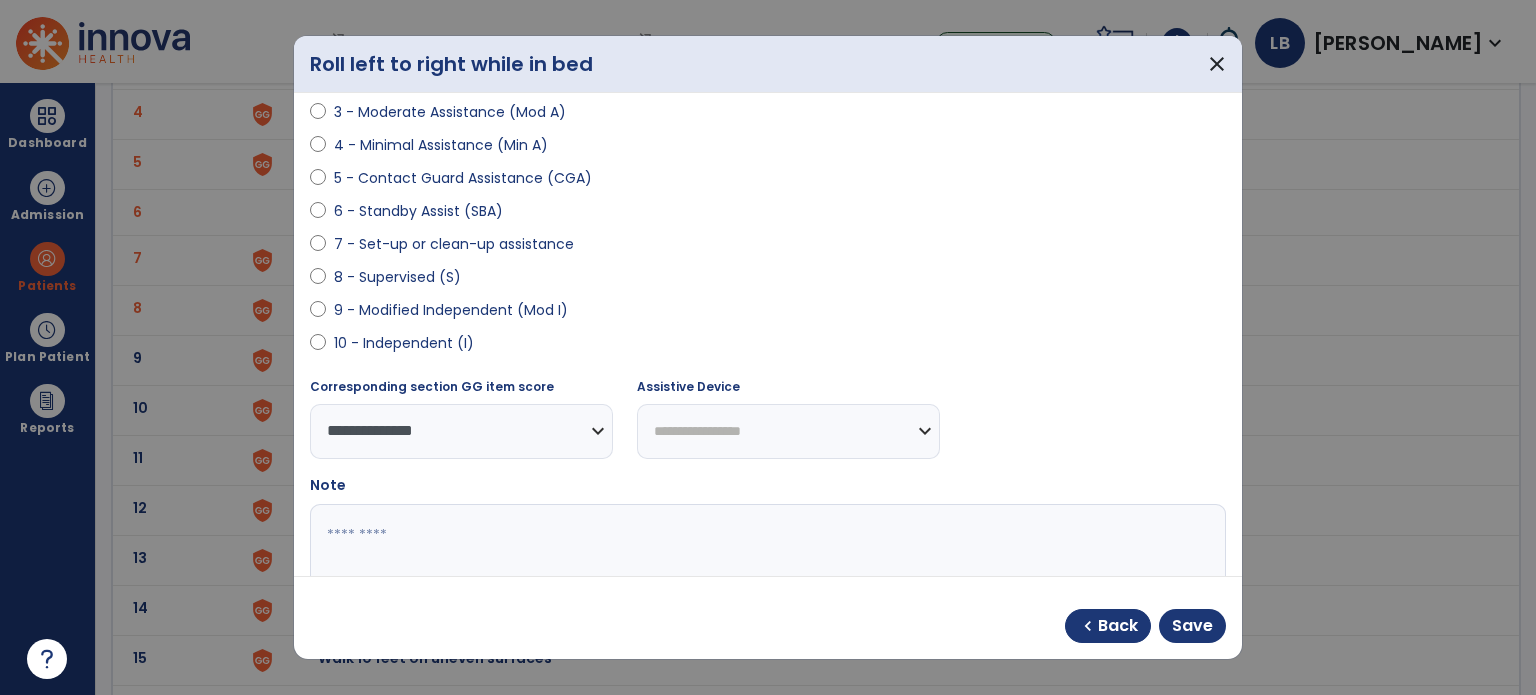 click on "**********" at bounding box center [788, 431] 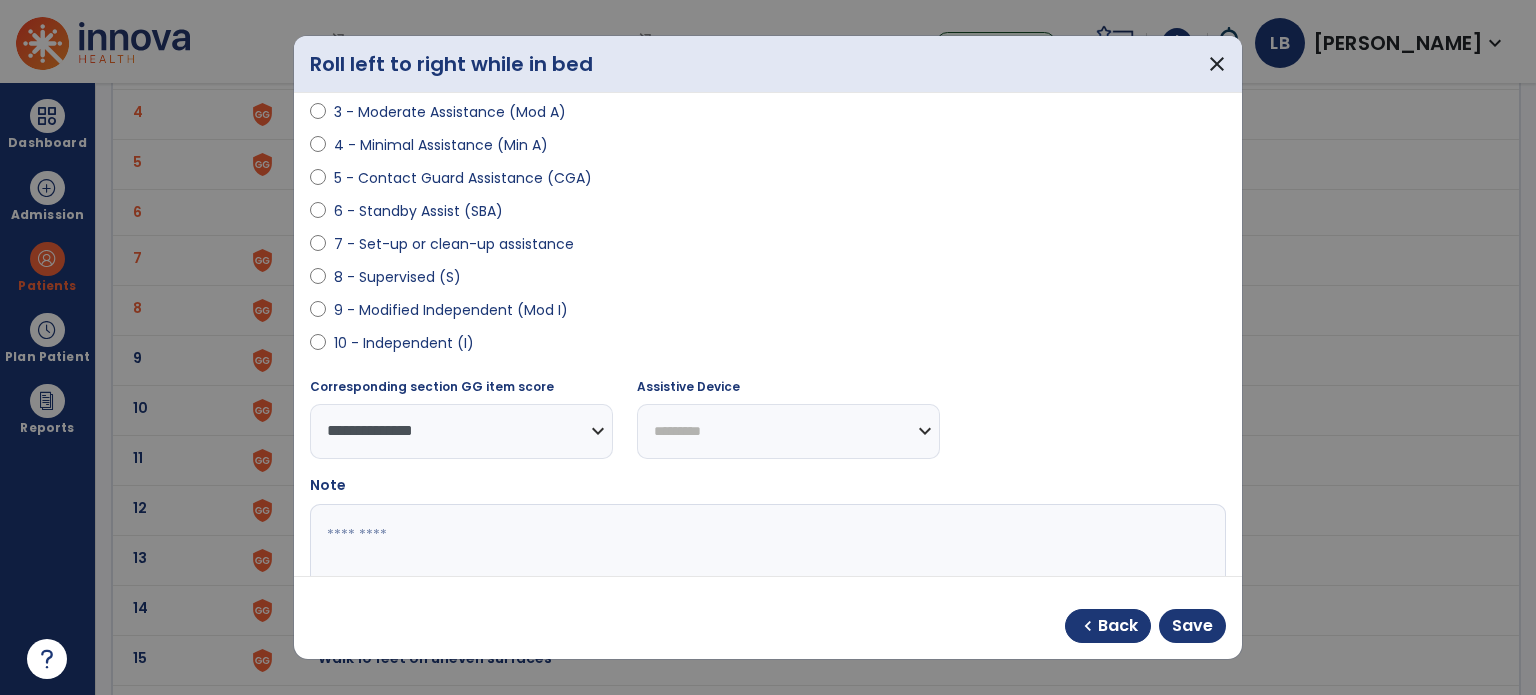 click on "**********" at bounding box center (788, 431) 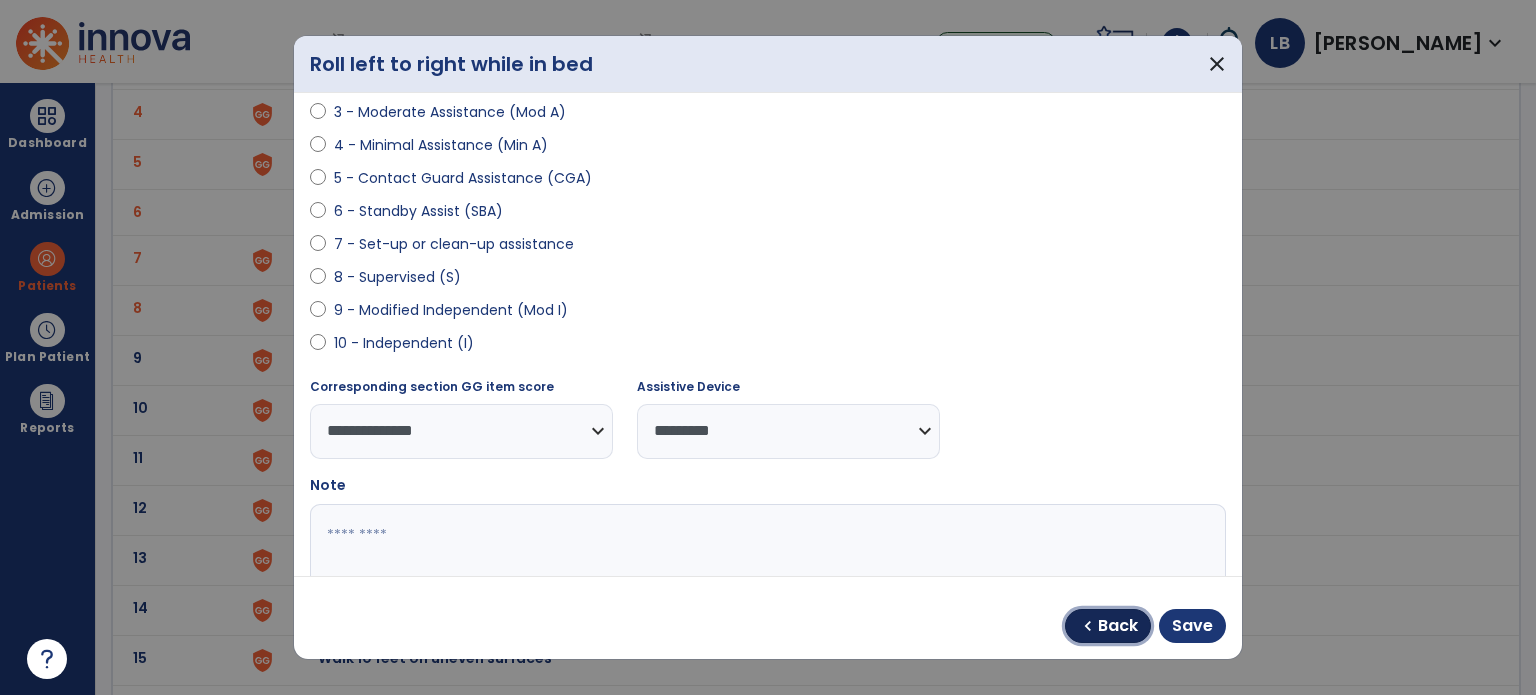 click on "Back" at bounding box center (1118, 626) 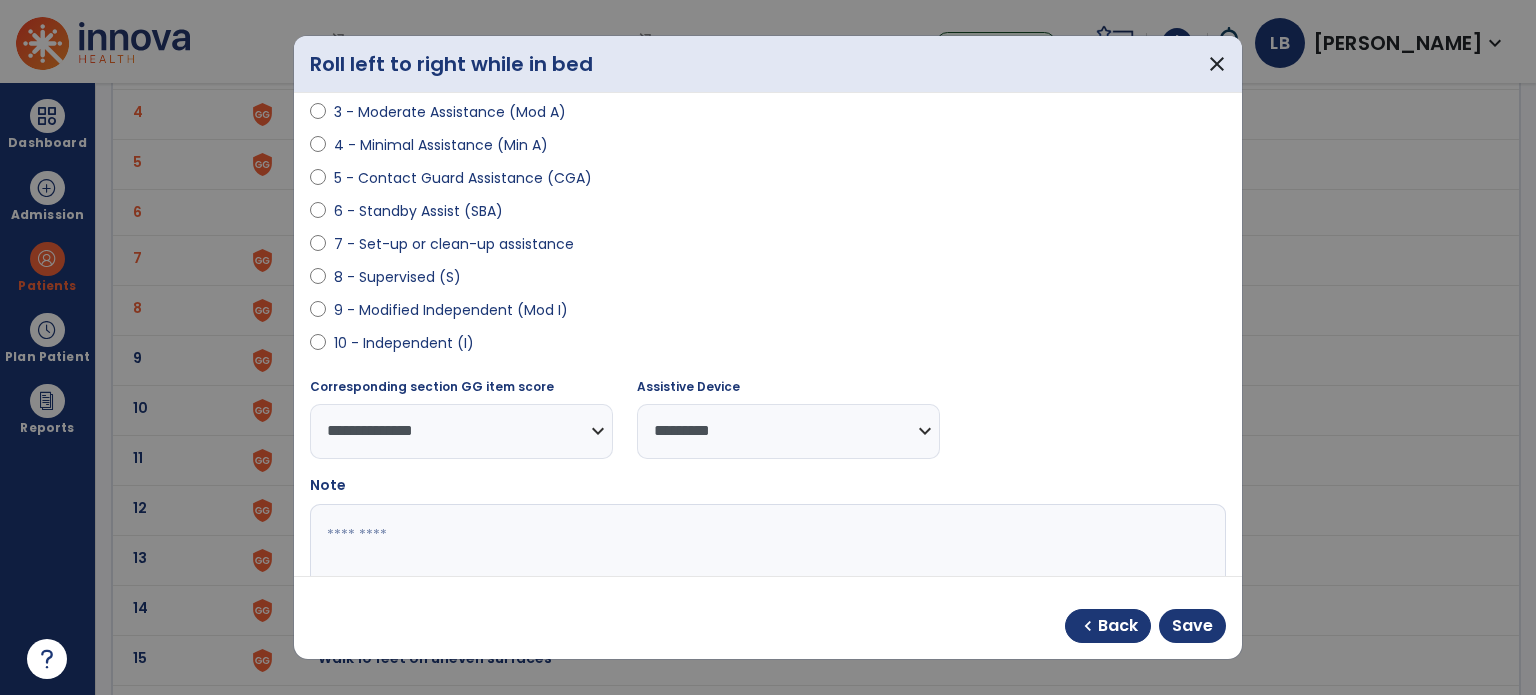 select on "**********" 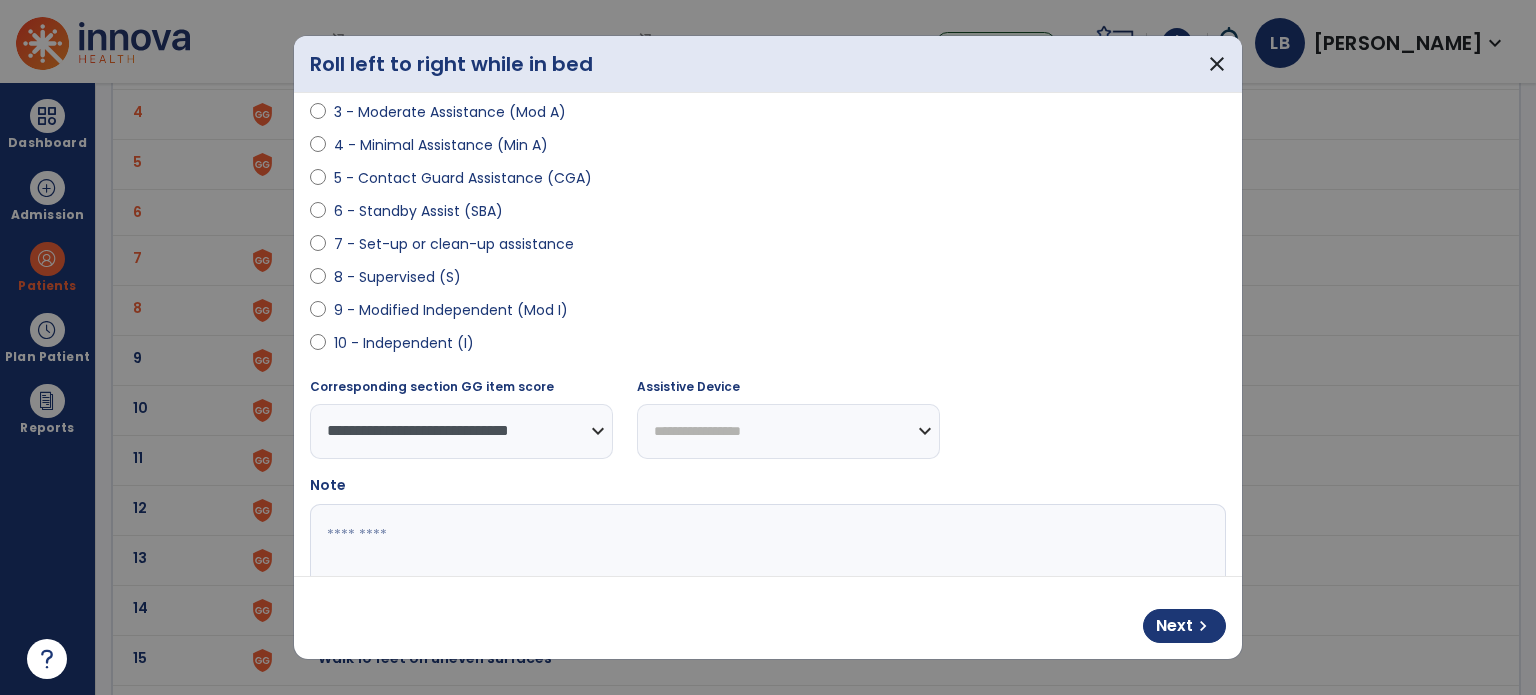 drag, startPoint x: 731, startPoint y: 402, endPoint x: 728, endPoint y: 418, distance: 16.27882 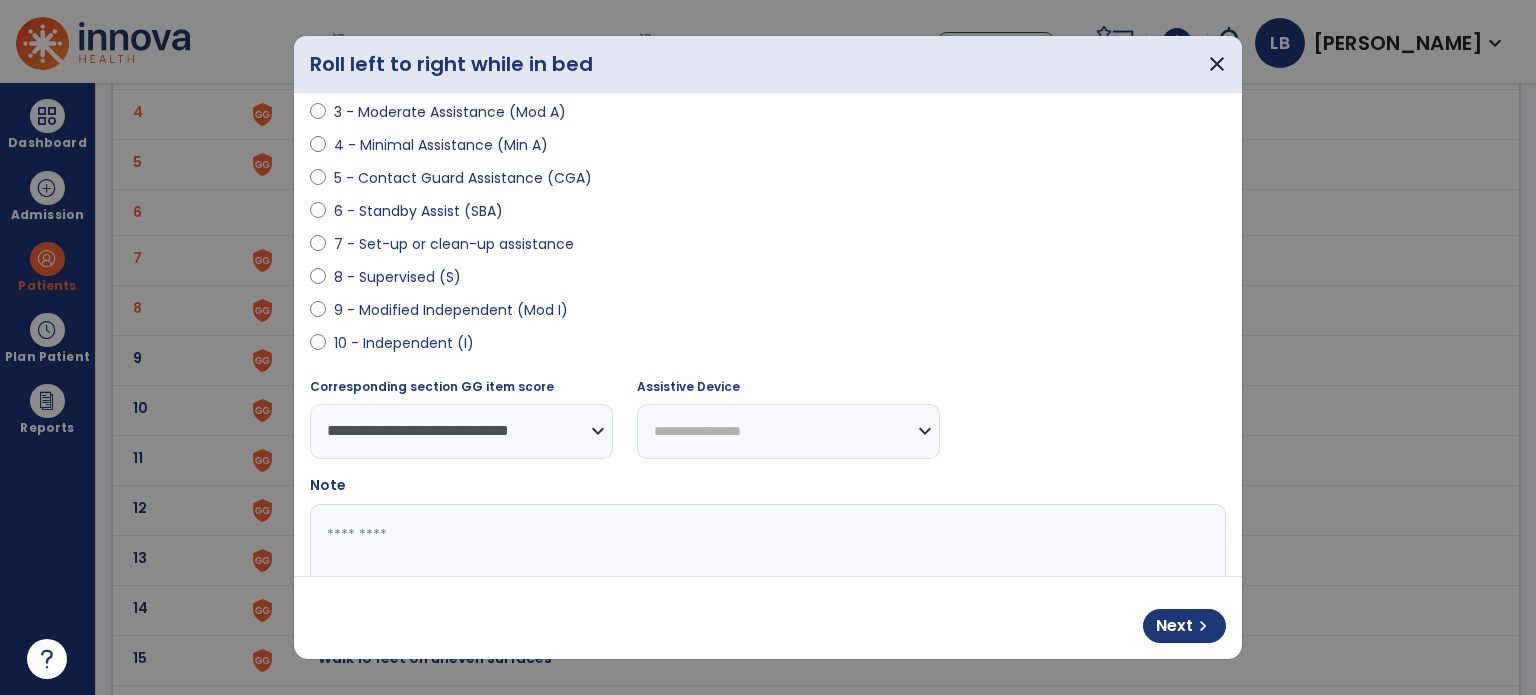 click on "**********" at bounding box center (788, 418) 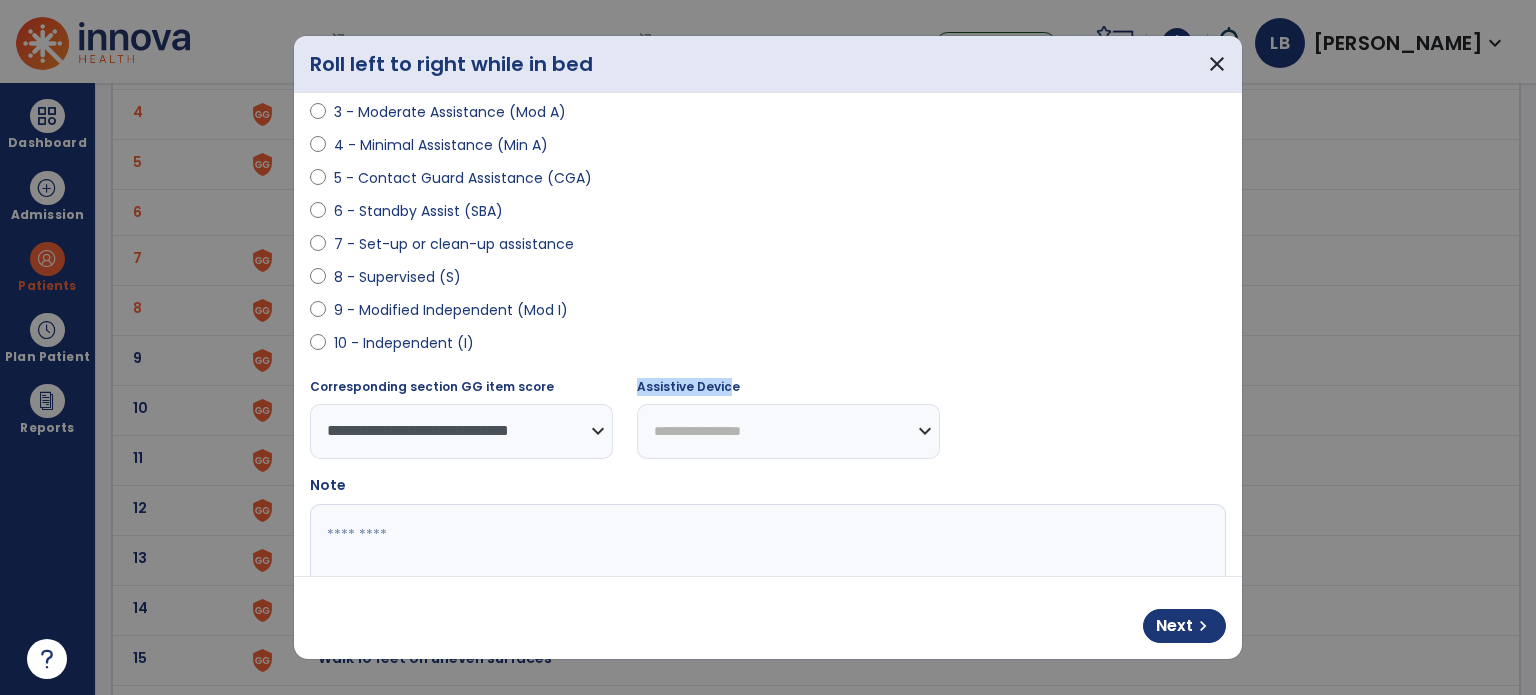 click on "**********" at bounding box center [788, 431] 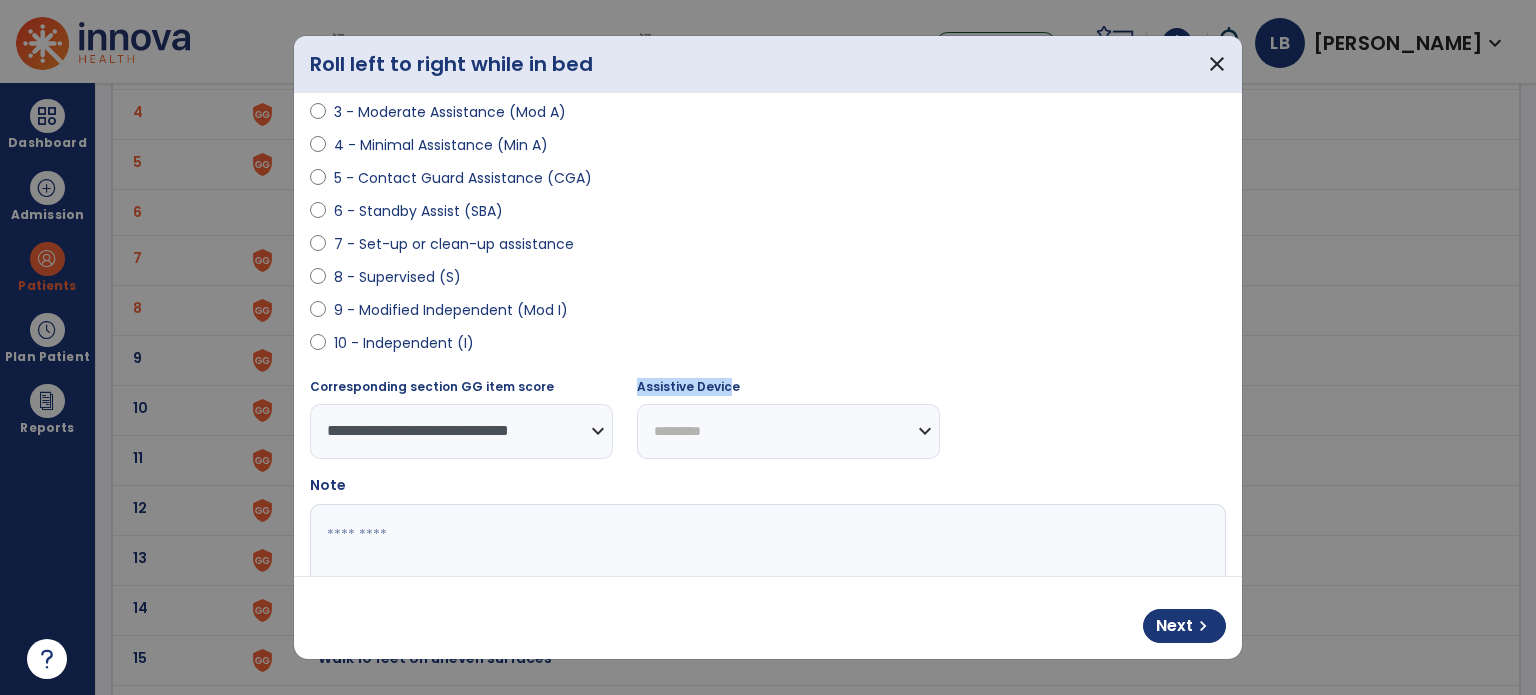 click on "**********" at bounding box center (788, 431) 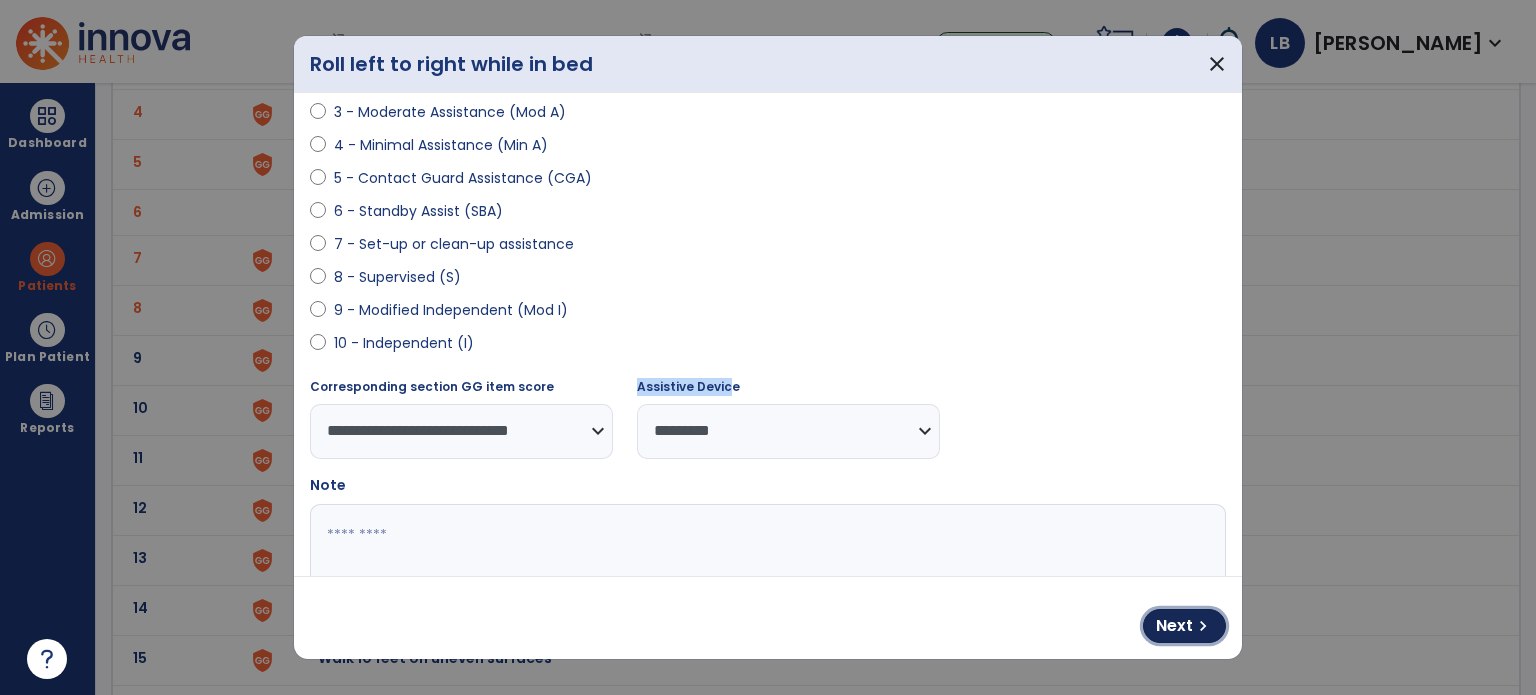 click on "Next" at bounding box center (1174, 626) 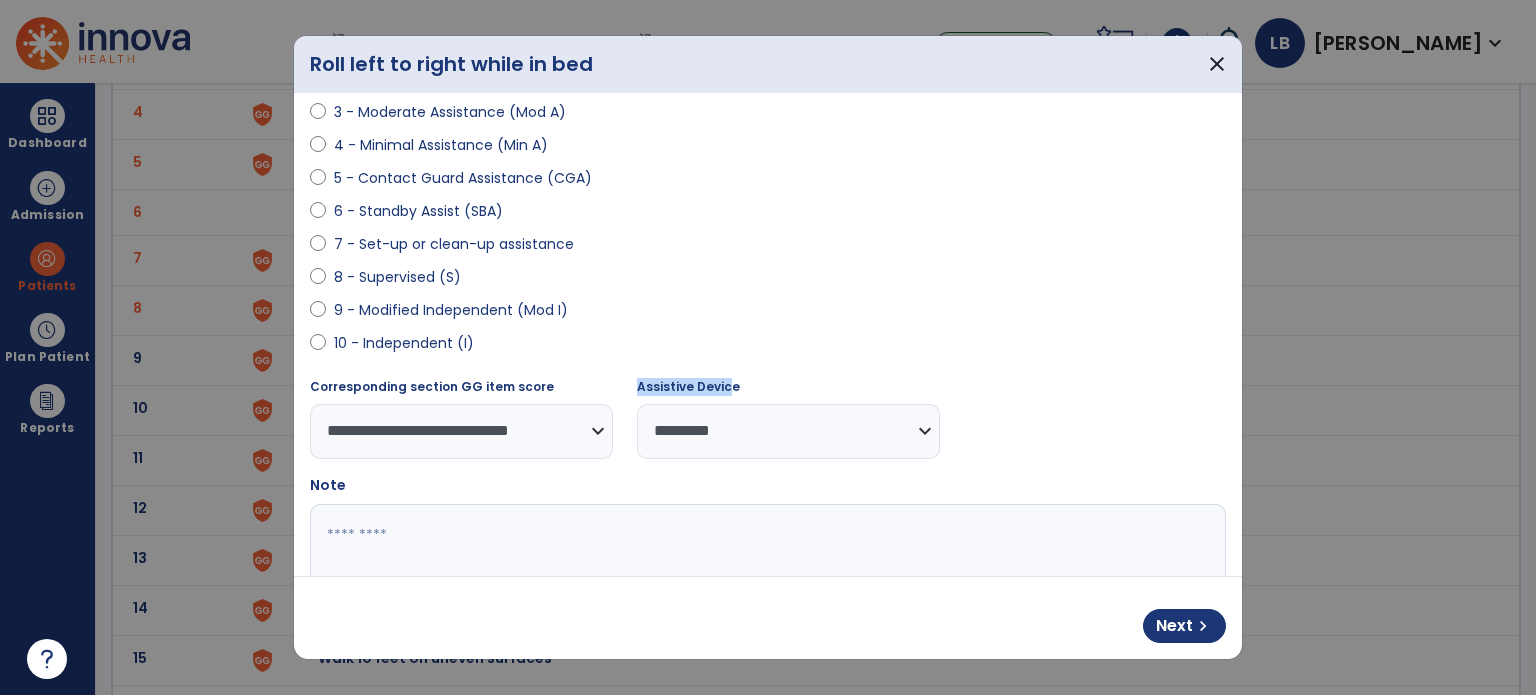 select on "**********" 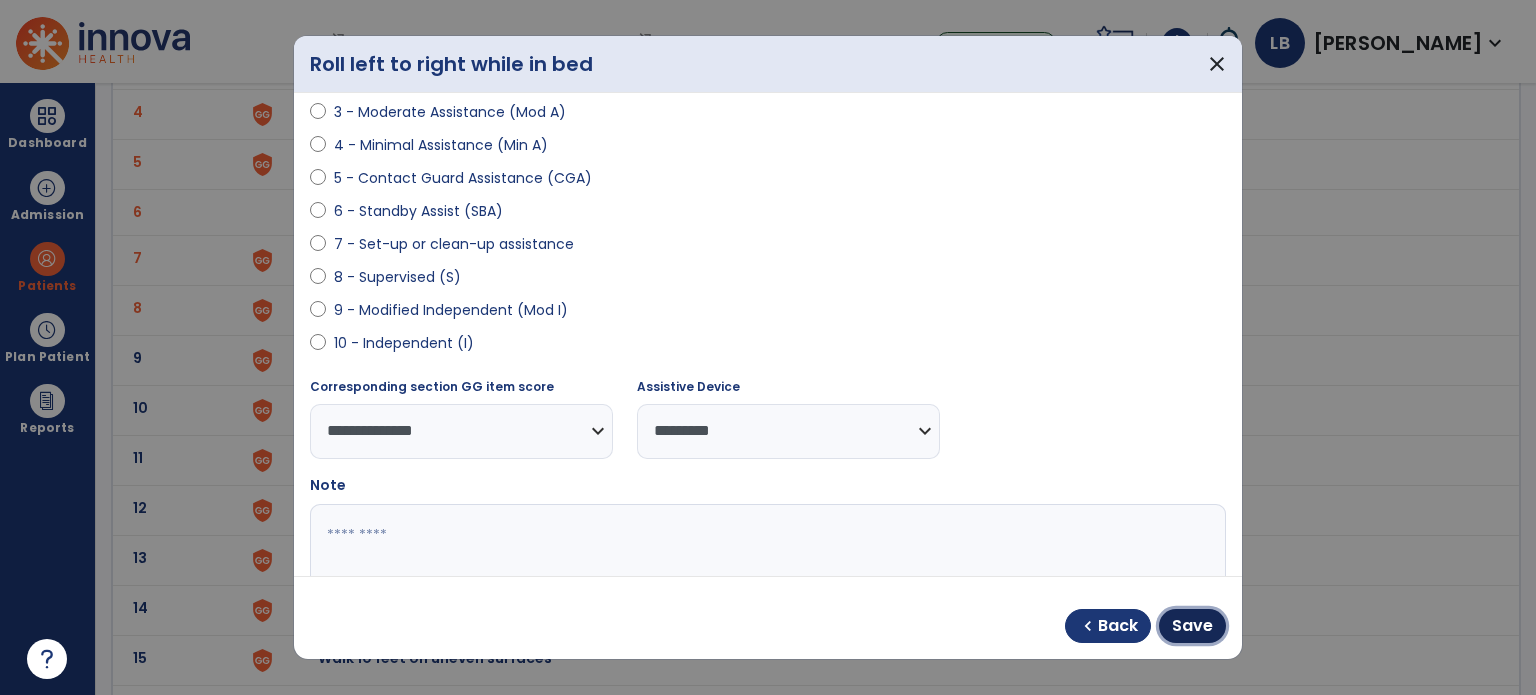 click on "Save" at bounding box center (1192, 626) 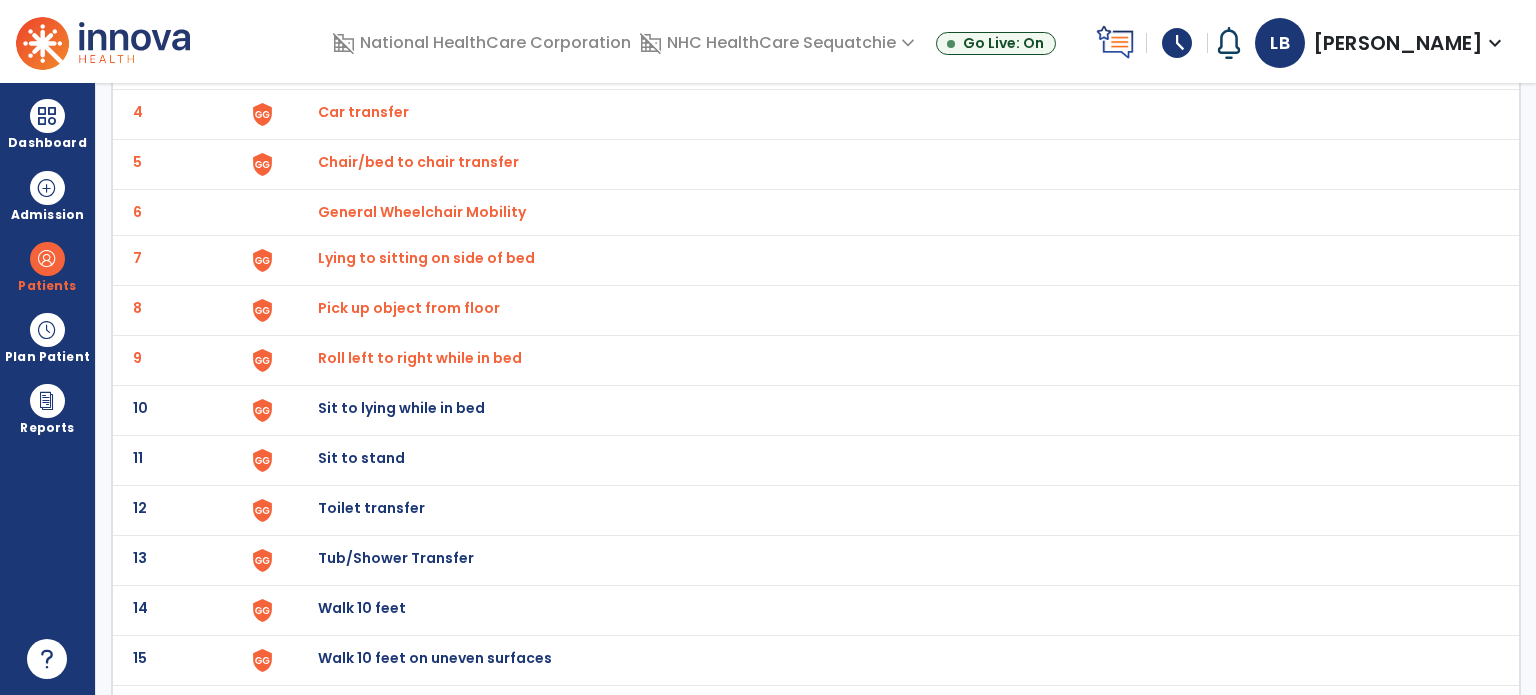 click on "Sit to lying while in bed" at bounding box center (364, -38) 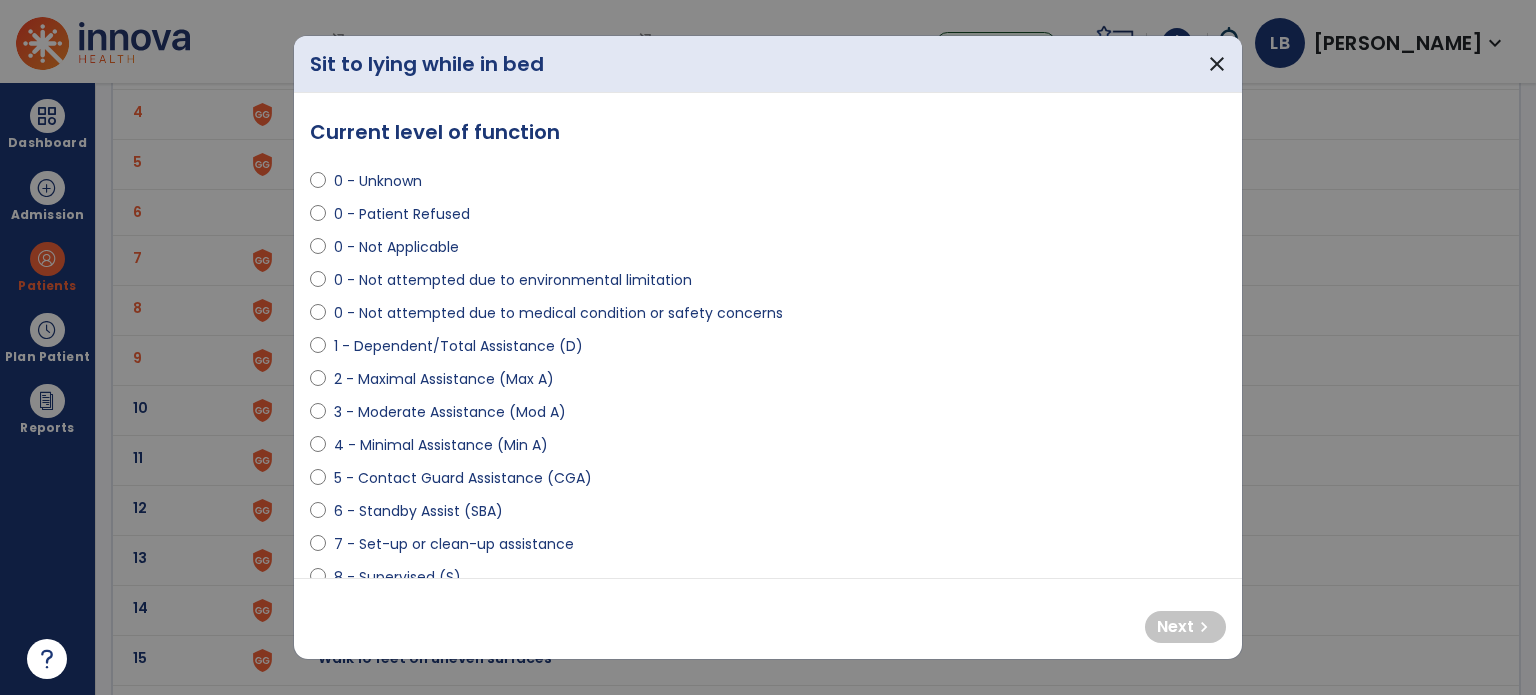 select on "**********" 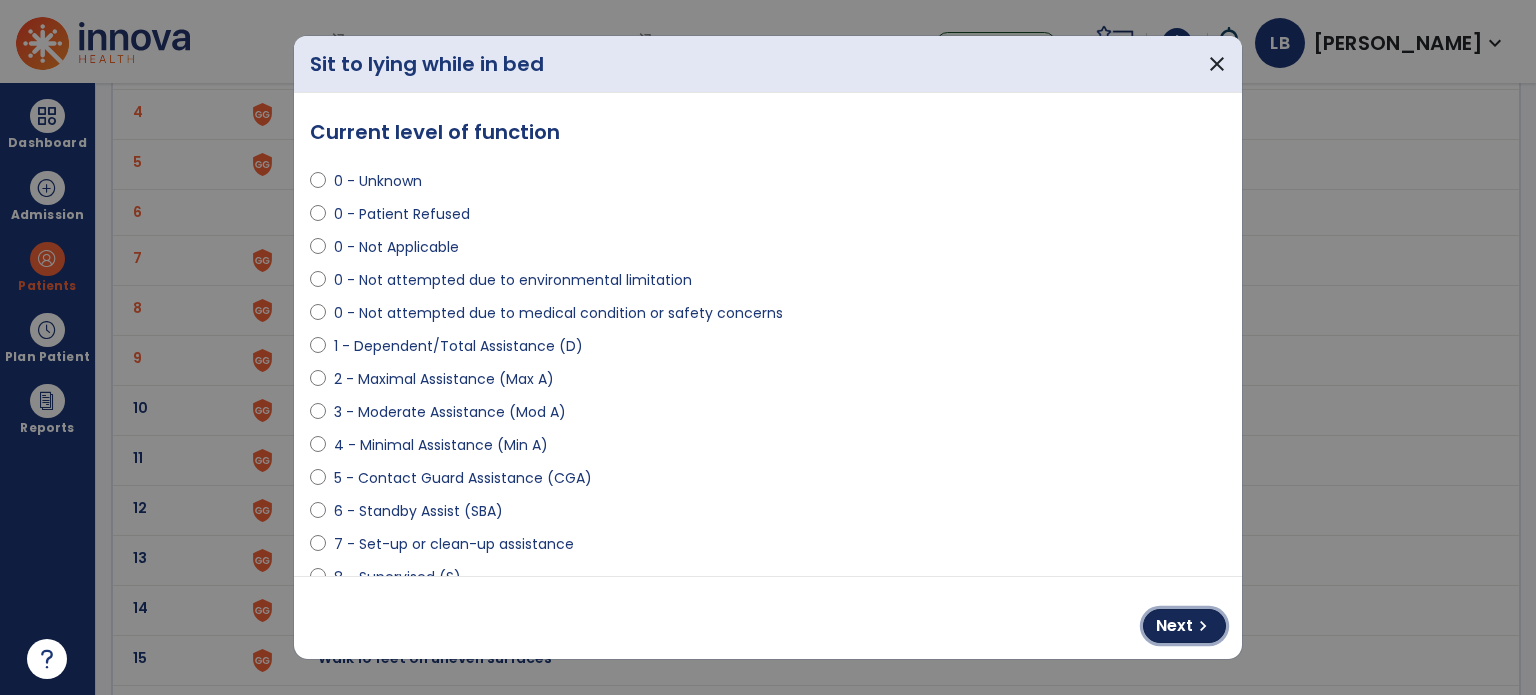 click on "Next" at bounding box center (1174, 626) 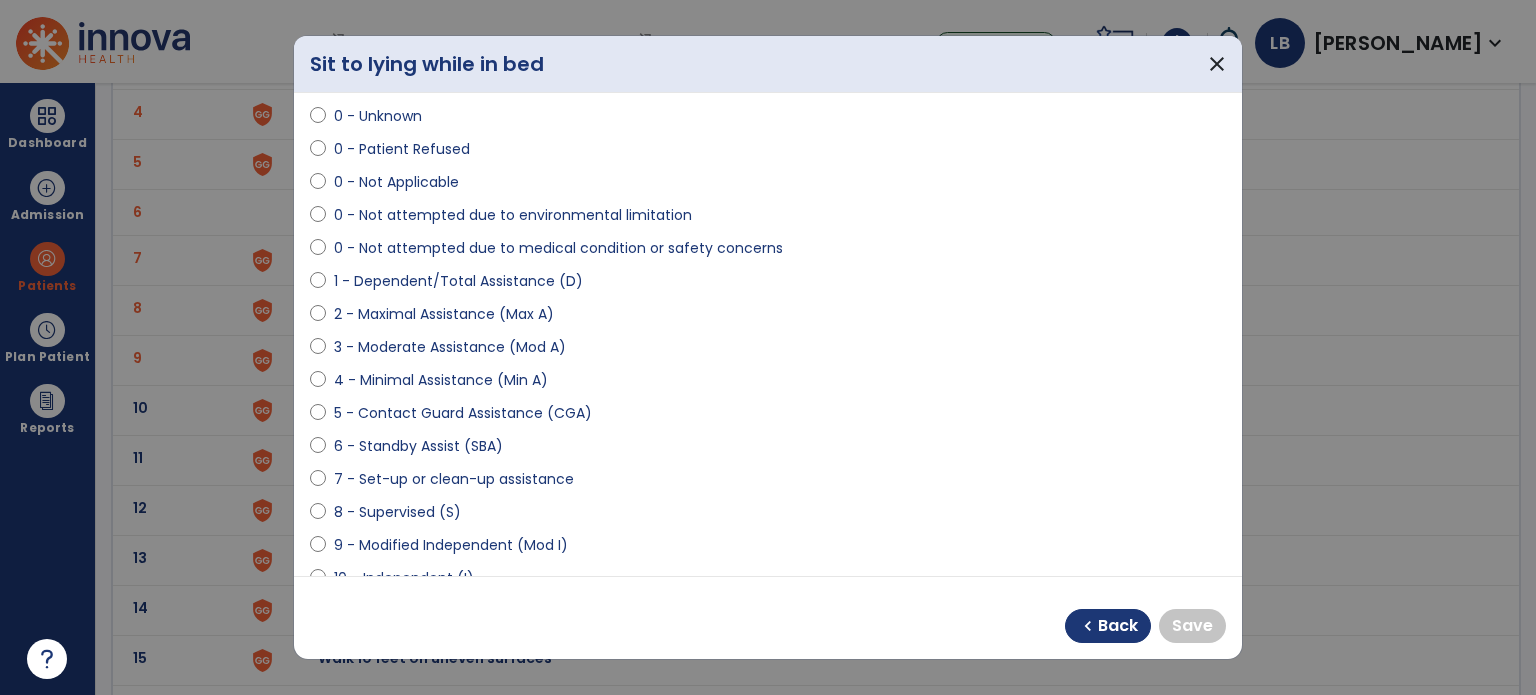 scroll, scrollTop: 100, scrollLeft: 0, axis: vertical 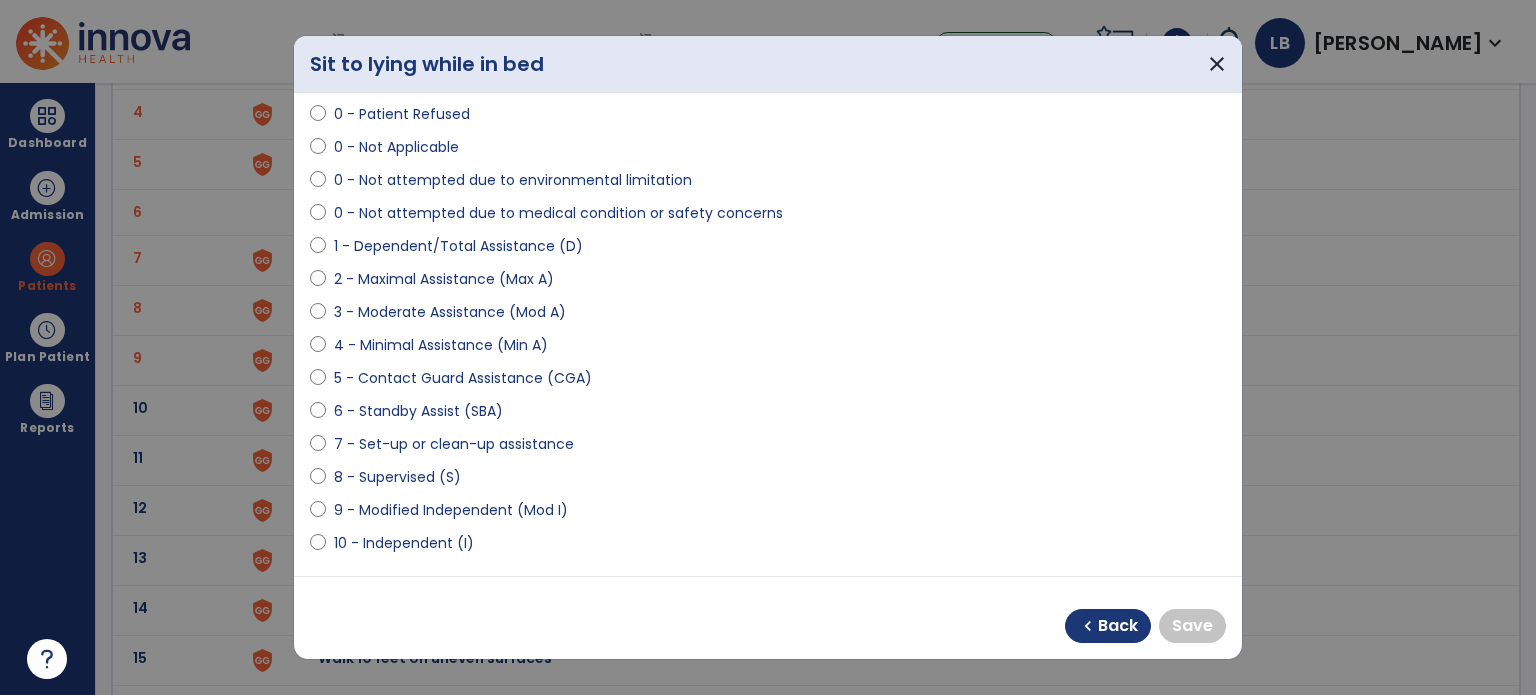 select on "**********" 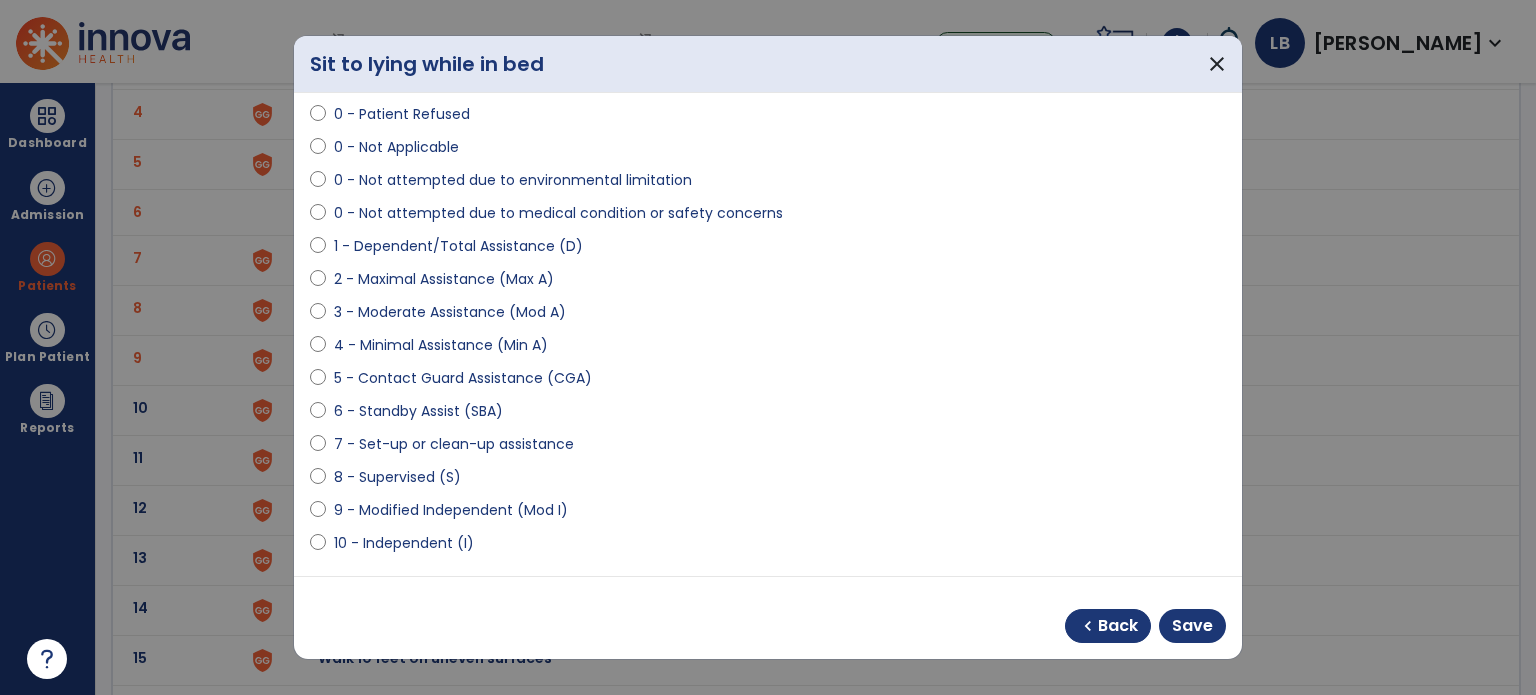 scroll, scrollTop: 200, scrollLeft: 0, axis: vertical 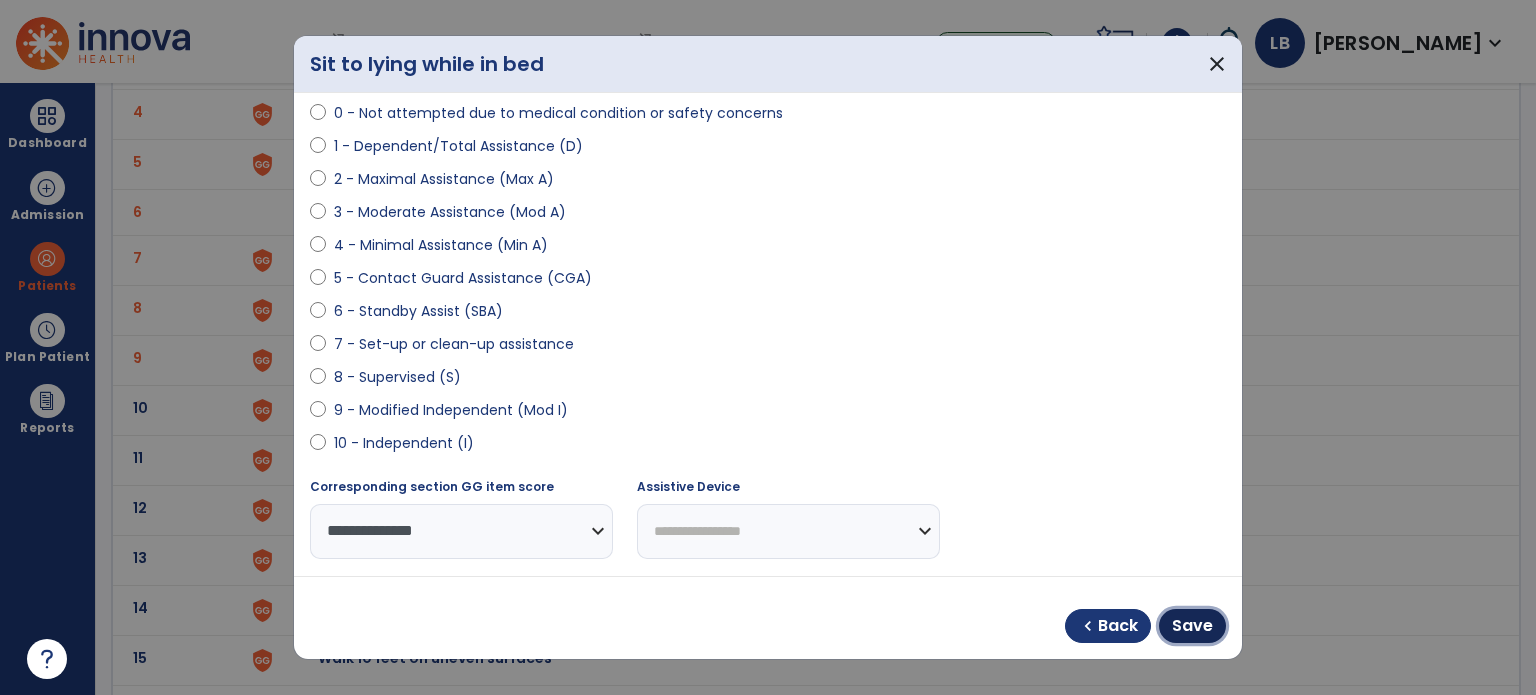 click on "Save" at bounding box center (1192, 626) 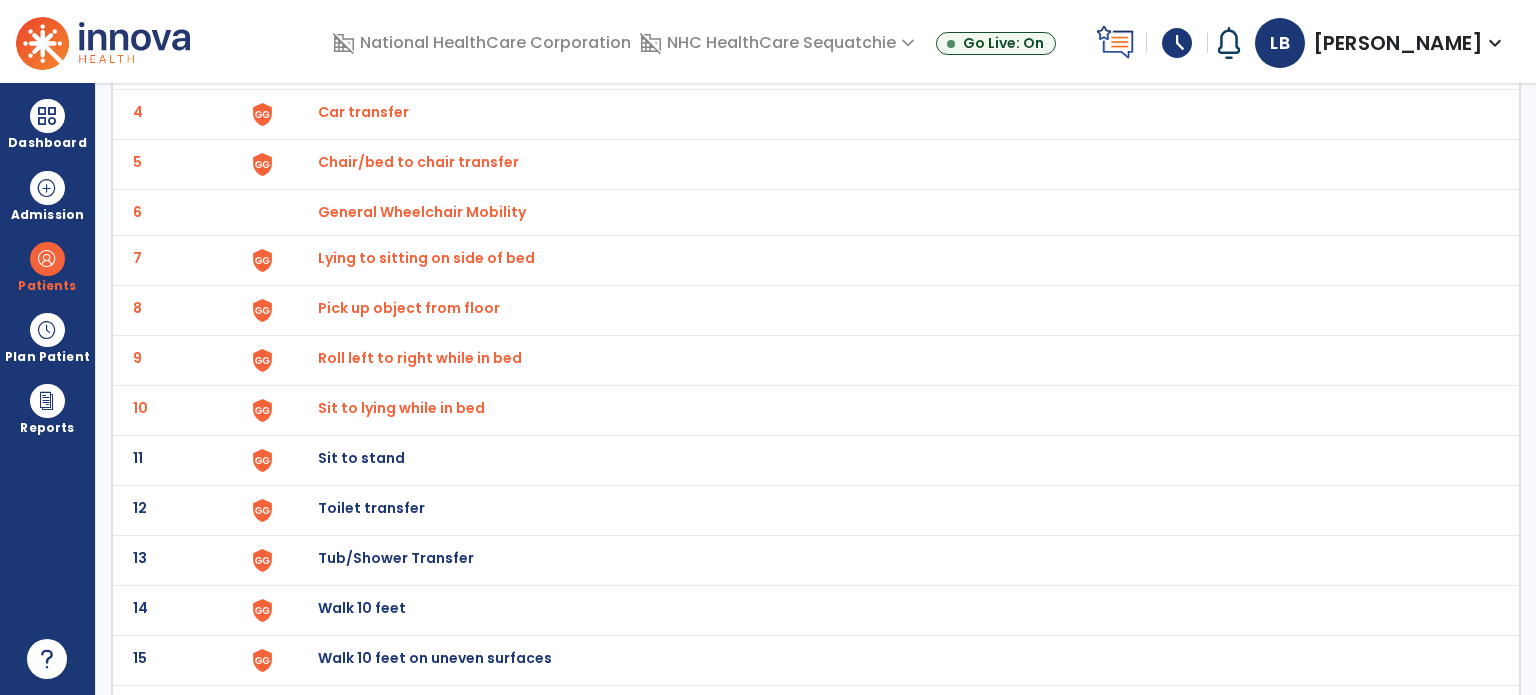 click on "Sit to stand" at bounding box center [364, -38] 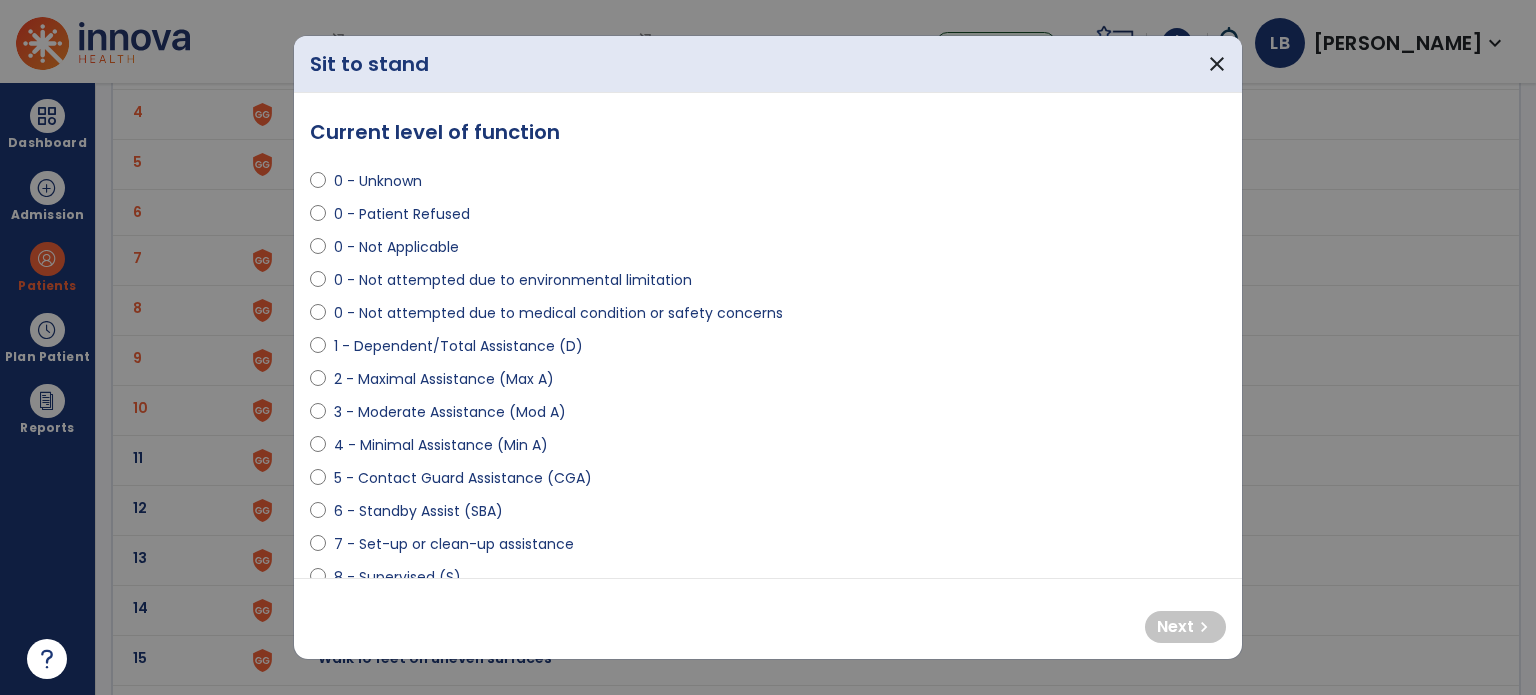select on "**********" 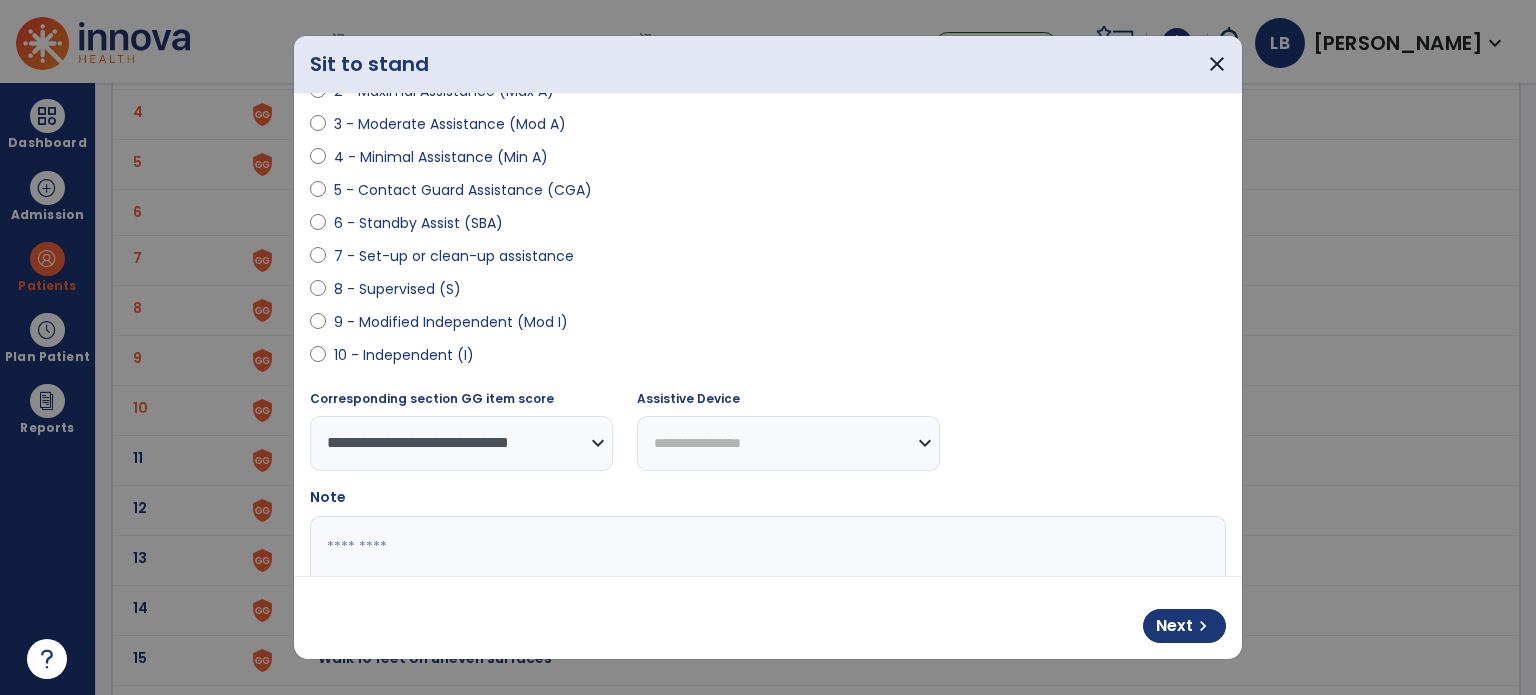 scroll, scrollTop: 300, scrollLeft: 0, axis: vertical 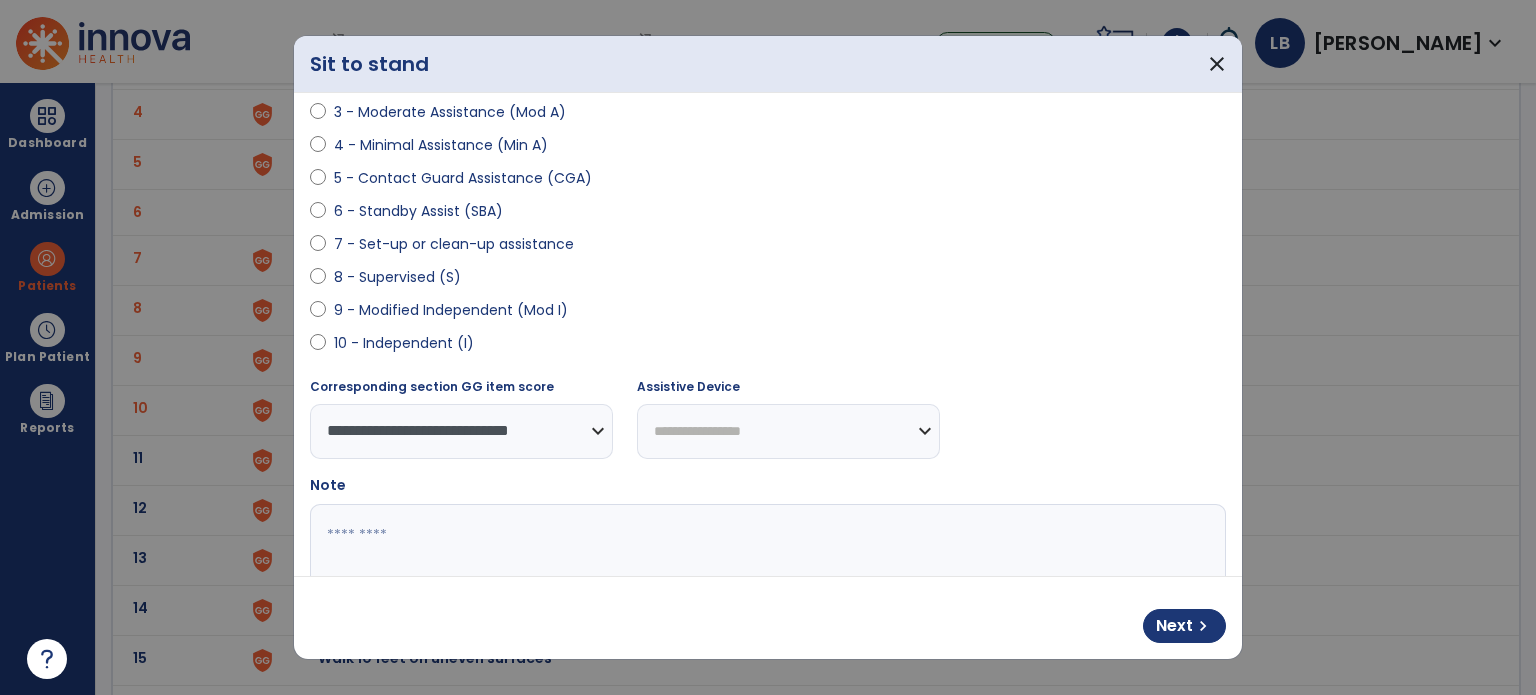 drag, startPoint x: 666, startPoint y: 426, endPoint x: 666, endPoint y: 408, distance: 18 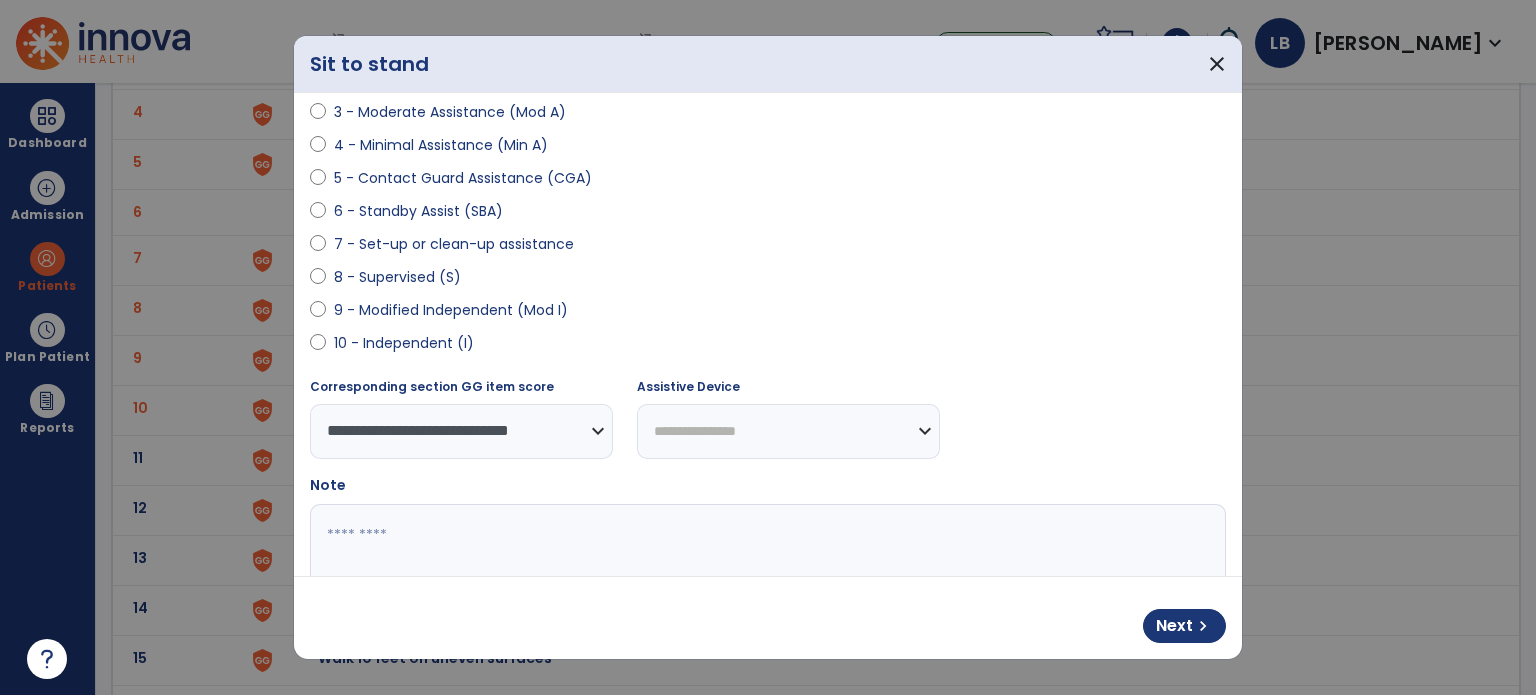 click on "**********" at bounding box center (788, 431) 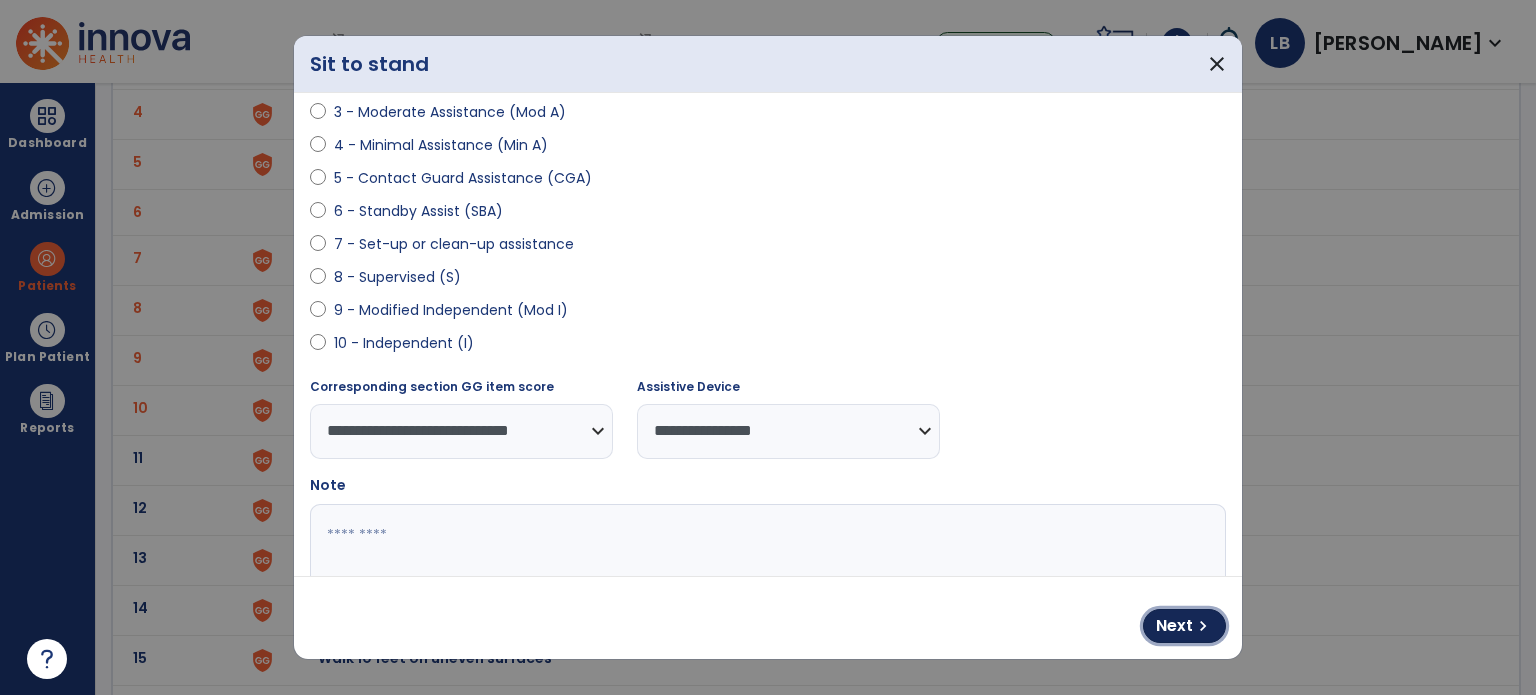 click on "Next" at bounding box center (1174, 626) 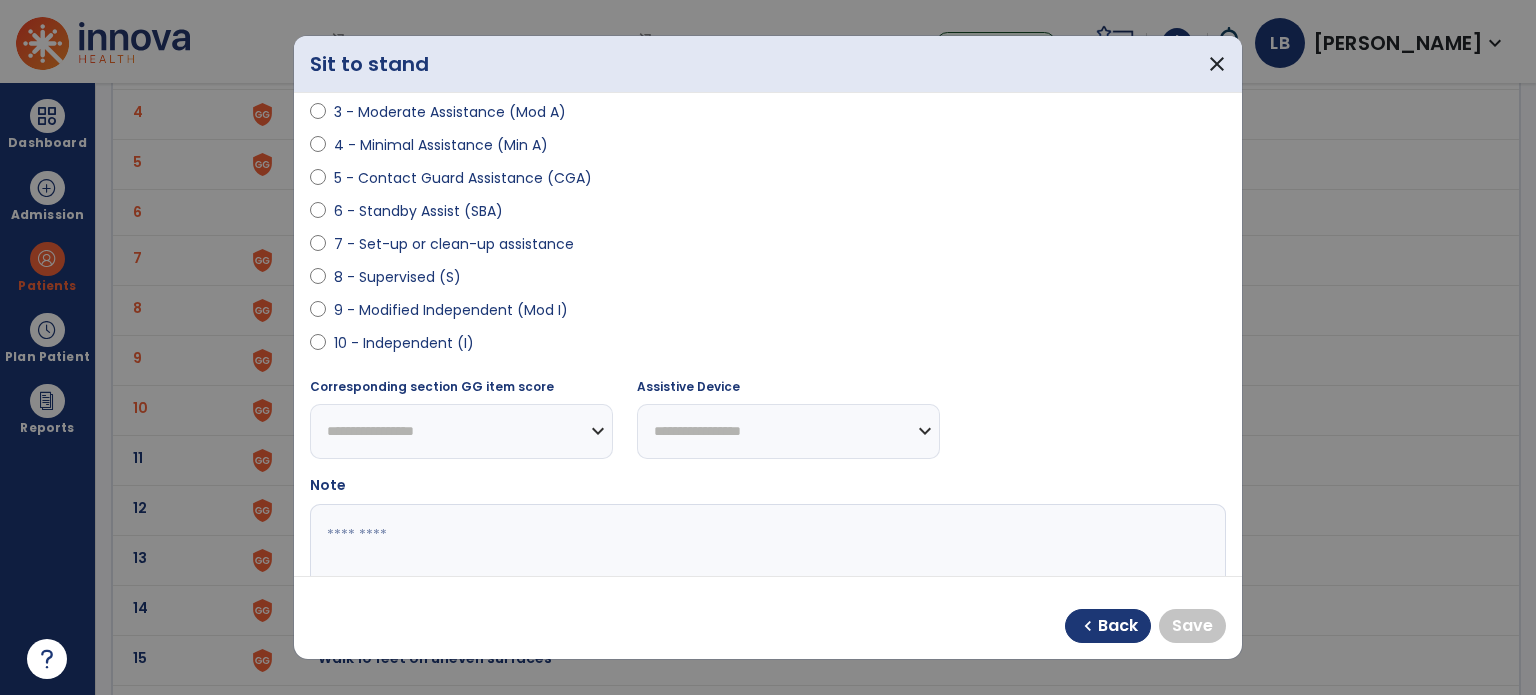drag, startPoint x: 1141, startPoint y: 199, endPoint x: 1118, endPoint y: 110, distance: 91.92388 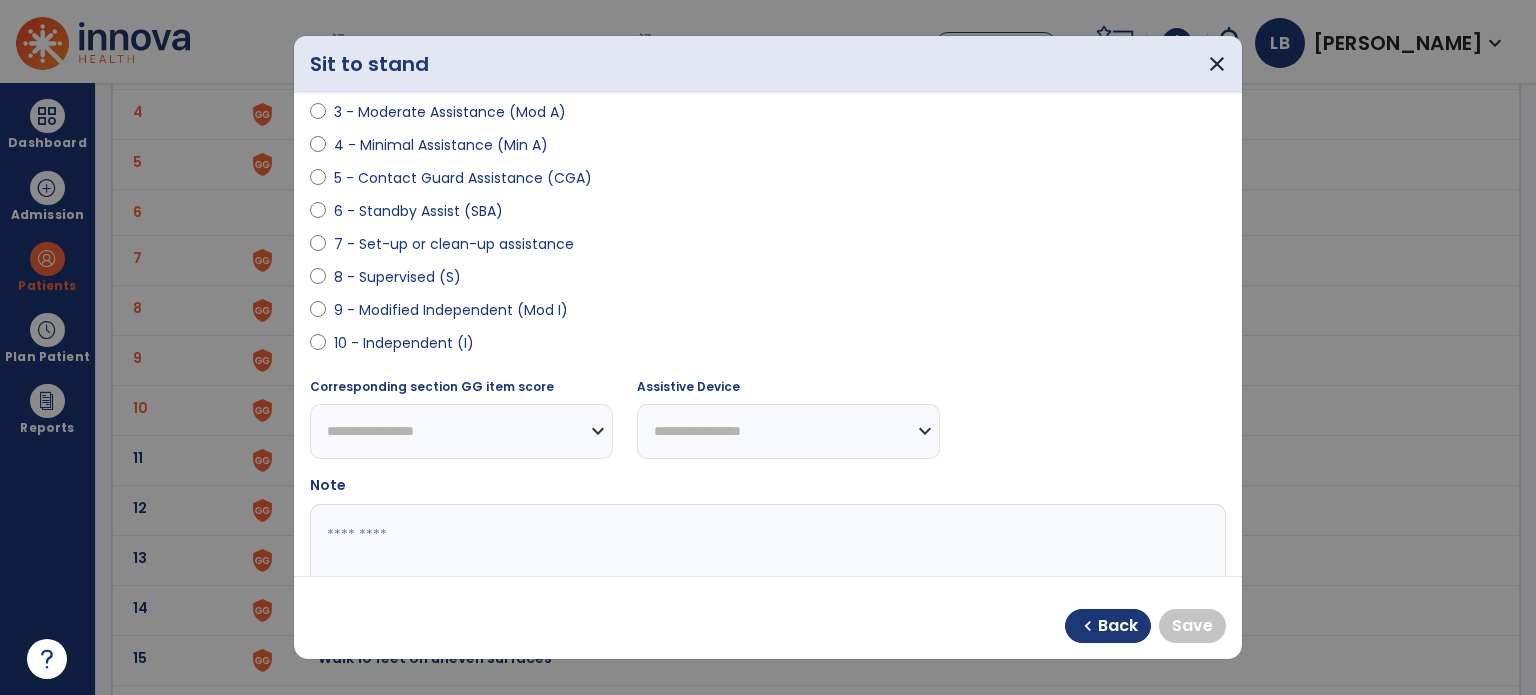 click on "0 - Unknown 0 - Patient Refused 0 - Not Applicable 0 - Not attempted due to environmental limitation 0 - Not attempted due to medical condition or safety concerns 1 - Dependent/Total Assistance (D) 2 - Maximal Assistance (Max A) 3 - Moderate Assistance (Mod A) 4 - Minimal Assistance (Min A) 5 - Contact Guard Assistance (CGA) 6 - Standby Assist (SBA) 7 - Set-up or clean-up assistance 8 - Supervised (S) 9 - Modified Independent (Mod I) 10 - Independent (I)" at bounding box center [768, 104] 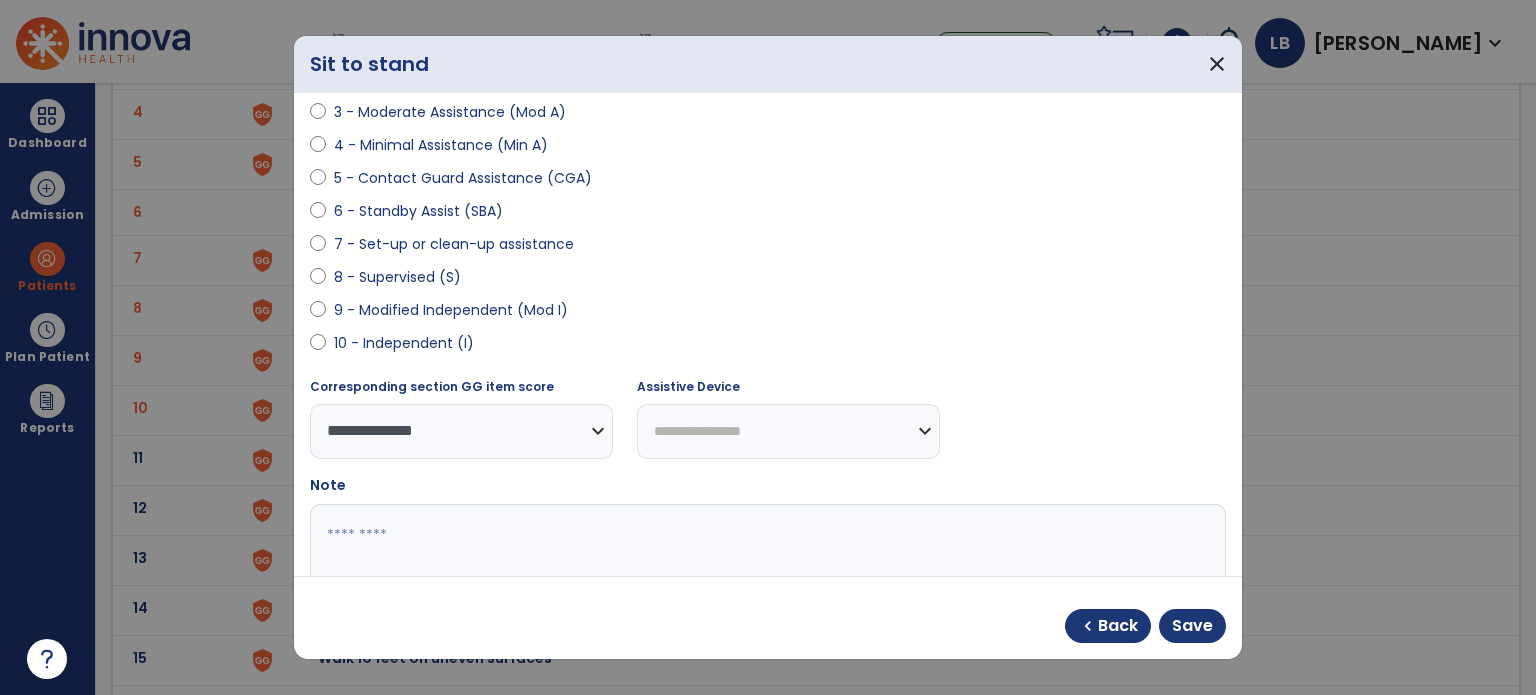 click on "**********" at bounding box center (788, 431) 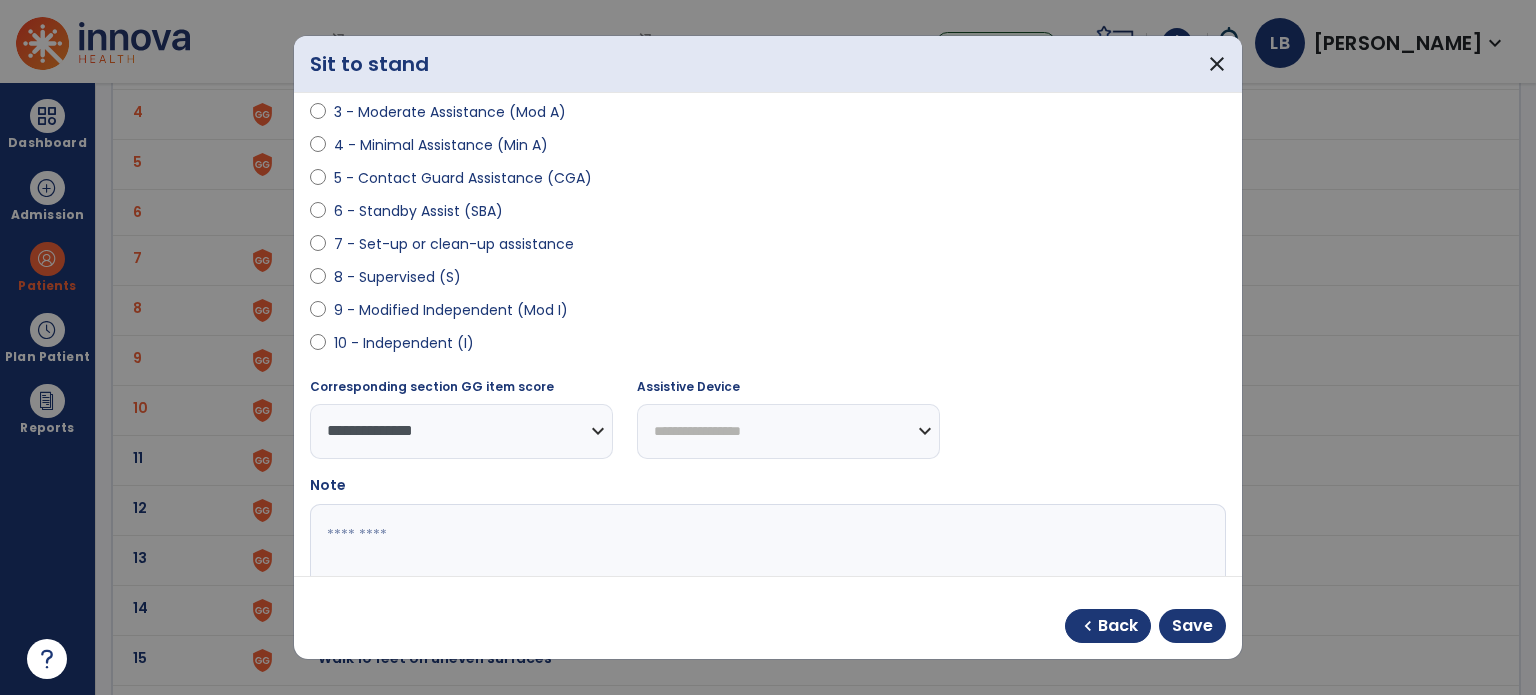 select on "**********" 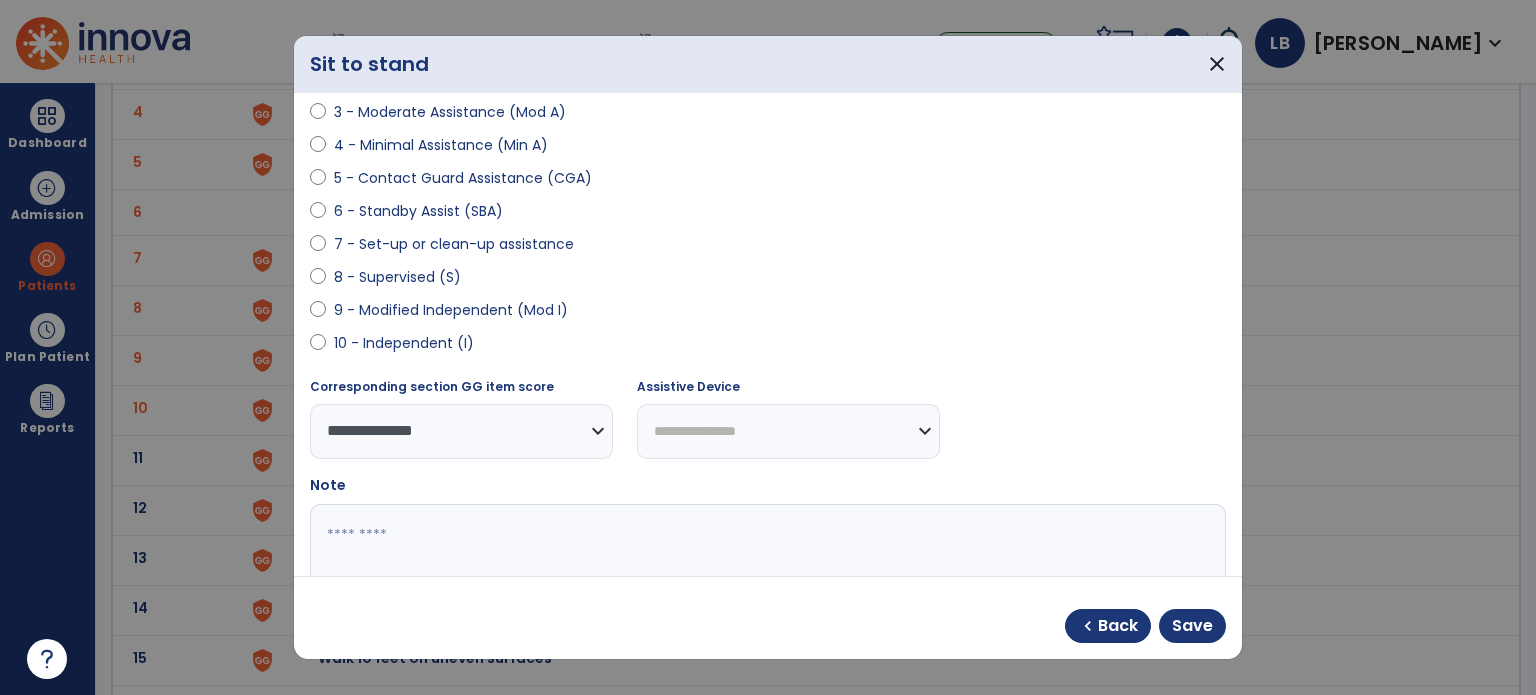 click on "**********" at bounding box center (788, 431) 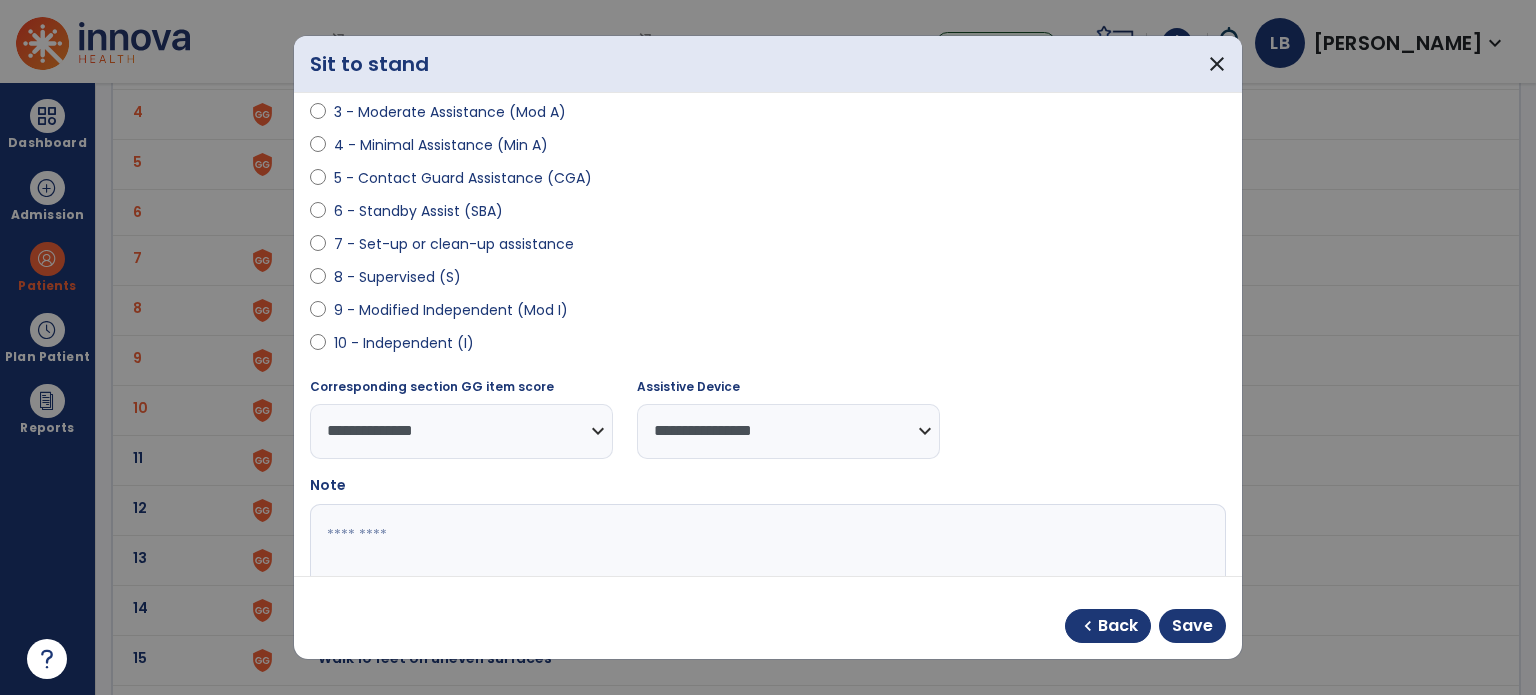 click on "chevron_left  Back Save" at bounding box center (768, 618) 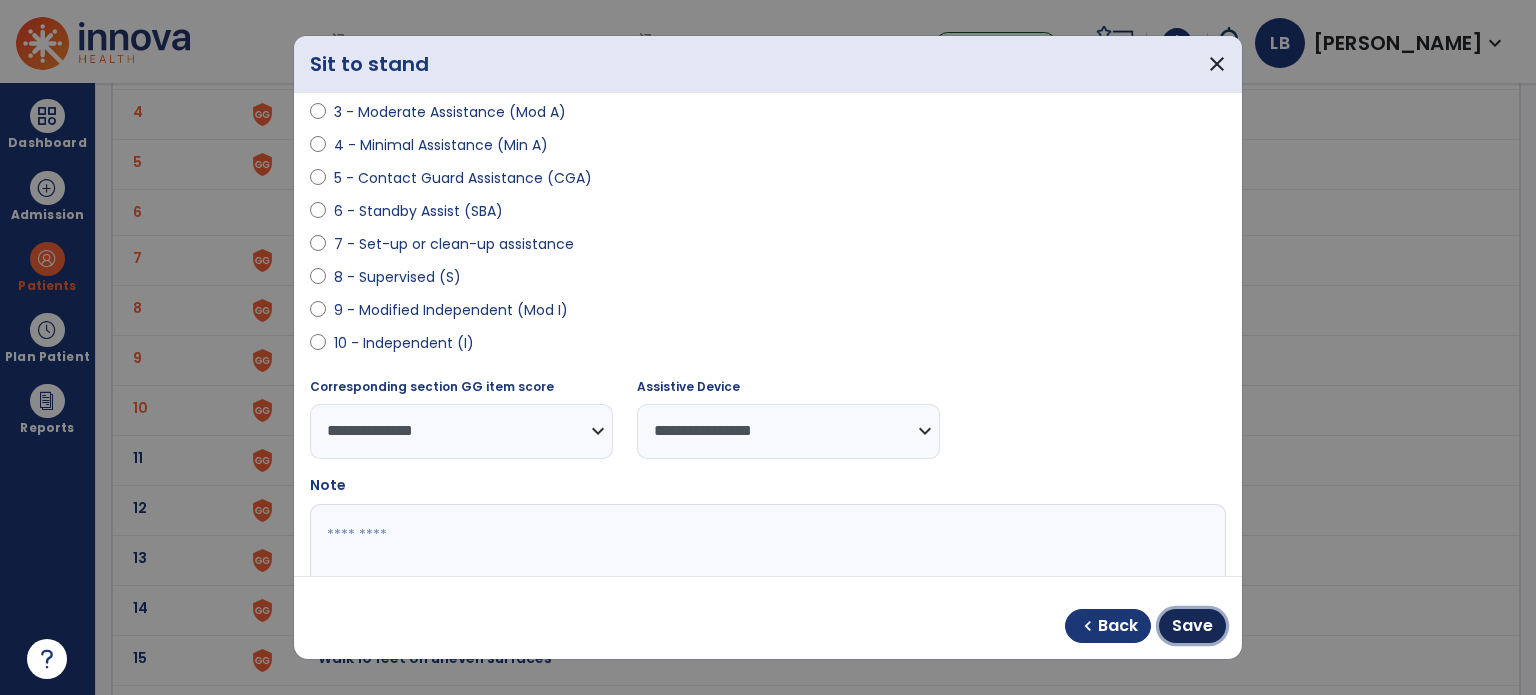 click on "Save" at bounding box center (1192, 626) 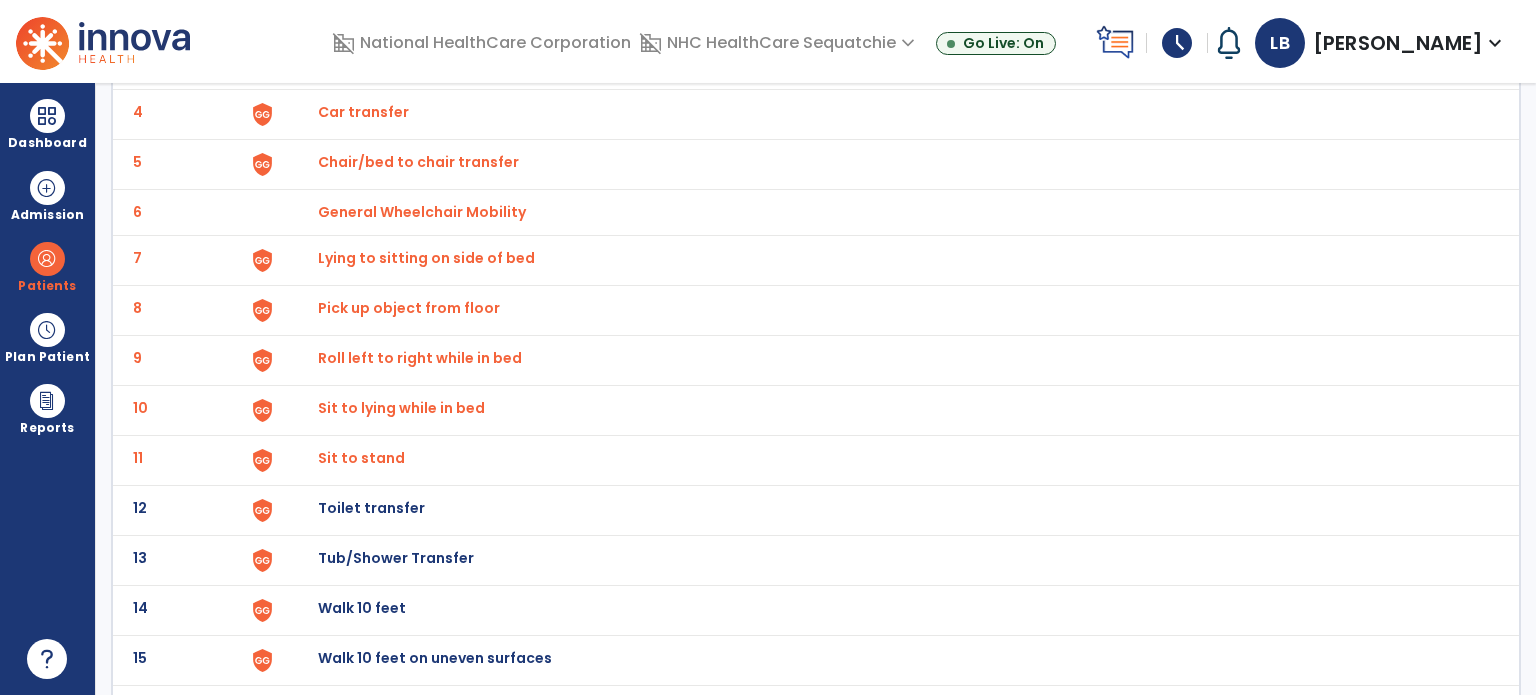 scroll, scrollTop: 200, scrollLeft: 0, axis: vertical 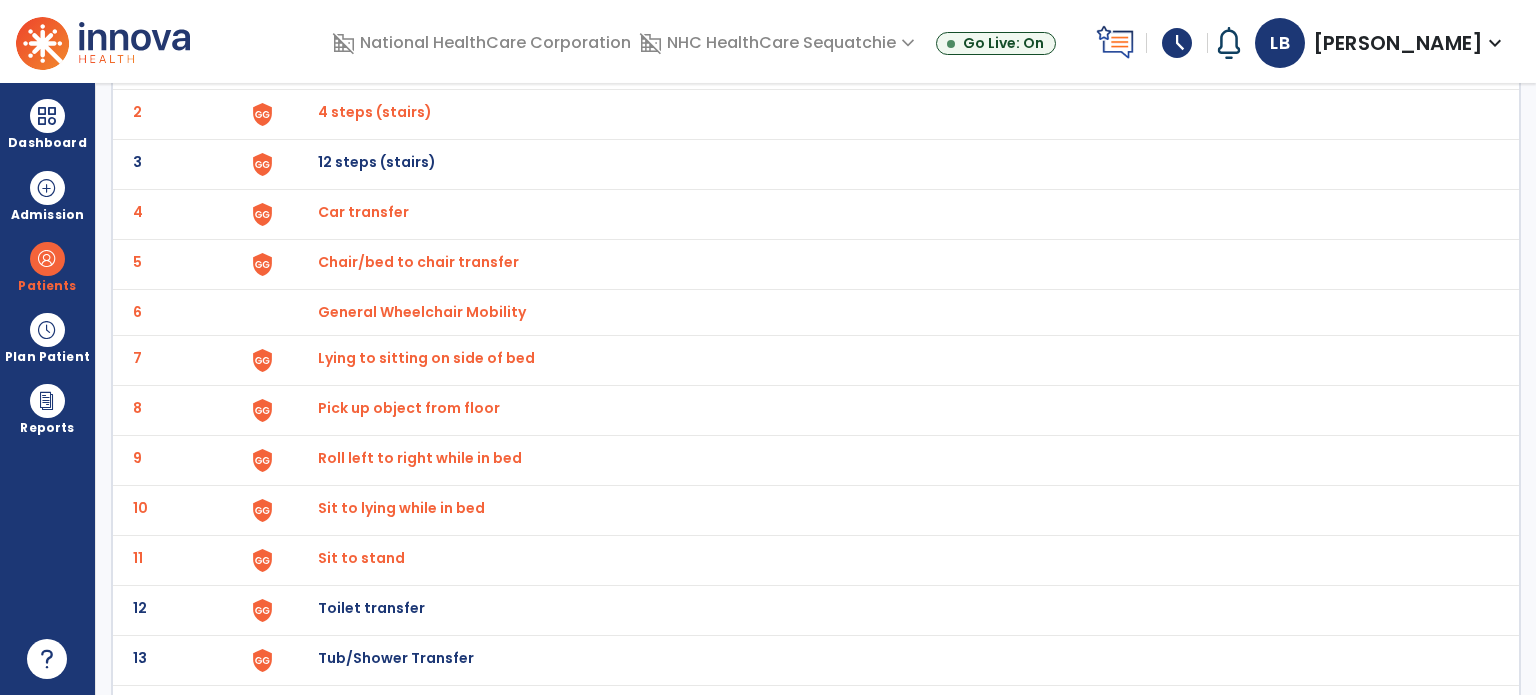 click on "Chair/bed to chair transfer" at bounding box center (364, 62) 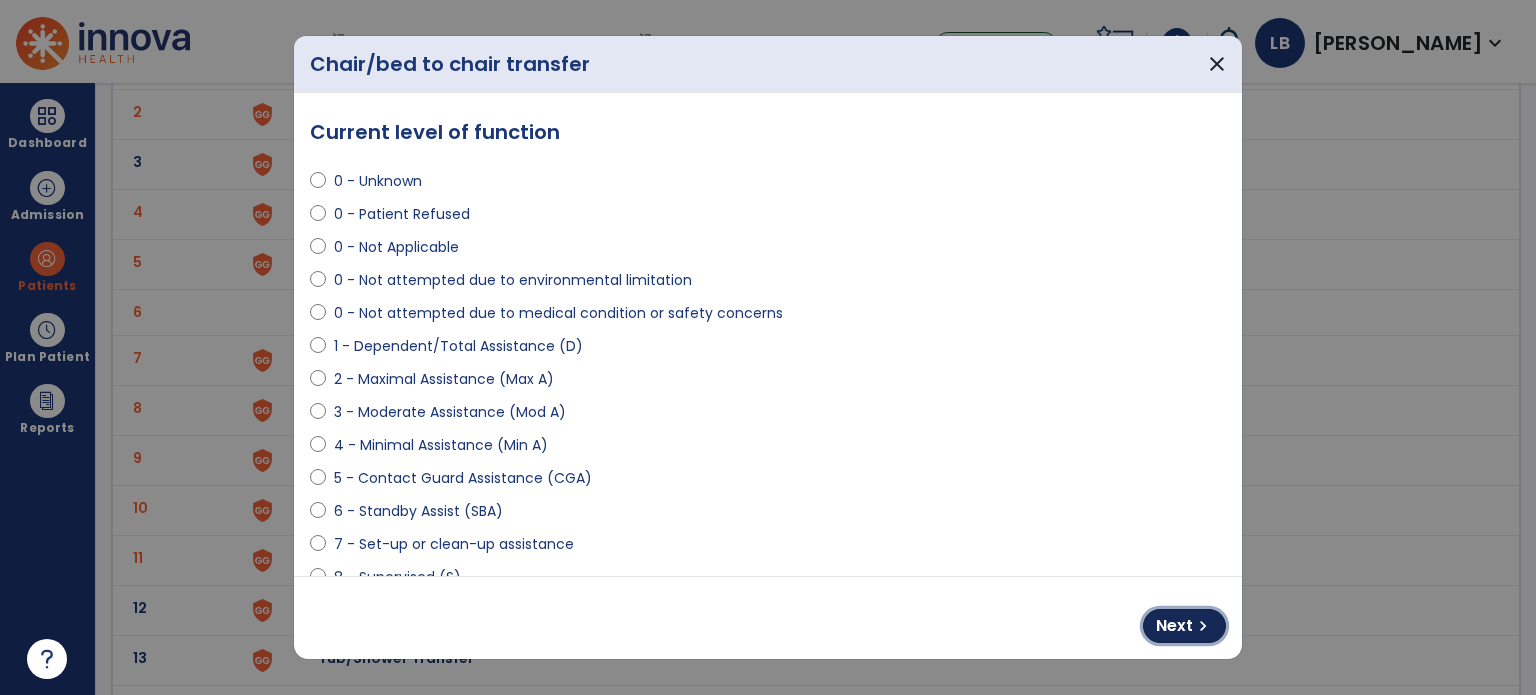 click on "Next" at bounding box center (1174, 626) 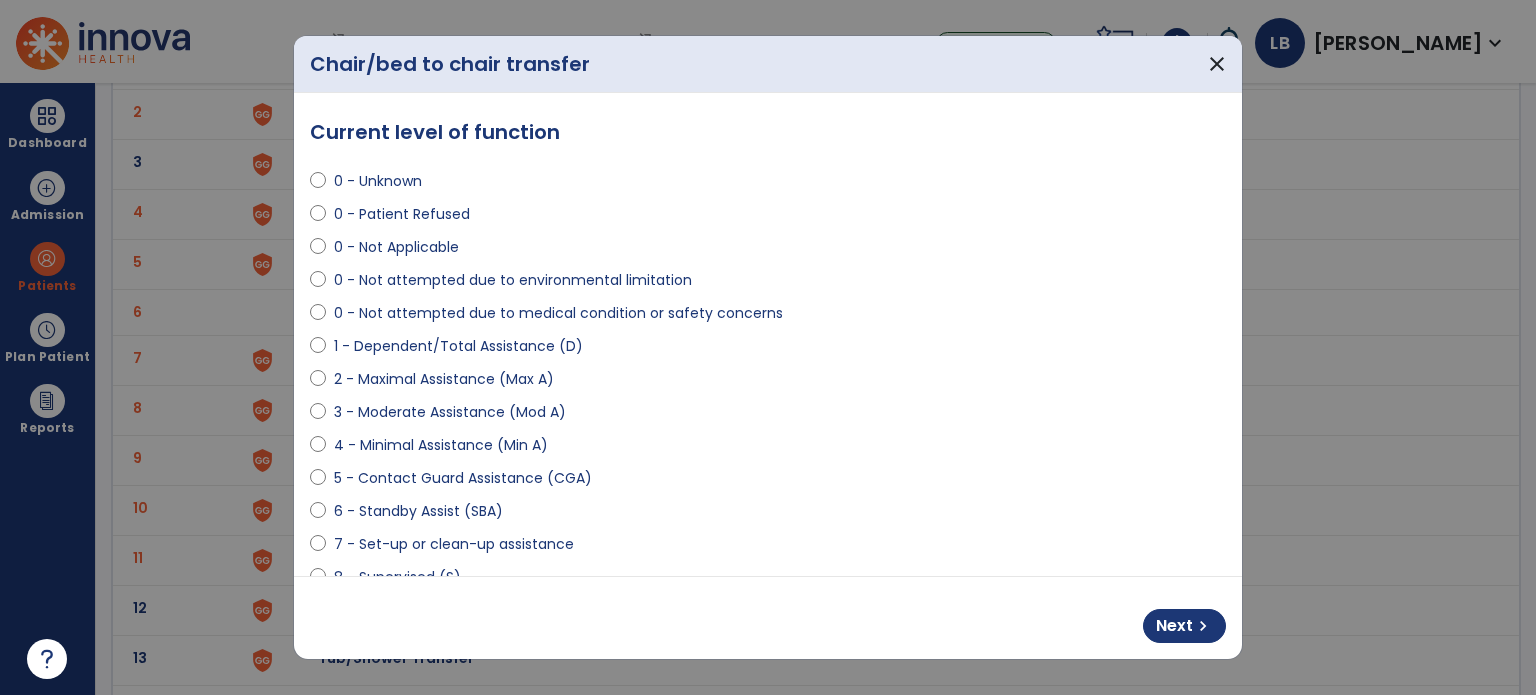 select on "**********" 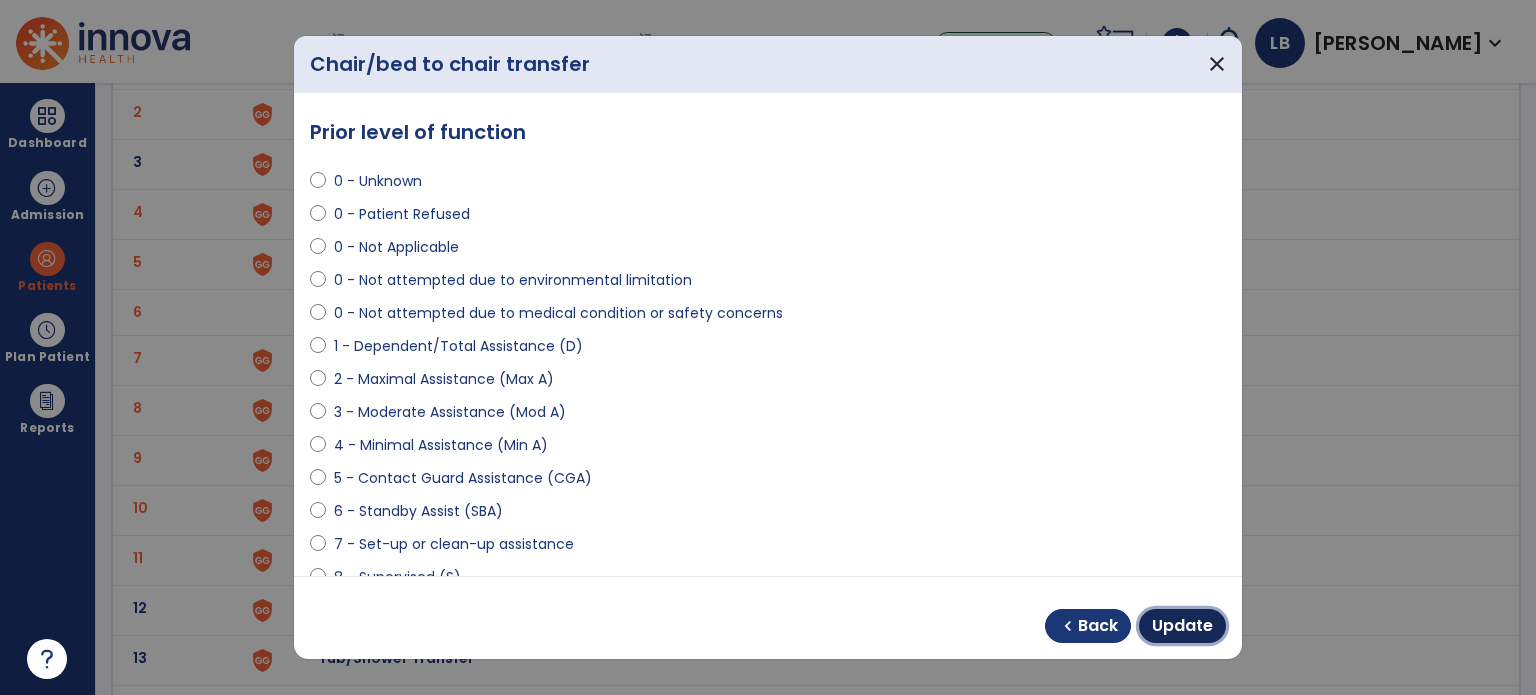 click on "Update" at bounding box center (1182, 626) 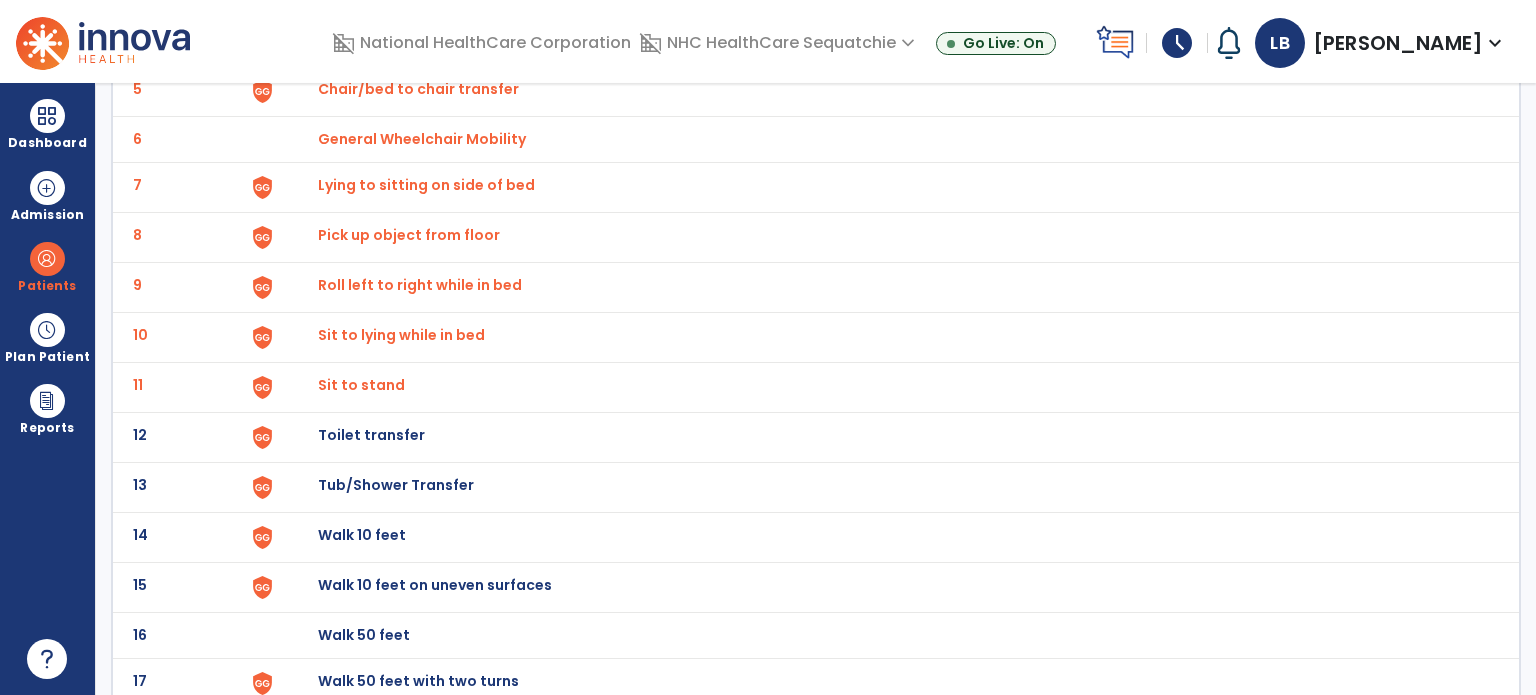 scroll, scrollTop: 500, scrollLeft: 0, axis: vertical 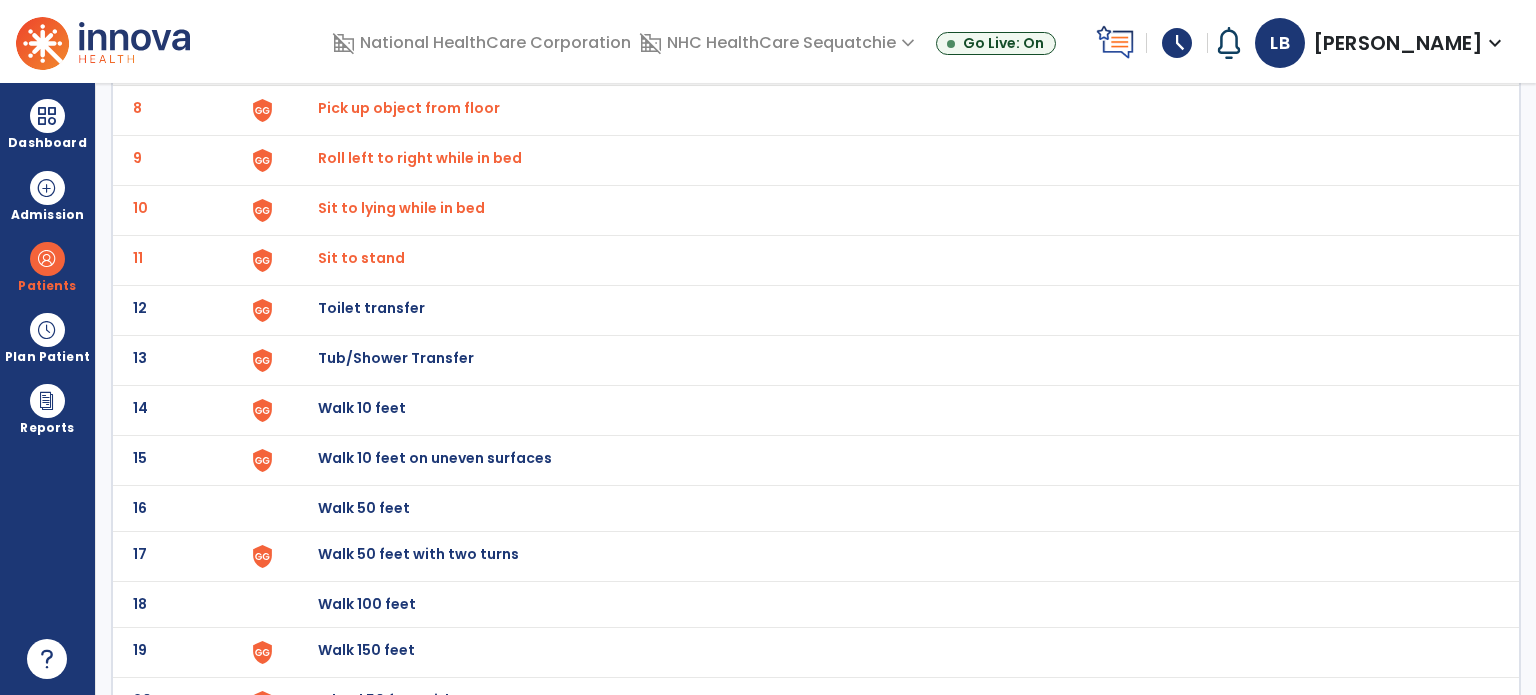 click on "Sit to stand" at bounding box center (364, -238) 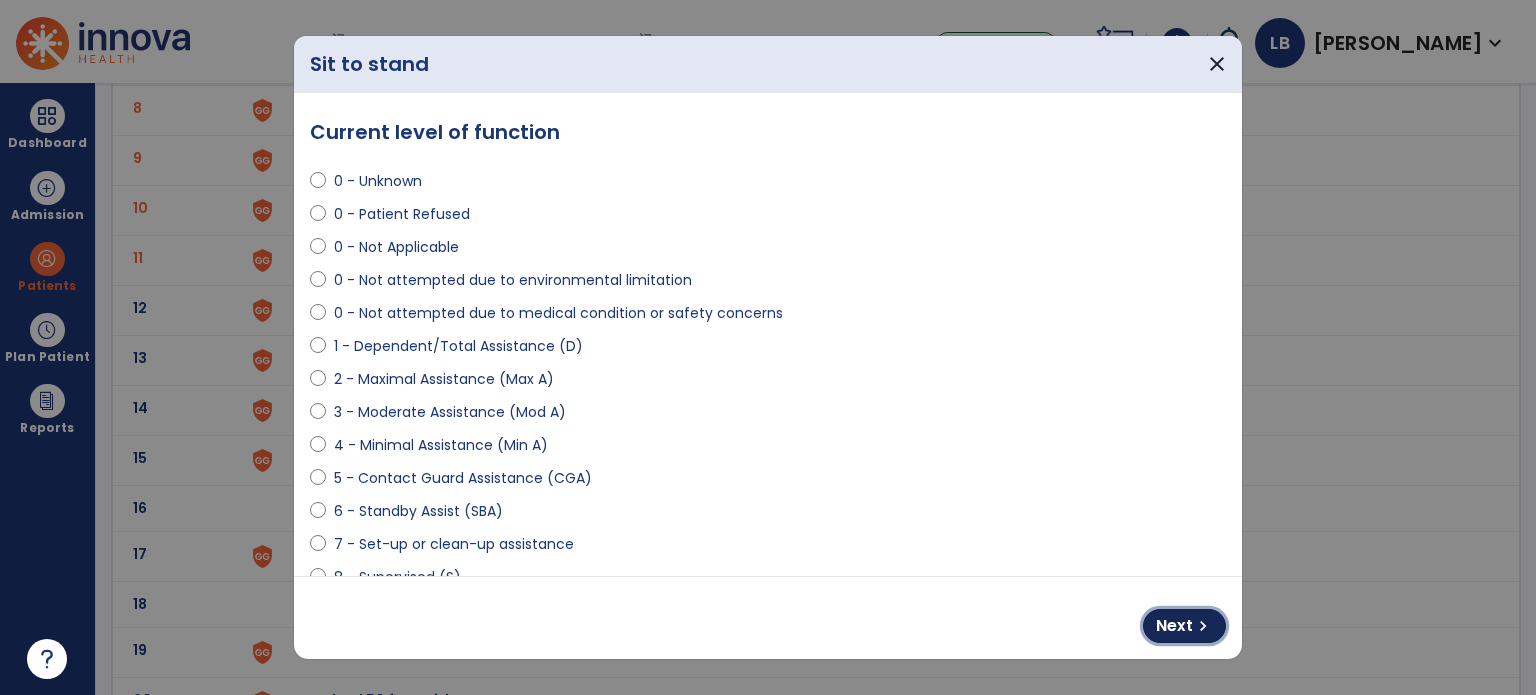 click on "Next" at bounding box center (1174, 626) 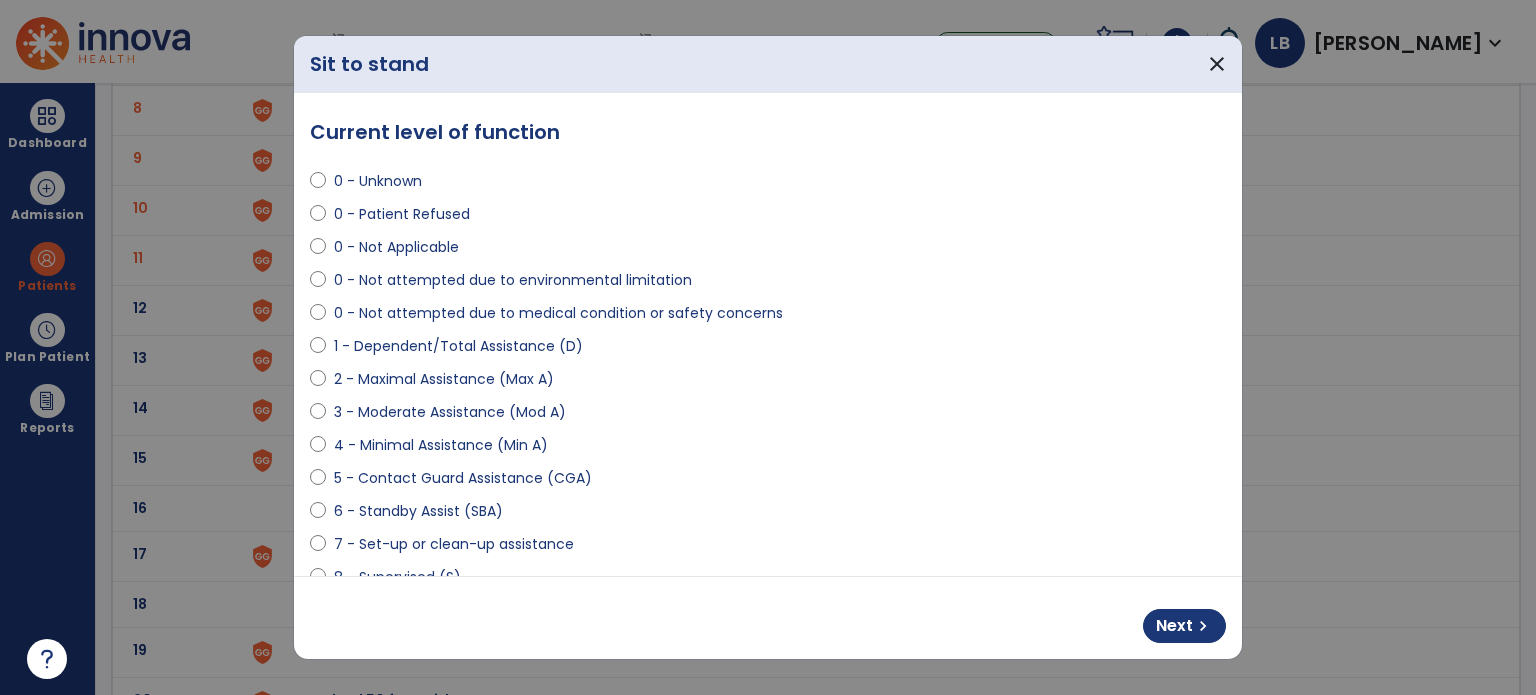 select on "**********" 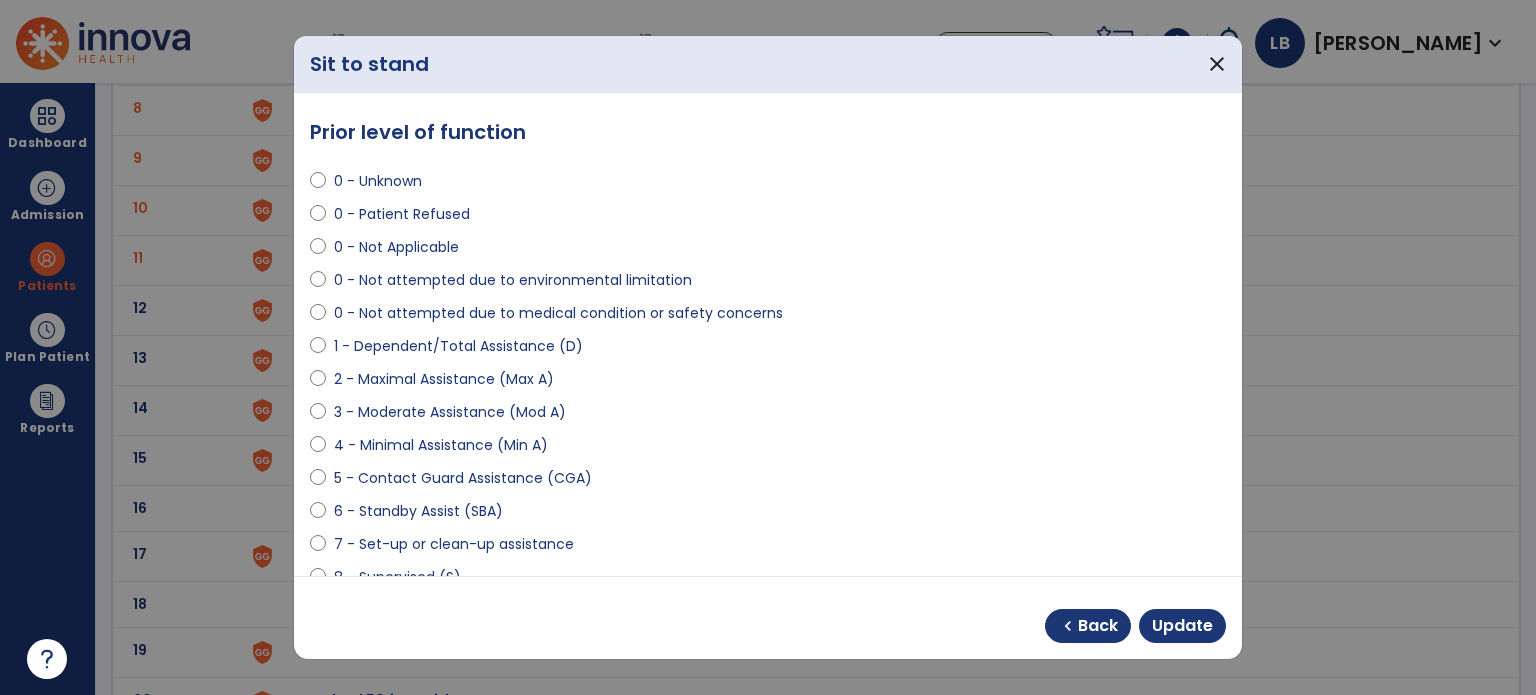 click on "6 - Standby Assist (SBA)" at bounding box center (418, 511) 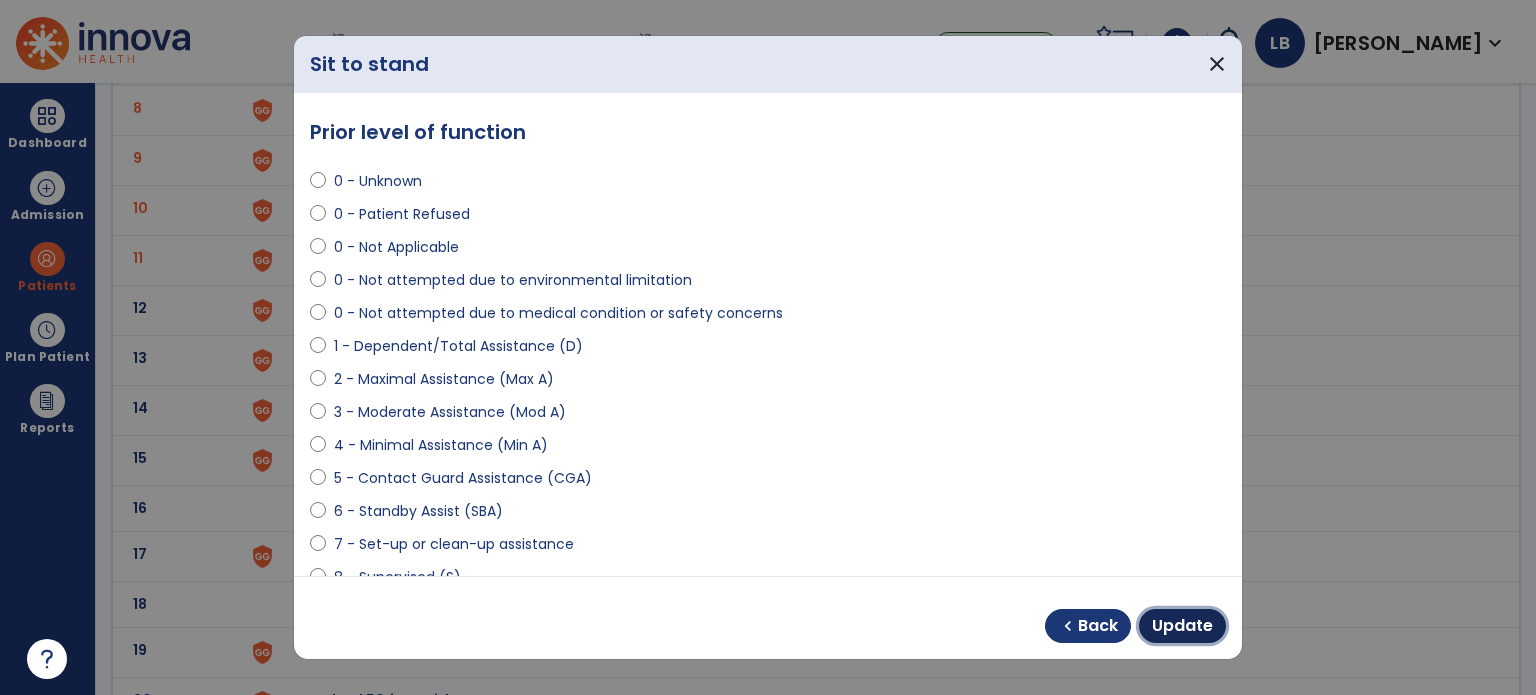 click on "Update" at bounding box center (1182, 626) 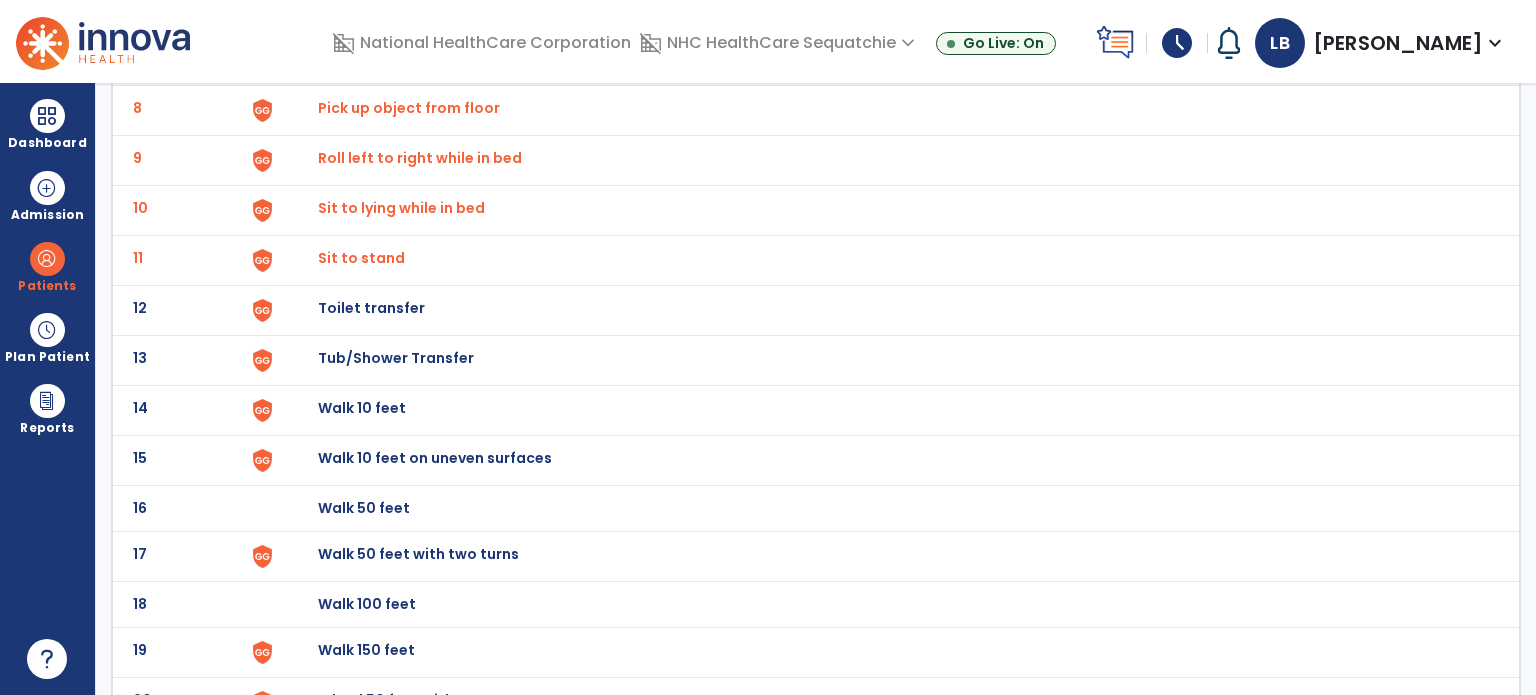 click on "Toilet transfer" at bounding box center [364, -238] 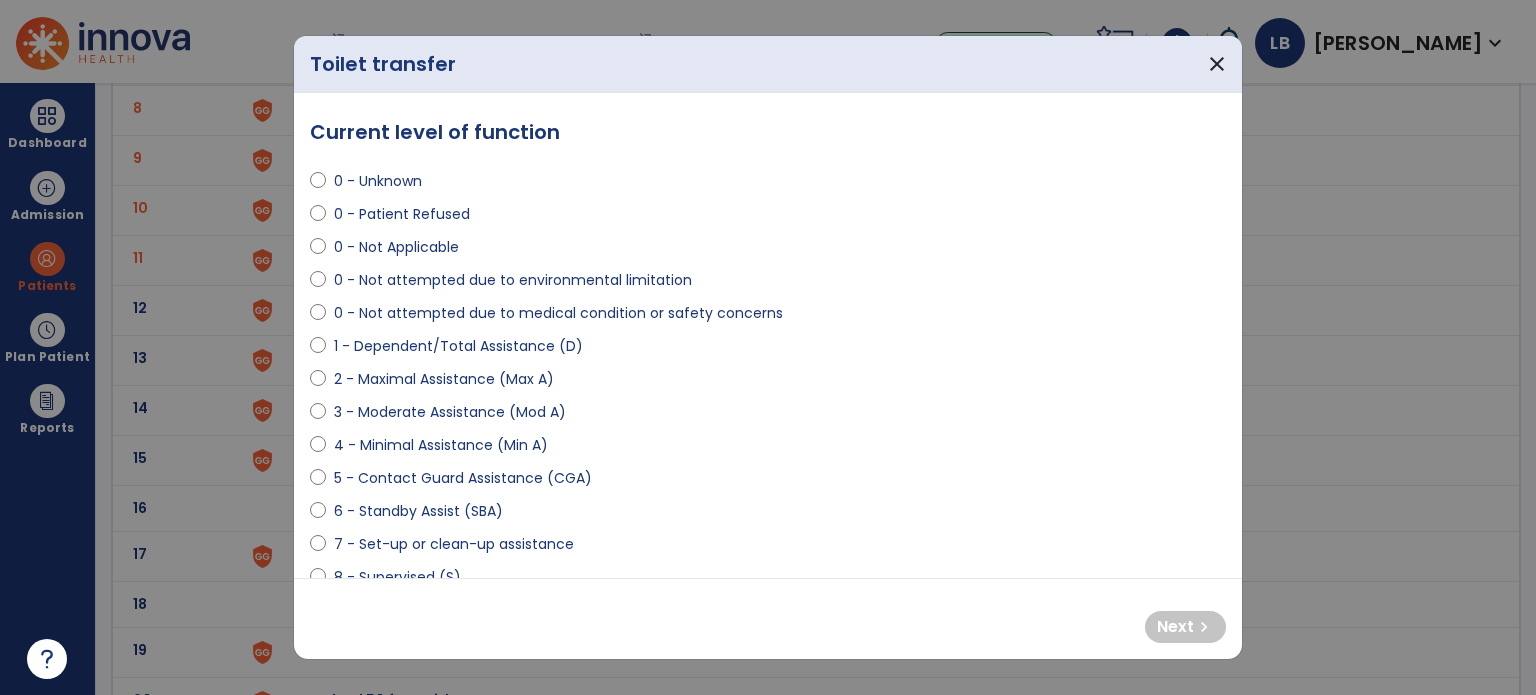 select on "**********" 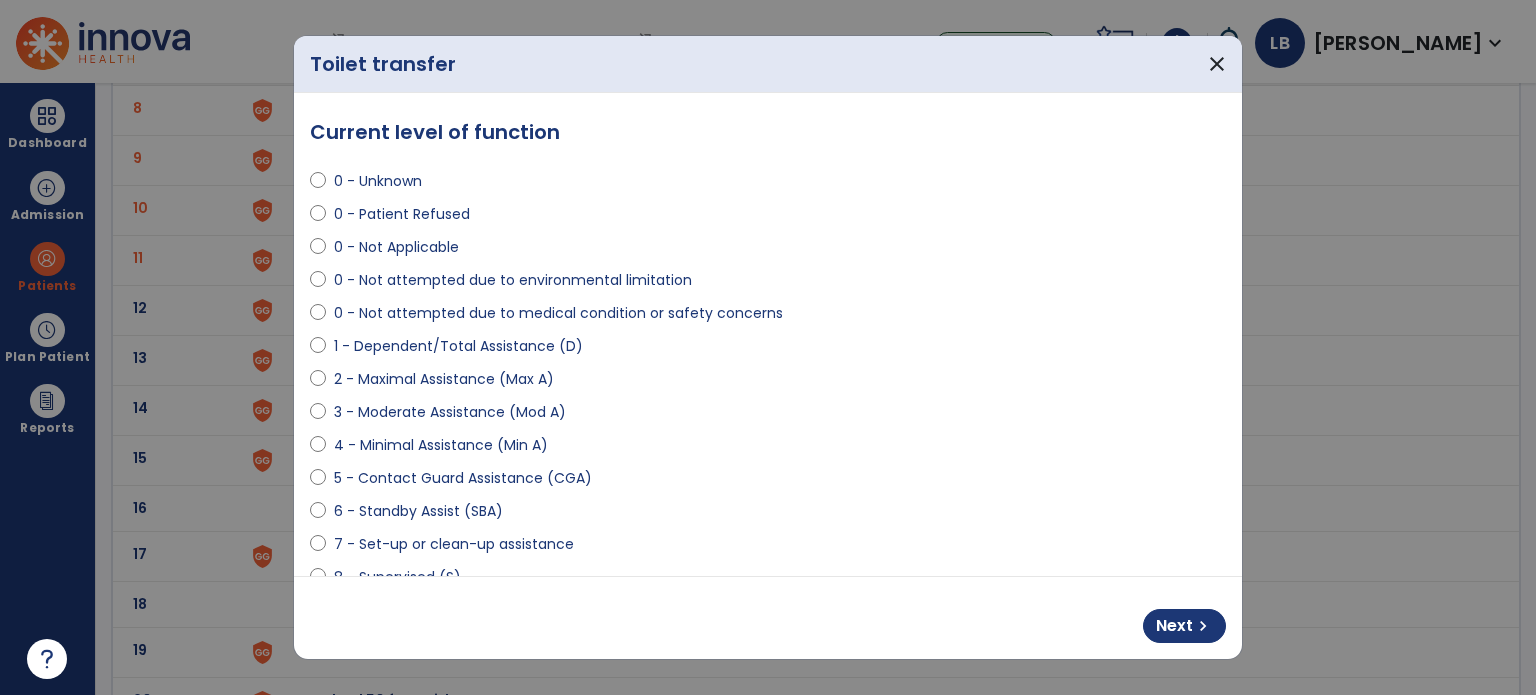 click on "4 - Minimal Assistance (Min A)" at bounding box center [441, 445] 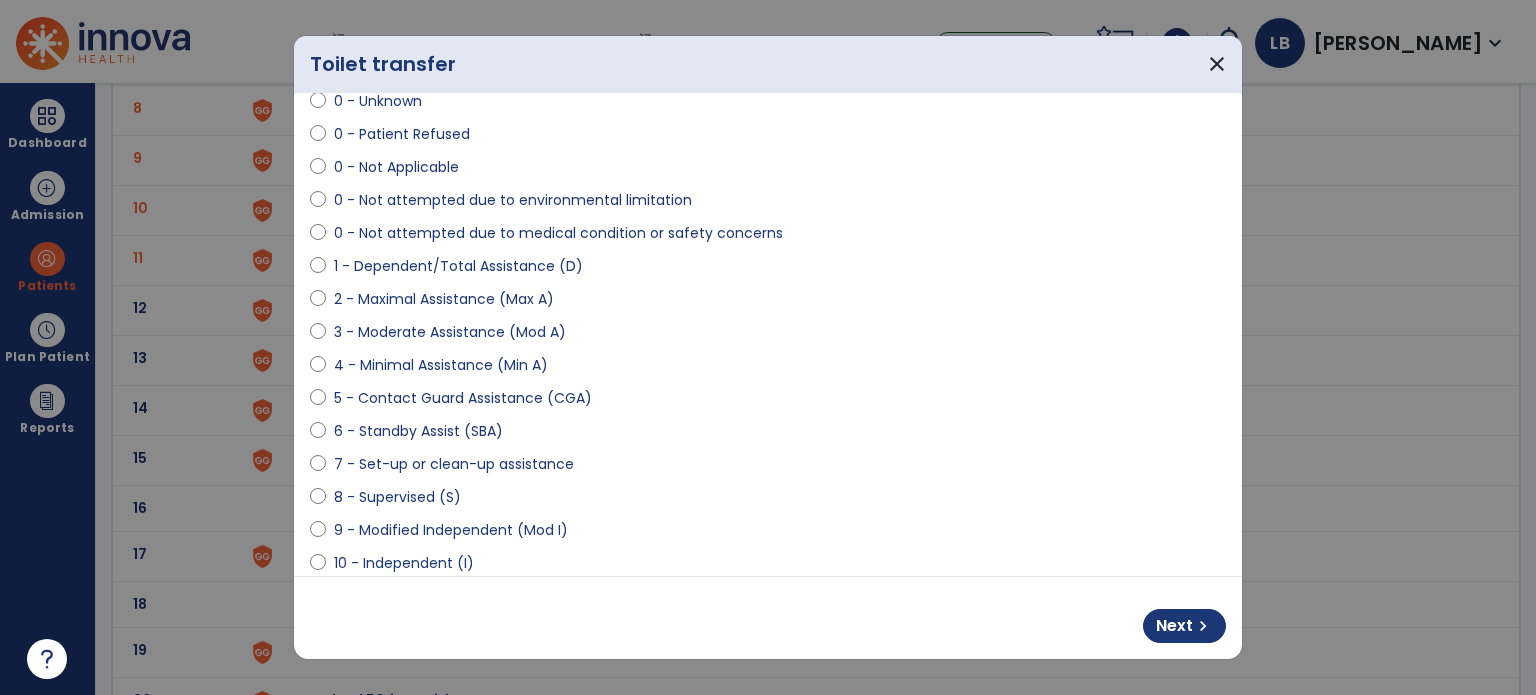 scroll, scrollTop: 300, scrollLeft: 0, axis: vertical 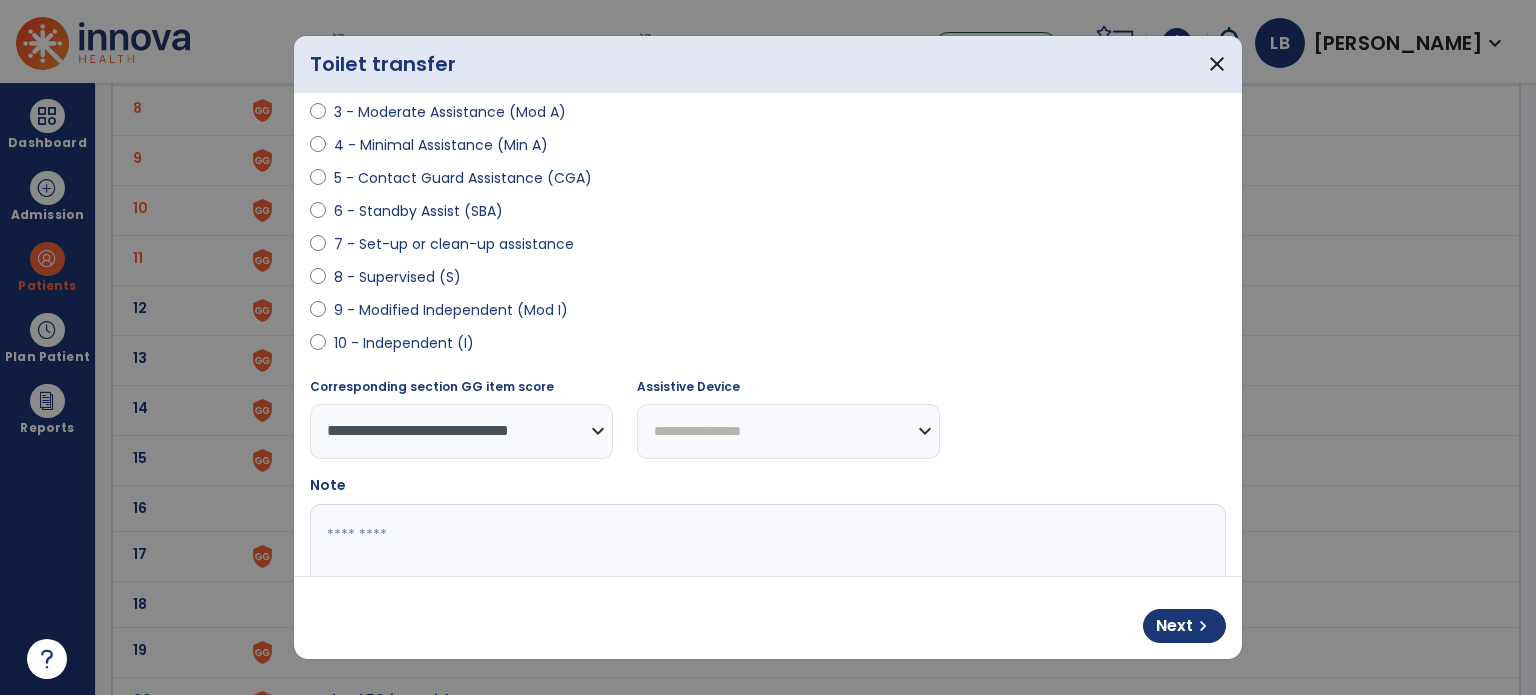 click at bounding box center (766, 579) 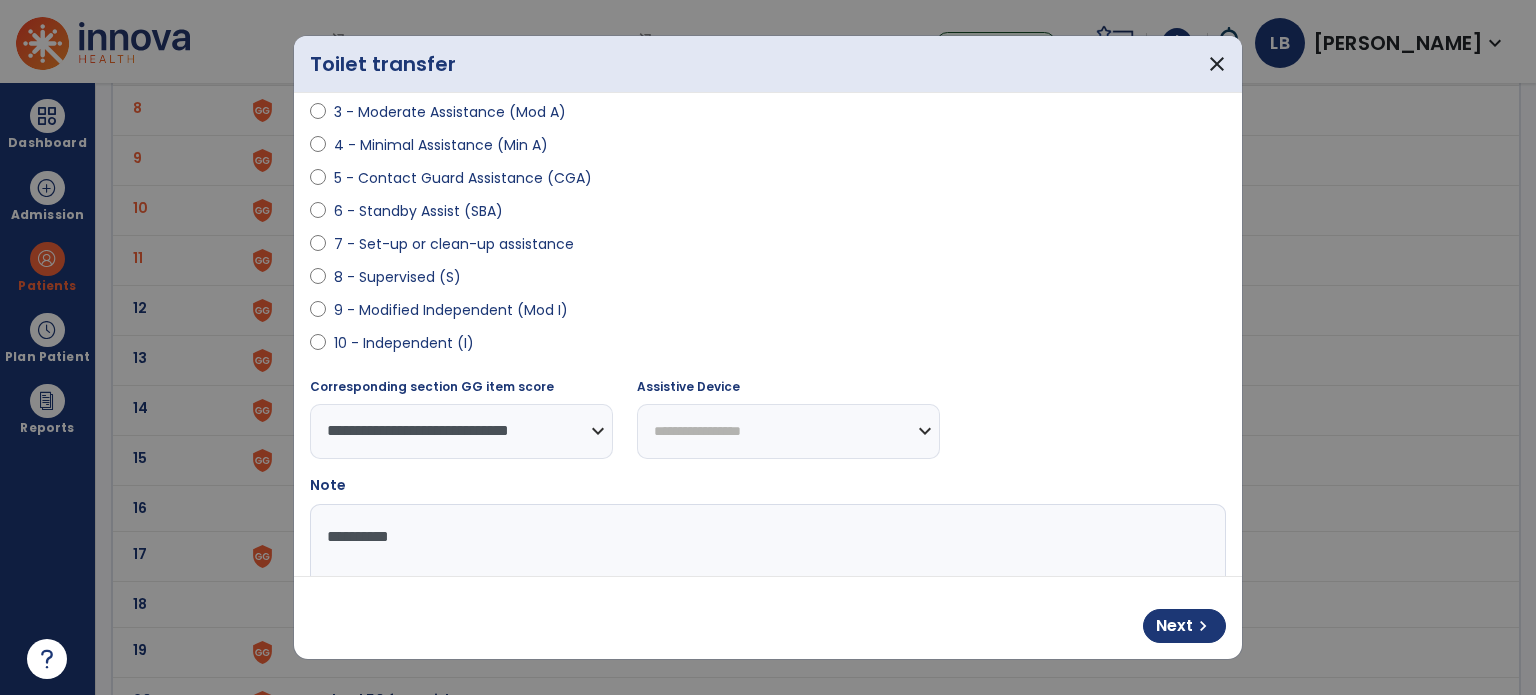 type on "**********" 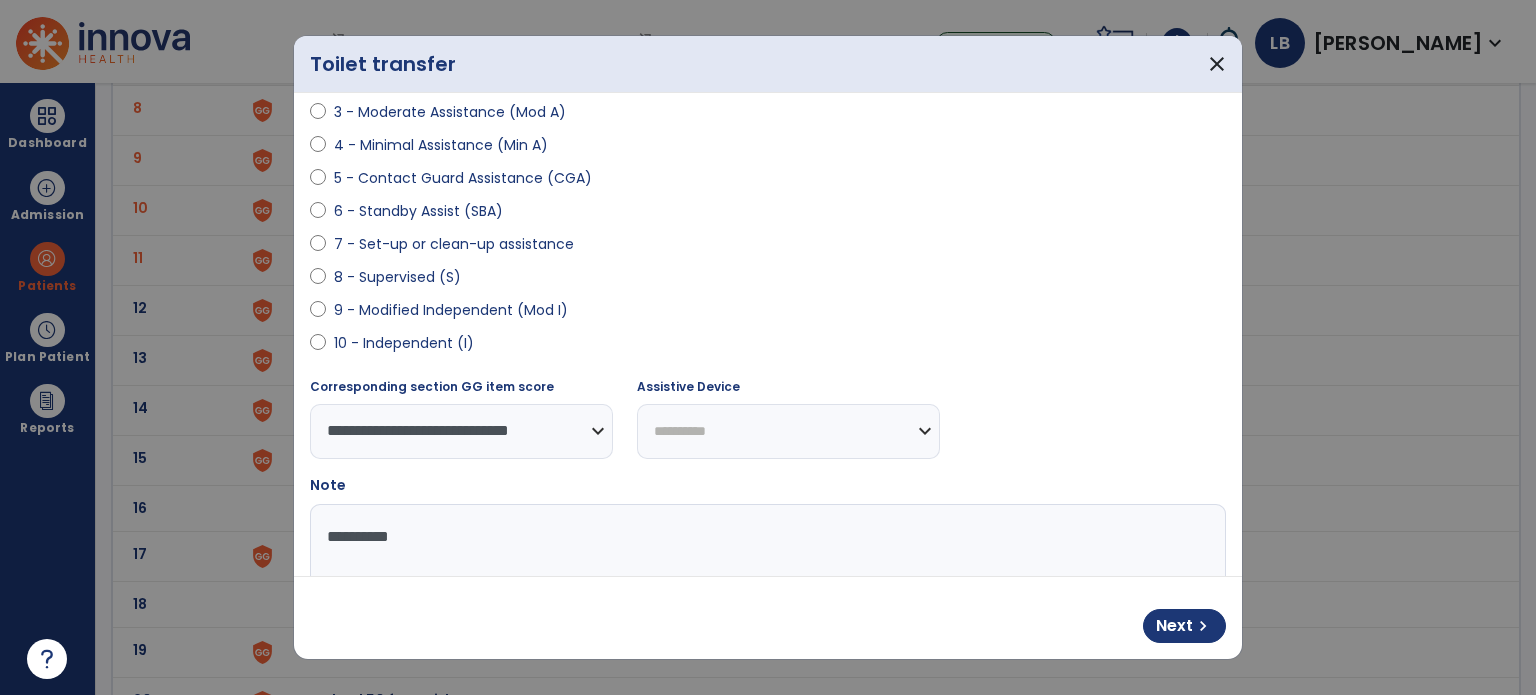 click on "**********" at bounding box center [788, 431] 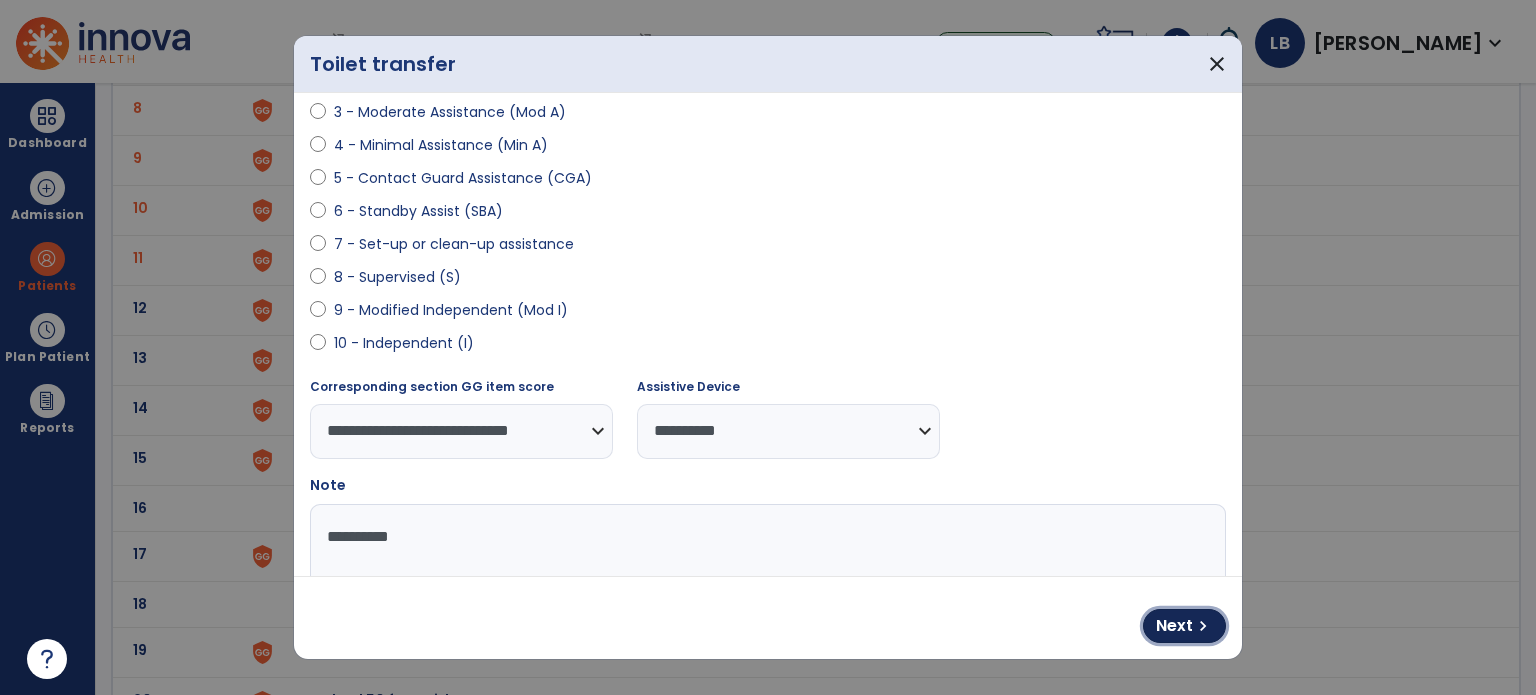click on "Next" at bounding box center (1174, 626) 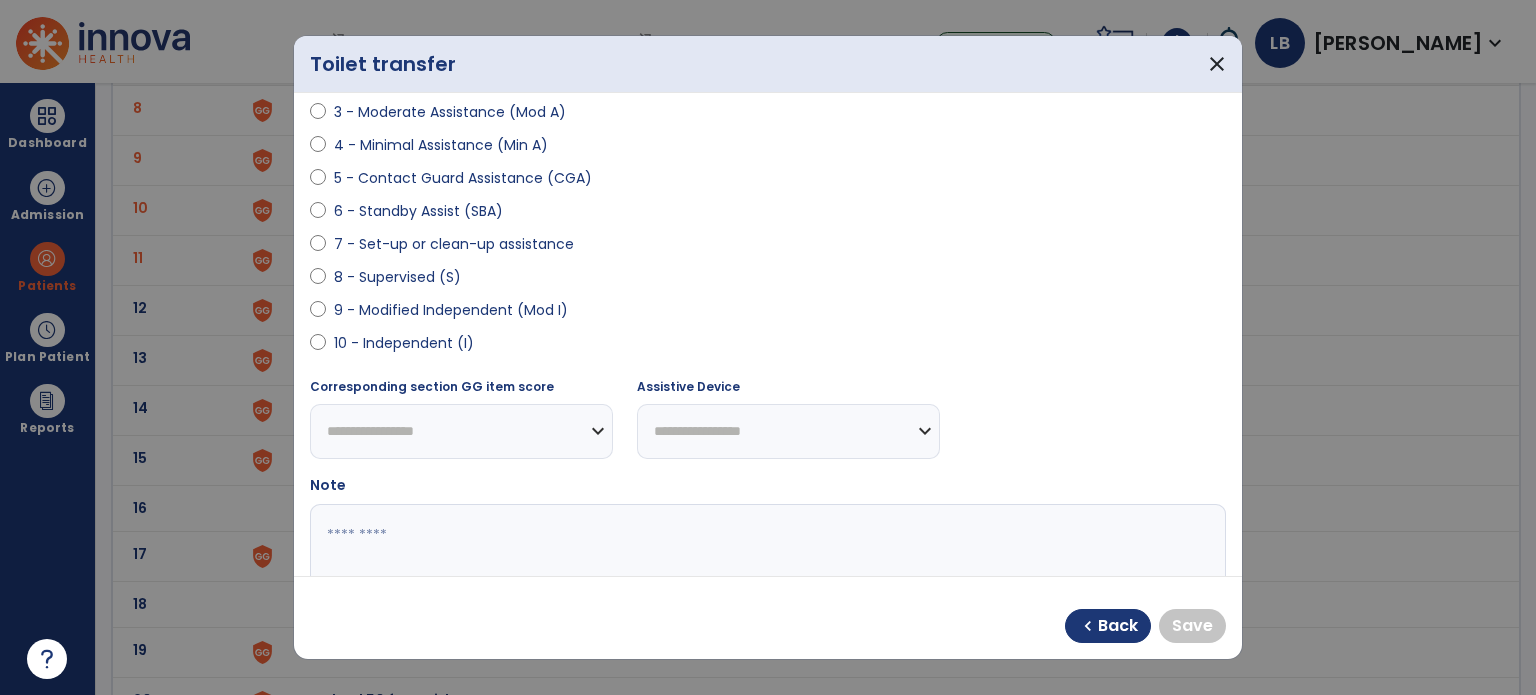 click on "5 - Contact Guard Assistance (CGA)" at bounding box center (463, 178) 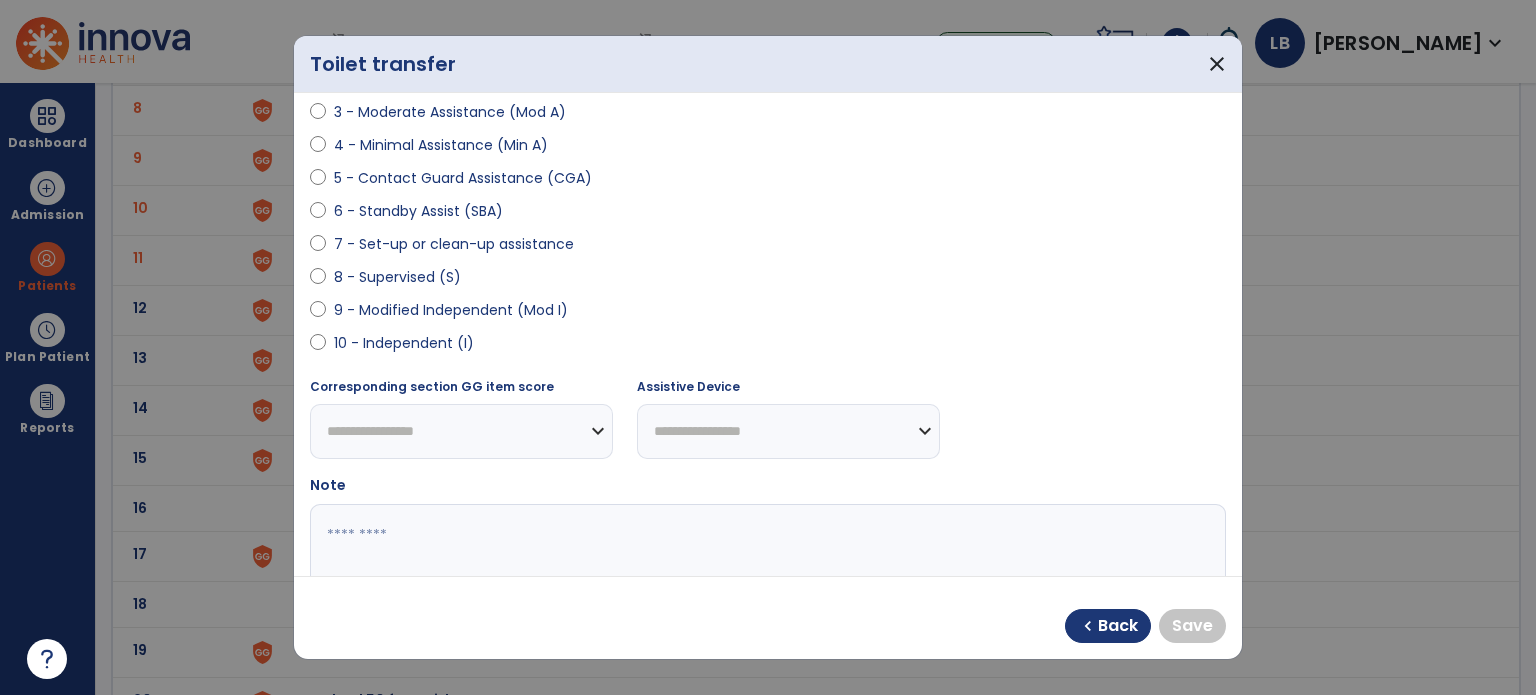 select on "**********" 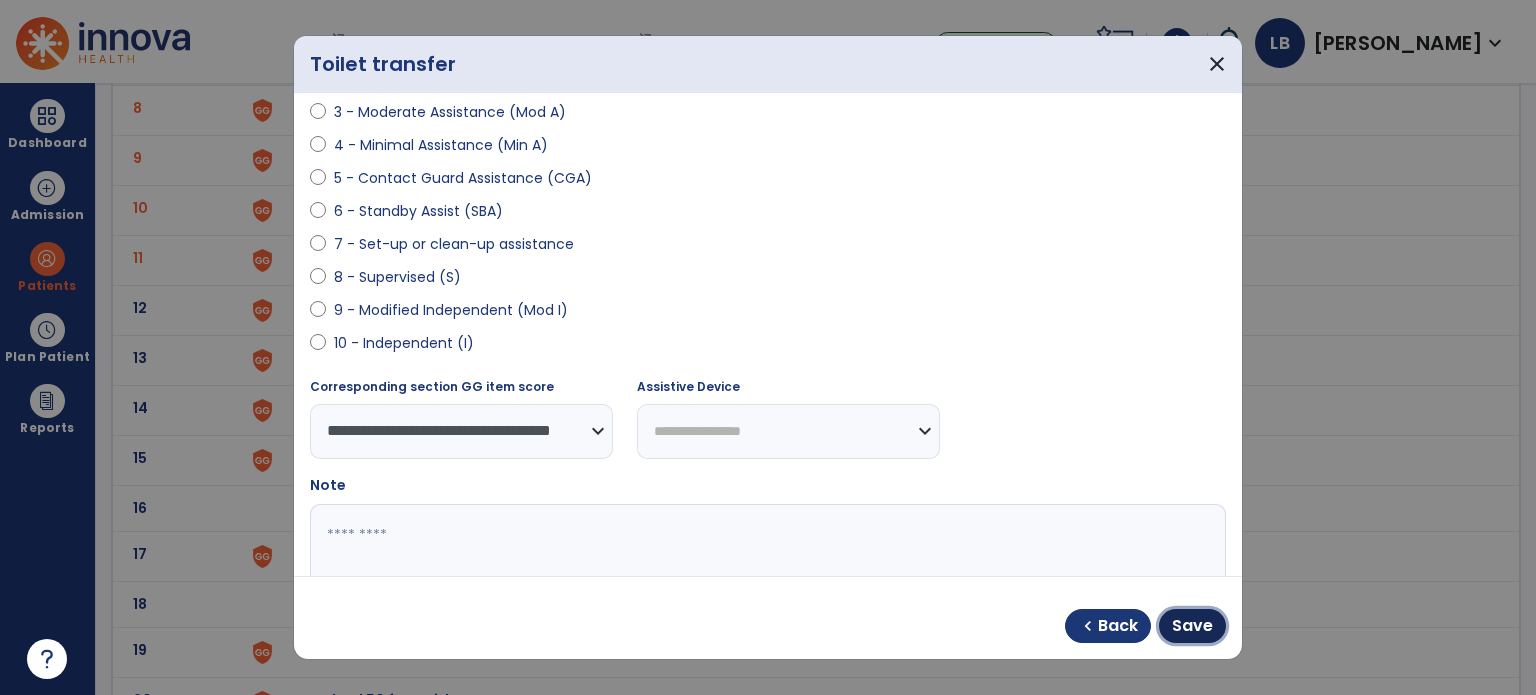 click on "Save" at bounding box center [1192, 626] 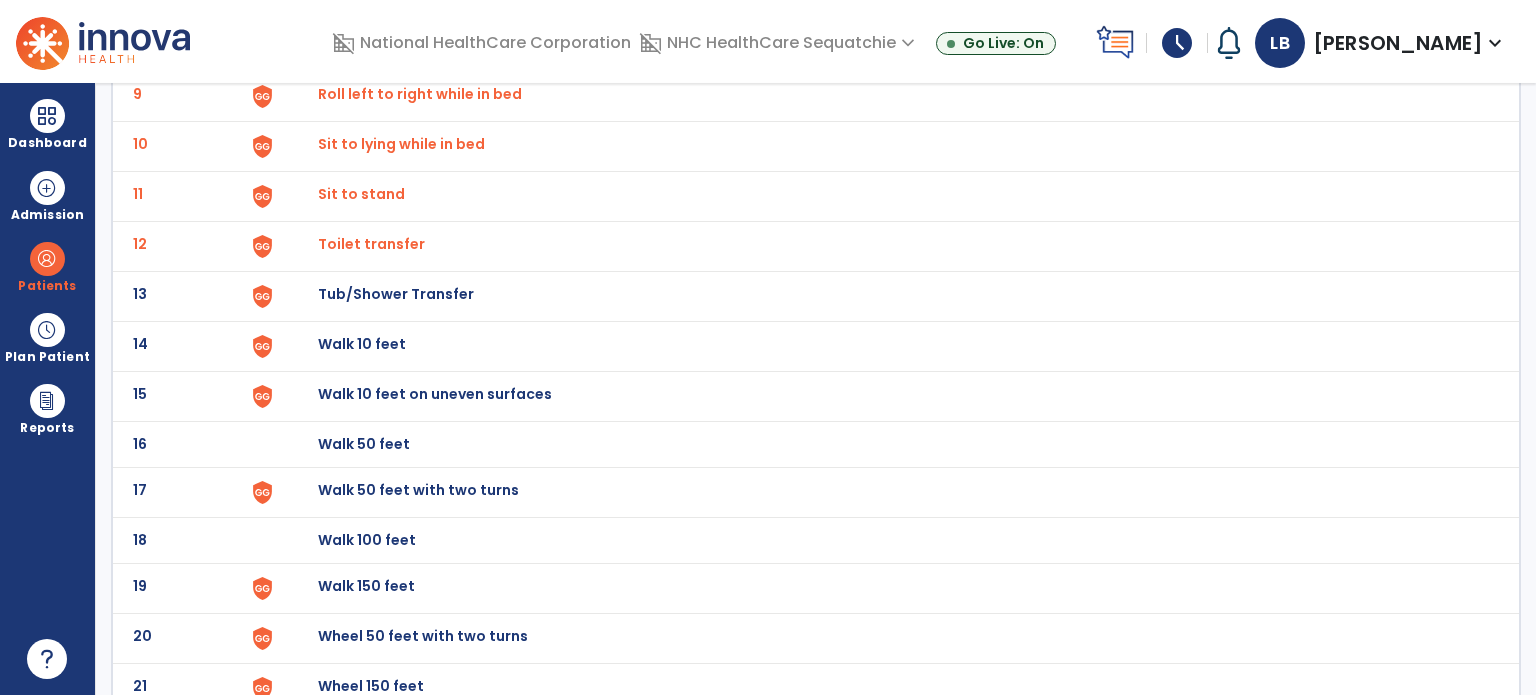scroll, scrollTop: 600, scrollLeft: 0, axis: vertical 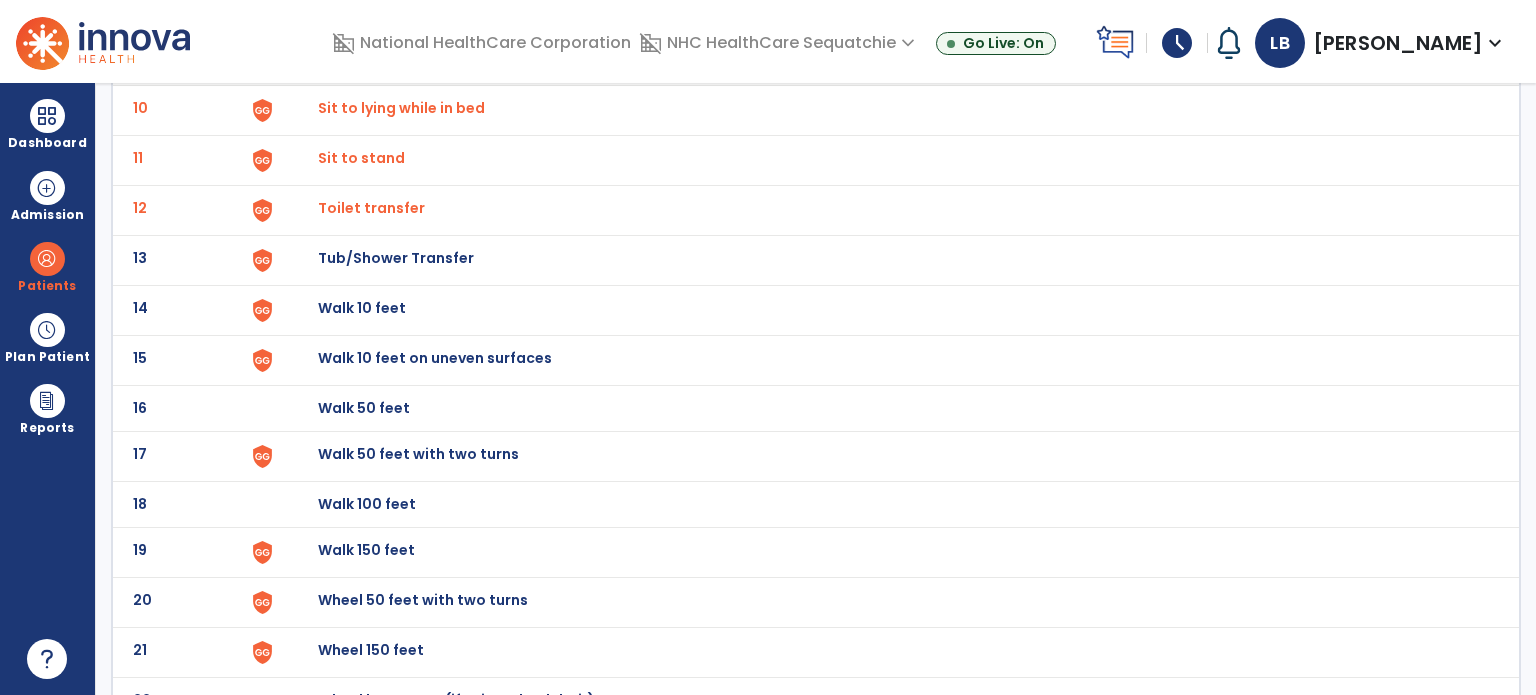 click on "Walk 10 feet" at bounding box center (364, -338) 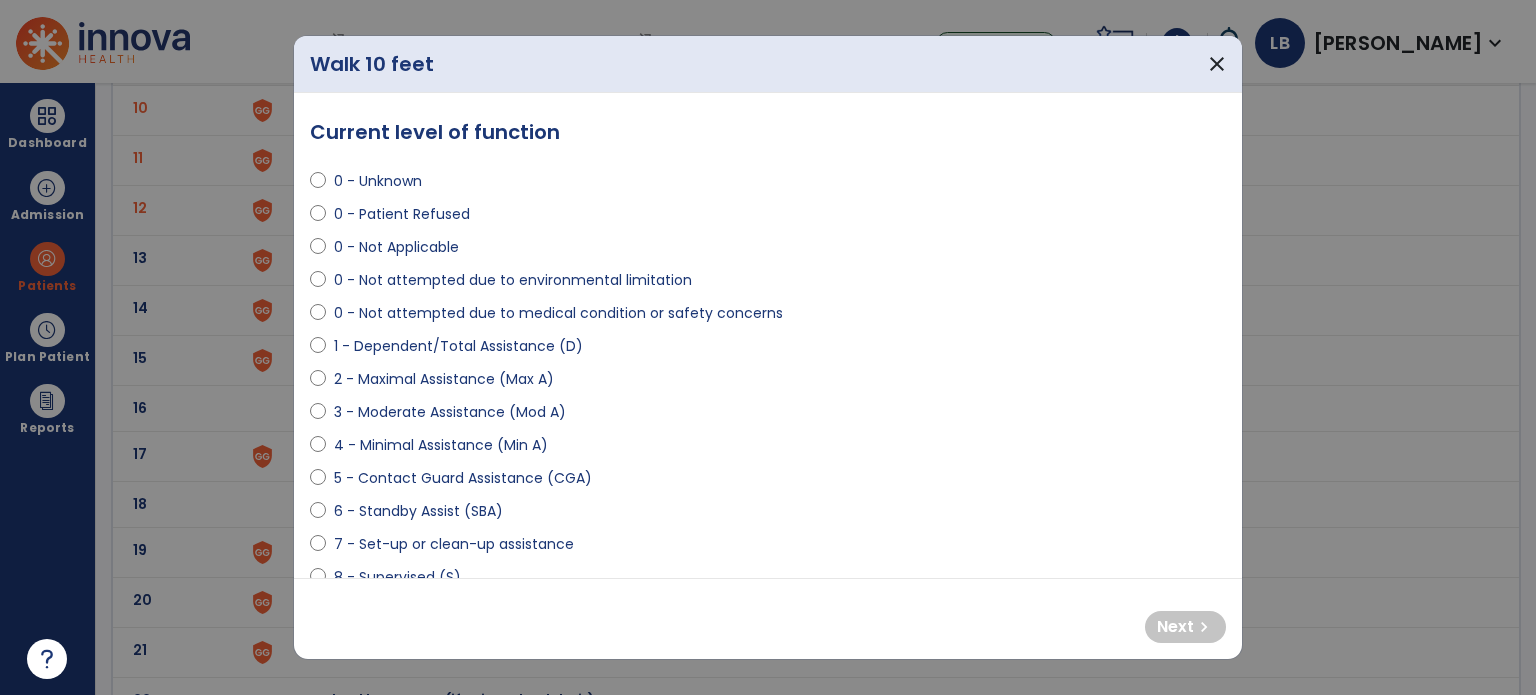 click on "5 - Contact Guard Assistance (CGA)" at bounding box center [768, 482] 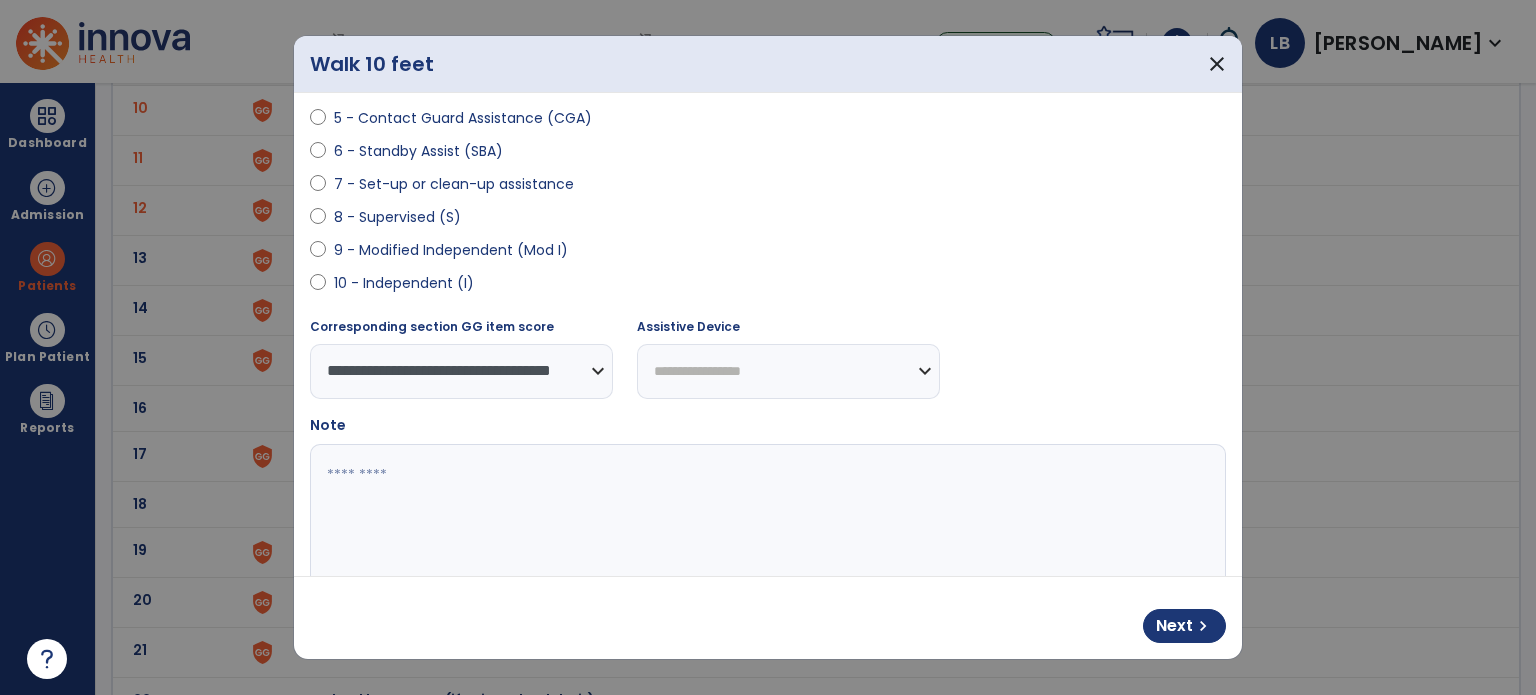 scroll, scrollTop: 400, scrollLeft: 0, axis: vertical 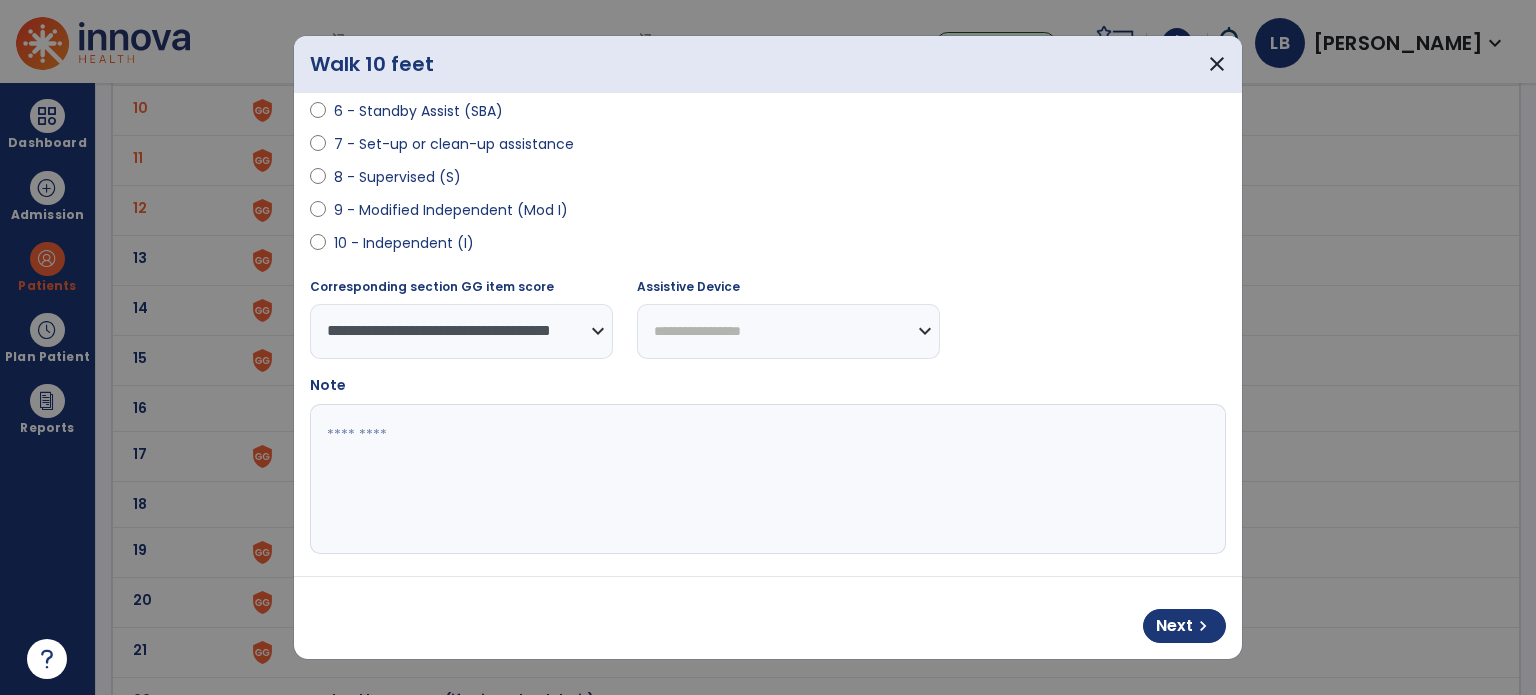click on "**********" at bounding box center [788, 331] 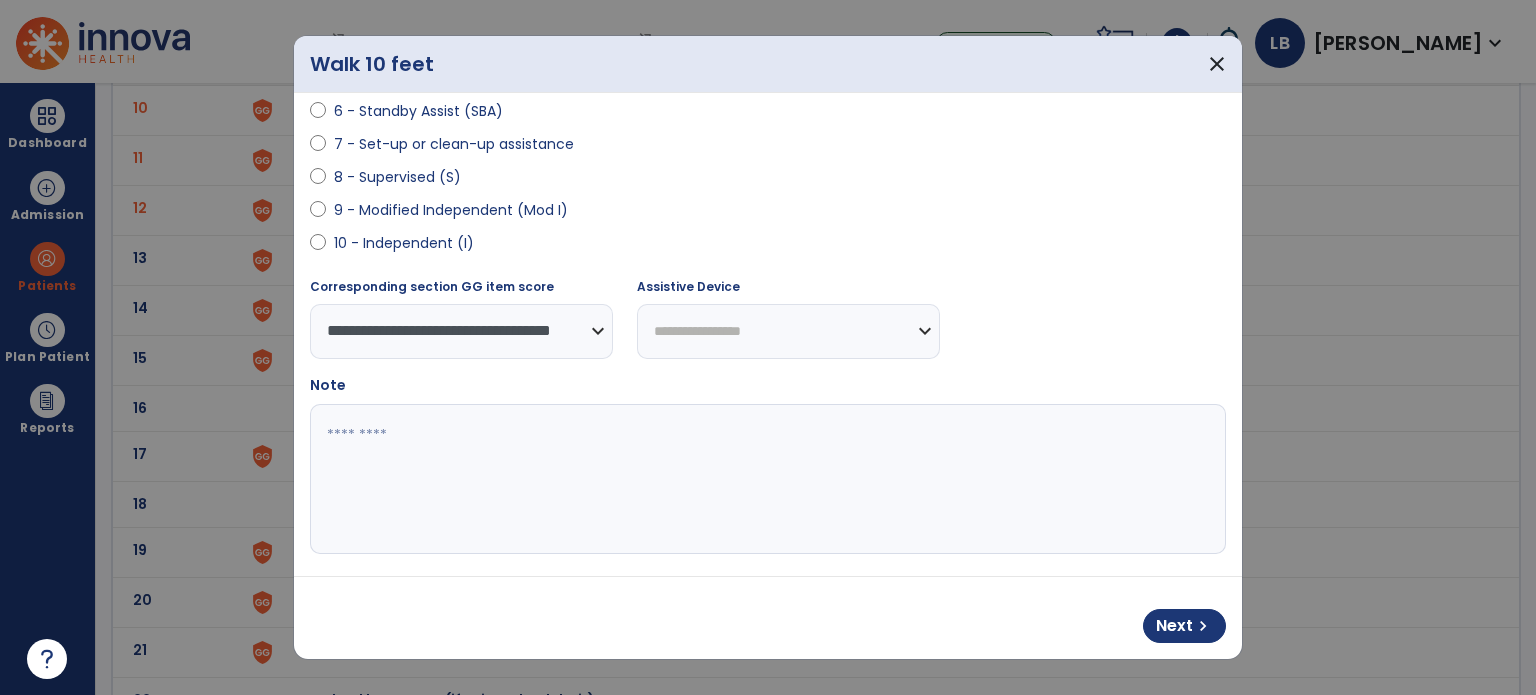select on "**********" 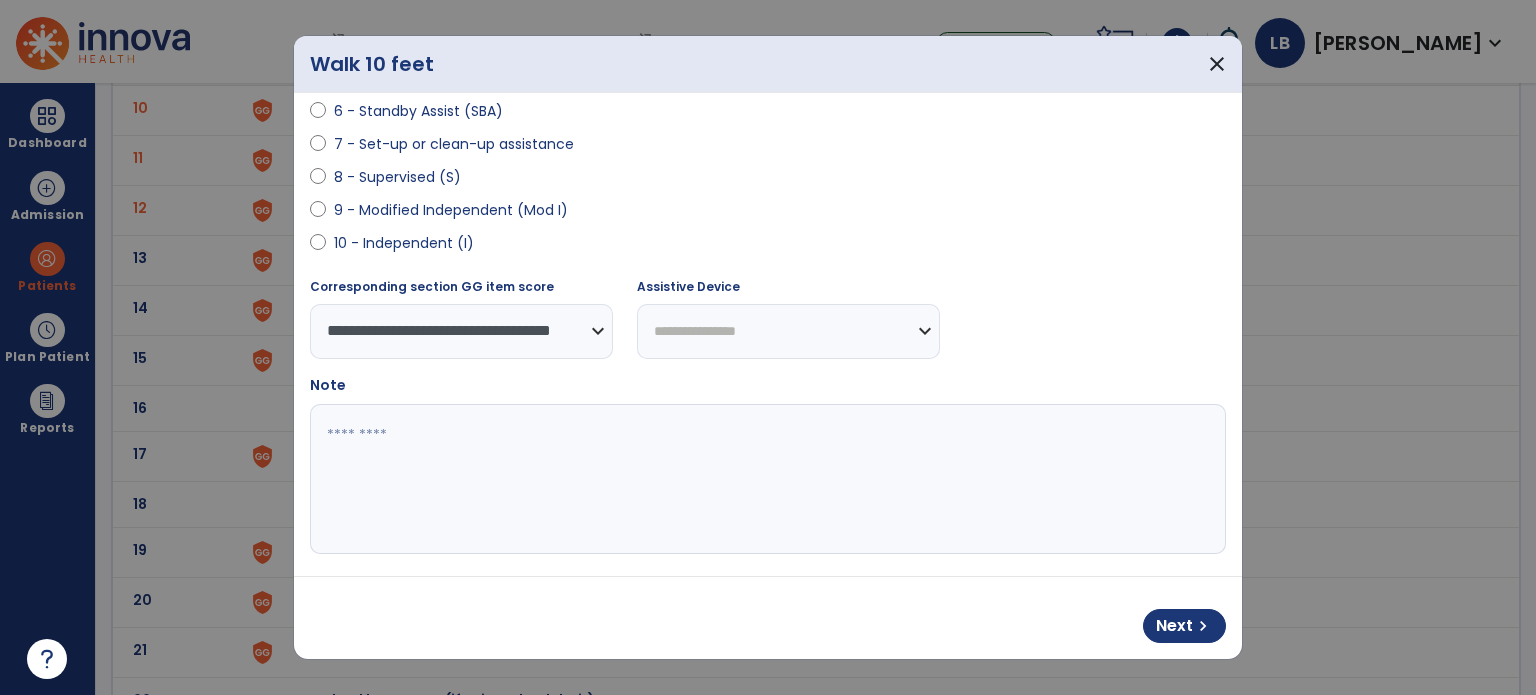 click on "**********" at bounding box center [788, 331] 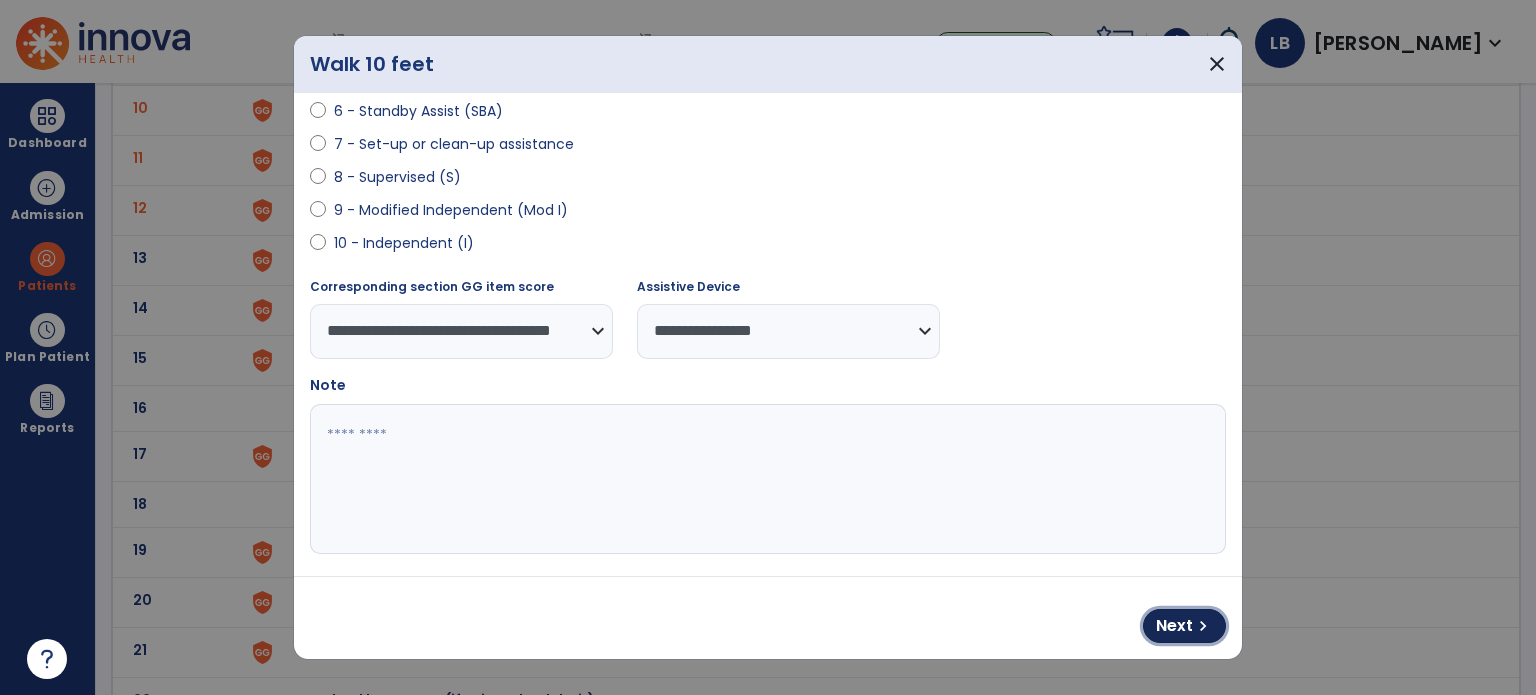 click on "Next" at bounding box center (1174, 626) 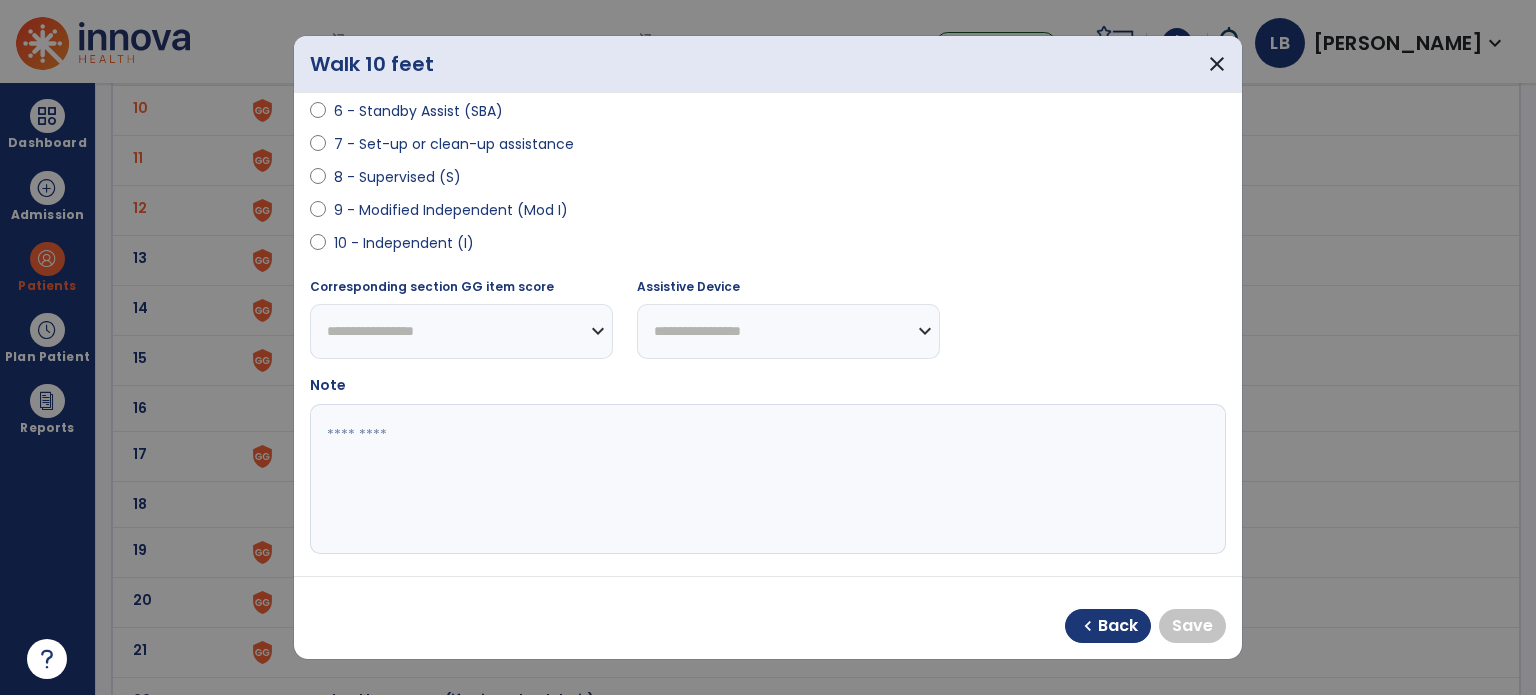 click on "**********" at bounding box center (461, 331) 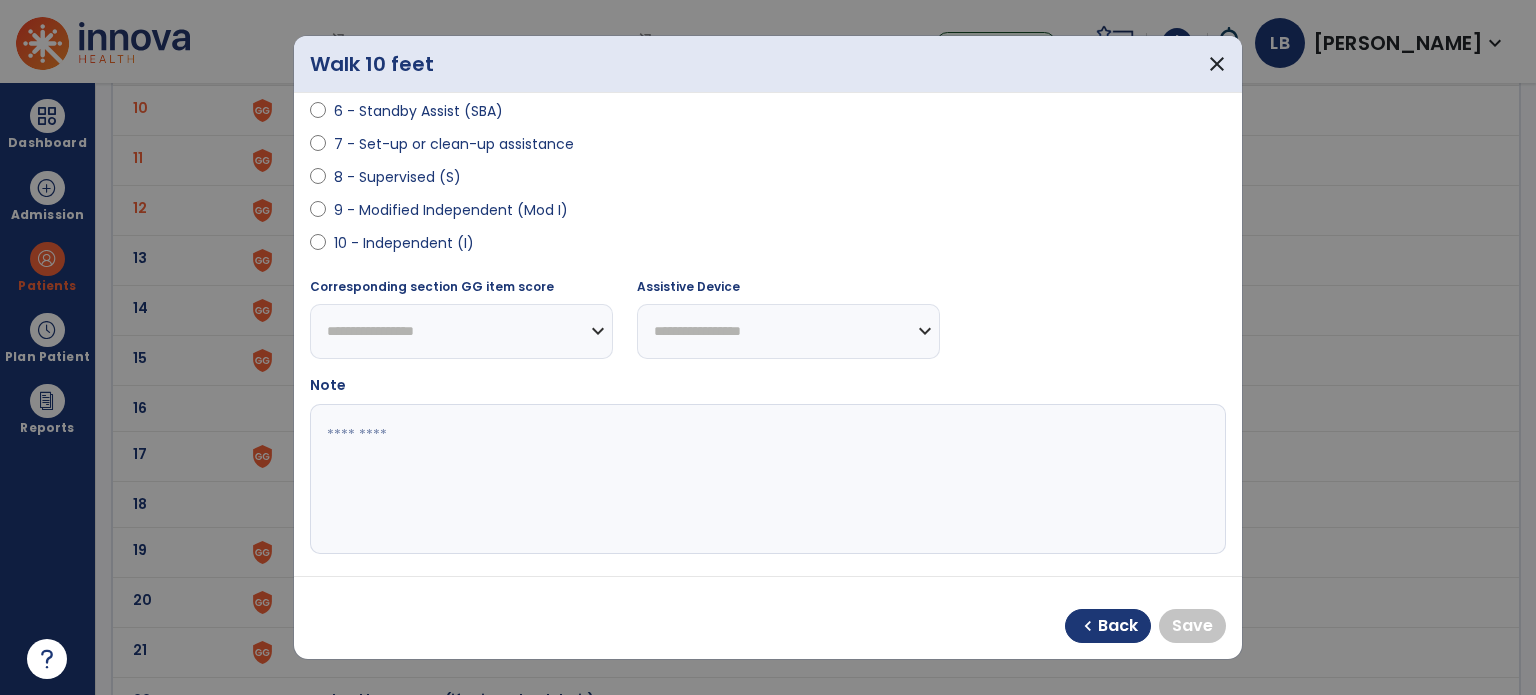 drag, startPoint x: 366, startPoint y: 111, endPoint x: 399, endPoint y: 120, distance: 34.20526 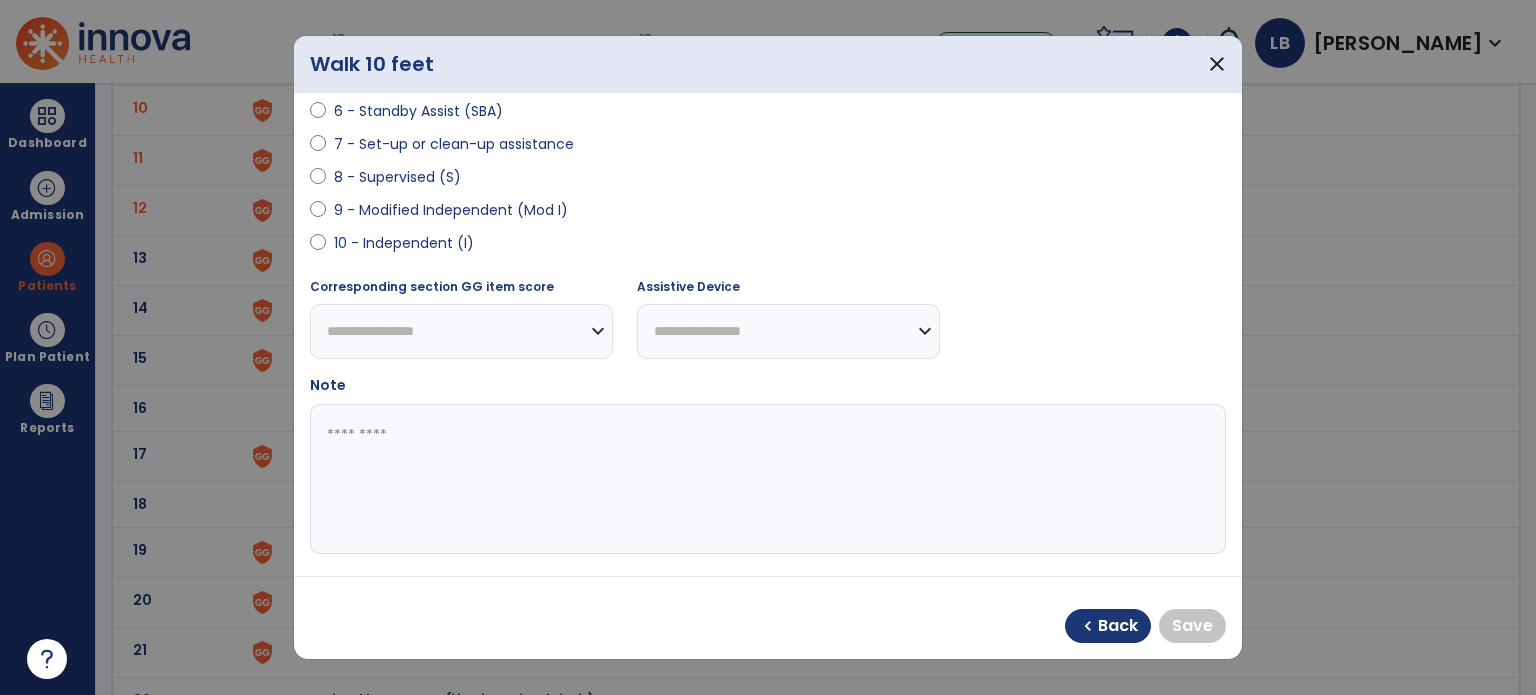 click on "6 - Standby Assist (SBA)" at bounding box center (418, 111) 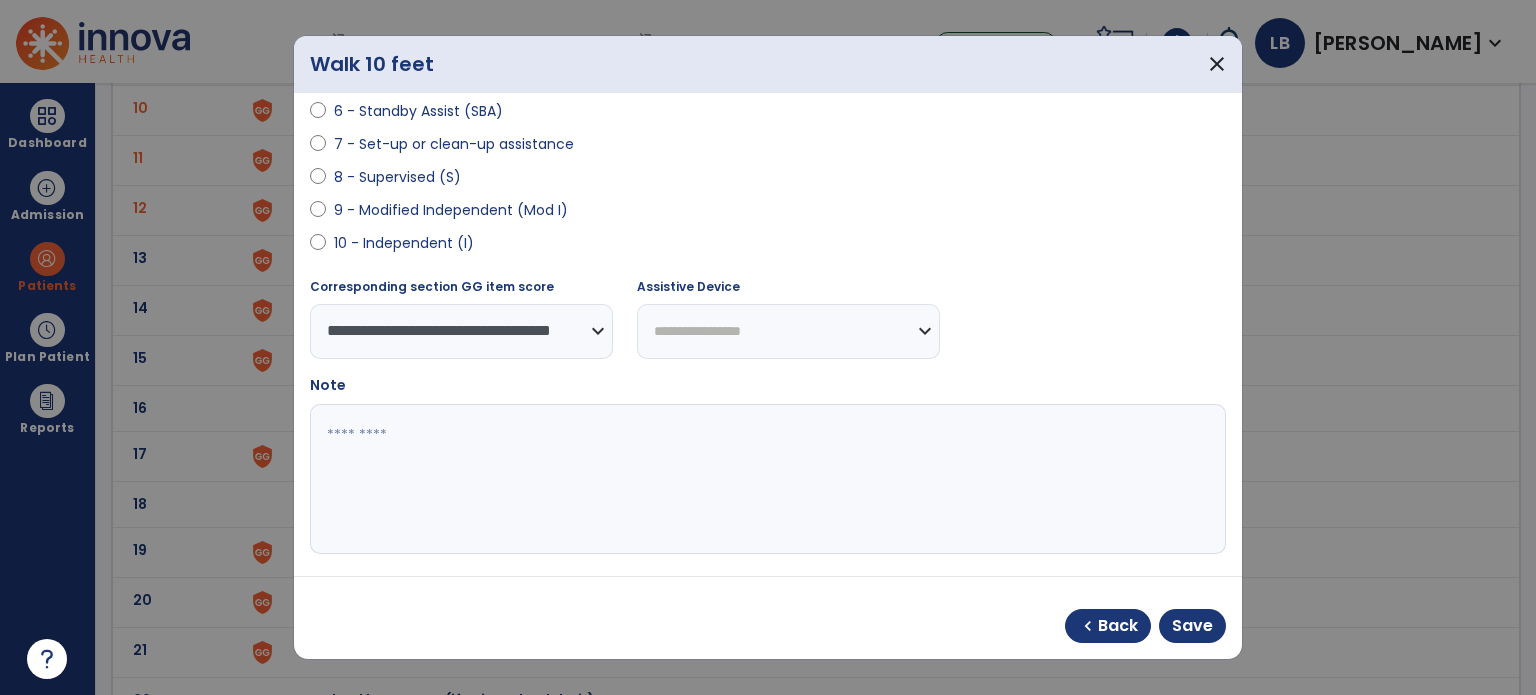 click on "**********" at bounding box center (788, 331) 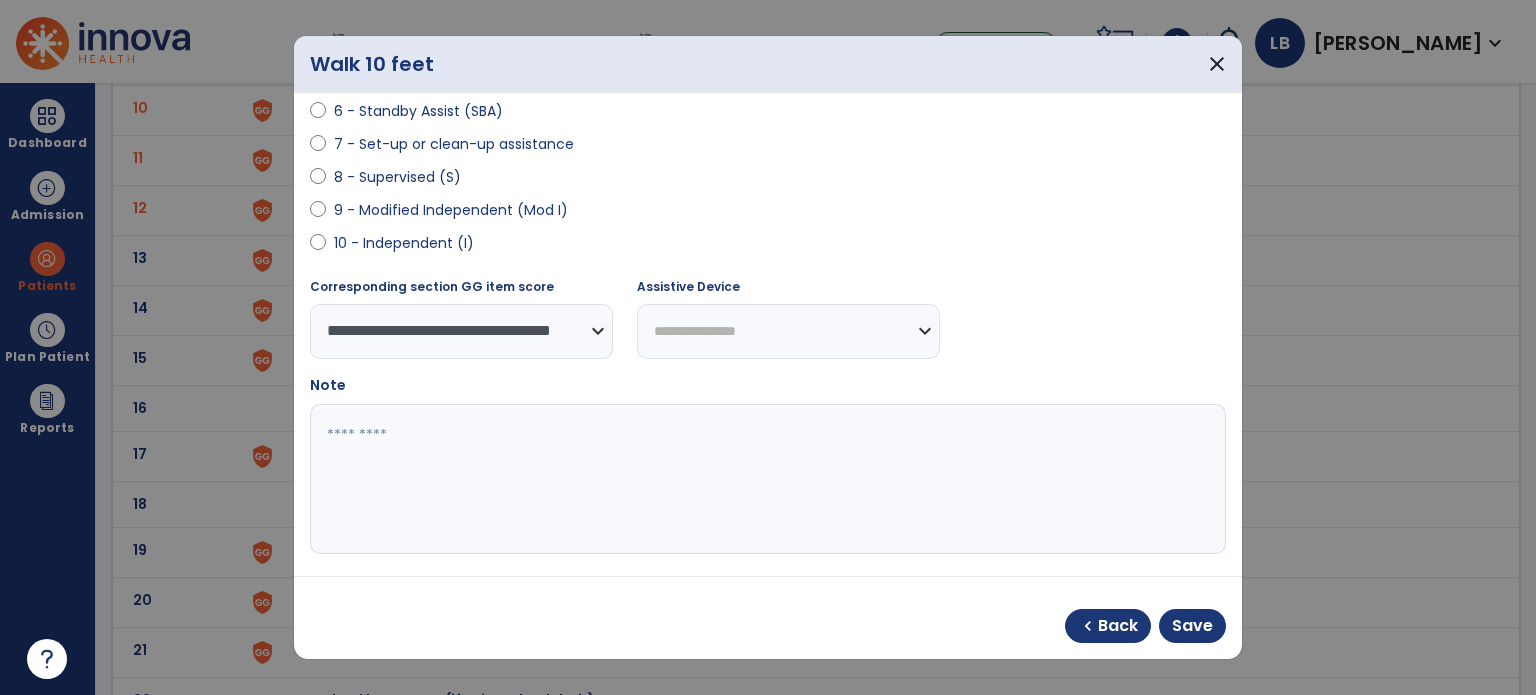 click on "**********" at bounding box center (788, 331) 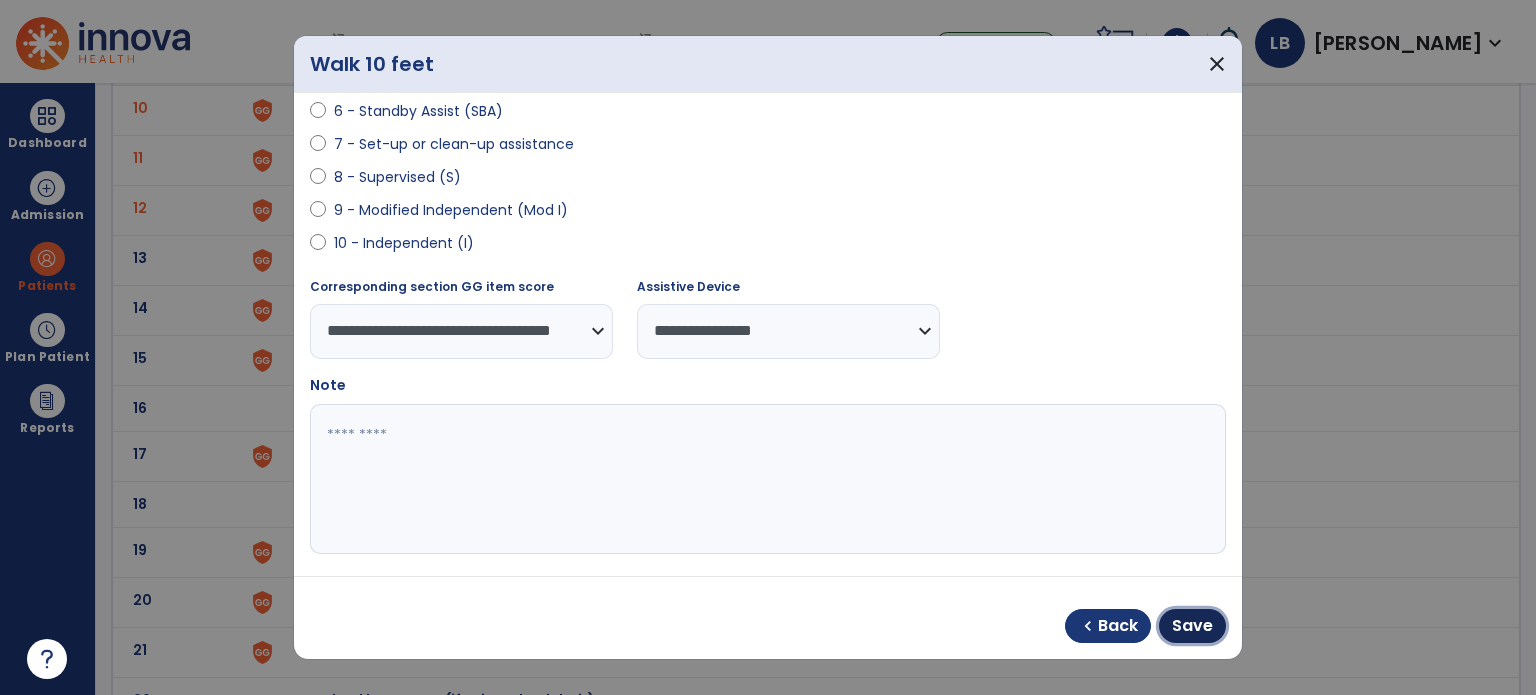 click on "Save" at bounding box center (1192, 626) 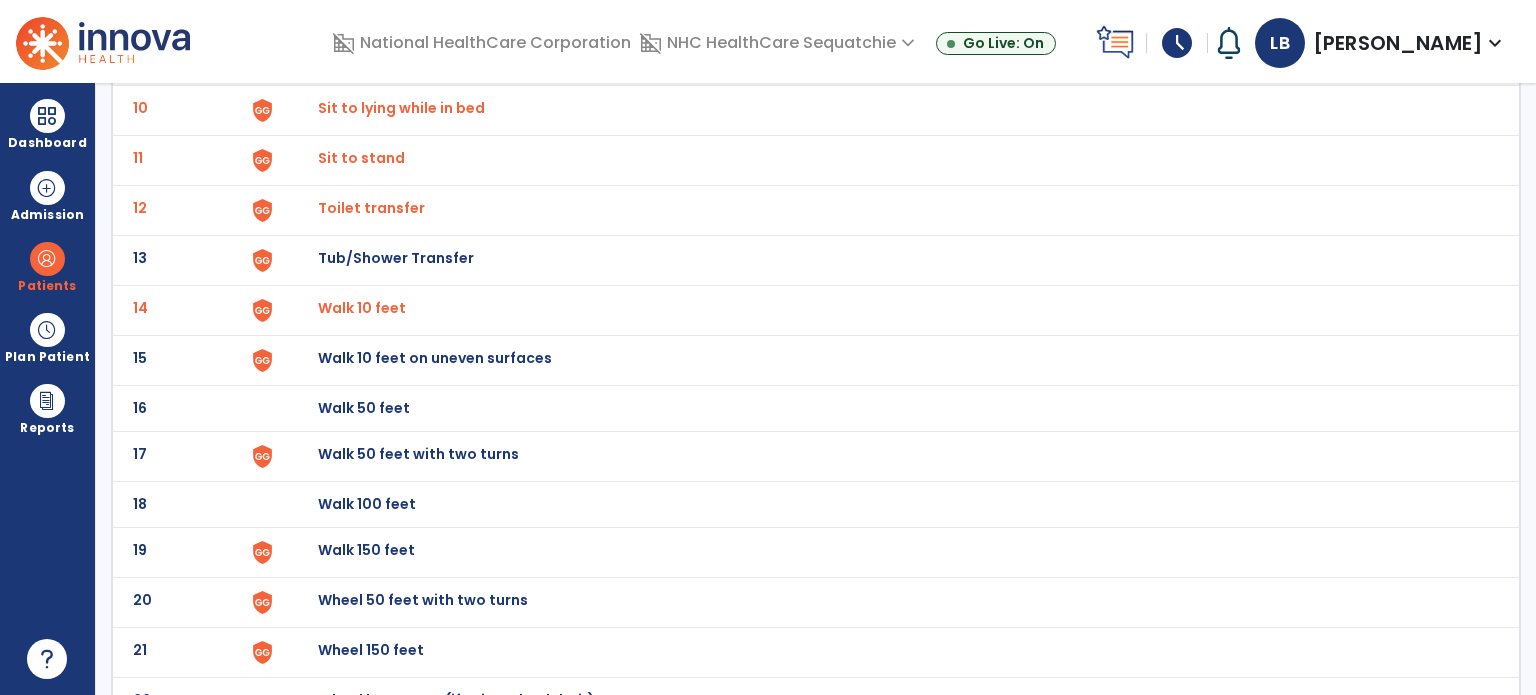 click on "Walk 50 feet with two turns" at bounding box center (364, -338) 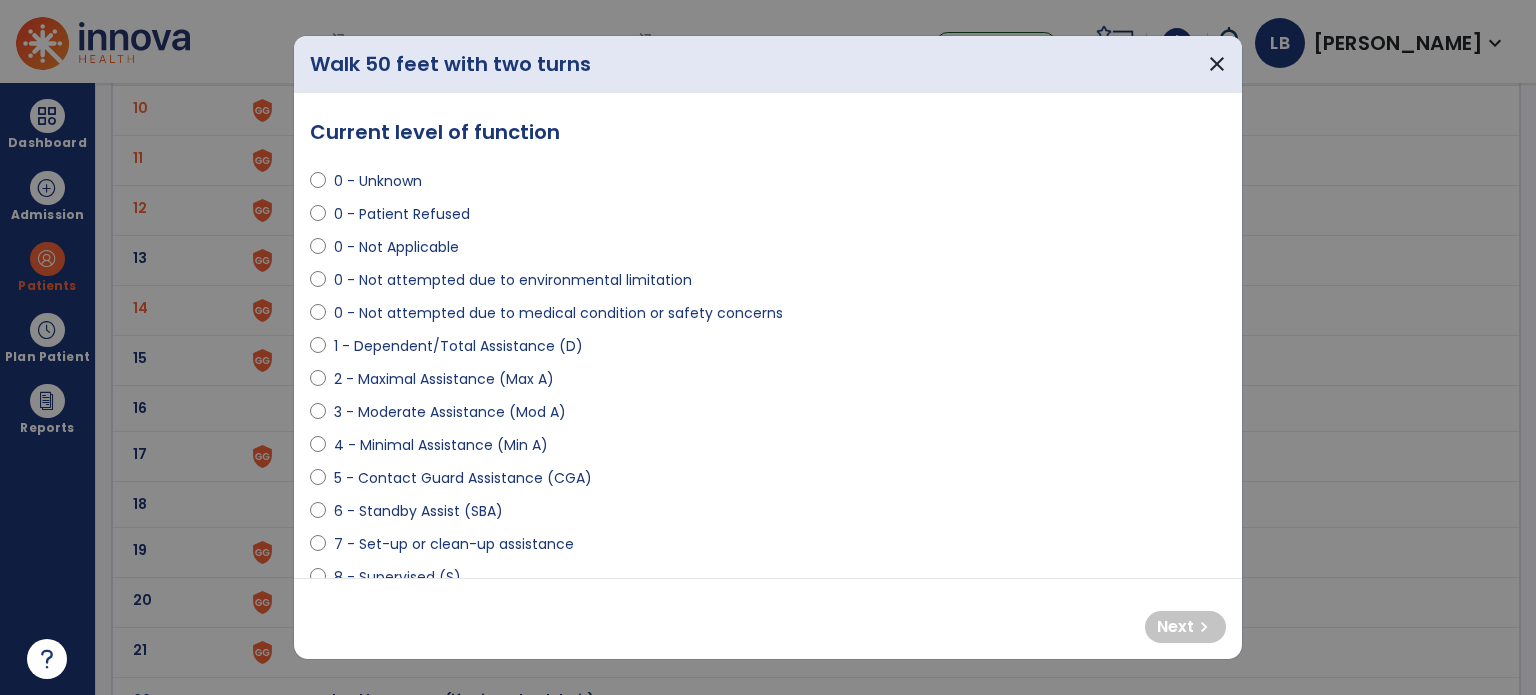 select on "**********" 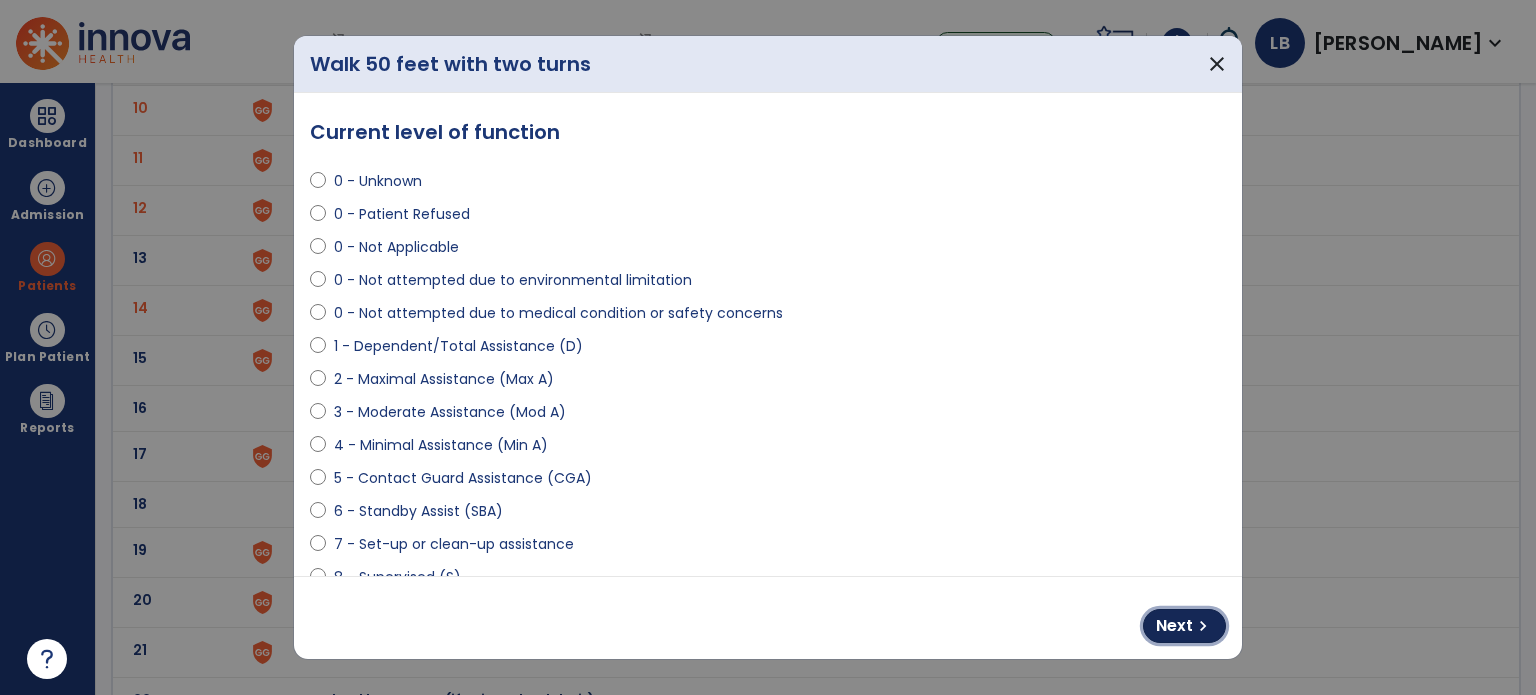 click on "Next" at bounding box center (1174, 626) 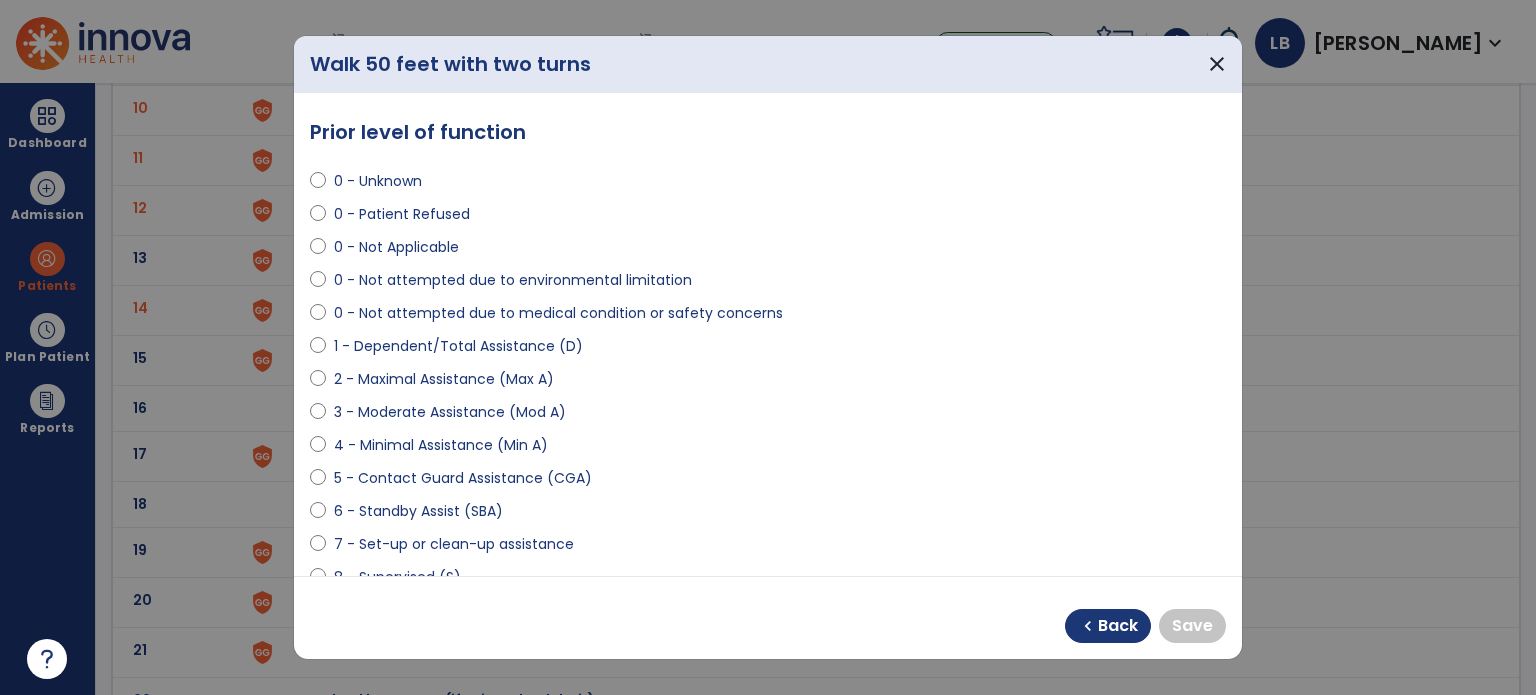 select on "**********" 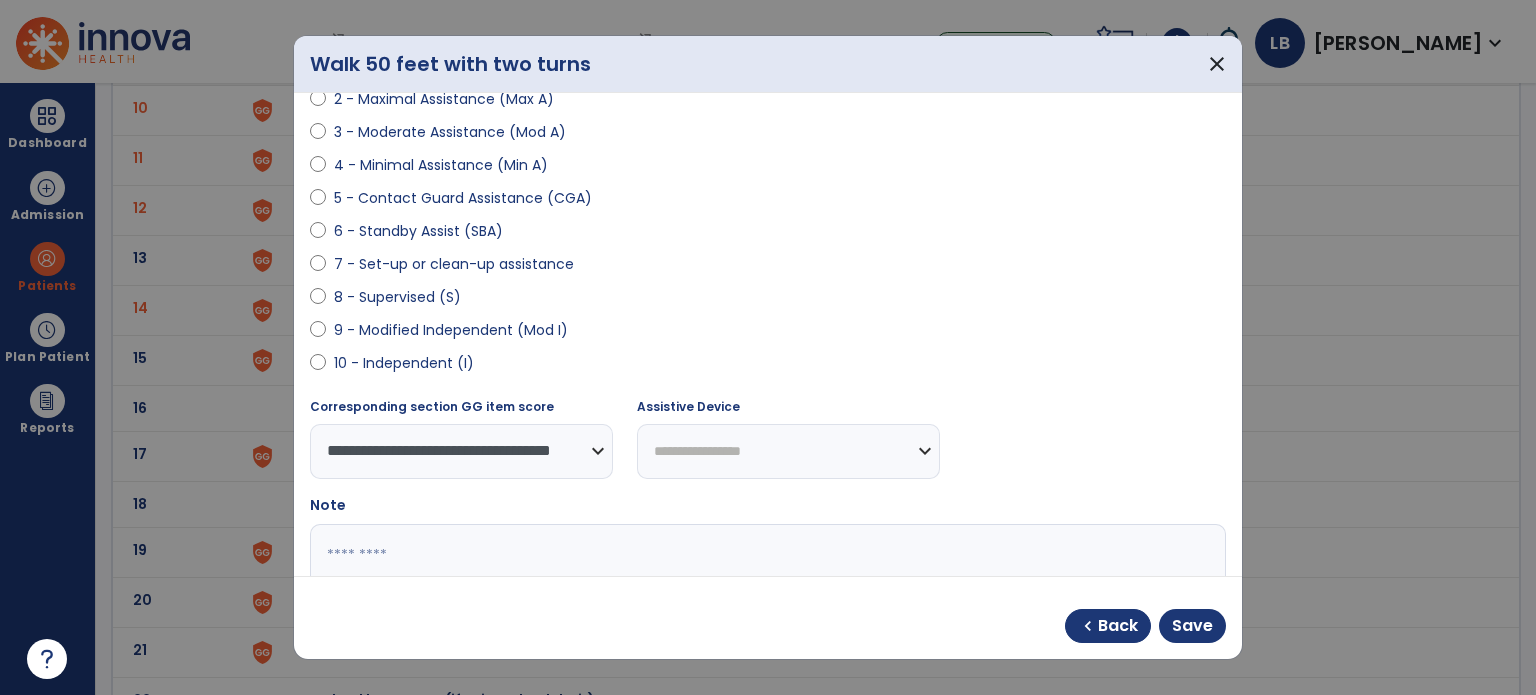scroll, scrollTop: 300, scrollLeft: 0, axis: vertical 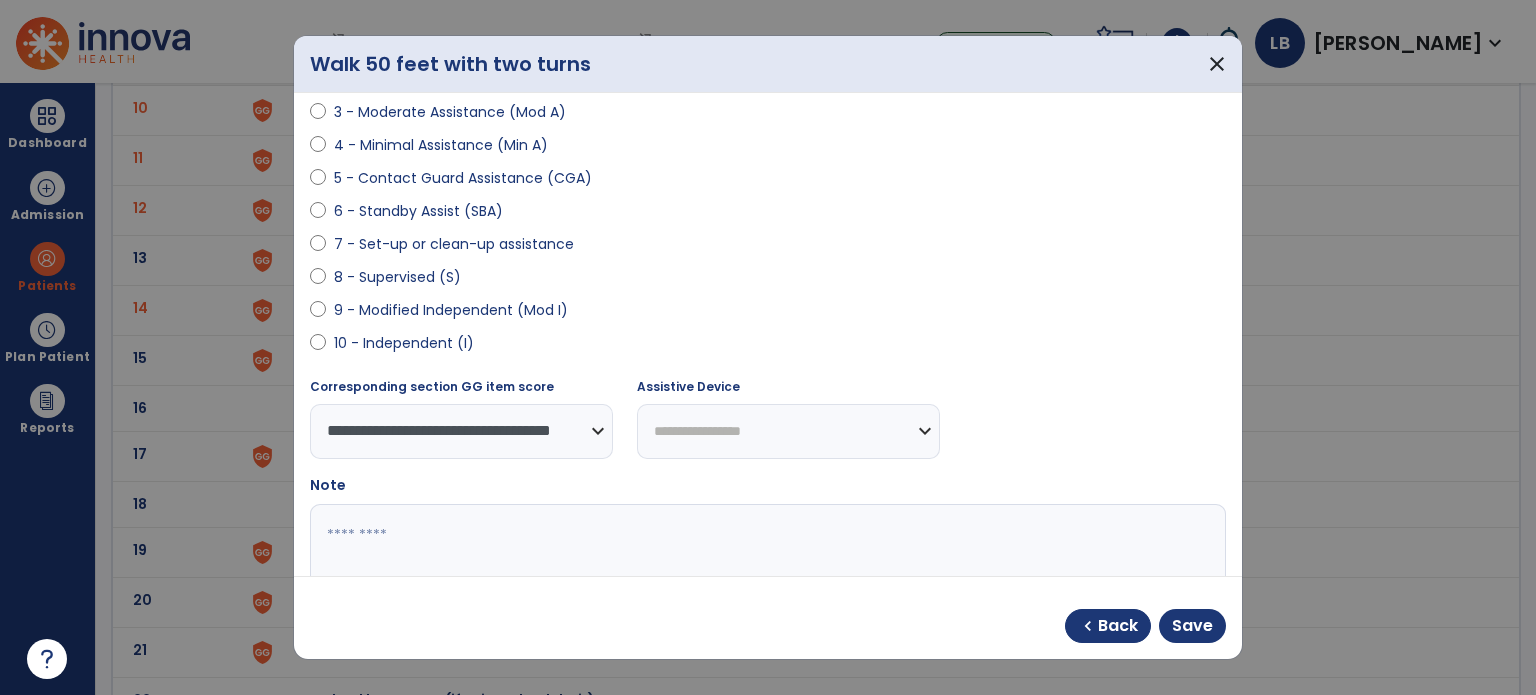 click on "**********" at bounding box center [788, 431] 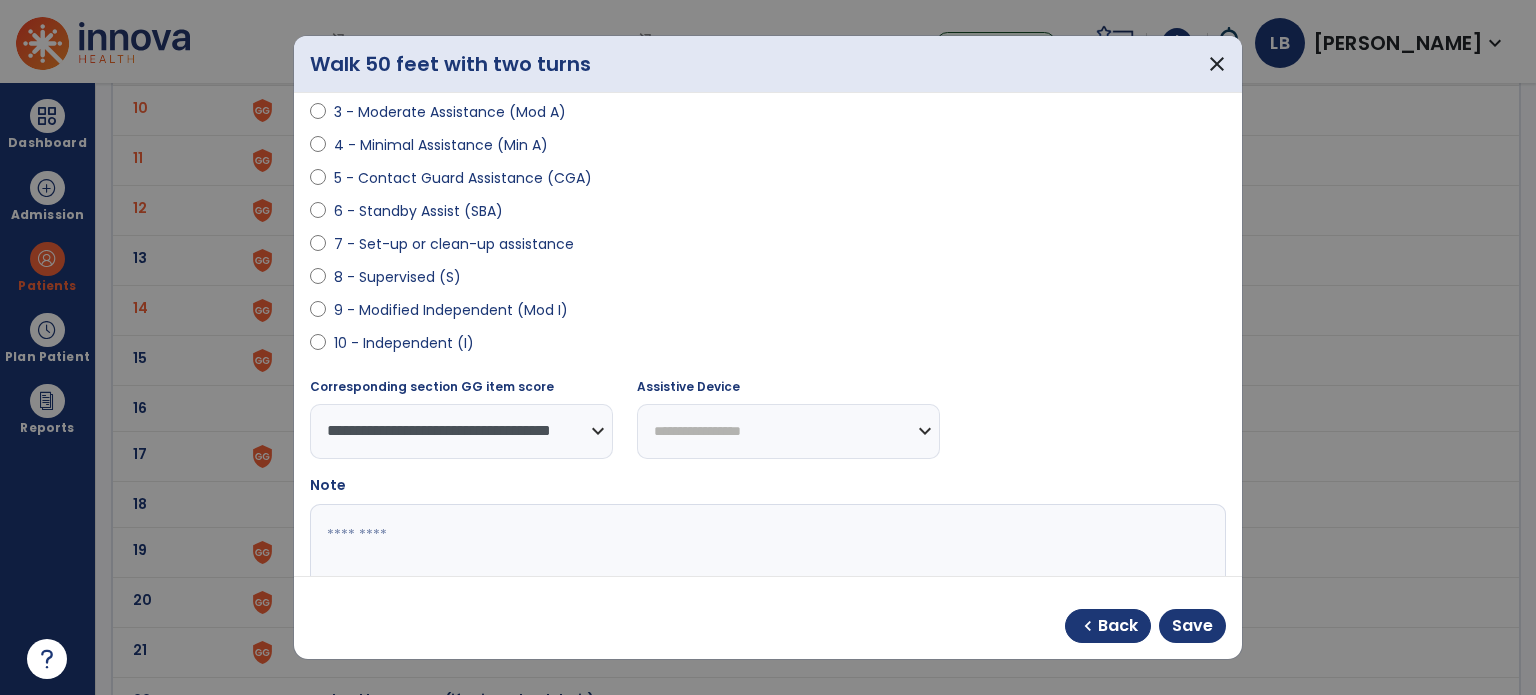 select on "**********" 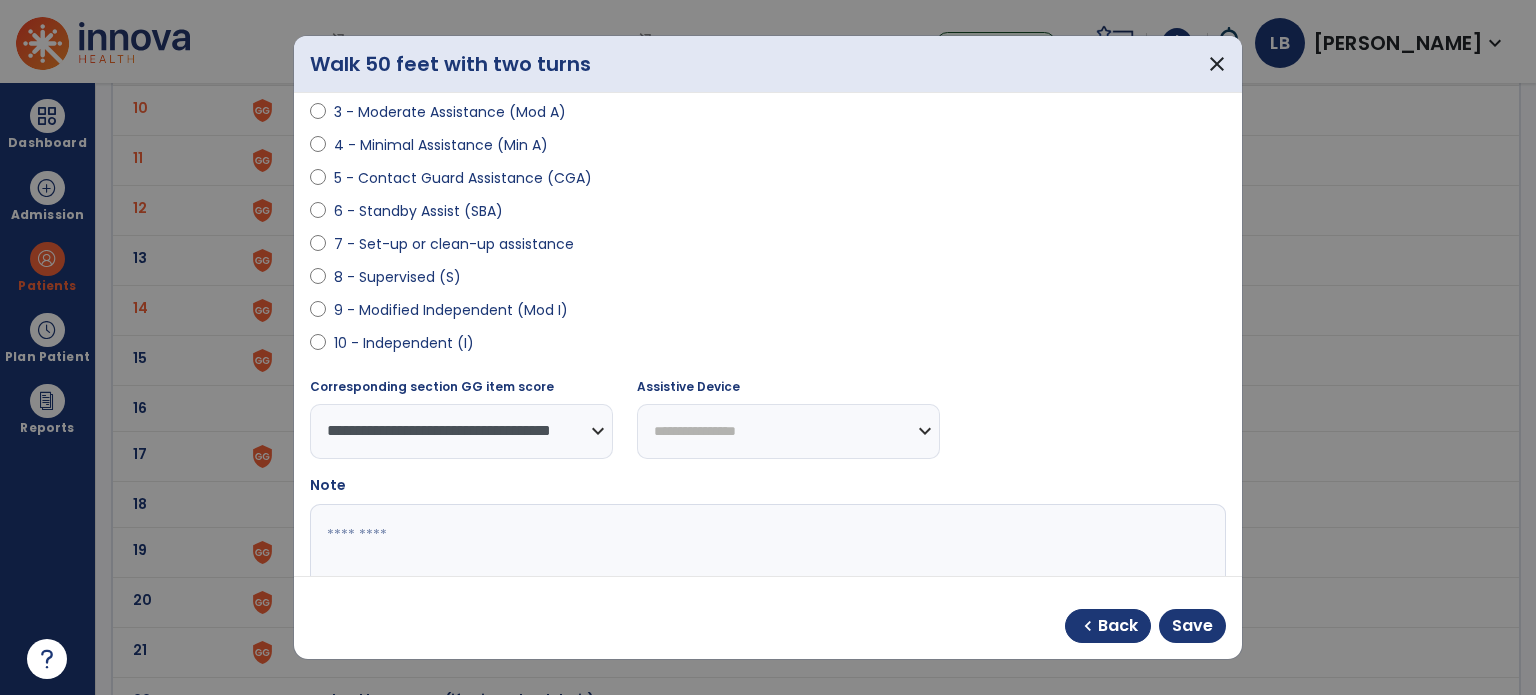 click on "**********" at bounding box center (788, 431) 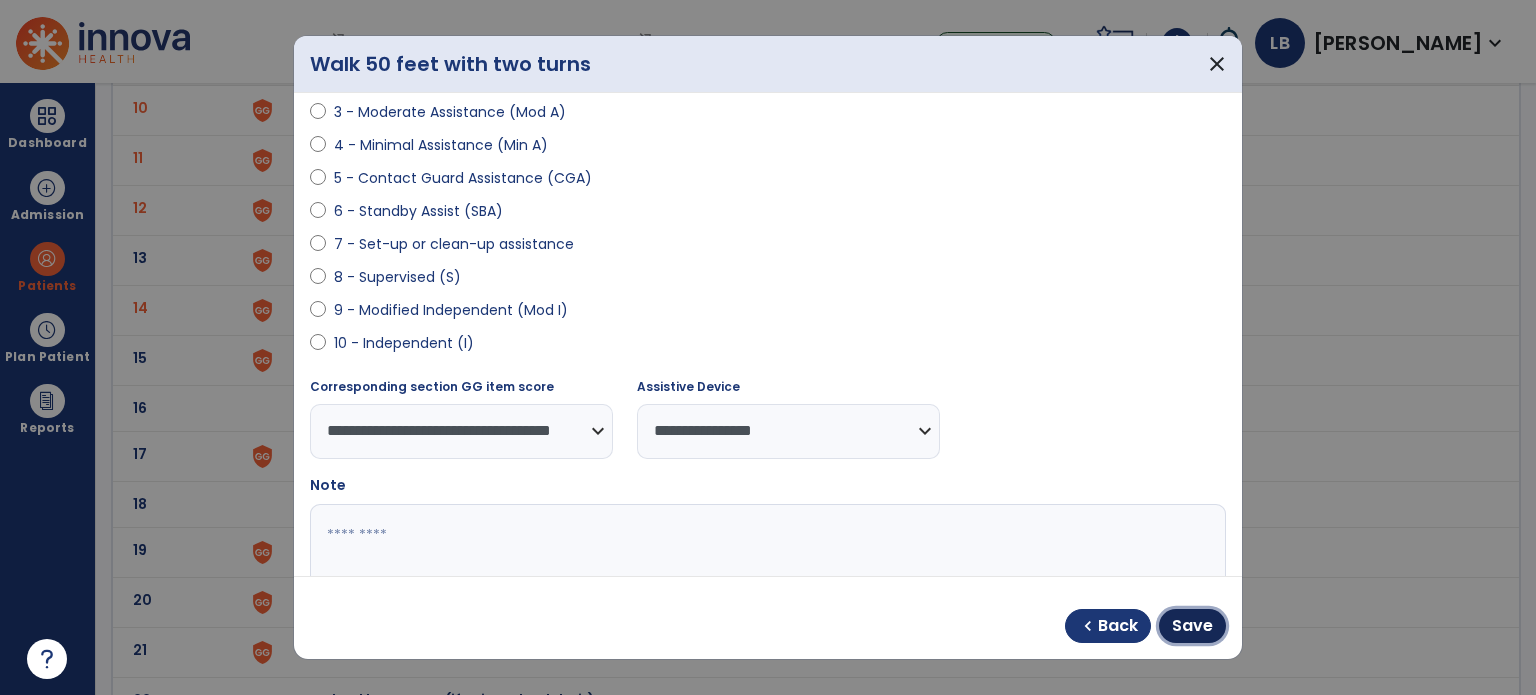 click on "Save" at bounding box center [1192, 626] 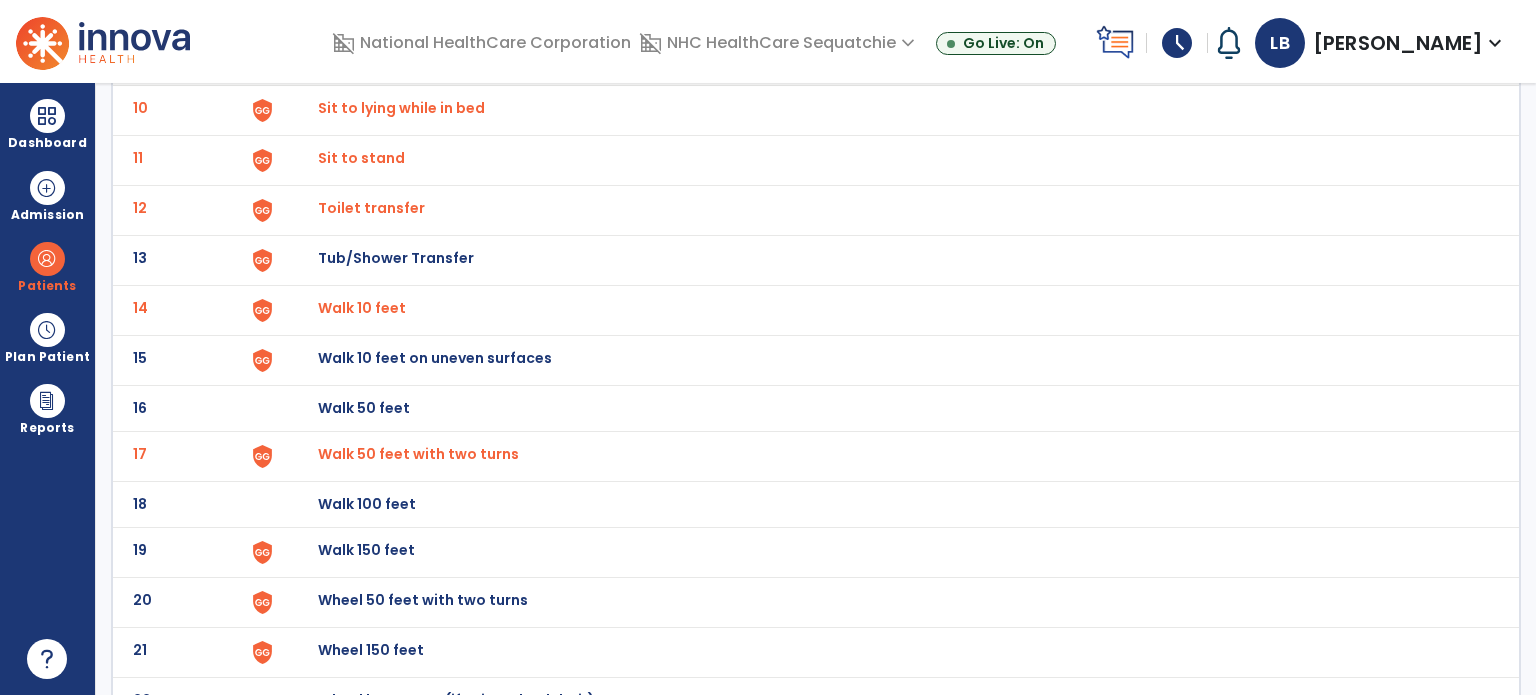 scroll, scrollTop: 670, scrollLeft: 0, axis: vertical 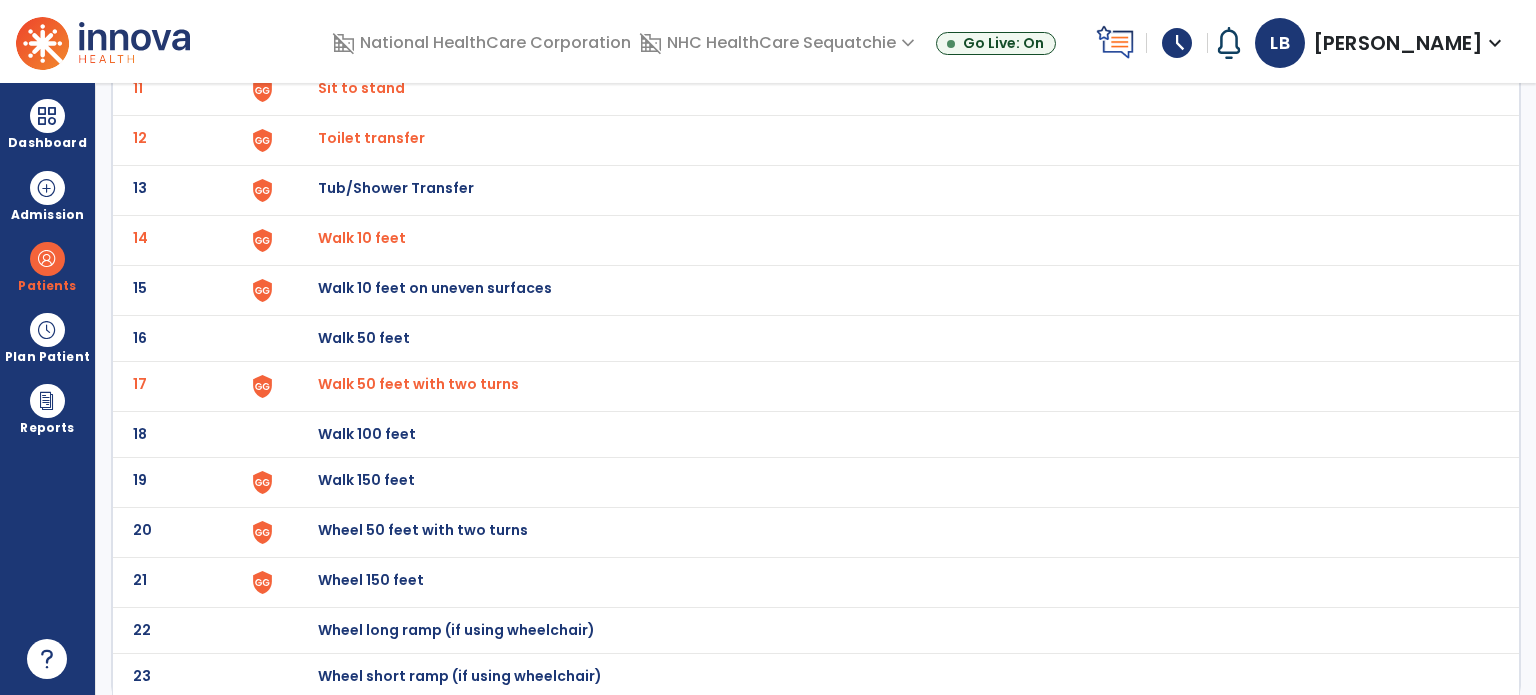 click on "Walk 150 feet" at bounding box center [364, -408] 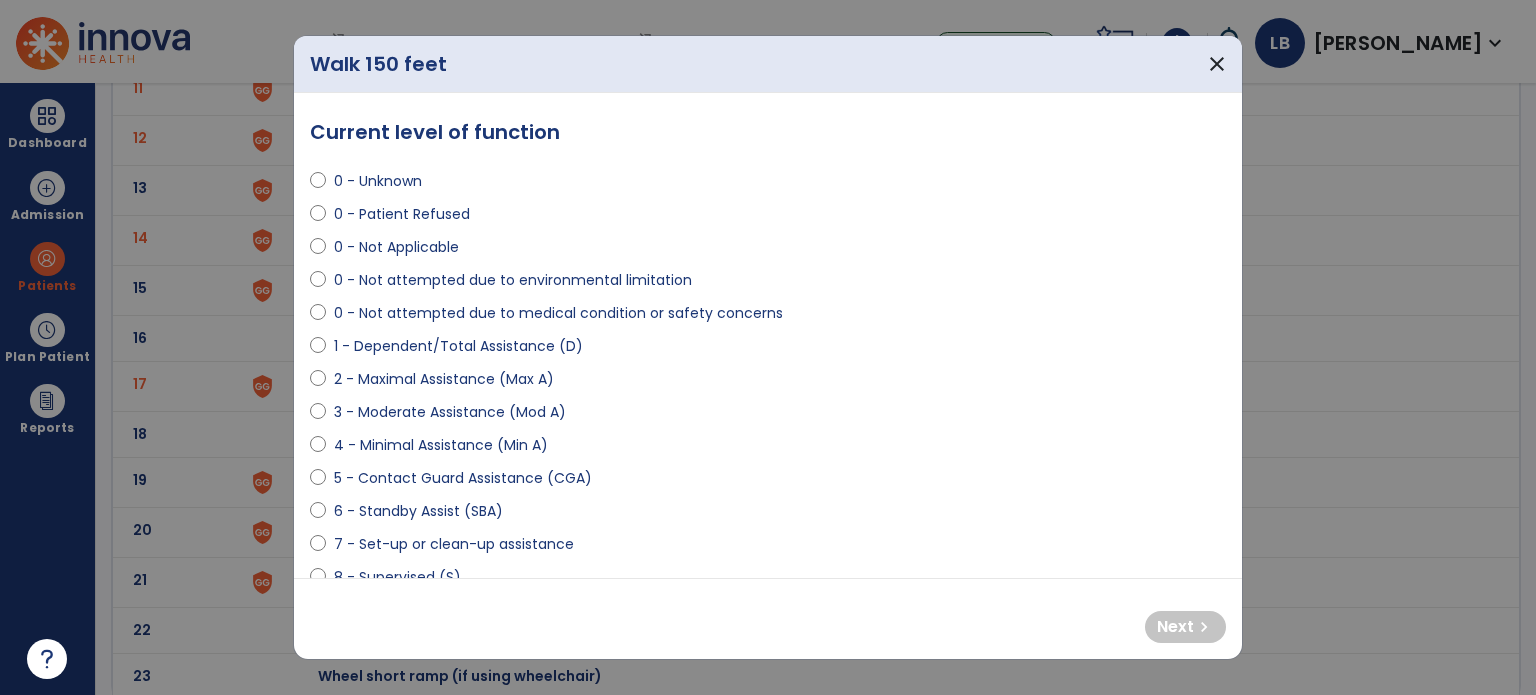 select on "**********" 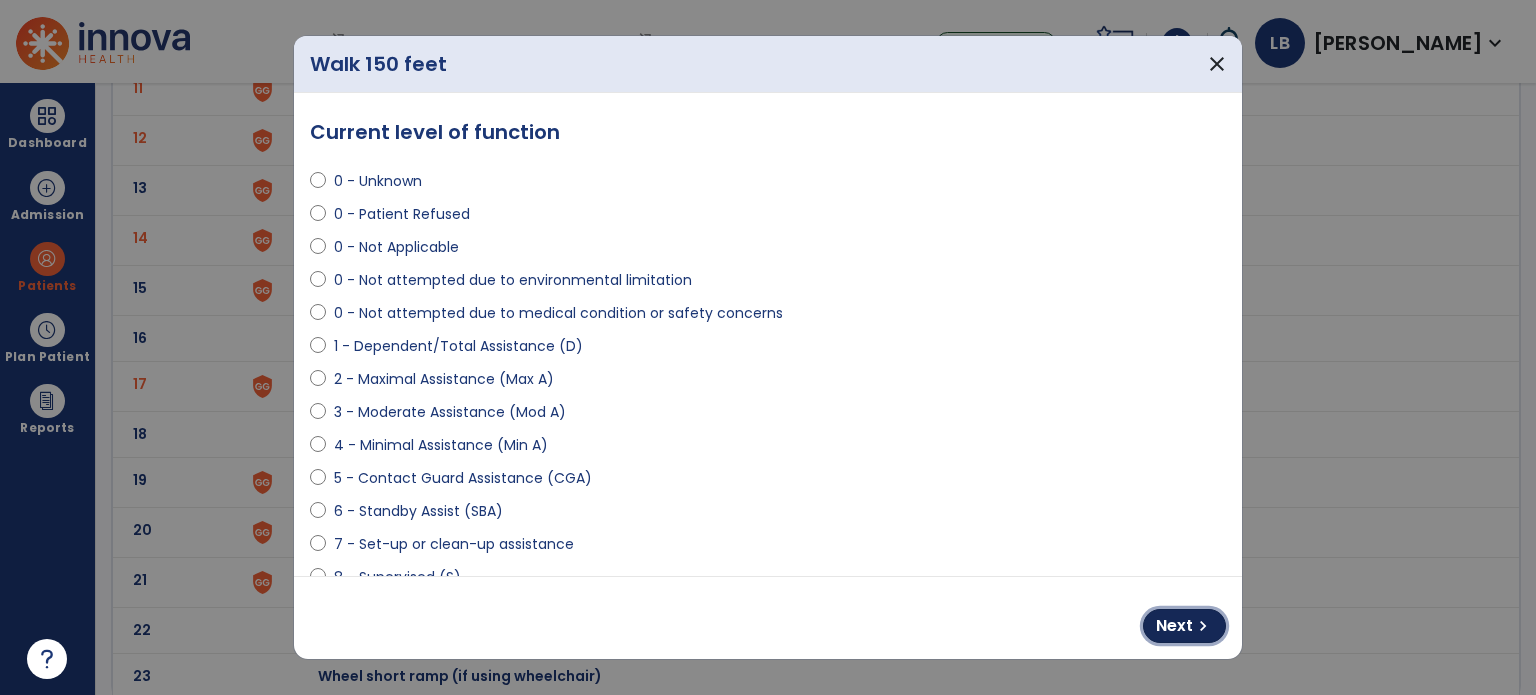 drag, startPoint x: 1185, startPoint y: 619, endPoint x: 961, endPoint y: 597, distance: 225.07776 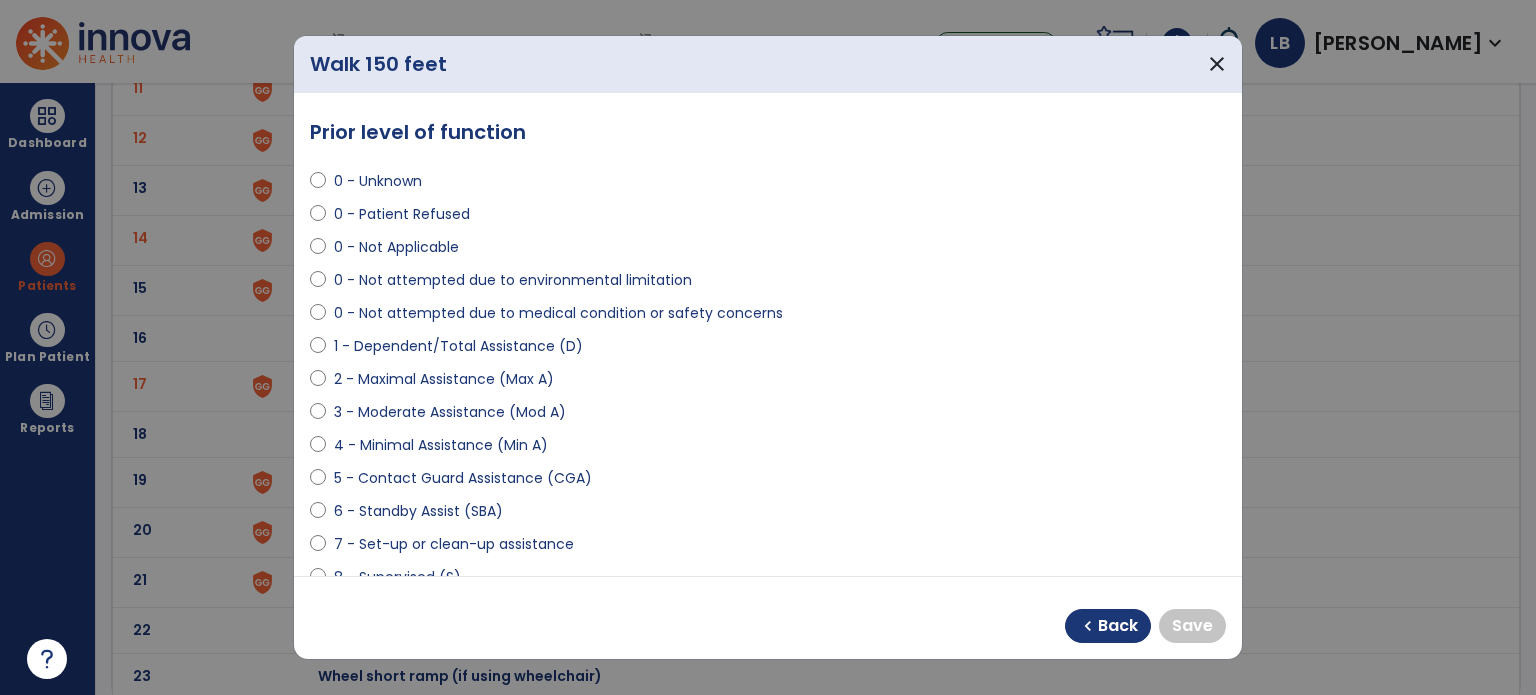select on "**********" 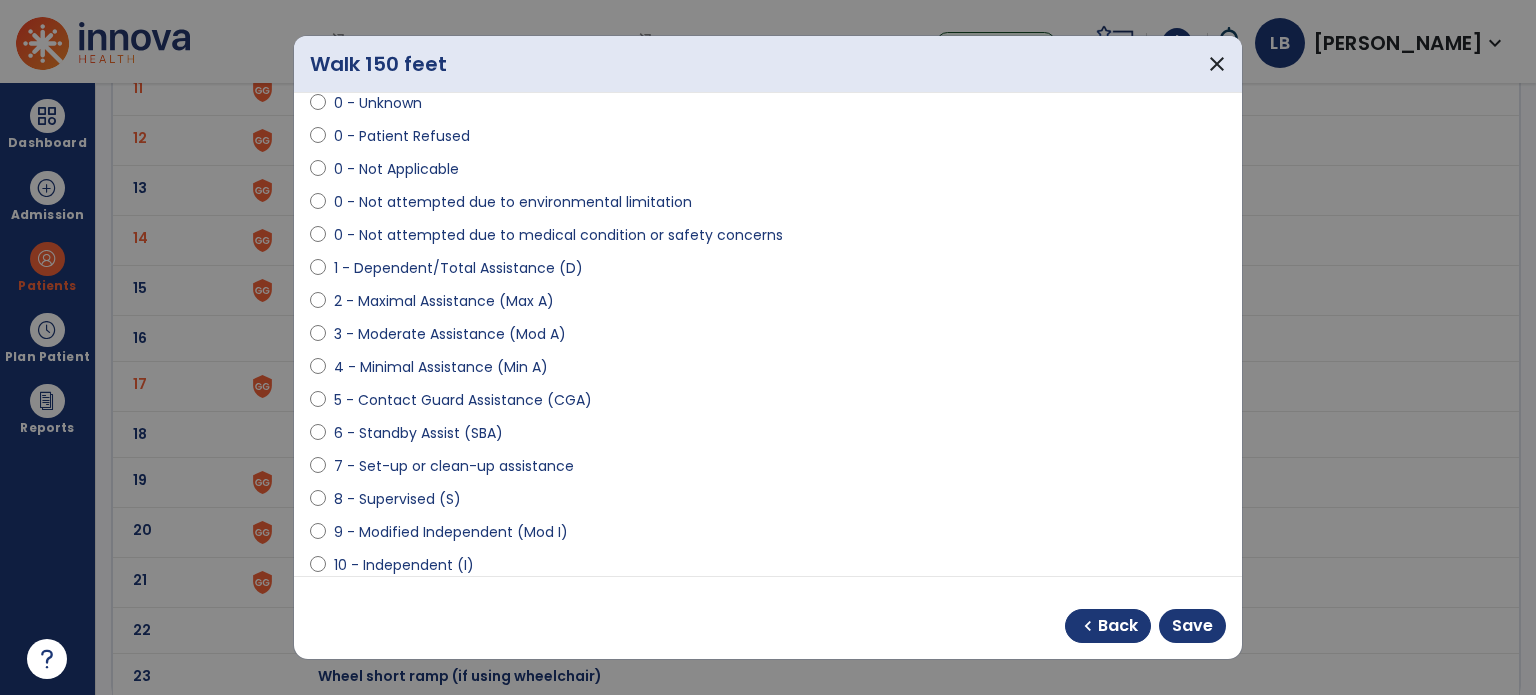scroll, scrollTop: 300, scrollLeft: 0, axis: vertical 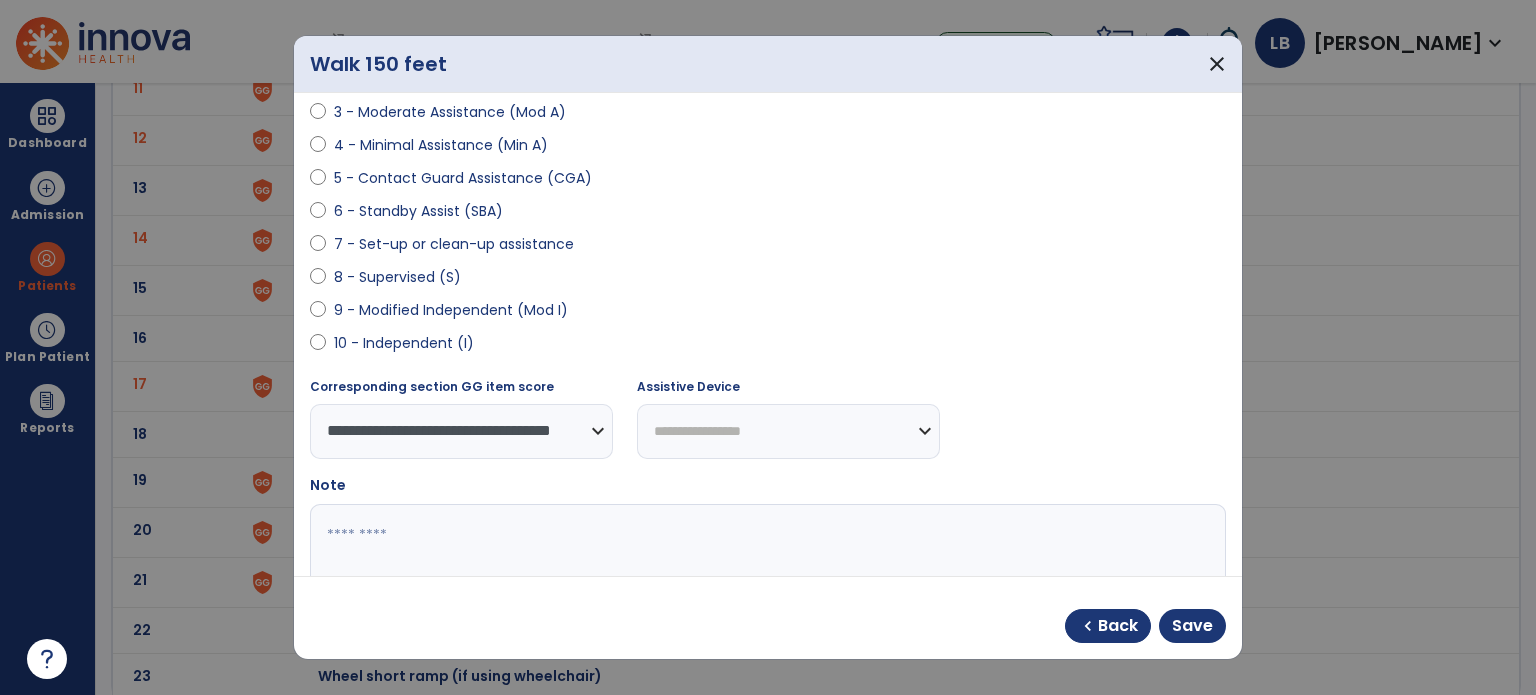 click on "**********" at bounding box center [788, 431] 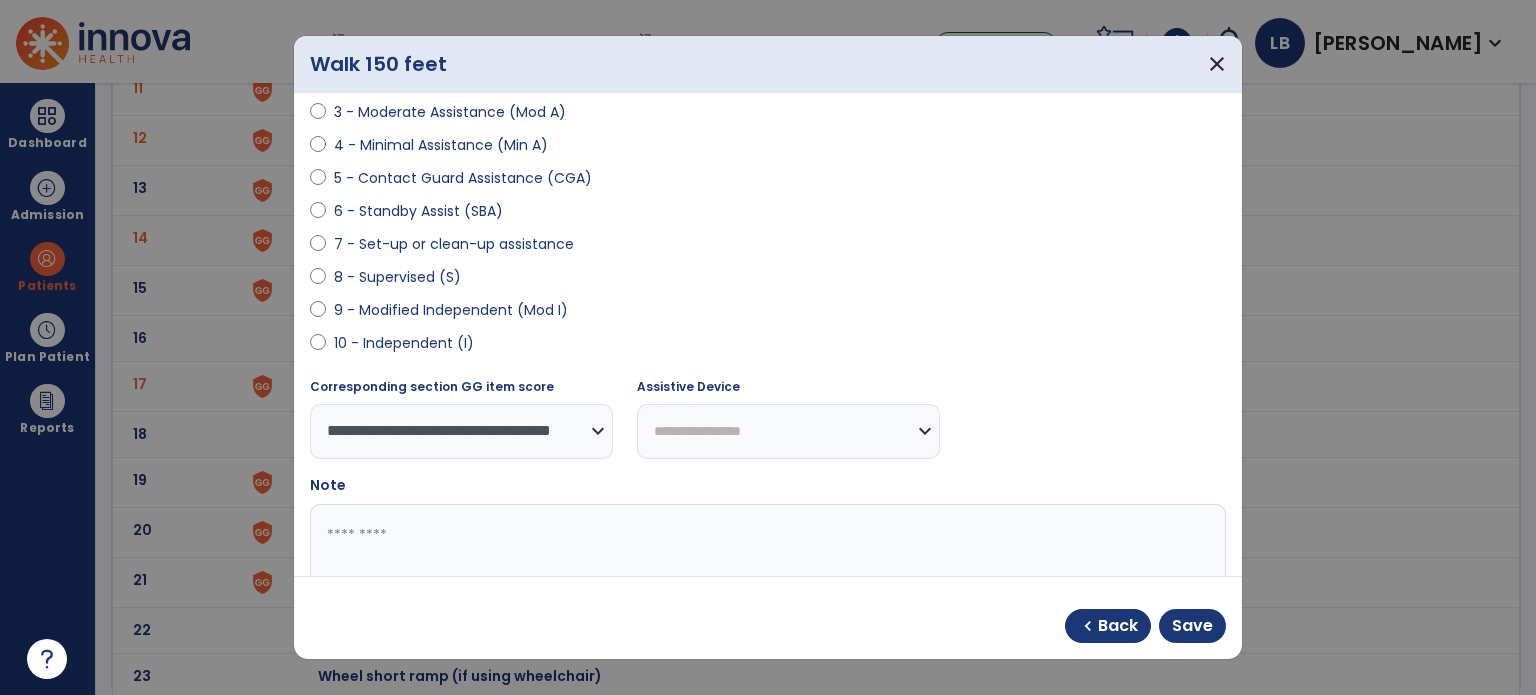 select on "**********" 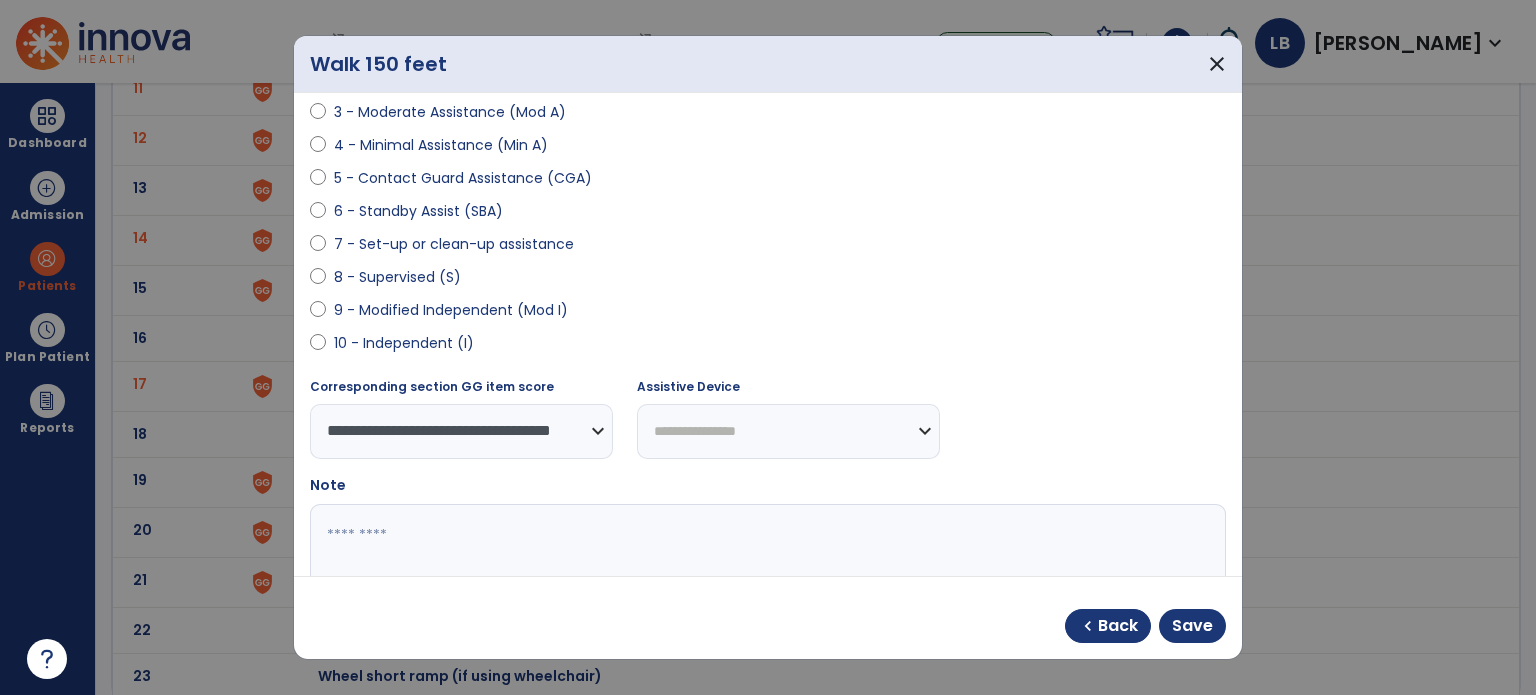 click on "**********" at bounding box center (788, 431) 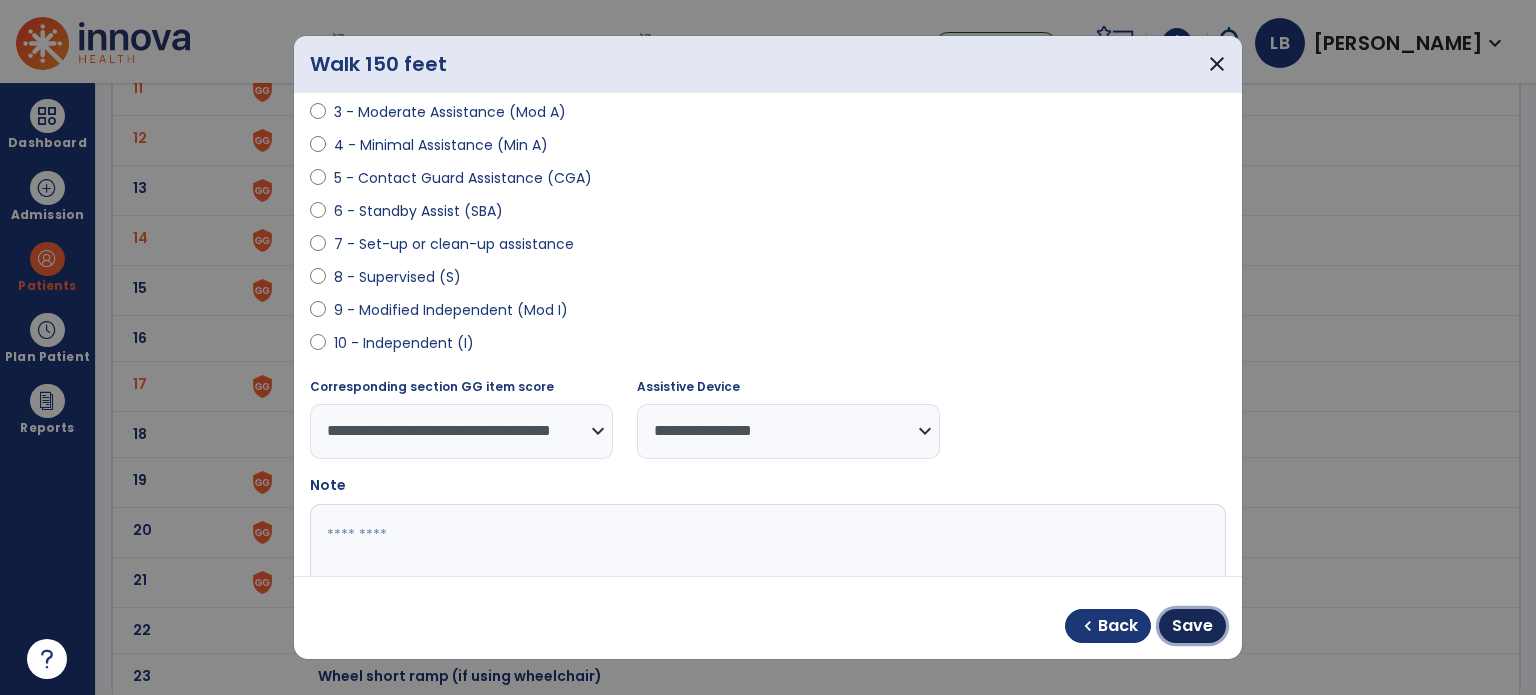 click on "Save" at bounding box center [1192, 626] 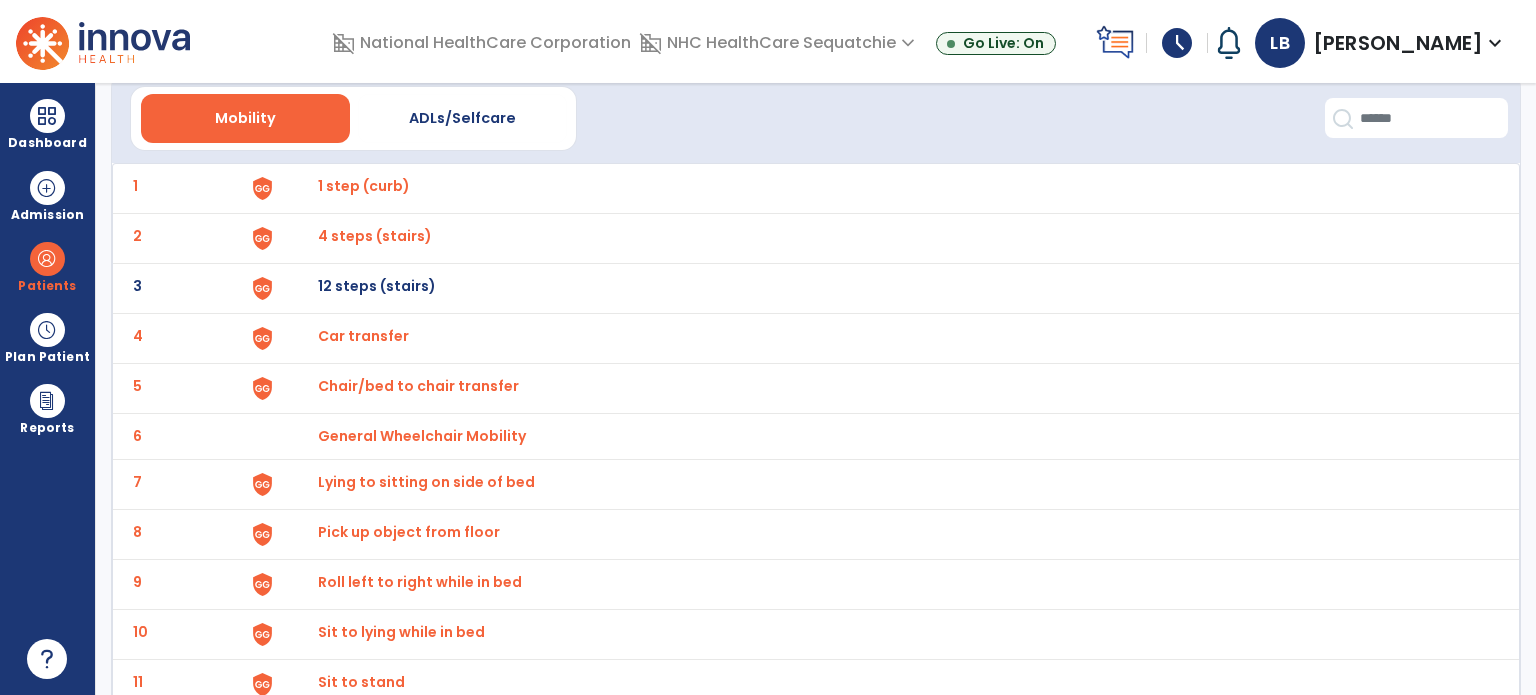 scroll, scrollTop: 0, scrollLeft: 0, axis: both 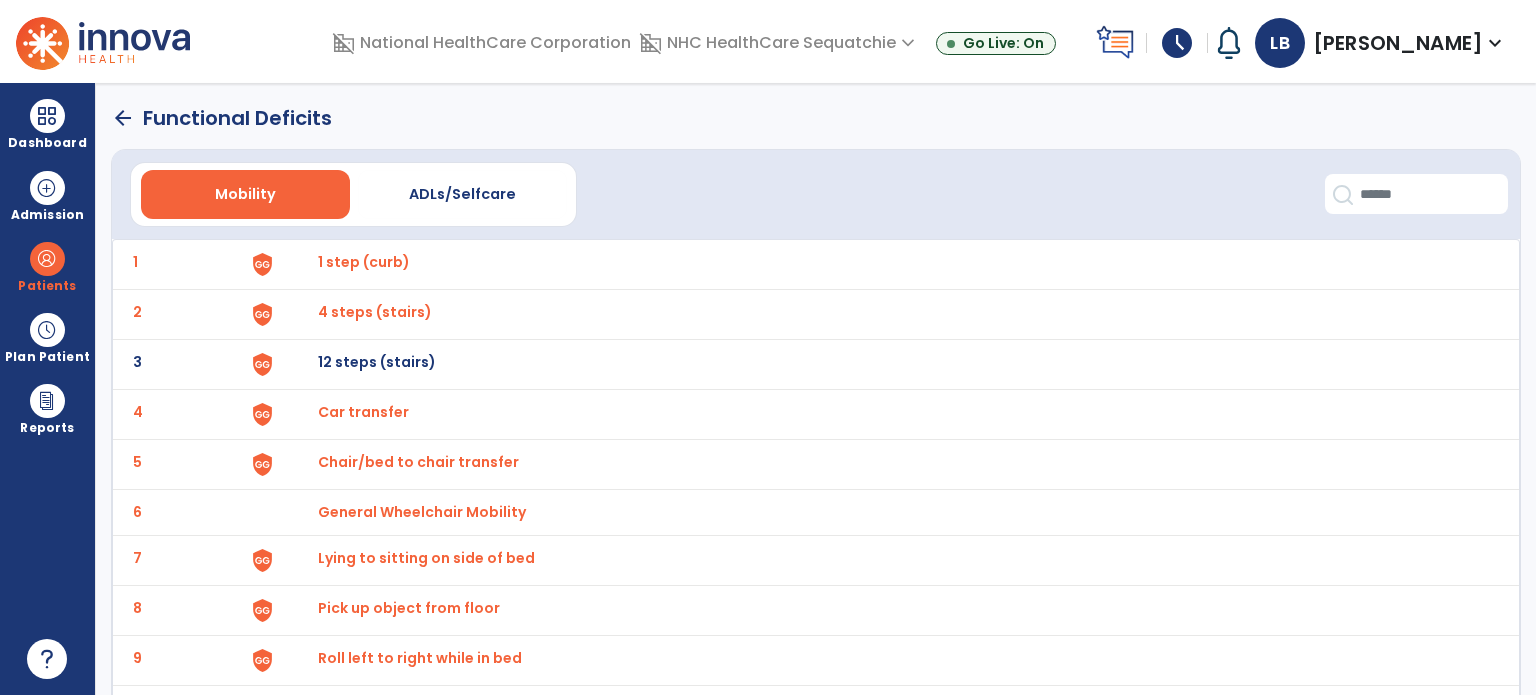 click on "arrow_back" 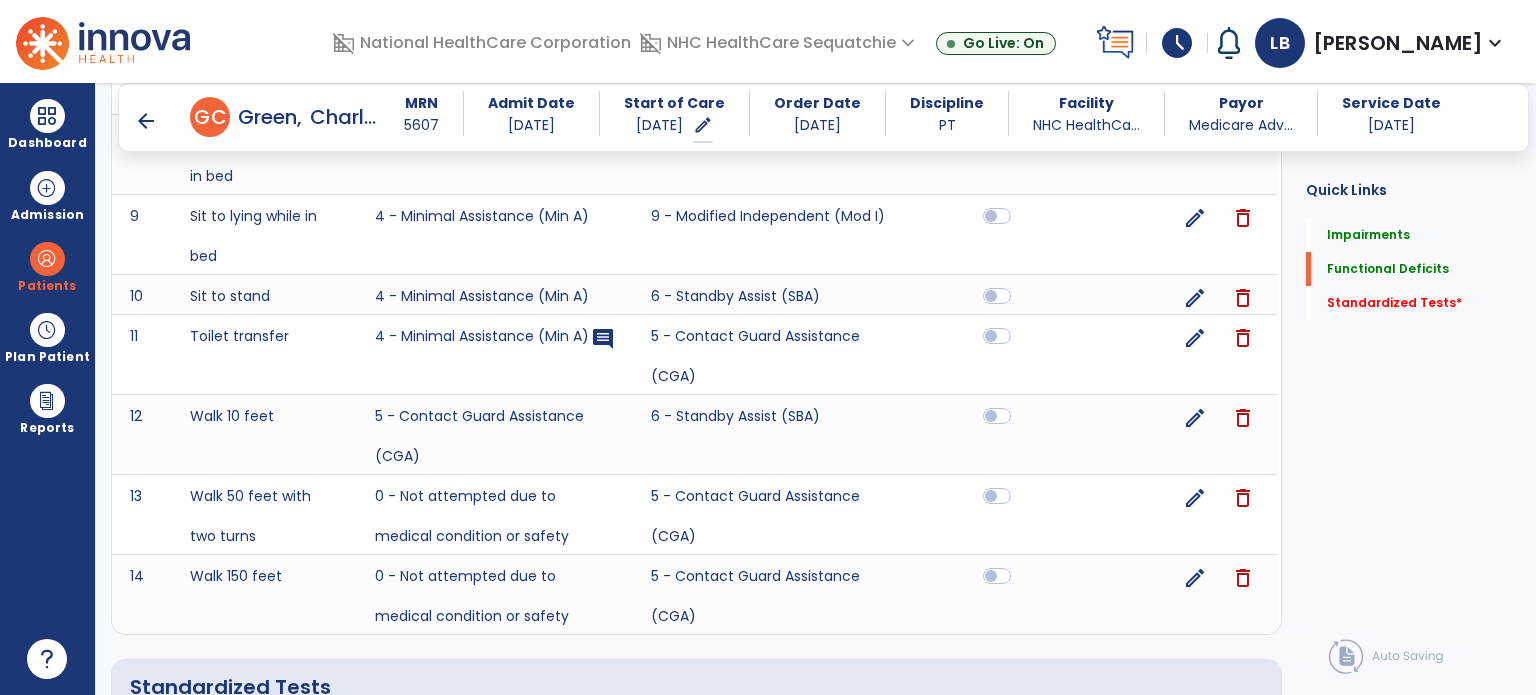 scroll, scrollTop: 2500, scrollLeft: 0, axis: vertical 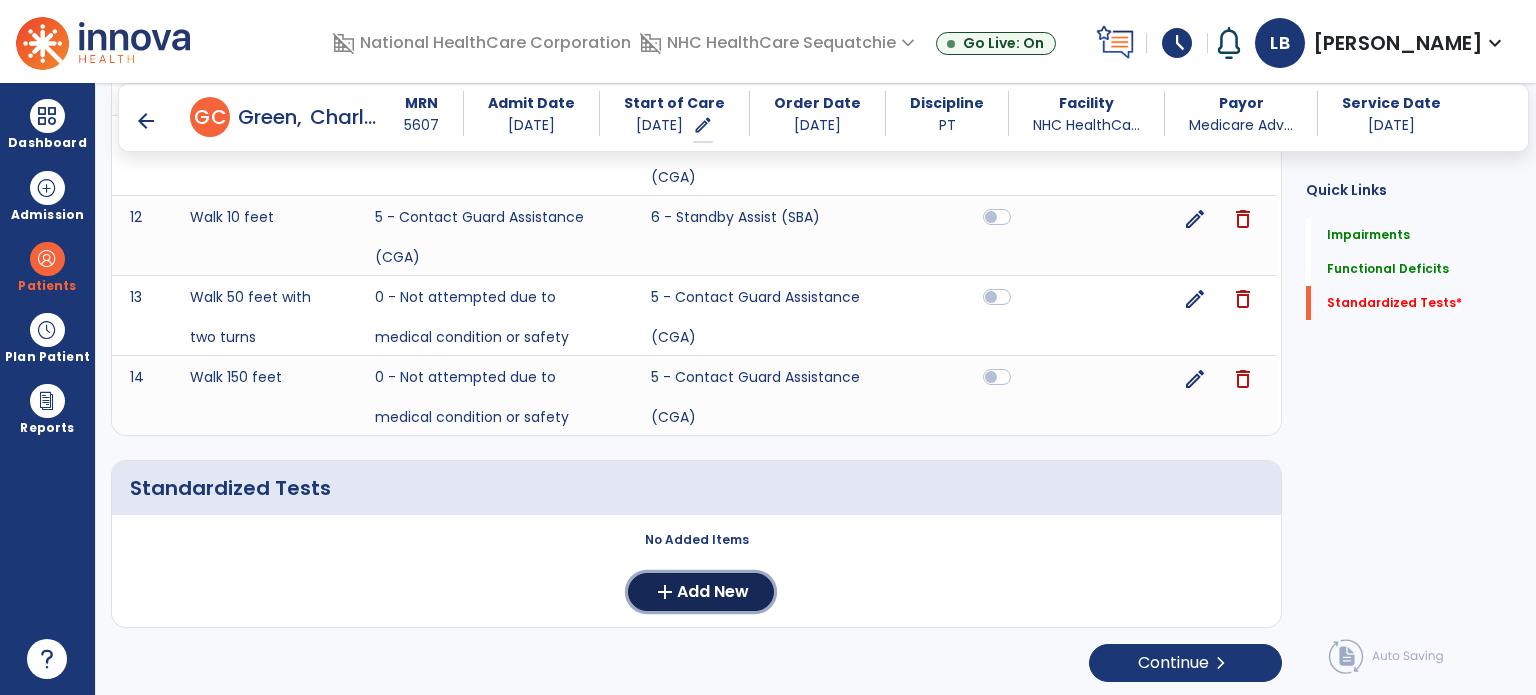 click on "add  Add New" 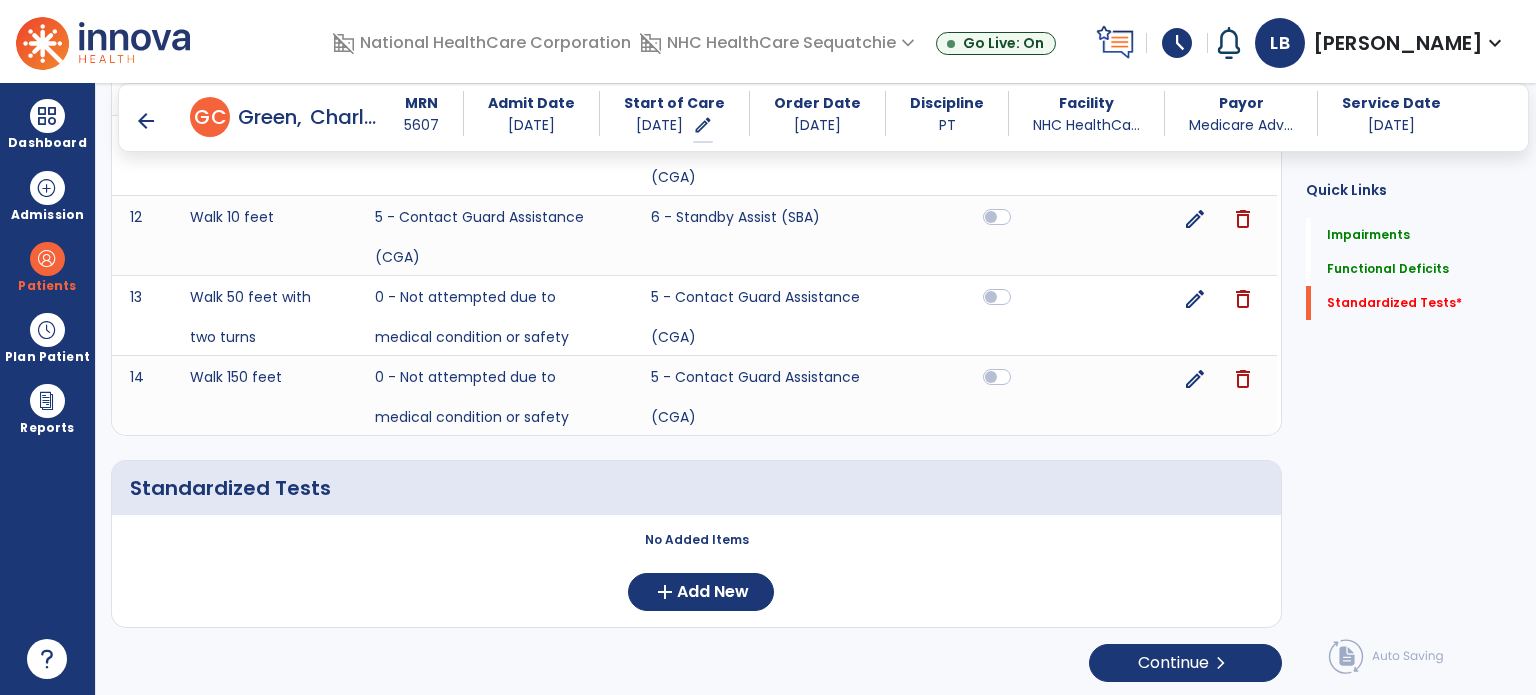 scroll, scrollTop: 0, scrollLeft: 0, axis: both 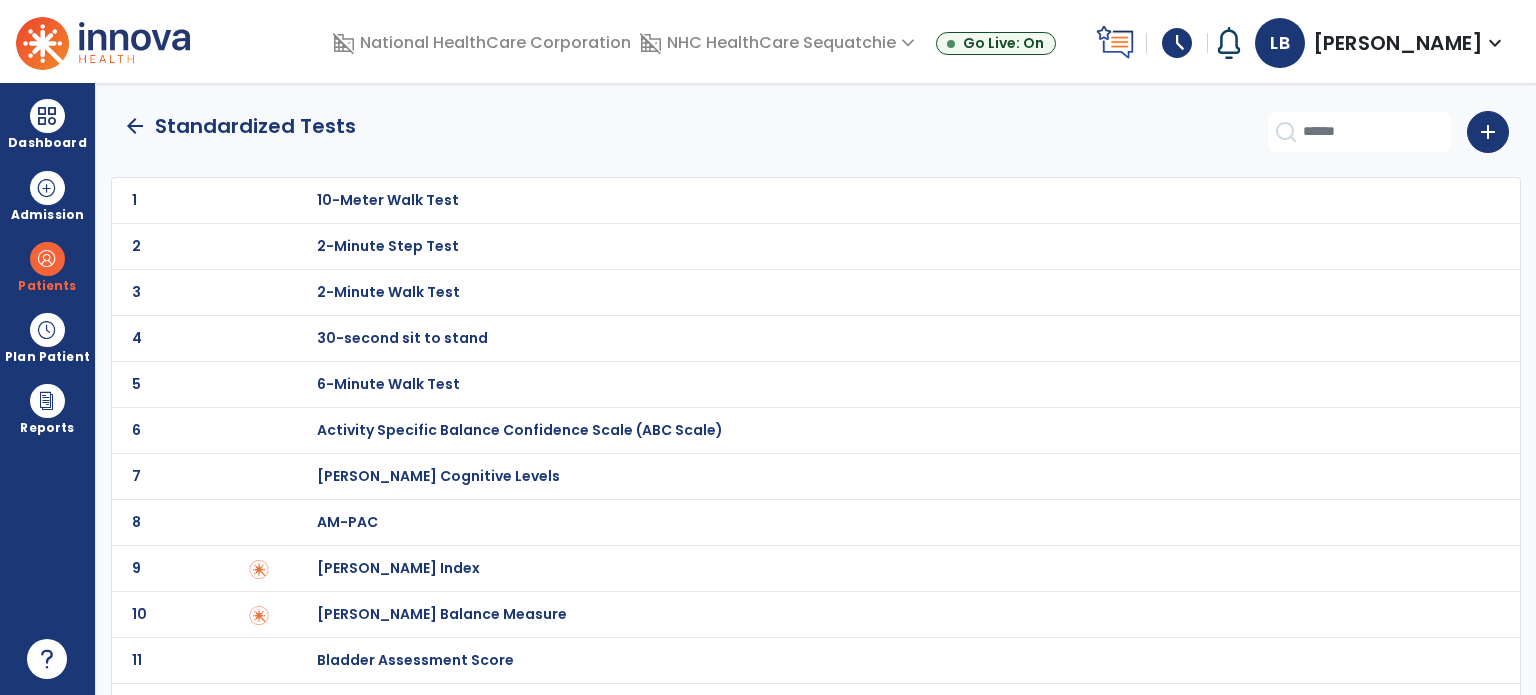 click on "30-second sit to stand" at bounding box center (388, 200) 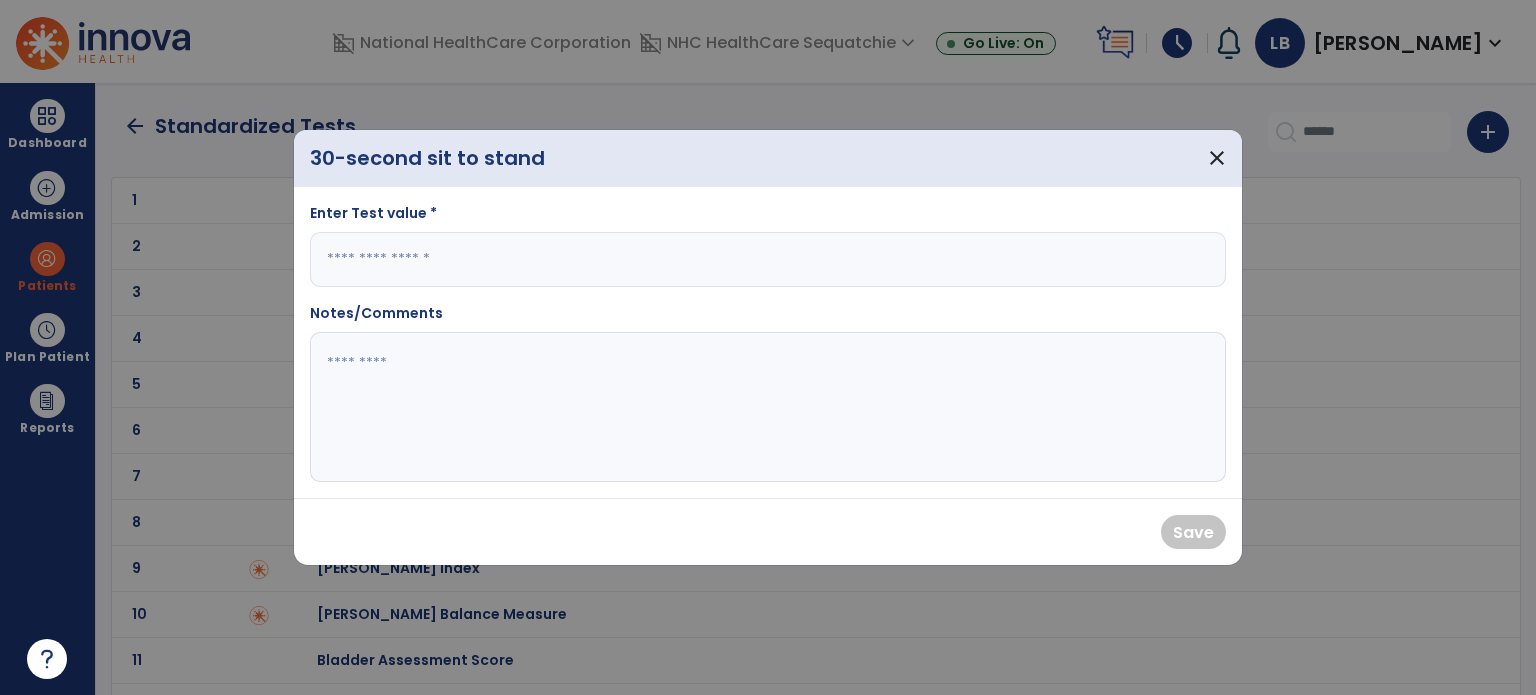 click at bounding box center [768, 259] 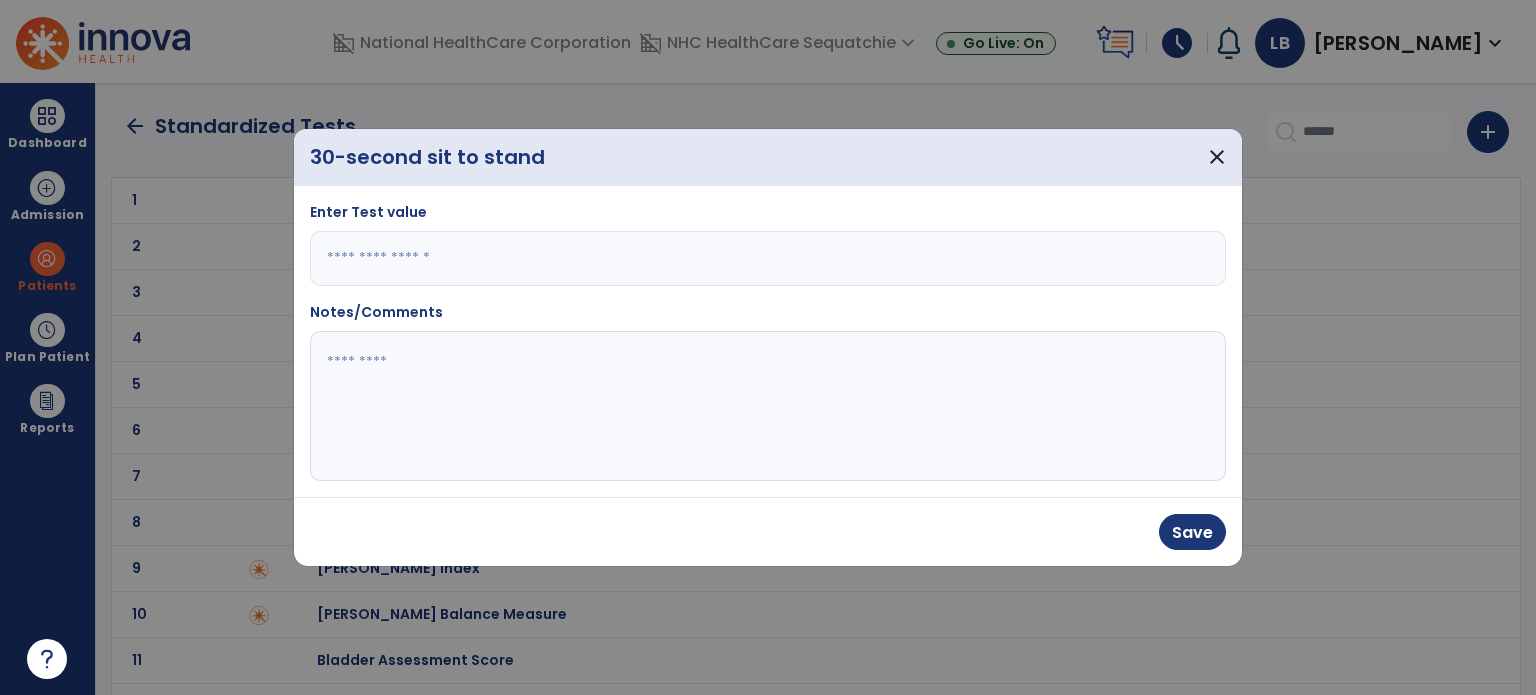 type on "*" 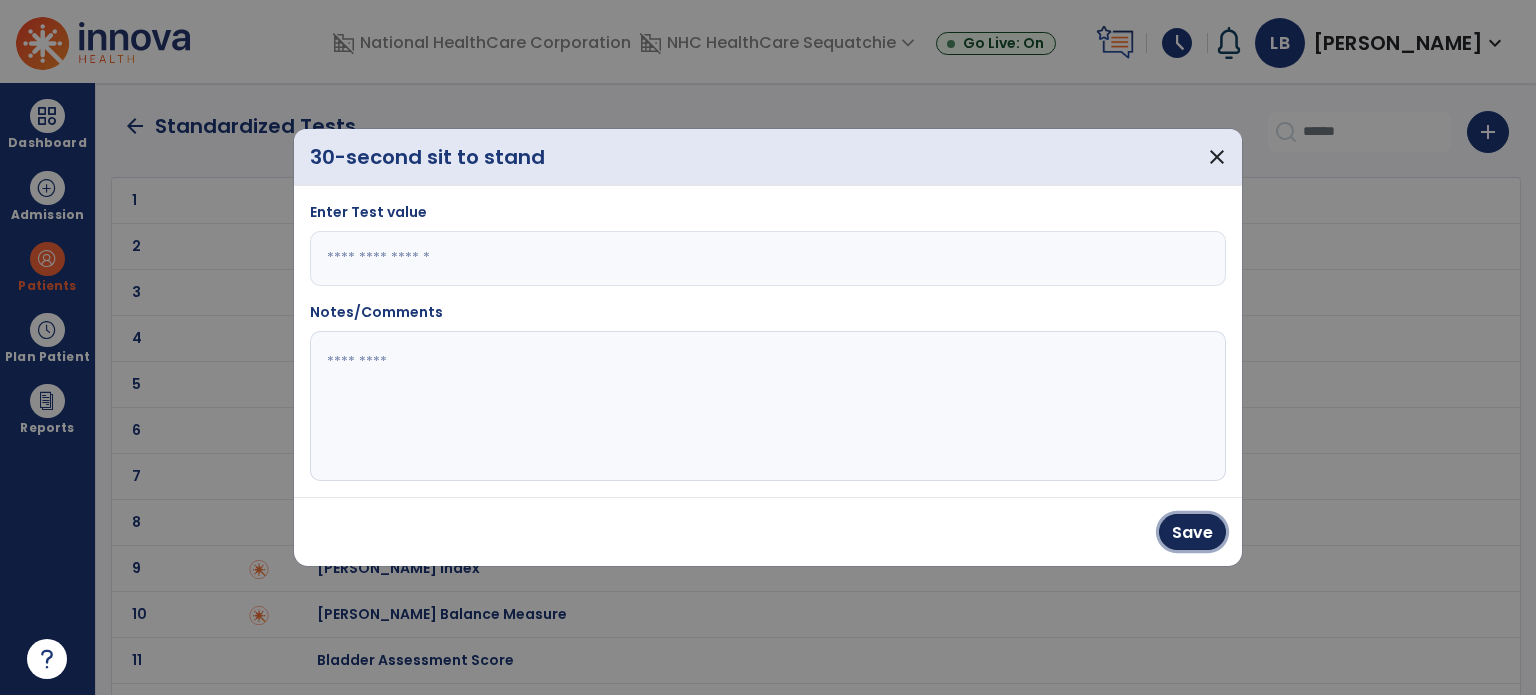 click on "Save" at bounding box center [1192, 532] 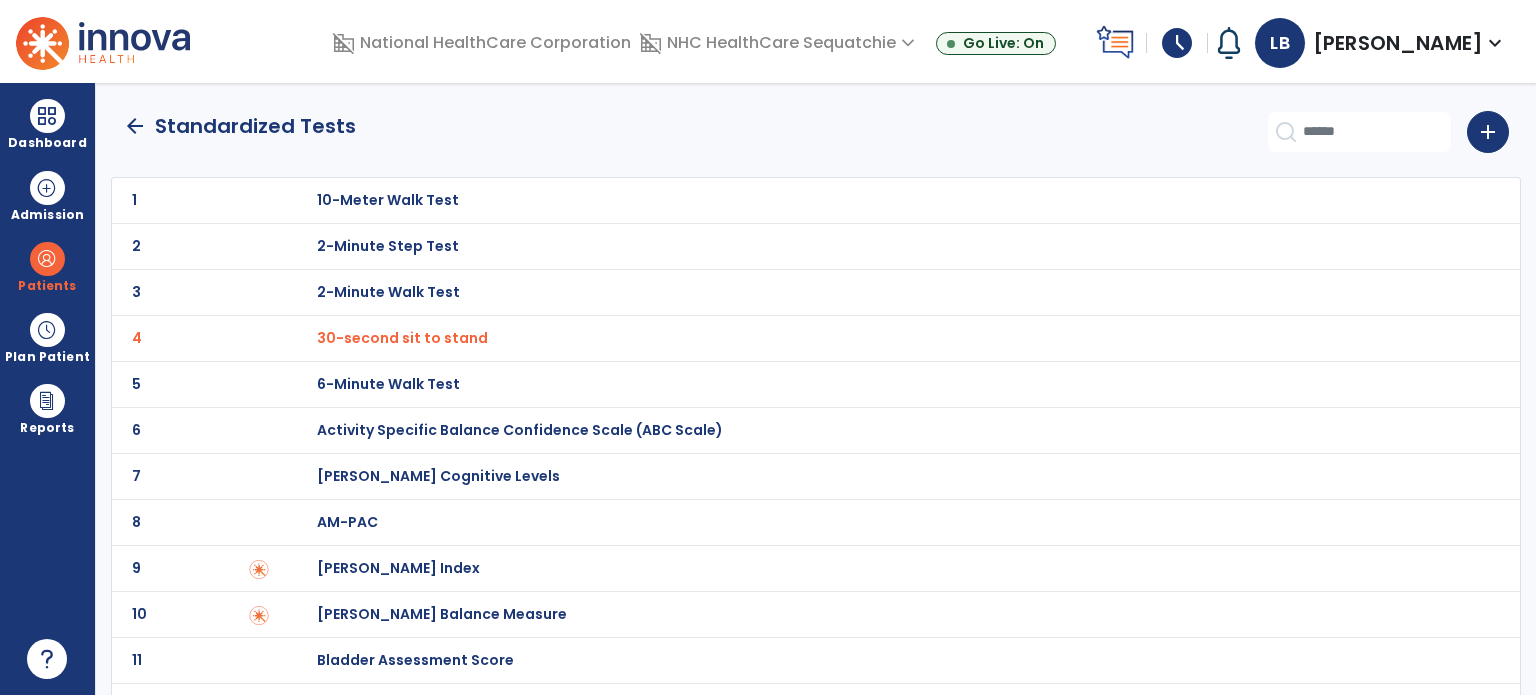 click on "30-second sit to stand" at bounding box center [402, 338] 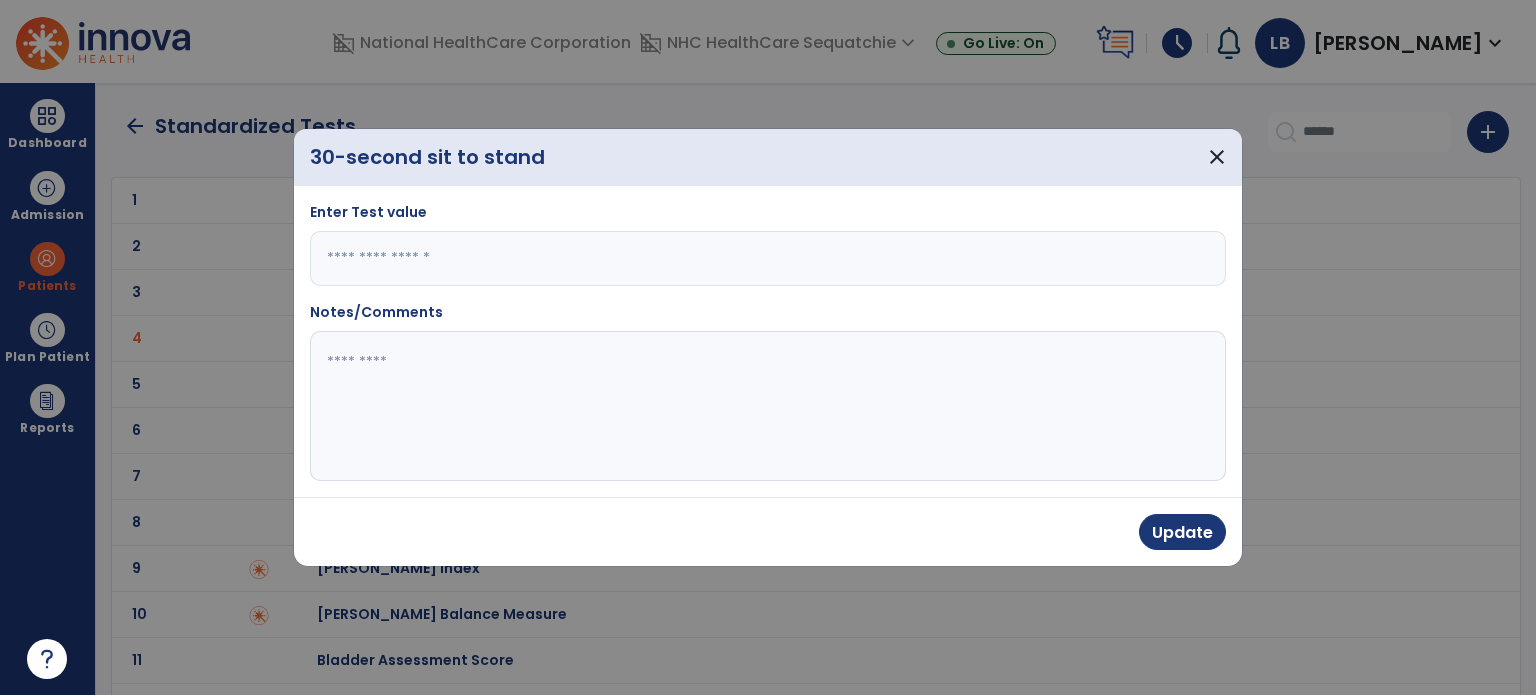 drag, startPoint x: 353, startPoint y: 271, endPoint x: 296, endPoint y: 262, distance: 57.706154 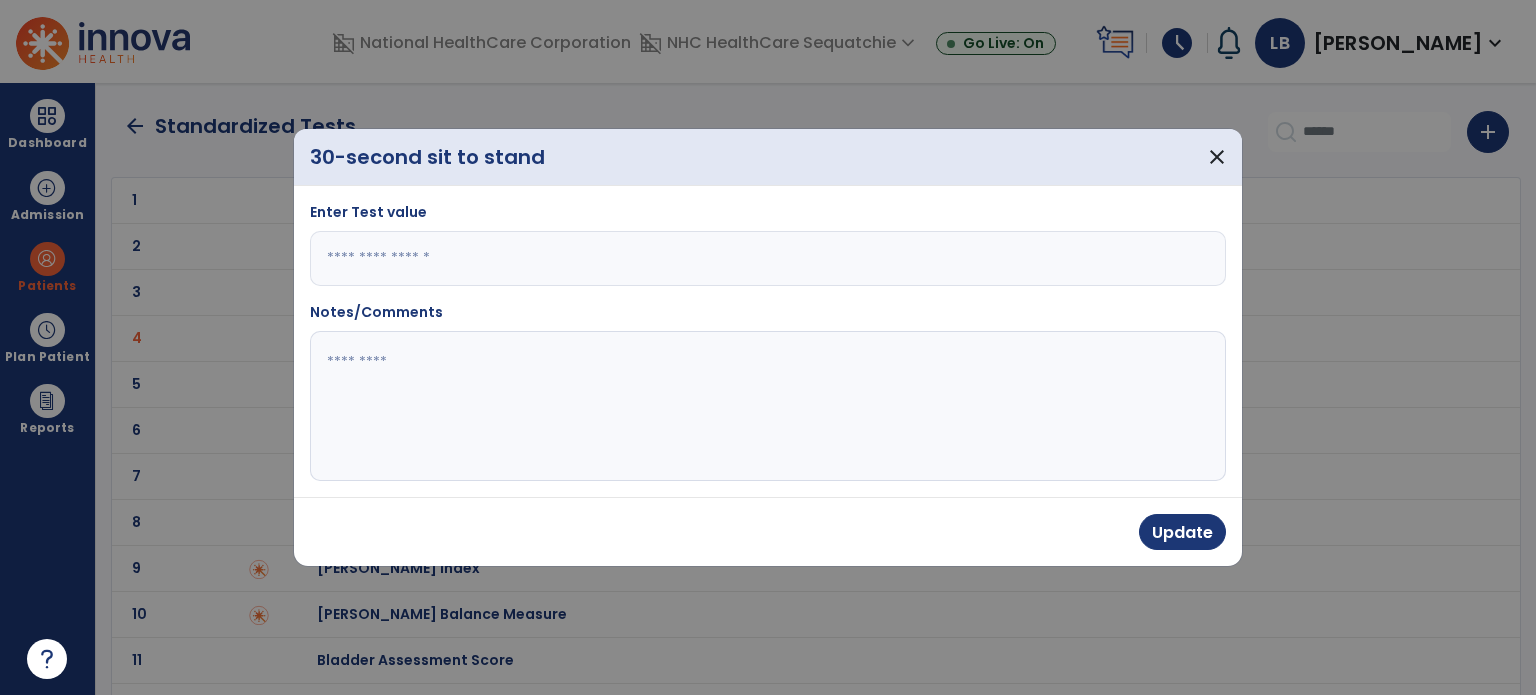 type on "*" 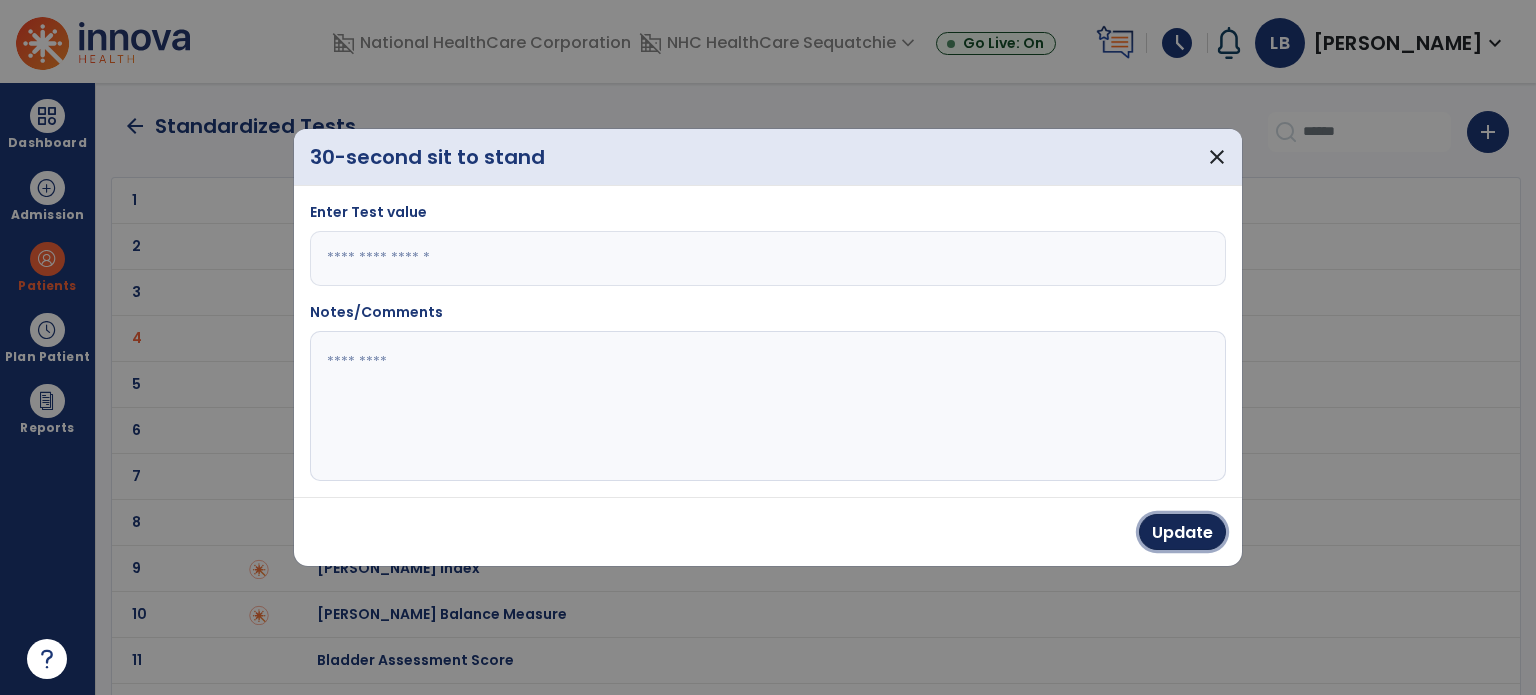 click on "Update" at bounding box center (1182, 532) 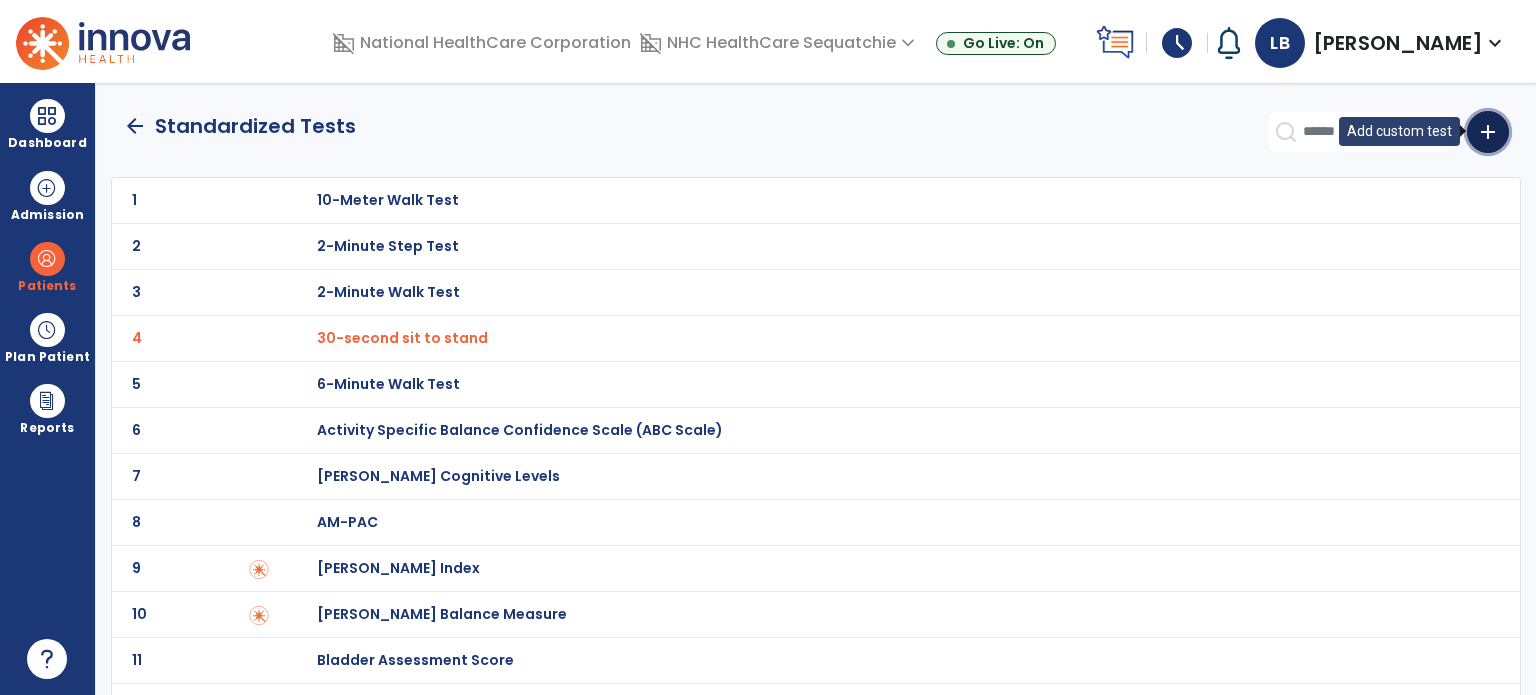 click on "add" 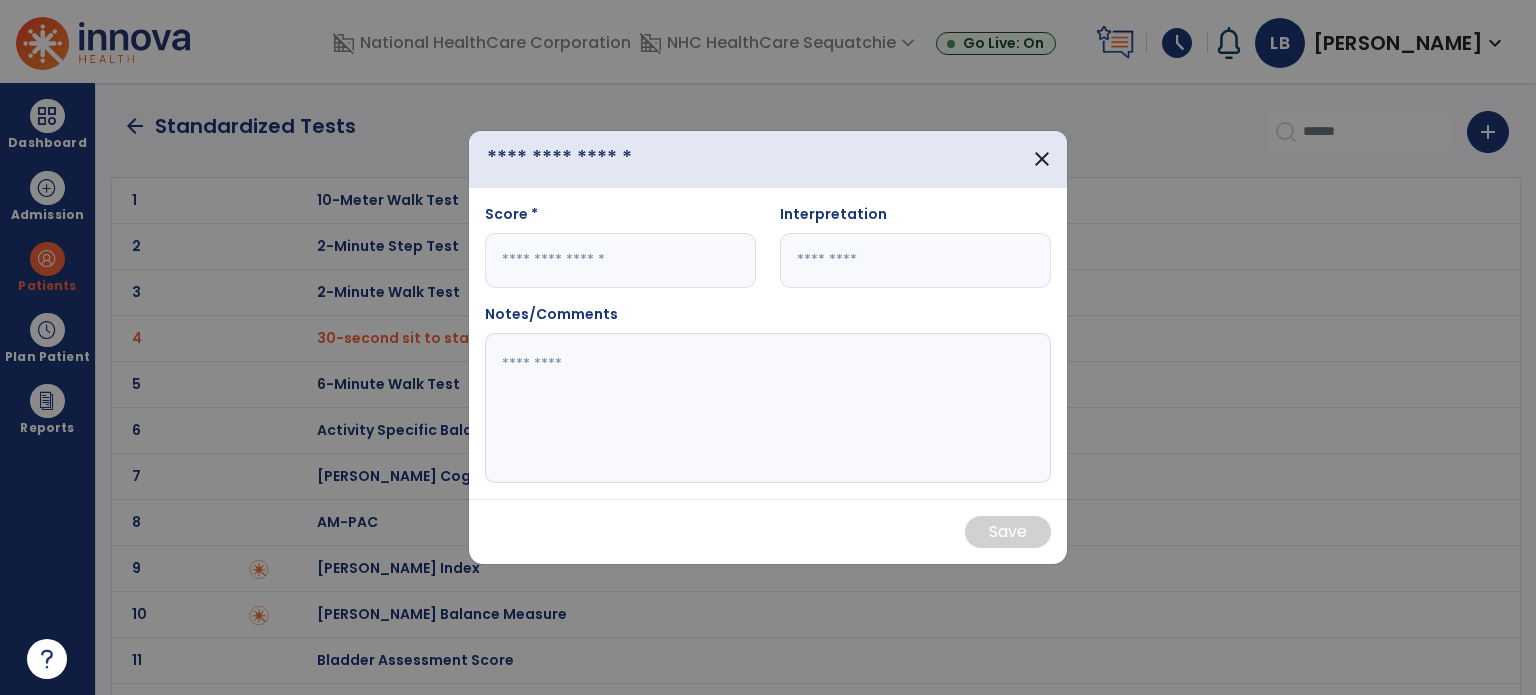 click at bounding box center [600, 159] 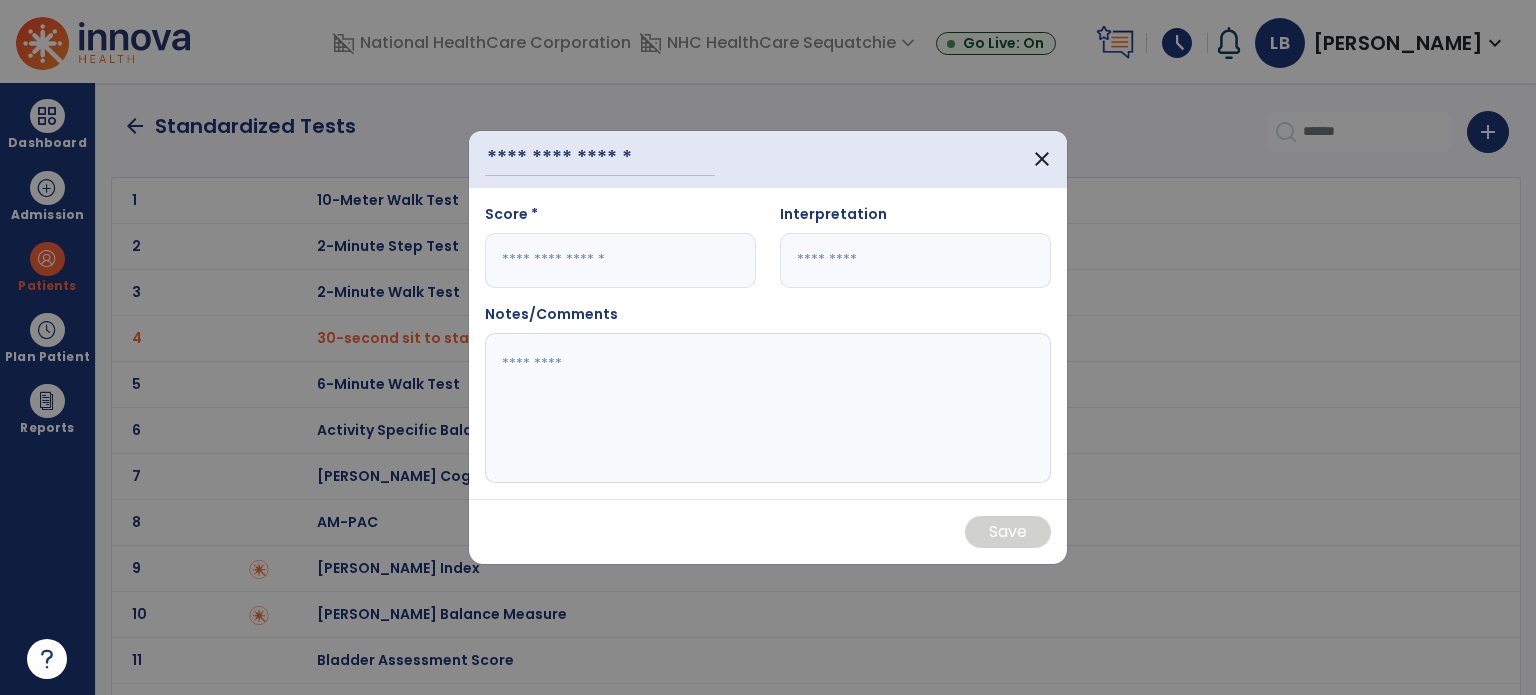 click at bounding box center (768, 408) 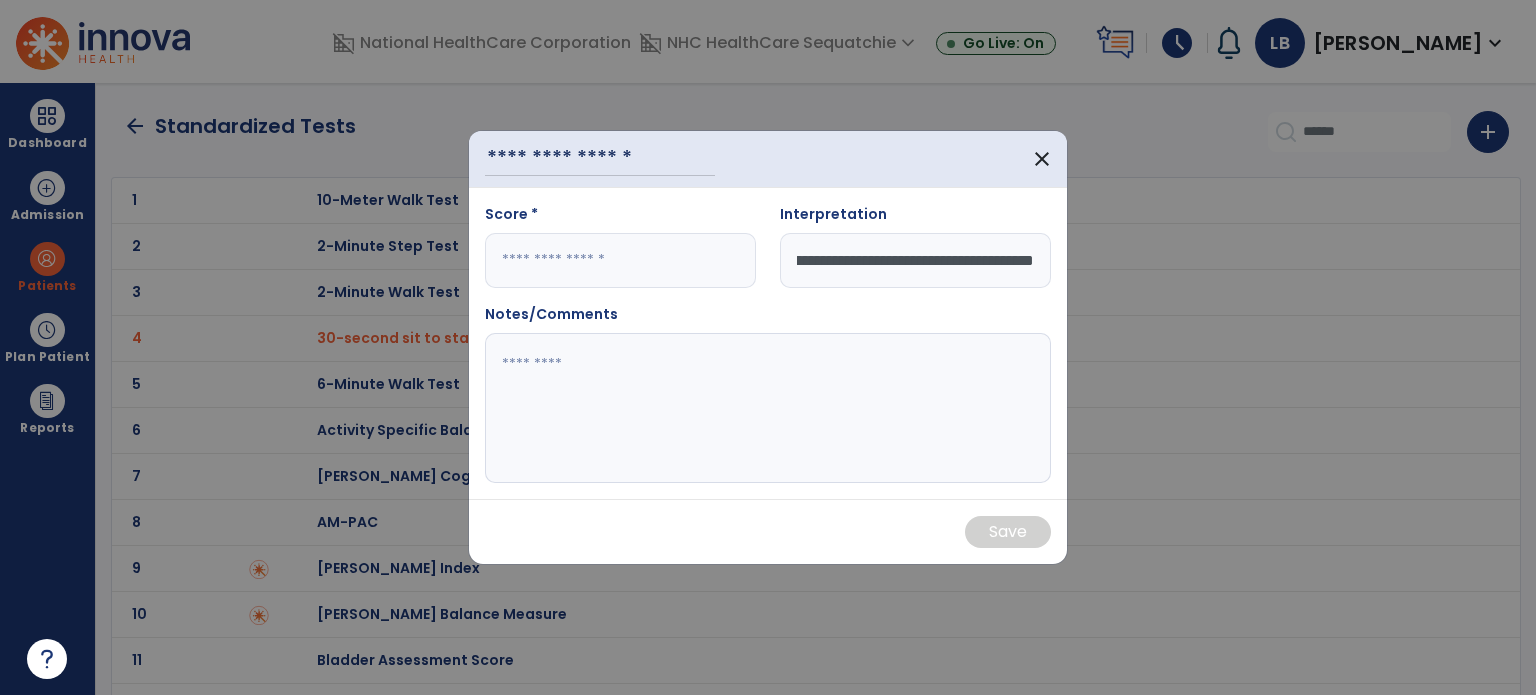 scroll, scrollTop: 0, scrollLeft: 504, axis: horizontal 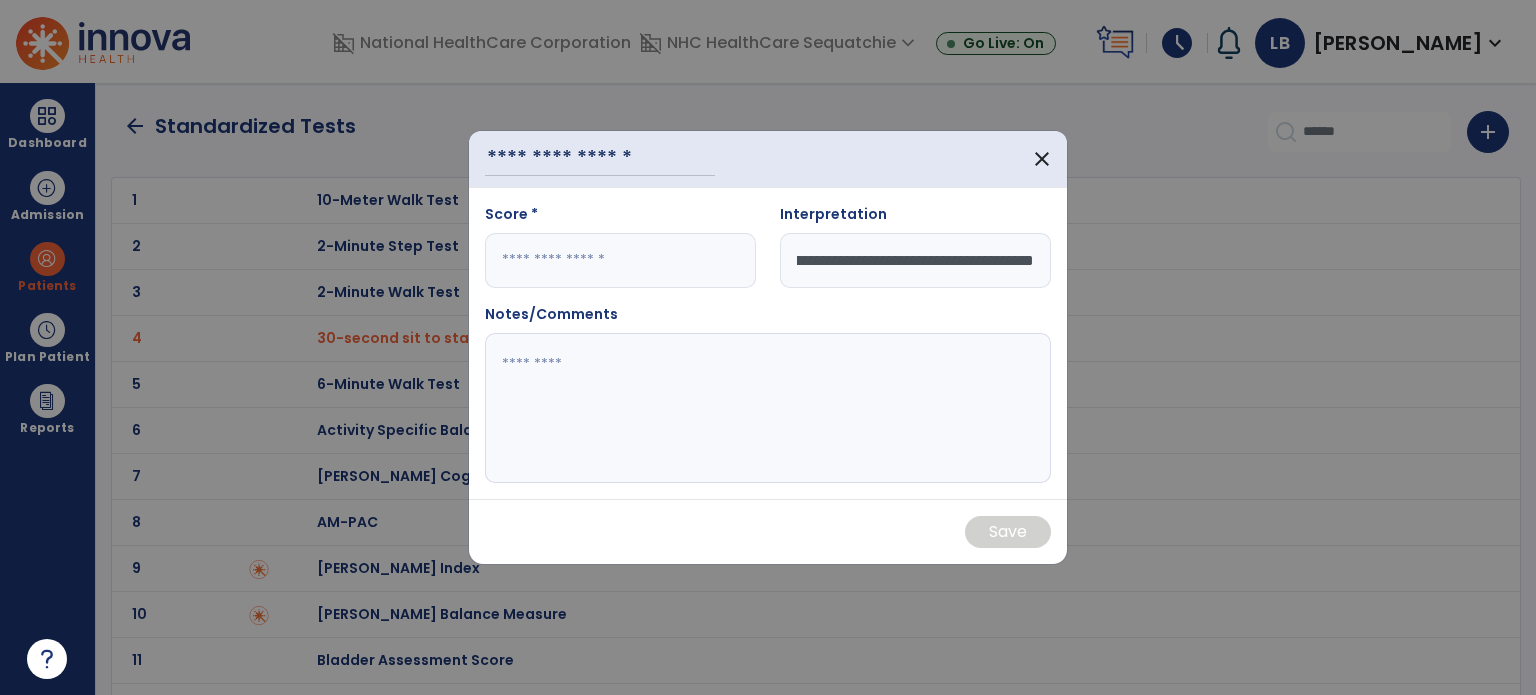 type on "**********" 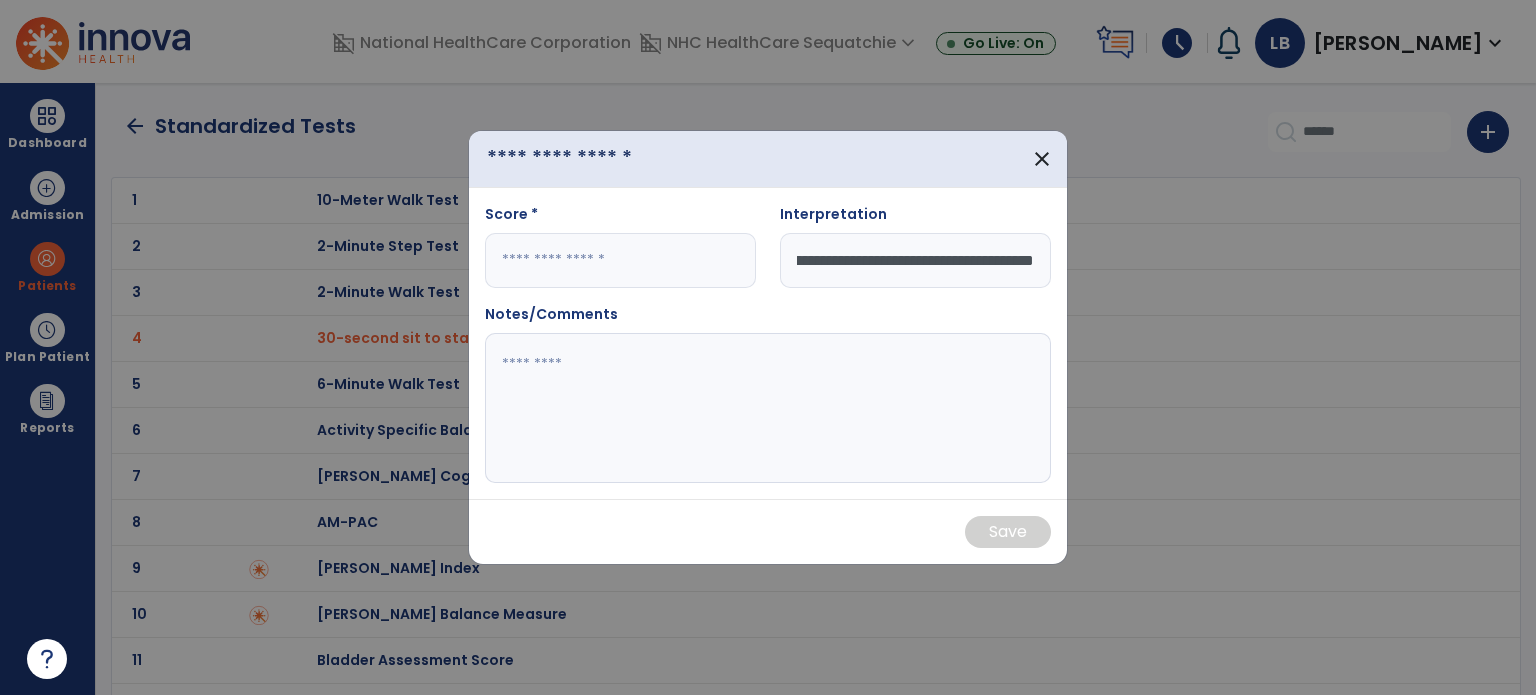scroll, scrollTop: 0, scrollLeft: 0, axis: both 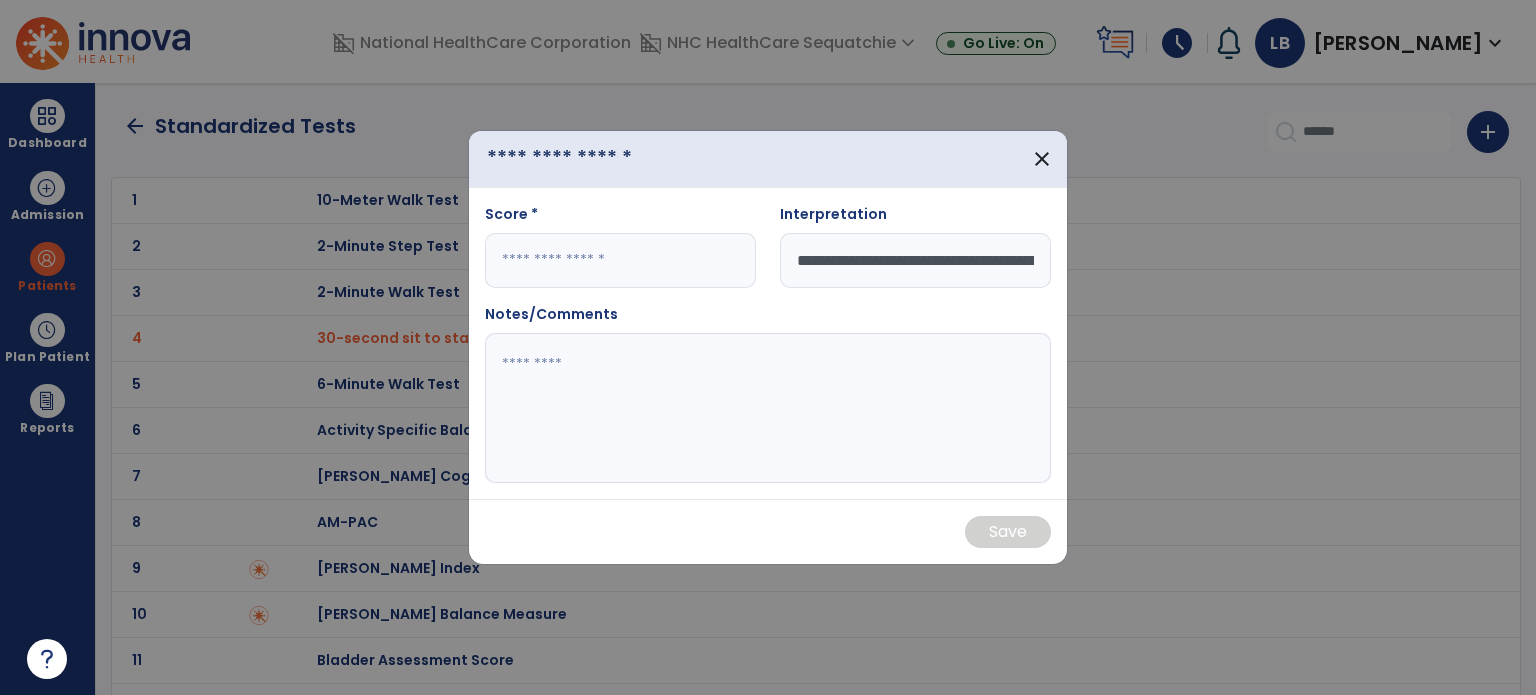 click at bounding box center [600, 159] 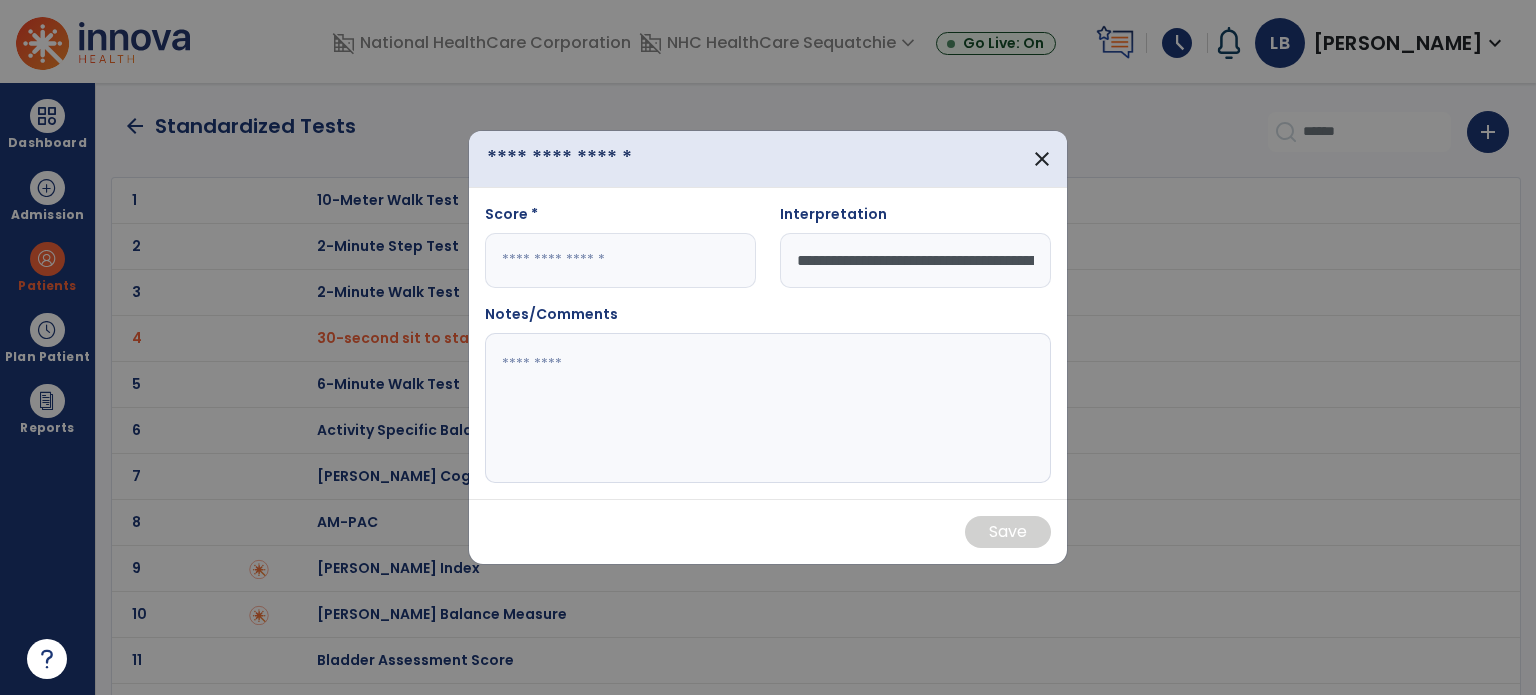 paste on "**********" 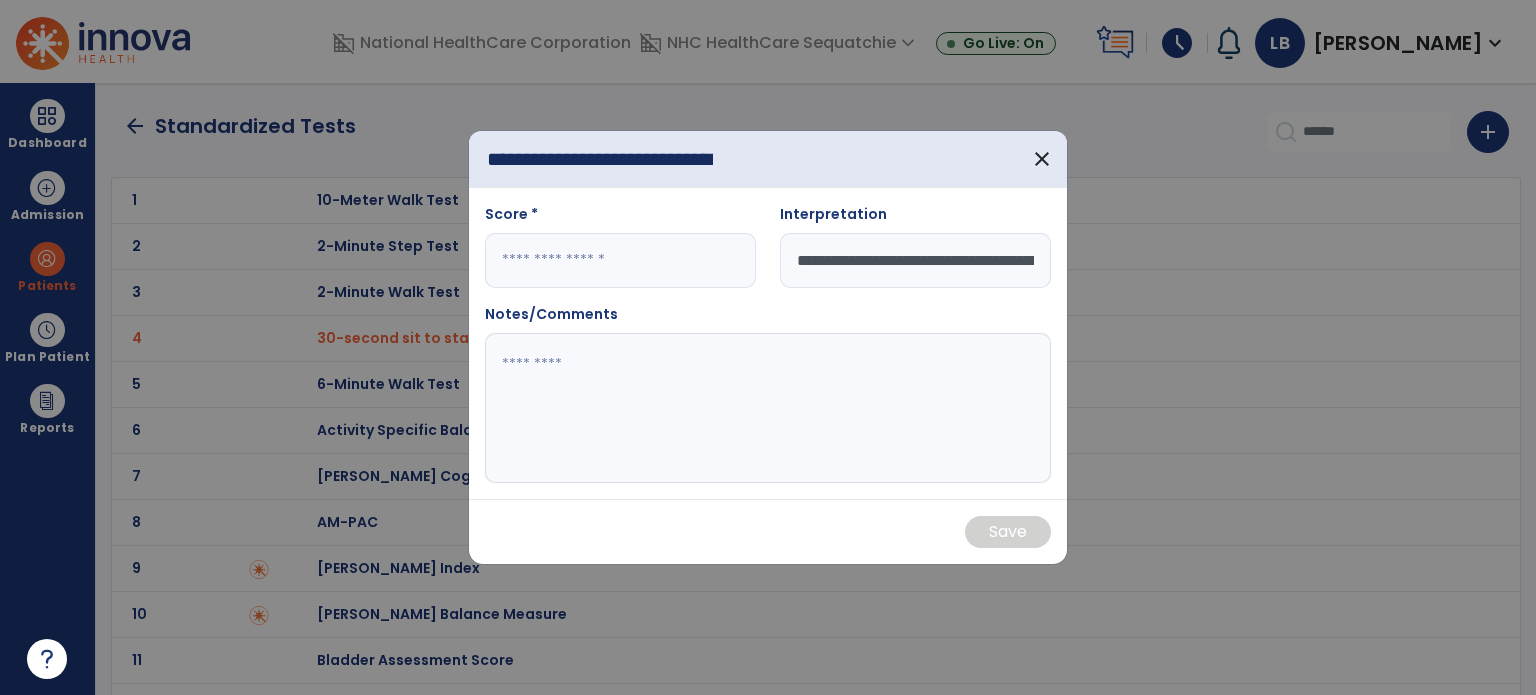 scroll, scrollTop: 0, scrollLeft: 32, axis: horizontal 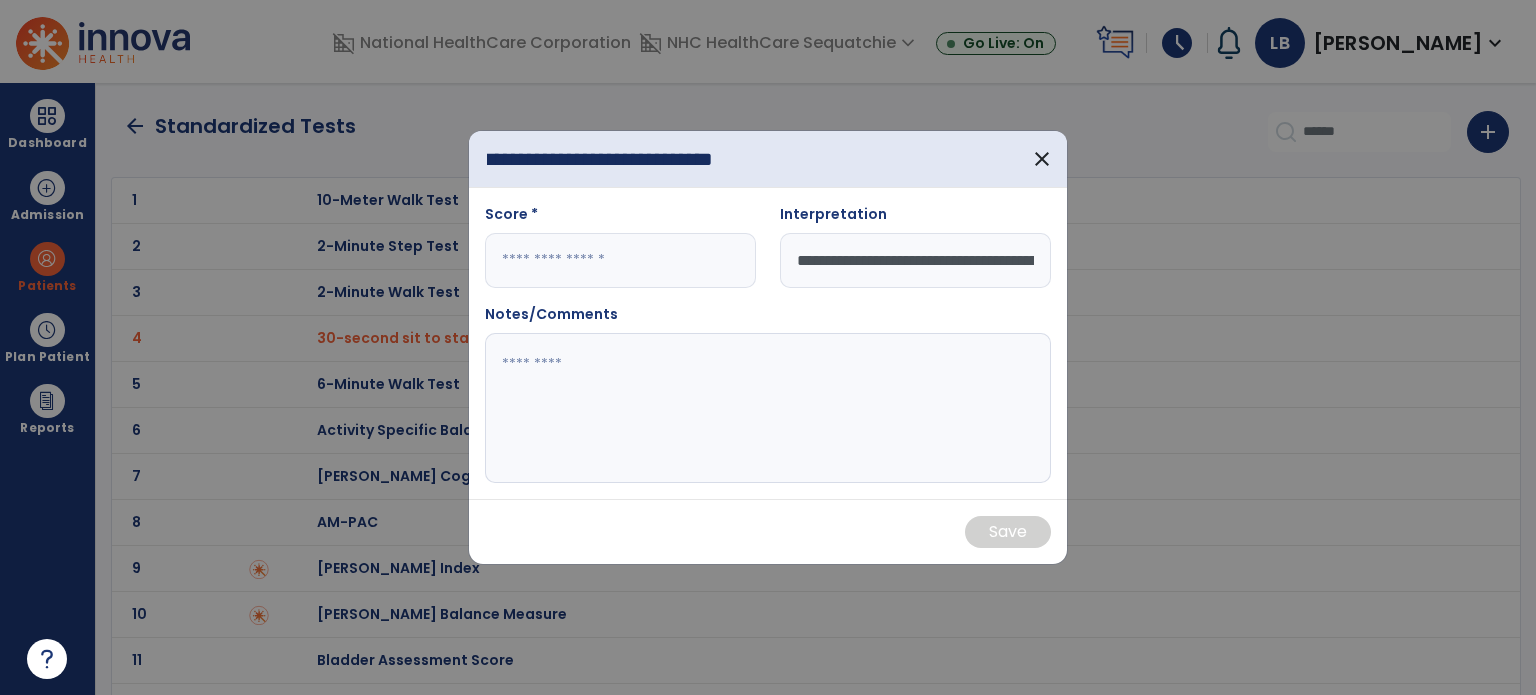 type on "**********" 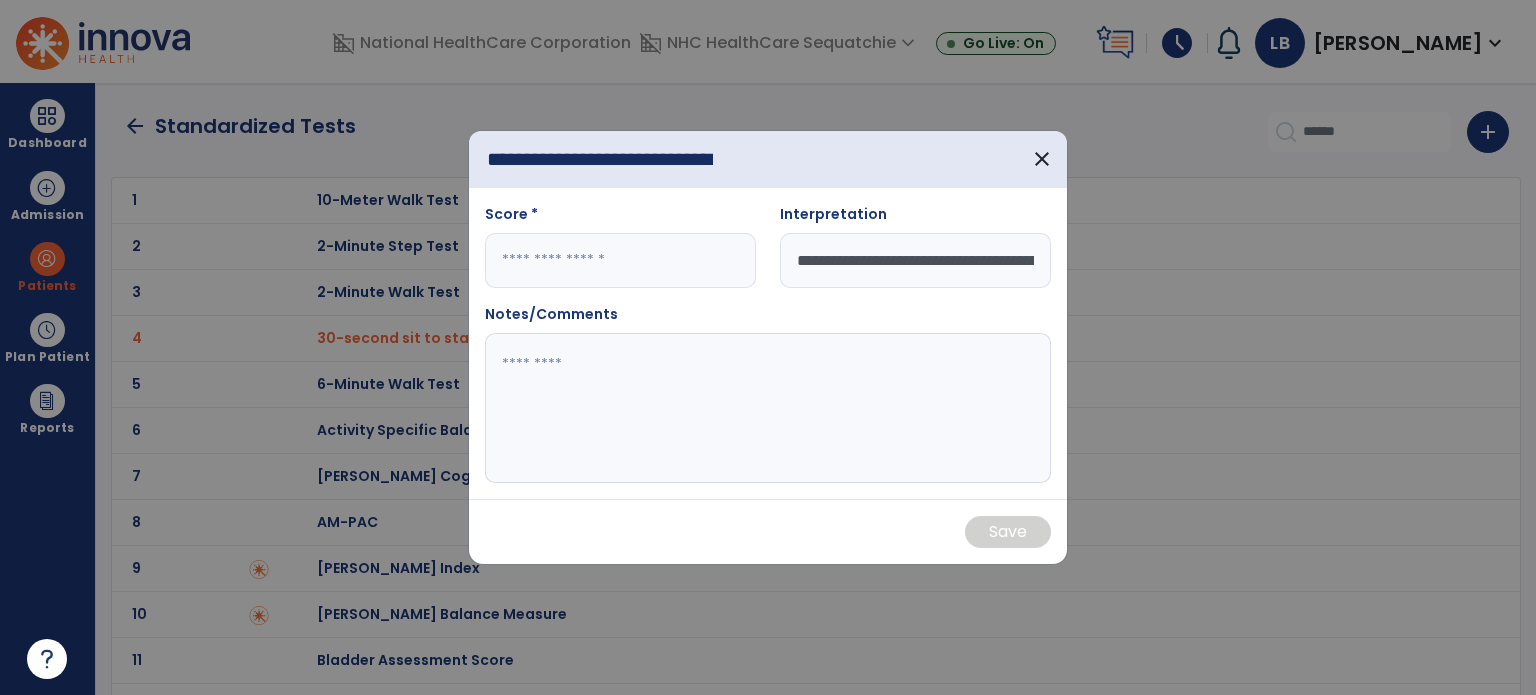 click at bounding box center (620, 260) 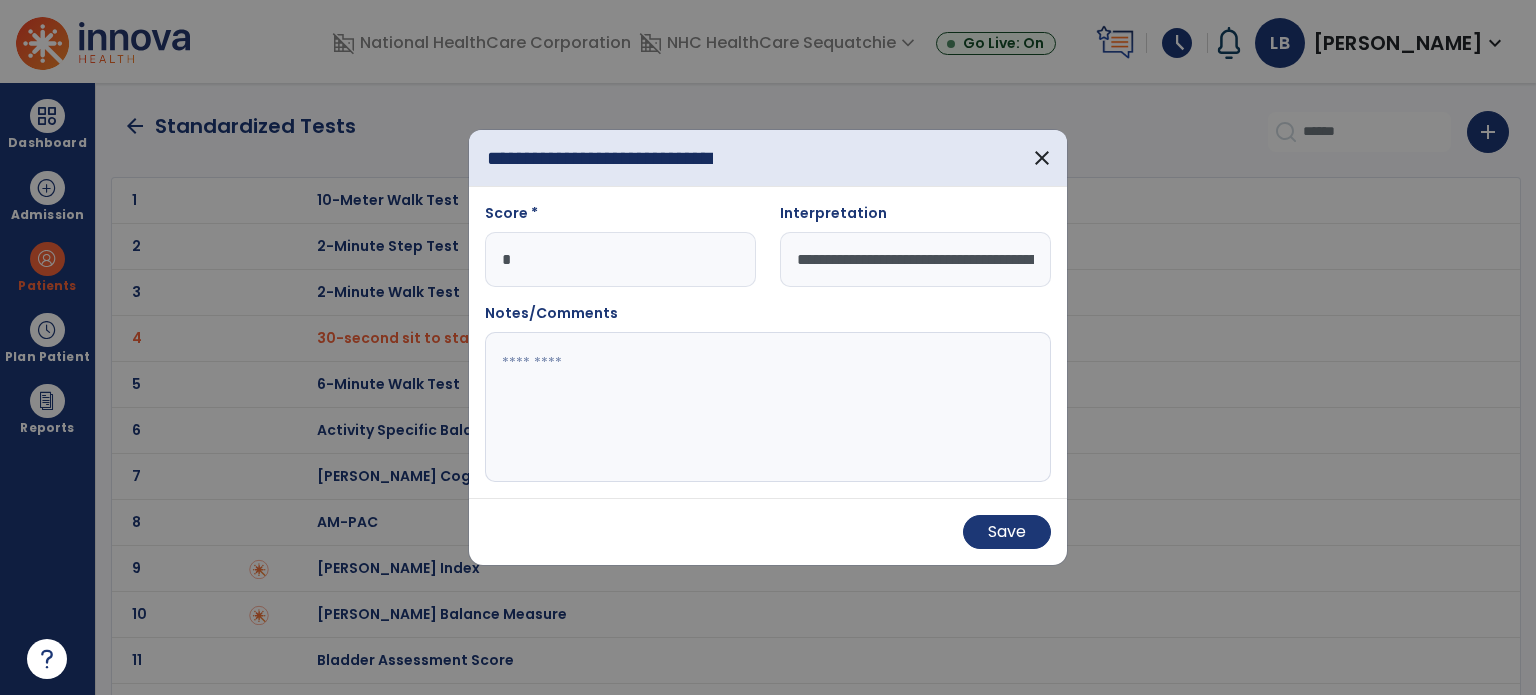 type on "*" 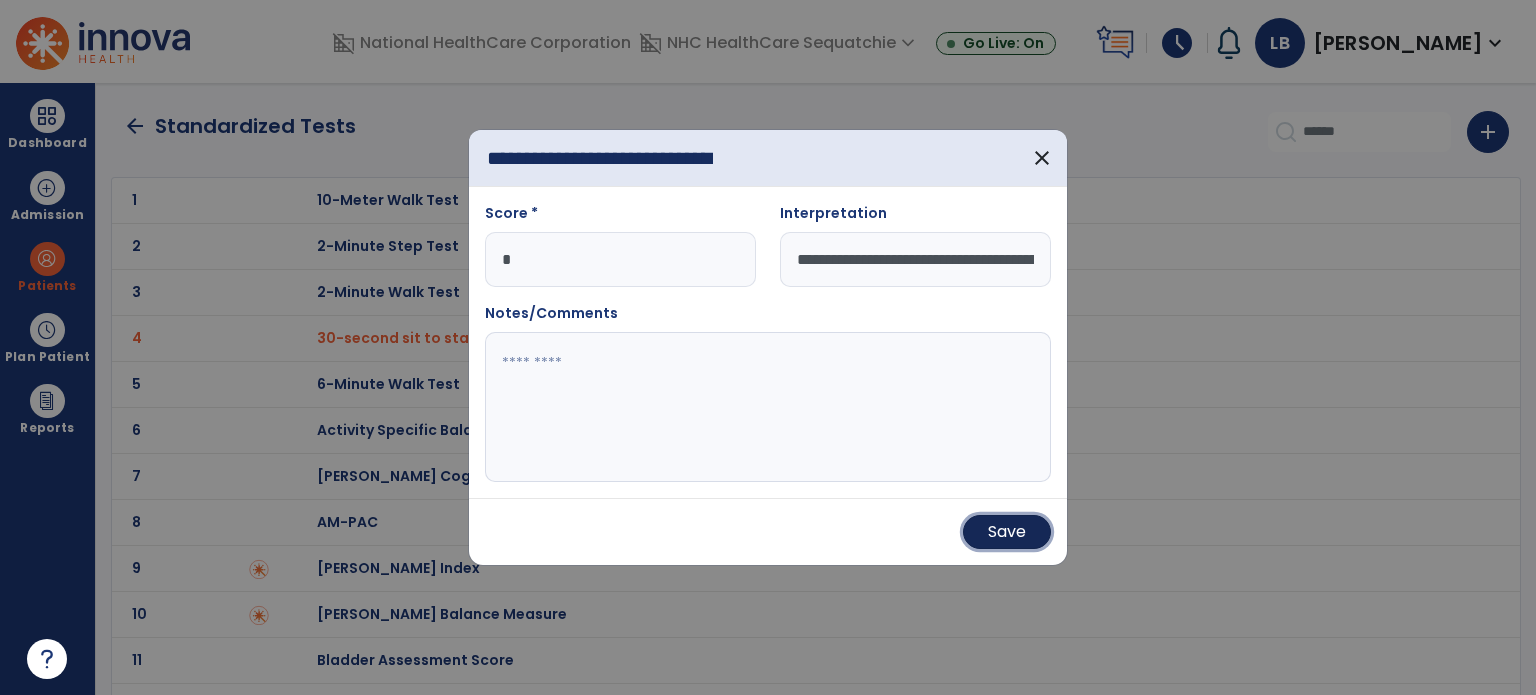 click on "Save" at bounding box center (1007, 532) 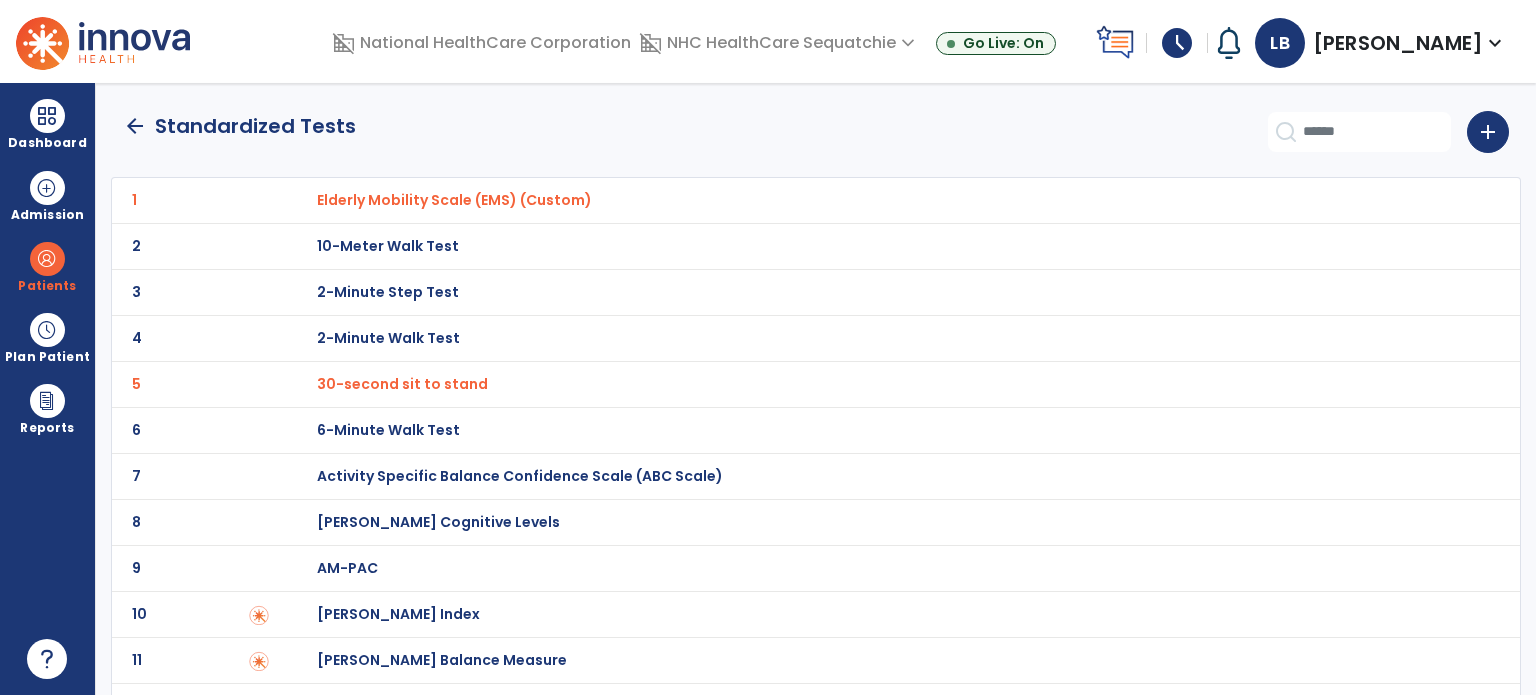 click on "arrow_back" 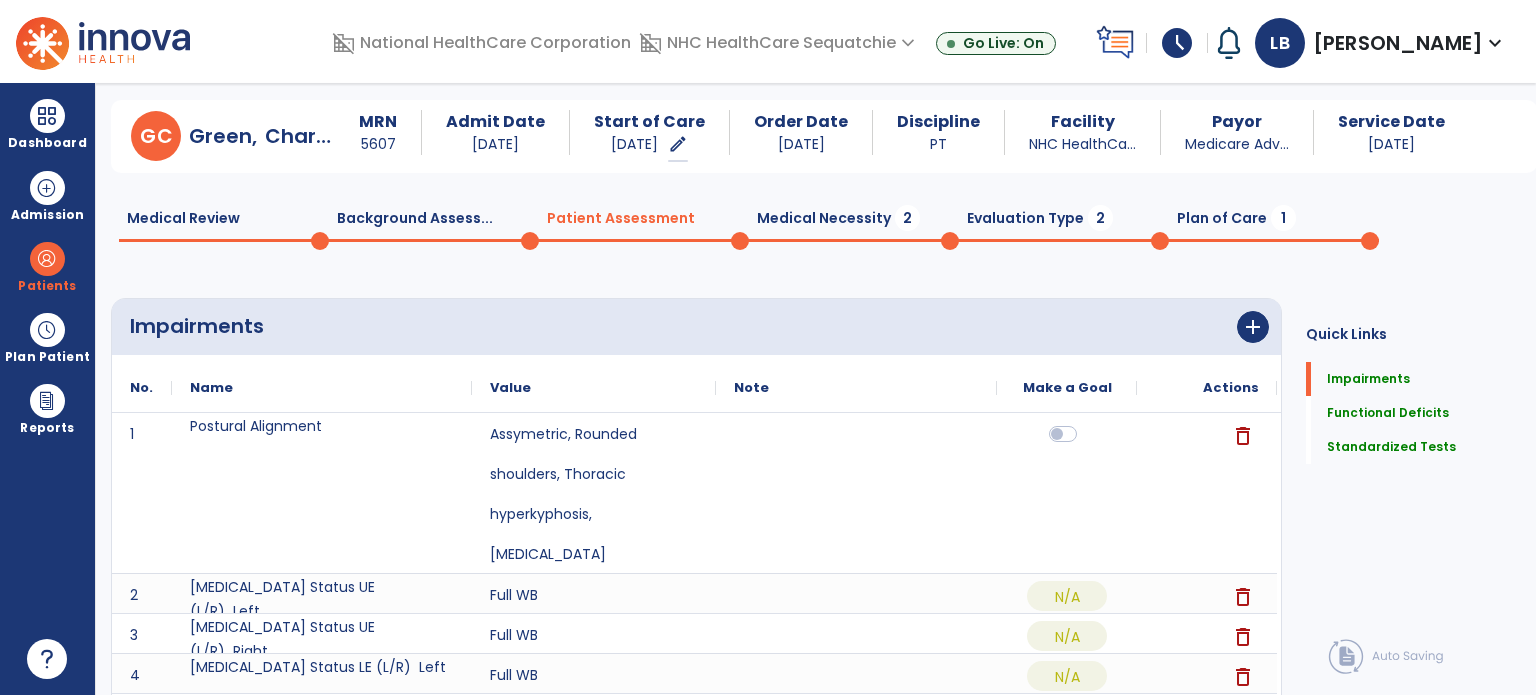 scroll, scrollTop: 0, scrollLeft: 0, axis: both 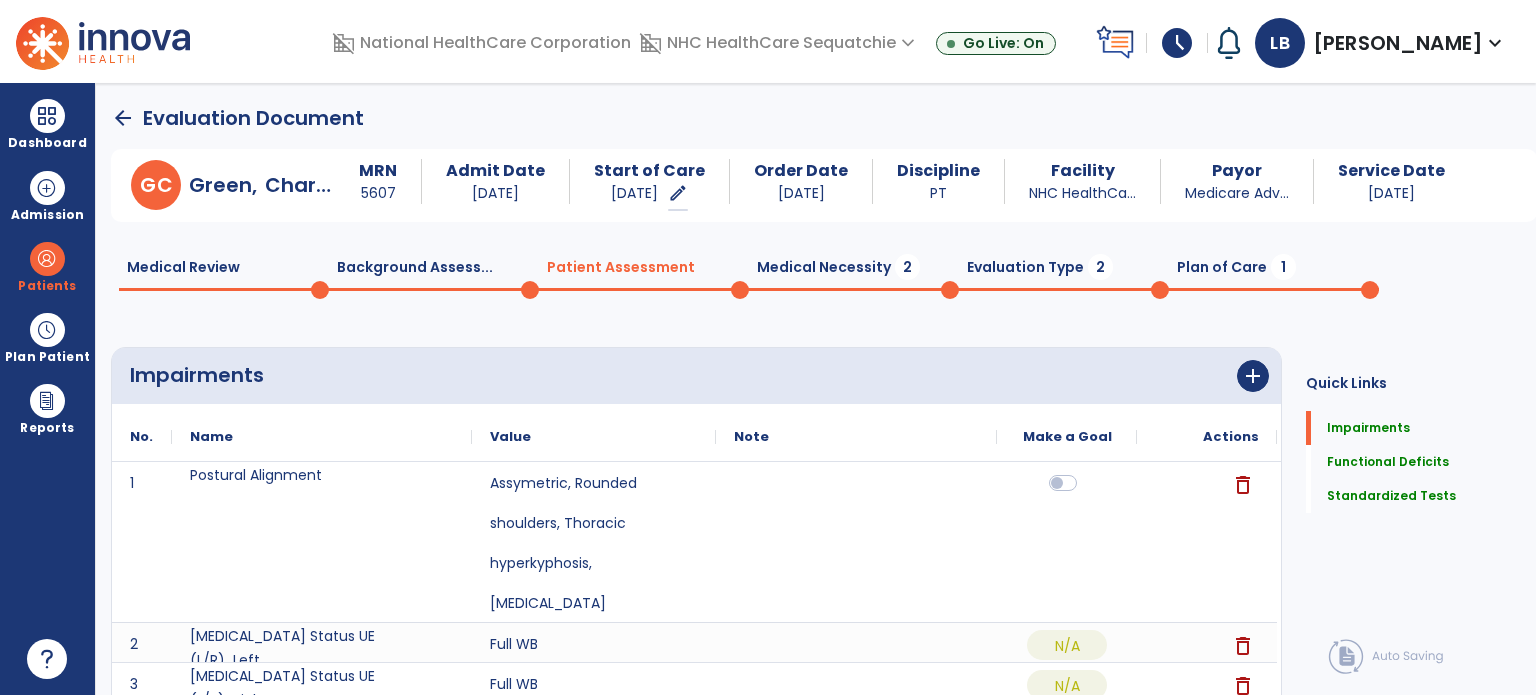click on "arrow_back" 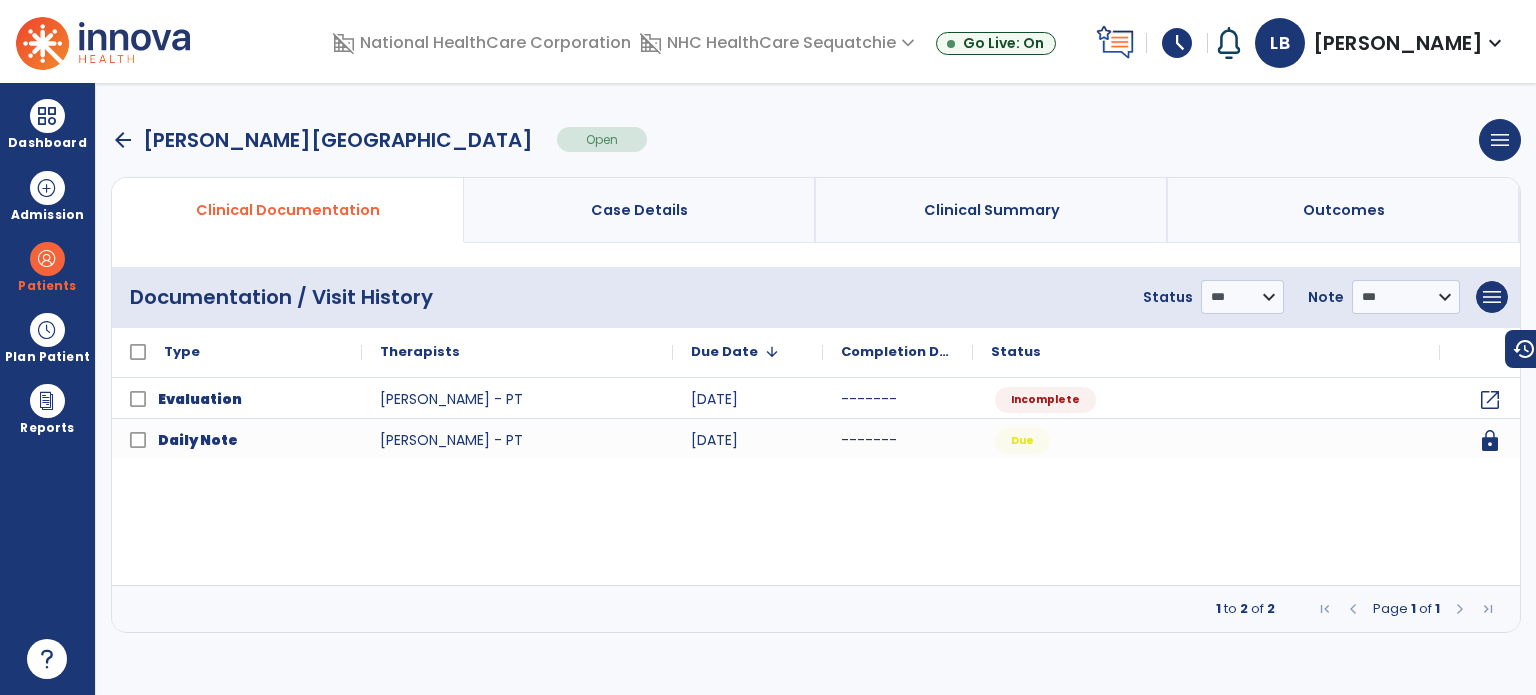 click on "arrow_back" at bounding box center [123, 140] 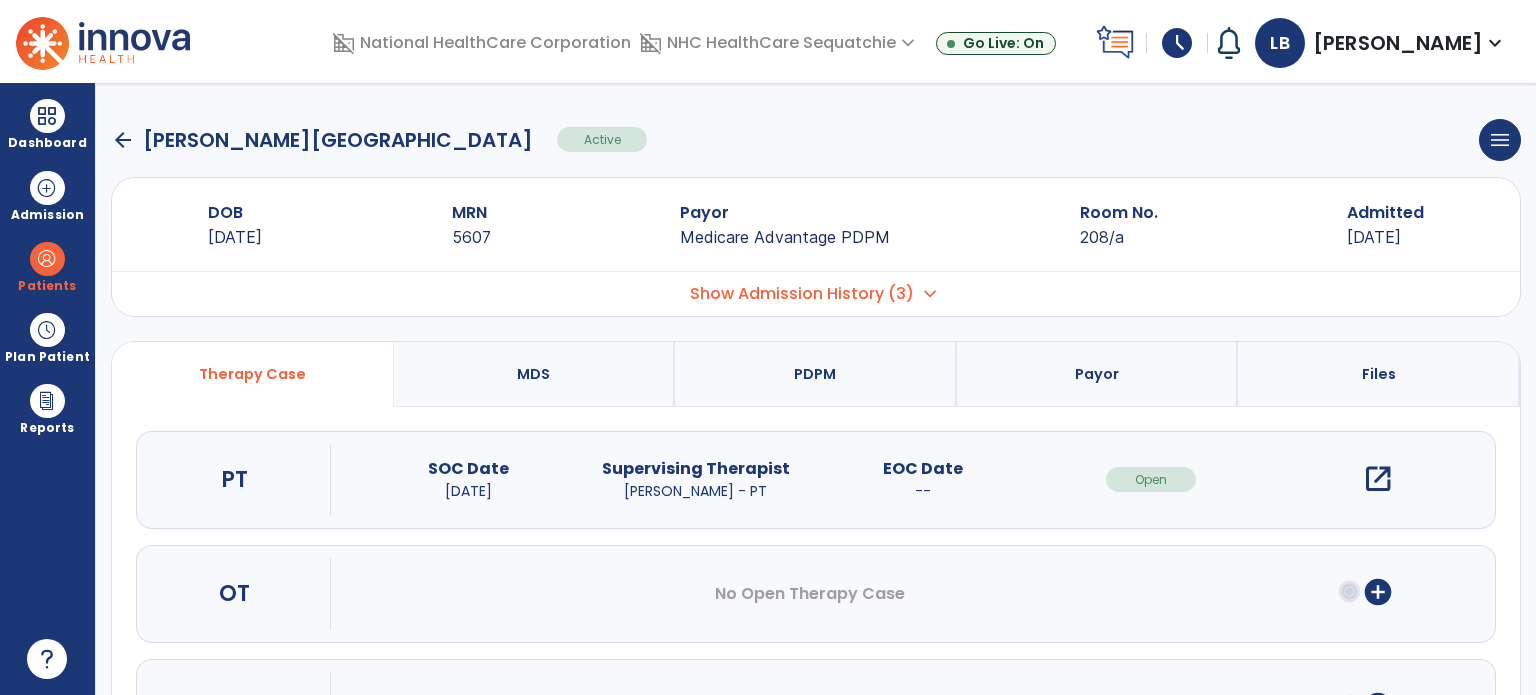 drag, startPoint x: 32, startPoint y: 126, endPoint x: 173, endPoint y: 141, distance: 141.79562 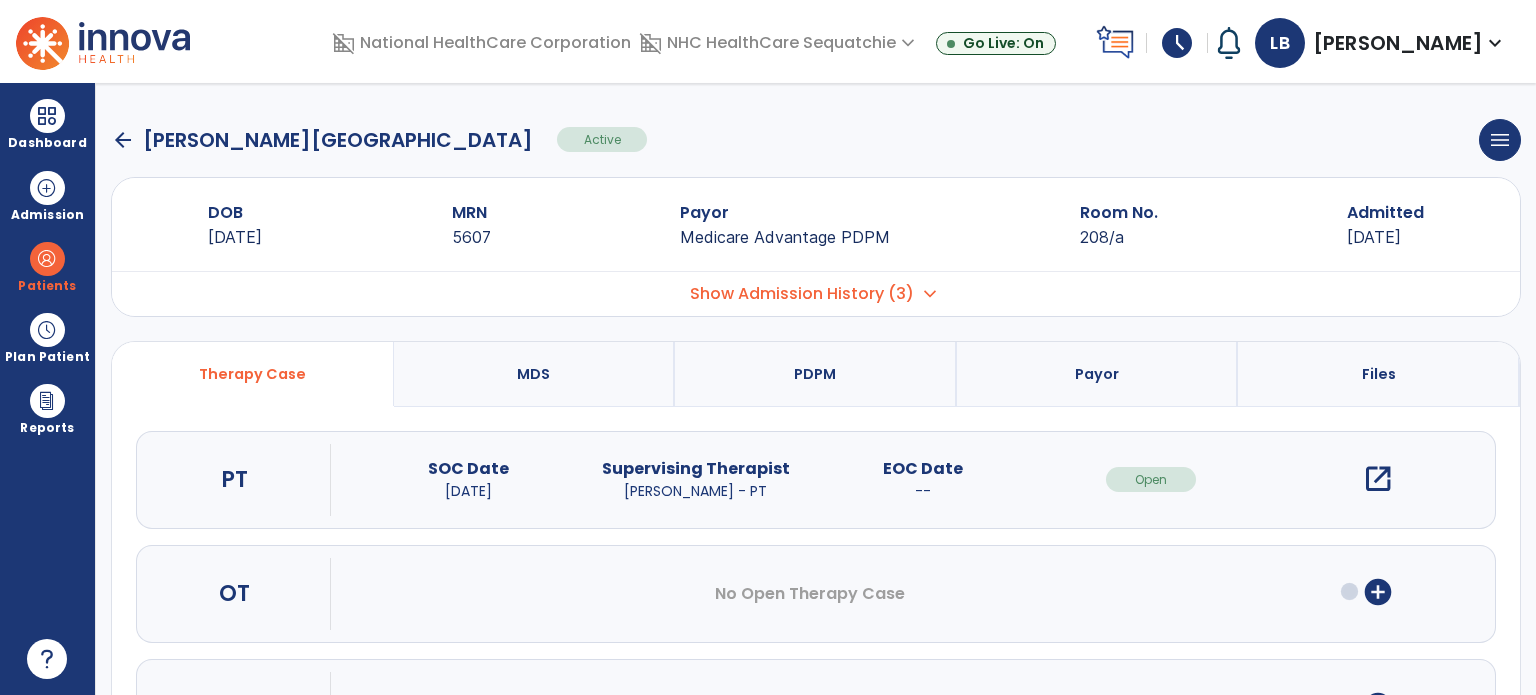 click on "Dashboard" at bounding box center [47, 124] 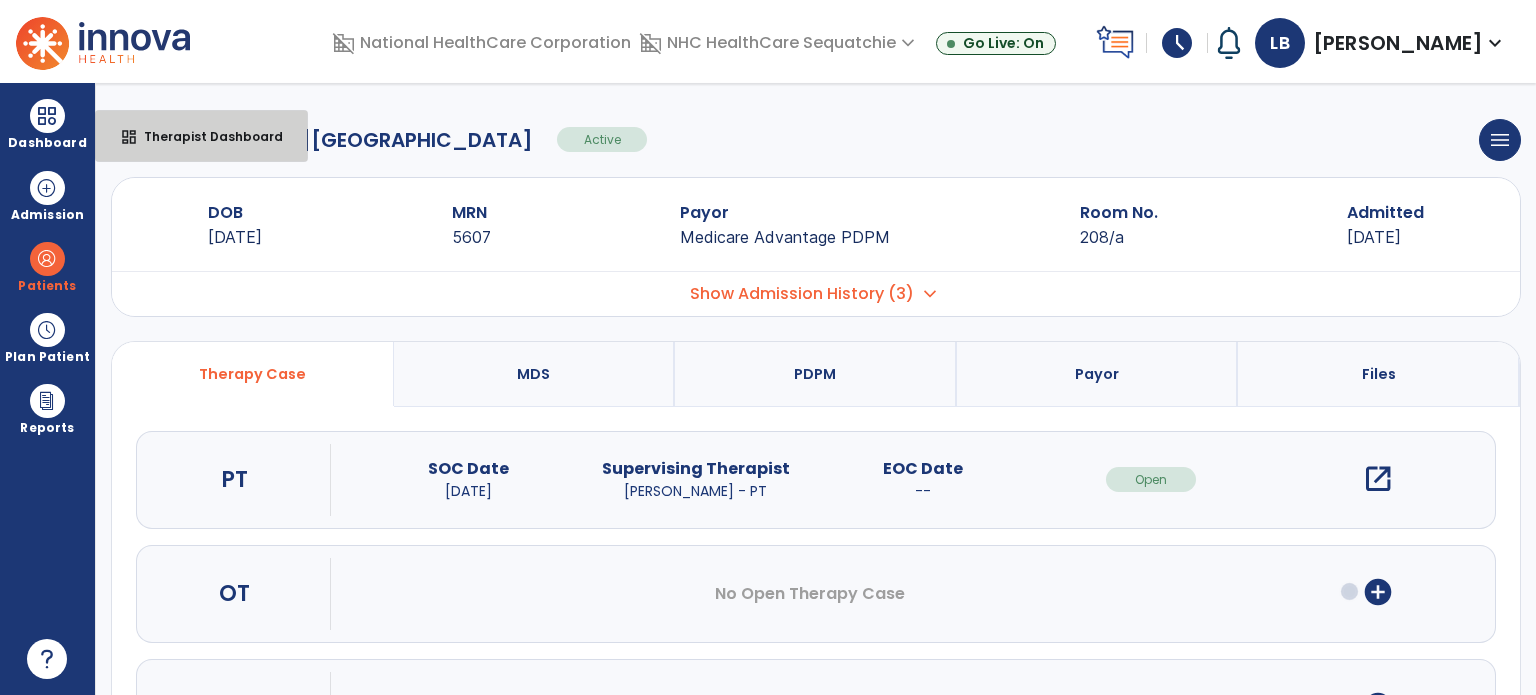 click on "dashboard  Therapist Dashboard" at bounding box center (201, 136) 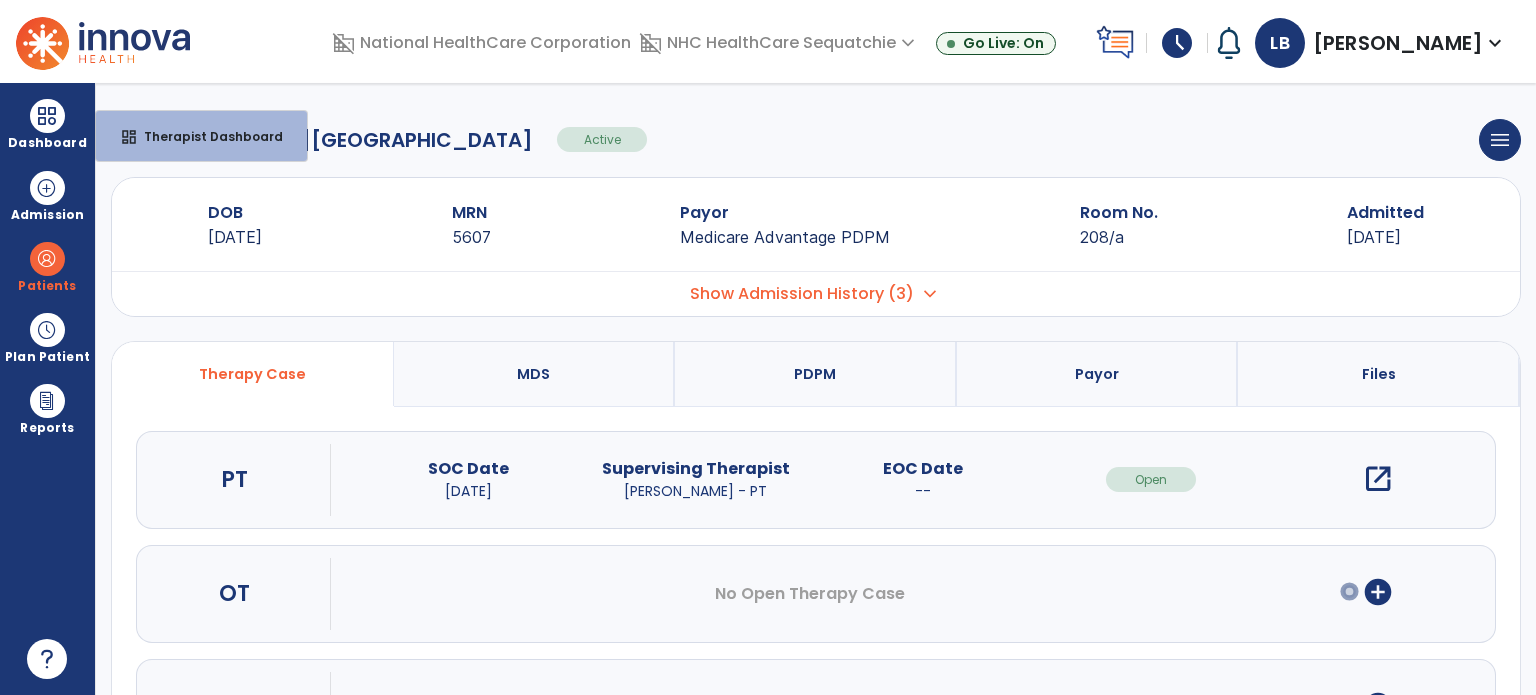select on "****" 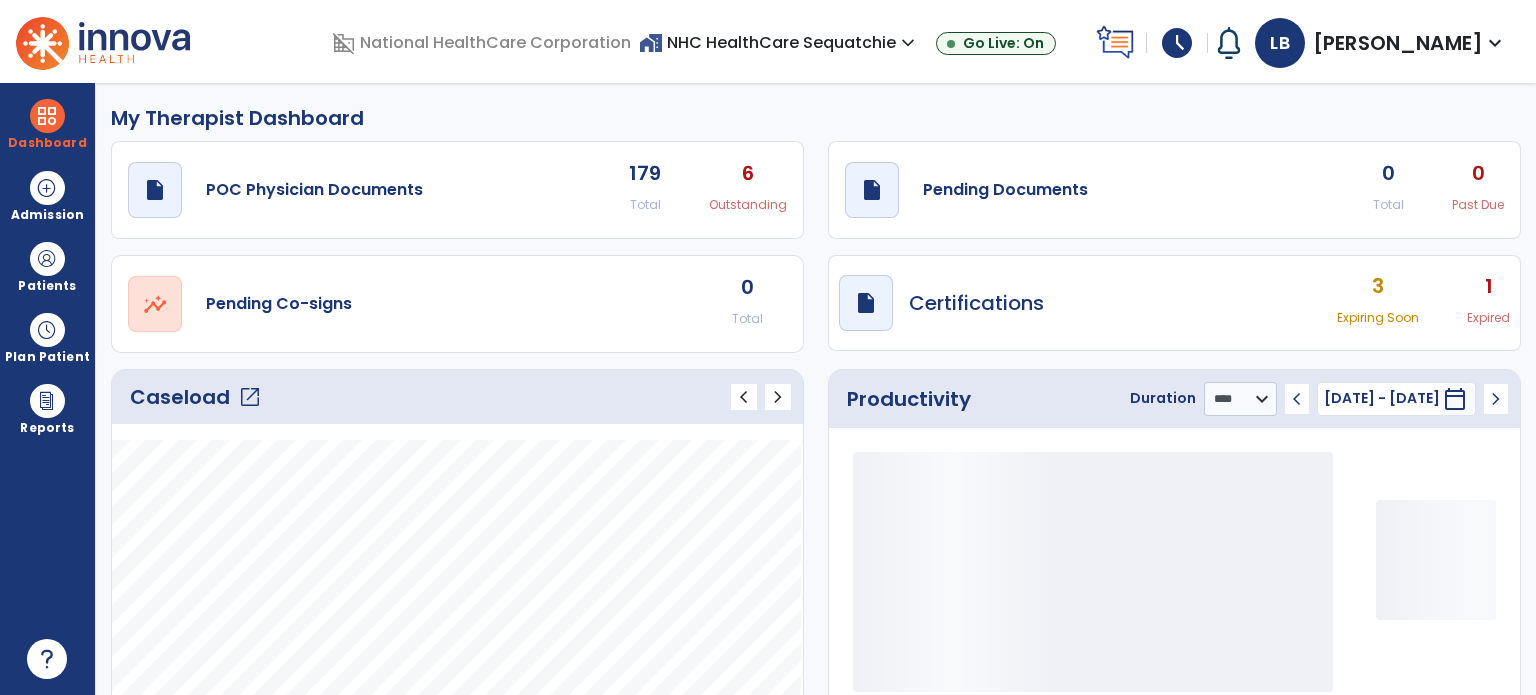 click on "Pending Documents" 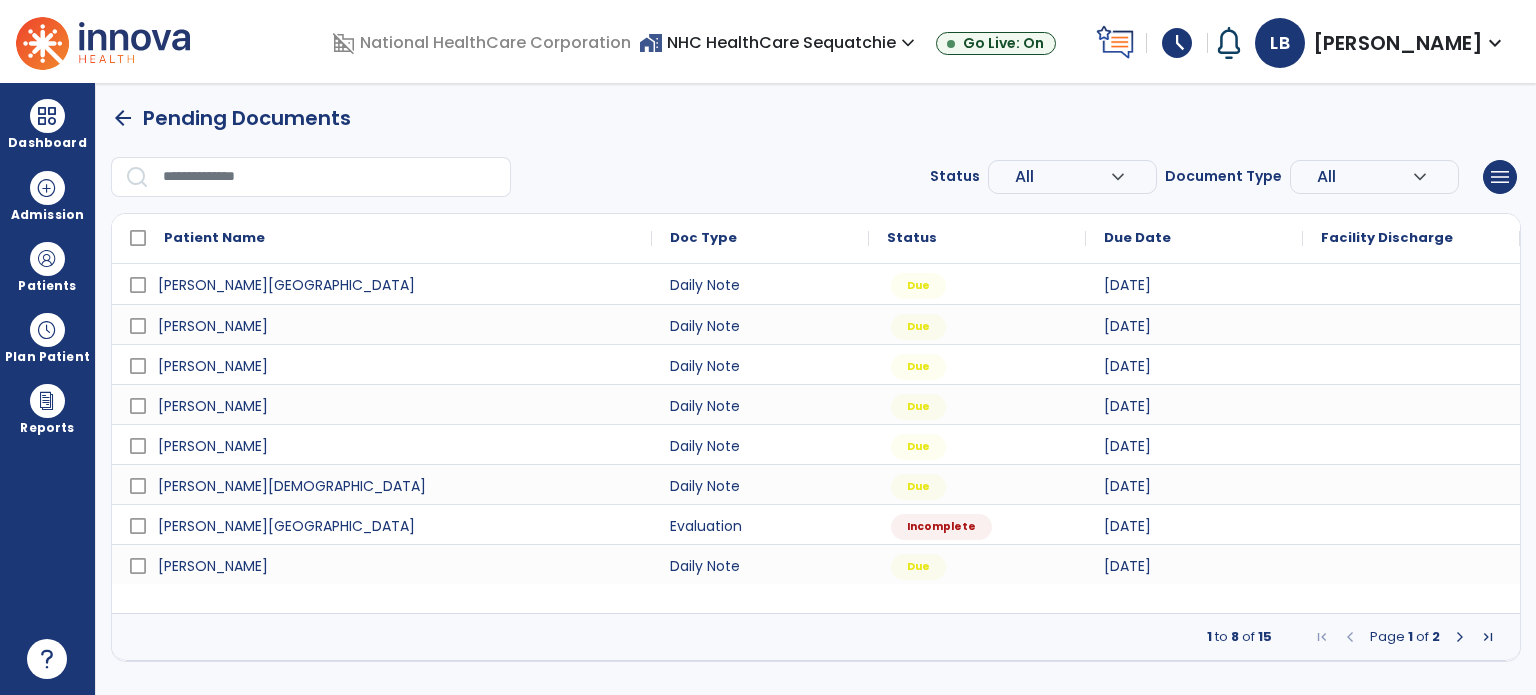click on "All" at bounding box center [1024, 176] 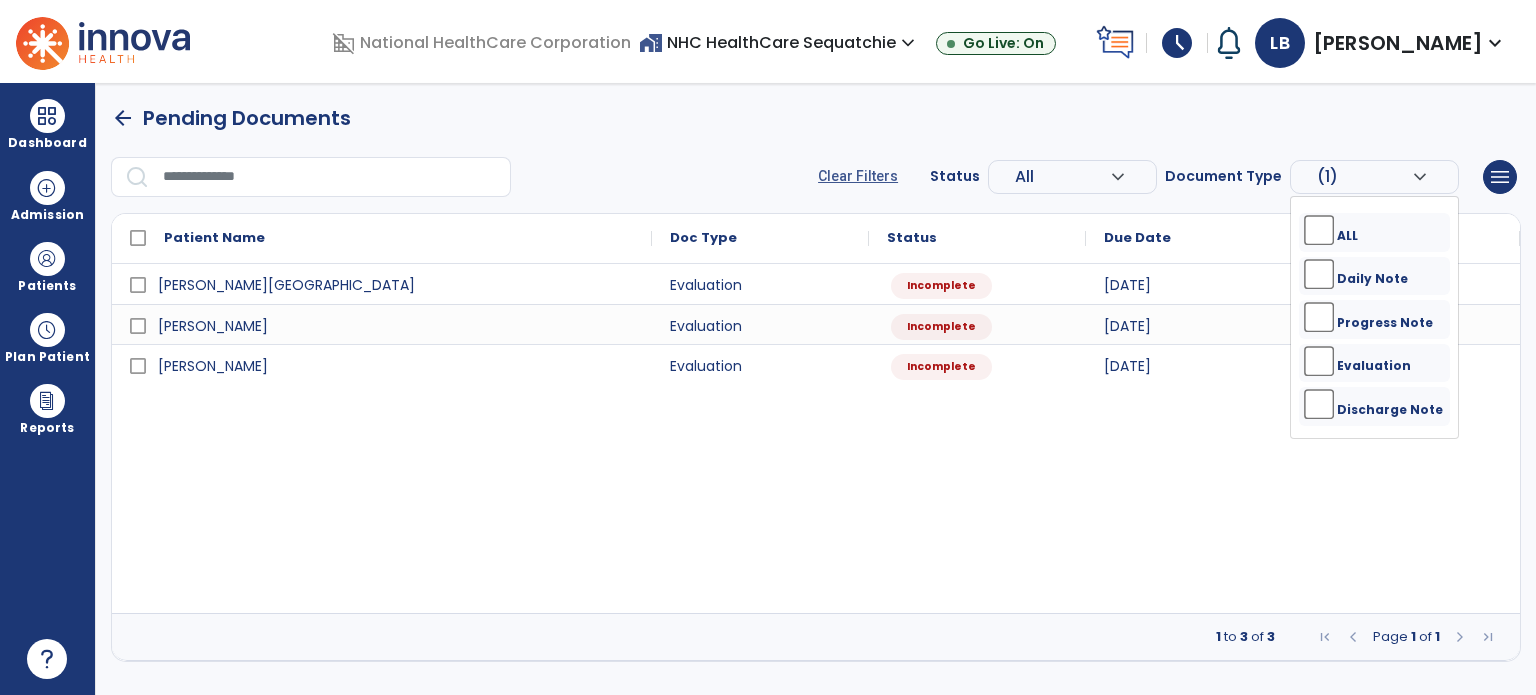 click on "arrow_back" at bounding box center [123, 118] 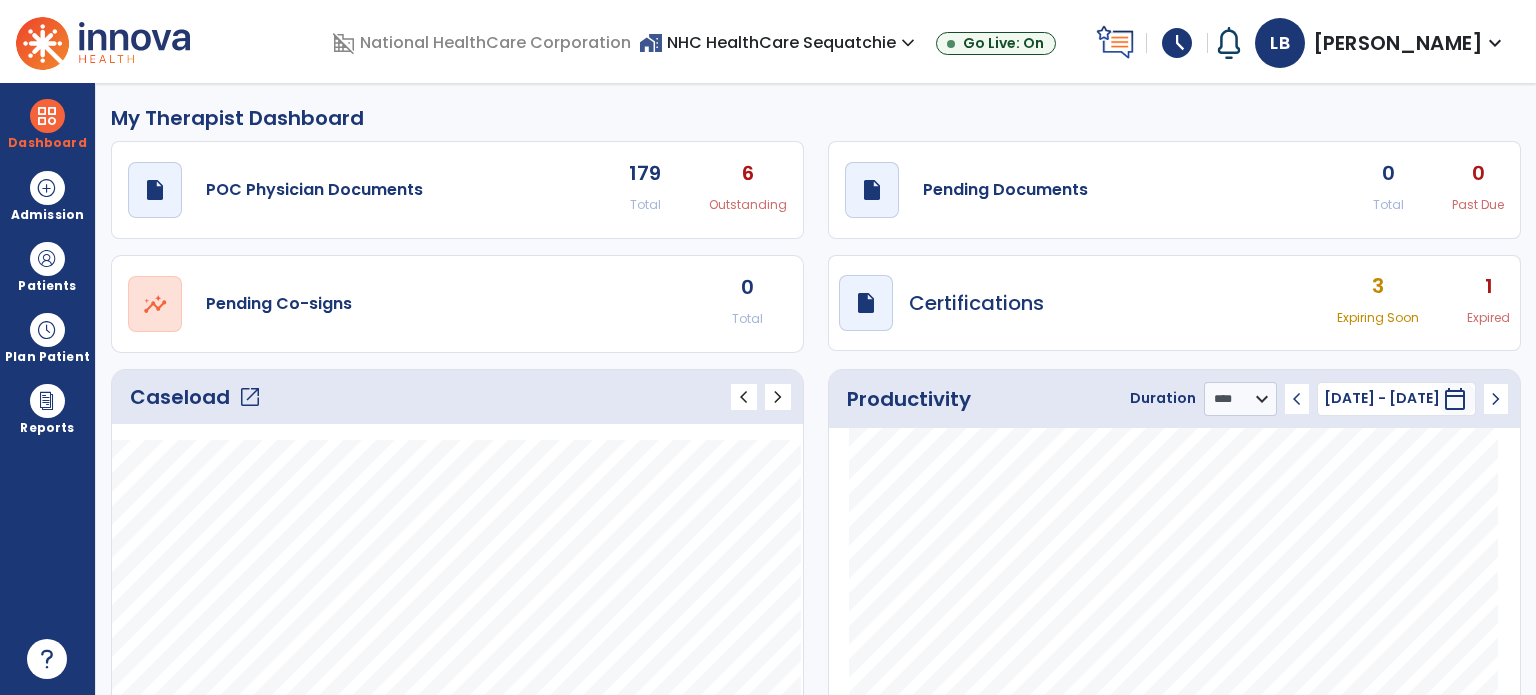 click on "Pending Documents" 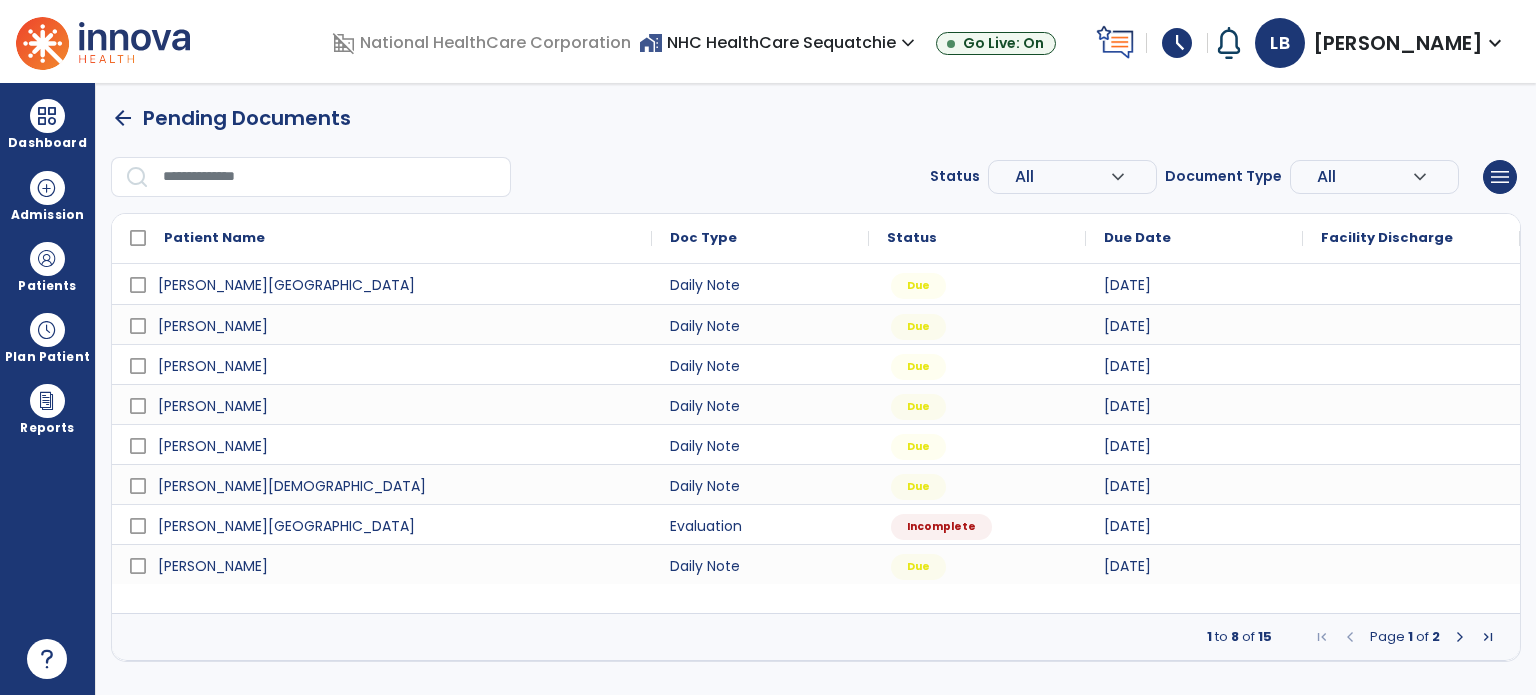 click on "All" at bounding box center [1062, 177] 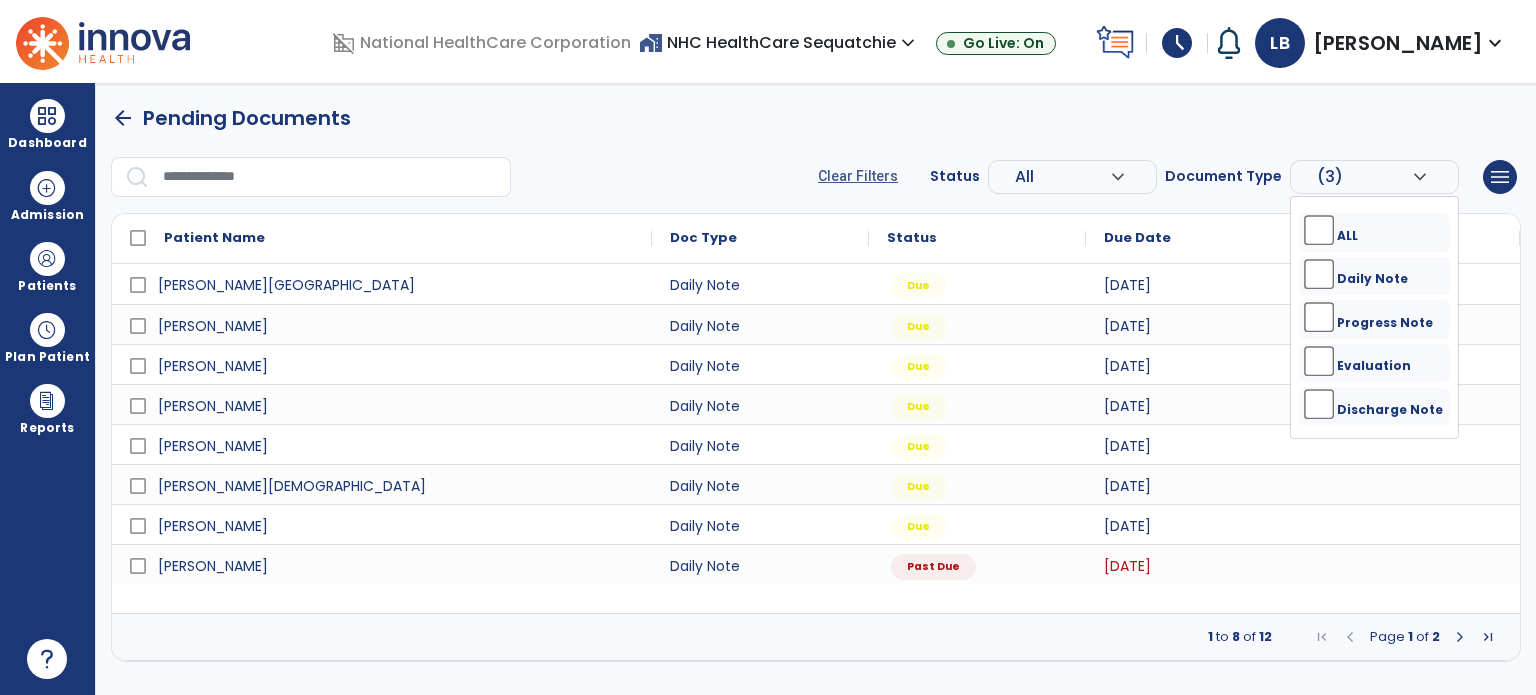 click on "Progress Note" at bounding box center (1374, 319) 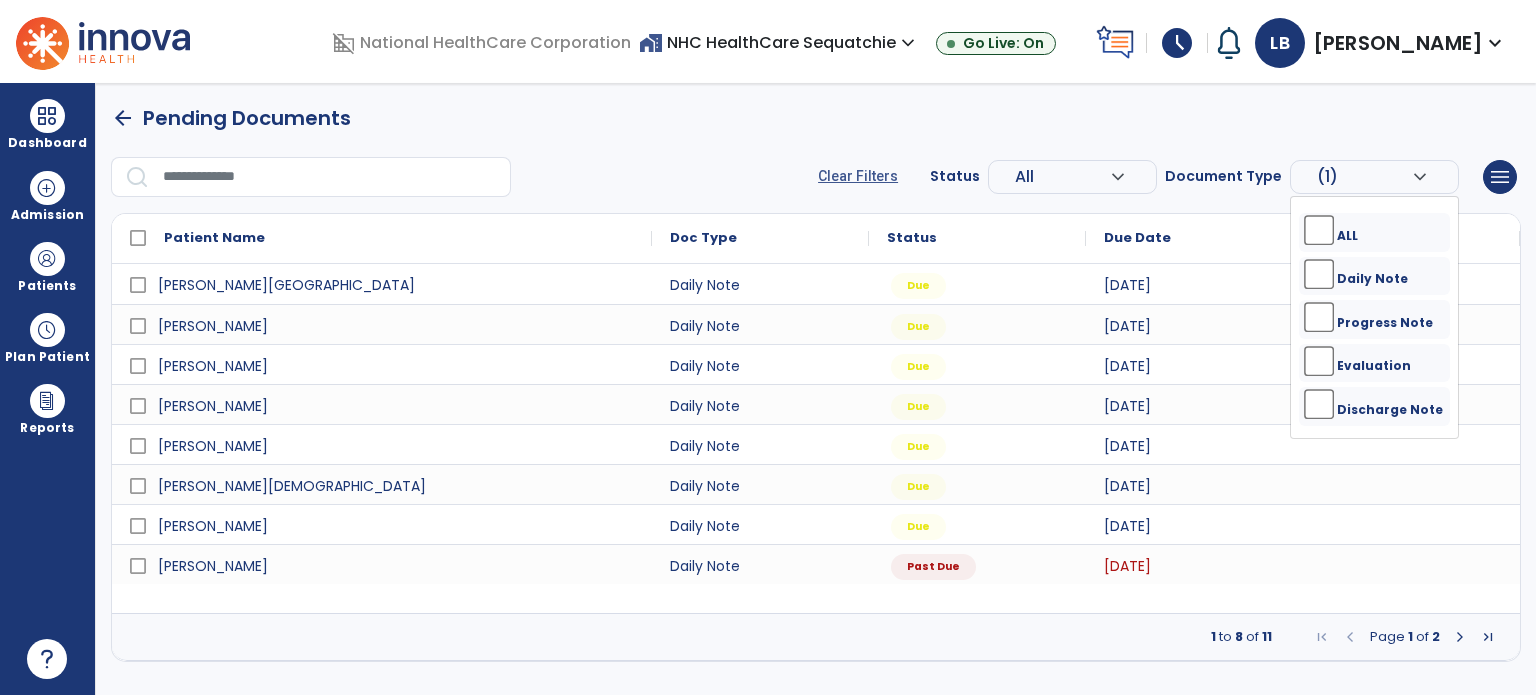 click at bounding box center (1460, 637) 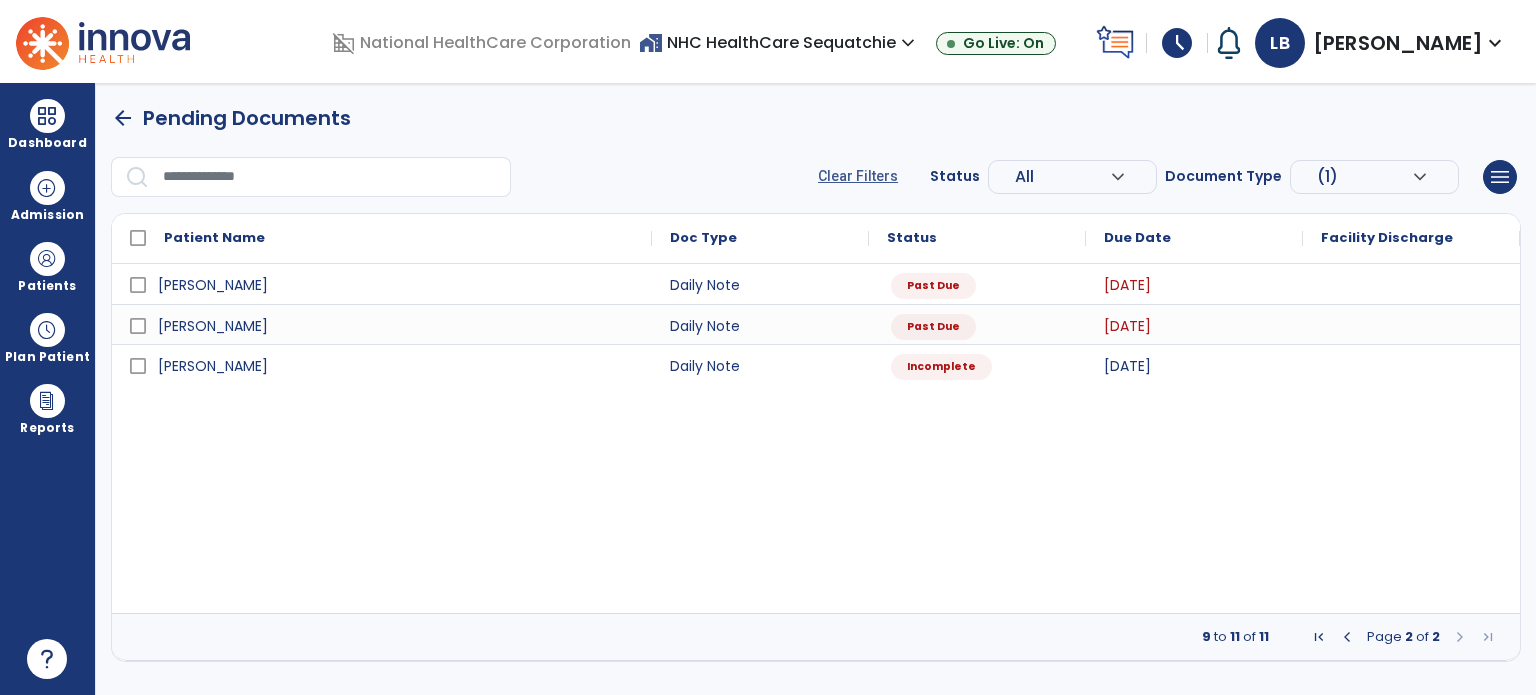 click at bounding box center (47, 116) 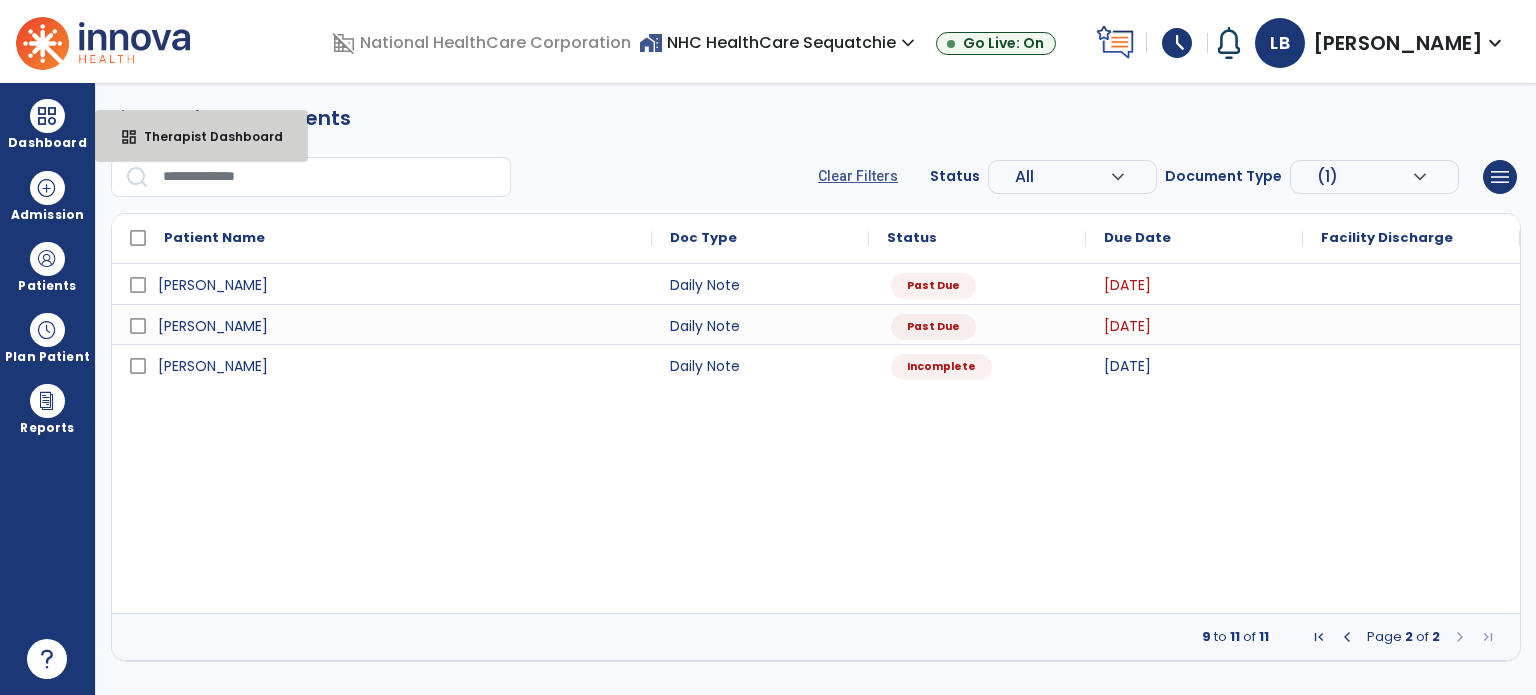 click on "Therapist Dashboard" at bounding box center [205, 136] 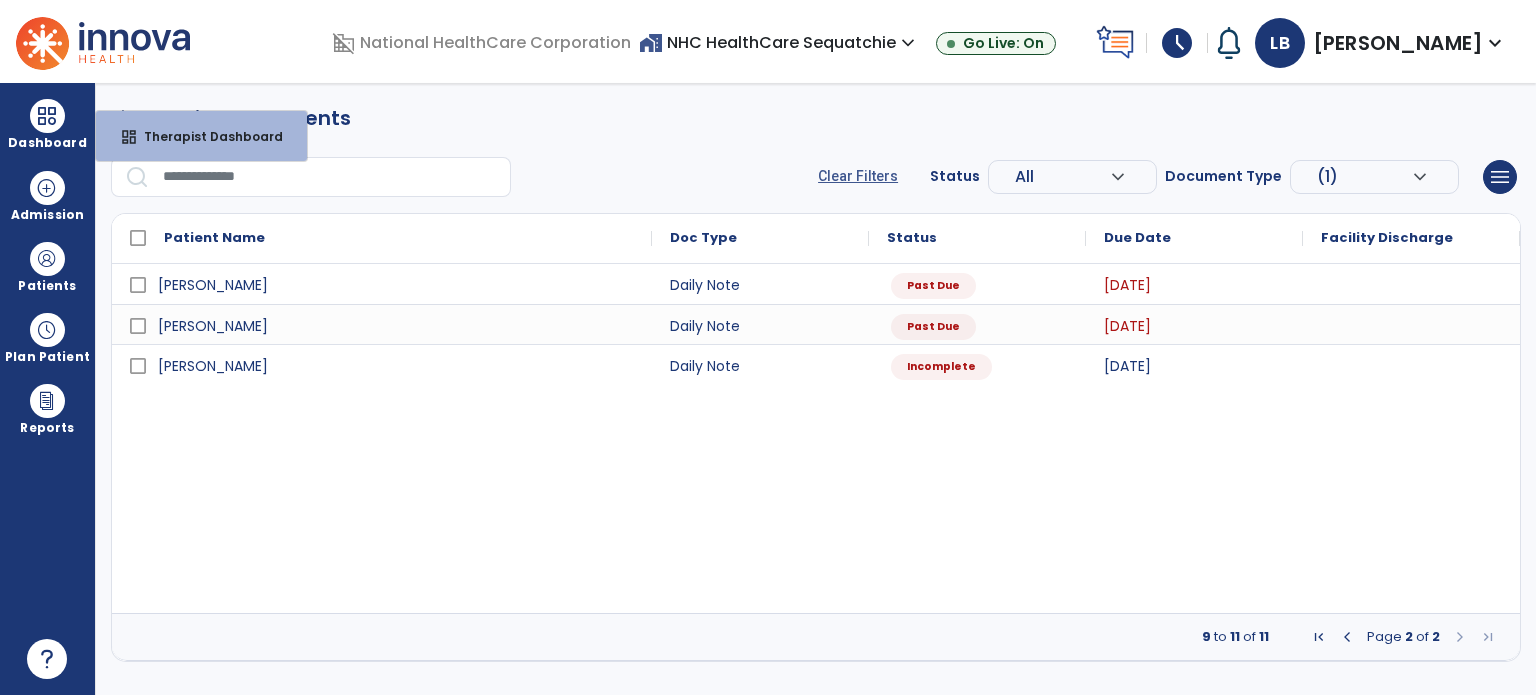 select on "****" 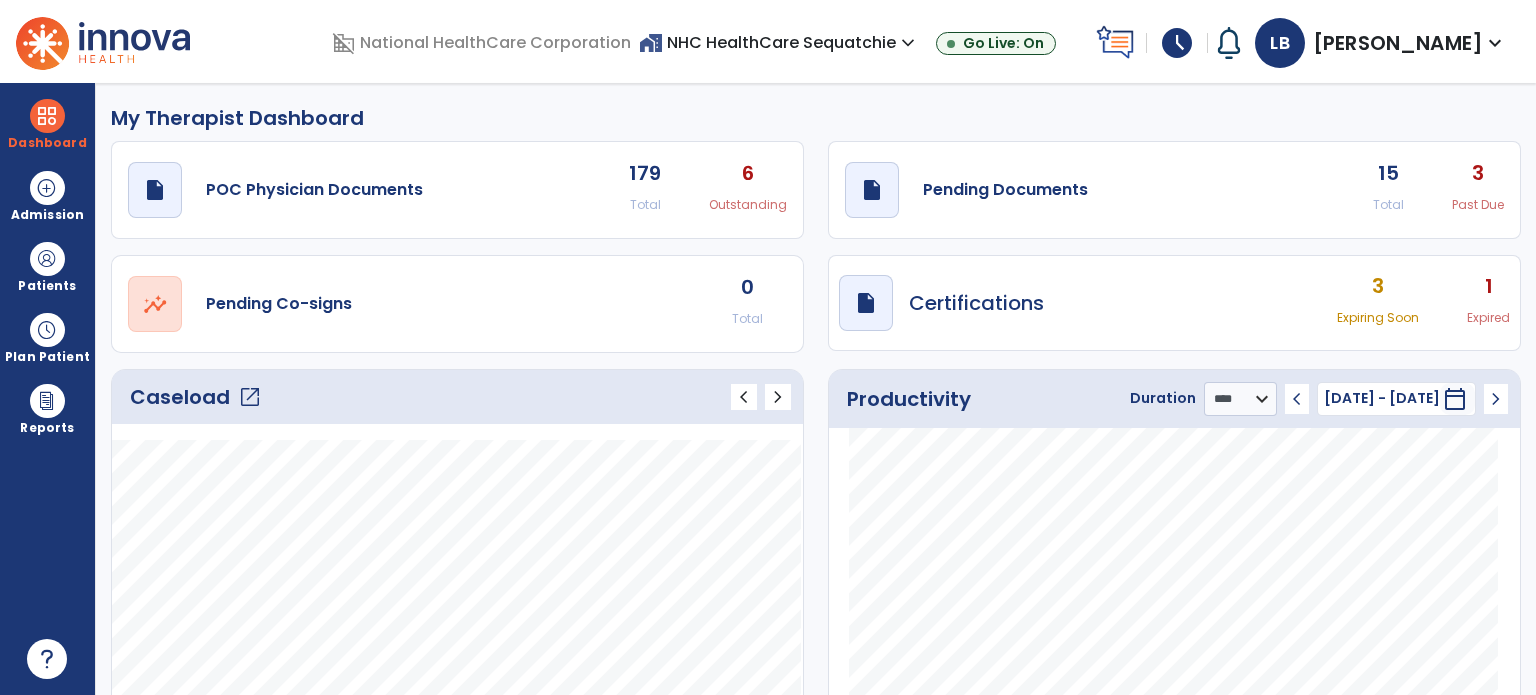 click on "open_in_new" 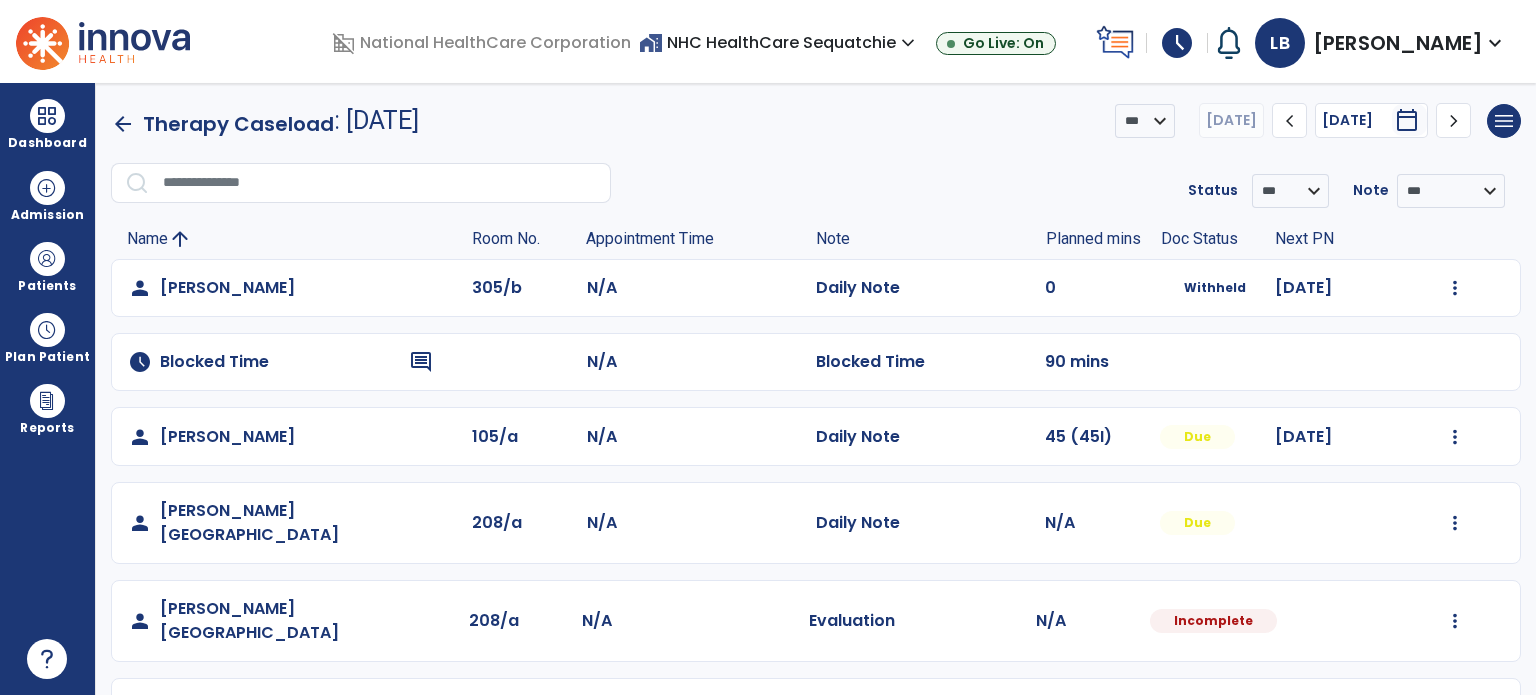 click on "chevron_right" 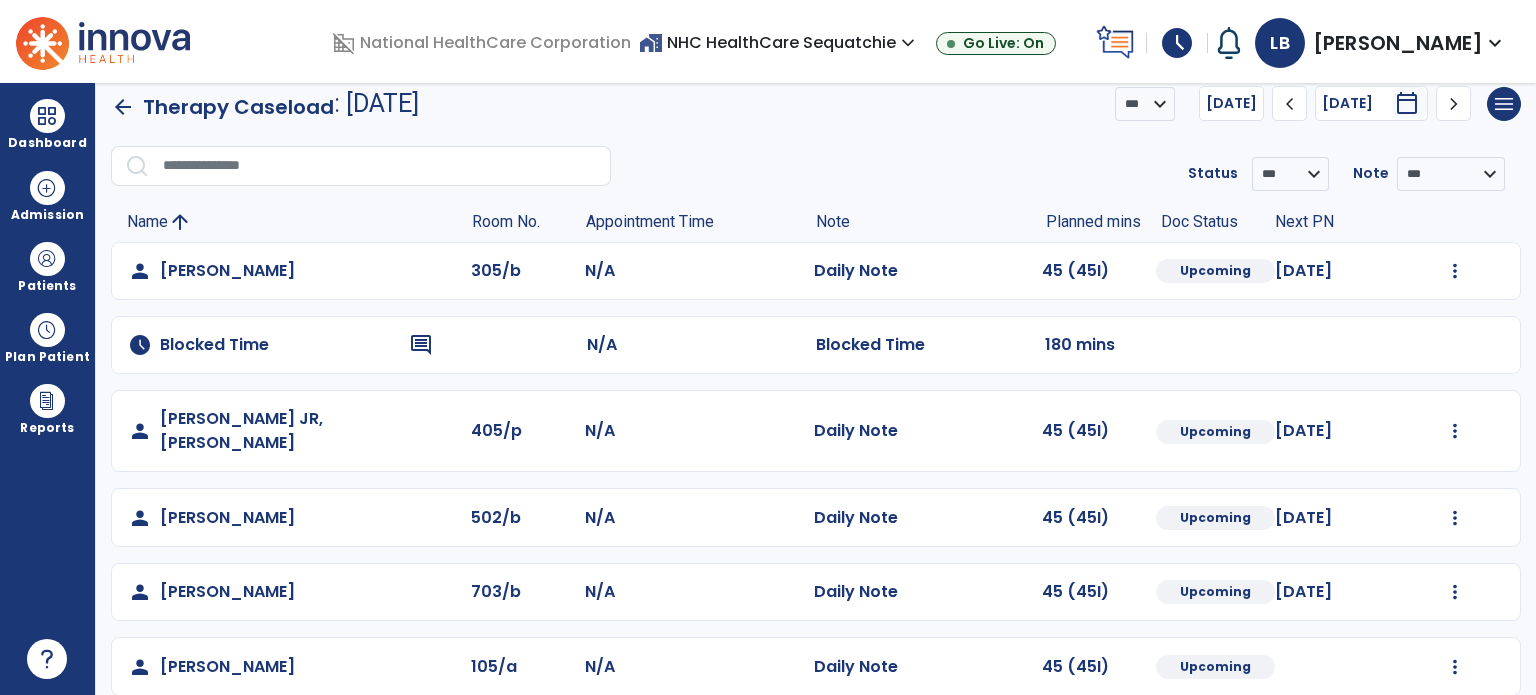 scroll, scrollTop: 0, scrollLeft: 0, axis: both 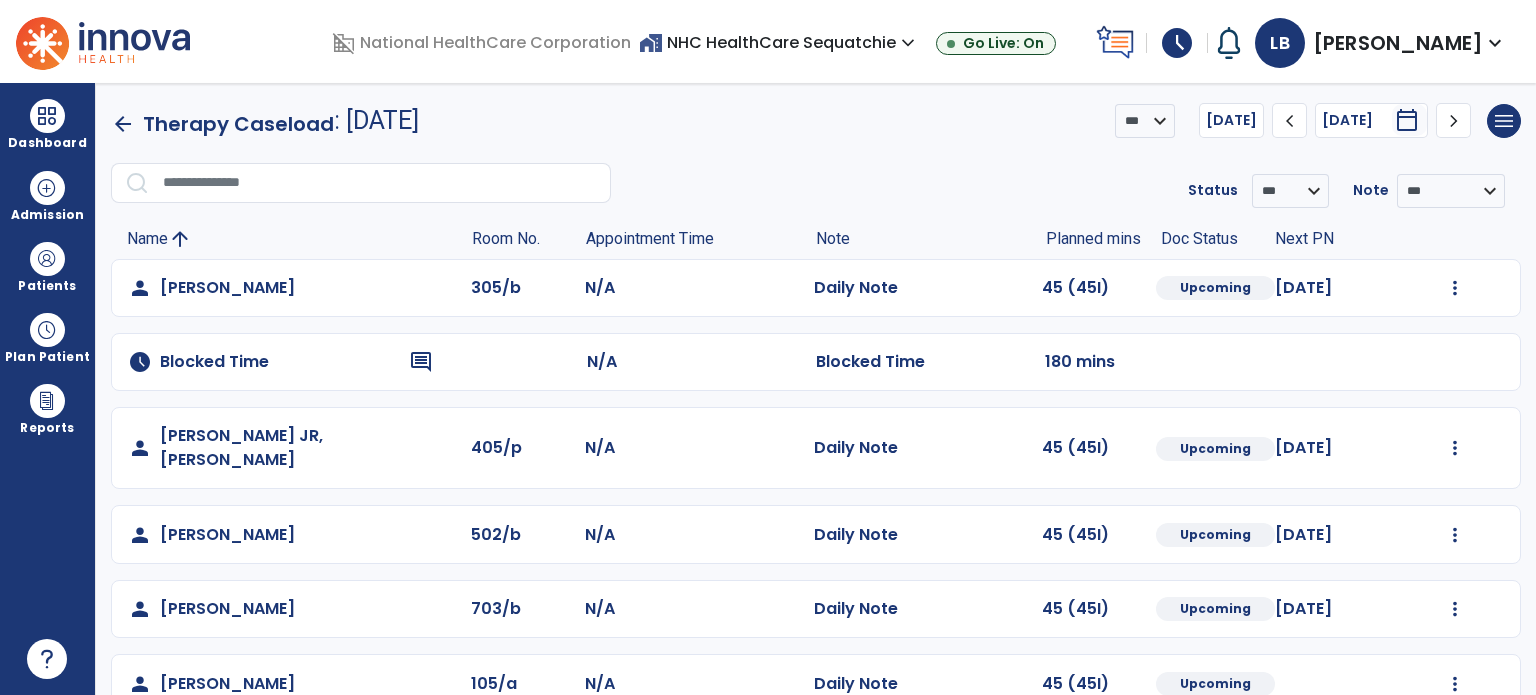 click on "Dashboard" at bounding box center [47, 124] 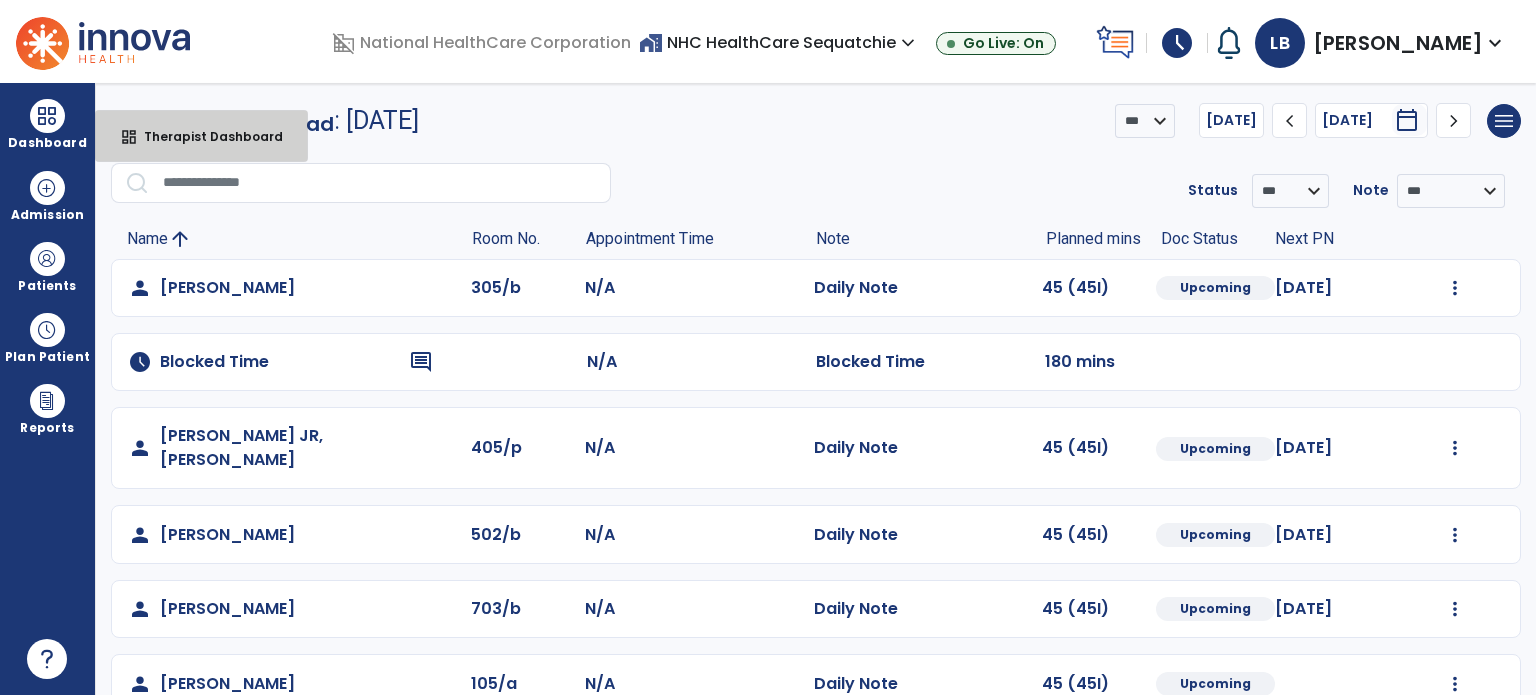 click on "dashboard  Therapist Dashboard" at bounding box center [201, 136] 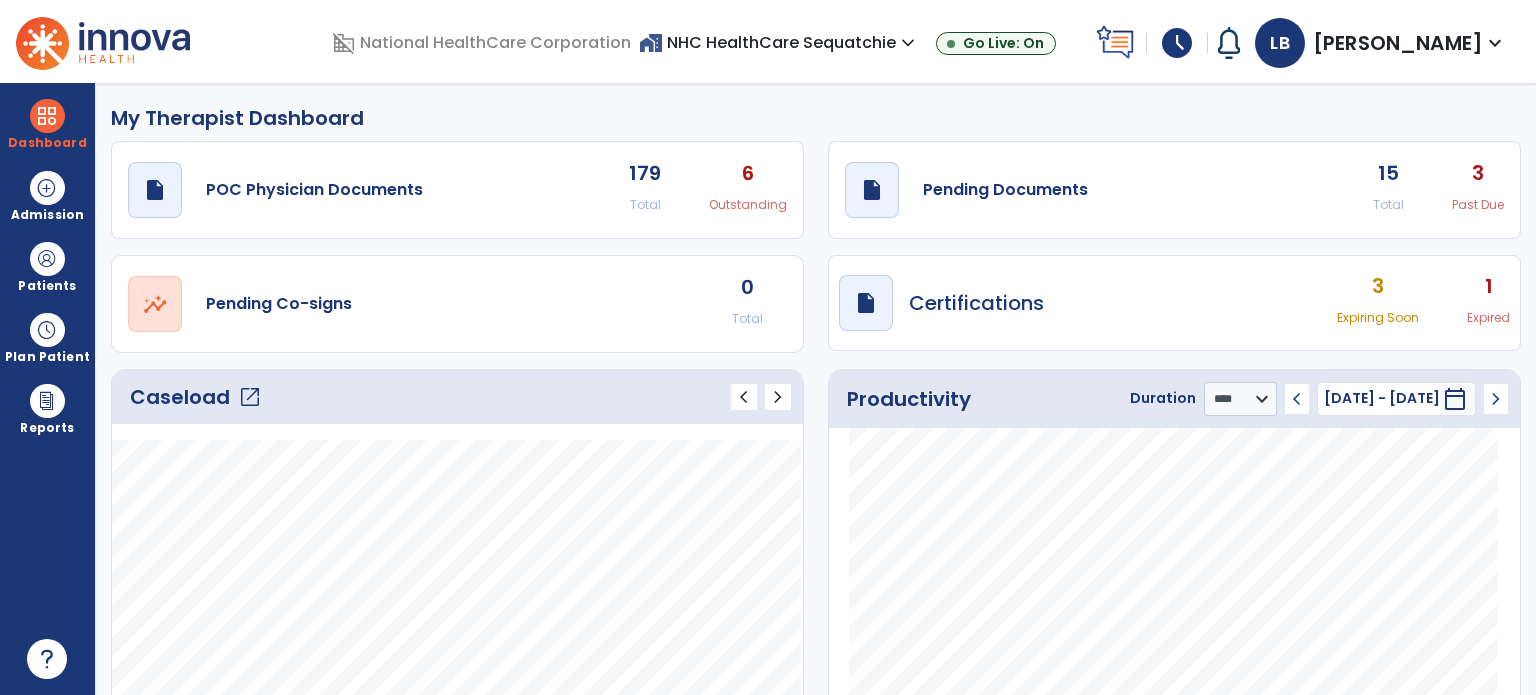 click on "Pending Documents" 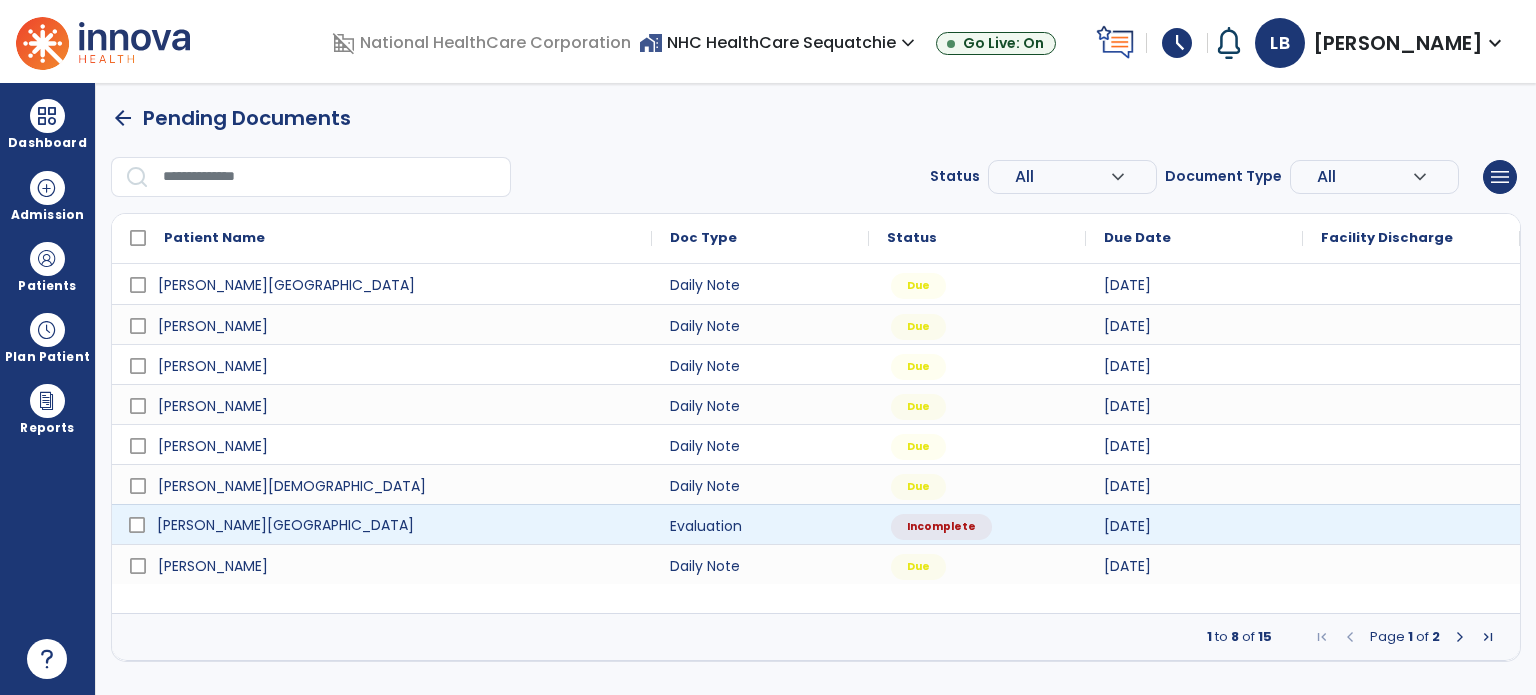 click on "Green, Charlotte" at bounding box center [396, 525] 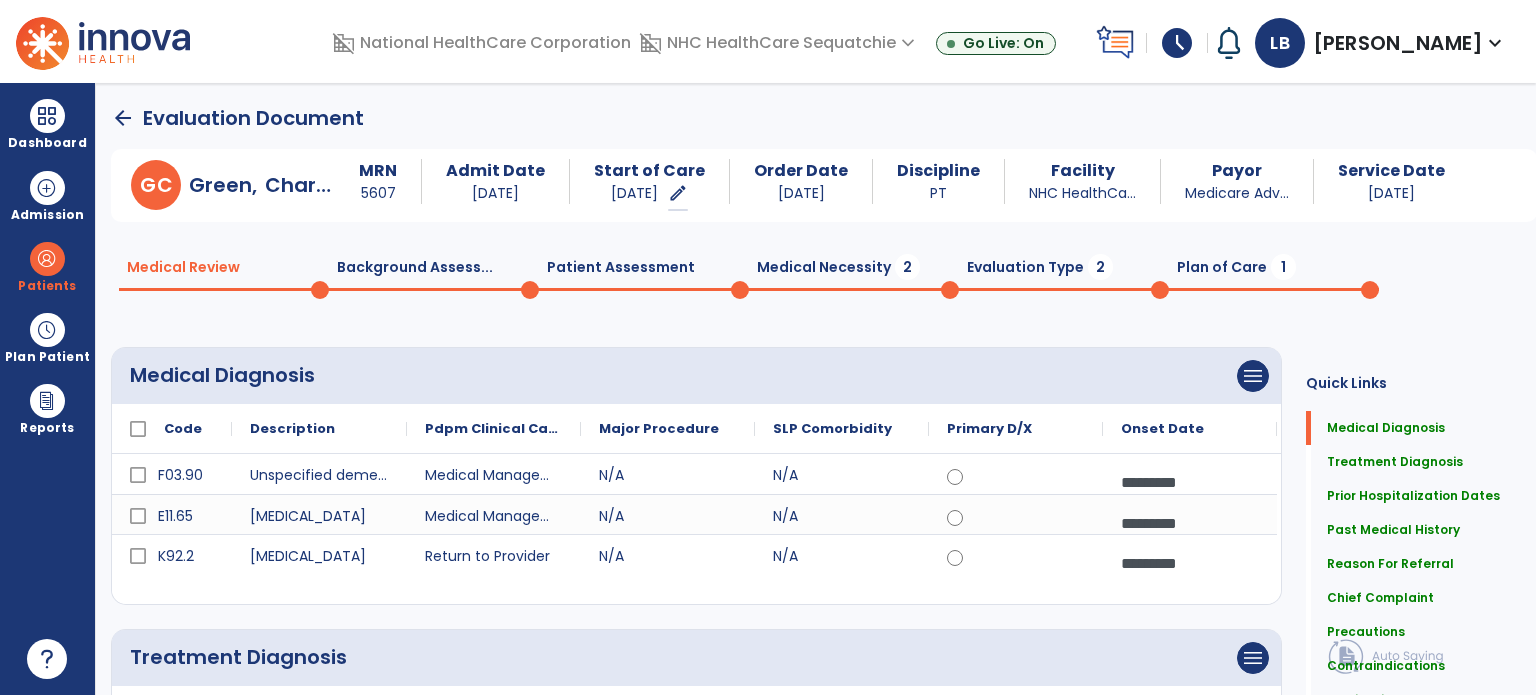 click on "Medical Necessity  2" 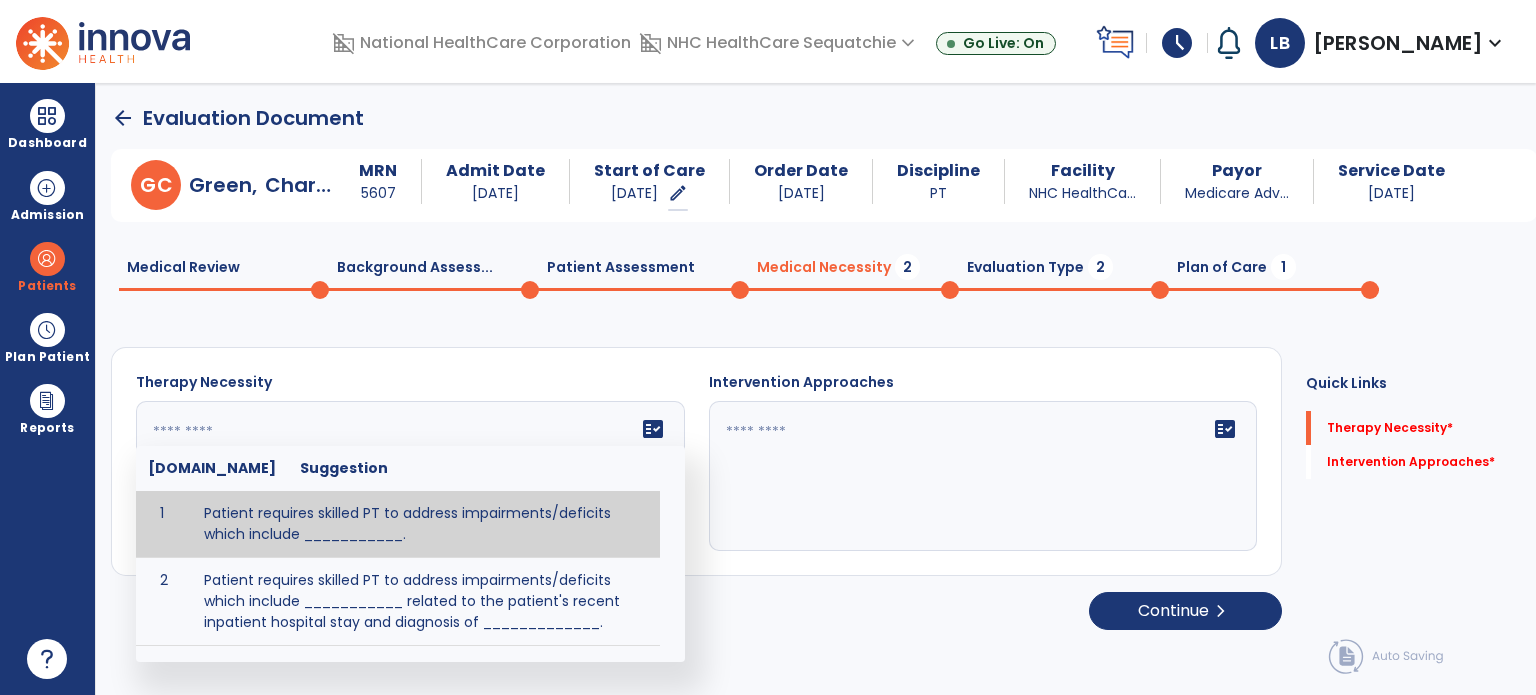 drag, startPoint x: 280, startPoint y: 474, endPoint x: 258, endPoint y: 505, distance: 38.013157 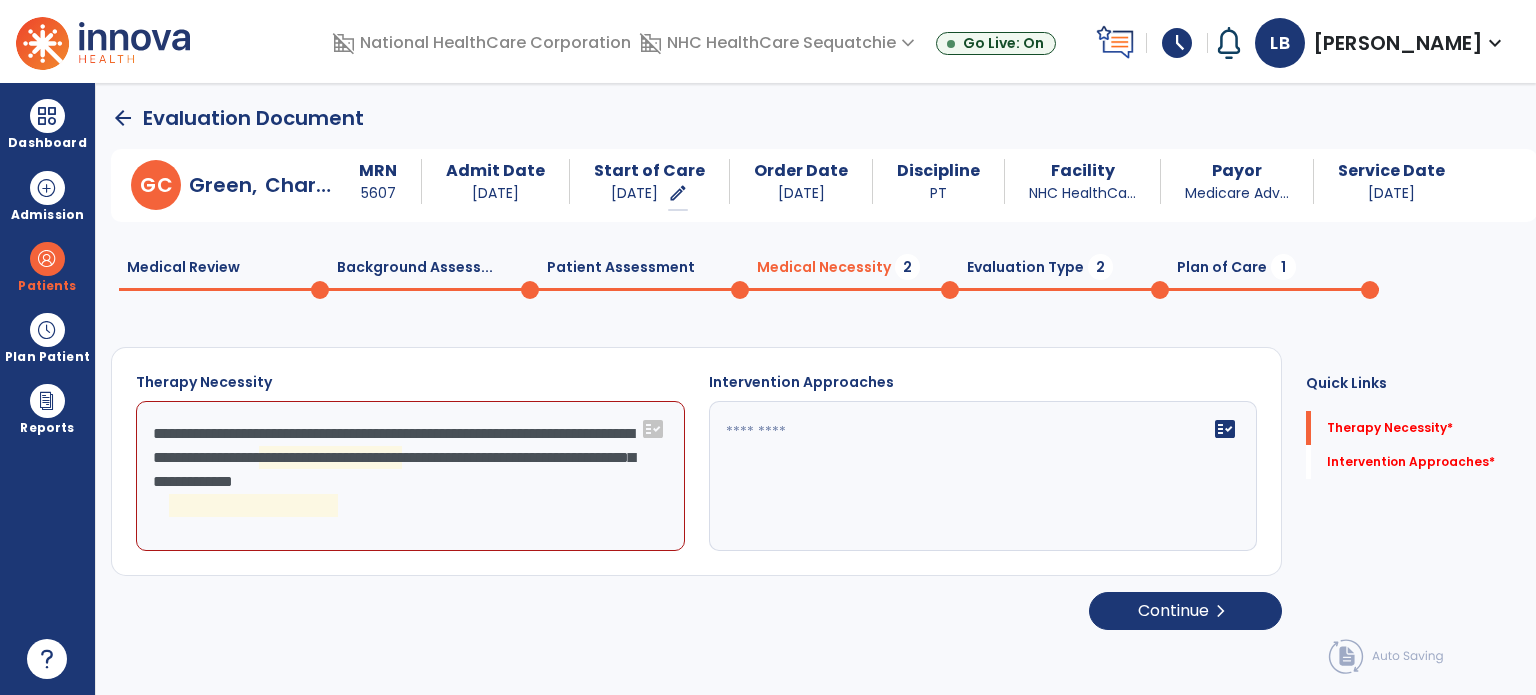 click on "**********" 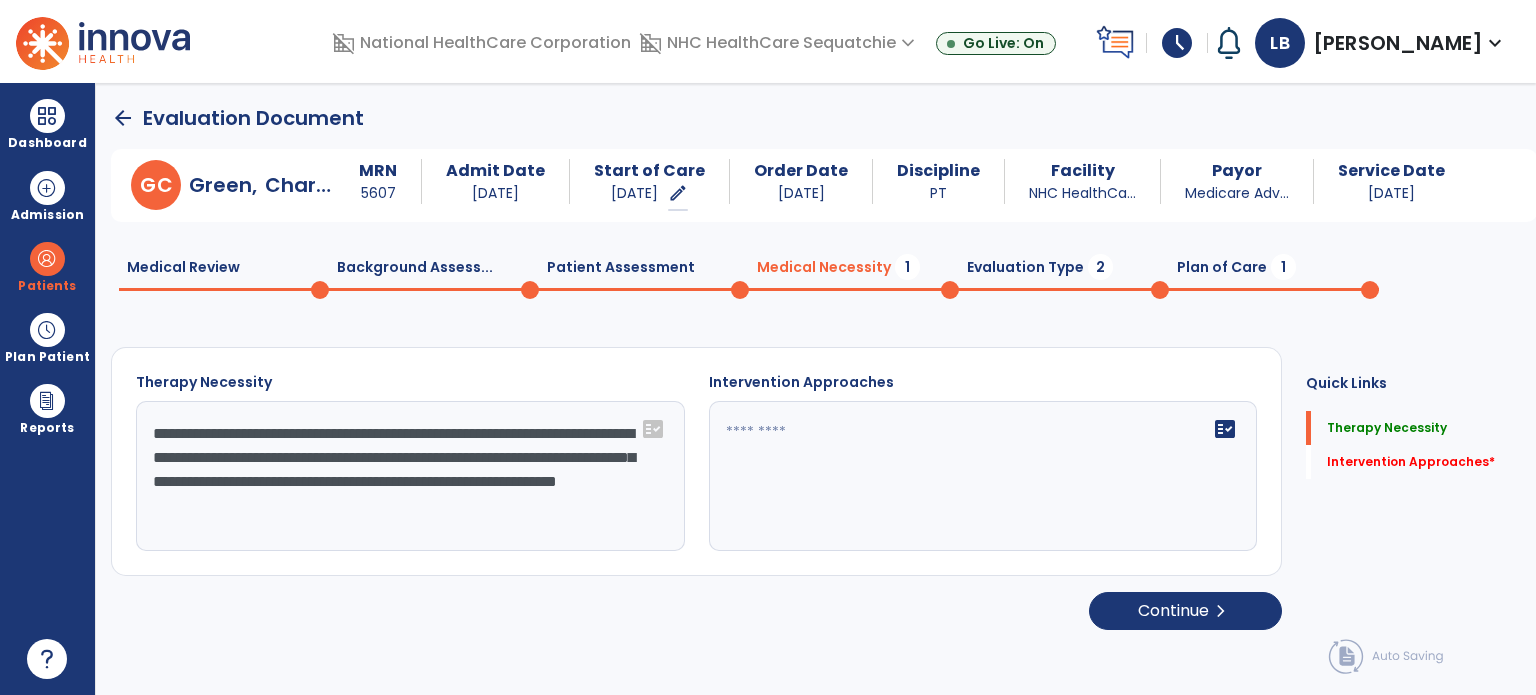 click on "**********" 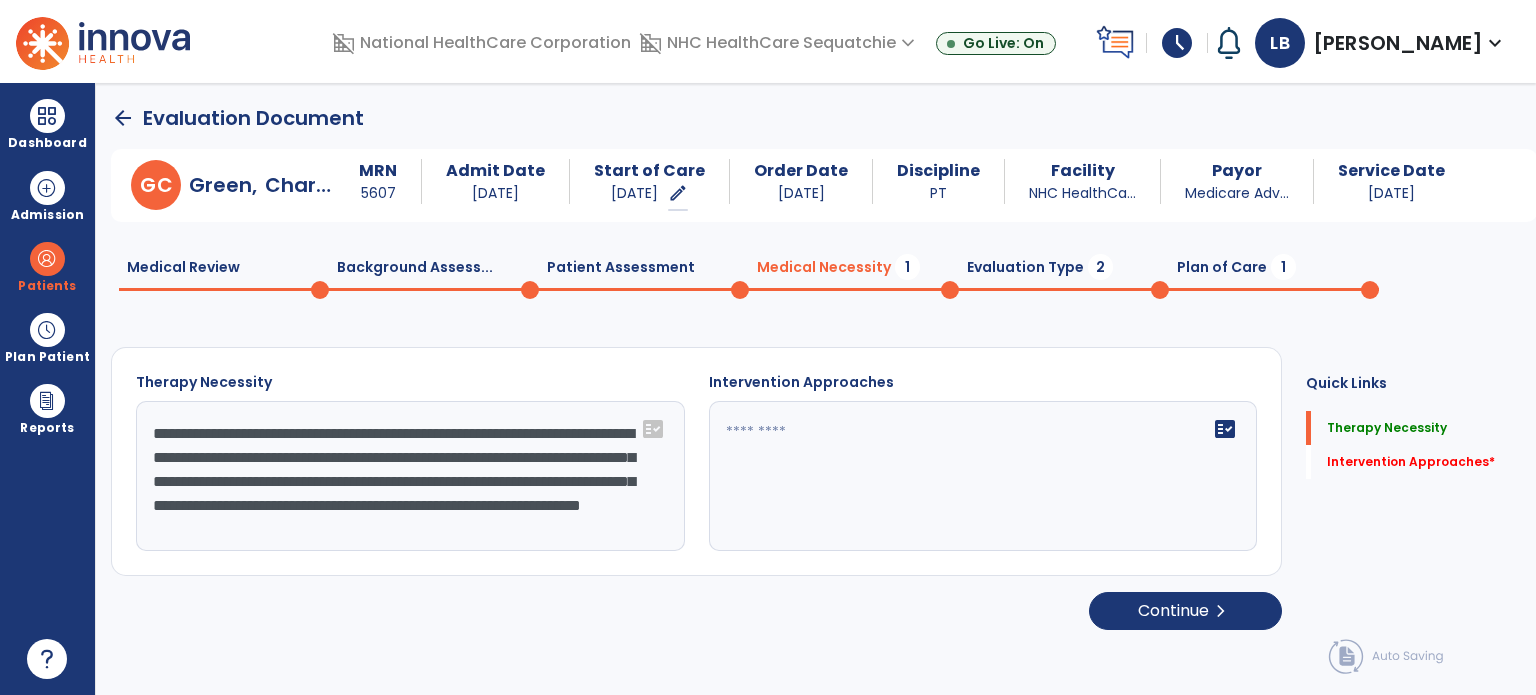 scroll, scrollTop: 16, scrollLeft: 0, axis: vertical 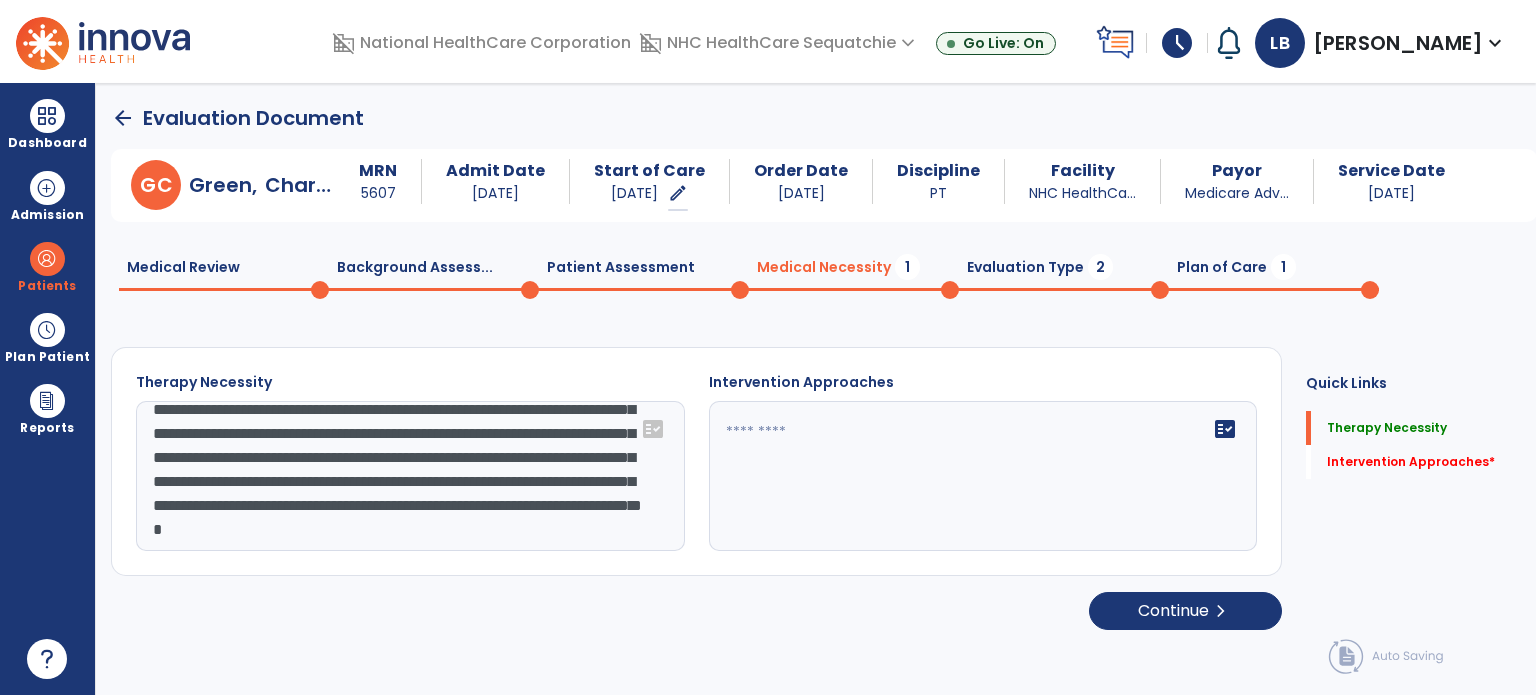 type on "**********" 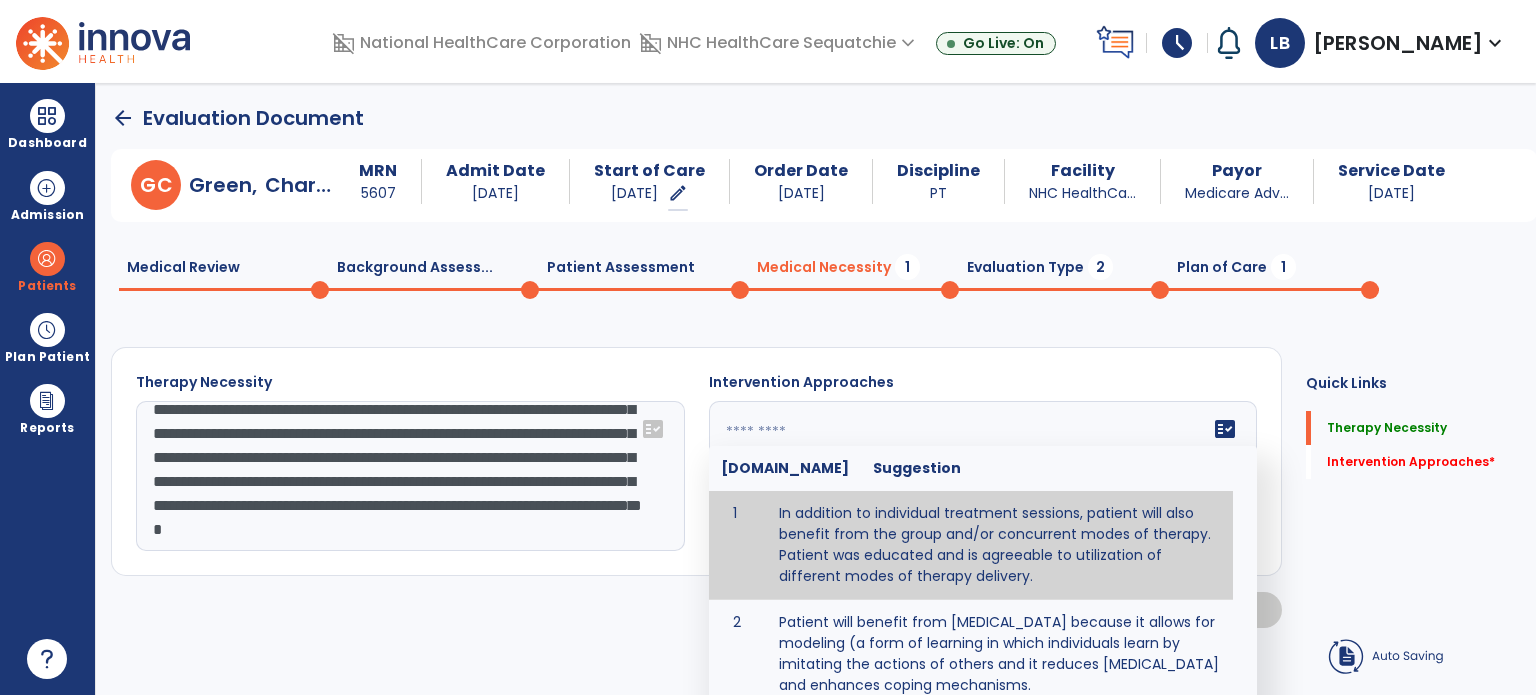 click on "fact_check  Sr.No Suggestion 1 In addition to individual treatment sessions, patient will also benefit from the group and/or concurrent modes of therapy. Patient was educated and is agreeable to utilization of different modes of therapy delivery. 2 Patient will benefit from group therapy because it allows for modeling (a form of learning in which individuals learn by imitating the actions of others and it reduces social isolation and enhances coping mechanisms. 3 Patient will benefit from group therapy to: Create a network that promotes growth and learning by enabling patients to receive and give support and to share experiences from different points of view. 4 Patient will benefit from group/concurrent therapy because it is supported by evidence to promote increased patient engagement and sustainable outcomes. 5 Patient will benefit from group/concurrent therapy to: Promote independence and minimize dependence." 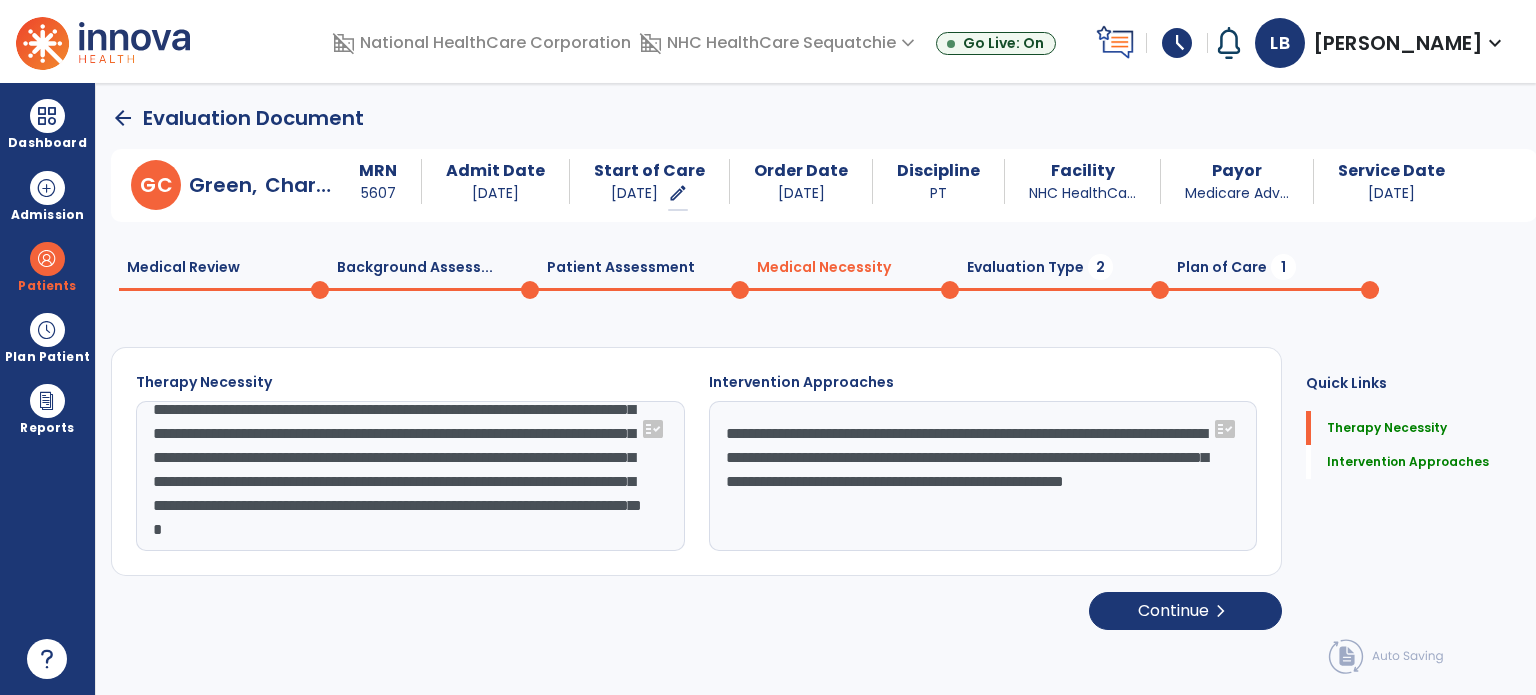 click on "**********" 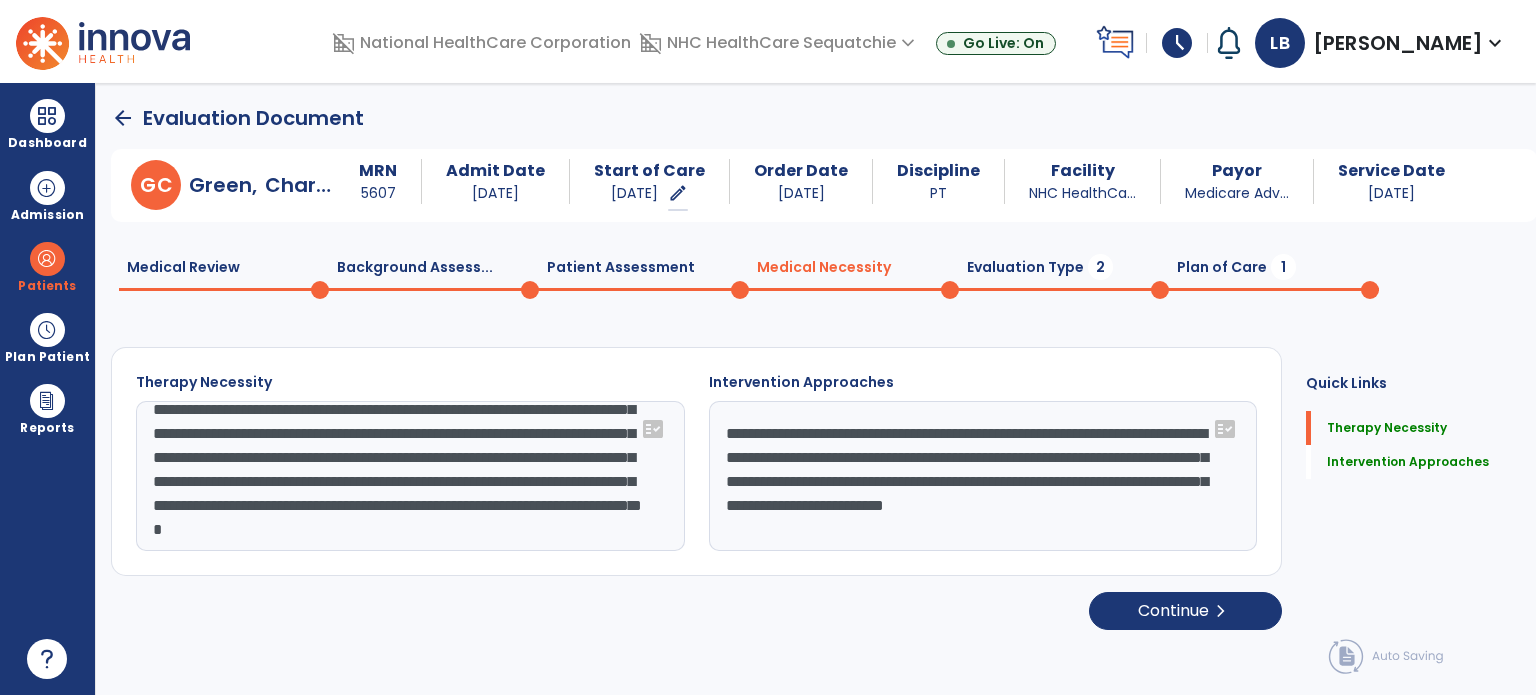 type on "**********" 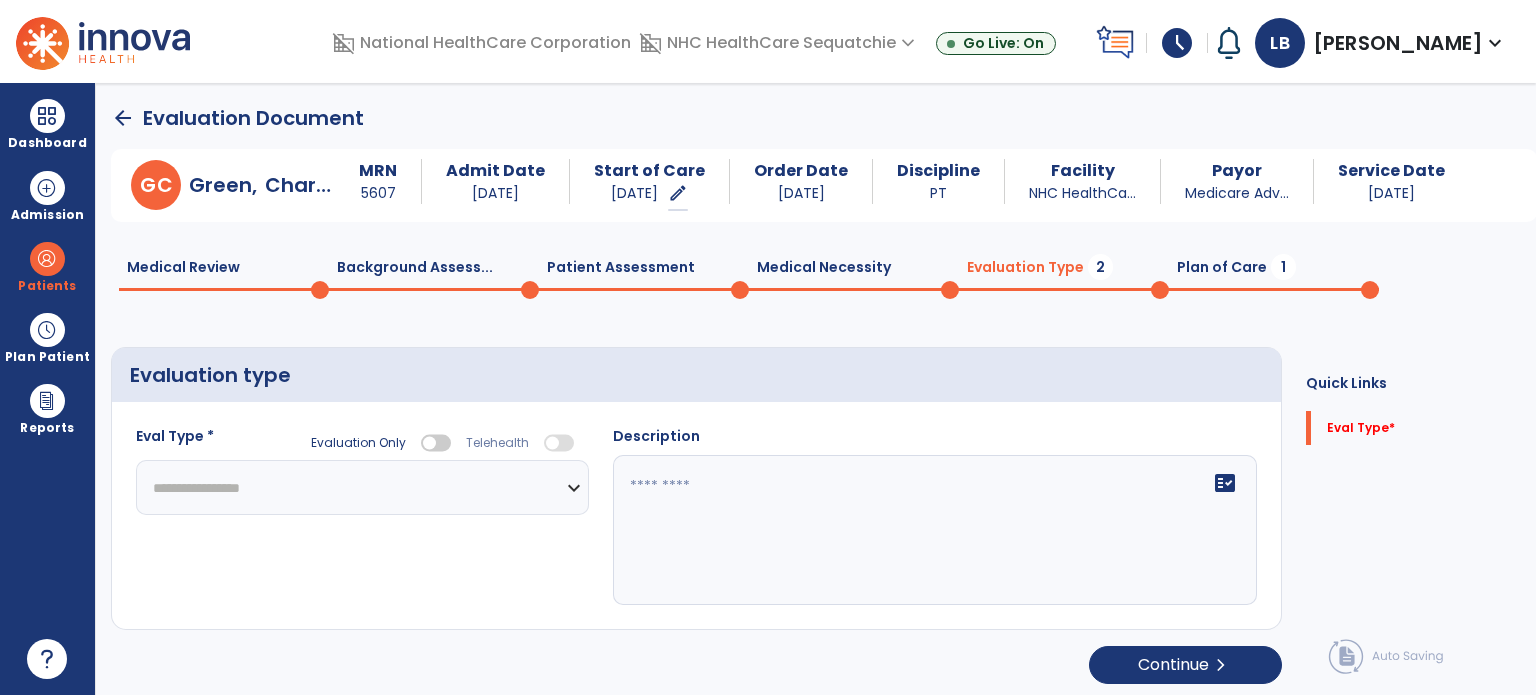 click on "**********" 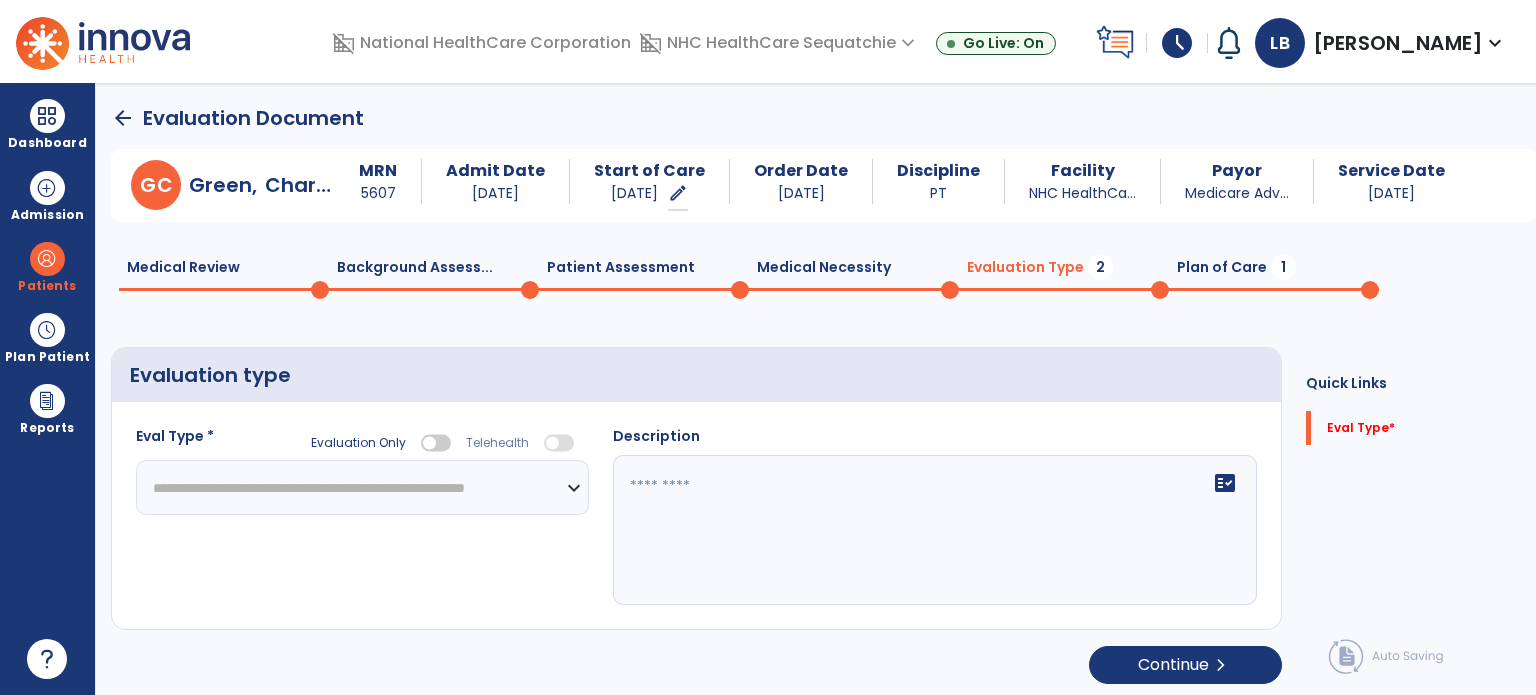 click on "**********" 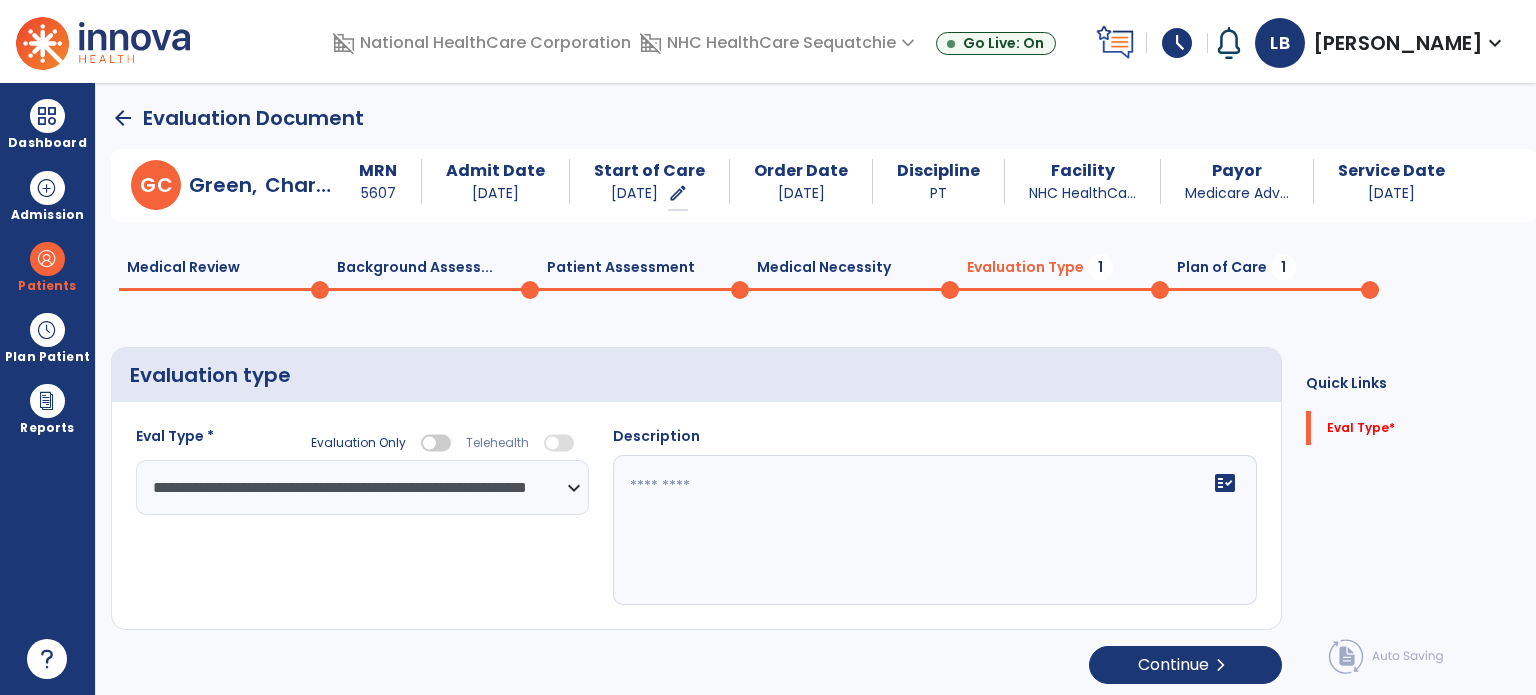 click on "fact_check" 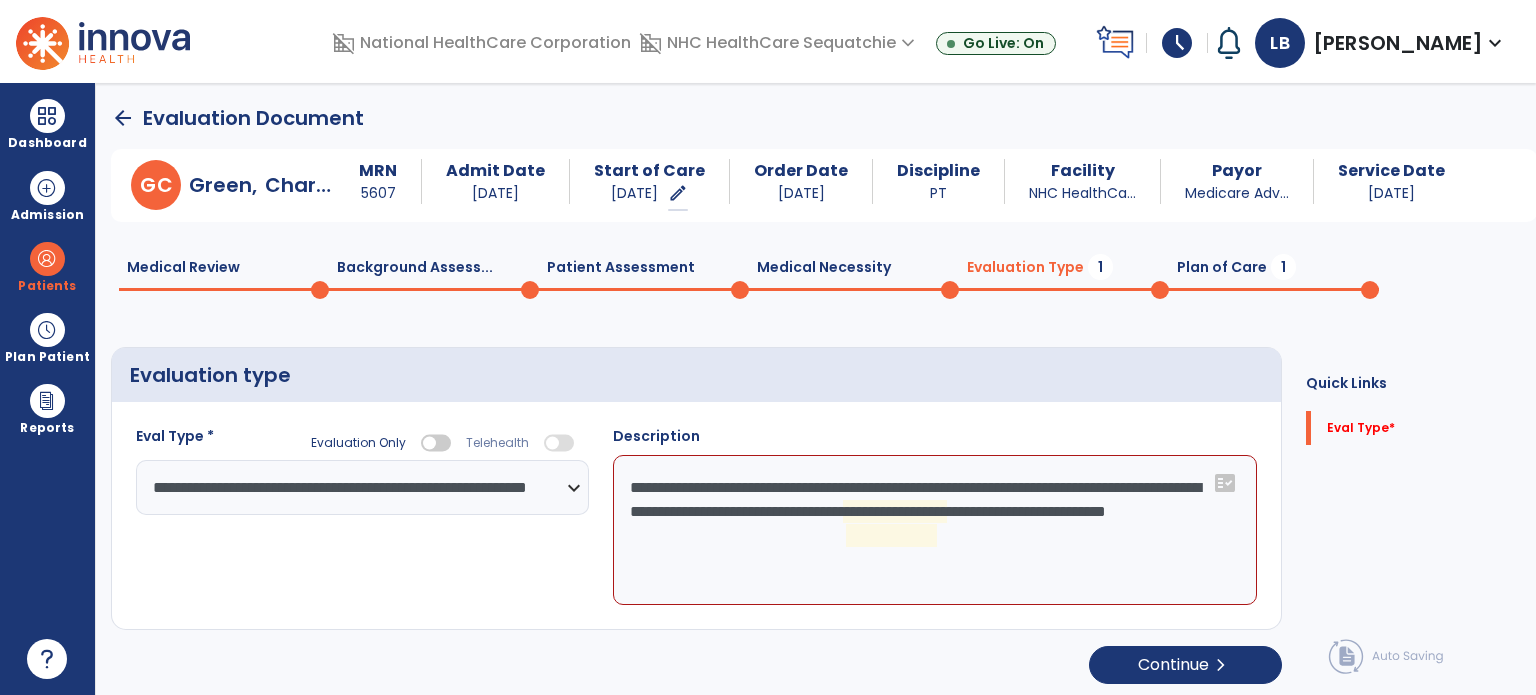 drag, startPoint x: 682, startPoint y: 642, endPoint x: 834, endPoint y: 550, distance: 177.67386 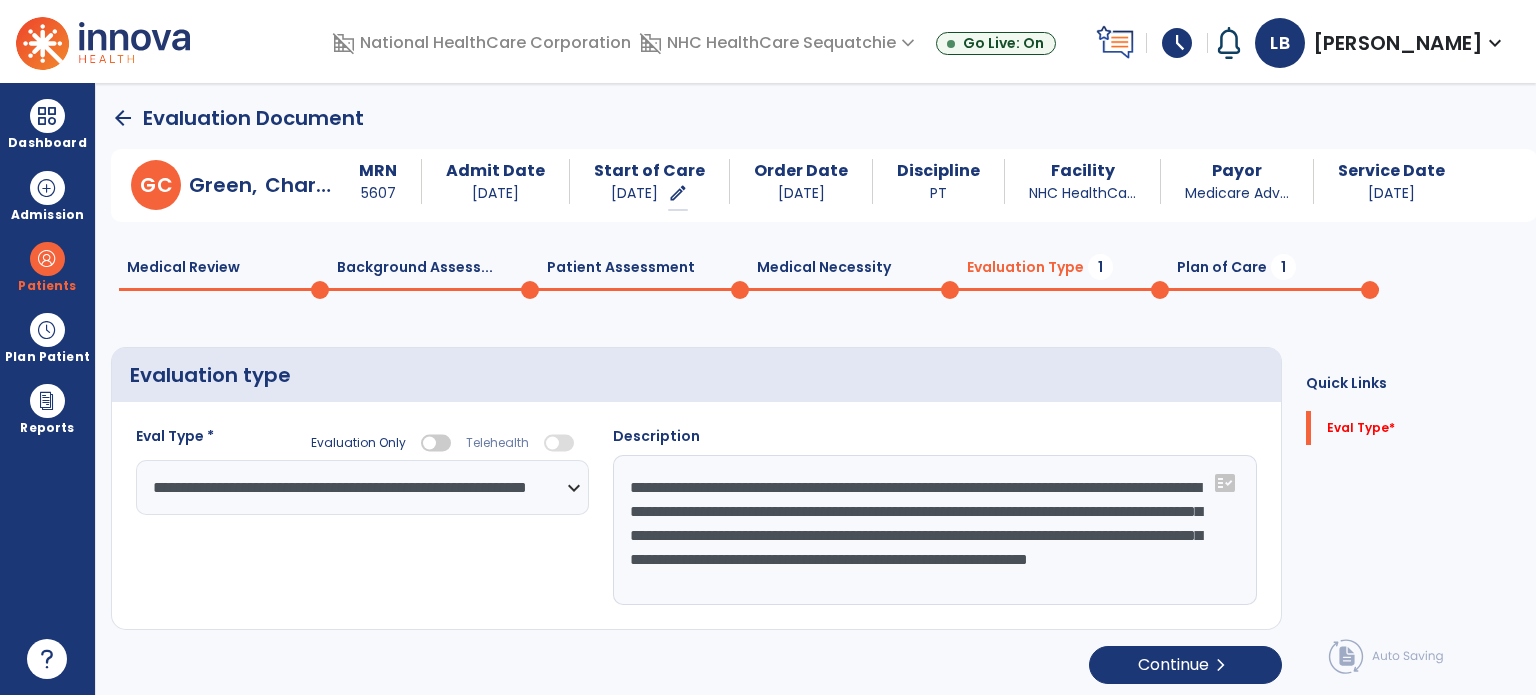scroll, scrollTop: 15, scrollLeft: 0, axis: vertical 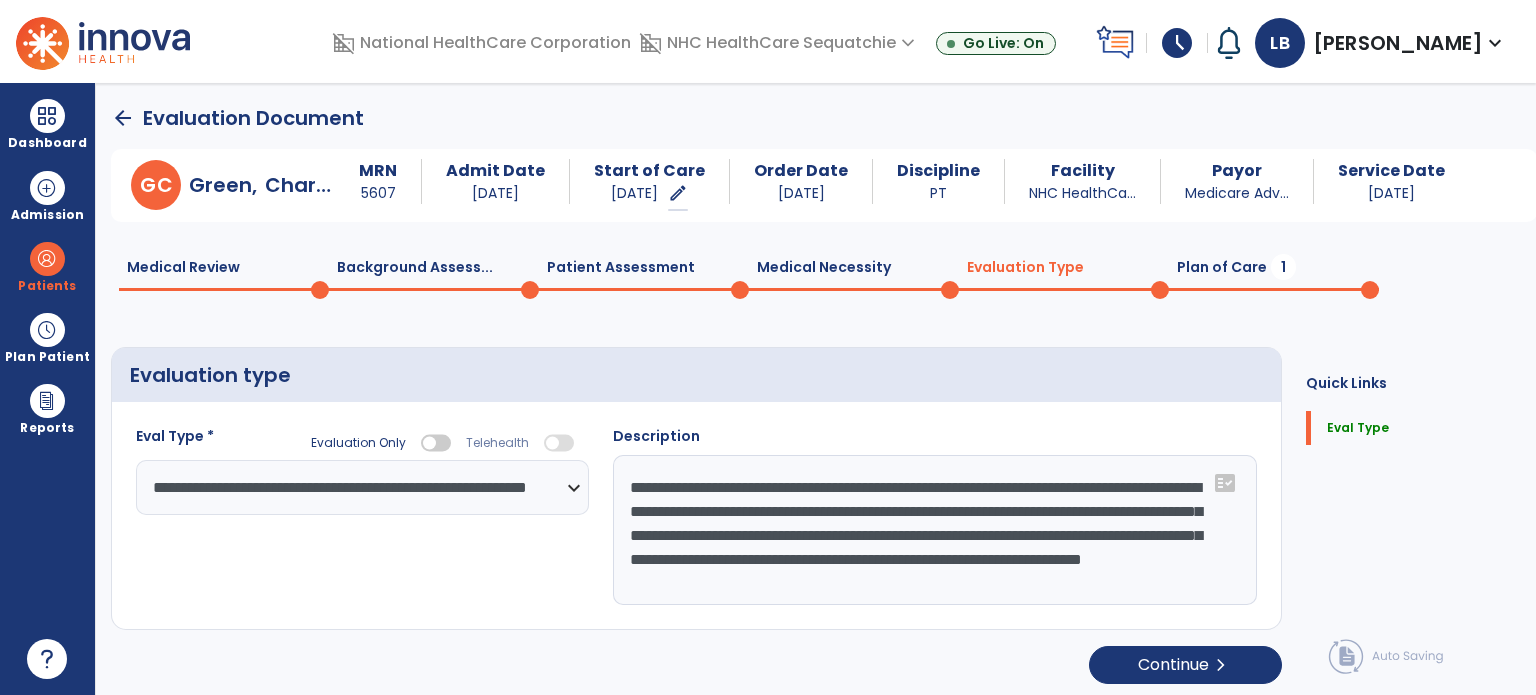 click on "**********" 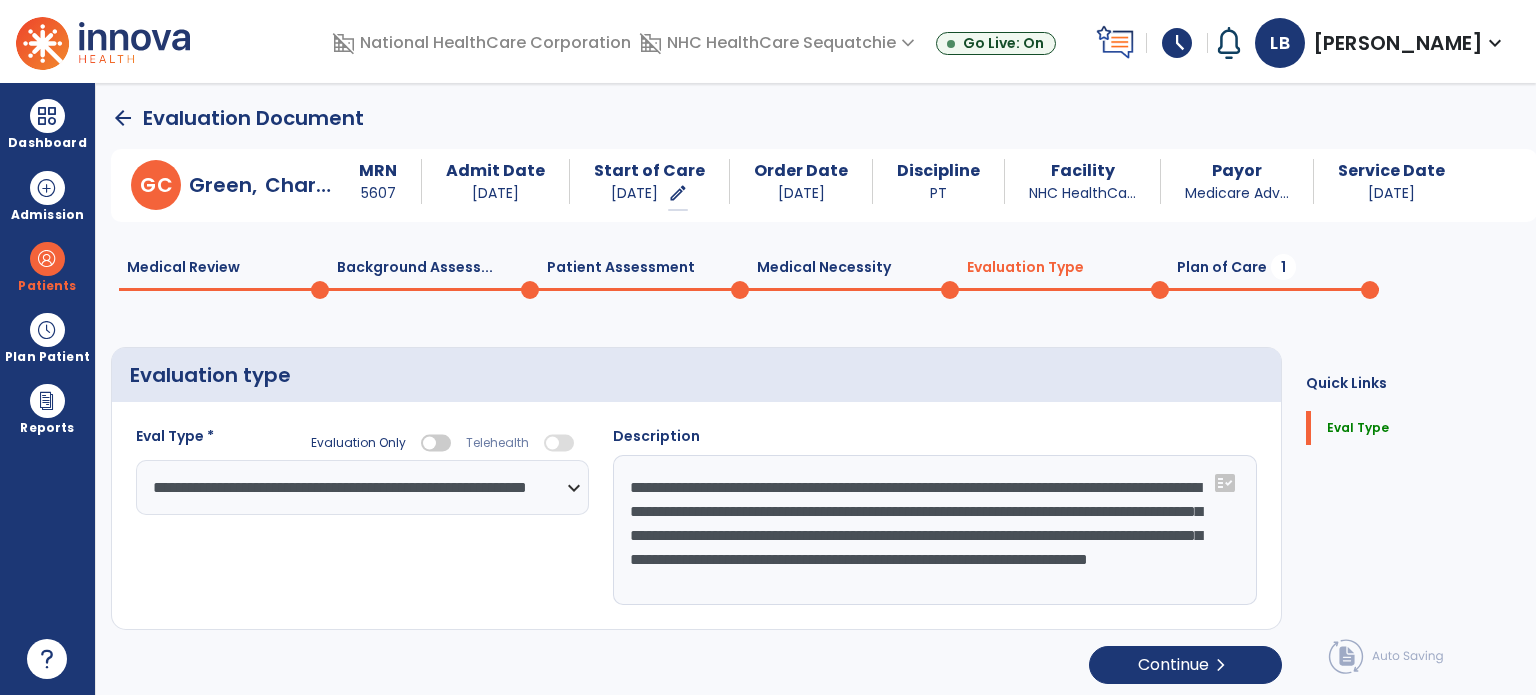 click on "**********" 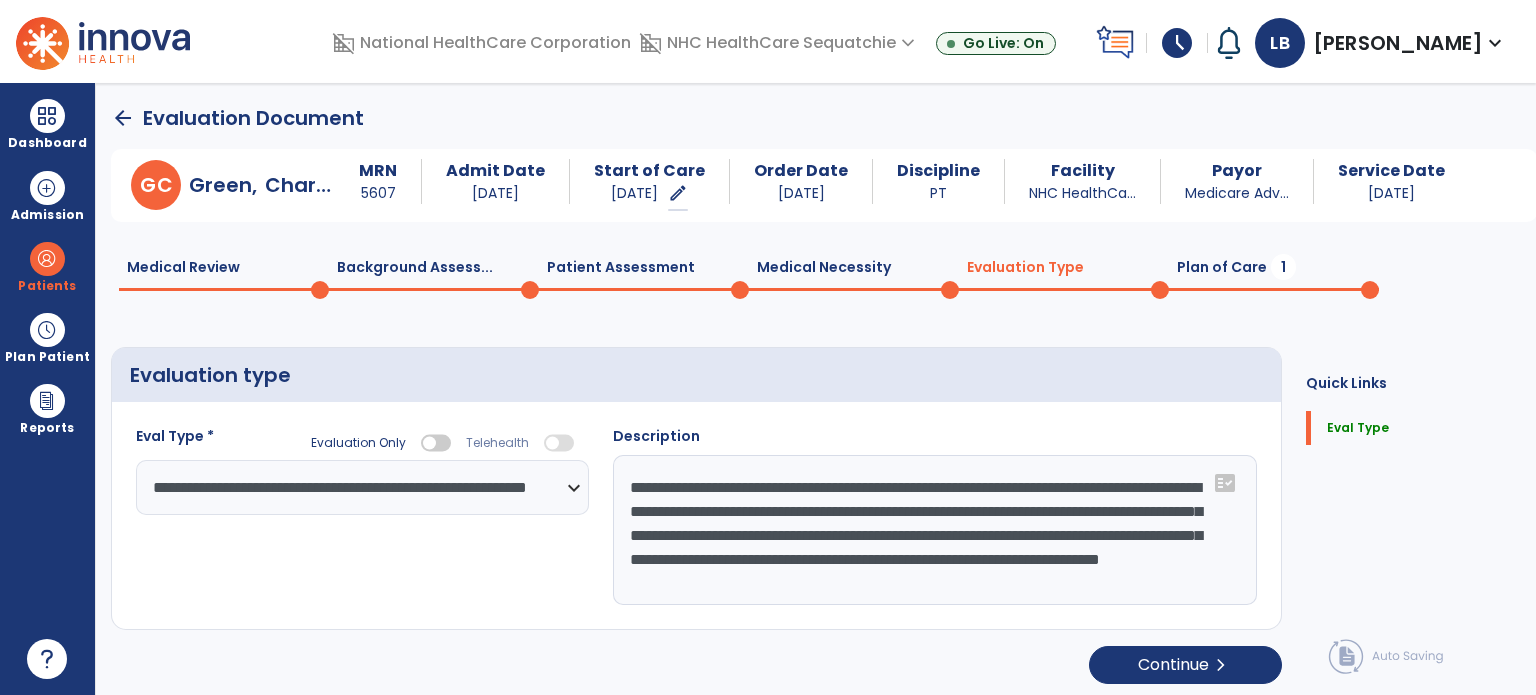 type on "**********" 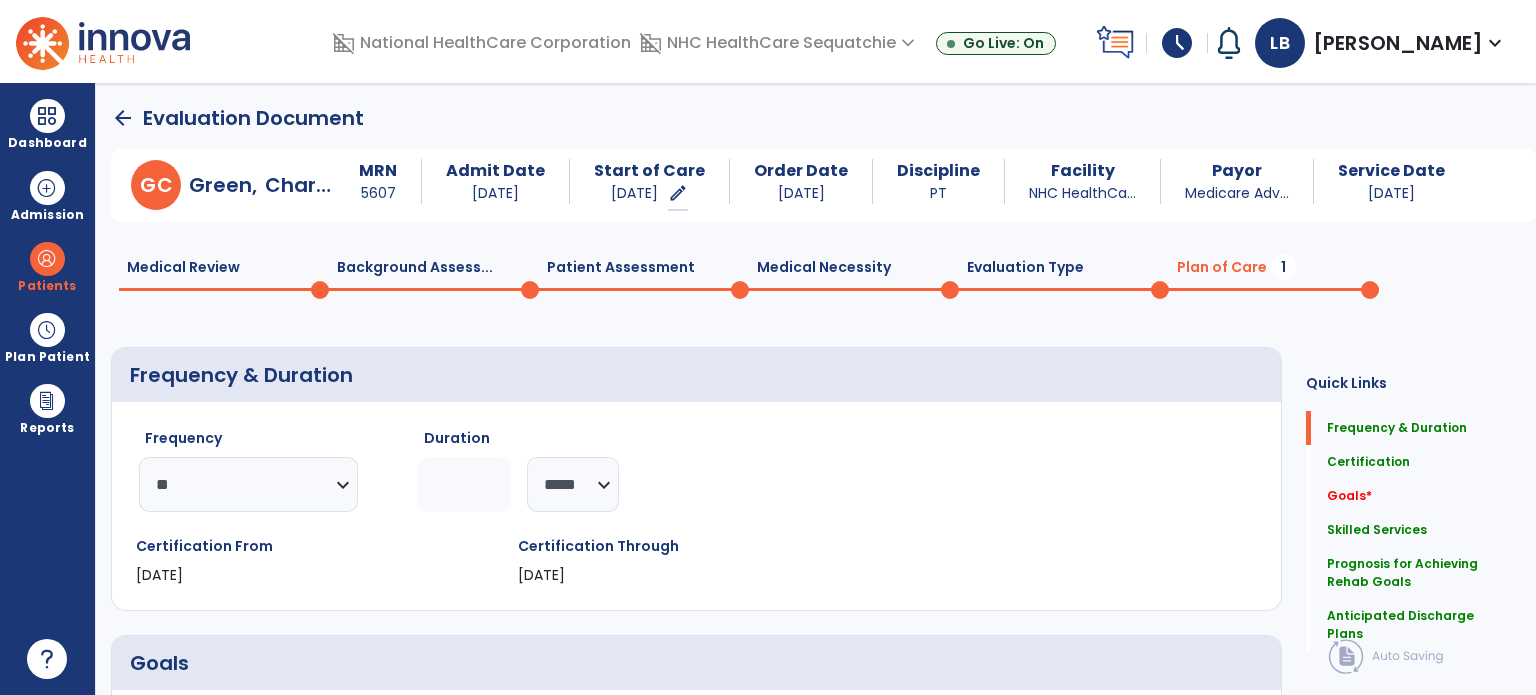 click on "arrow_back" 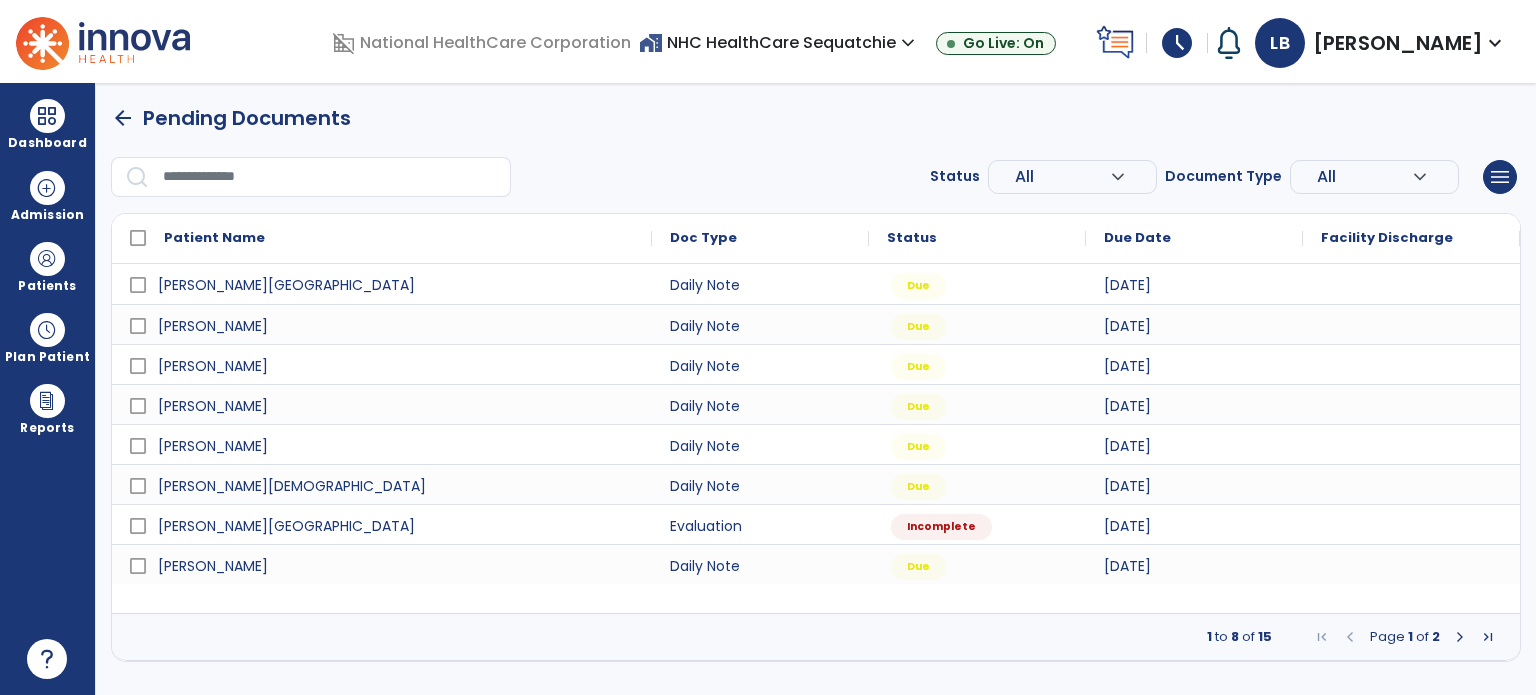 click on "Dashboard" at bounding box center (47, 124) 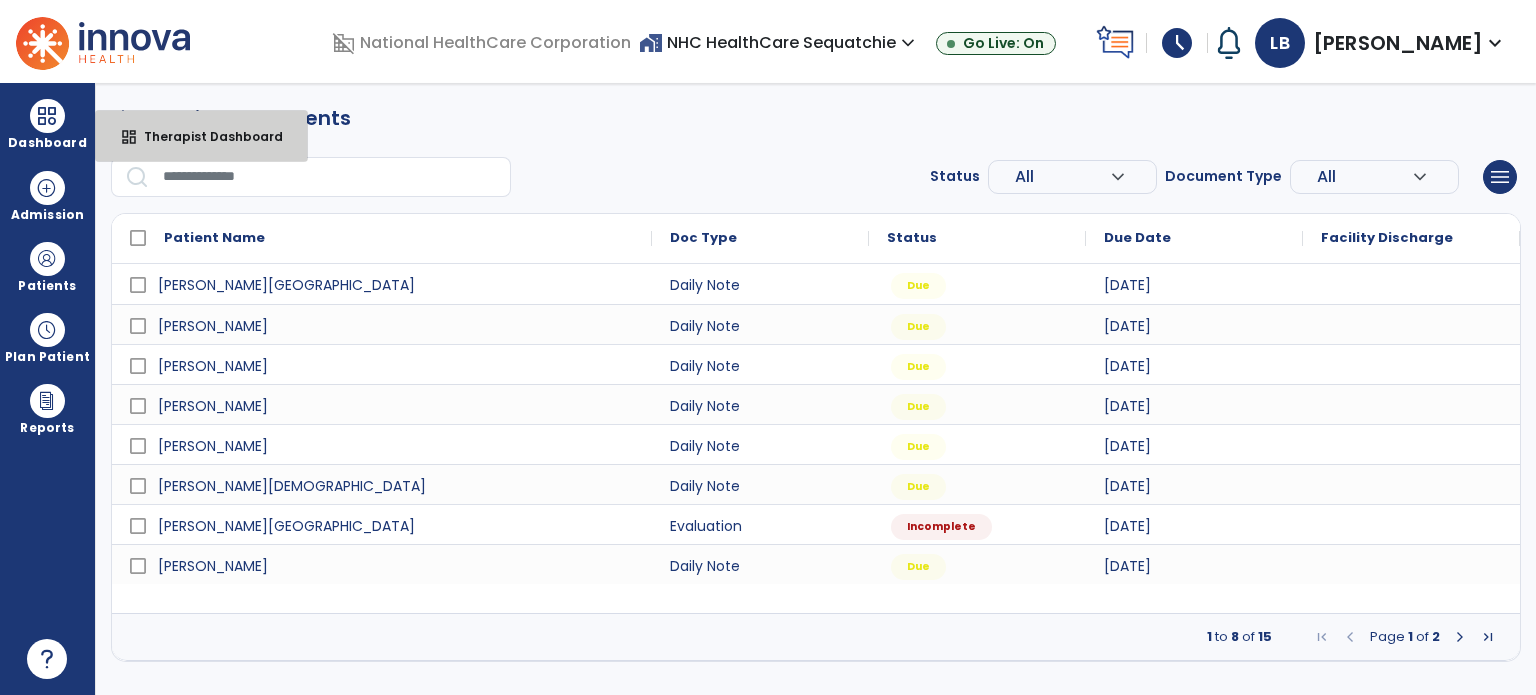 click on "Therapist Dashboard" at bounding box center (205, 136) 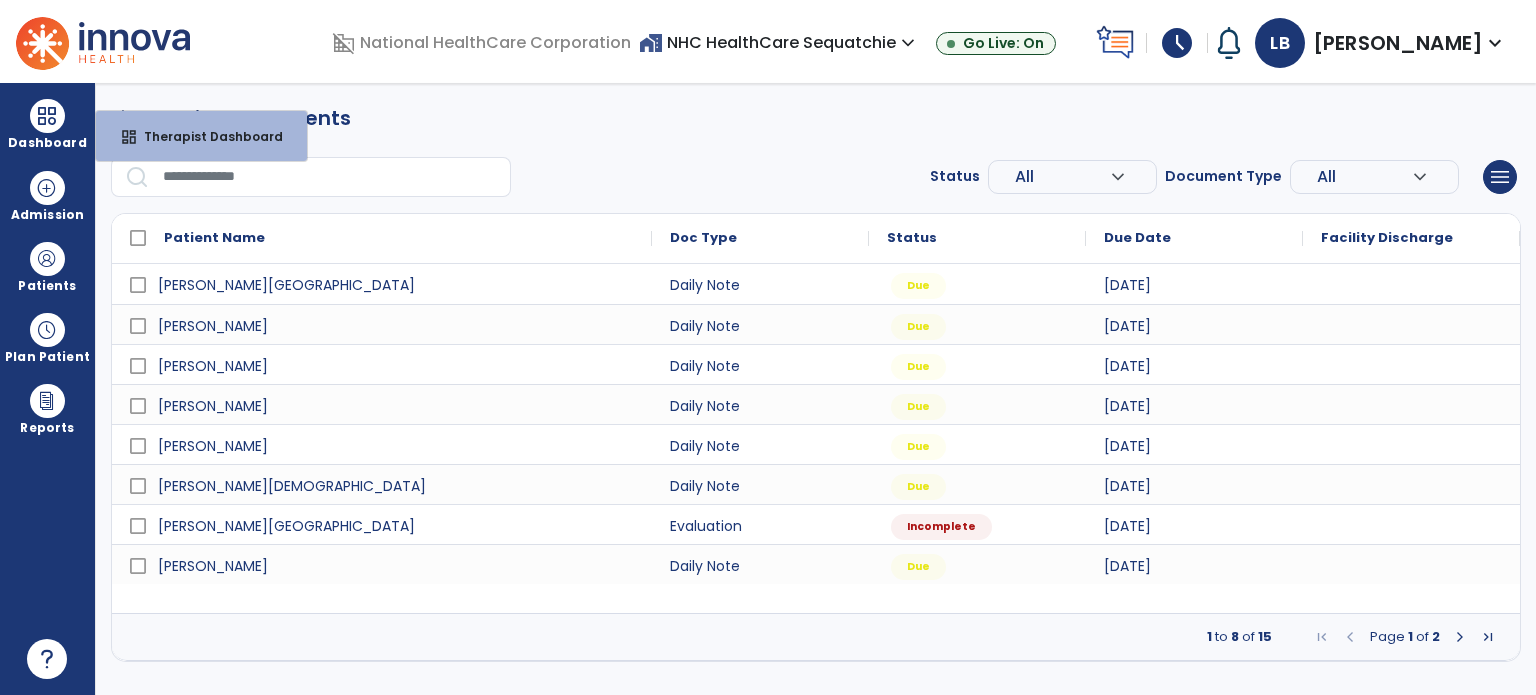 select on "****" 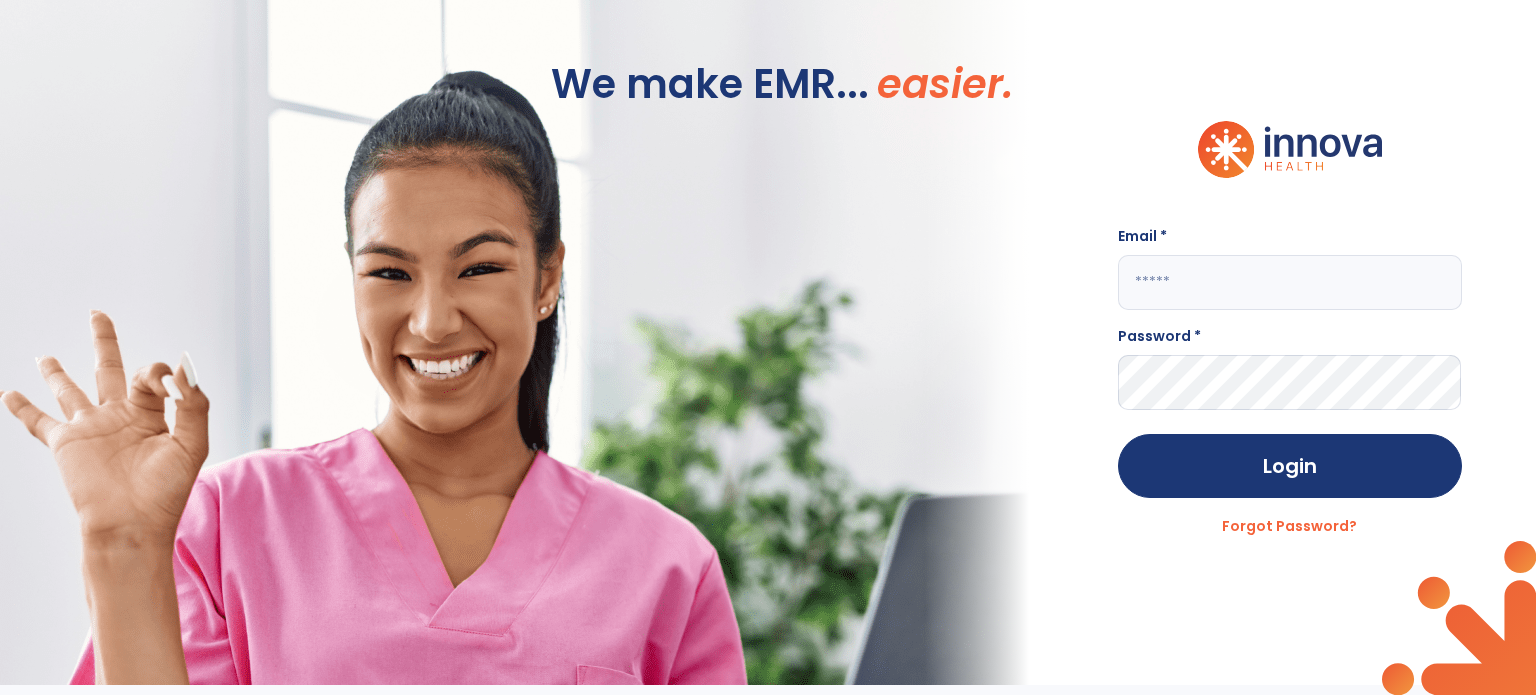 scroll, scrollTop: 0, scrollLeft: 0, axis: both 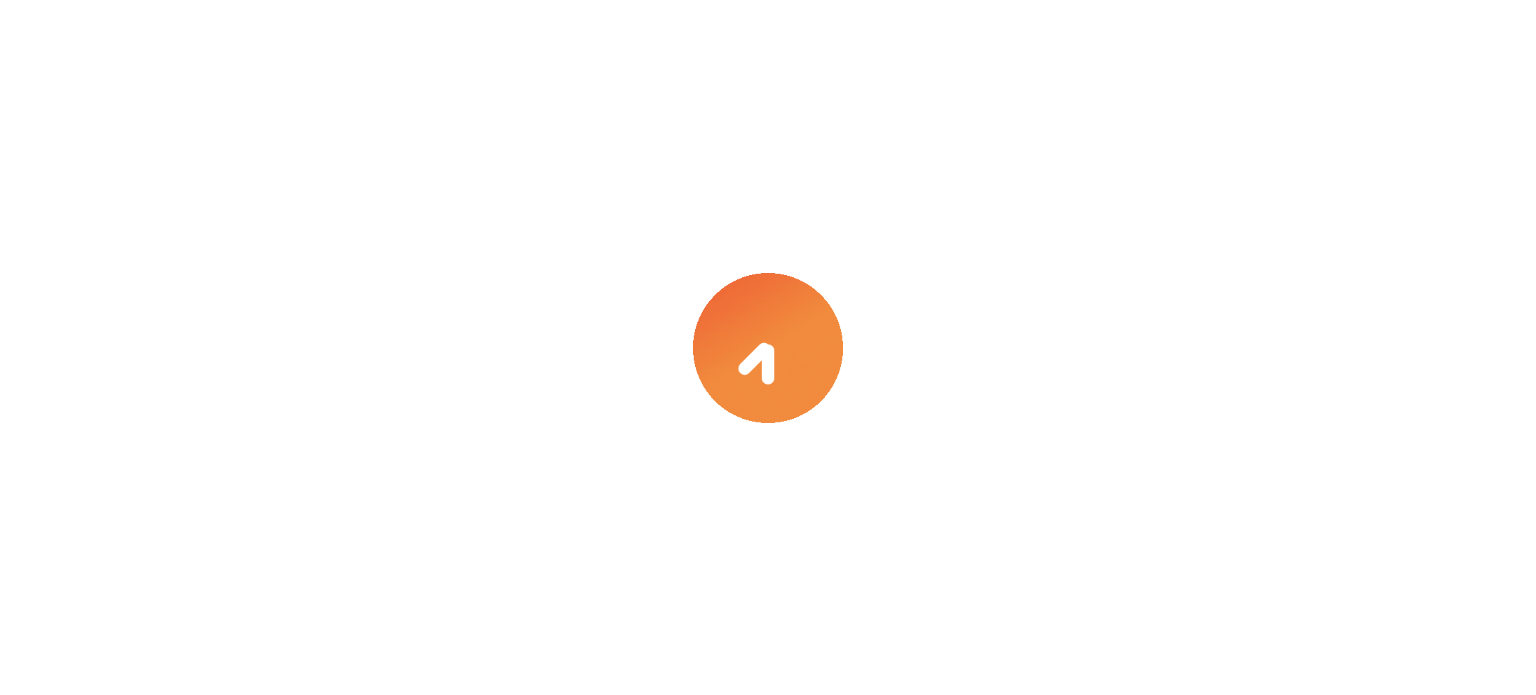 select on "****" 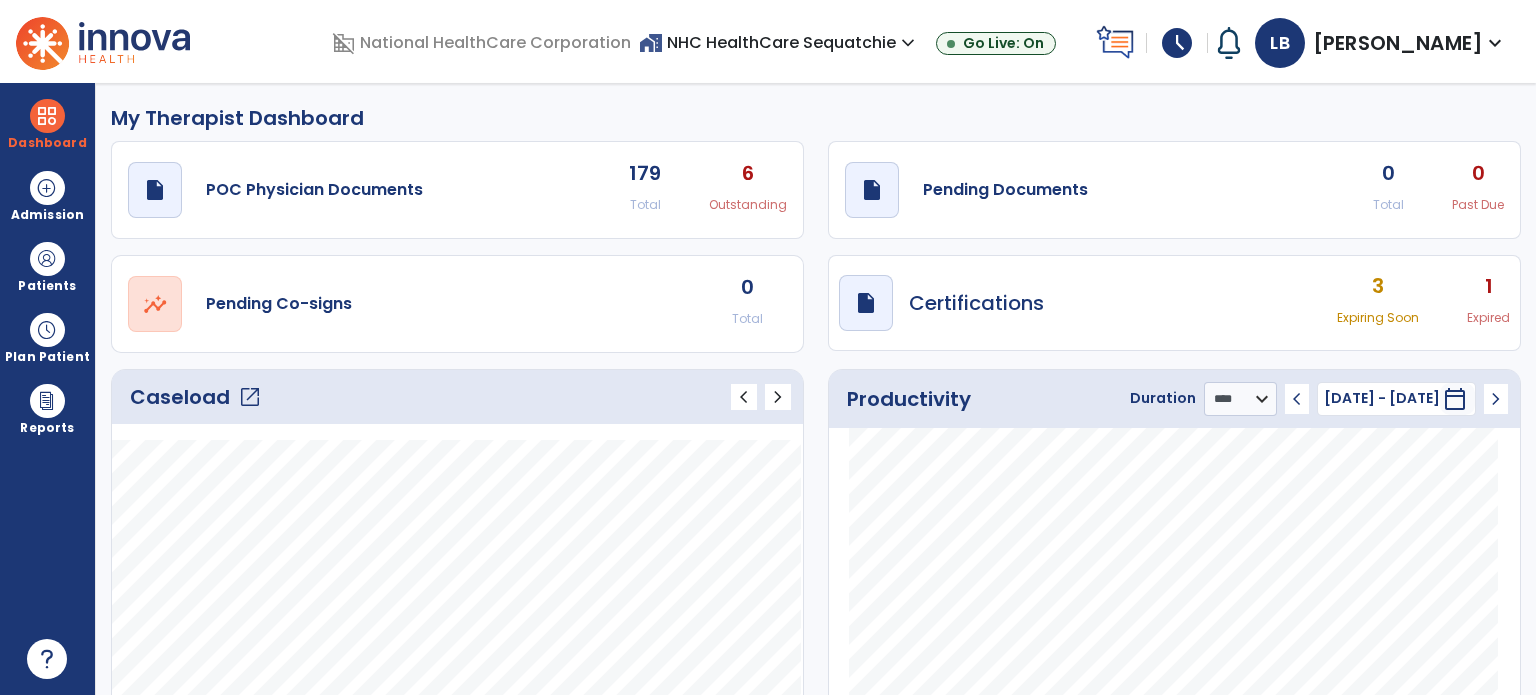 drag, startPoint x: 46, startPoint y: 345, endPoint x: 169, endPoint y: 351, distance: 123.146255 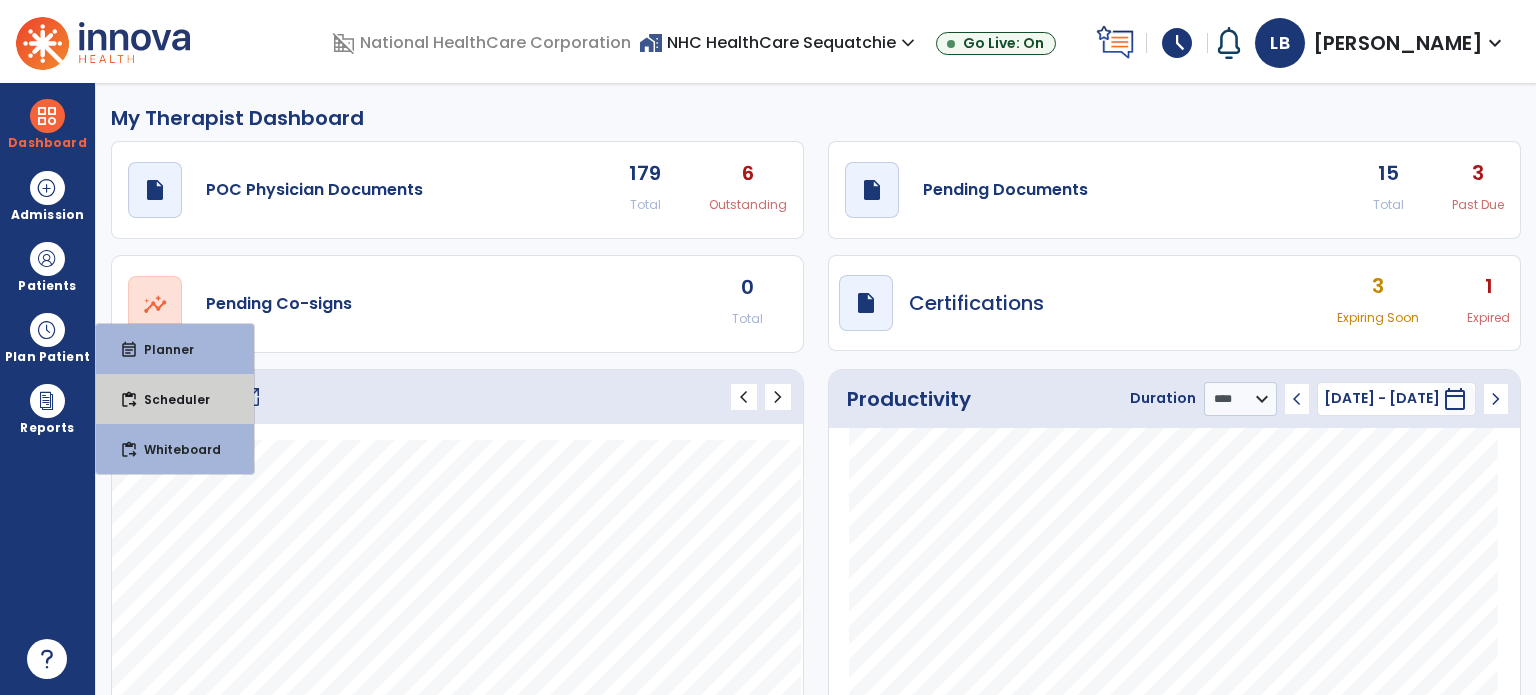 click on "Scheduler" at bounding box center [169, 399] 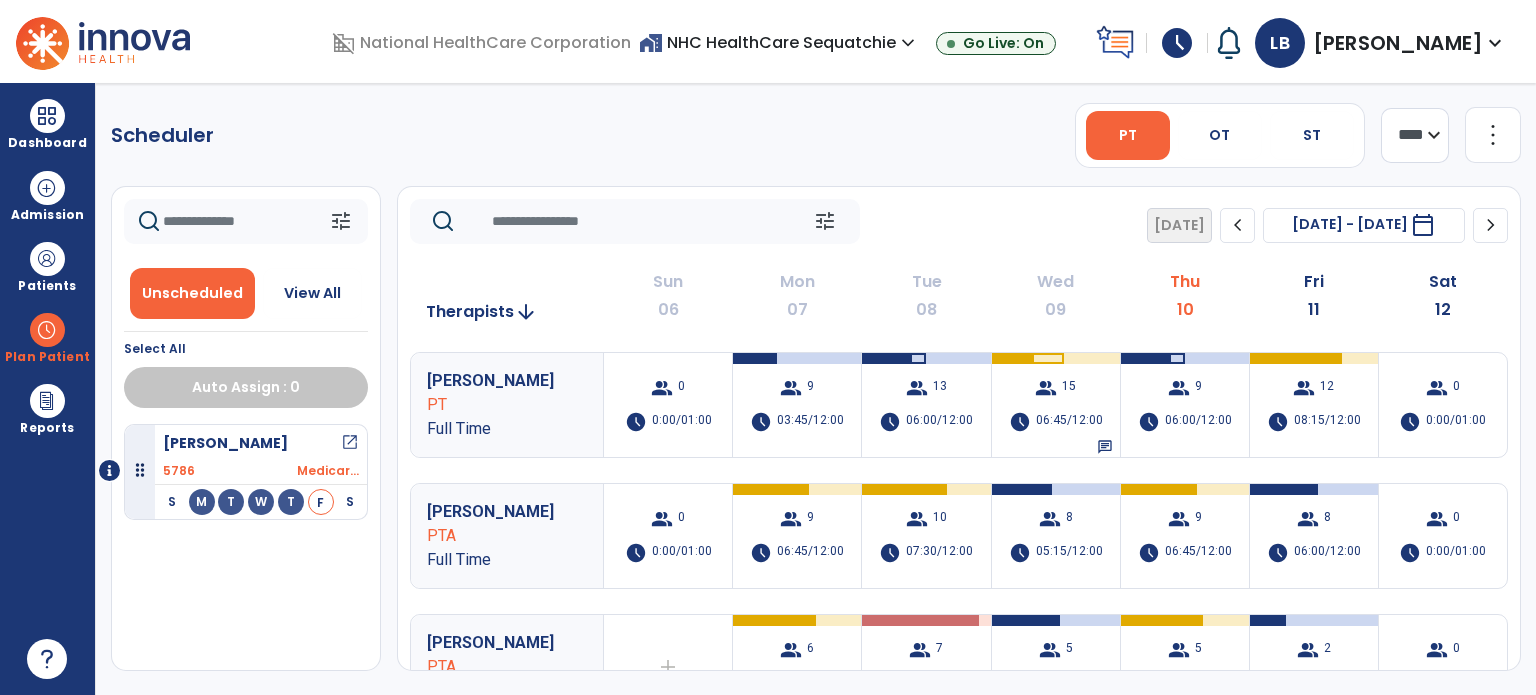 drag, startPoint x: 1441, startPoint y: 137, endPoint x: 1434, endPoint y: 160, distance: 24.04163 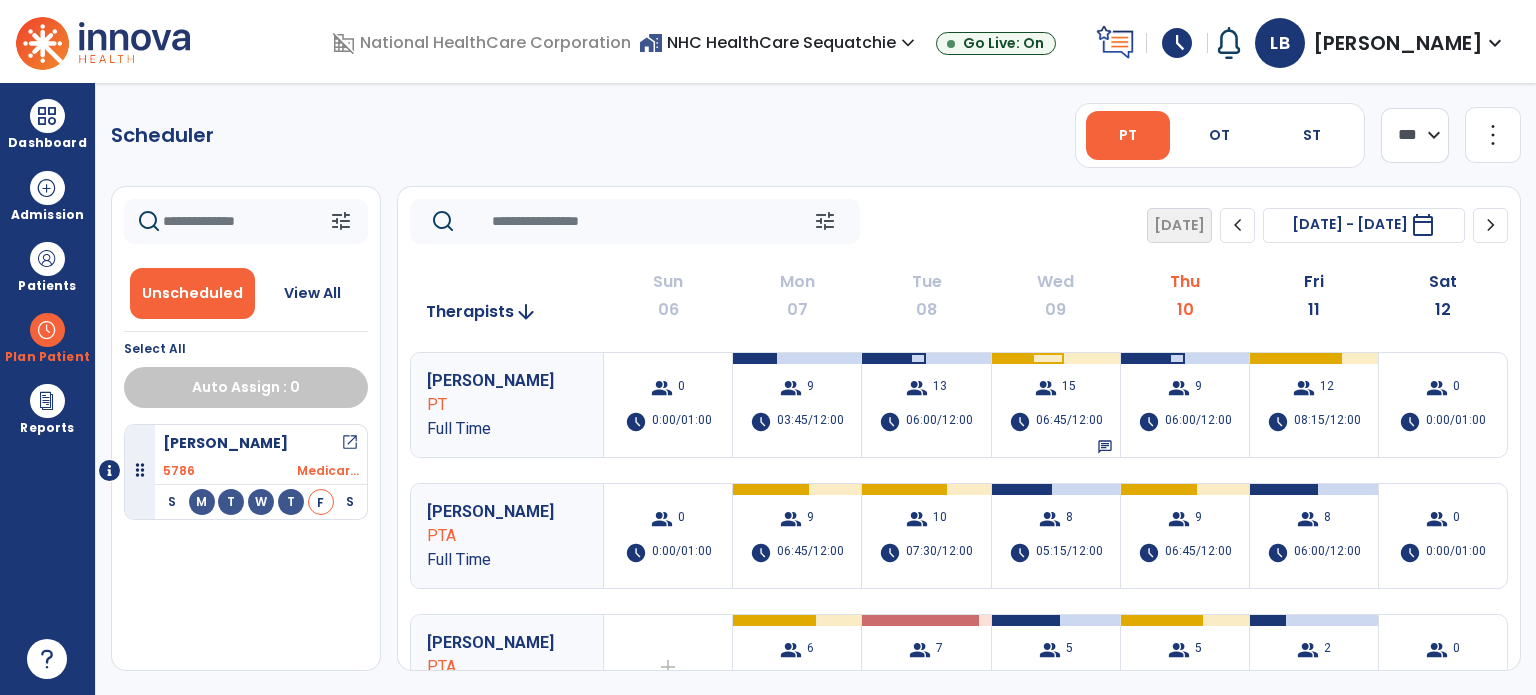 click on "**** ***" 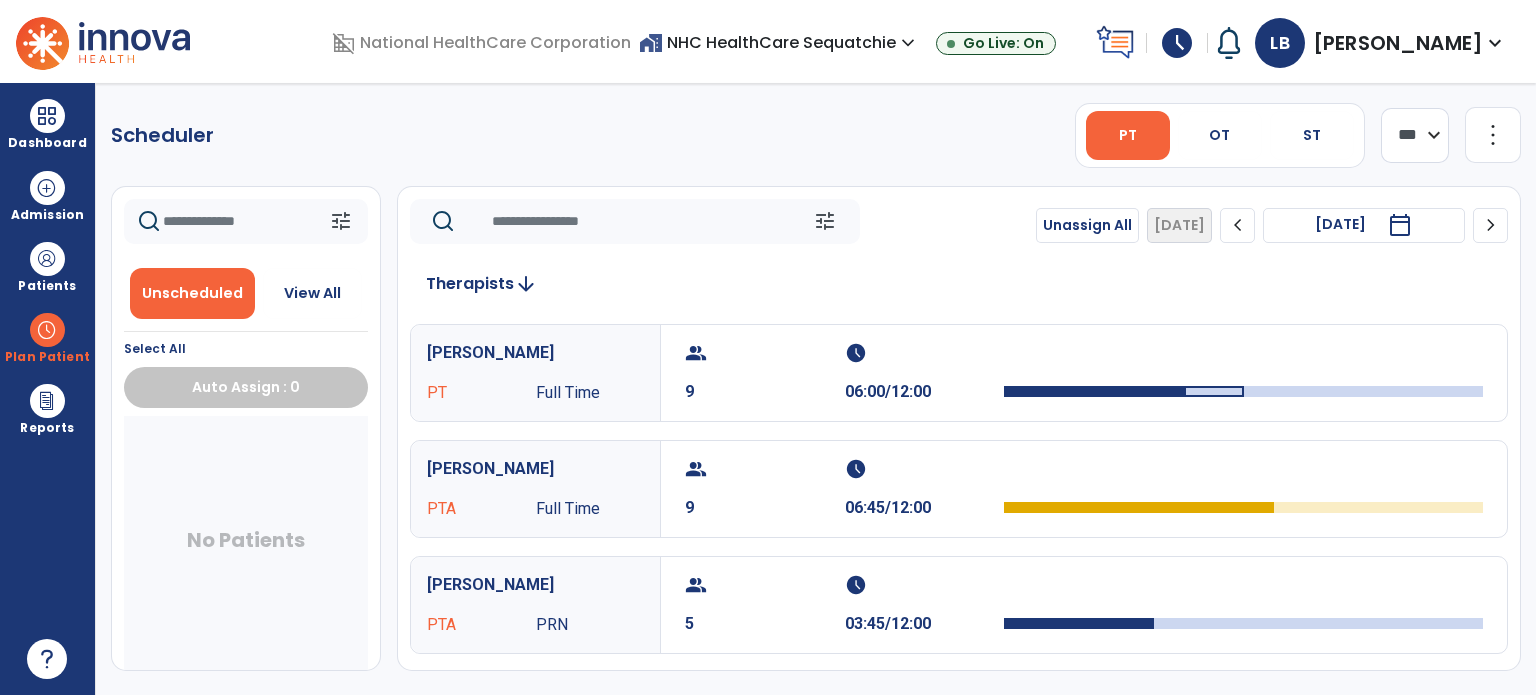 click on "chevron_right" 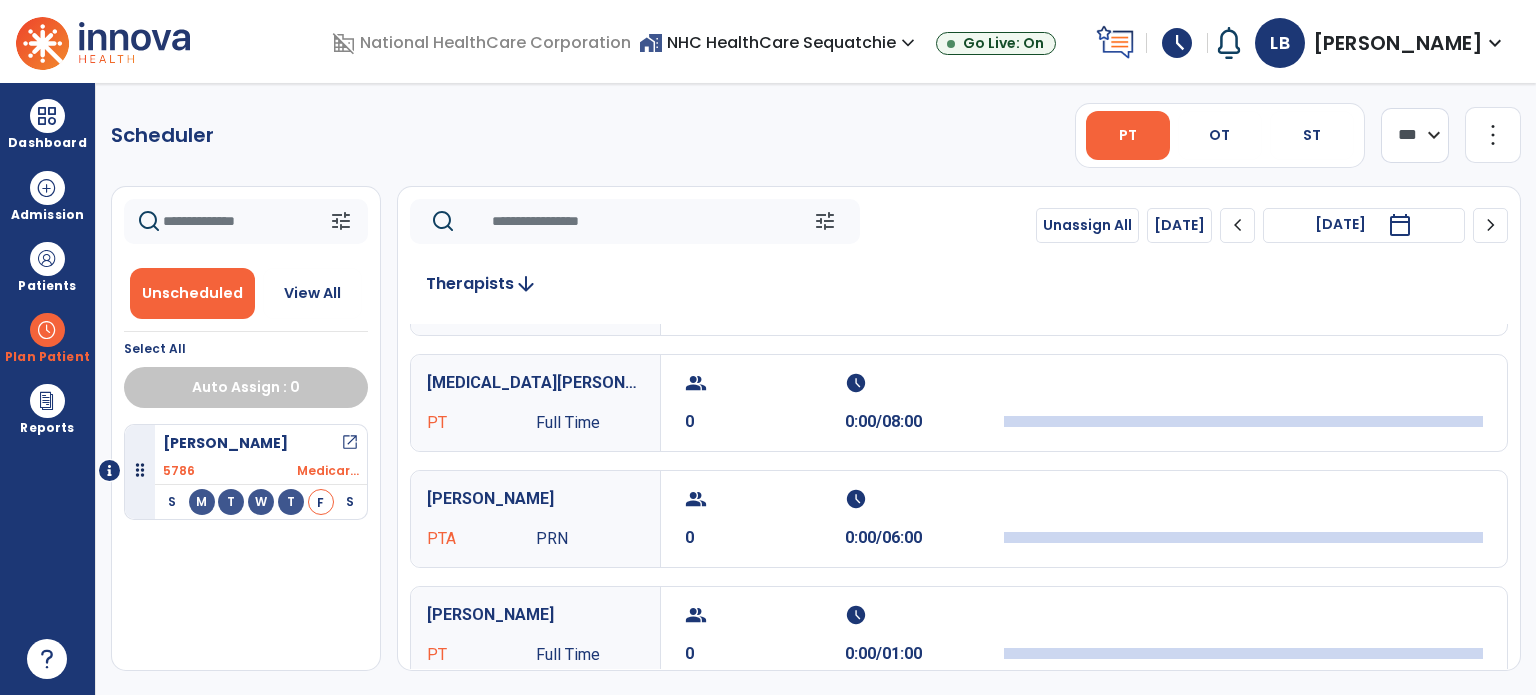 scroll, scrollTop: 1394, scrollLeft: 0, axis: vertical 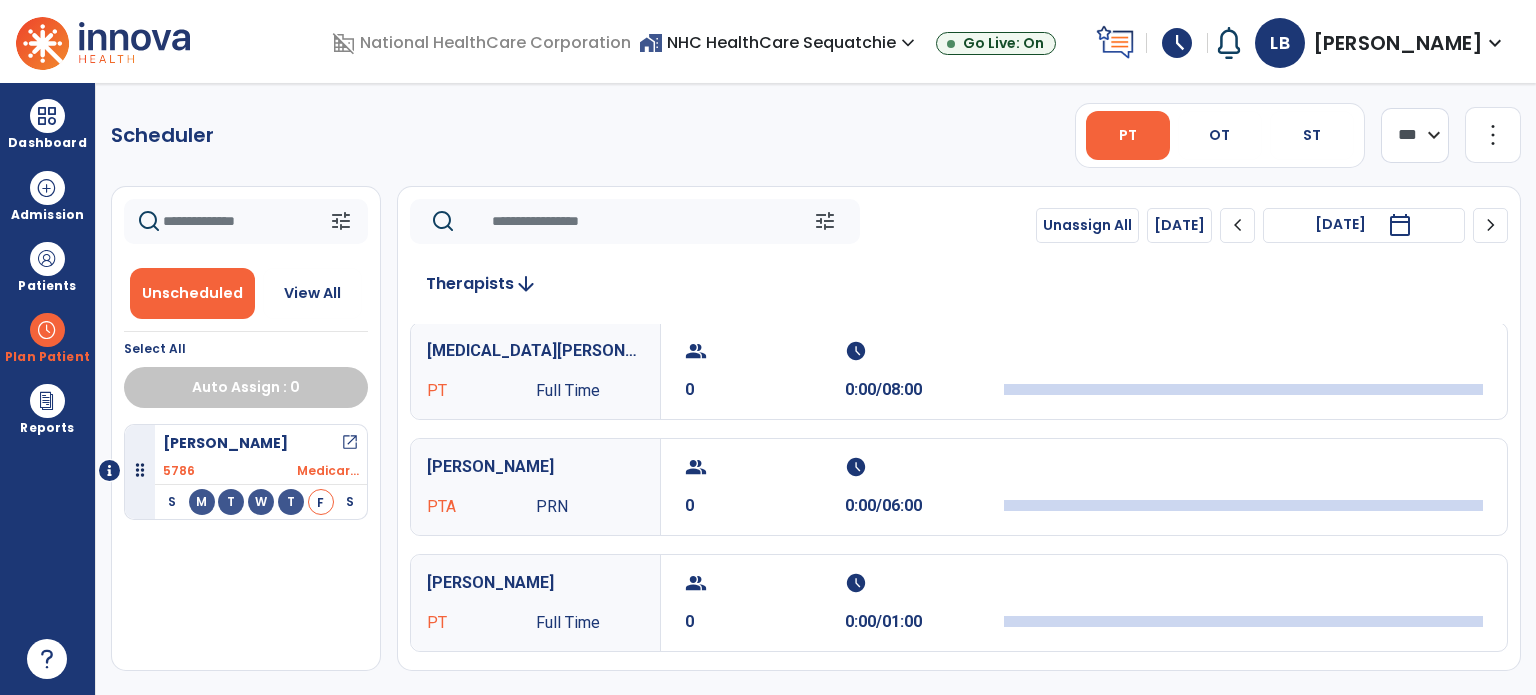 click on "group" at bounding box center [762, 583] 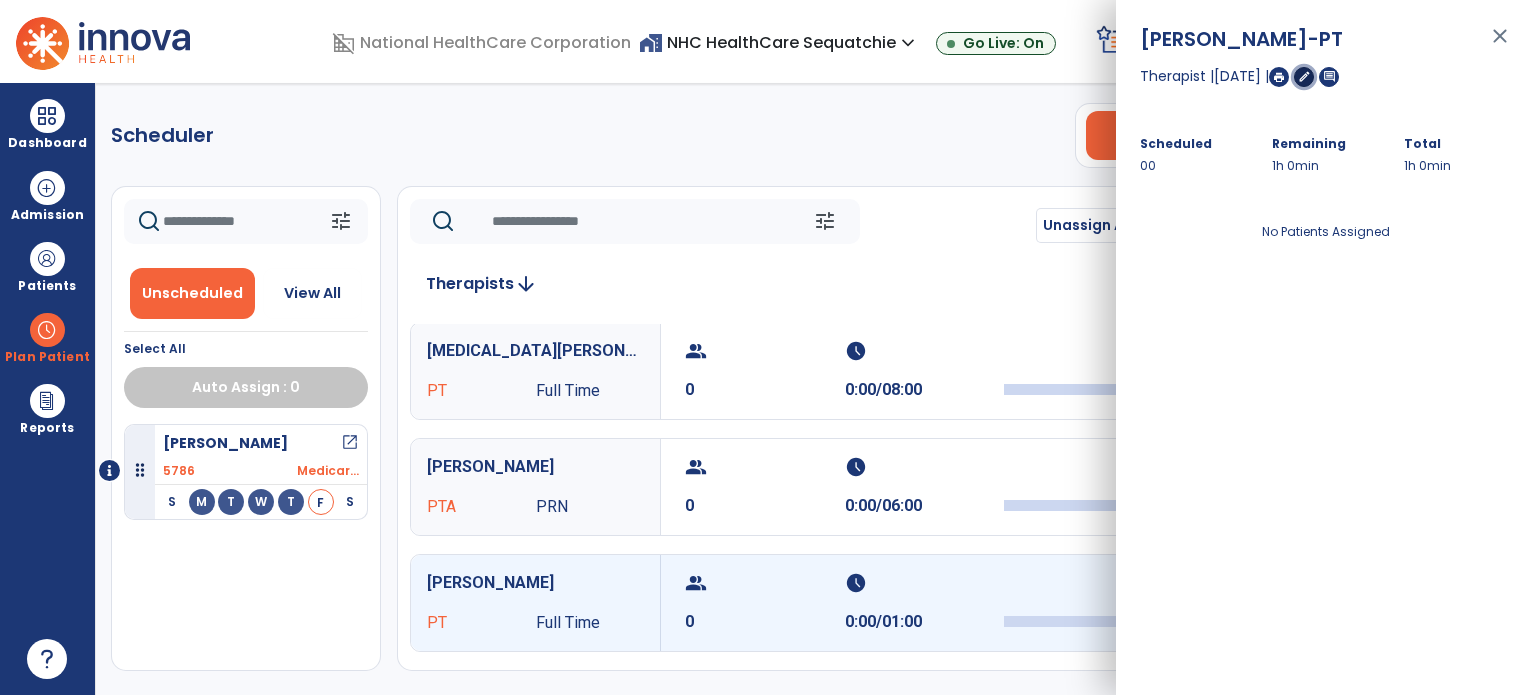 click on "edit" at bounding box center (1304, 76) 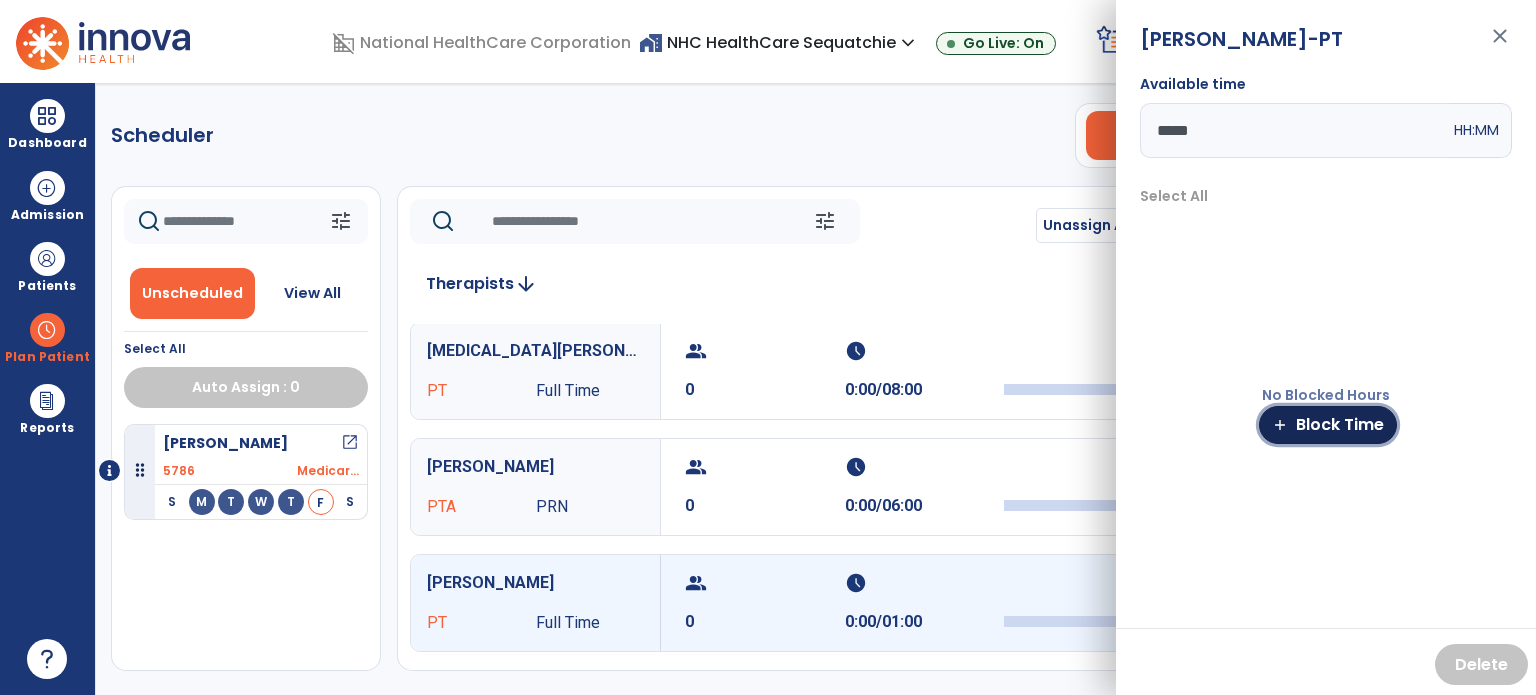click on "add   Block Time" at bounding box center [1328, 425] 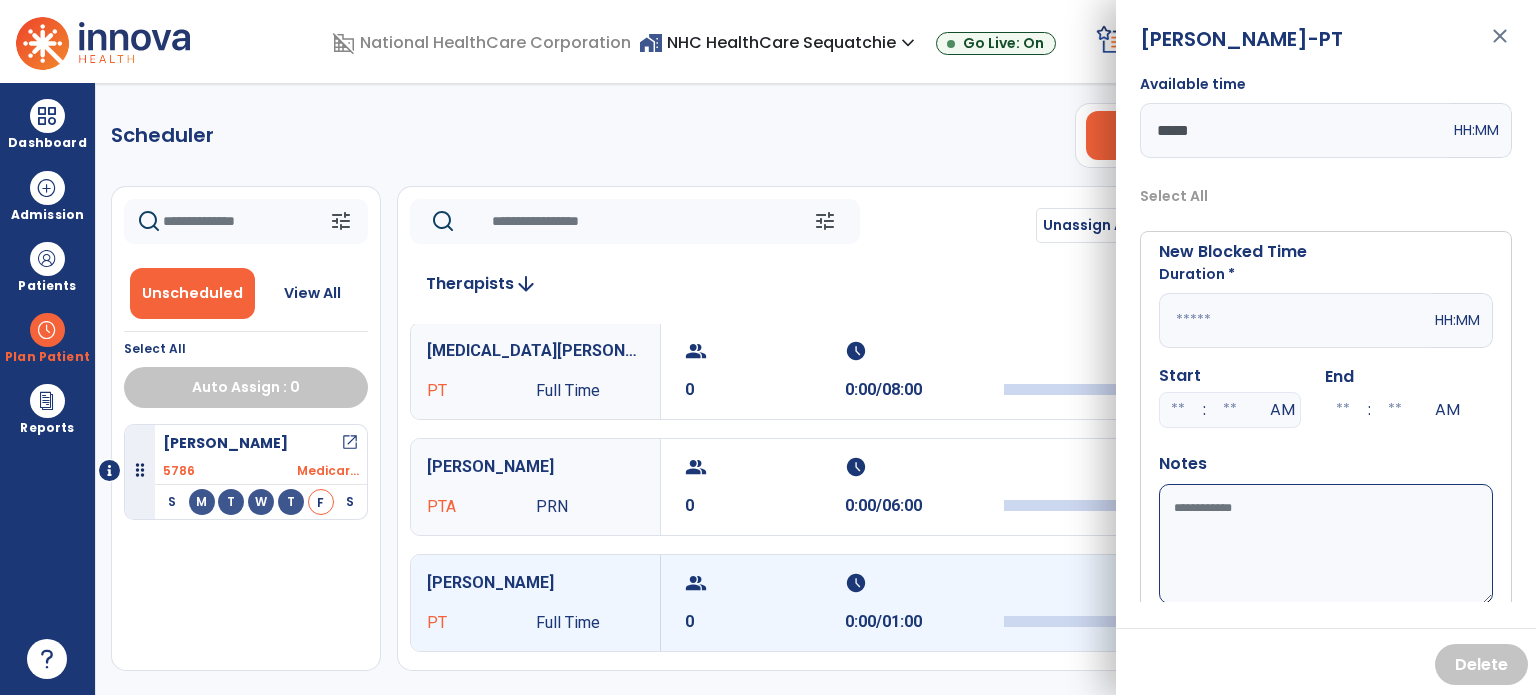 click at bounding box center [1295, 320] 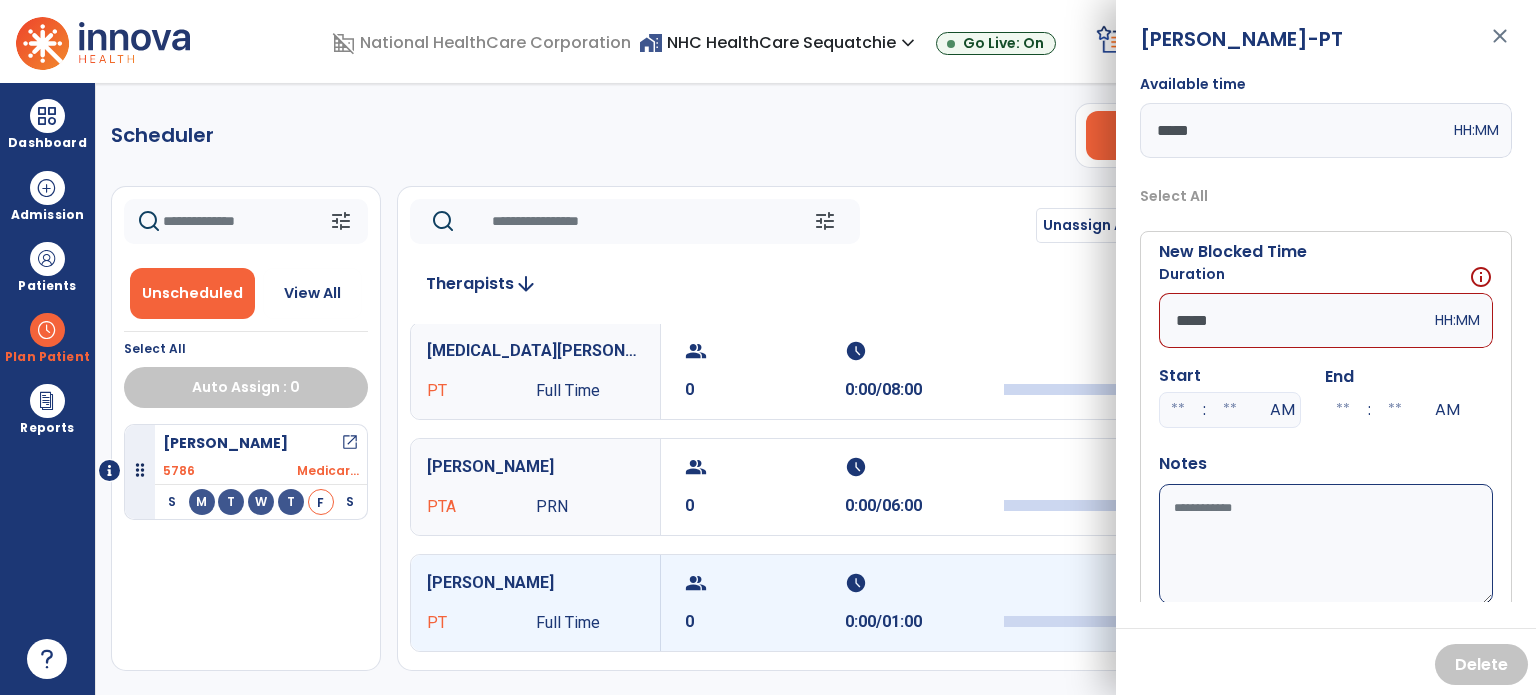 type on "*****" 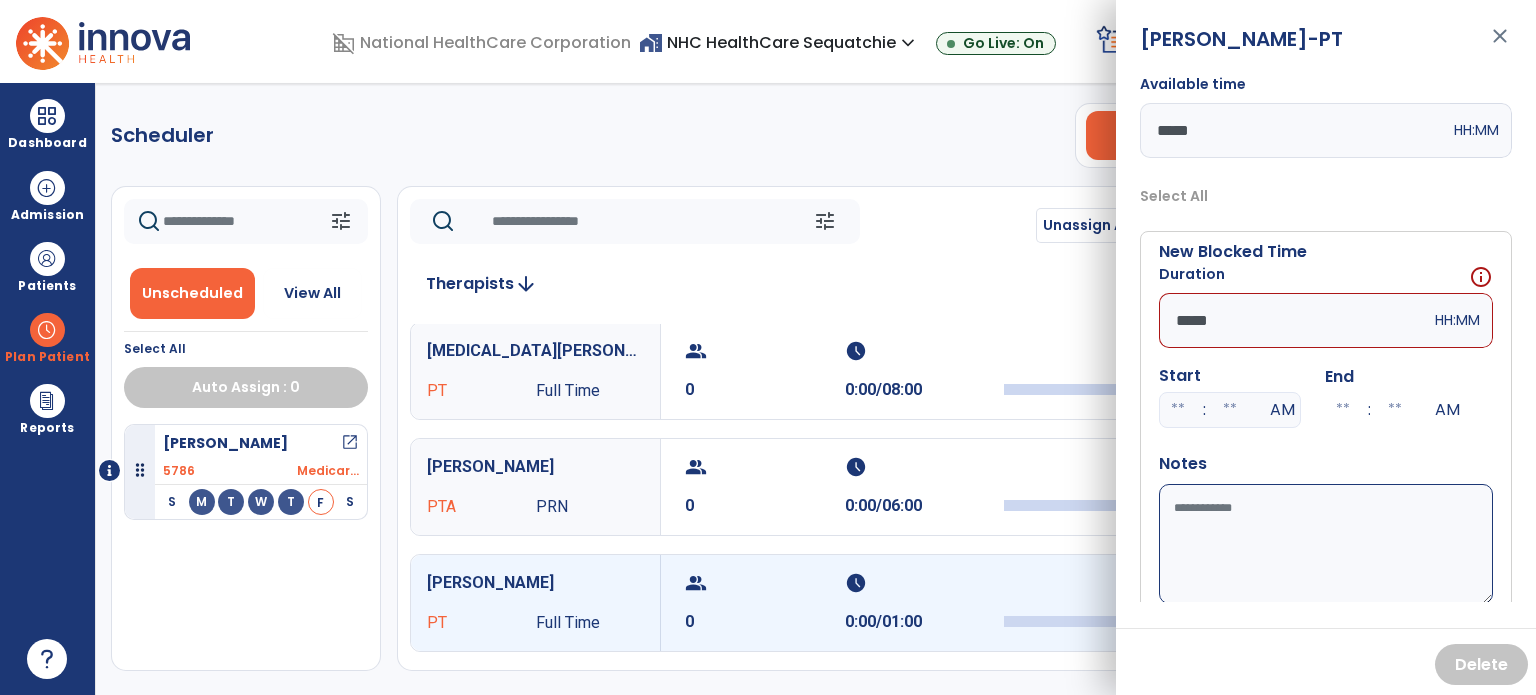 click on "Available time" at bounding box center (1326, 544) 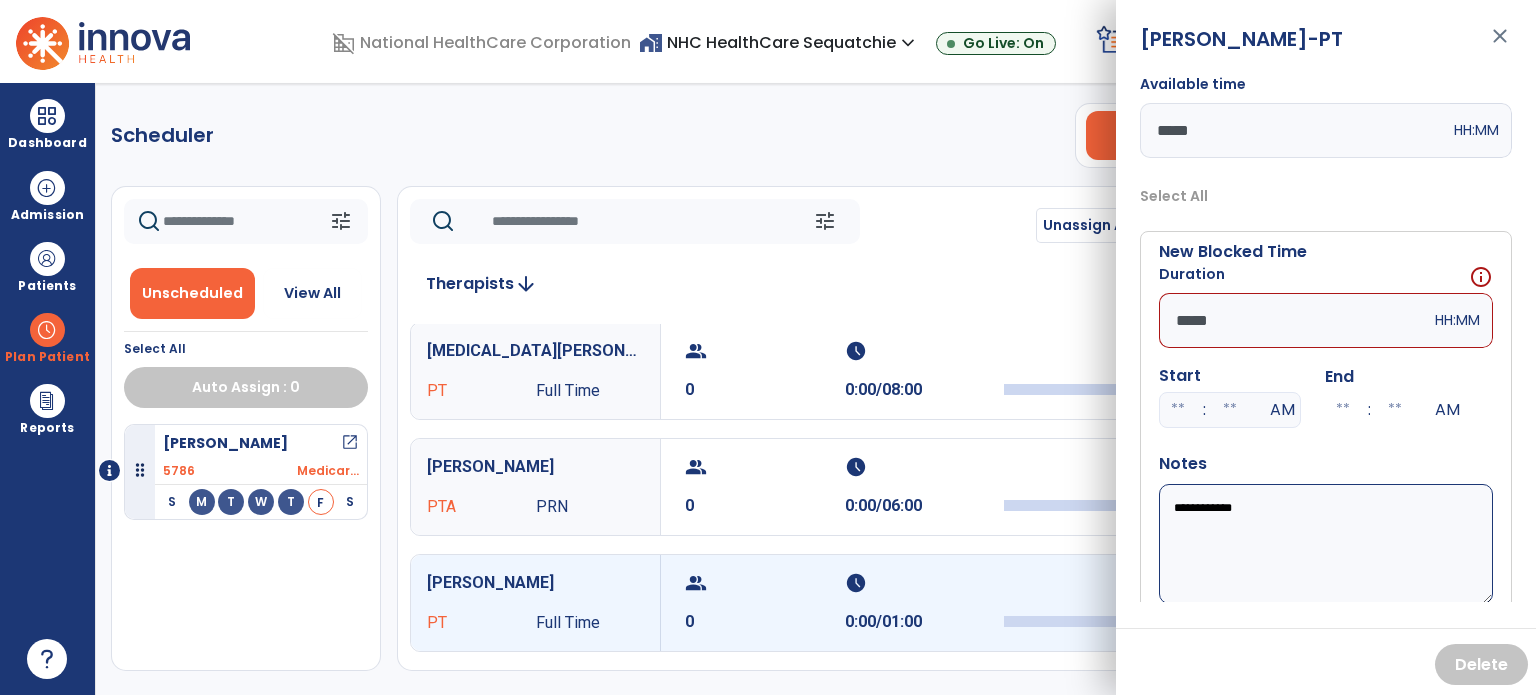 paste on "**********" 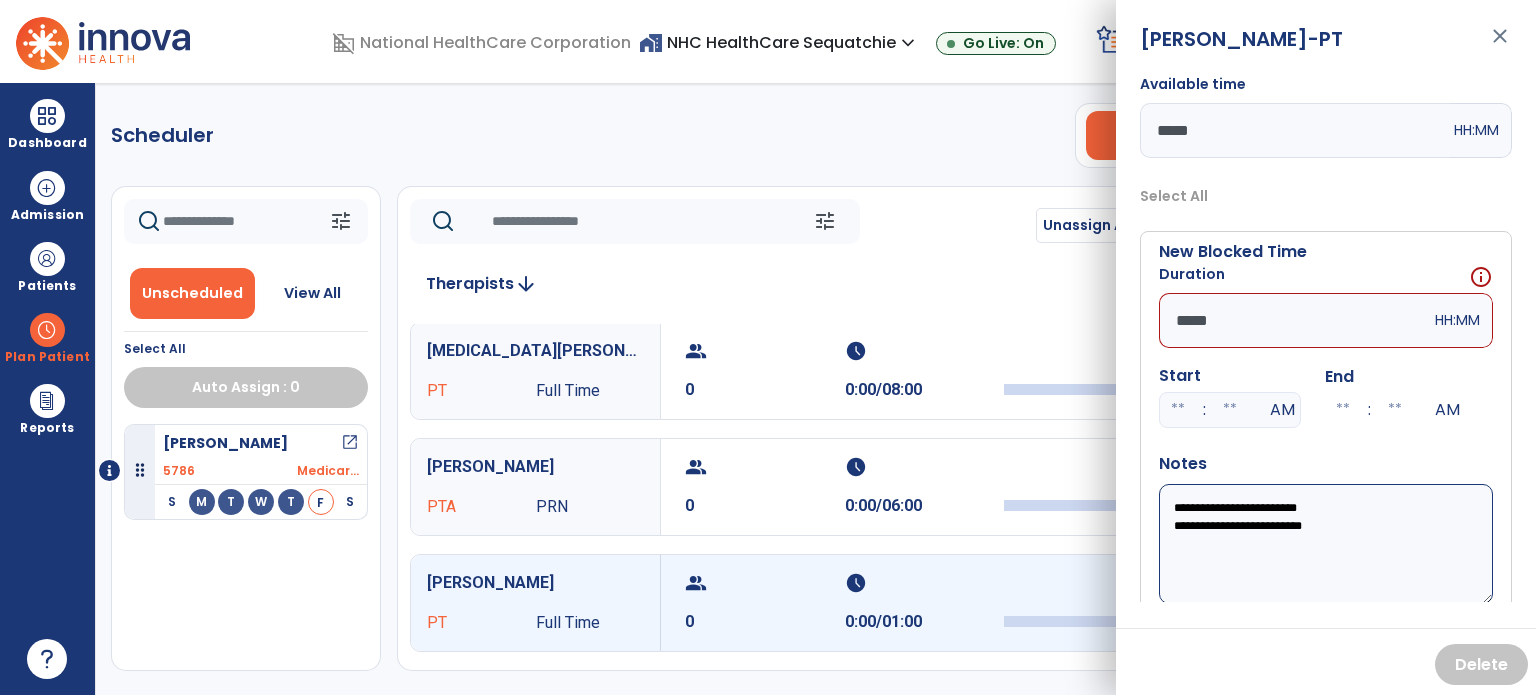 click on "**********" at bounding box center (1326, 544) 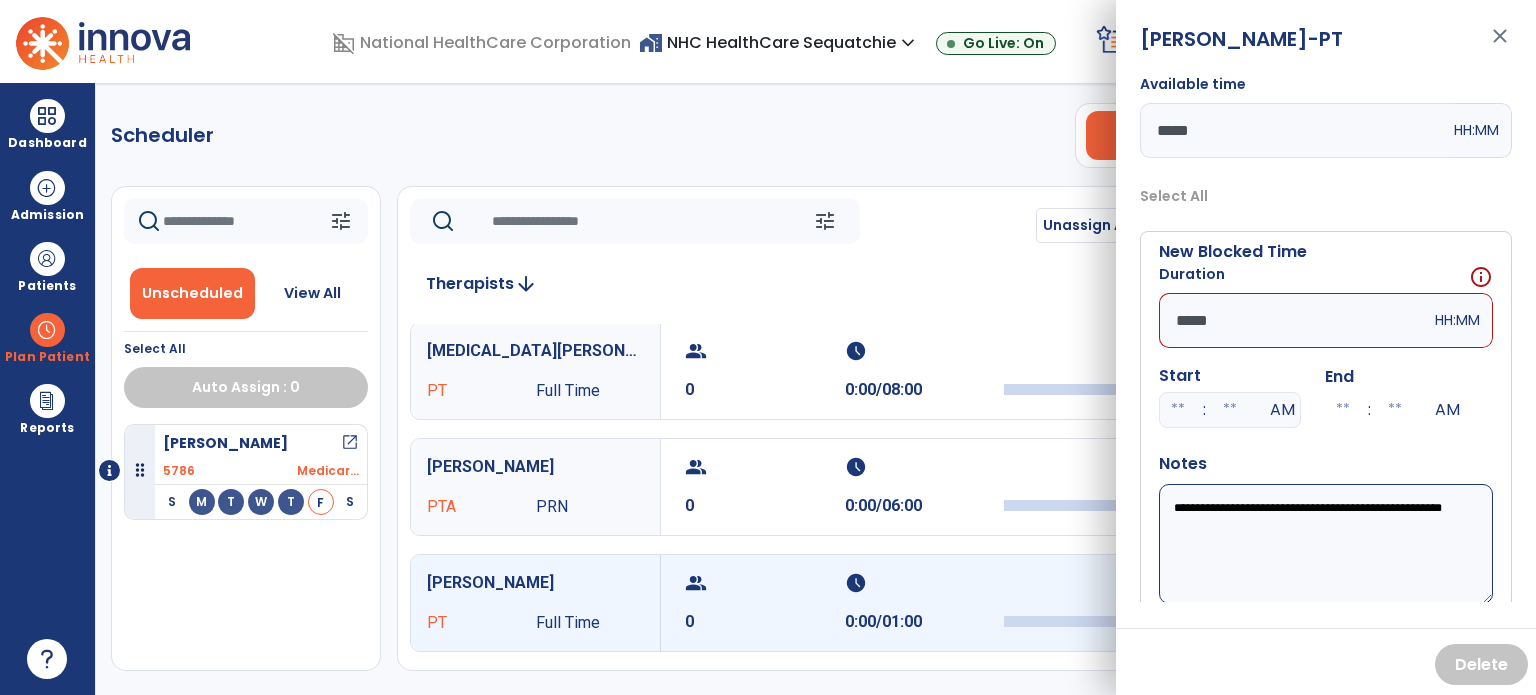 click on "**********" at bounding box center [1326, 544] 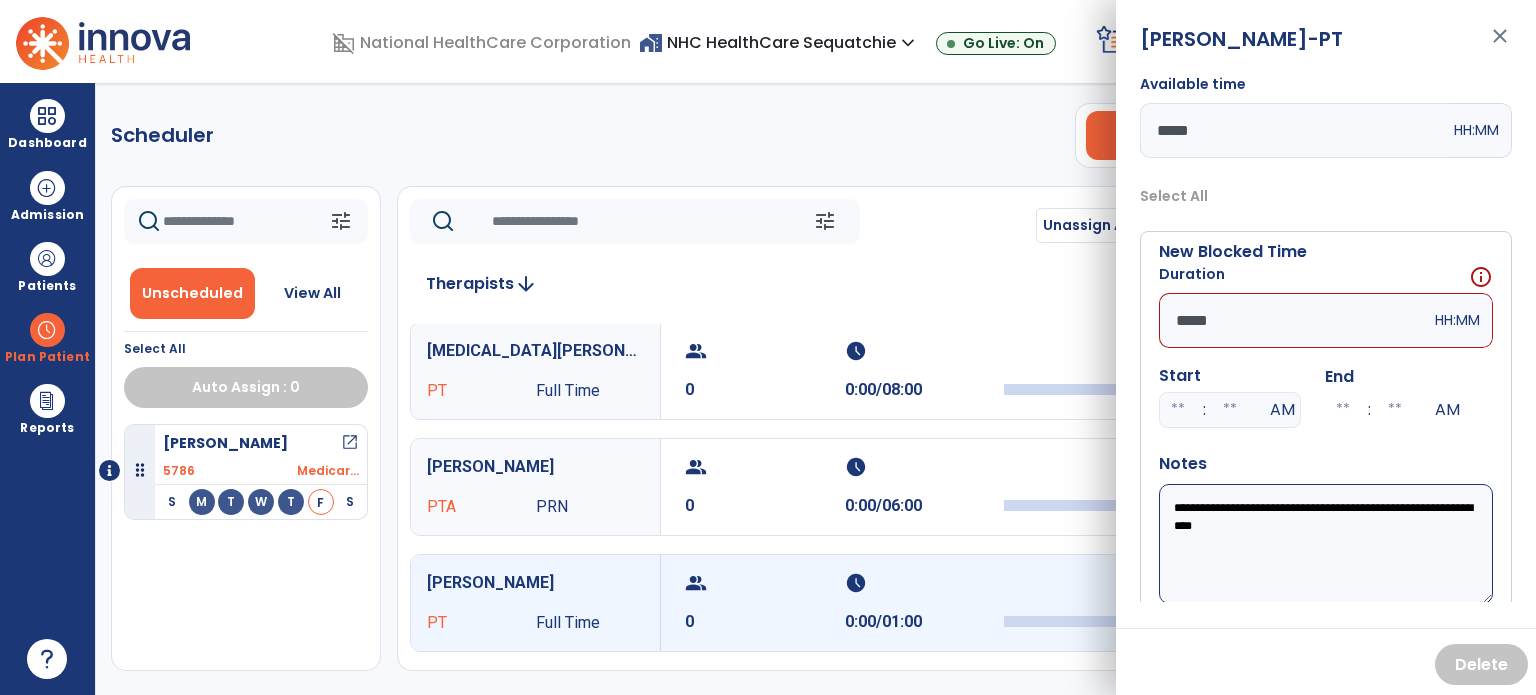 drag, startPoint x: 1240, startPoint y: 525, endPoint x: 1241, endPoint y: 503, distance: 22.022715 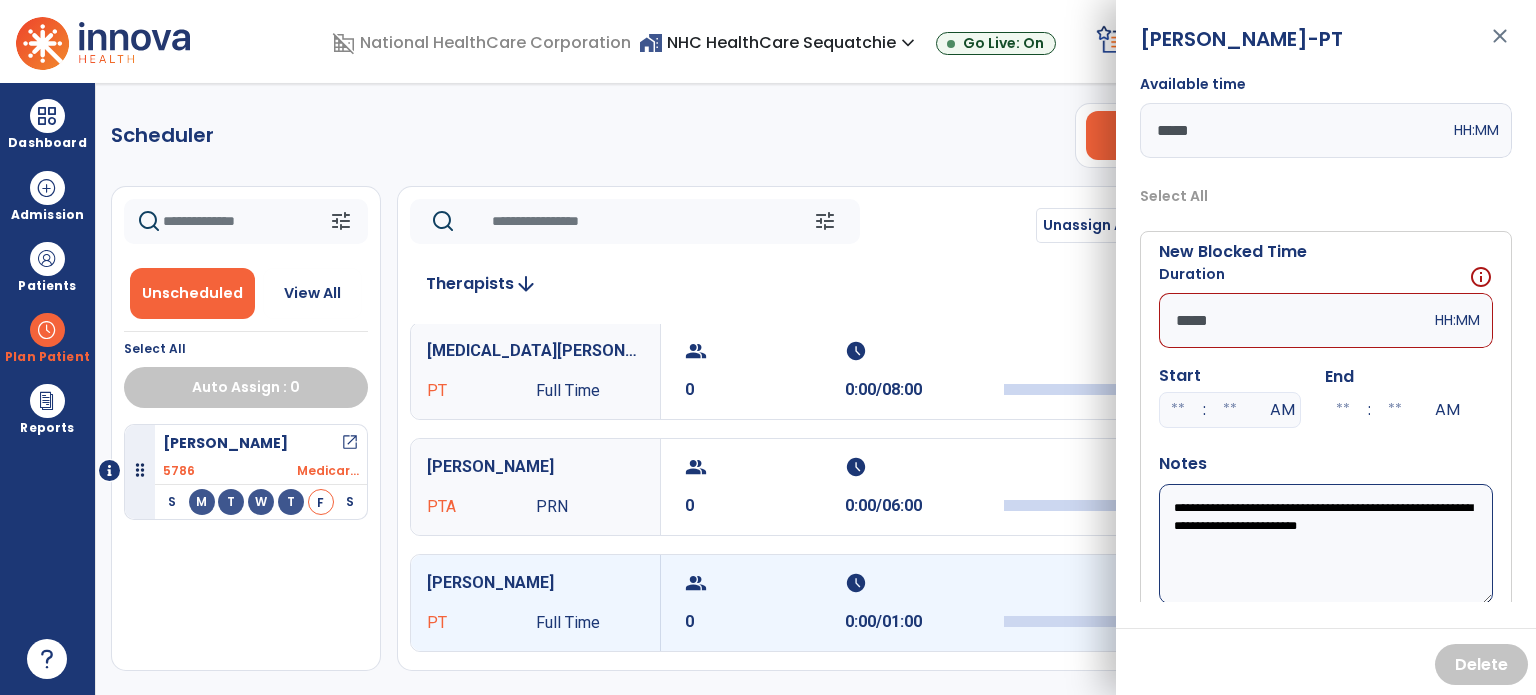 click on "**********" at bounding box center (1326, 544) 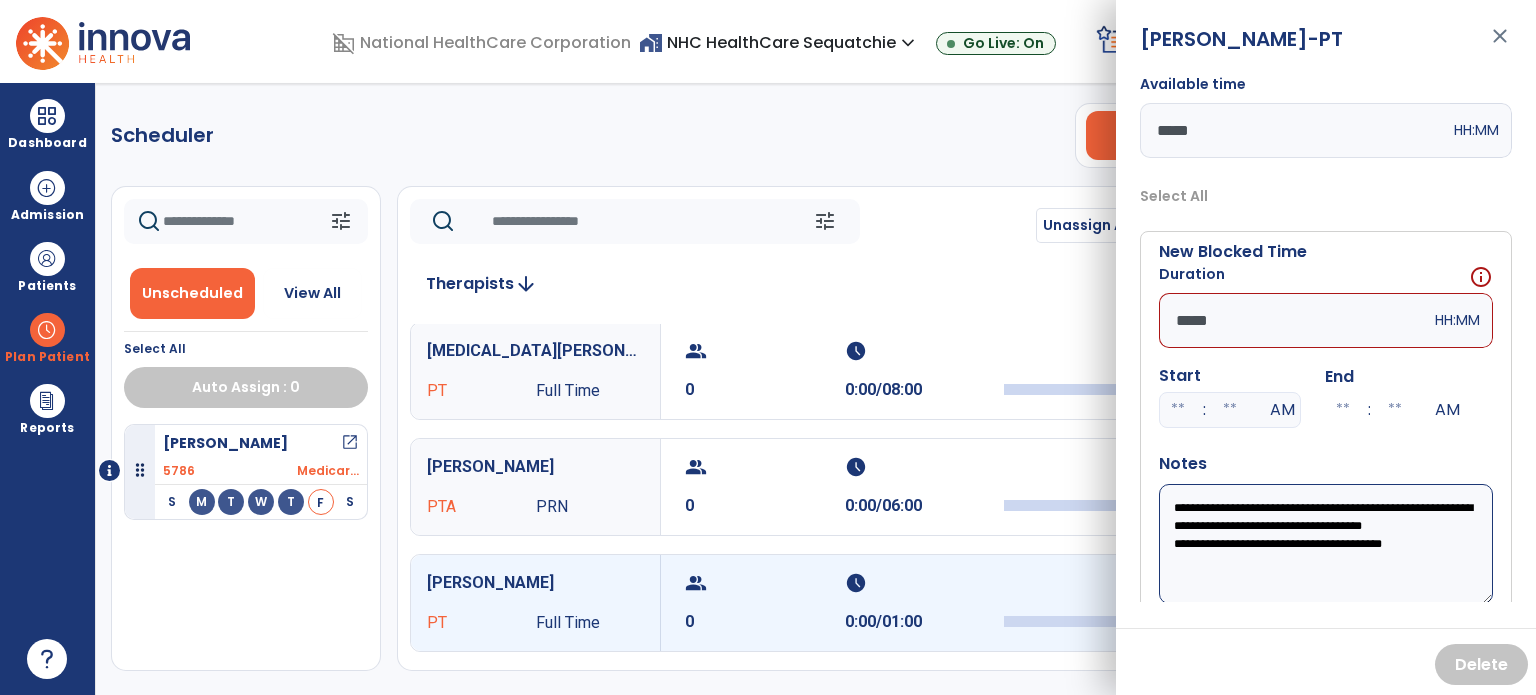 click on "**********" at bounding box center (1326, 544) 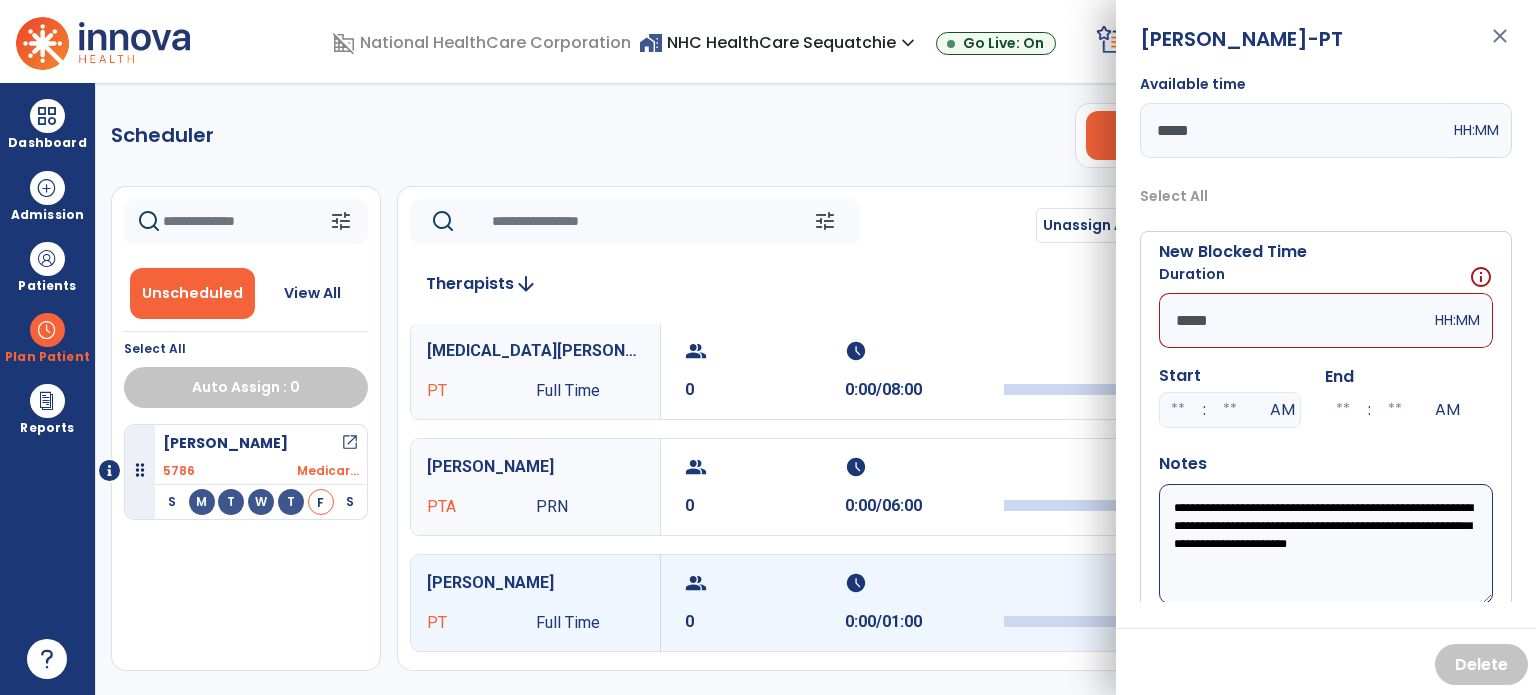click on "**********" at bounding box center (1326, 544) 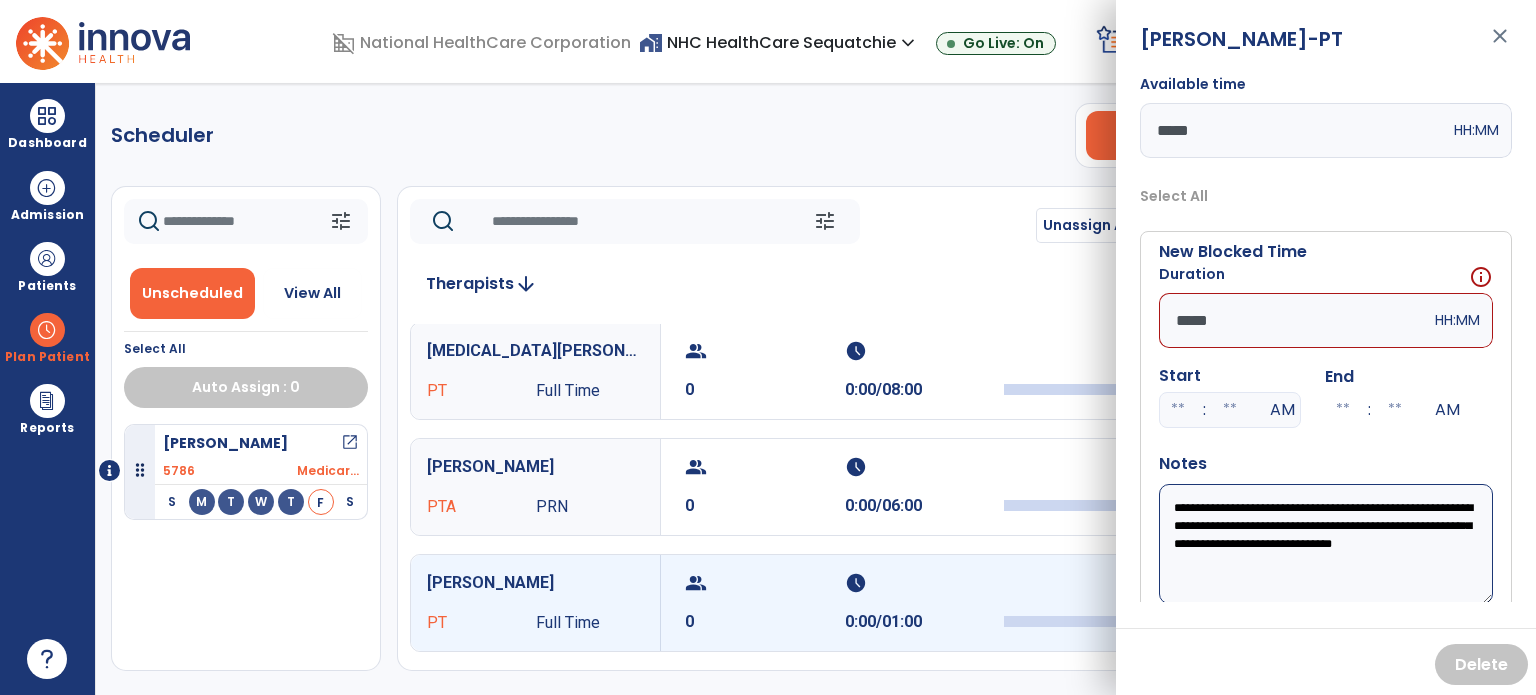 type on "**********" 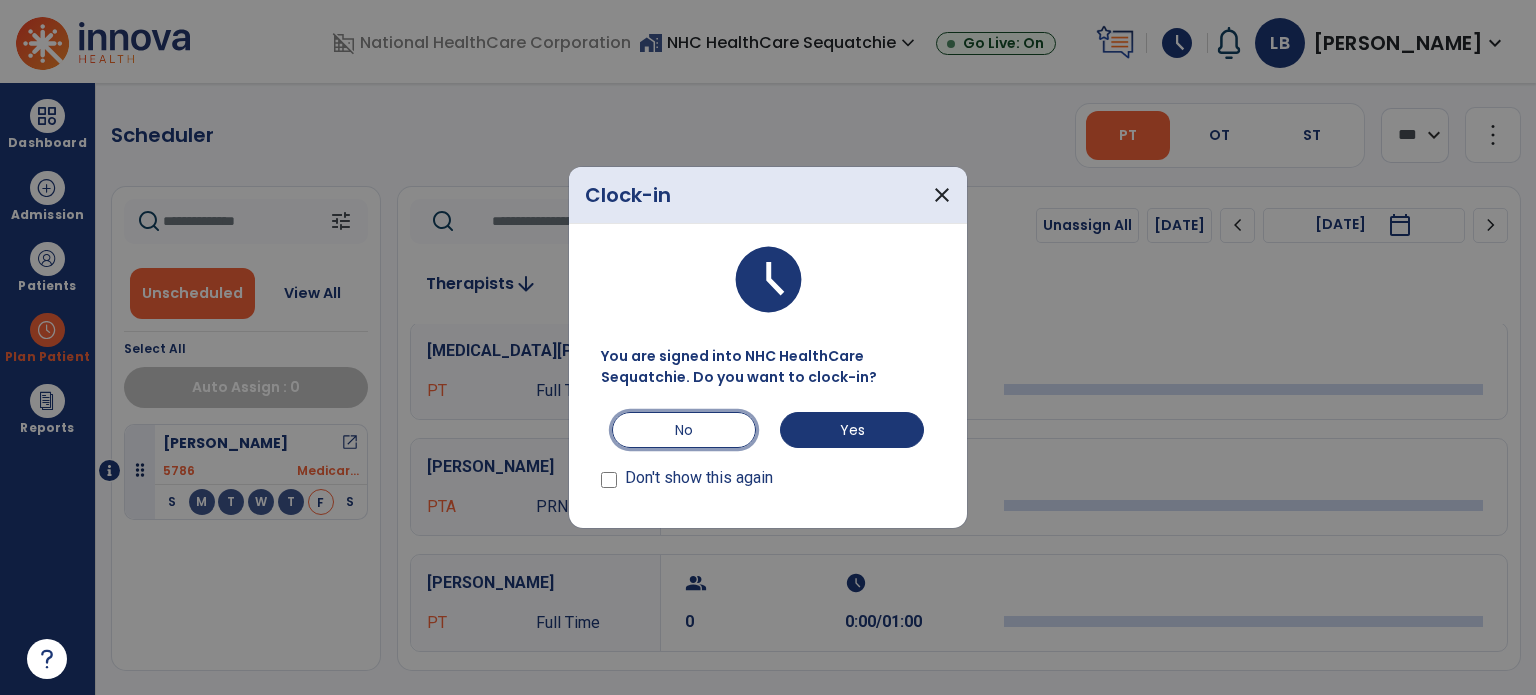 click on "No" at bounding box center (684, 430) 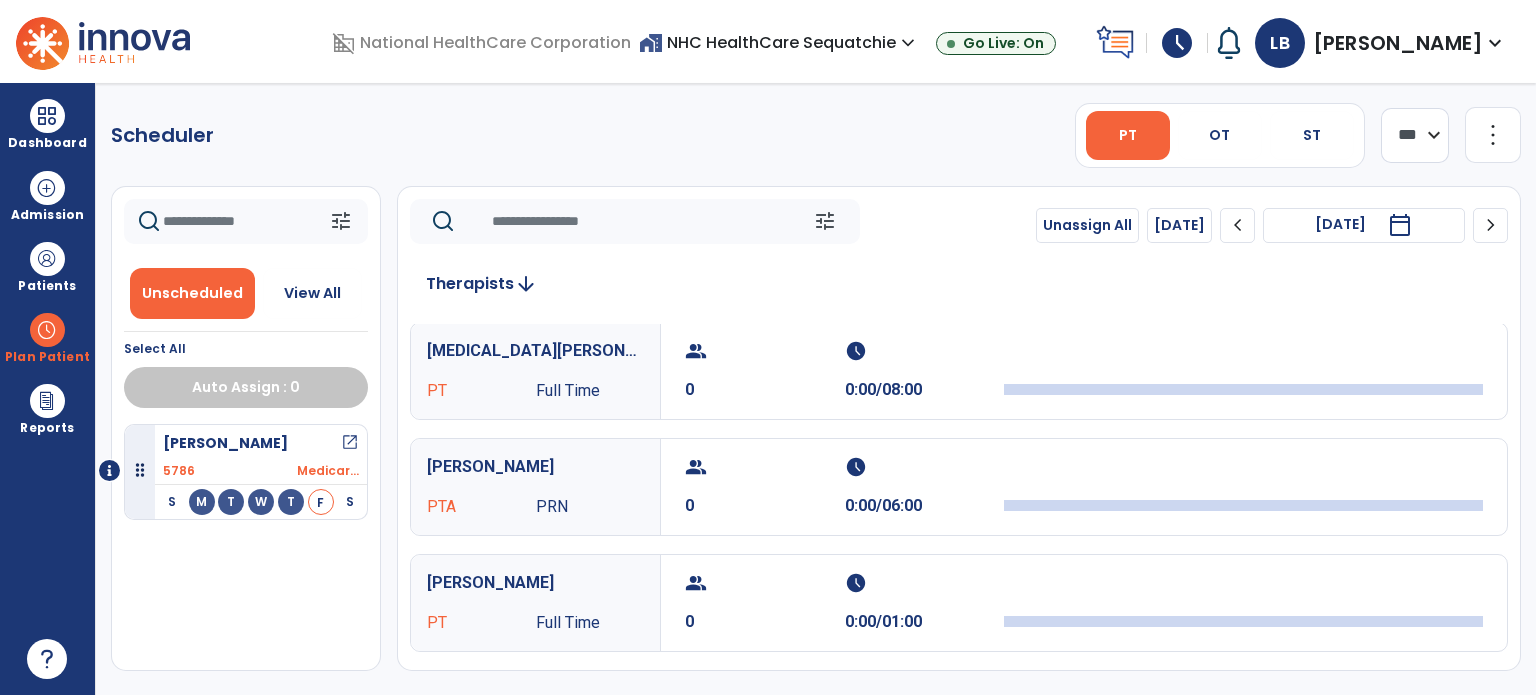 click on "group  0  schedule  0:00/01:00" at bounding box center [1084, 603] 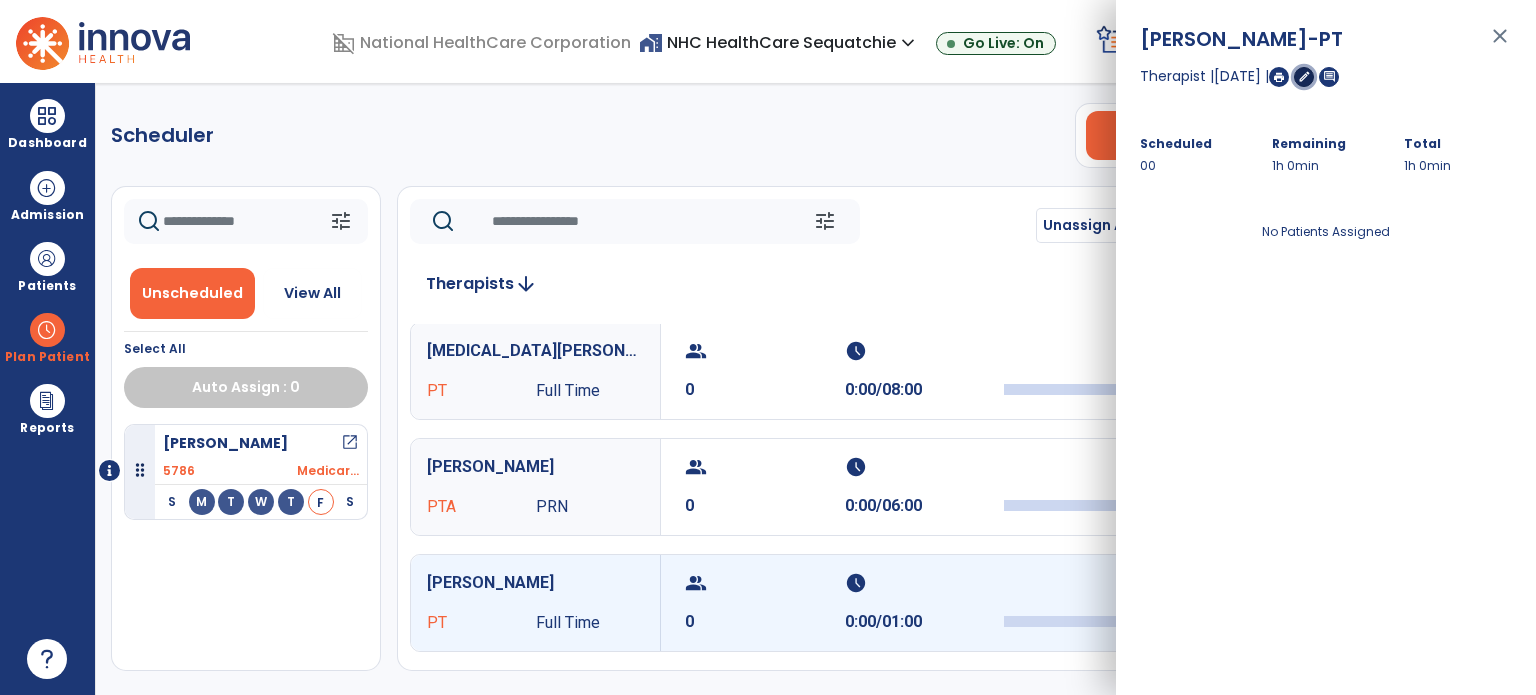 click on "edit" at bounding box center [1304, 76] 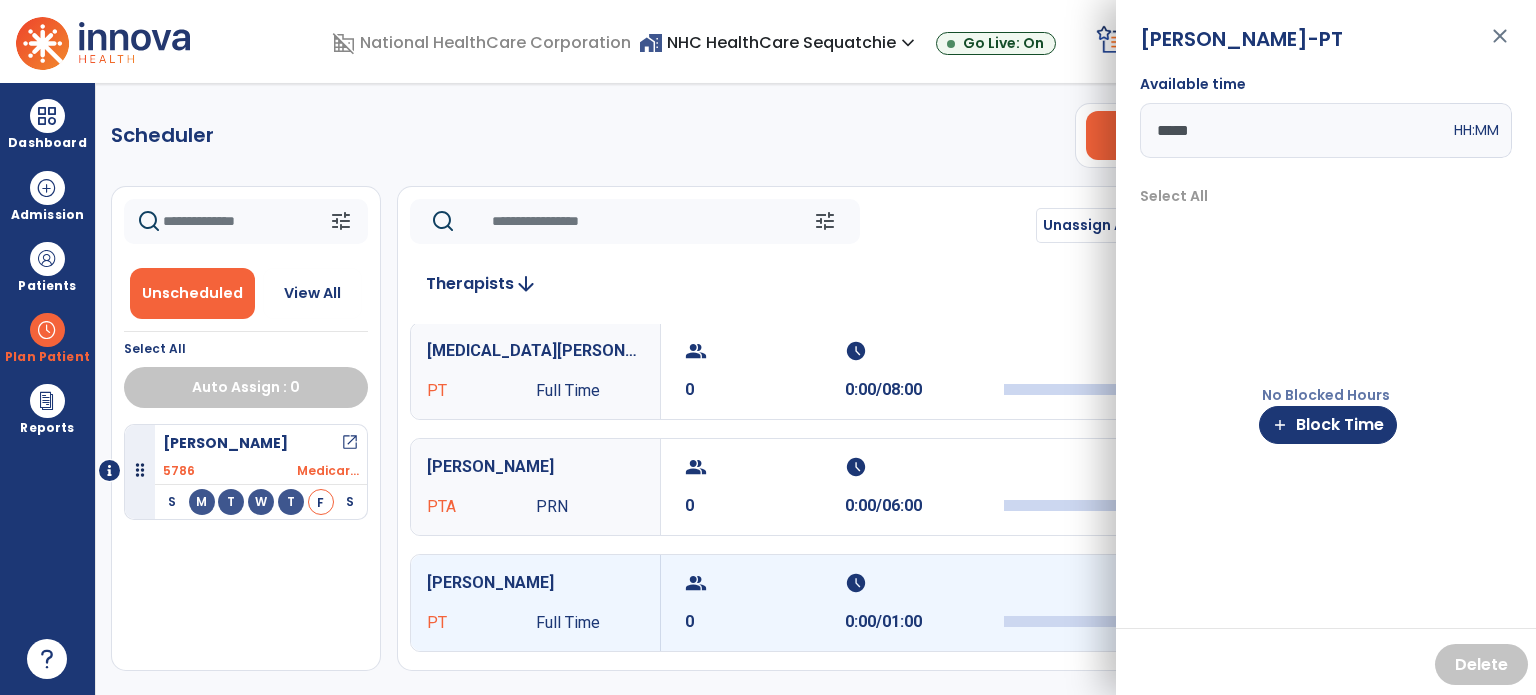 drag, startPoint x: 1166, startPoint y: 131, endPoint x: 1230, endPoint y: 124, distance: 64.381676 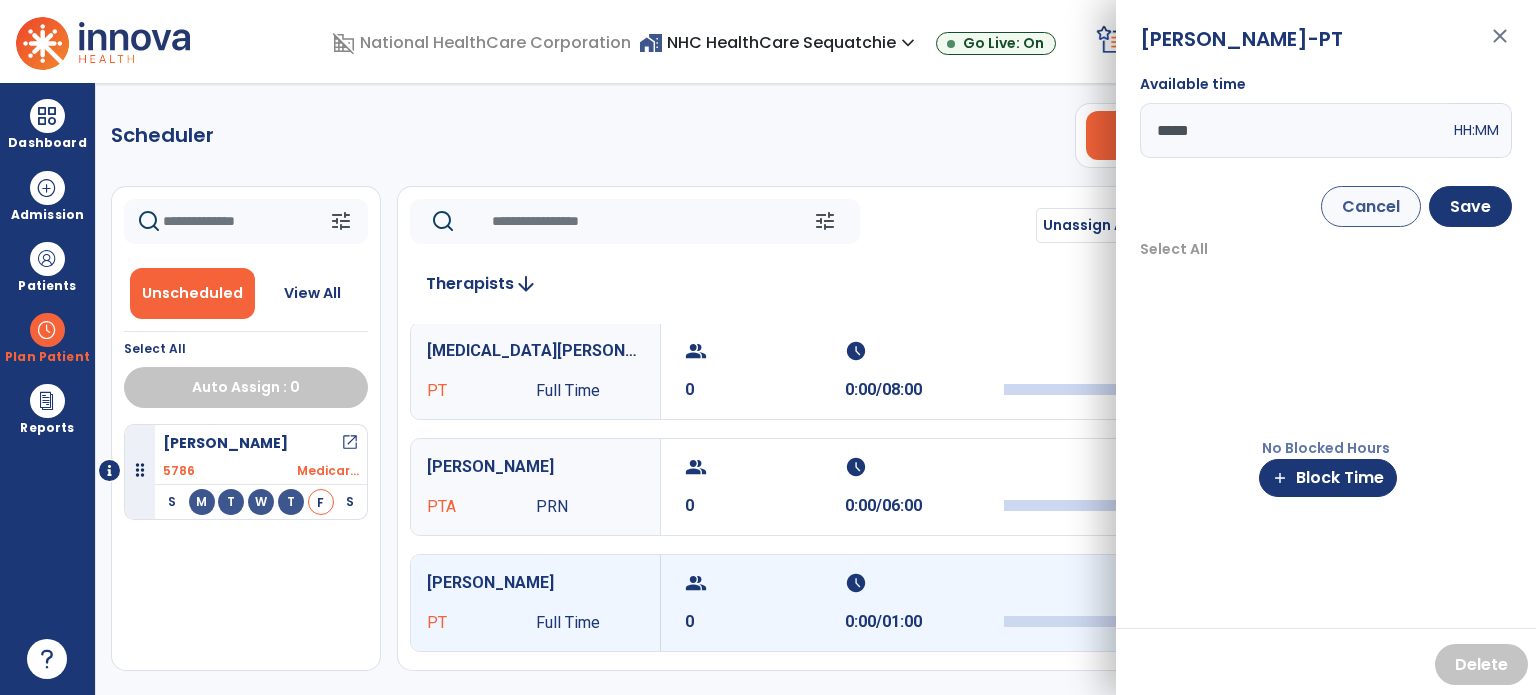 drag, startPoint x: 1210, startPoint y: 135, endPoint x: 1111, endPoint y: 122, distance: 99.849884 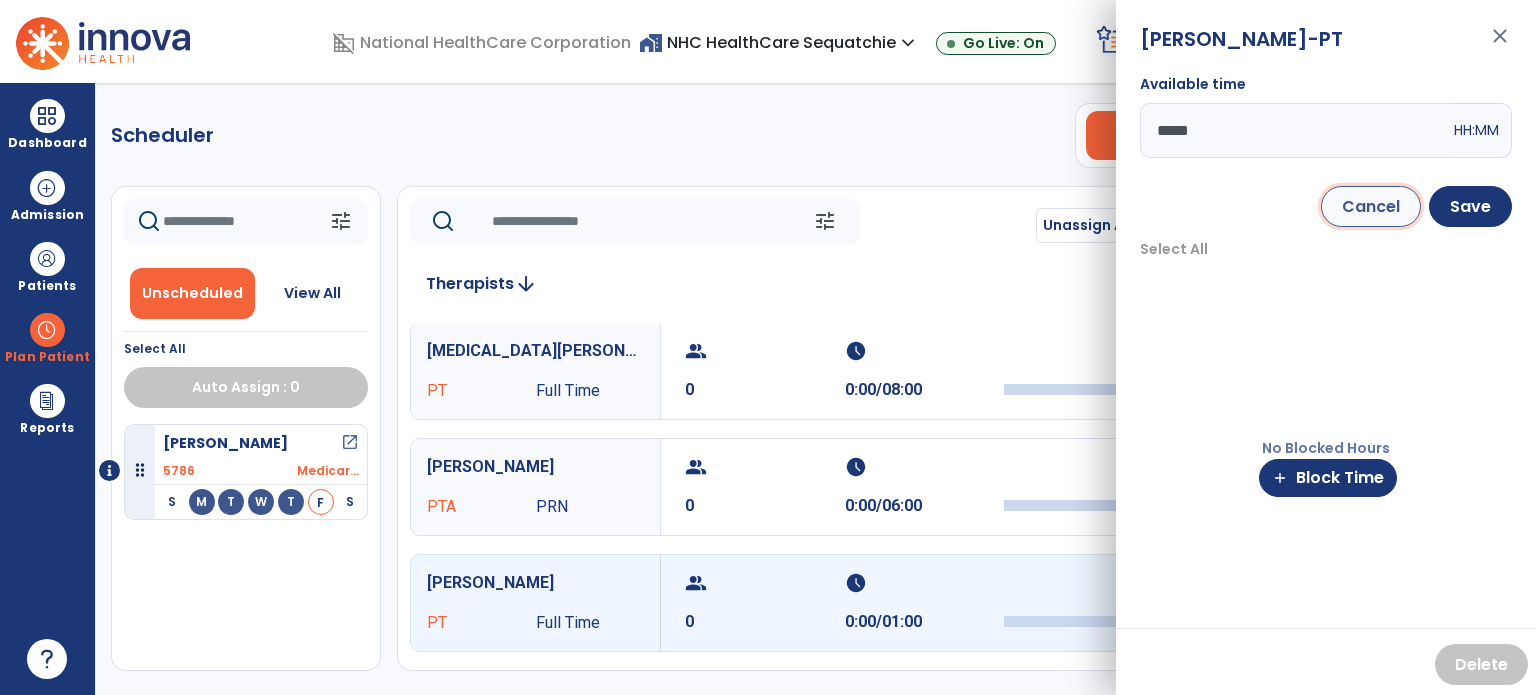 click on "Cancel" at bounding box center (1371, 206) 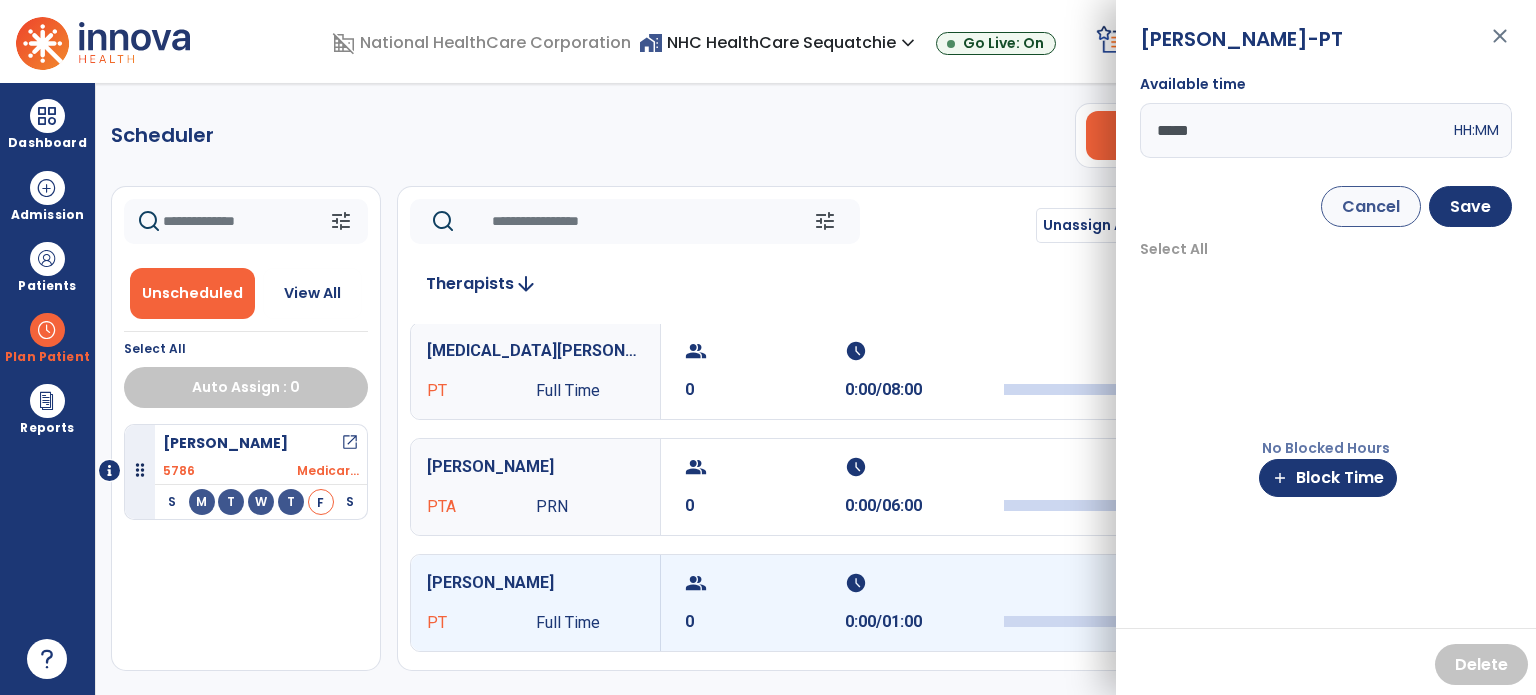 type on "*****" 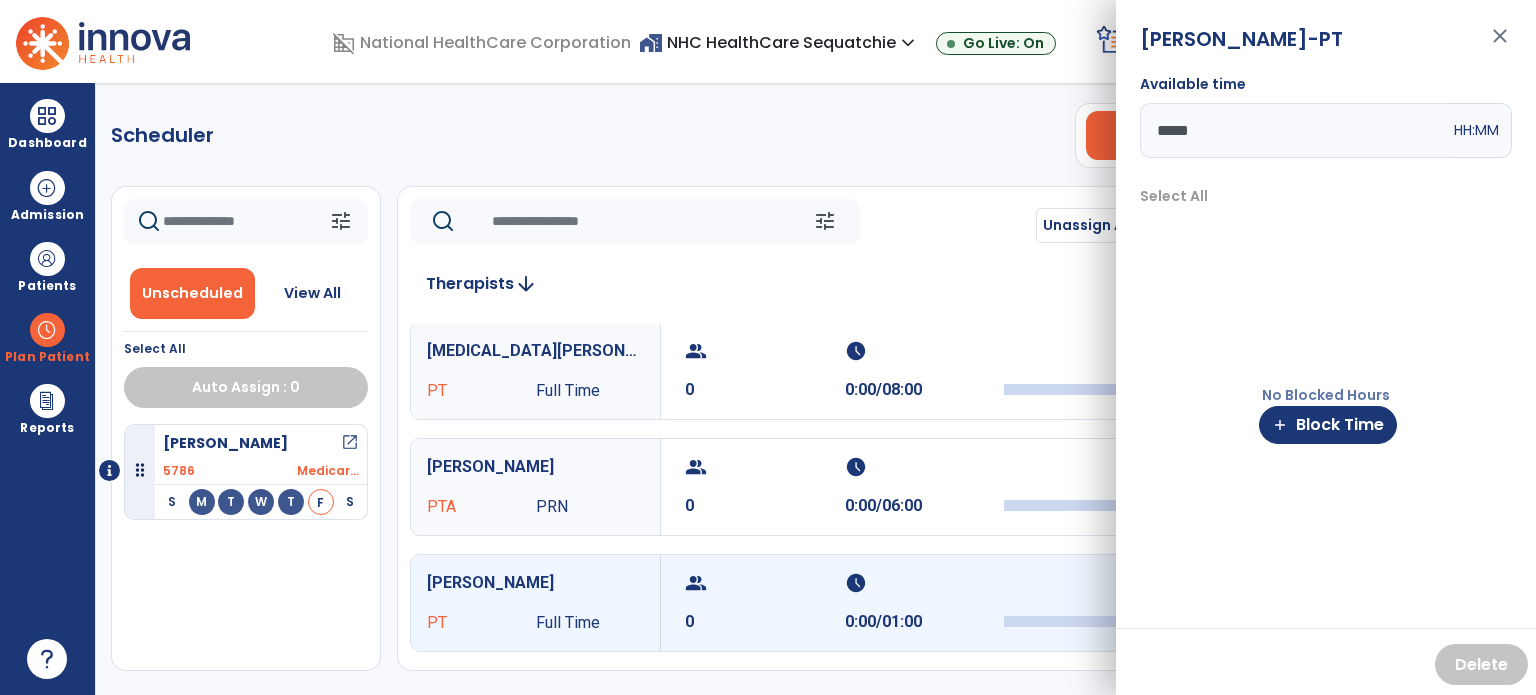 click on "close" at bounding box center (1500, 45) 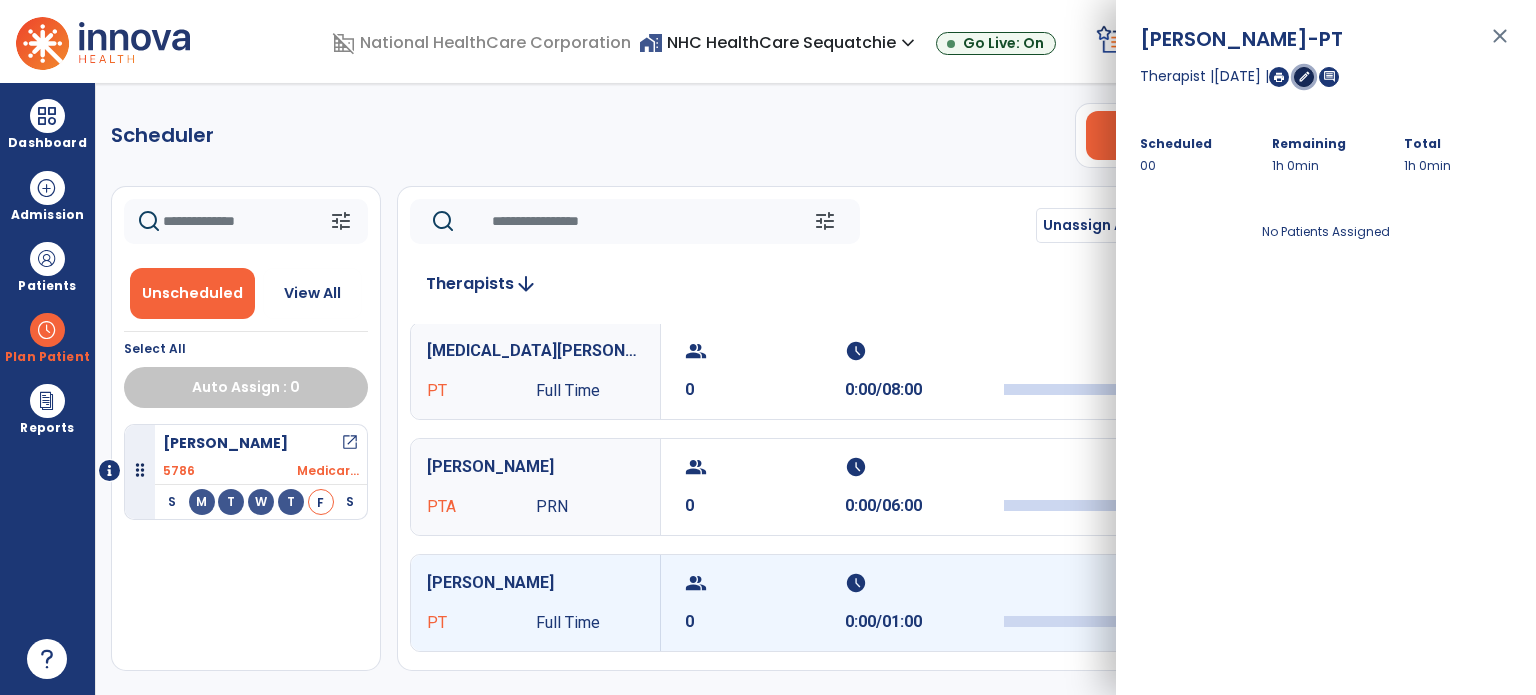 click on "edit" at bounding box center (1304, 76) 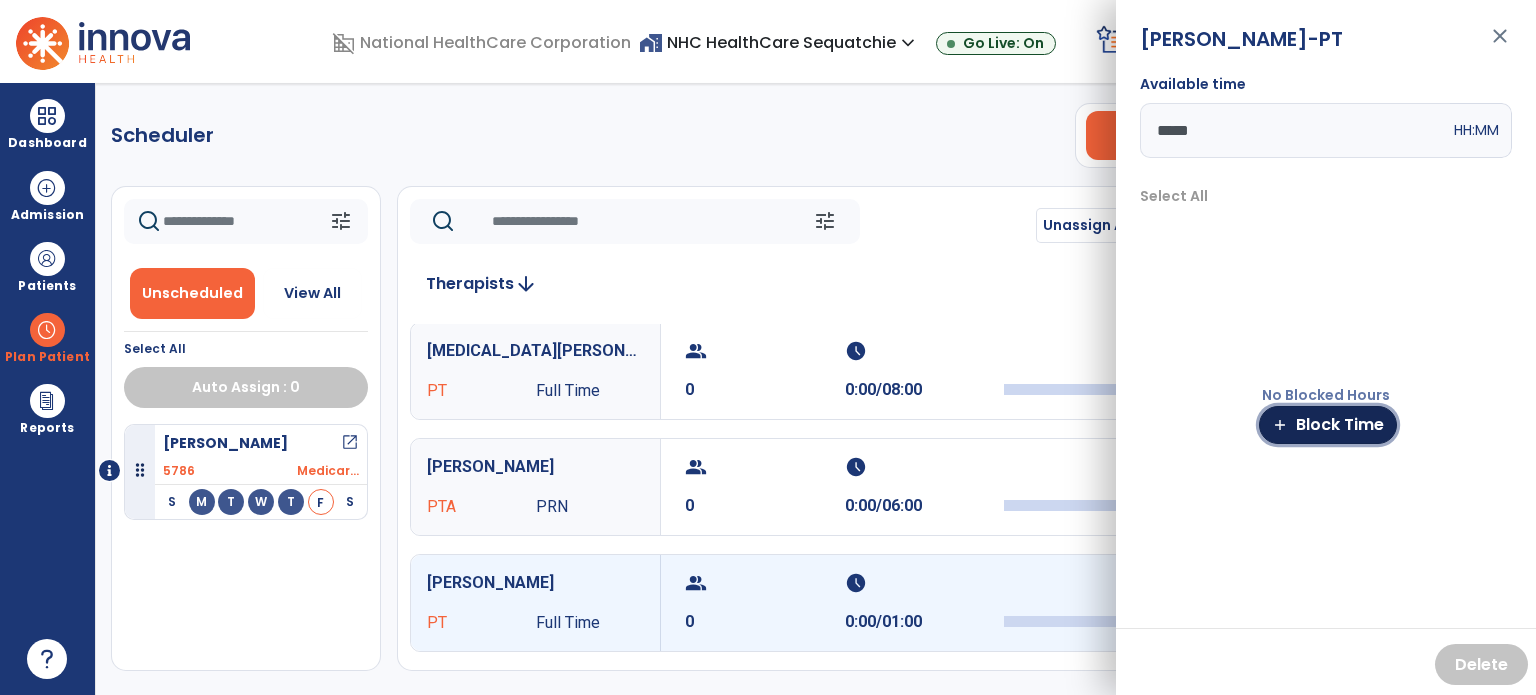 click on "add   Block Time" at bounding box center (1328, 425) 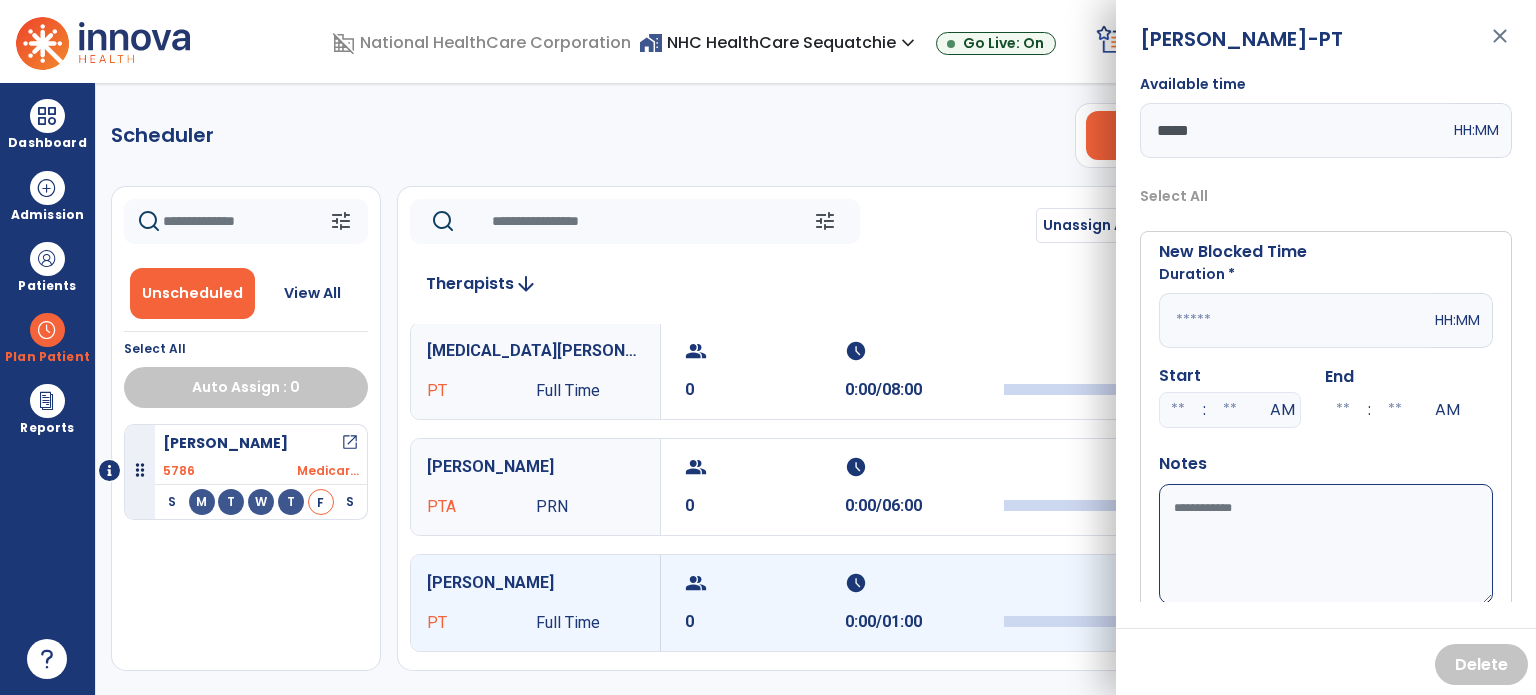 drag, startPoint x: 1179, startPoint y: 319, endPoint x: 1253, endPoint y: 333, distance: 75.31268 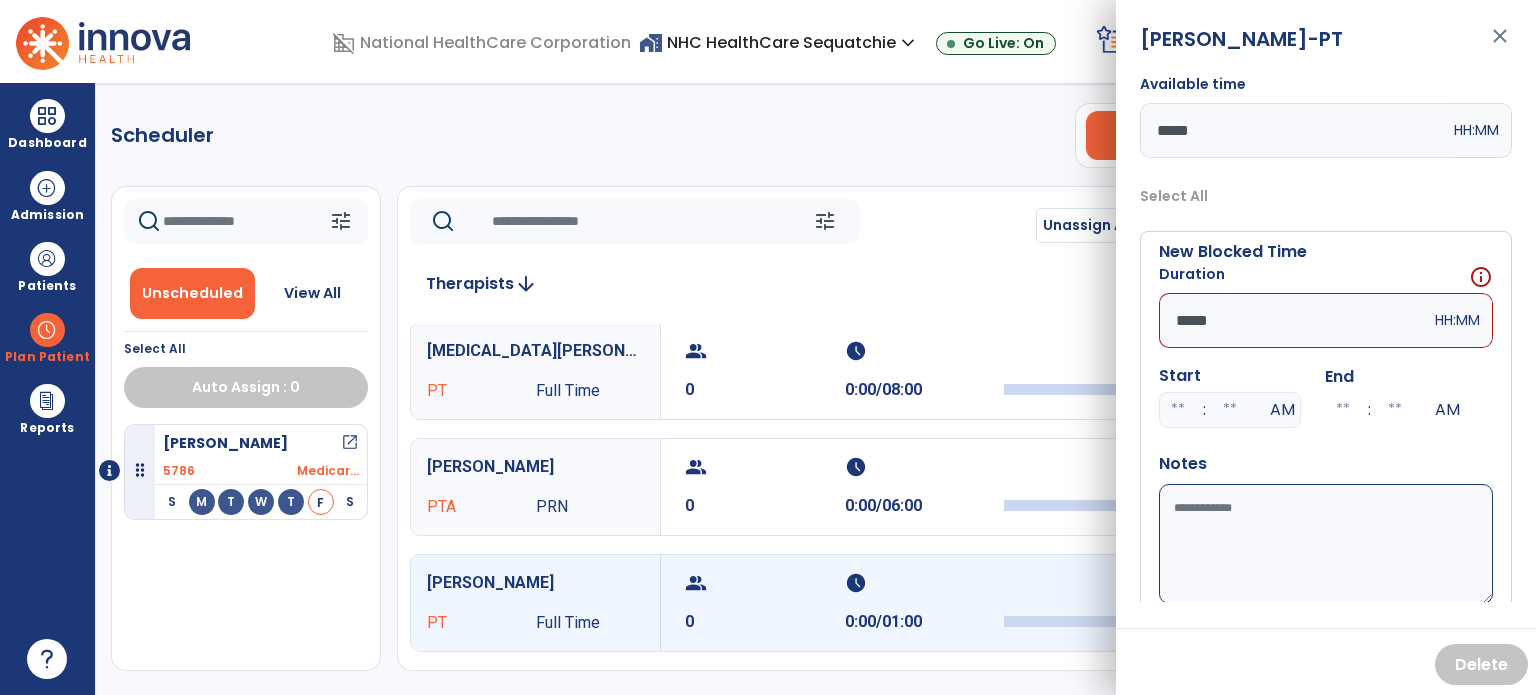 type on "*****" 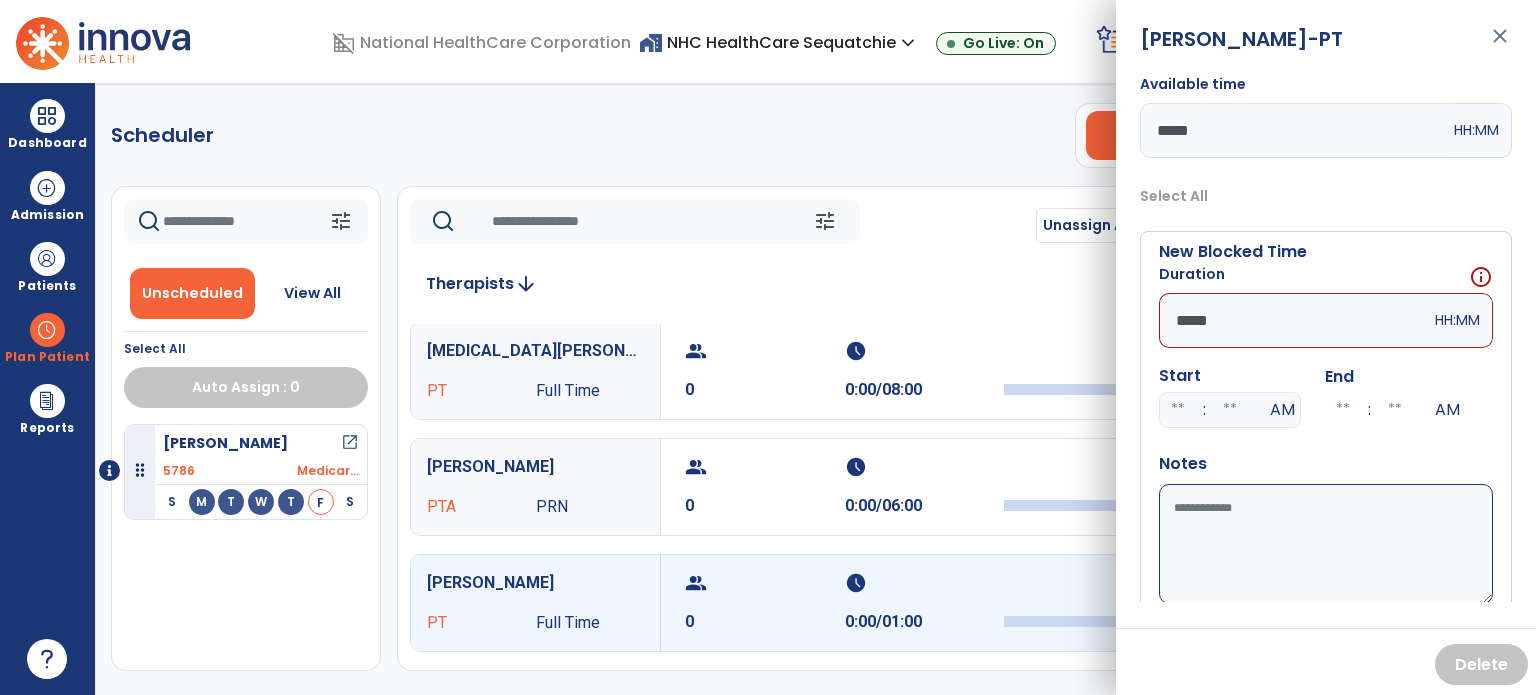 click on "Available time" at bounding box center (1326, 544) 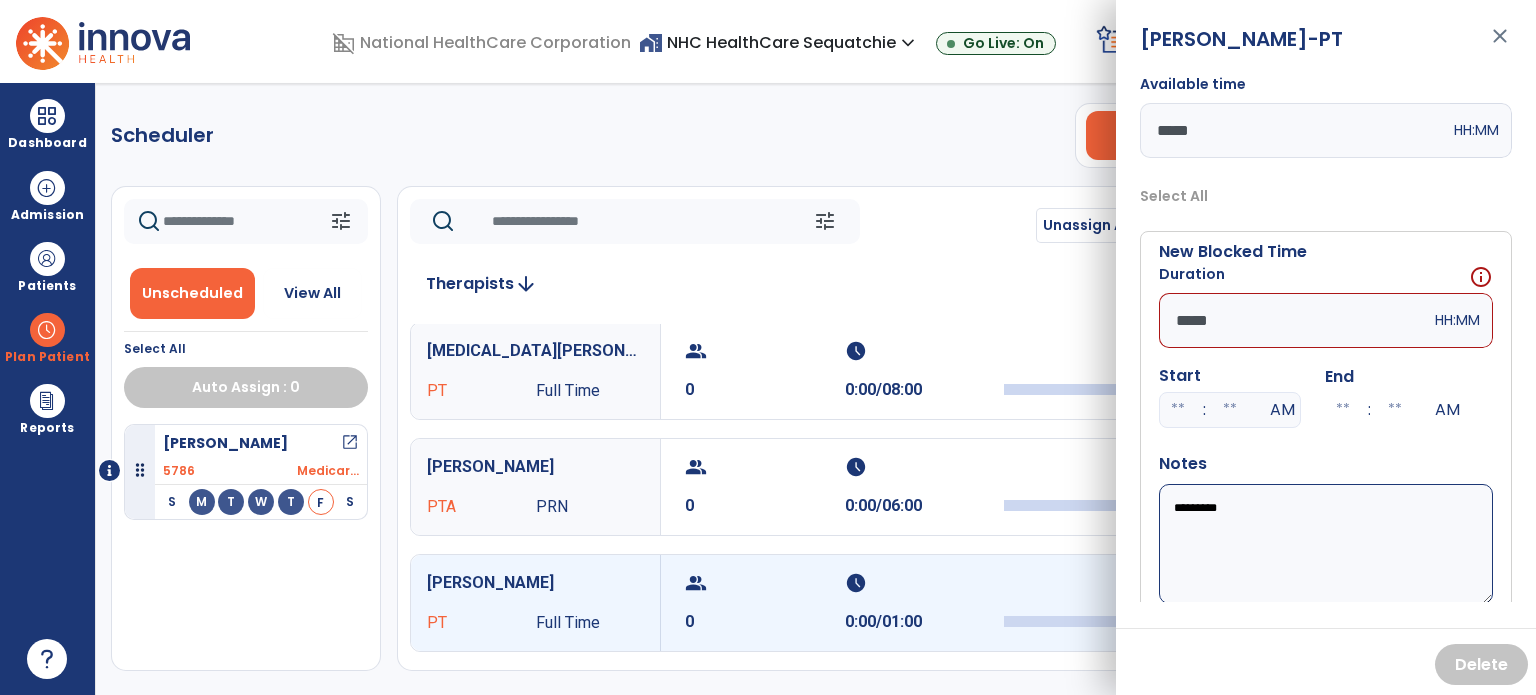 paste on "**********" 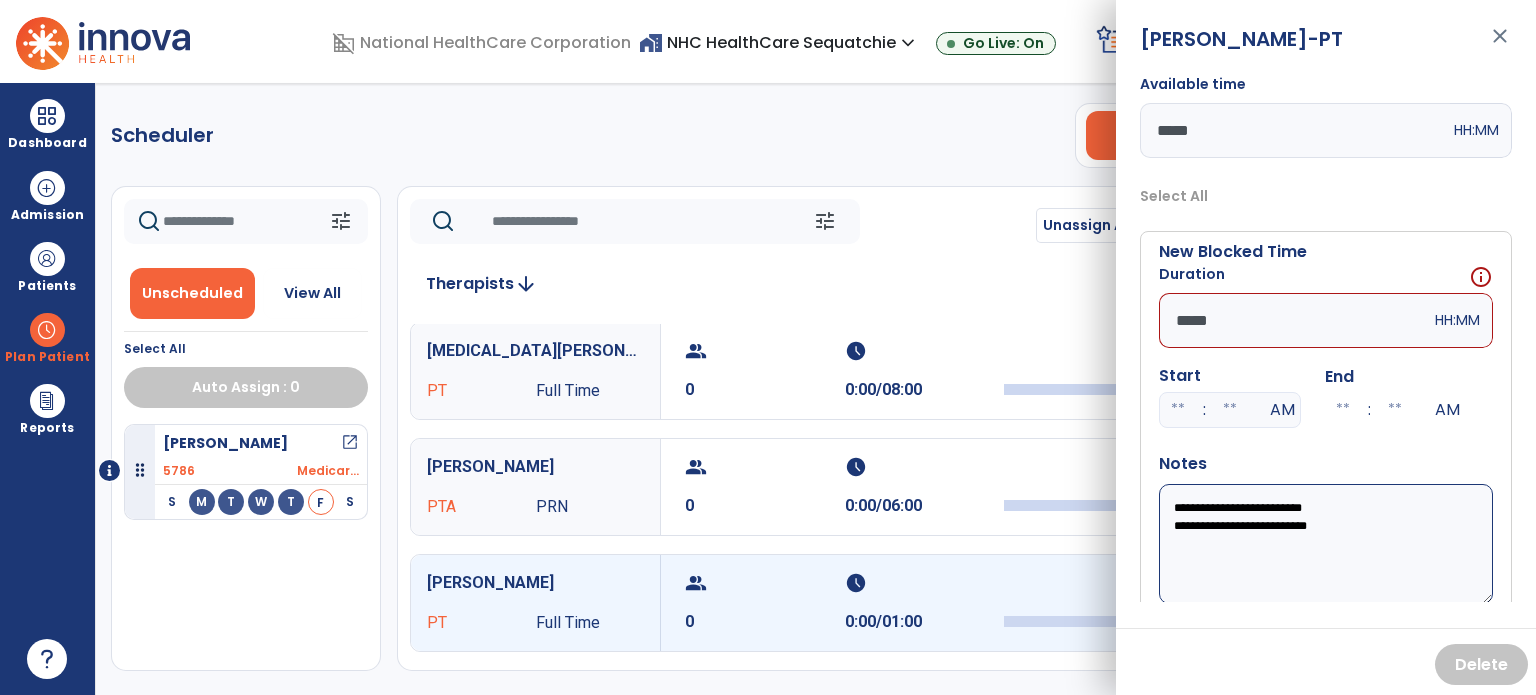 click on "**********" at bounding box center [1326, 544] 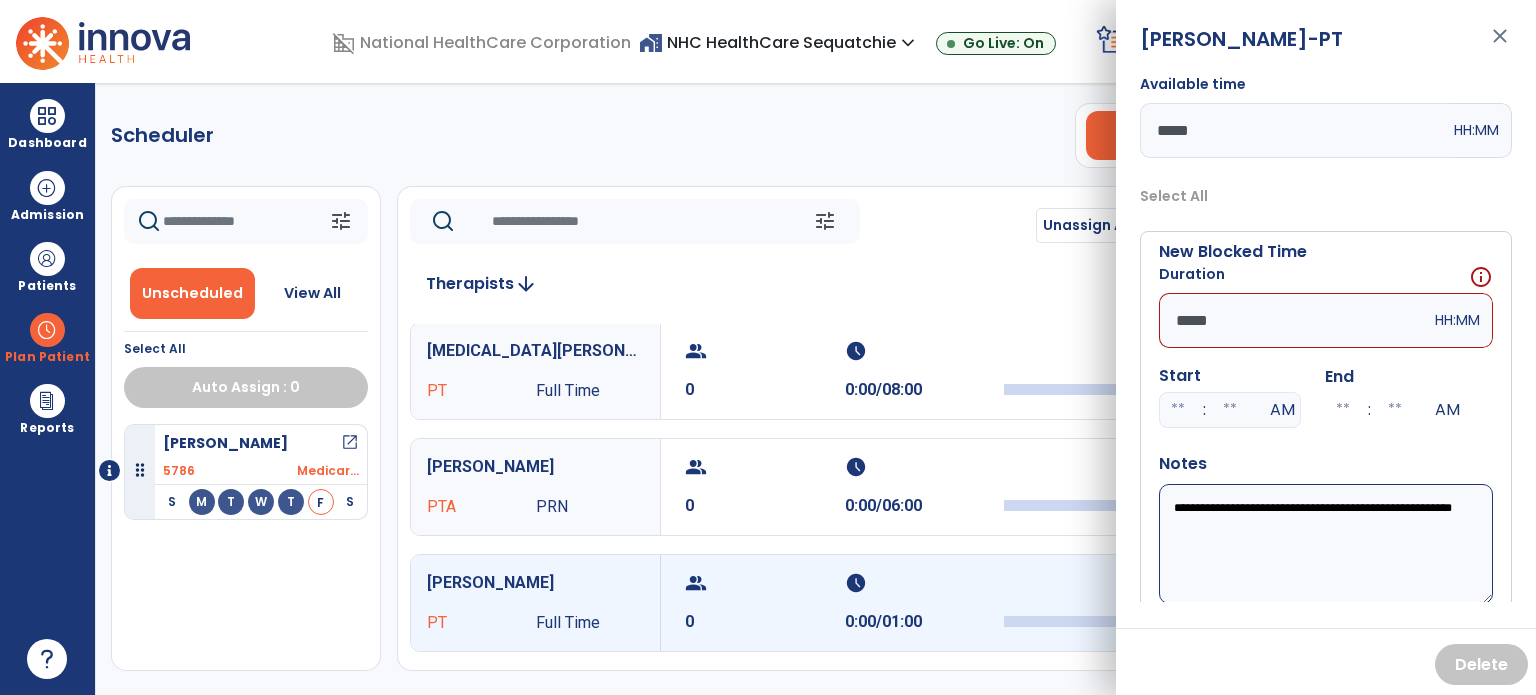 click on "**********" at bounding box center (1326, 544) 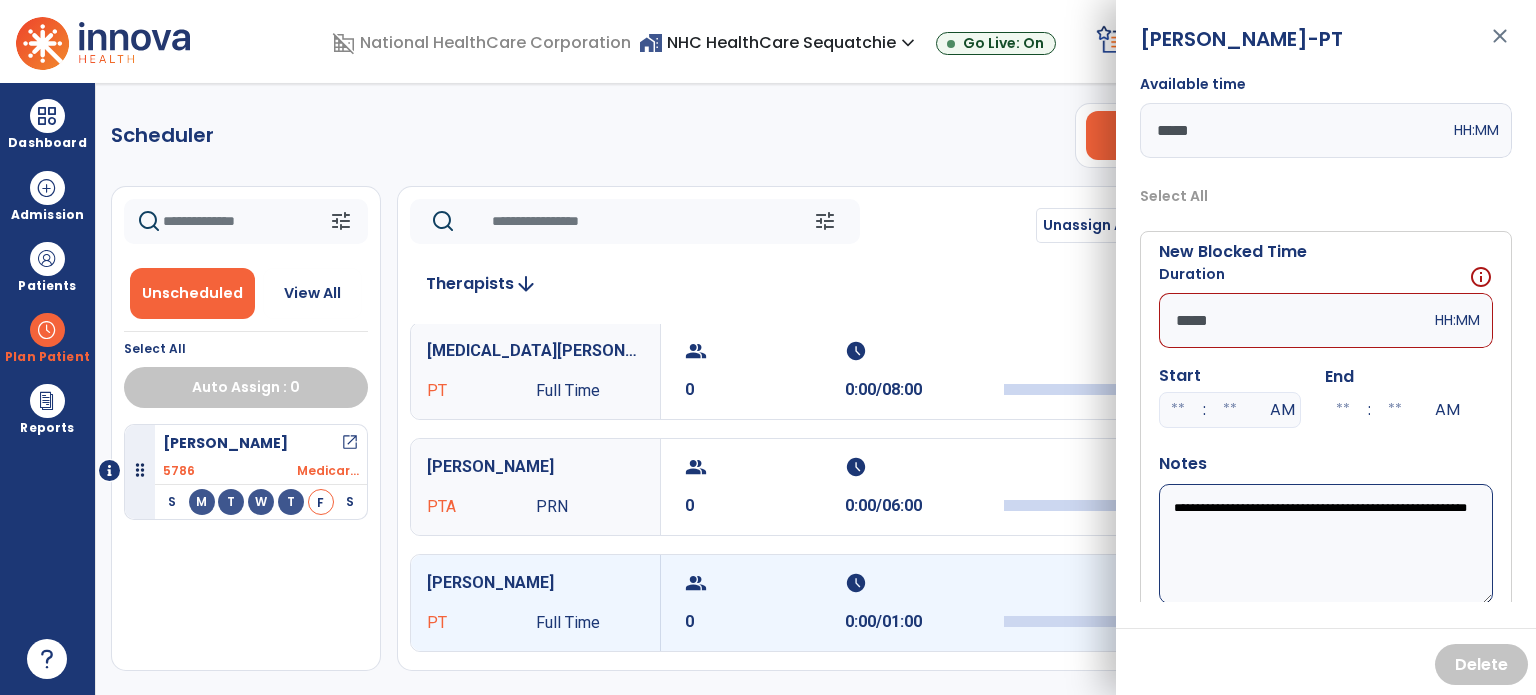 drag, startPoint x: 1279, startPoint y: 547, endPoint x: 1224, endPoint y: 524, distance: 59.615433 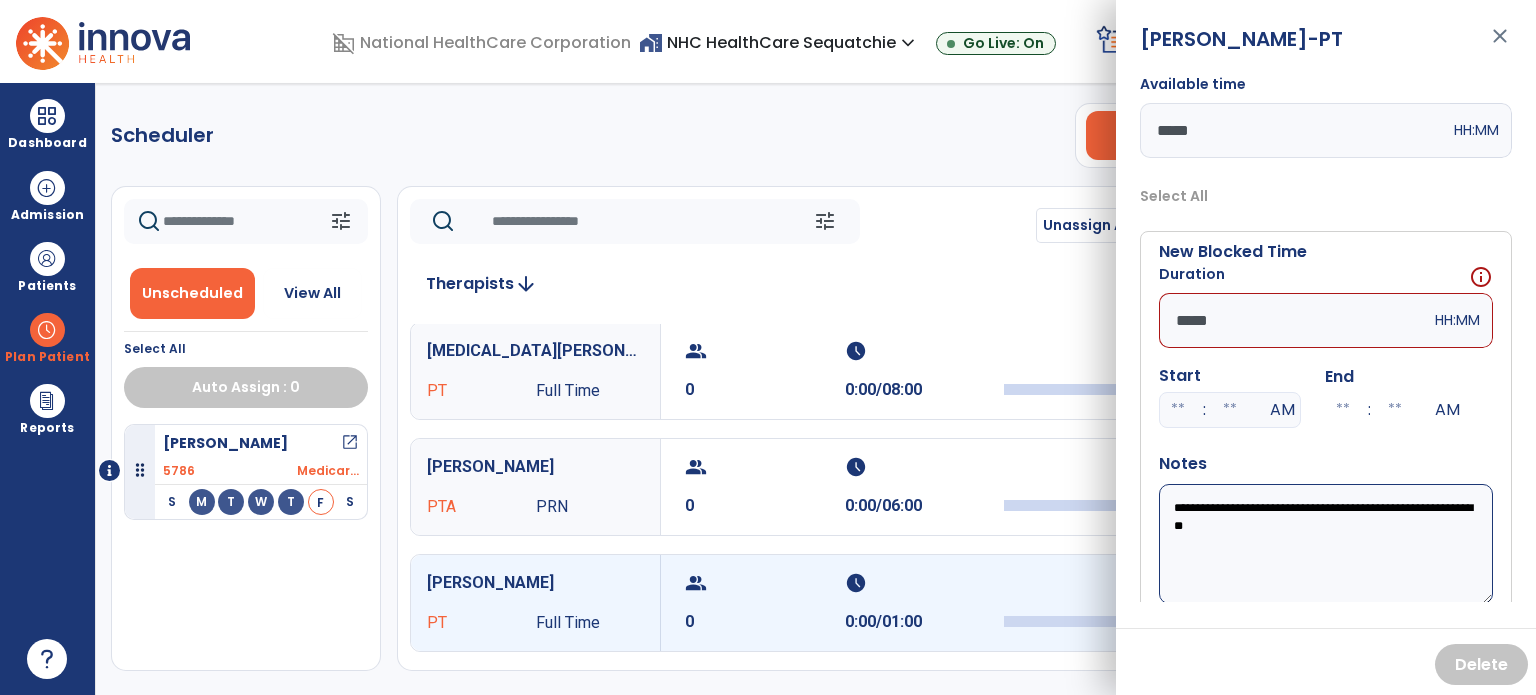 paste on "**********" 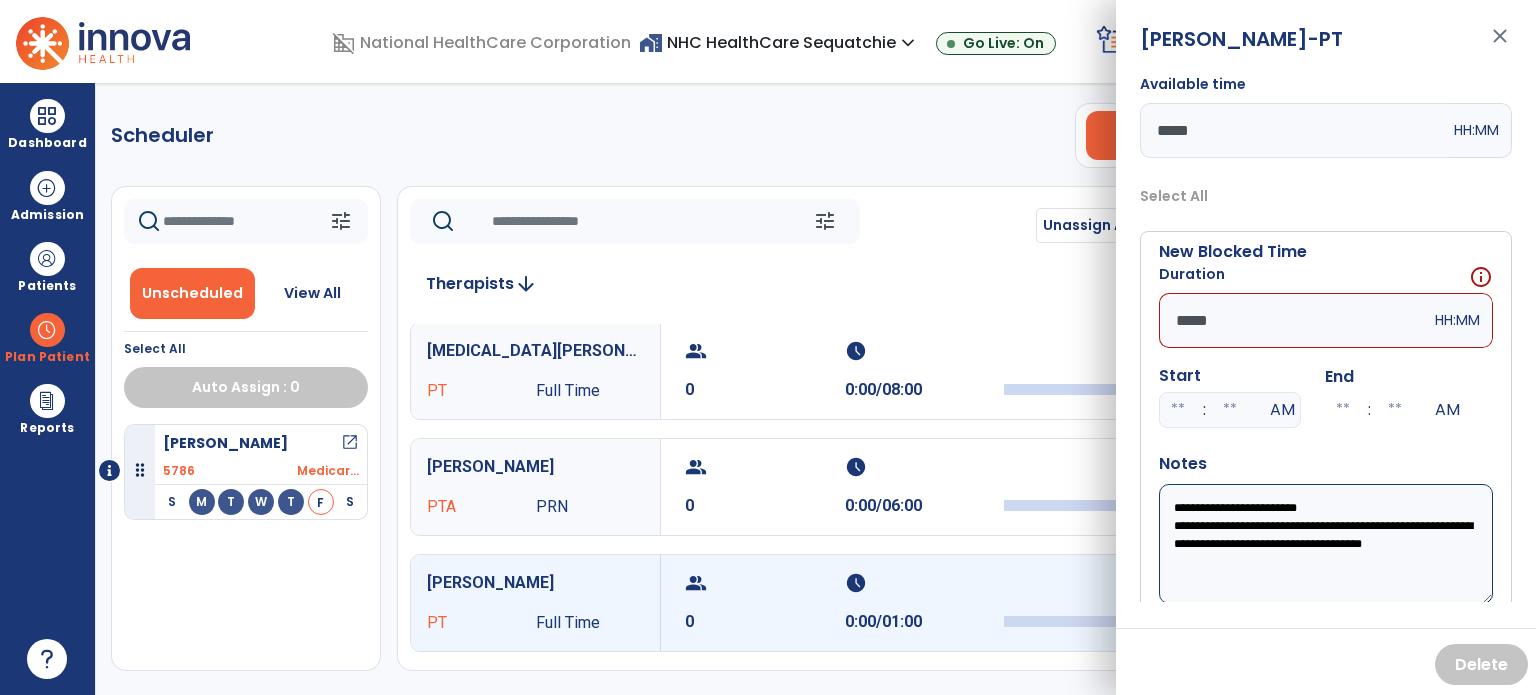 drag, startPoint x: 1301, startPoint y: 531, endPoint x: 1236, endPoint y: 538, distance: 65.37584 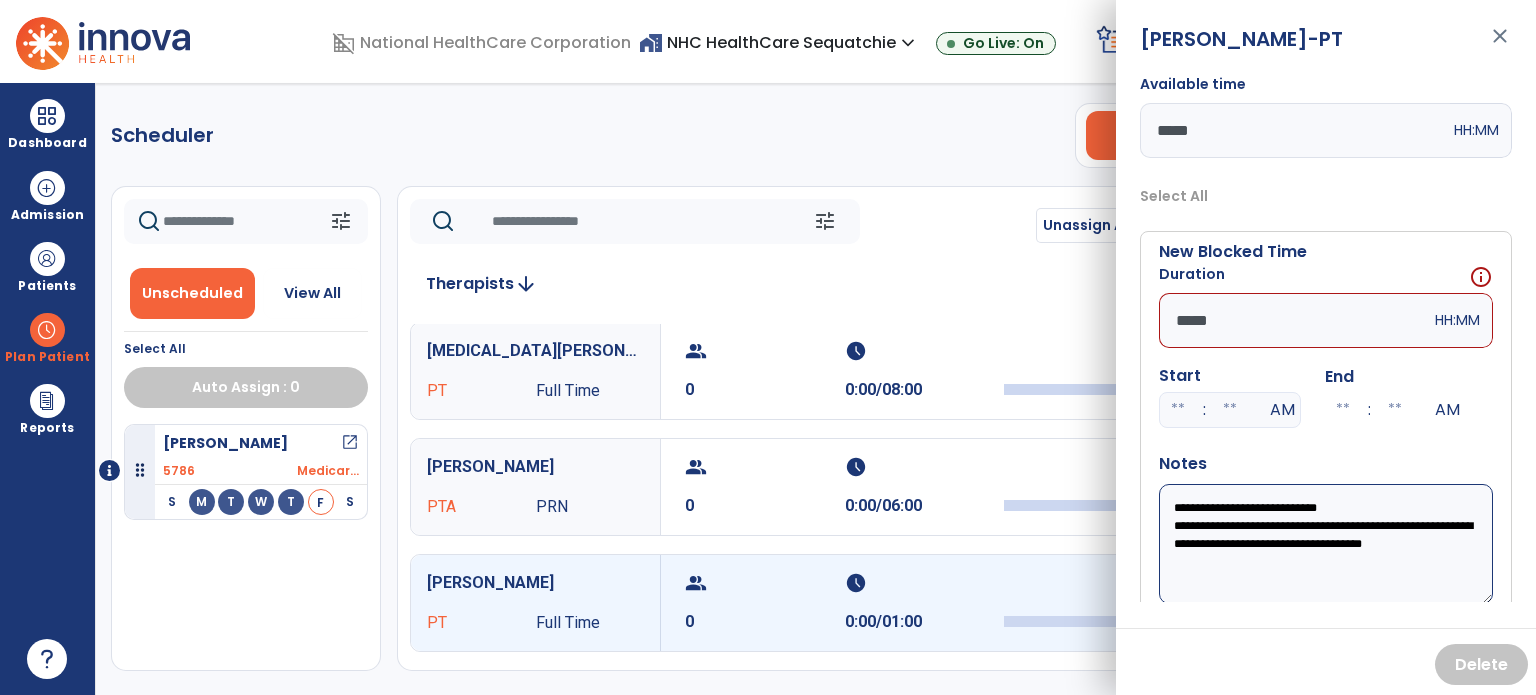 paste on "**********" 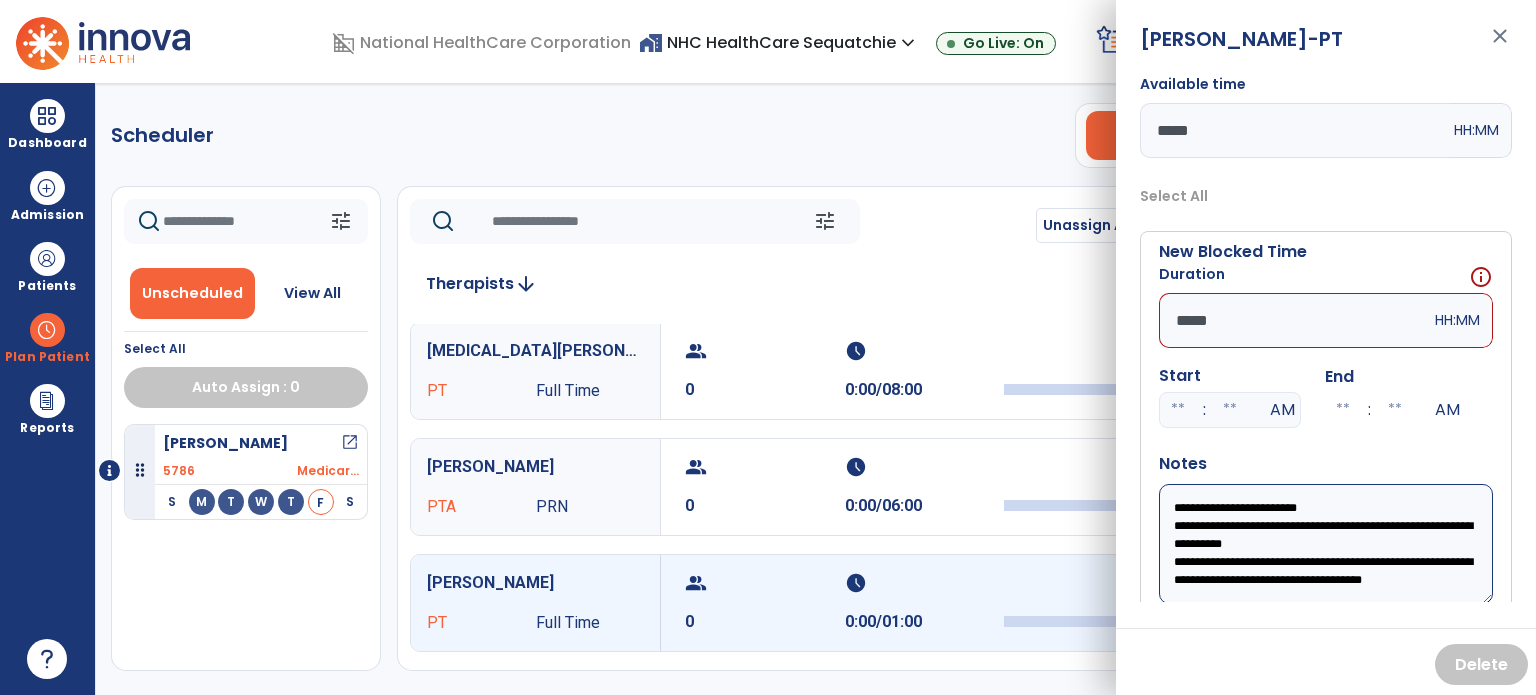 click on "**********" at bounding box center [1326, 544] 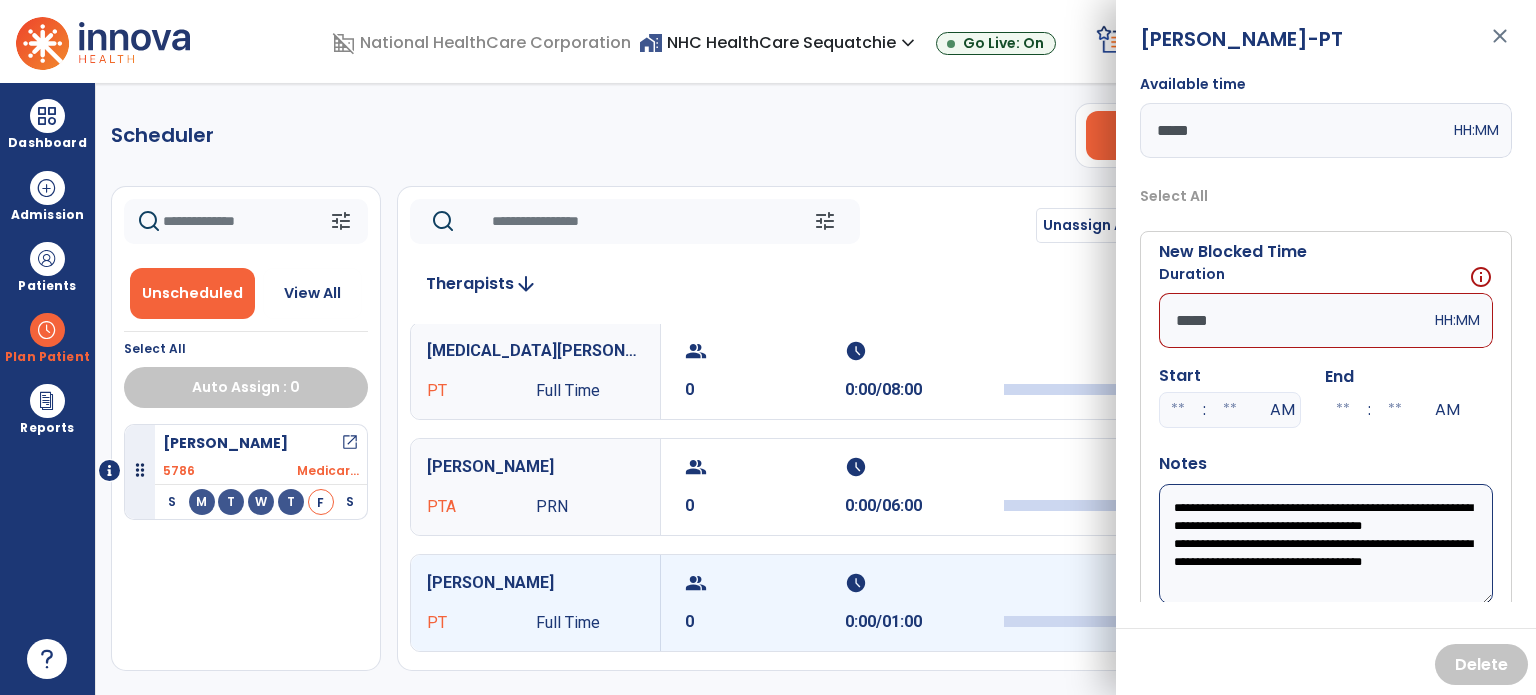 click on "**********" at bounding box center (1326, 544) 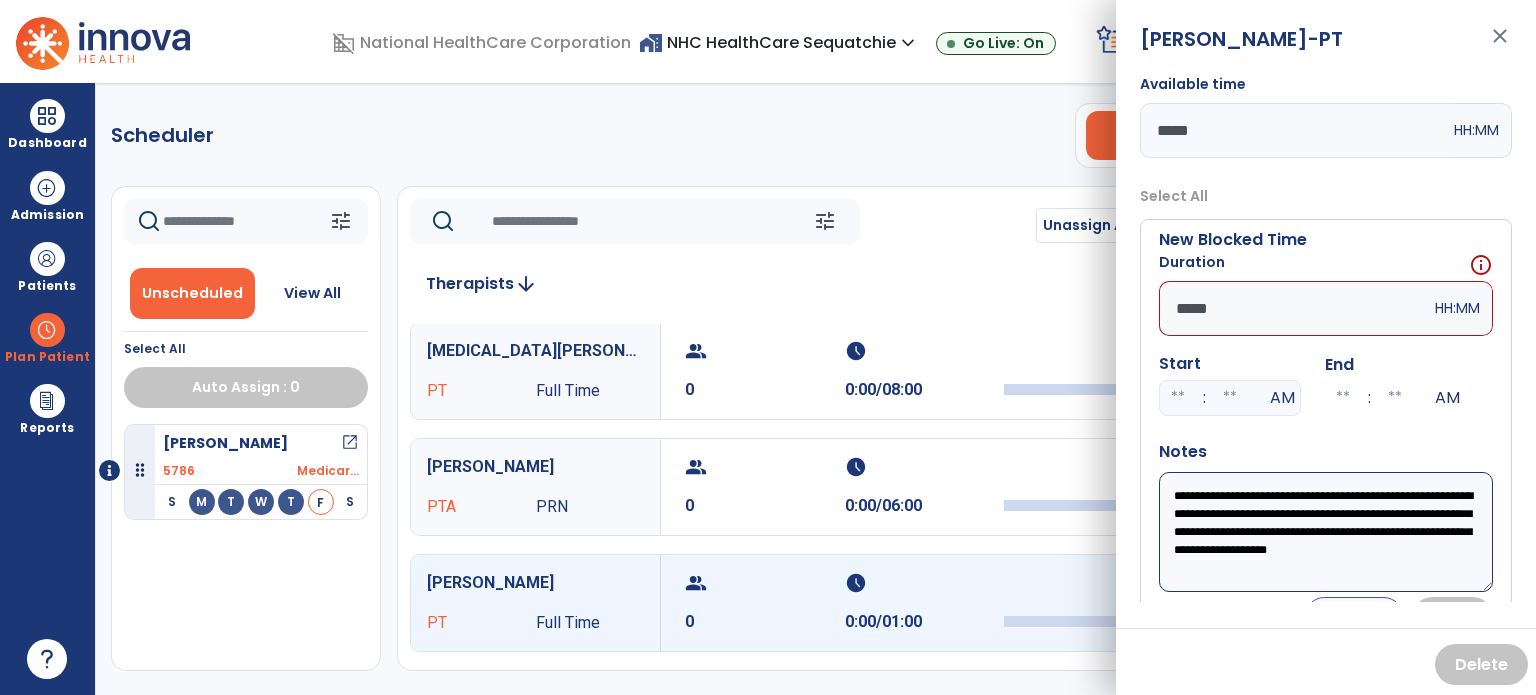 scroll, scrollTop: 0, scrollLeft: 0, axis: both 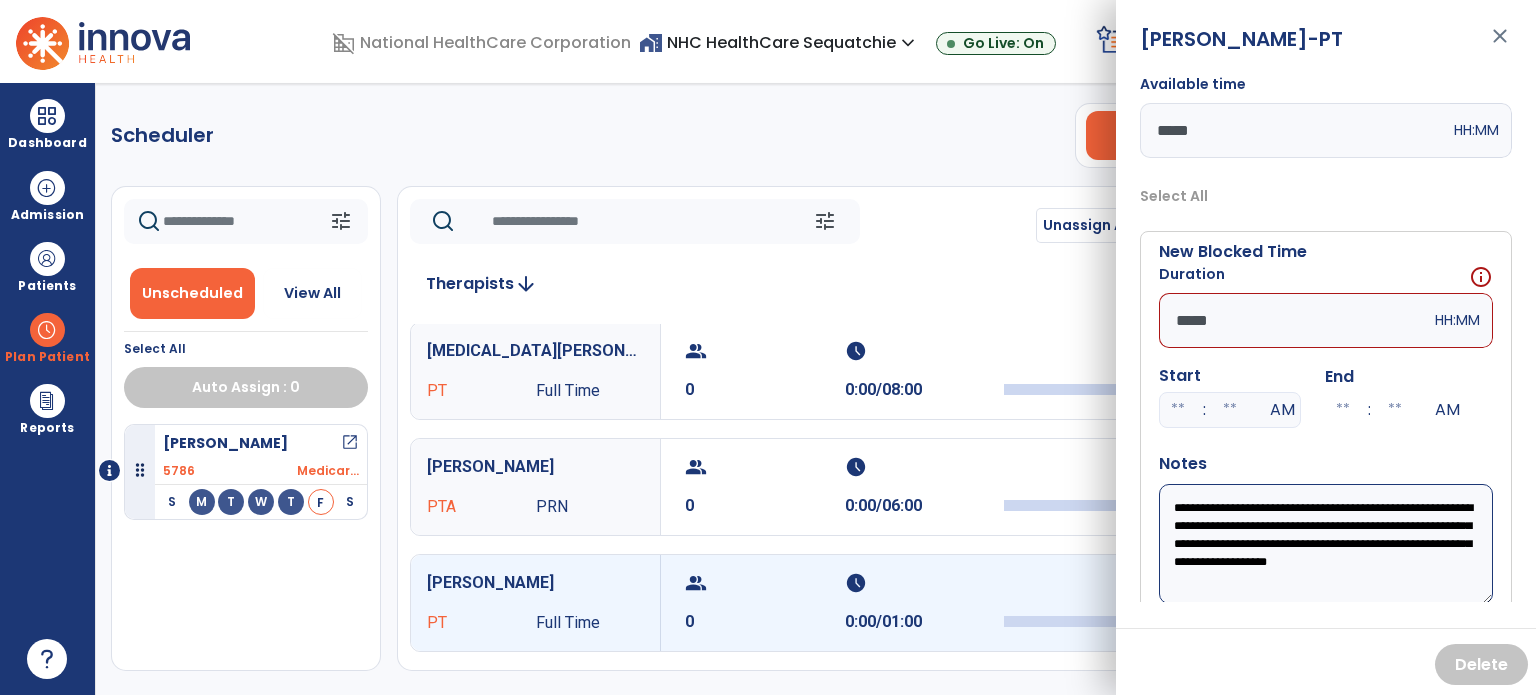 type on "**********" 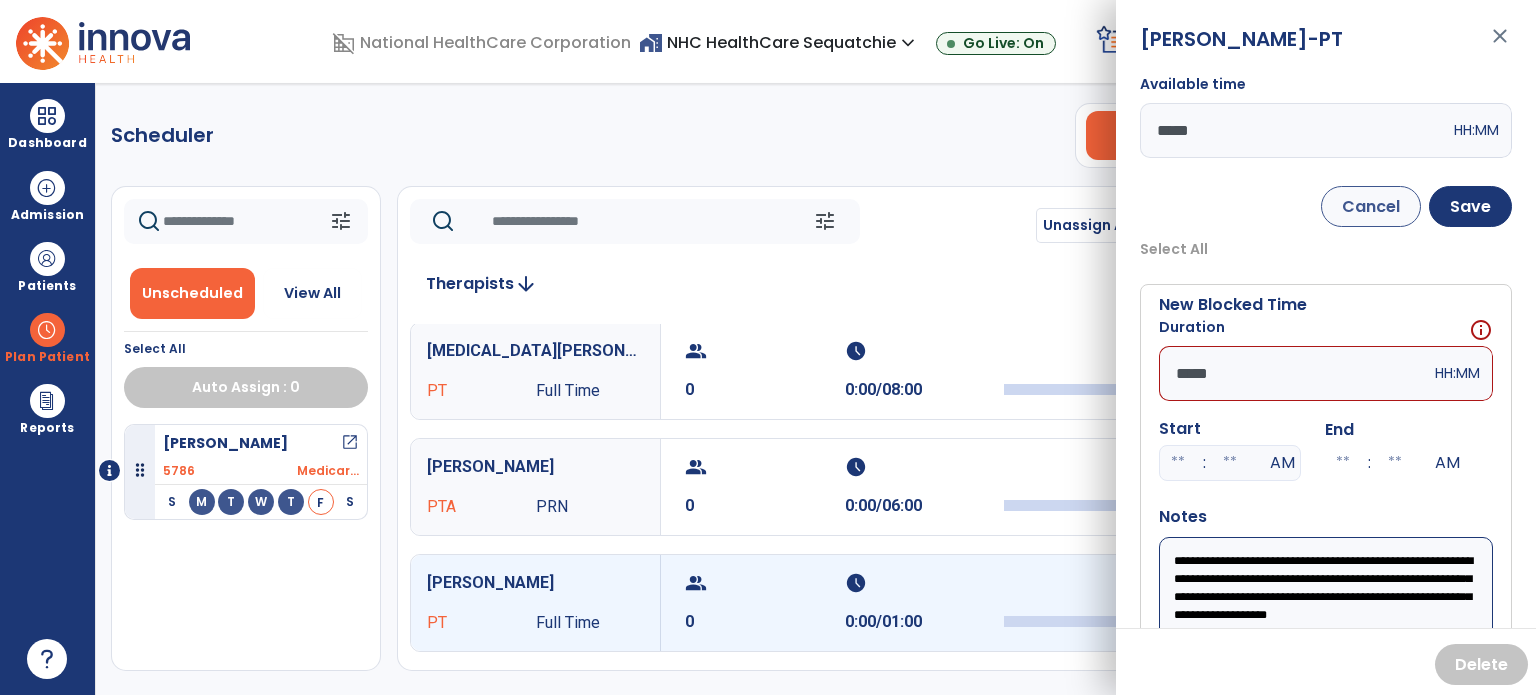 scroll, scrollTop: 56, scrollLeft: 0, axis: vertical 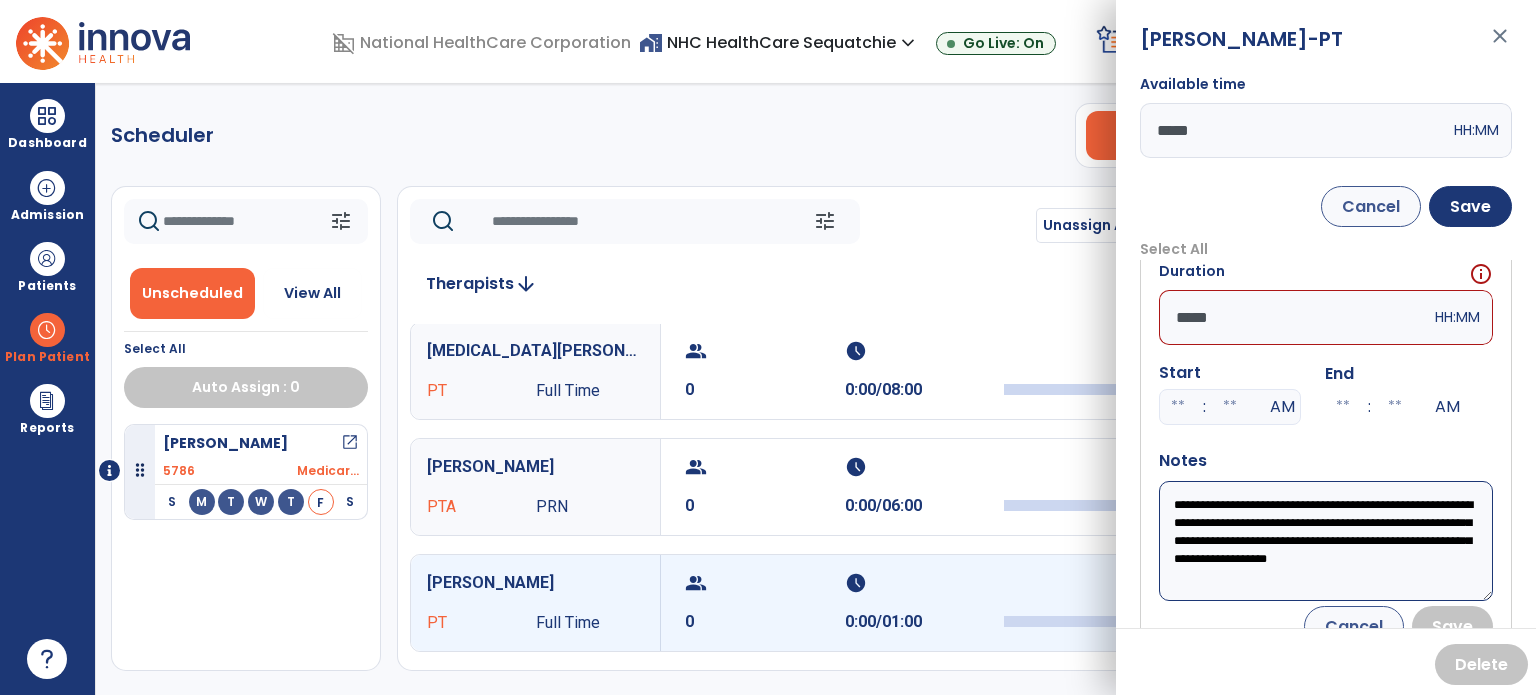 type on "*****" 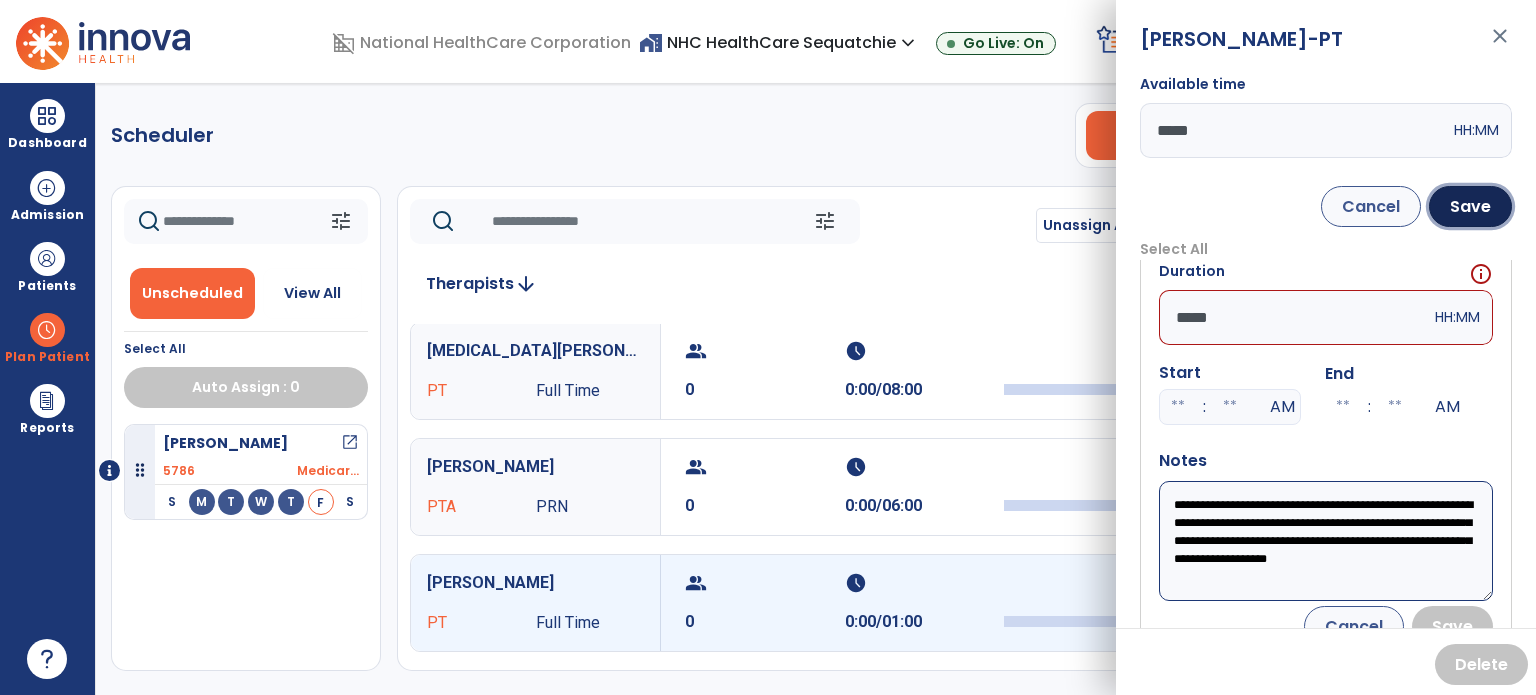 click on "Save" at bounding box center (1470, 206) 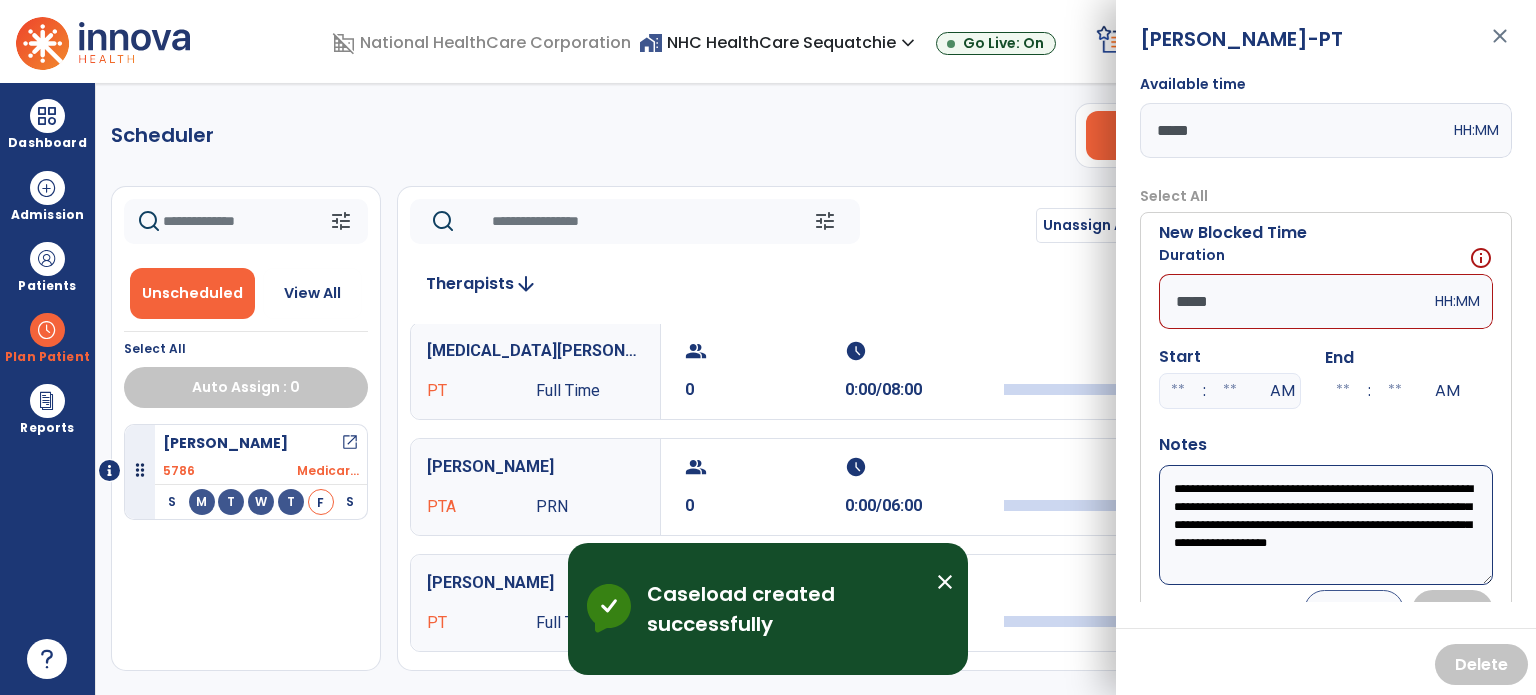 scroll, scrollTop: 0, scrollLeft: 0, axis: both 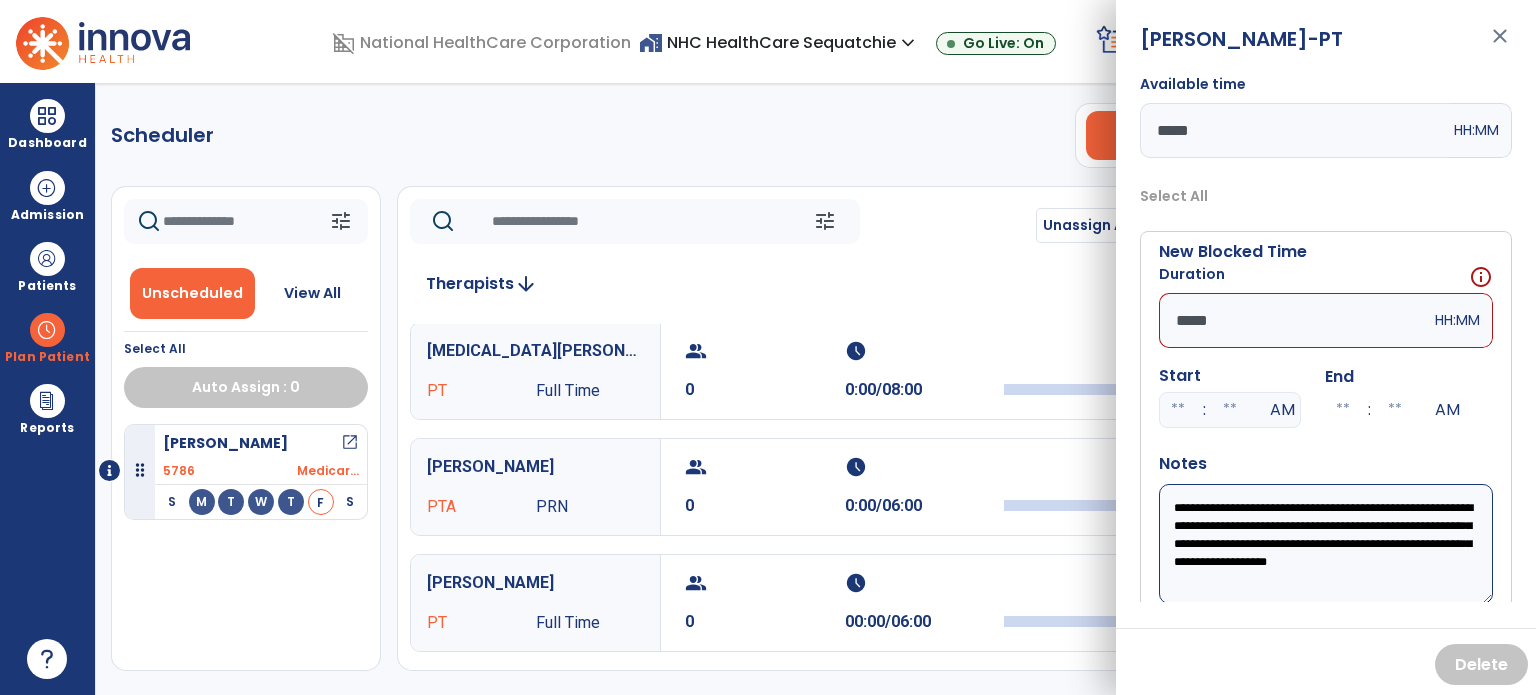 click on "*****" at bounding box center [1295, 320] 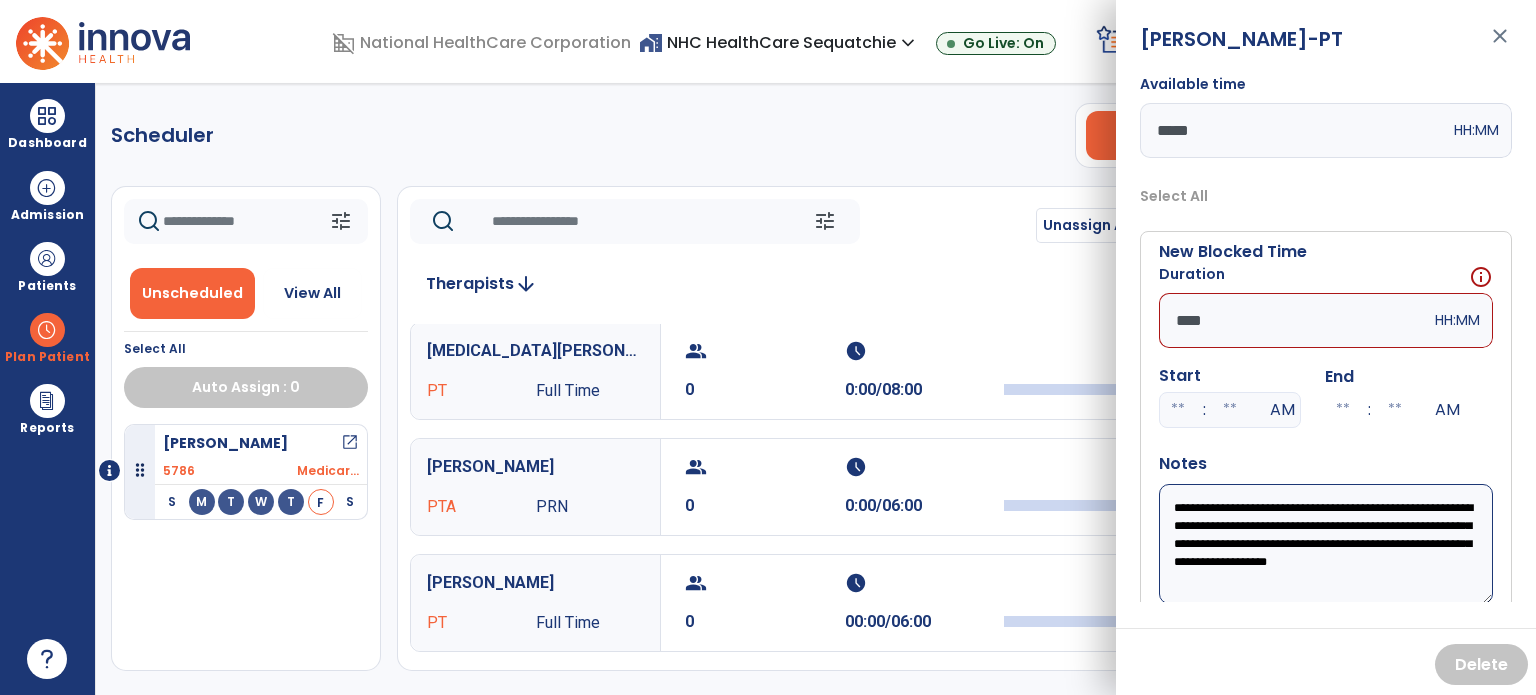 type on "*****" 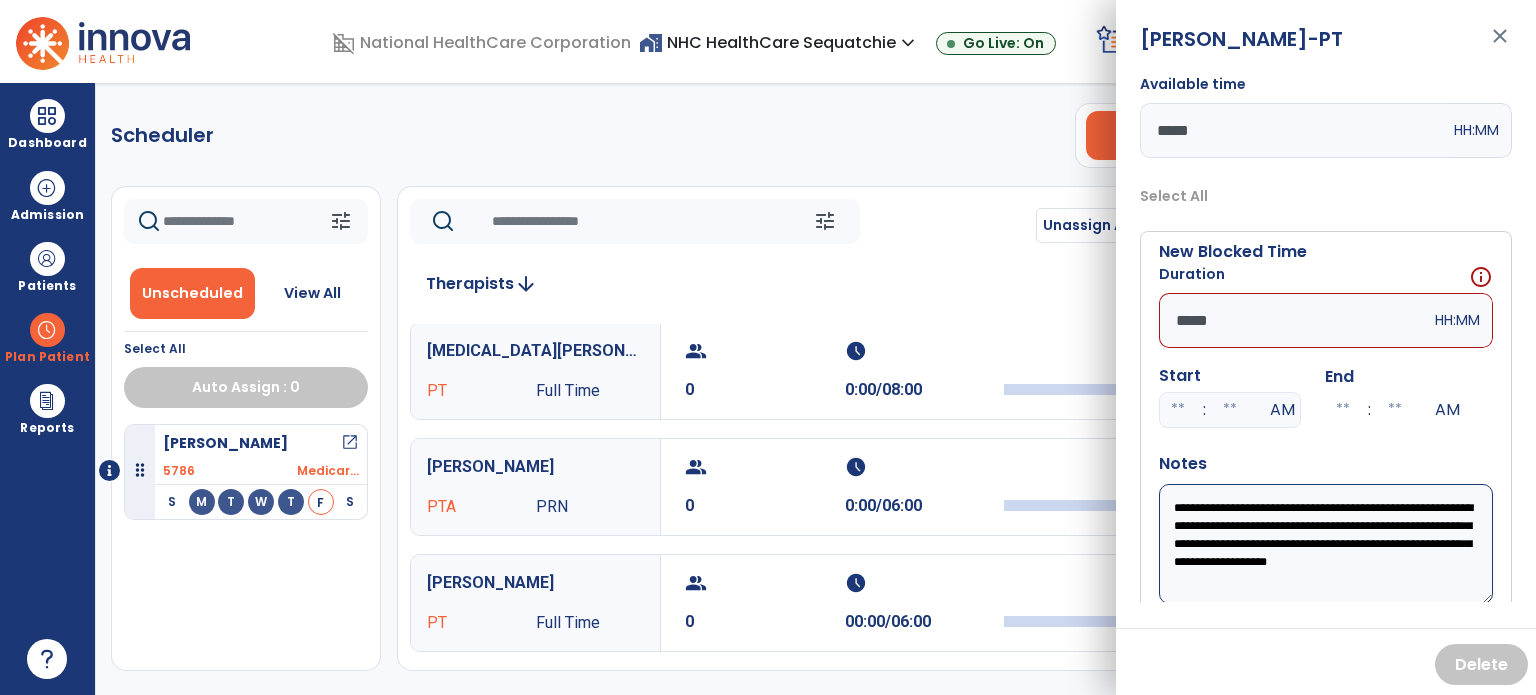 click on "Duration   info" at bounding box center (1326, 278) 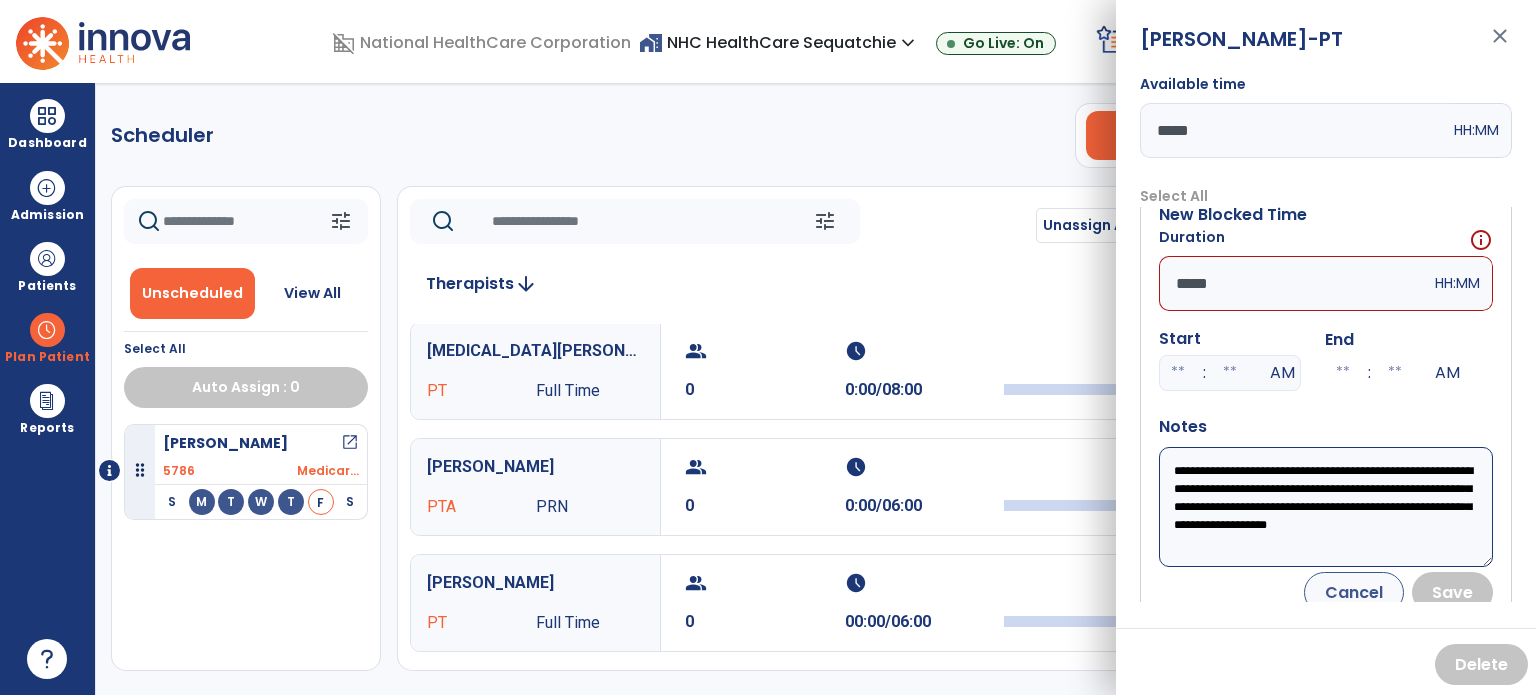 scroll, scrollTop: 56, scrollLeft: 0, axis: vertical 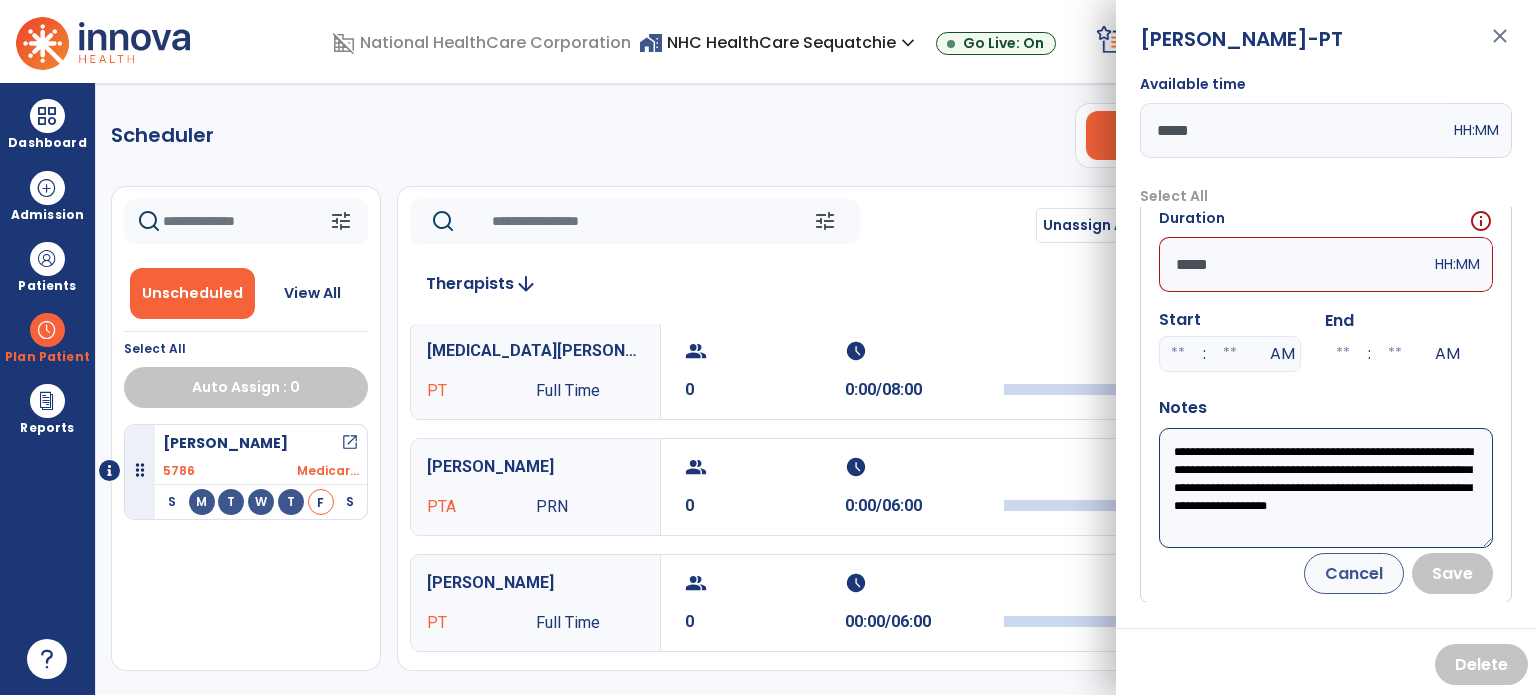 click on "**********" at bounding box center (1326, 488) 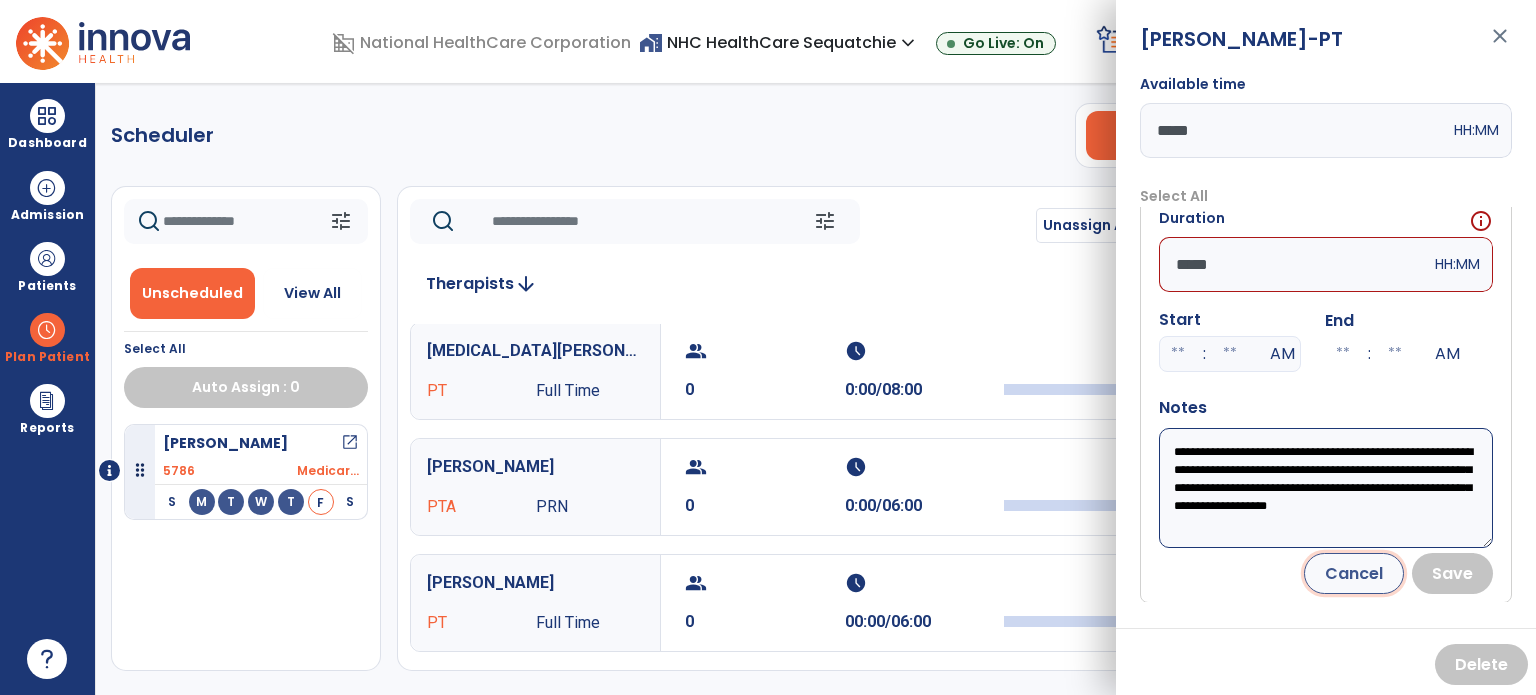 click on "Cancel" at bounding box center (1354, 573) 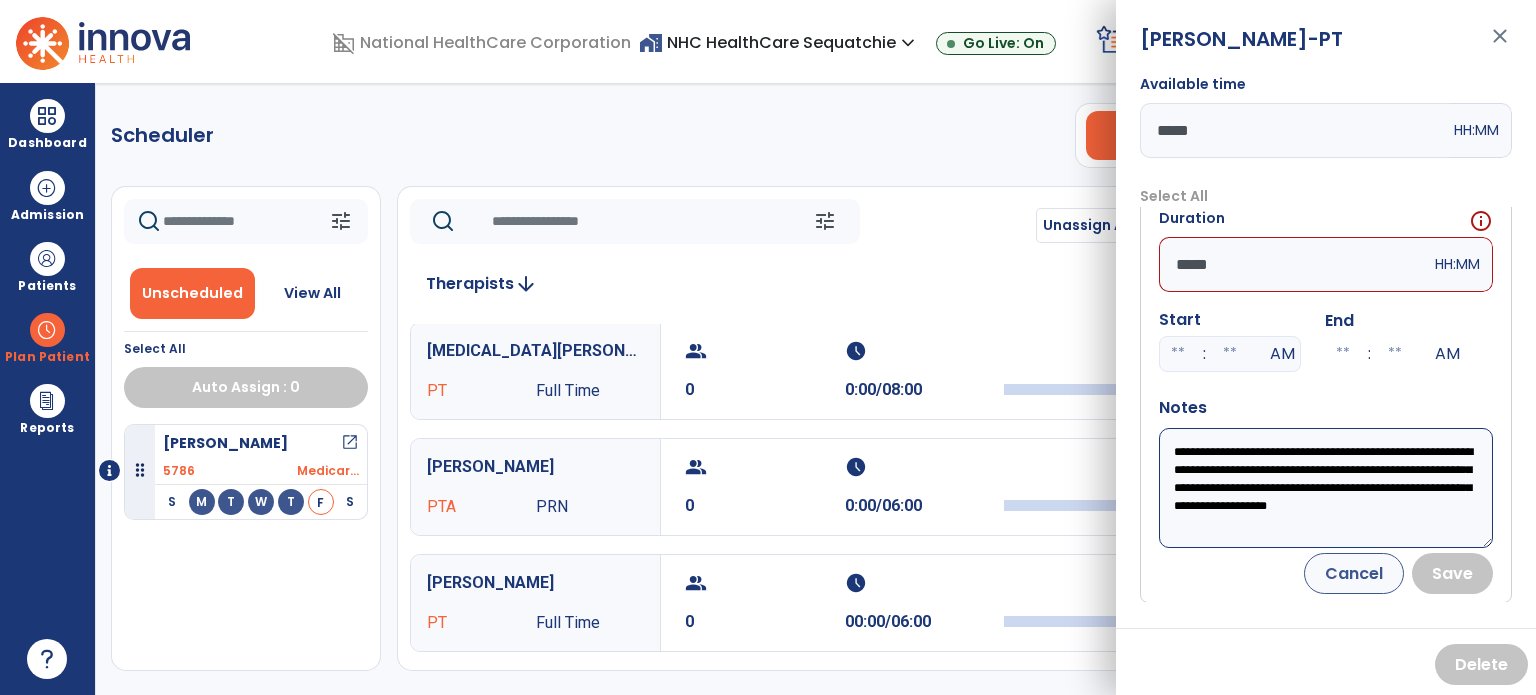 scroll, scrollTop: 0, scrollLeft: 0, axis: both 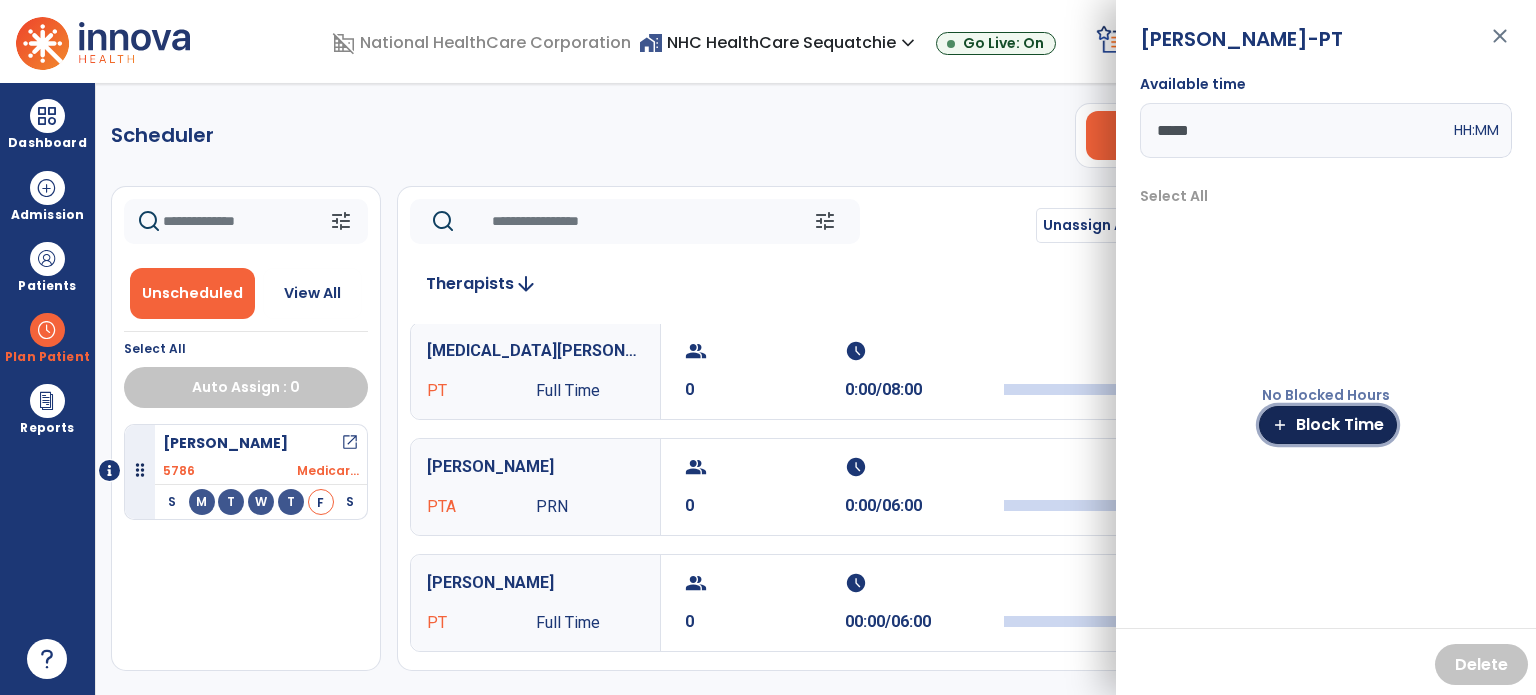 click on "add   Block Time" at bounding box center (1328, 425) 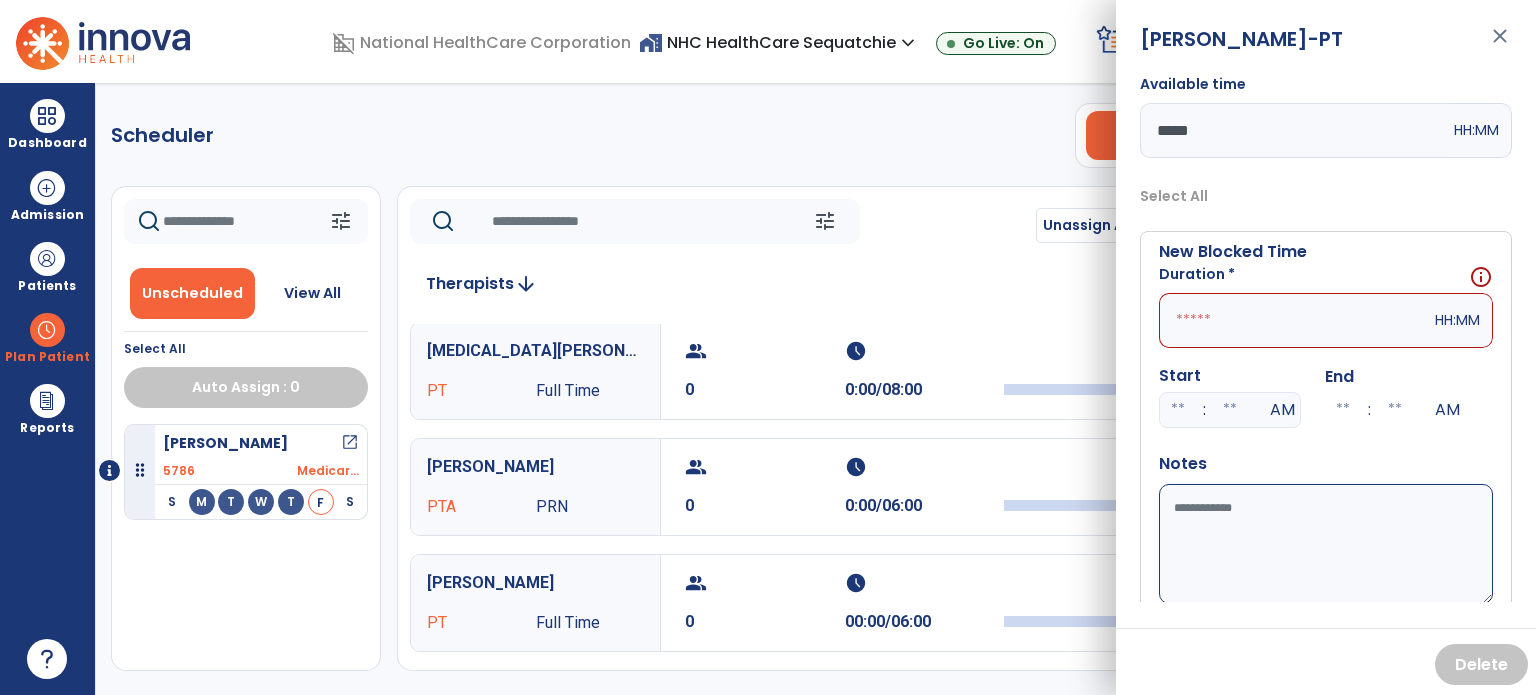 click on "Select All" at bounding box center [1326, 196] 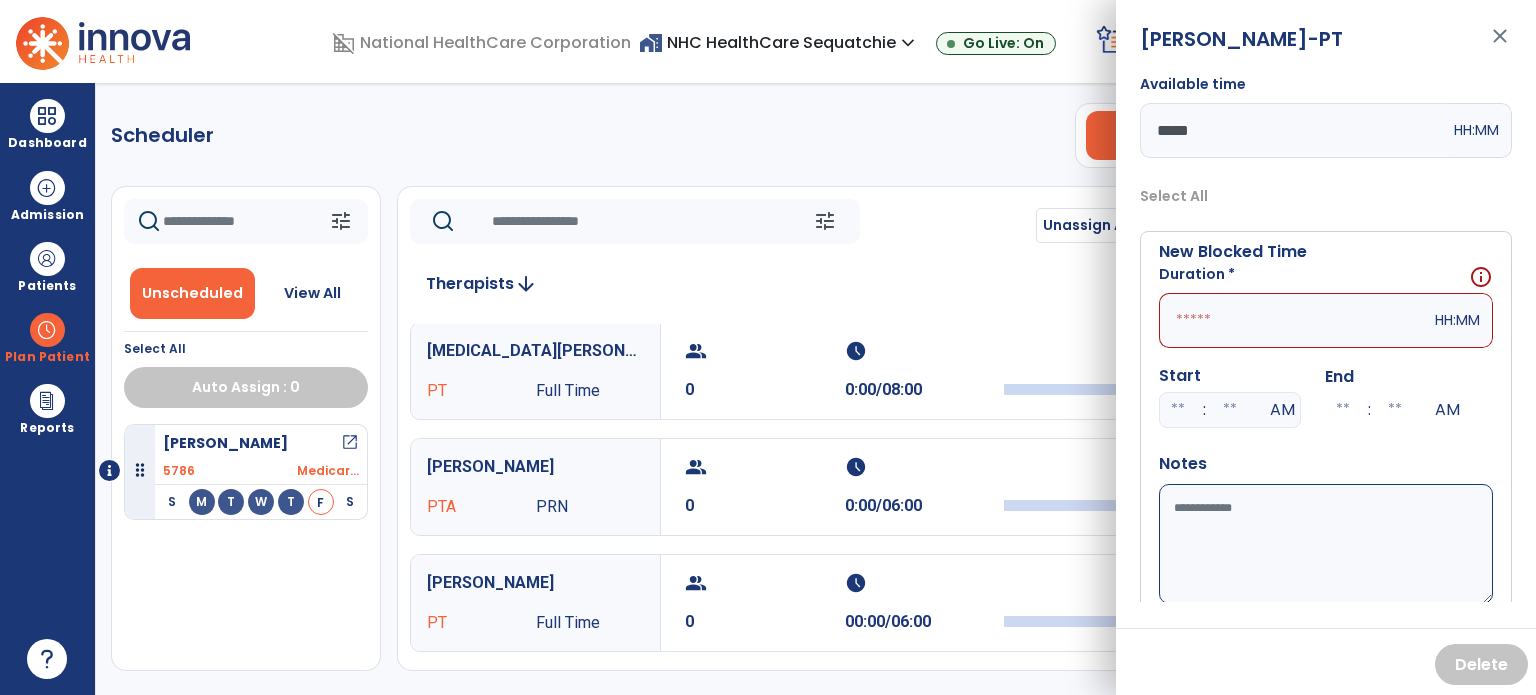 click at bounding box center (1295, 320) 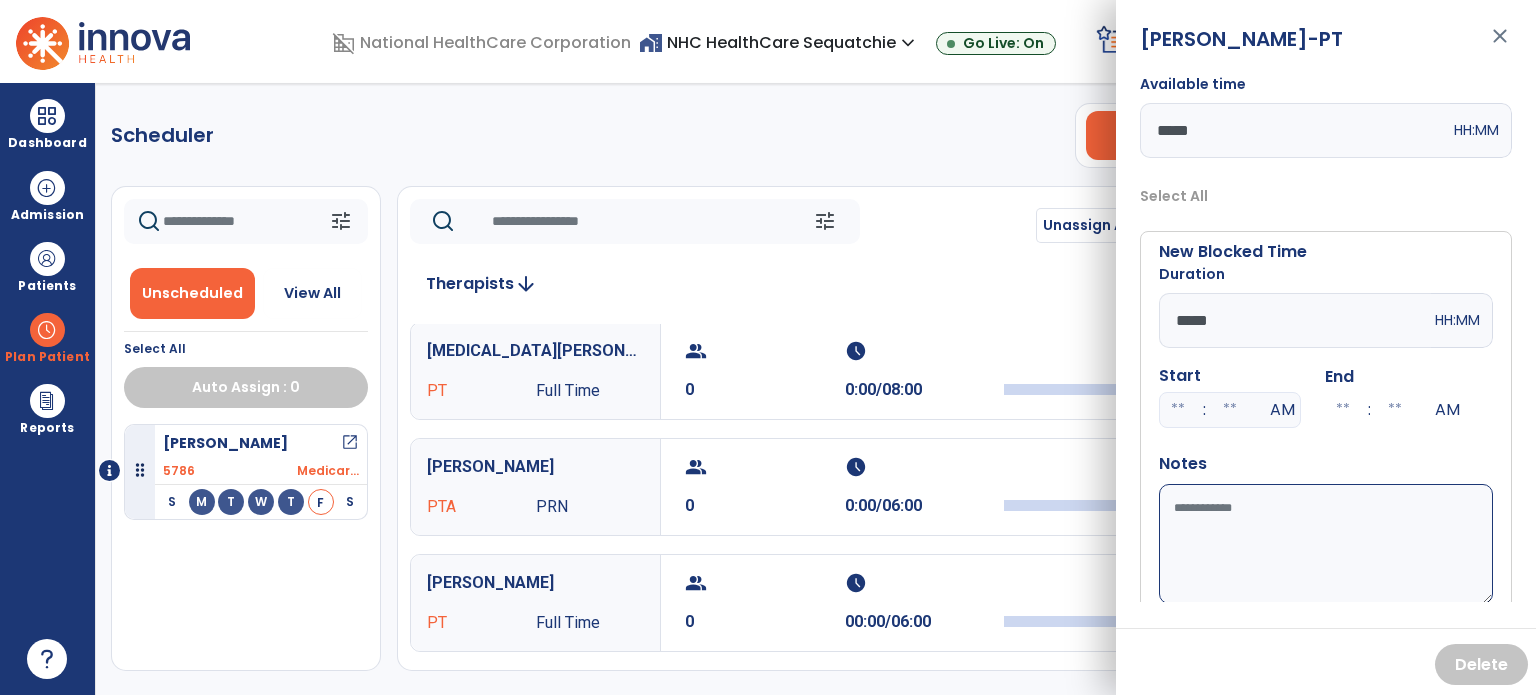 type on "*****" 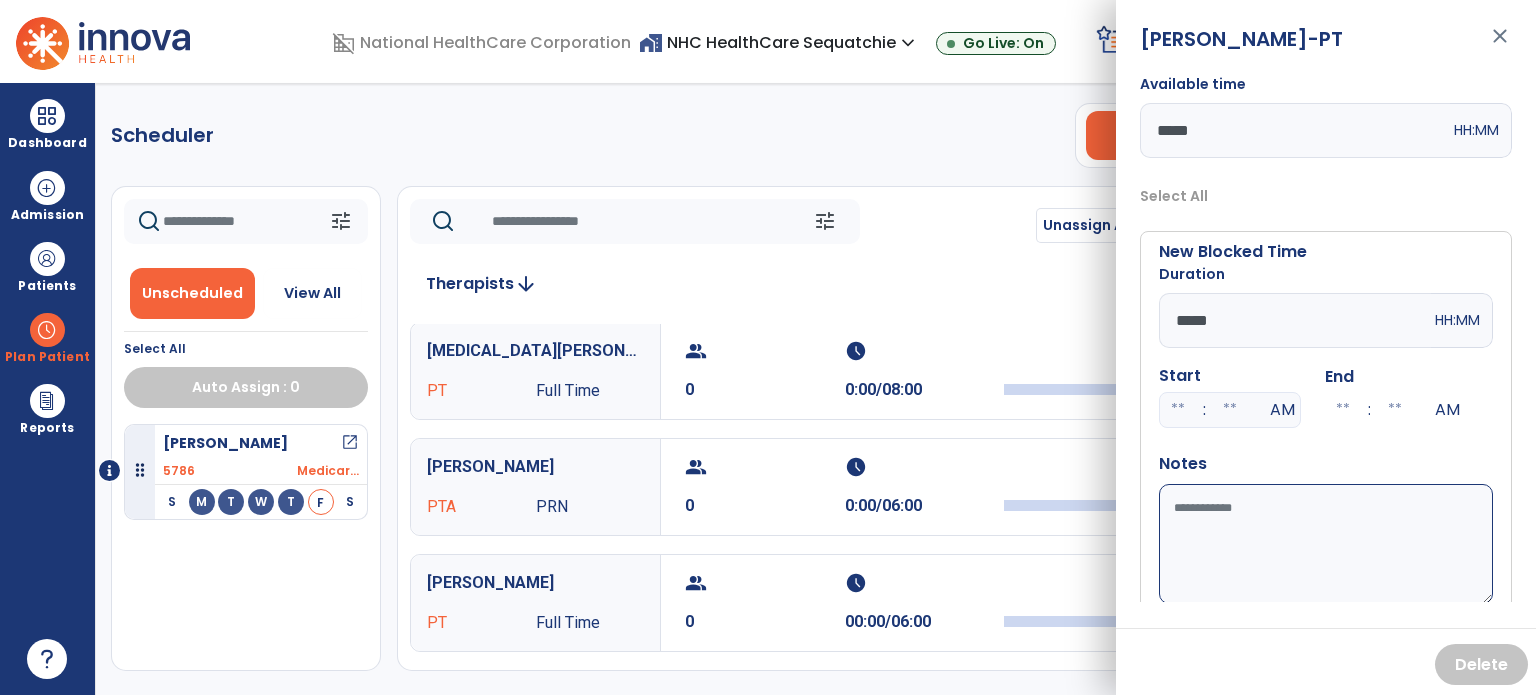 click on "New Blocked Time Duration  ***** HH:MM Start : AM End : AM Notes  Cancel   Save" at bounding box center [1326, 445] 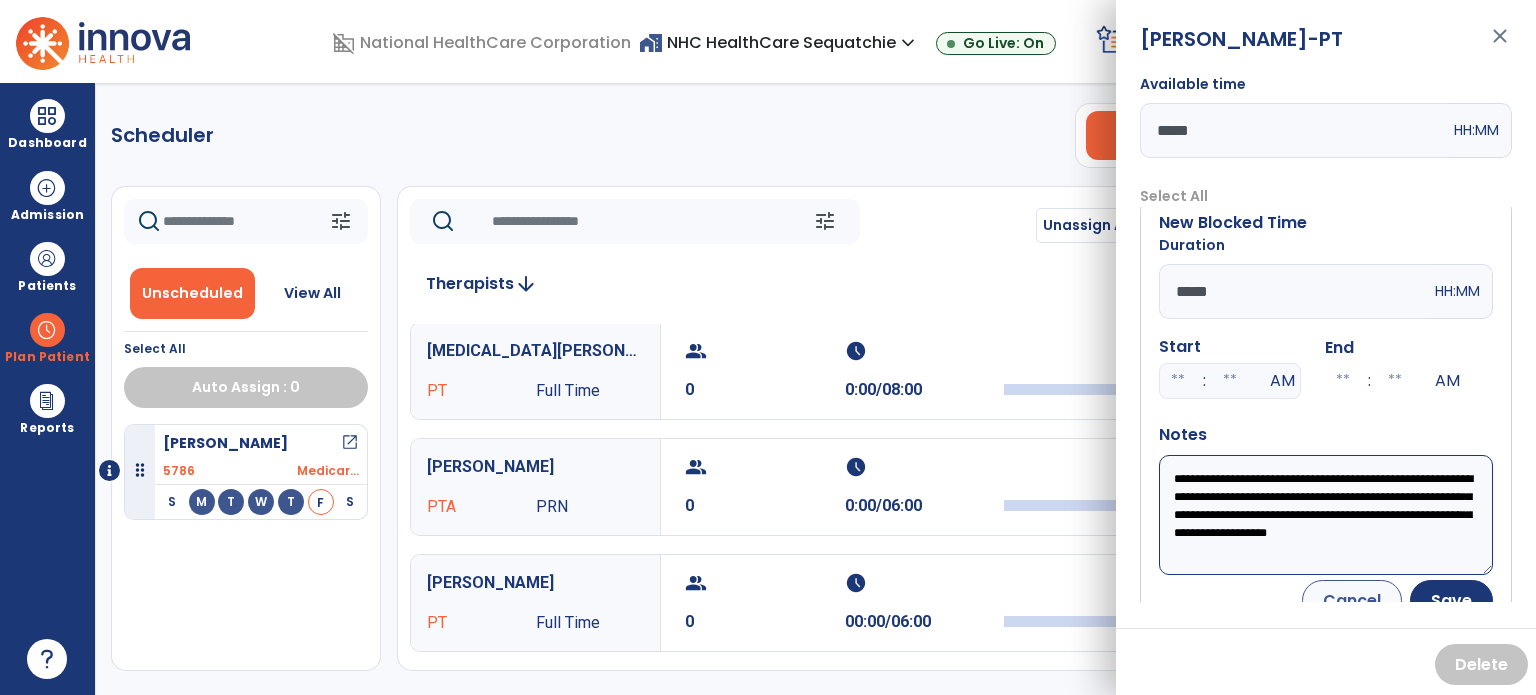 scroll, scrollTop: 56, scrollLeft: 0, axis: vertical 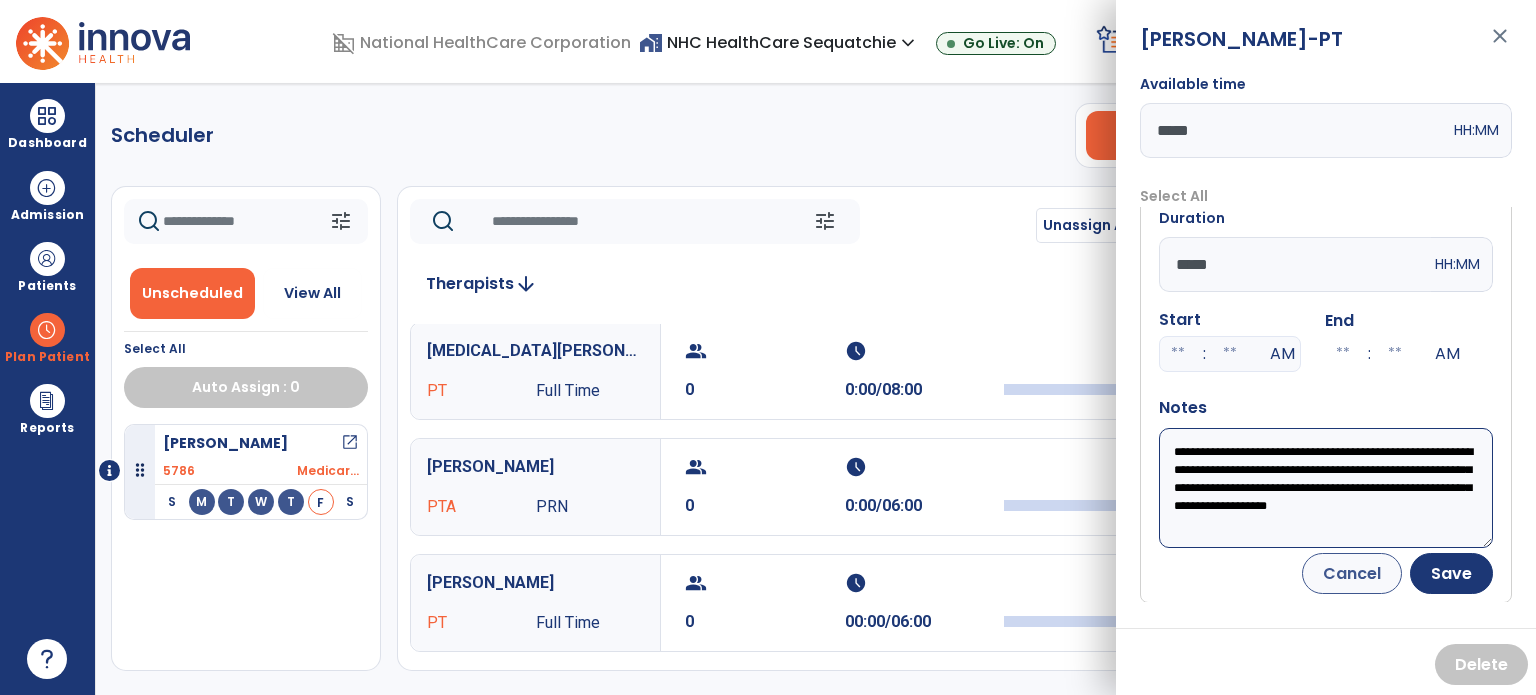 type on "**********" 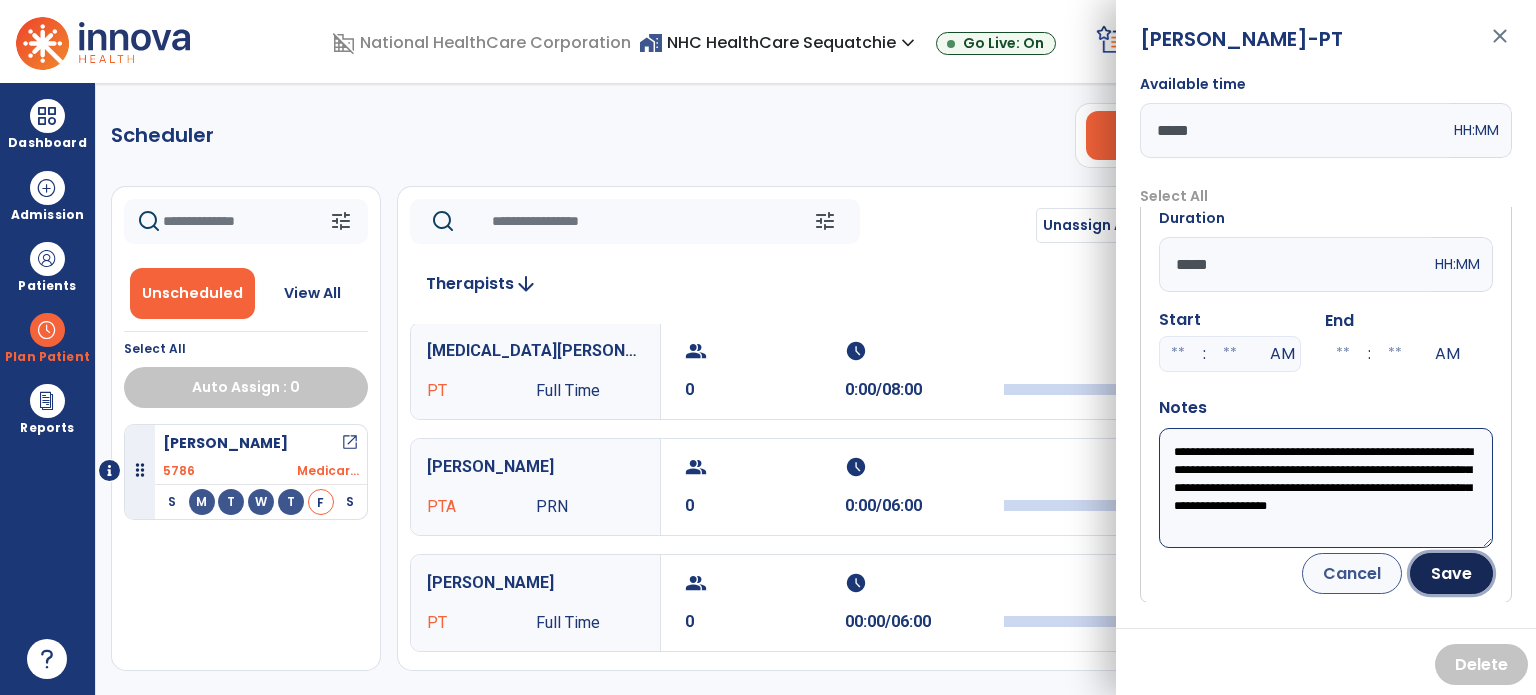 click on "Save" at bounding box center (1451, 573) 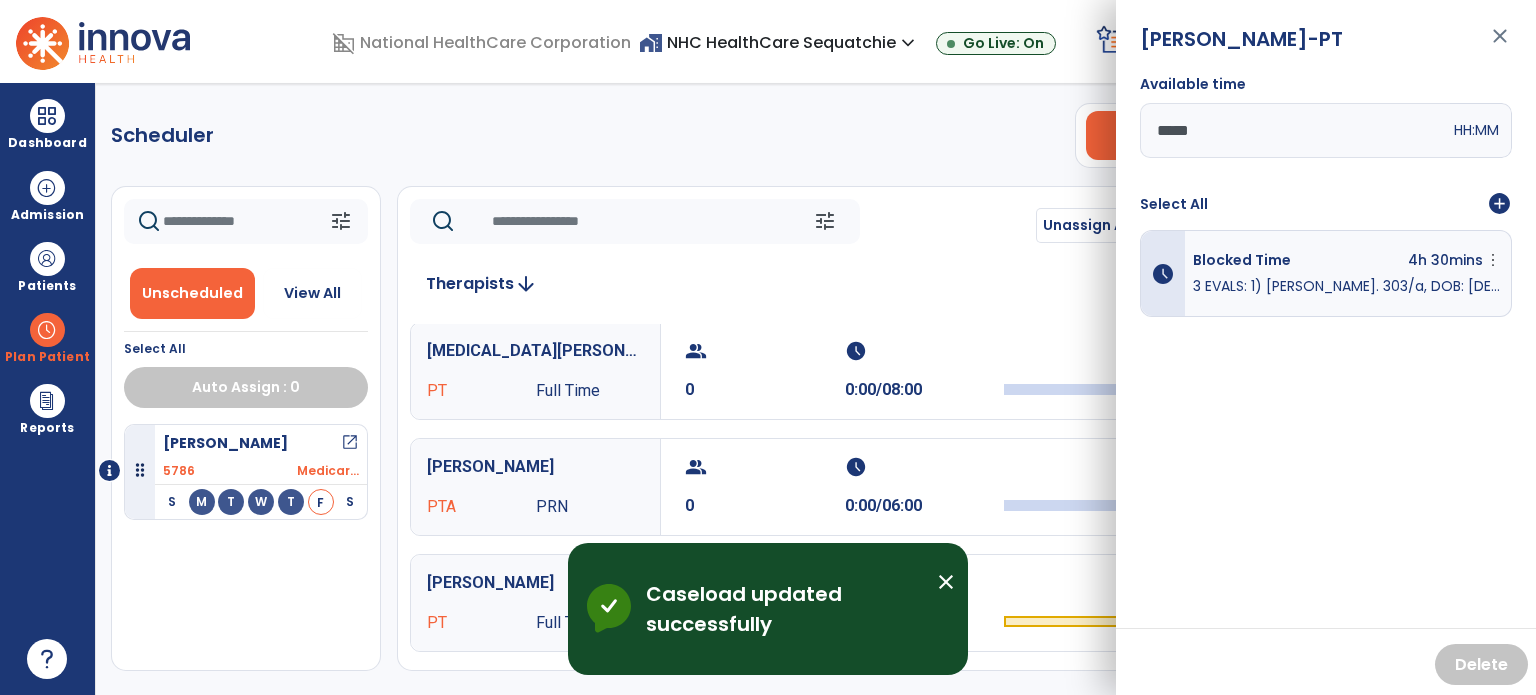 scroll, scrollTop: 0, scrollLeft: 0, axis: both 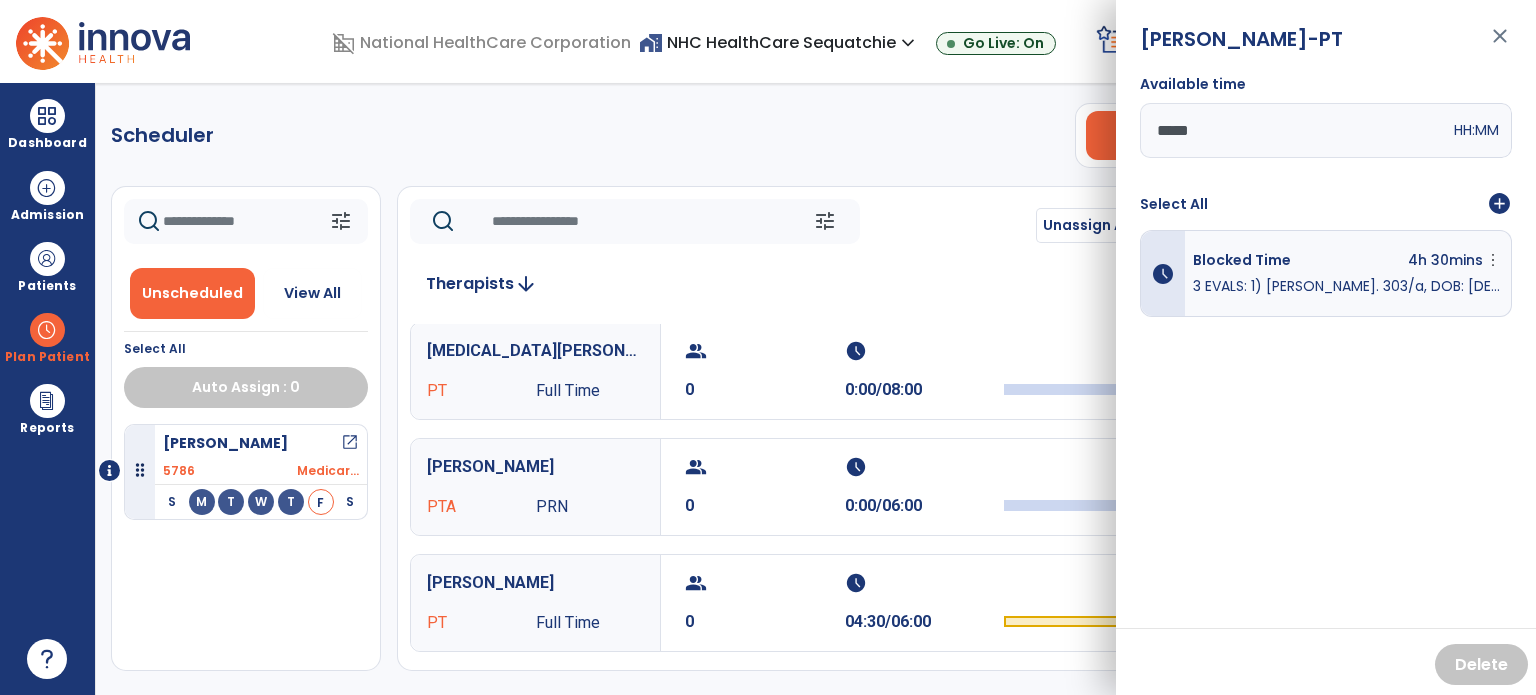 click on "close" at bounding box center [1500, 45] 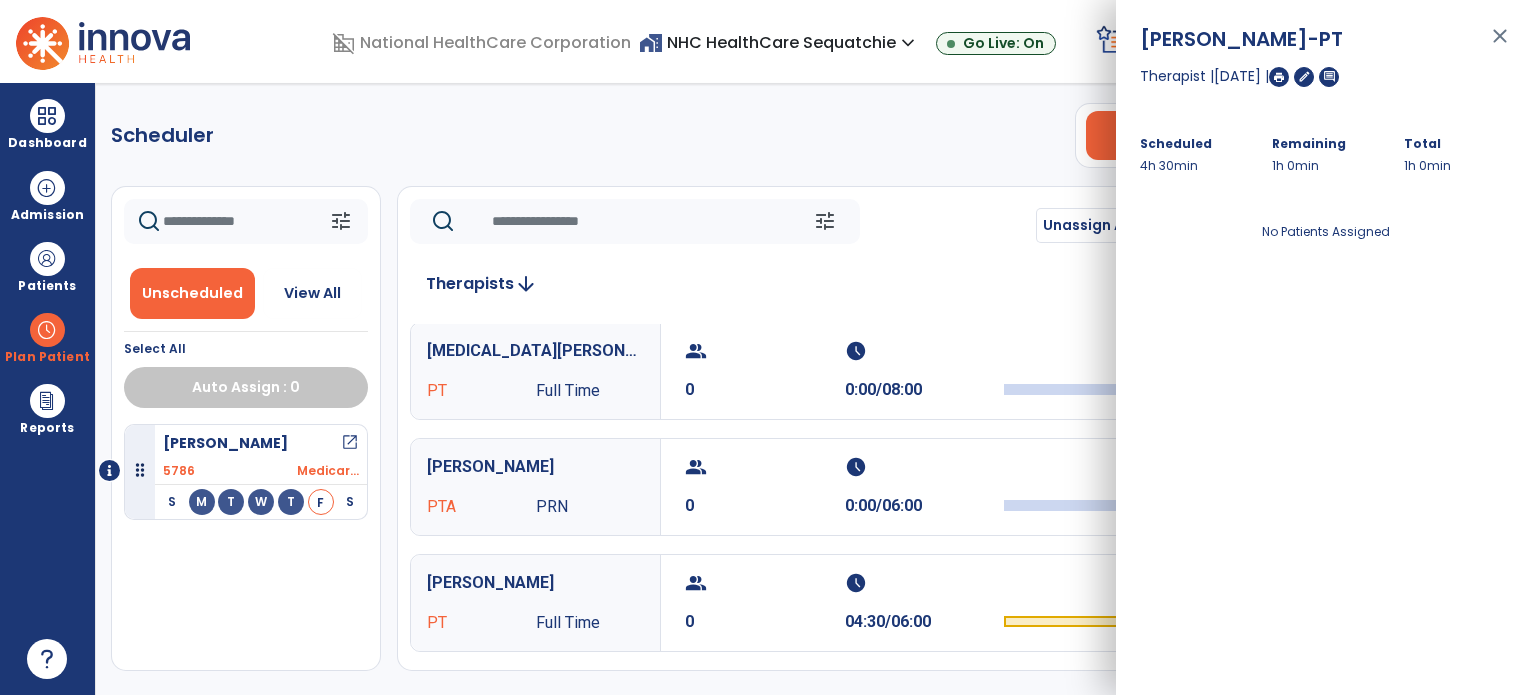 click on "close" at bounding box center (1500, 45) 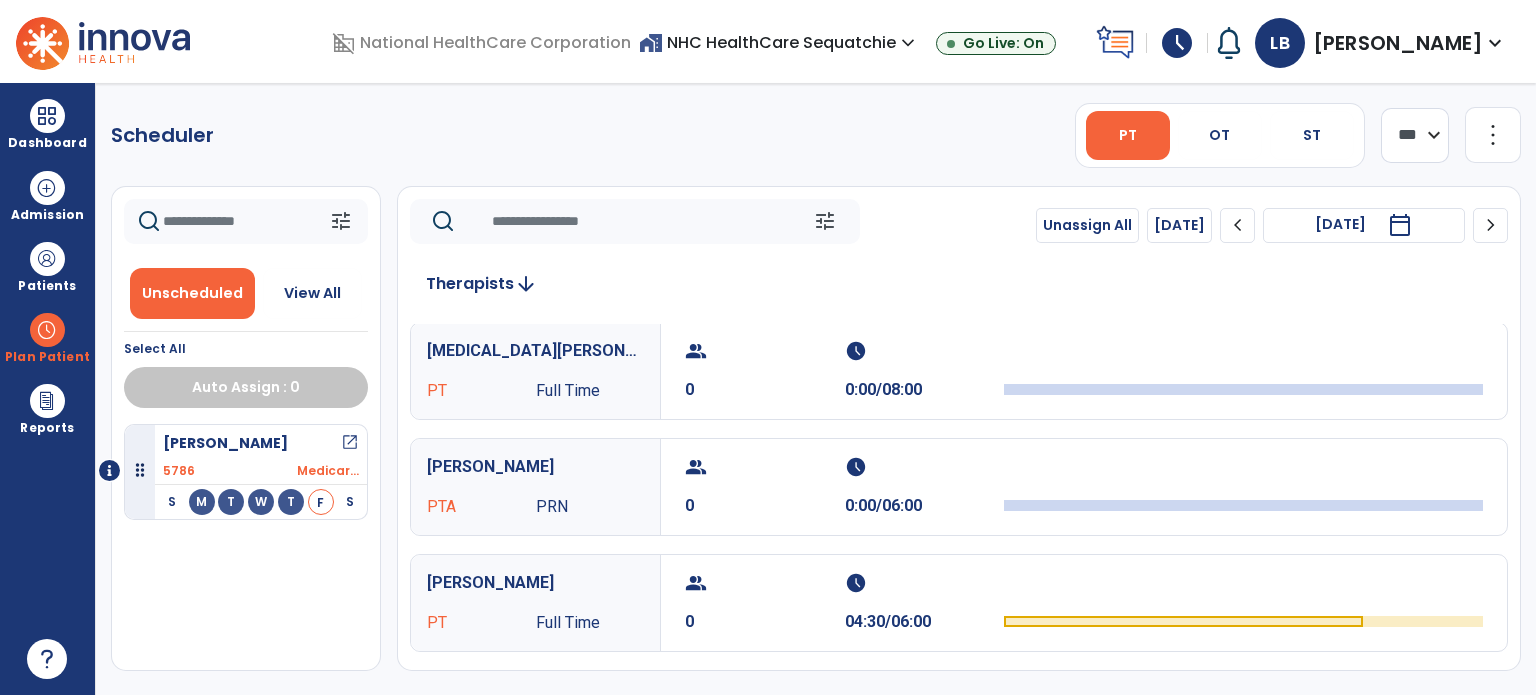 click on "group  0  schedule  04:30/06:00" at bounding box center [1084, 603] 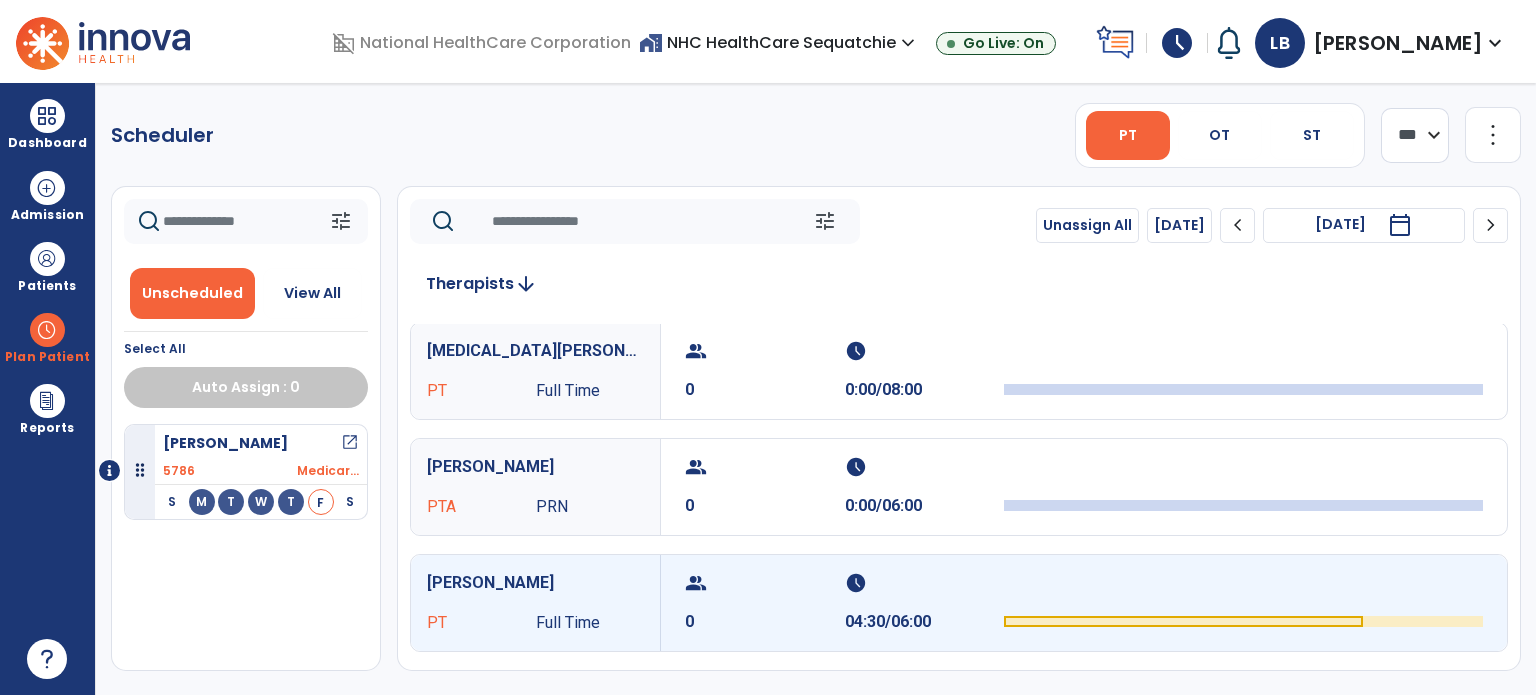 click on "group" at bounding box center [762, 583] 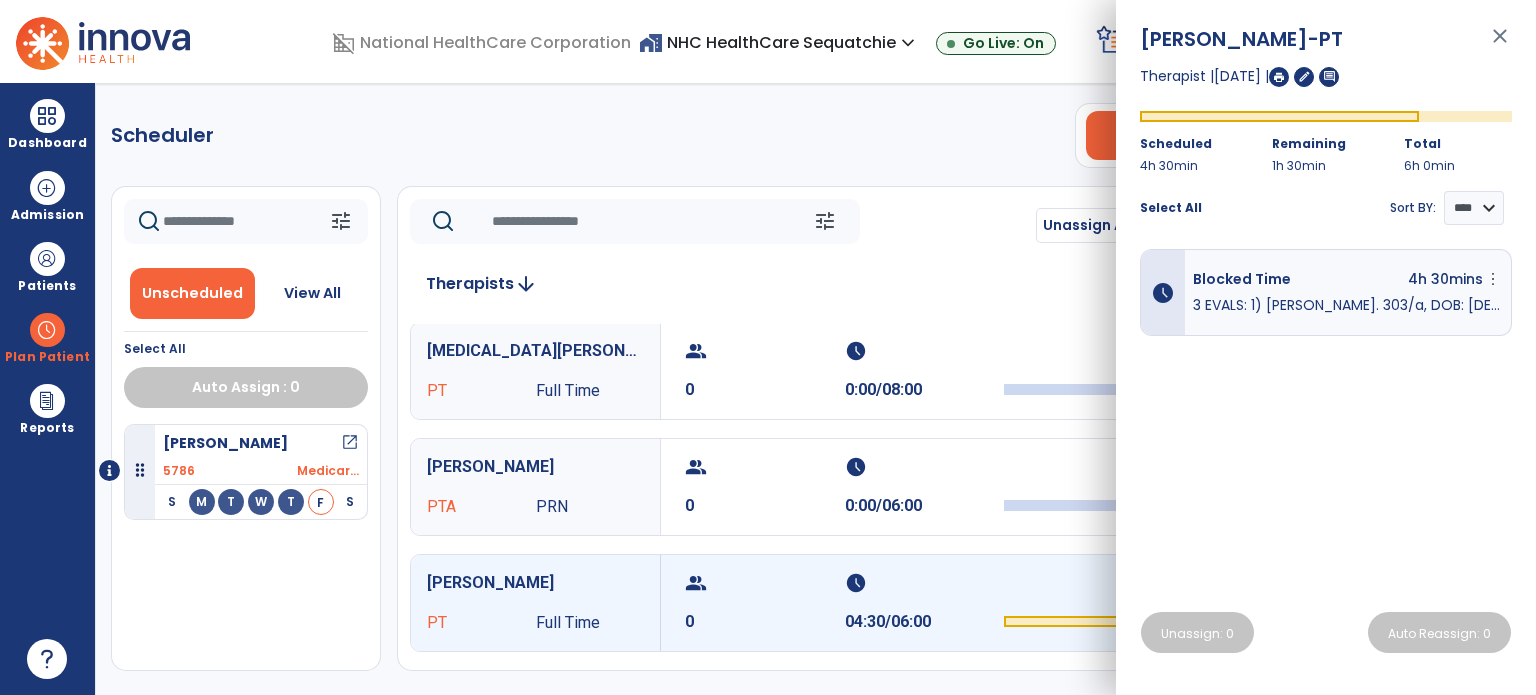click on "close" at bounding box center [1500, 45] 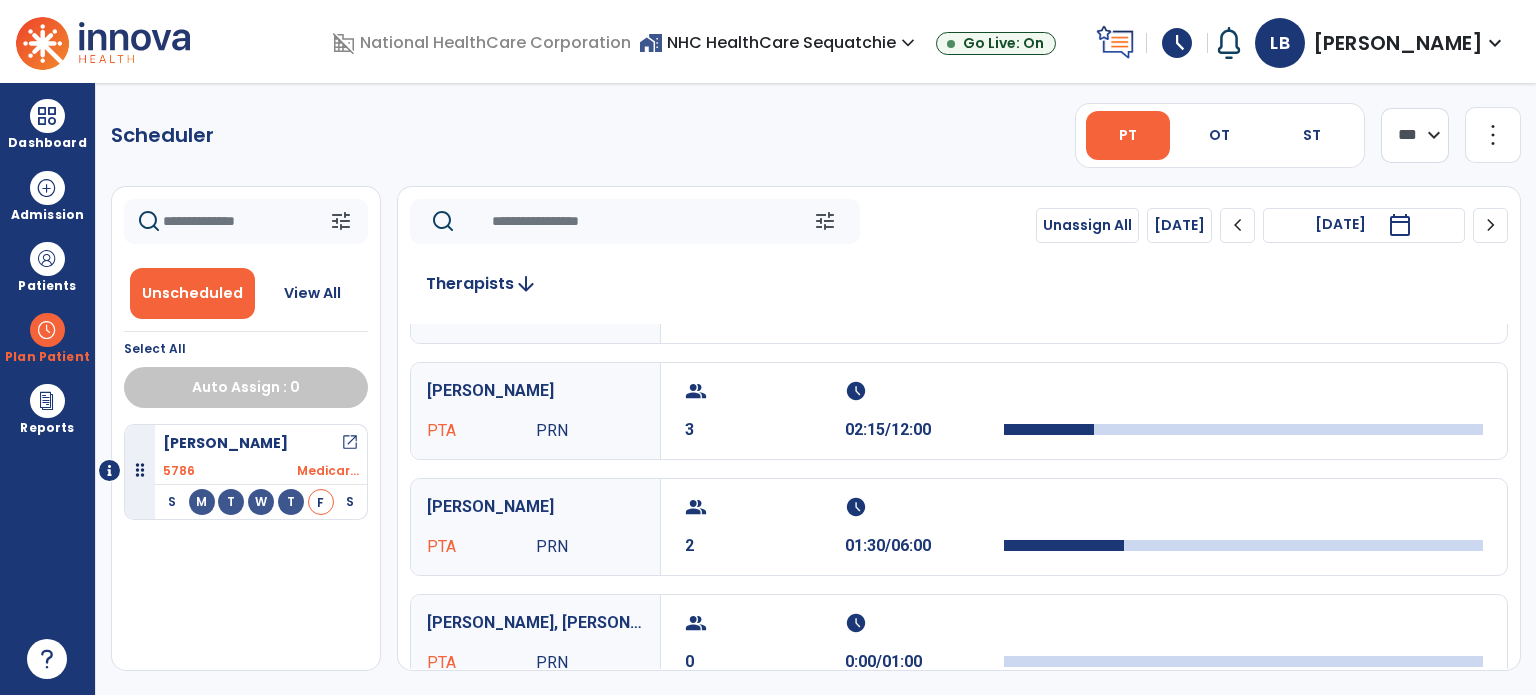 scroll, scrollTop: 0, scrollLeft: 0, axis: both 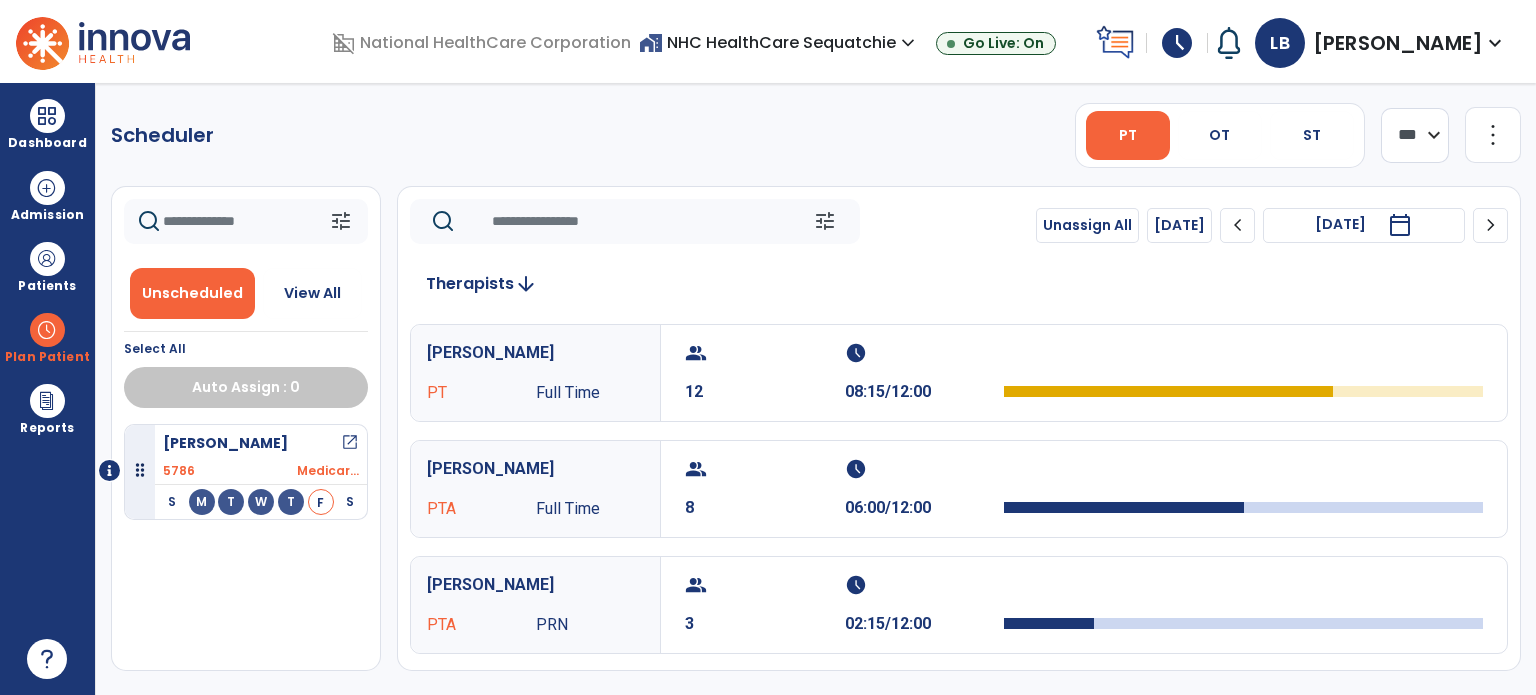 click on "group" at bounding box center [762, 353] 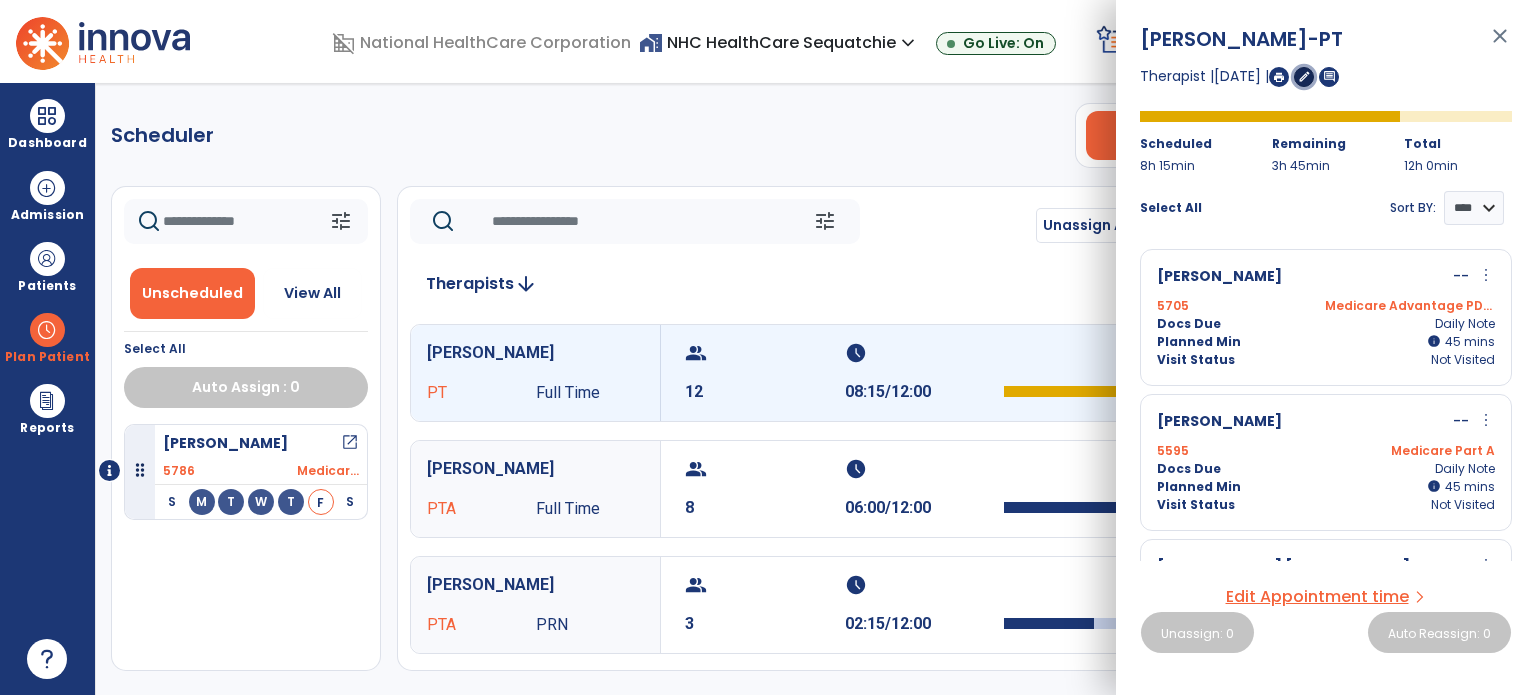 click on "edit" at bounding box center [1304, 76] 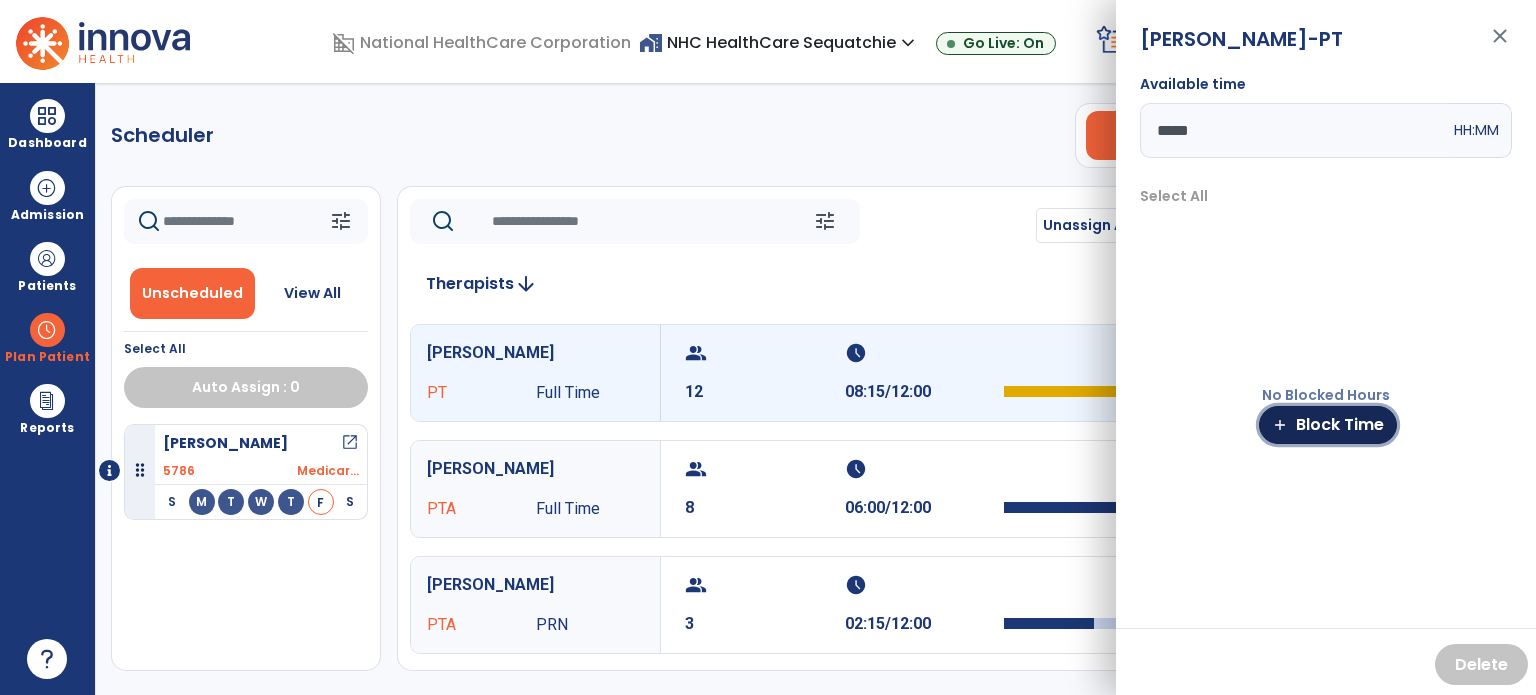 click on "add" at bounding box center [1280, 425] 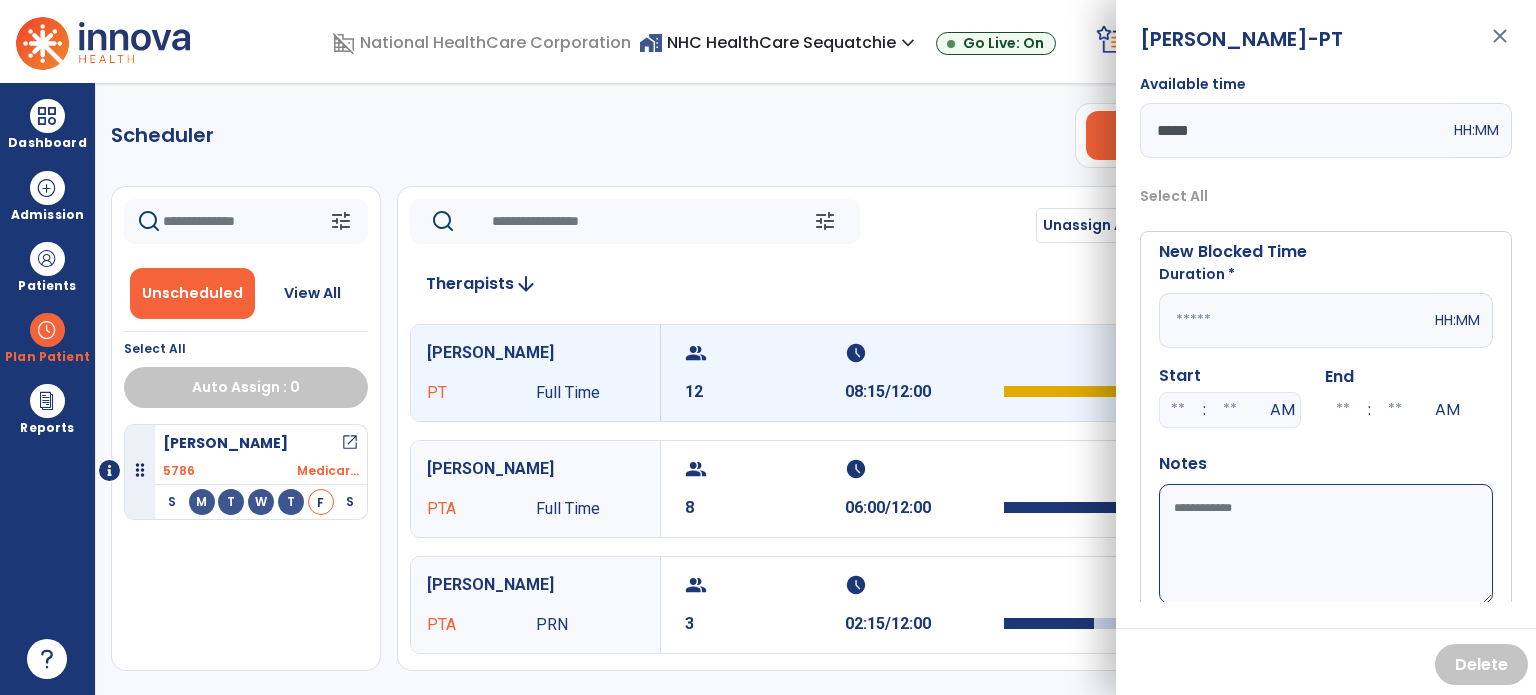drag, startPoint x: 1173, startPoint y: 319, endPoint x: 1200, endPoint y: 322, distance: 27.166155 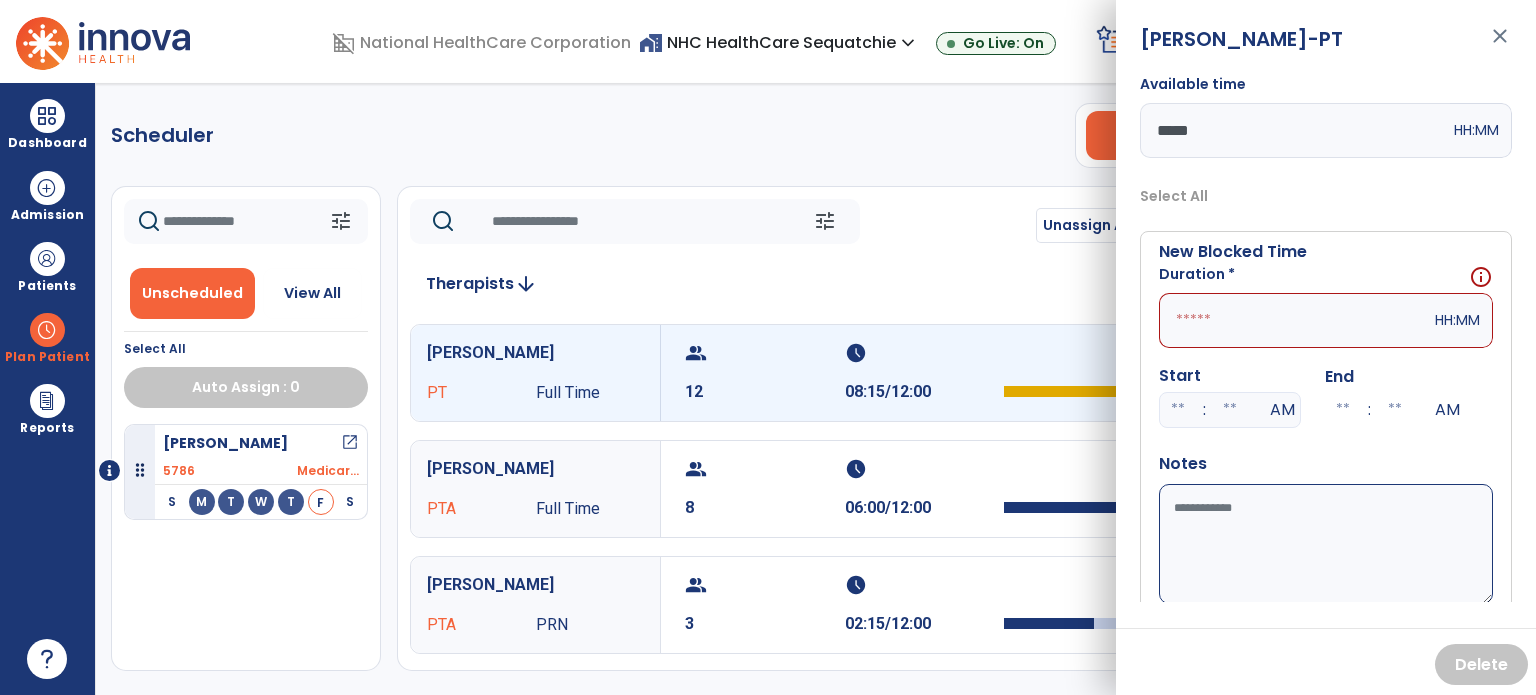 click on "close" at bounding box center [1500, 45] 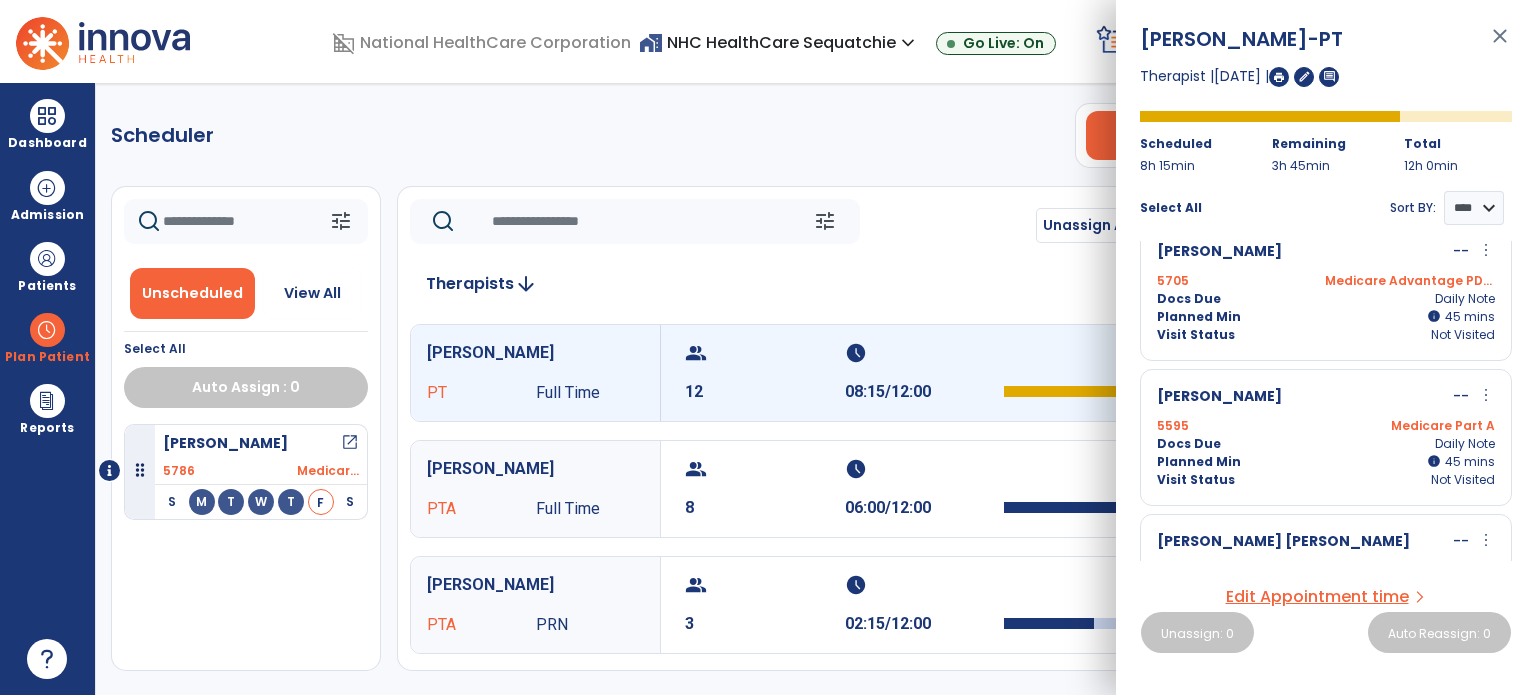 scroll, scrollTop: 100, scrollLeft: 0, axis: vertical 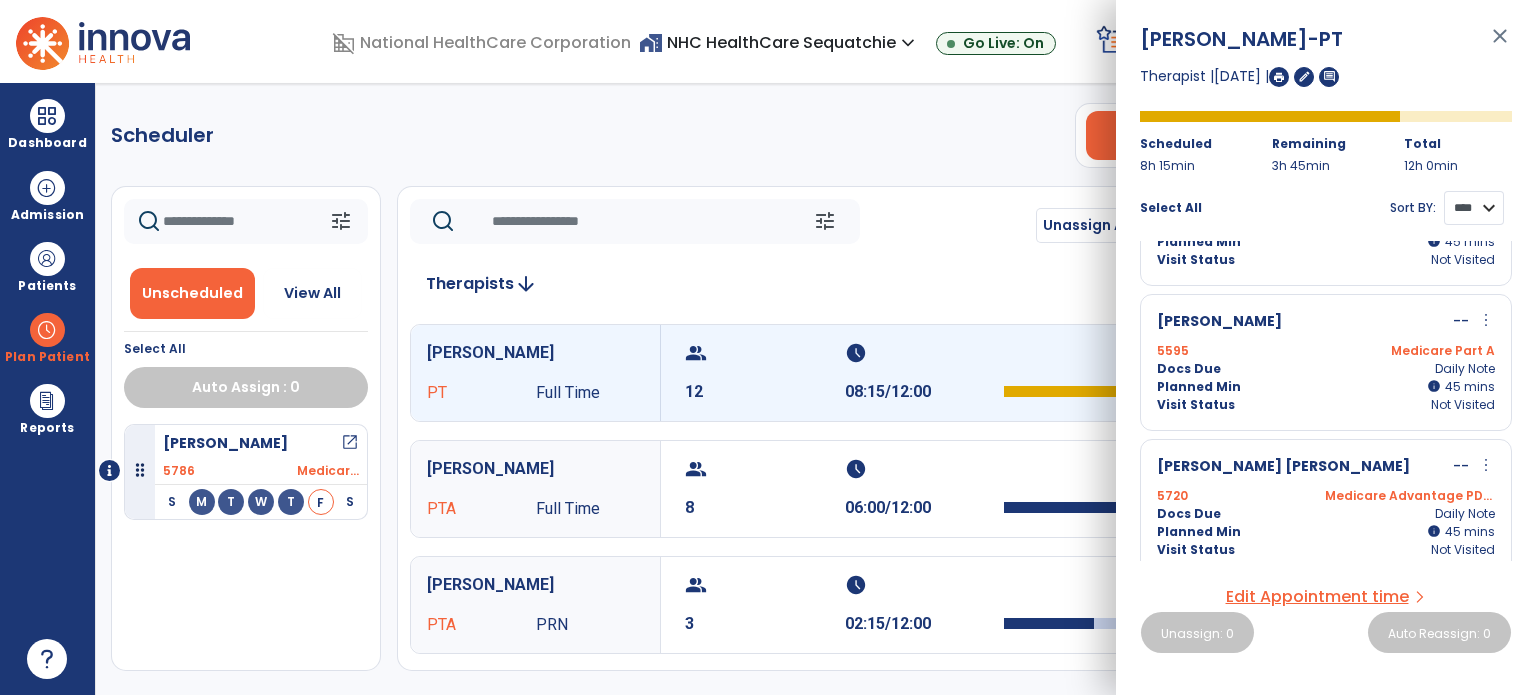 click on "**** ****" at bounding box center [1474, 208] 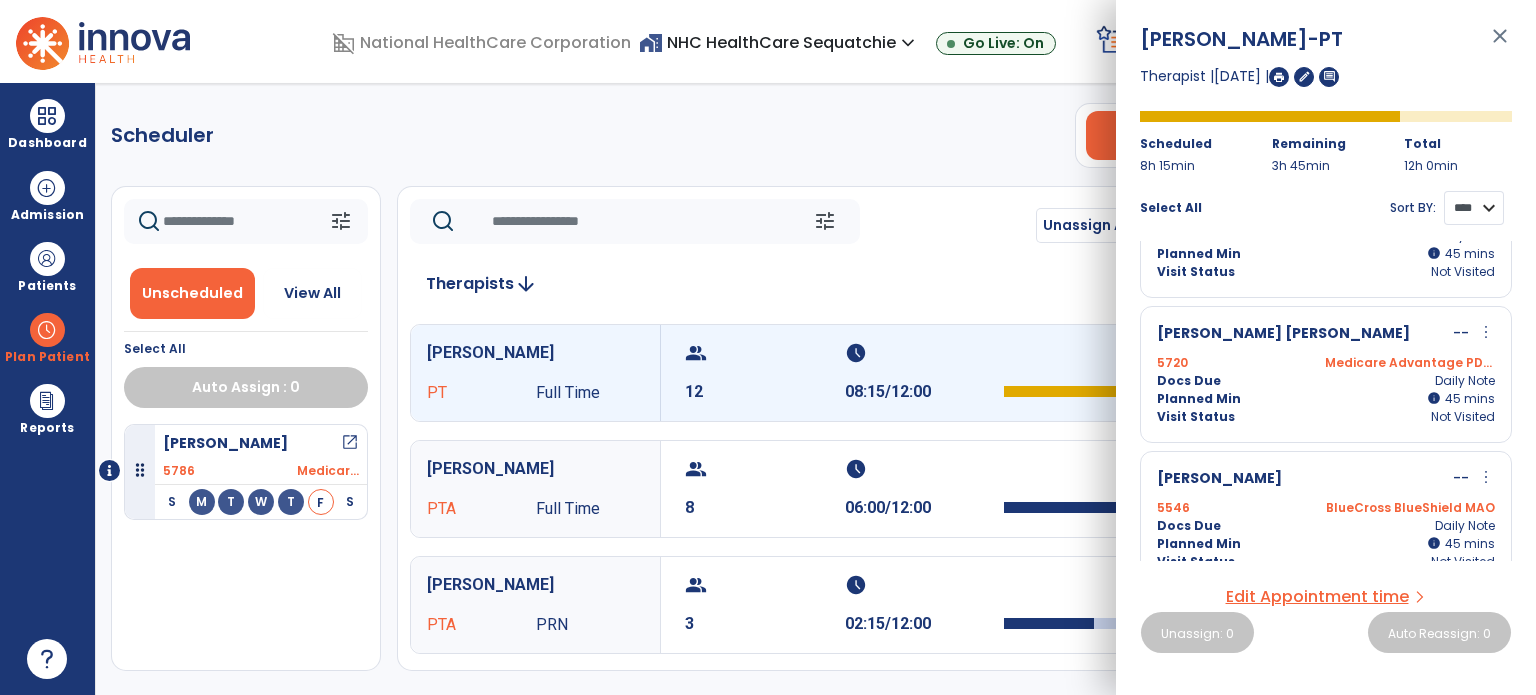 scroll, scrollTop: 0, scrollLeft: 0, axis: both 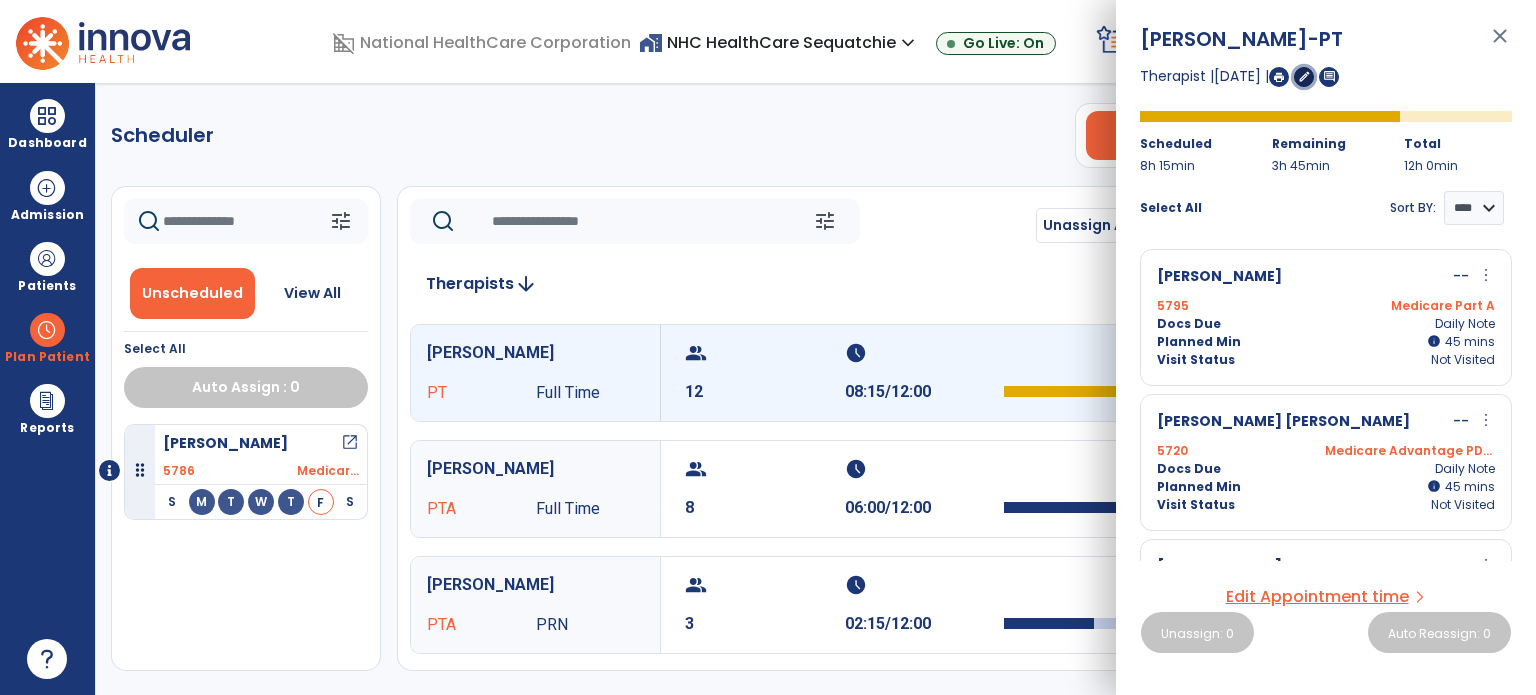 click on "edit" at bounding box center [1304, 76] 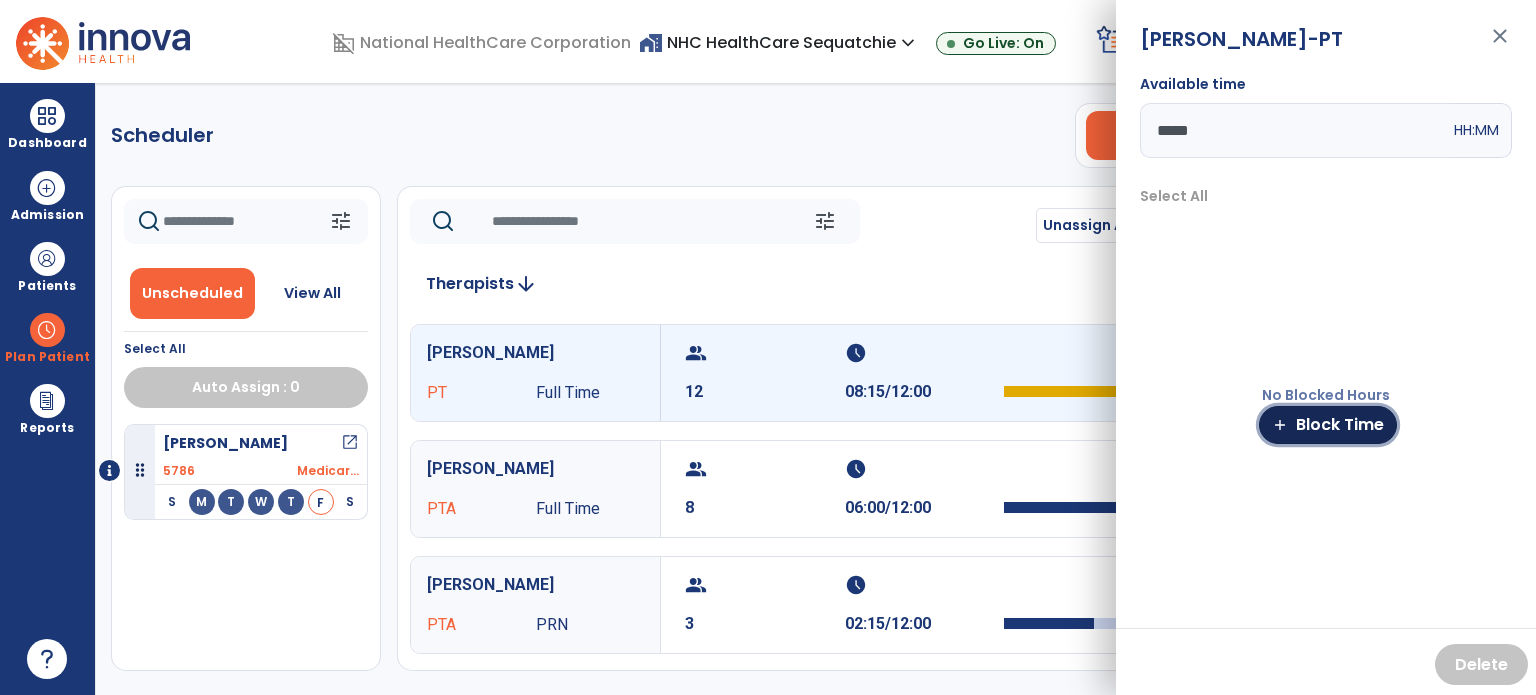 click on "add   Block Time" at bounding box center [1328, 425] 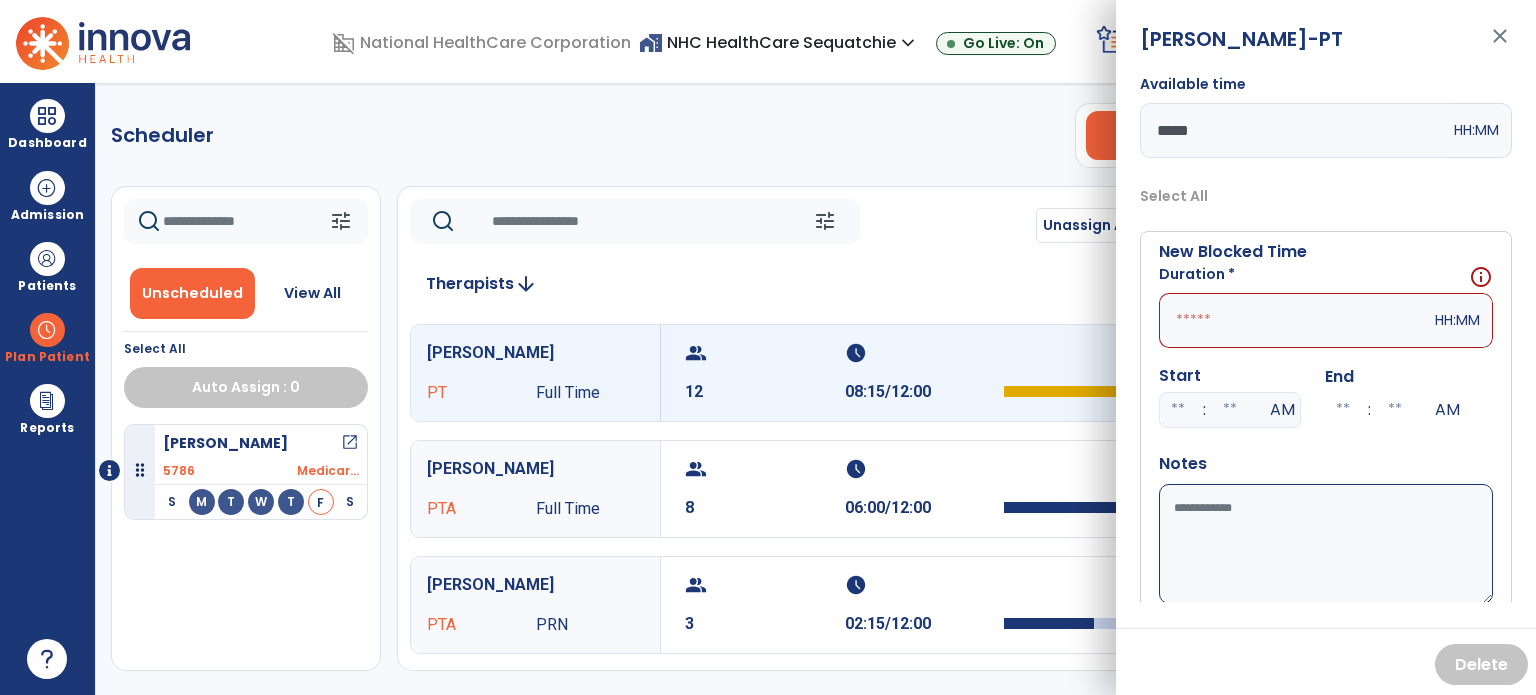 click at bounding box center [1178, 410] 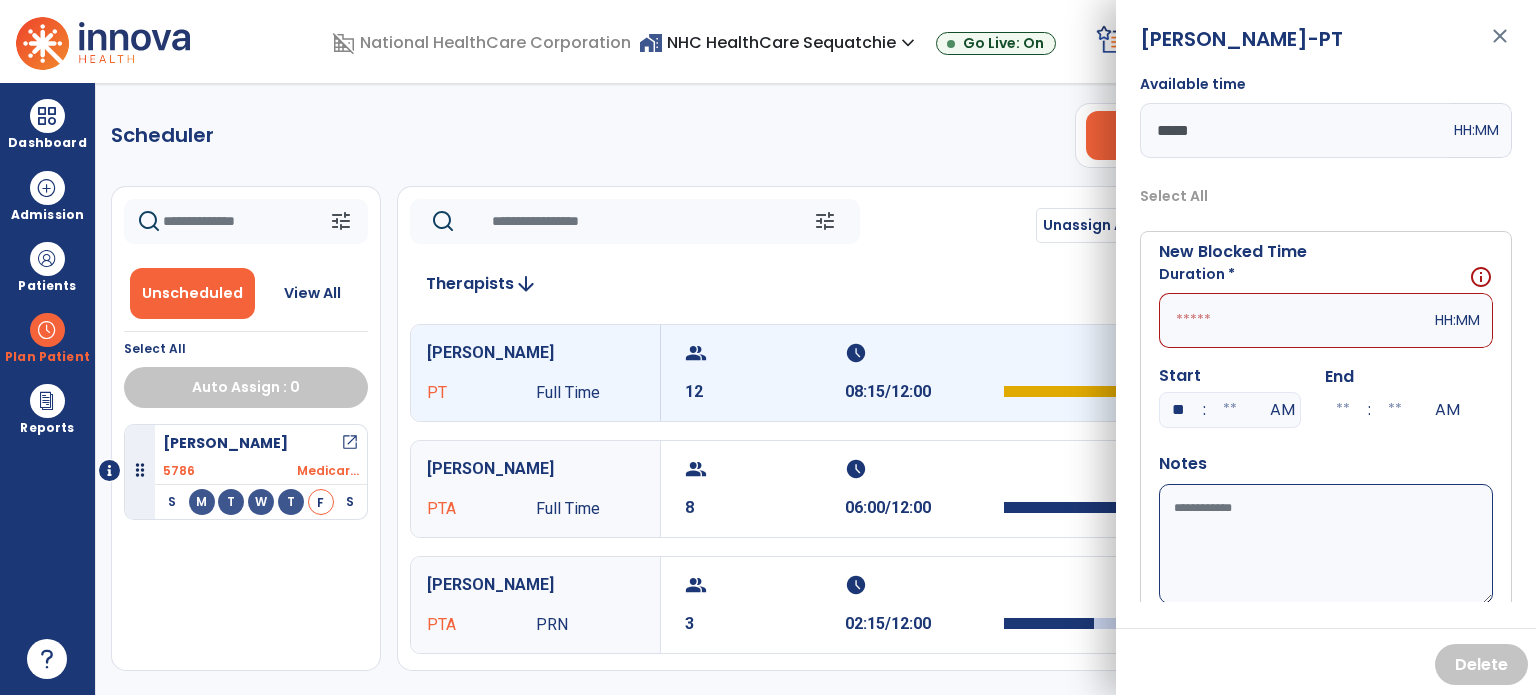 type on "*" 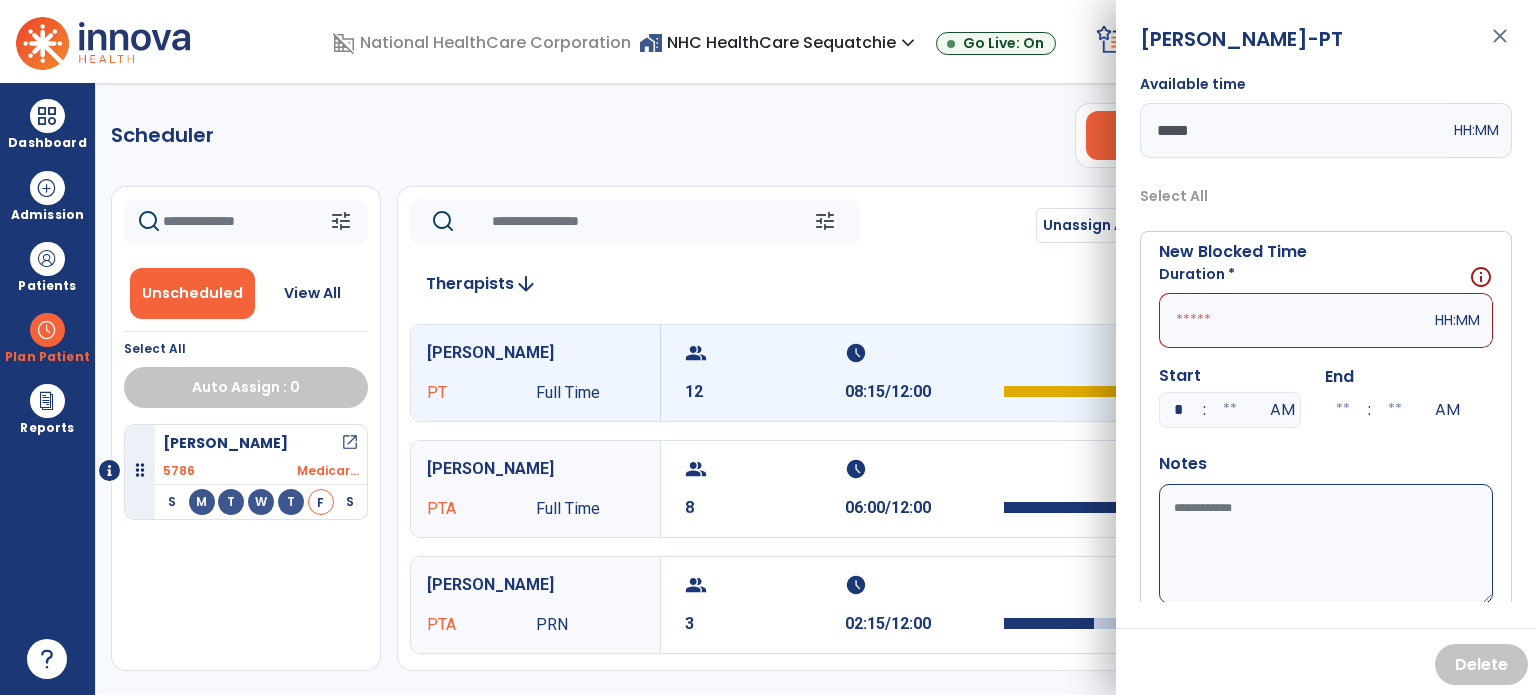 type 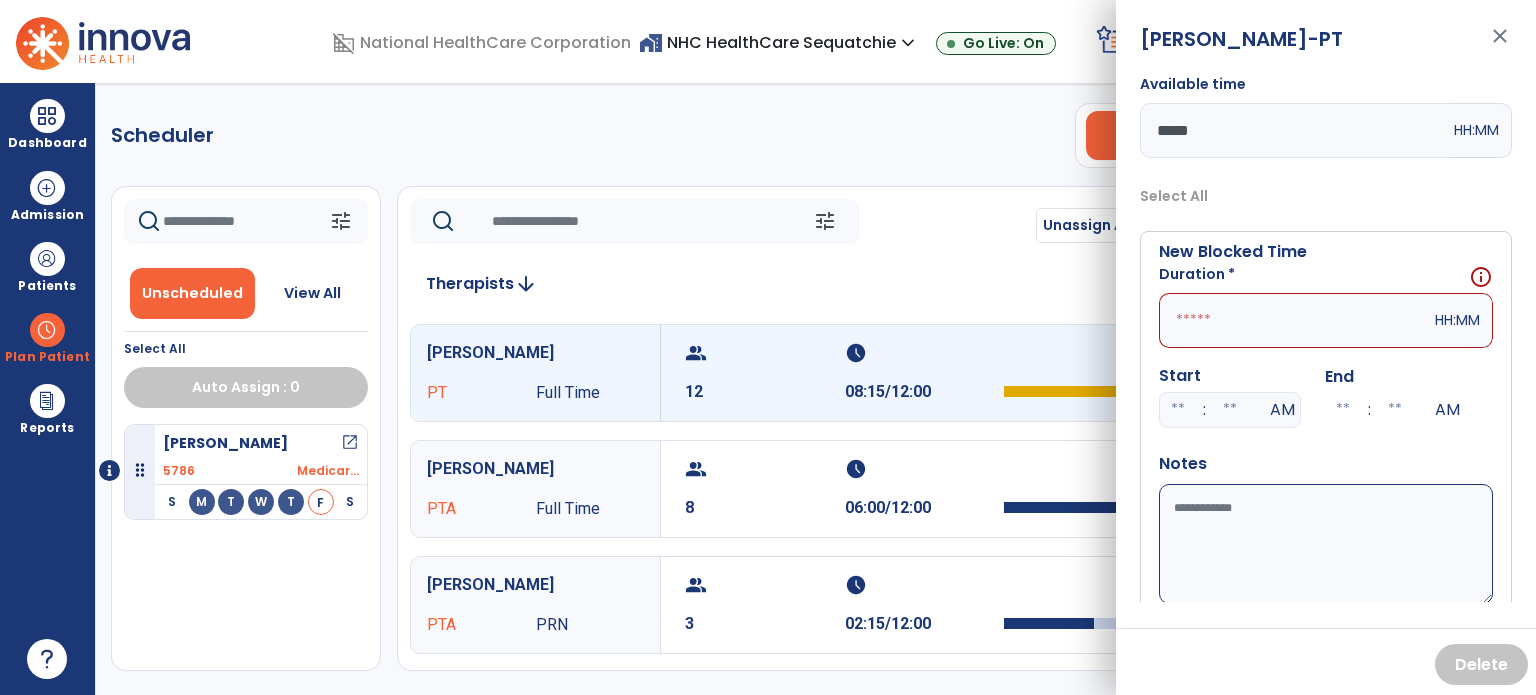 click at bounding box center (1295, 320) 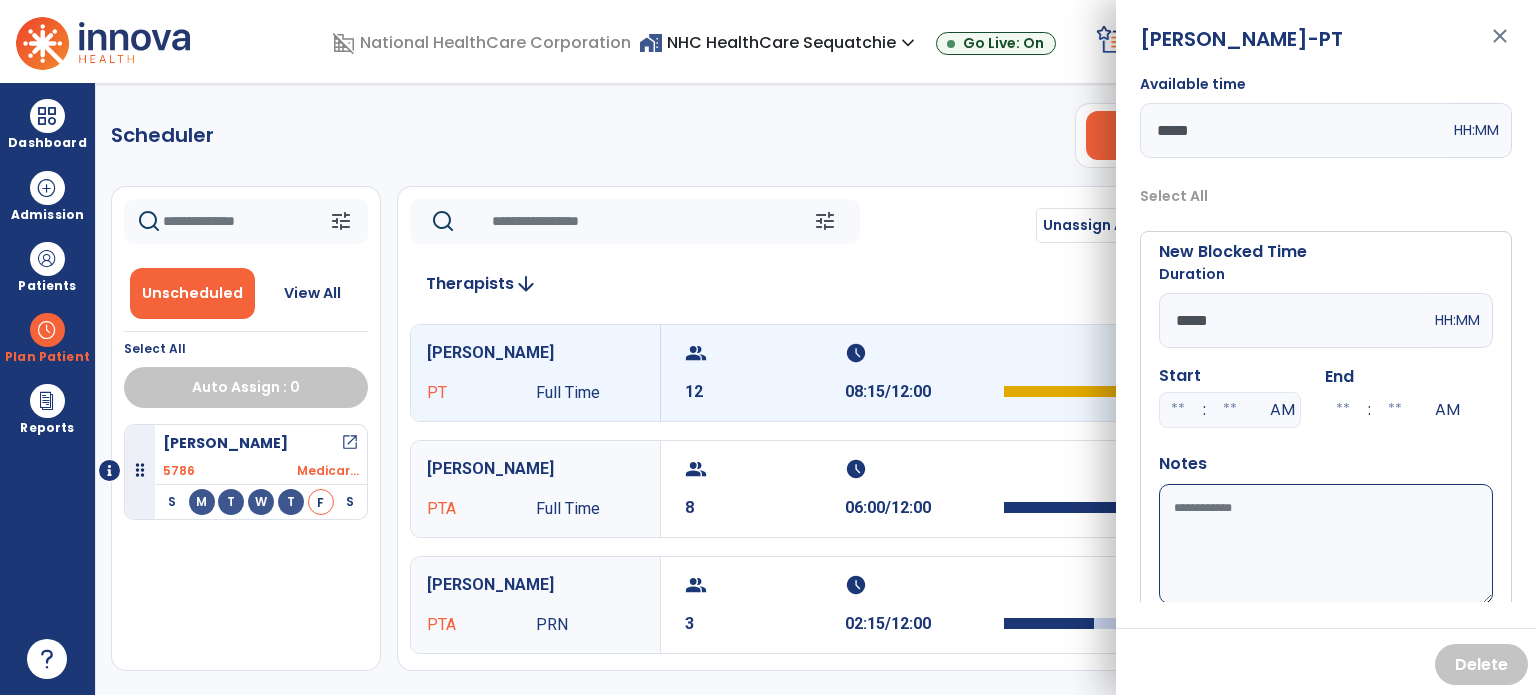 type on "*****" 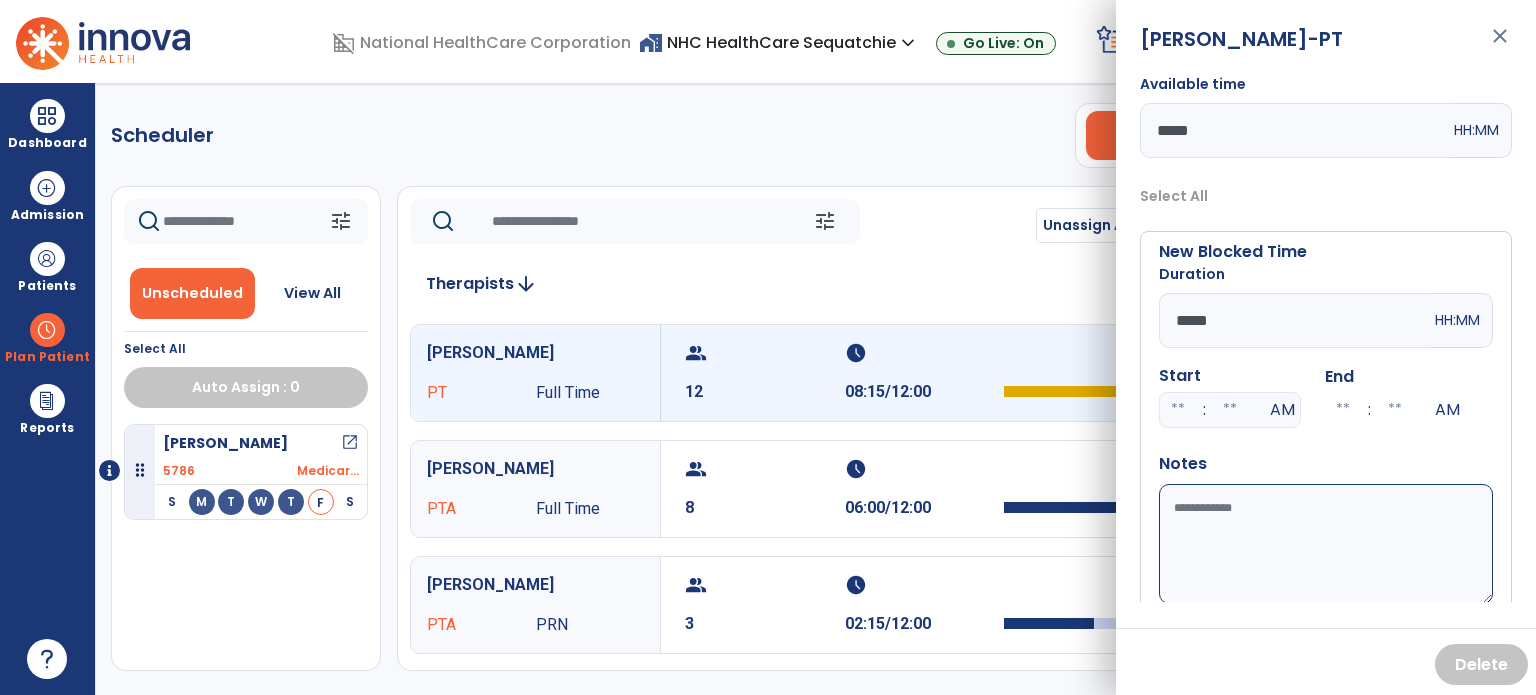 click on "Available time" at bounding box center (1326, 544) 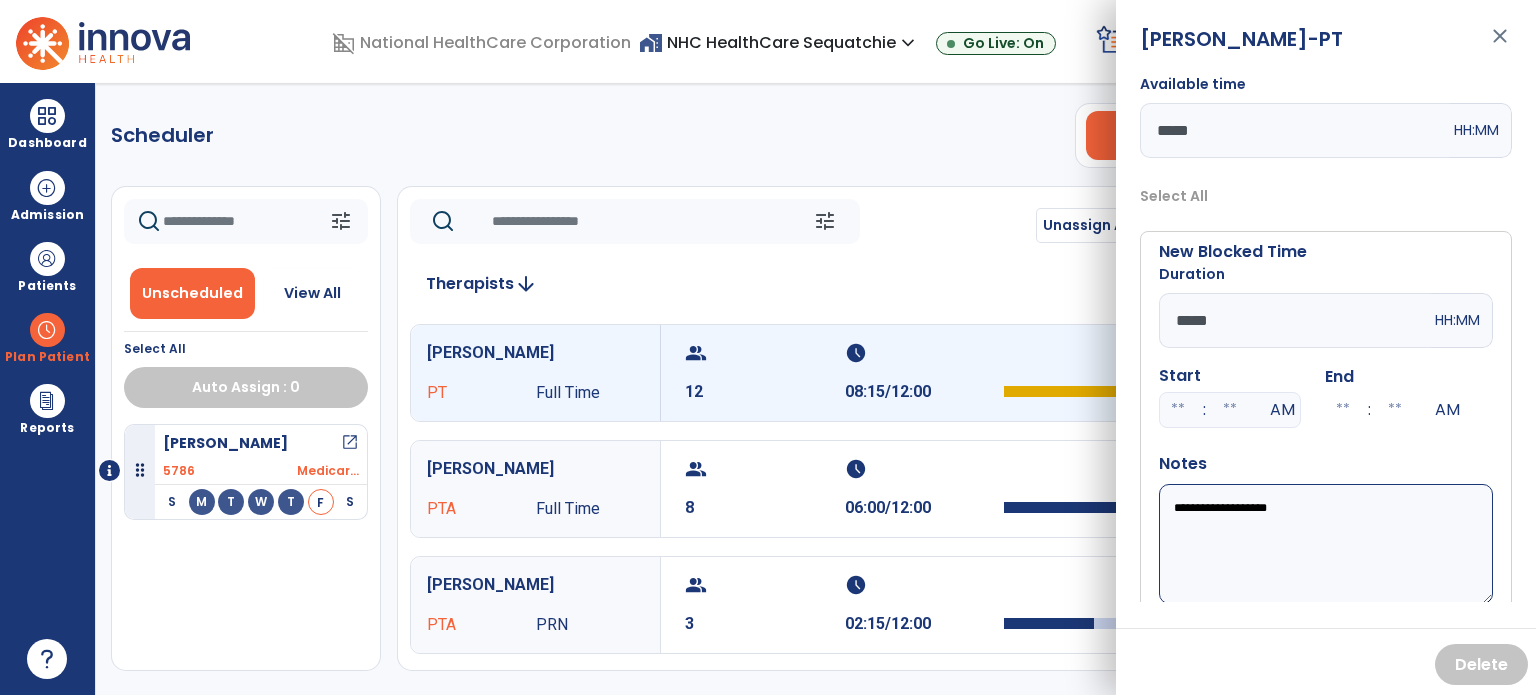 paste on "**********" 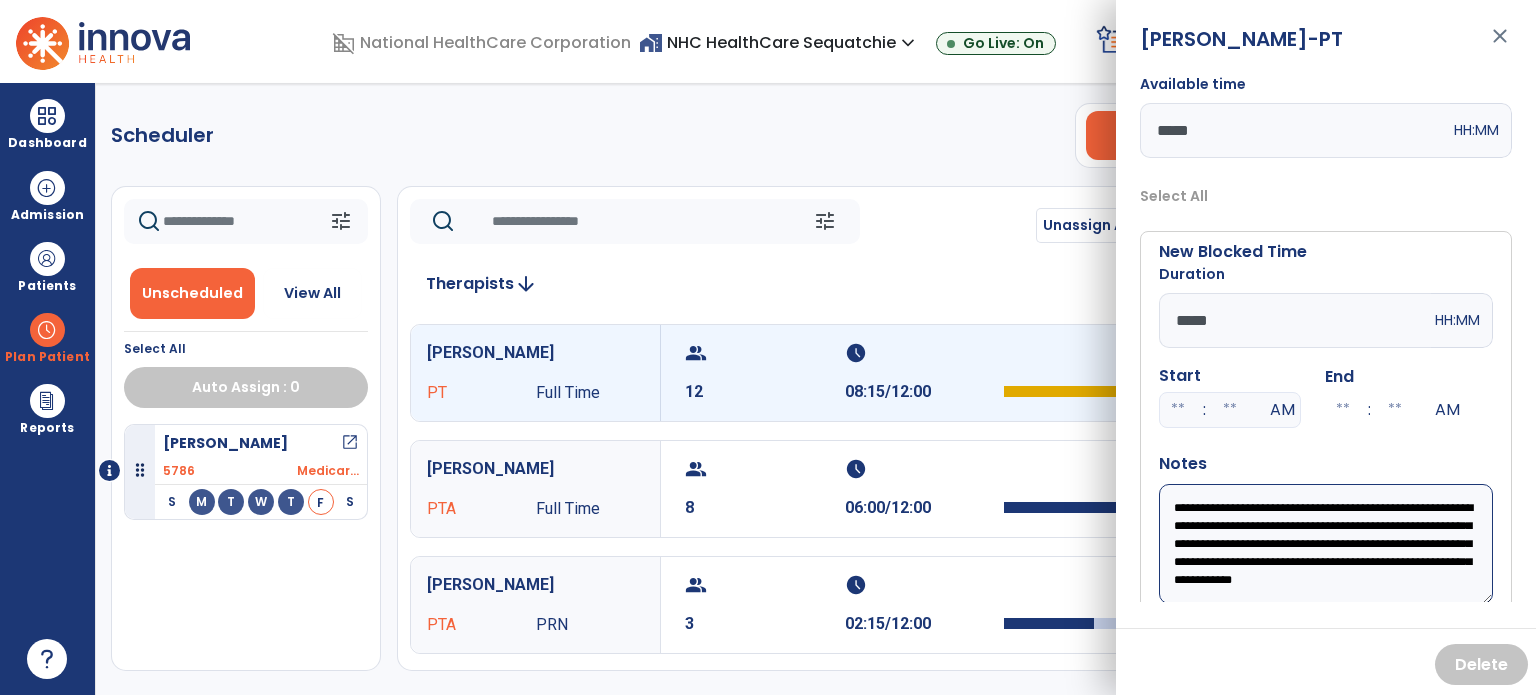 scroll, scrollTop: 3, scrollLeft: 0, axis: vertical 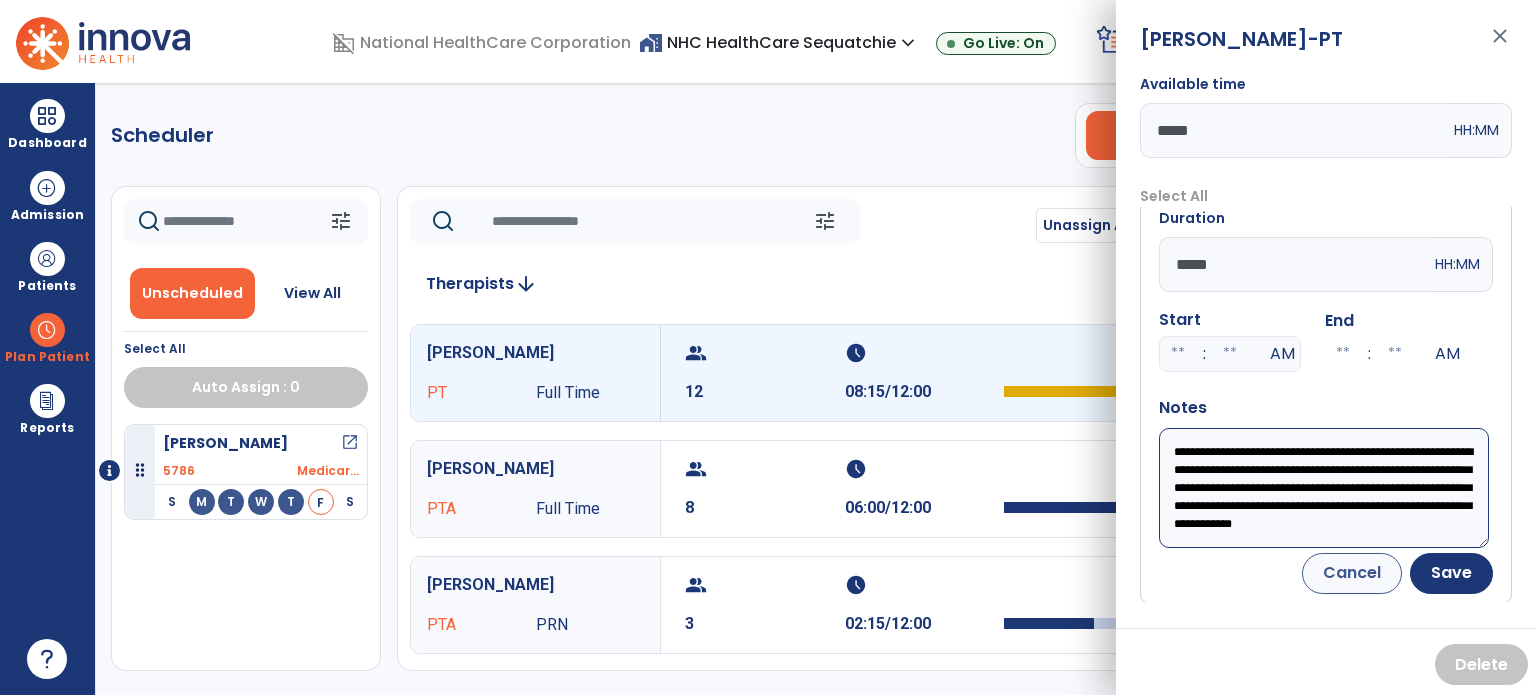 type on "**********" 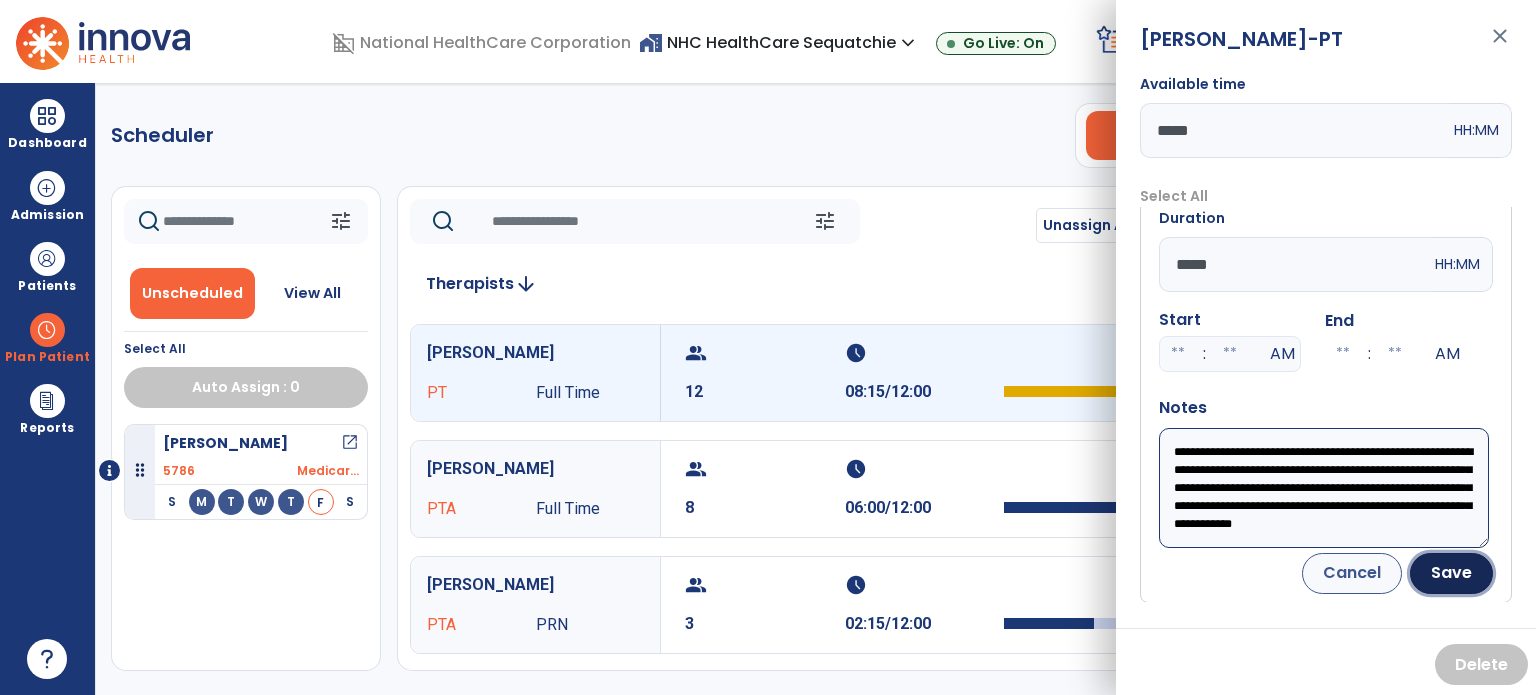 click on "Save" at bounding box center (1451, 573) 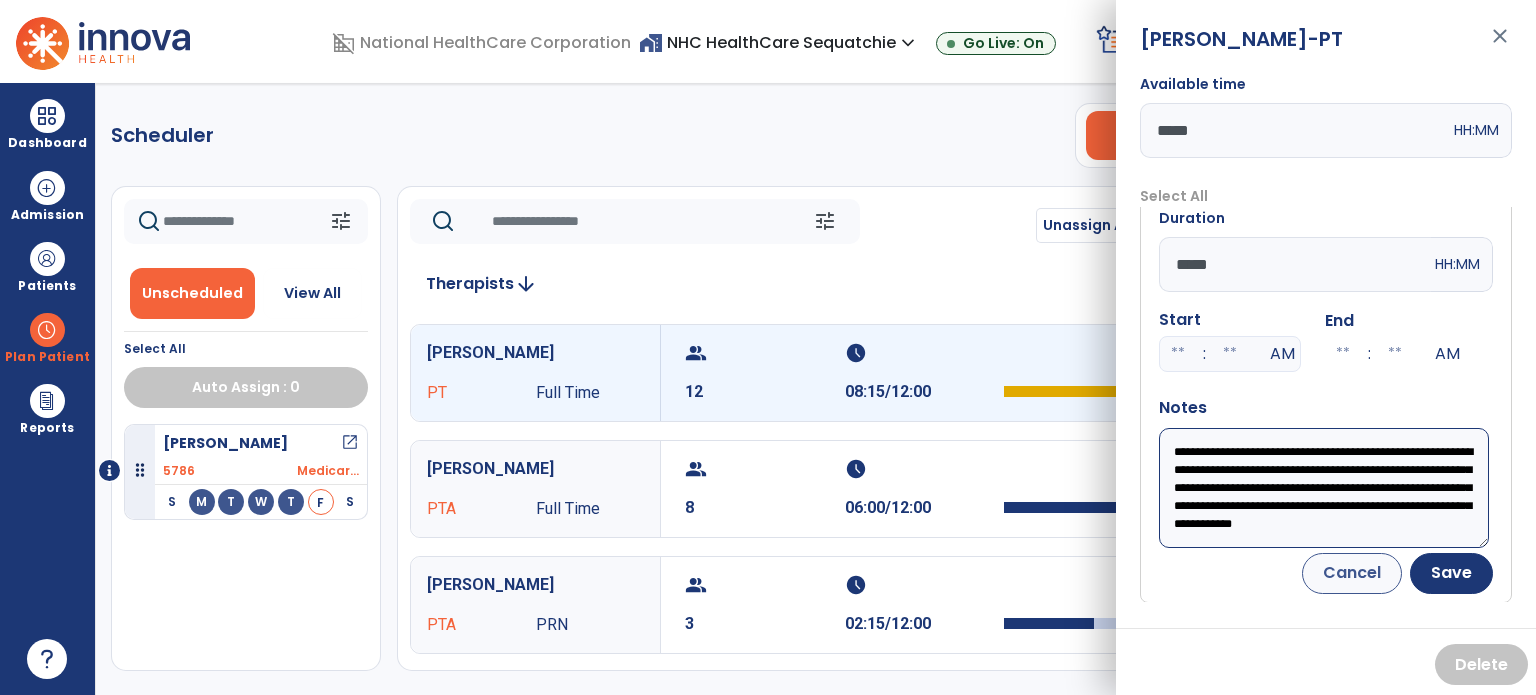 scroll, scrollTop: 0, scrollLeft: 0, axis: both 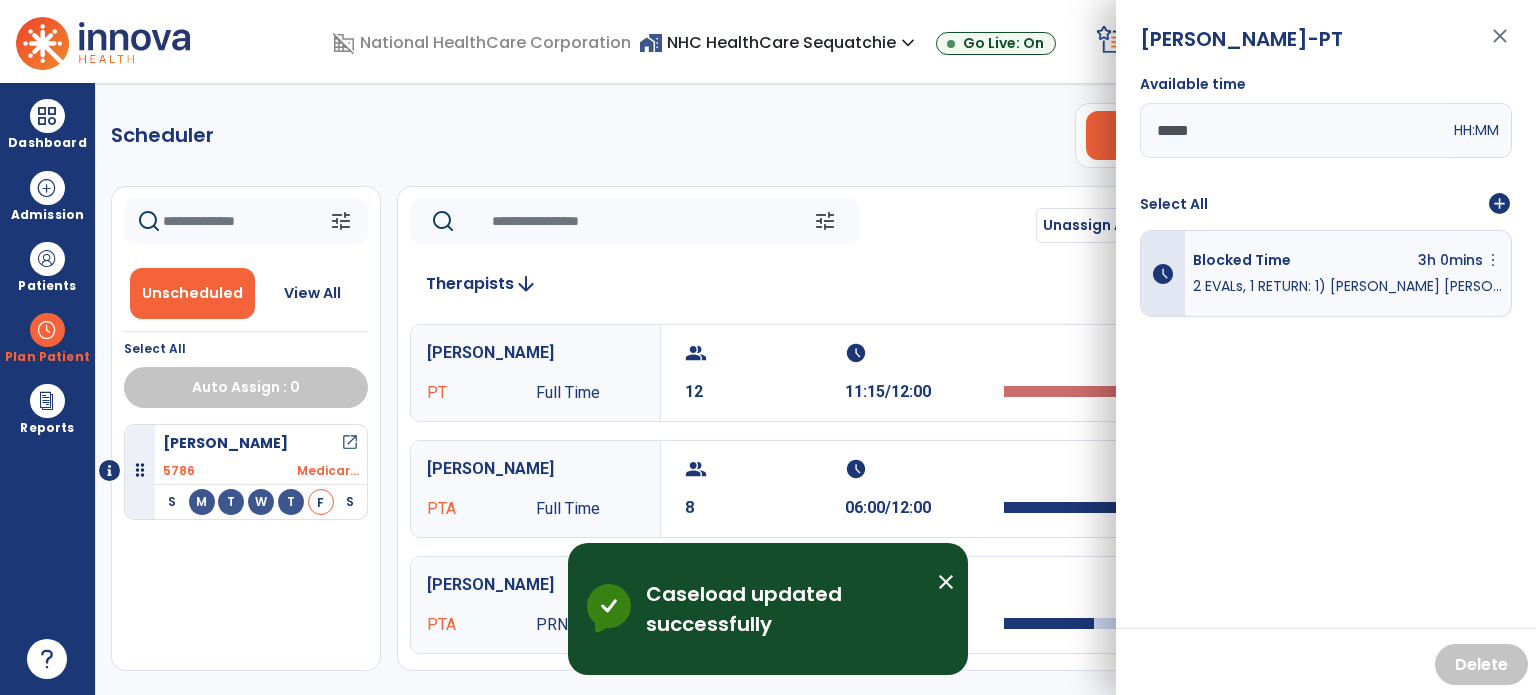 click on "close" at bounding box center [1500, 45] 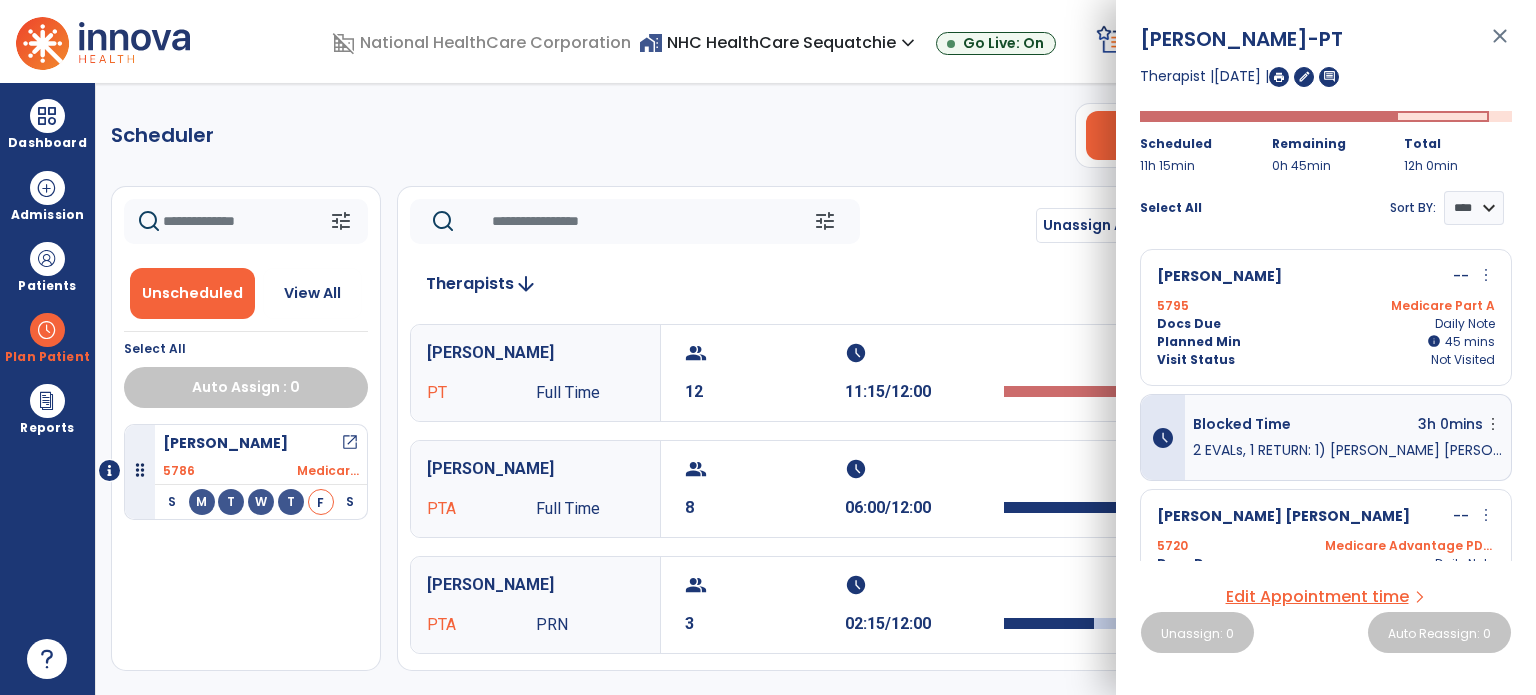 click on "Blocked Time  3h 0mins   more_vert   Edit   Delete" at bounding box center [1348, 427] 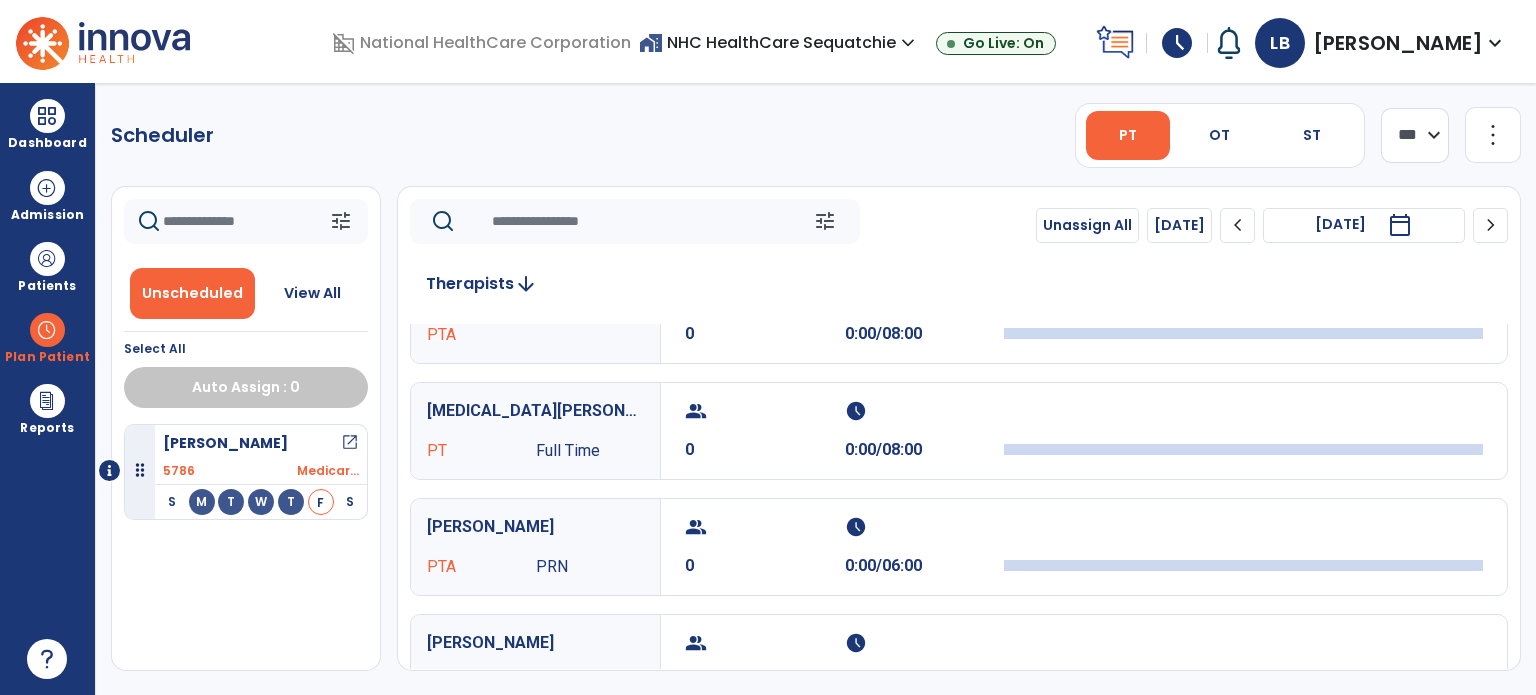 scroll, scrollTop: 1394, scrollLeft: 0, axis: vertical 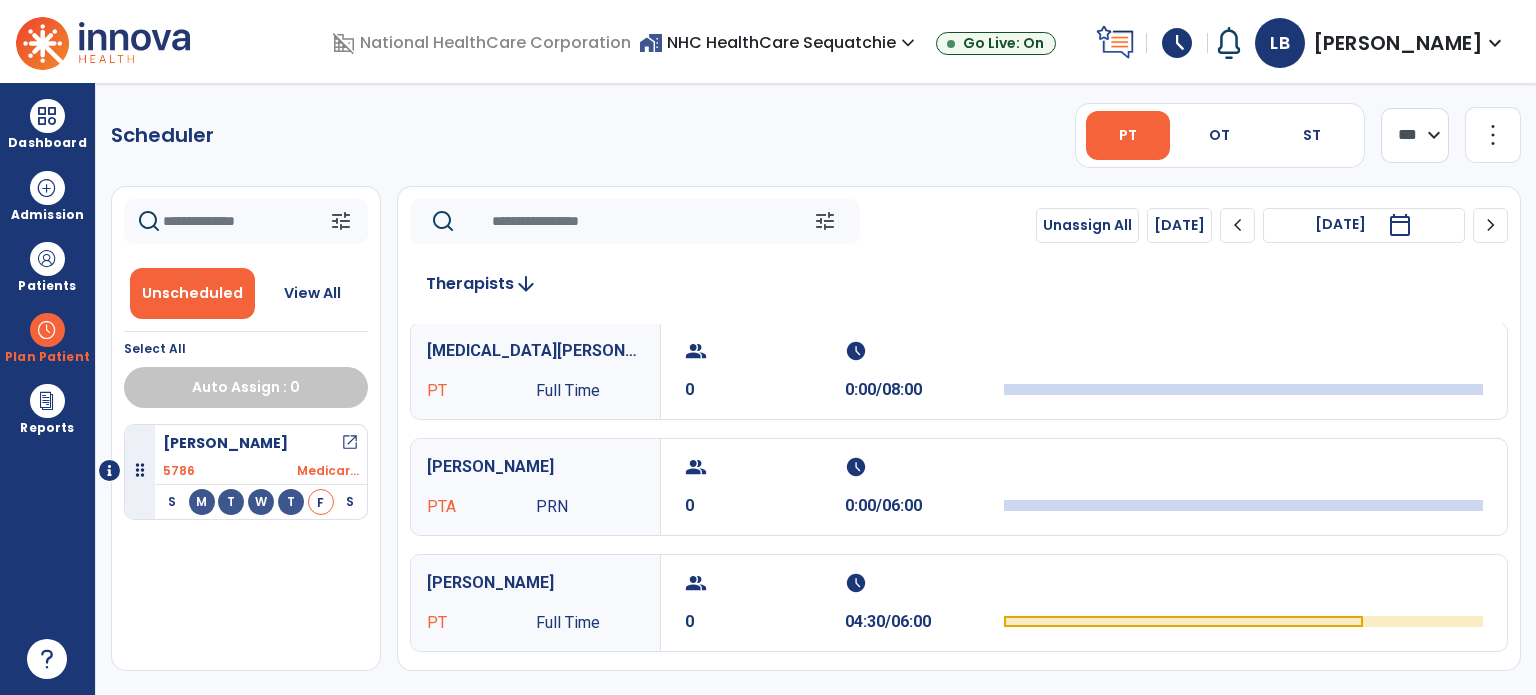 click on "group" at bounding box center [762, 583] 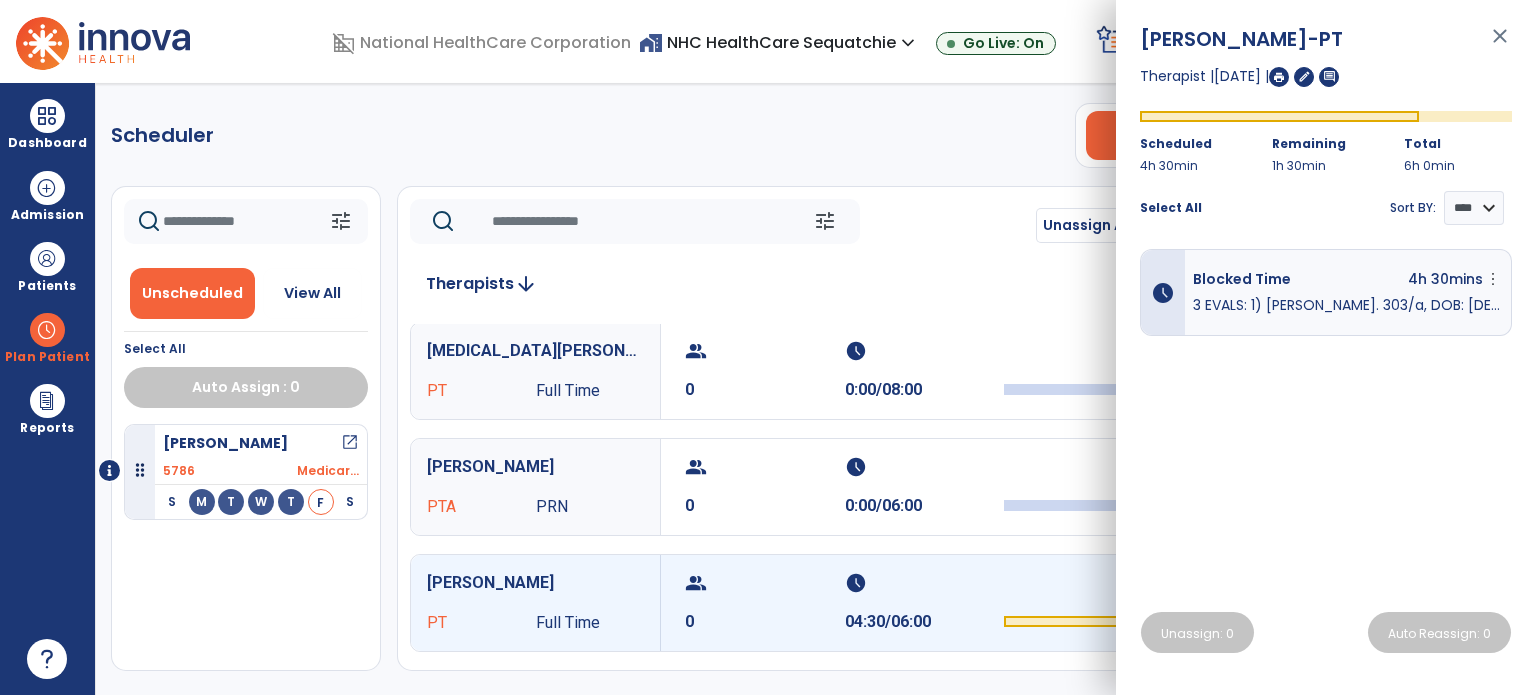 click on "close" at bounding box center (1500, 45) 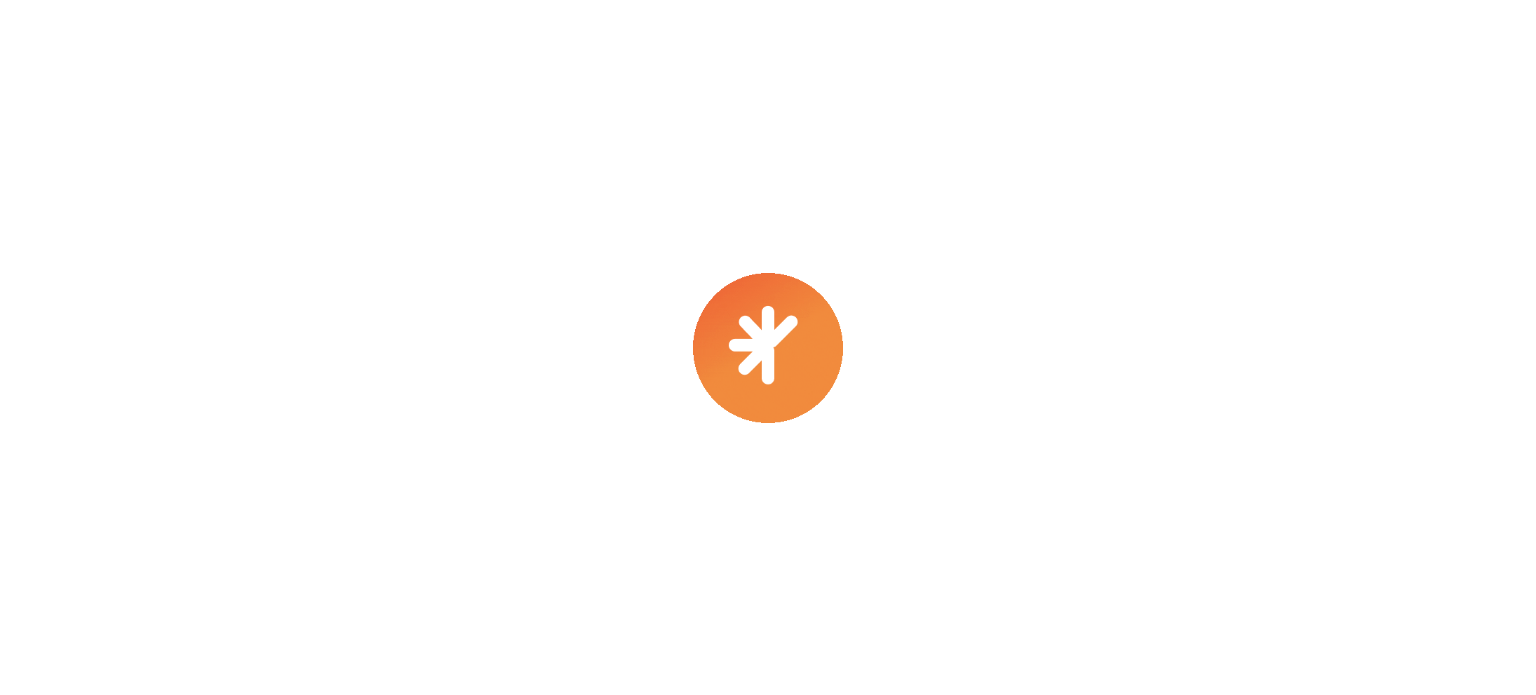 scroll, scrollTop: 0, scrollLeft: 0, axis: both 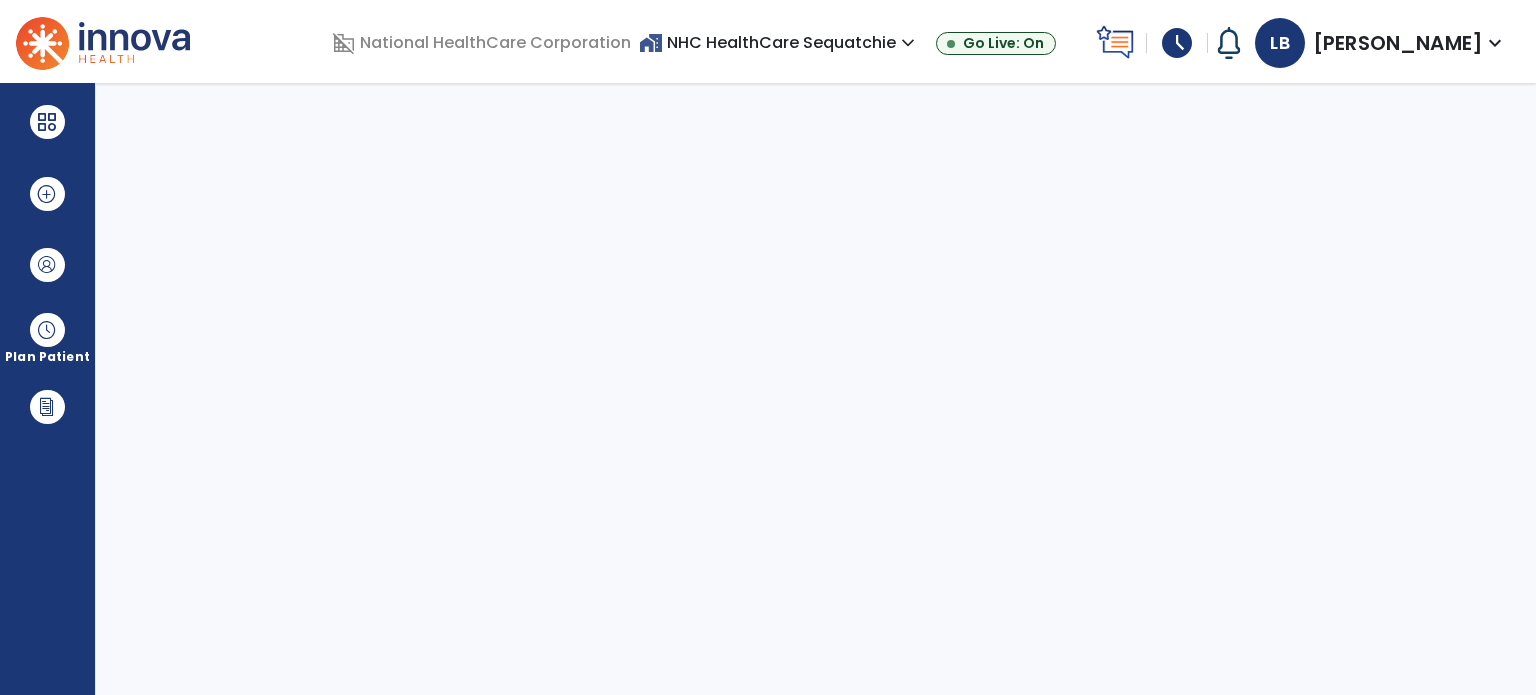 select on "****" 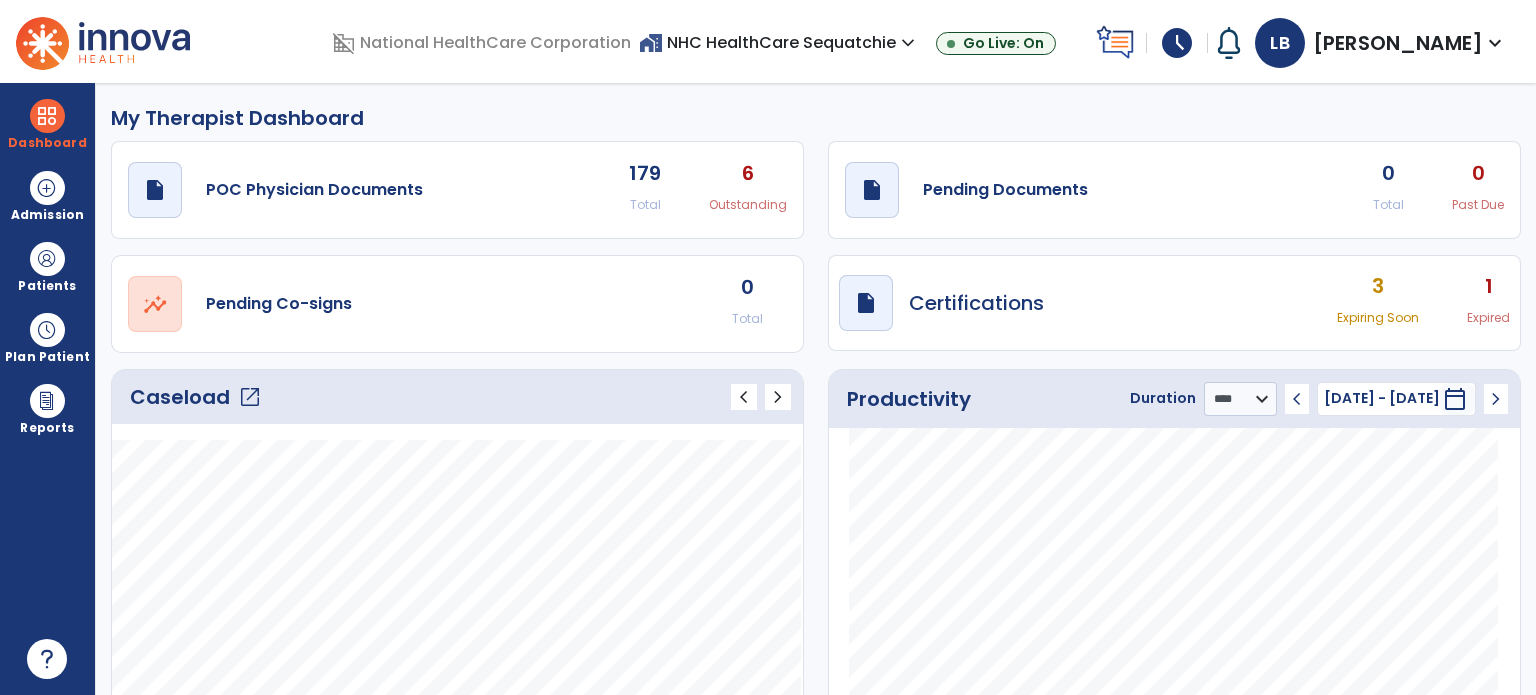 click at bounding box center [47, 259] 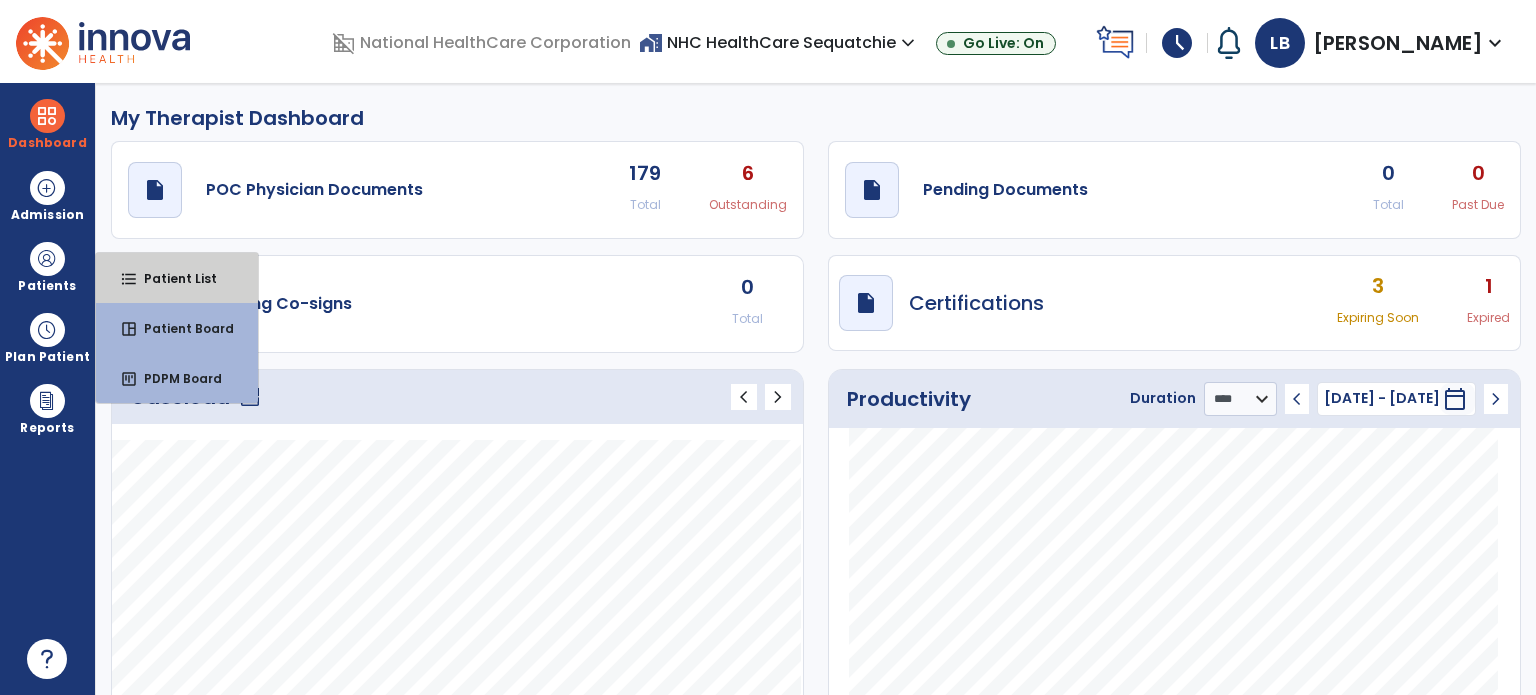 click on "Patient List" at bounding box center (172, 278) 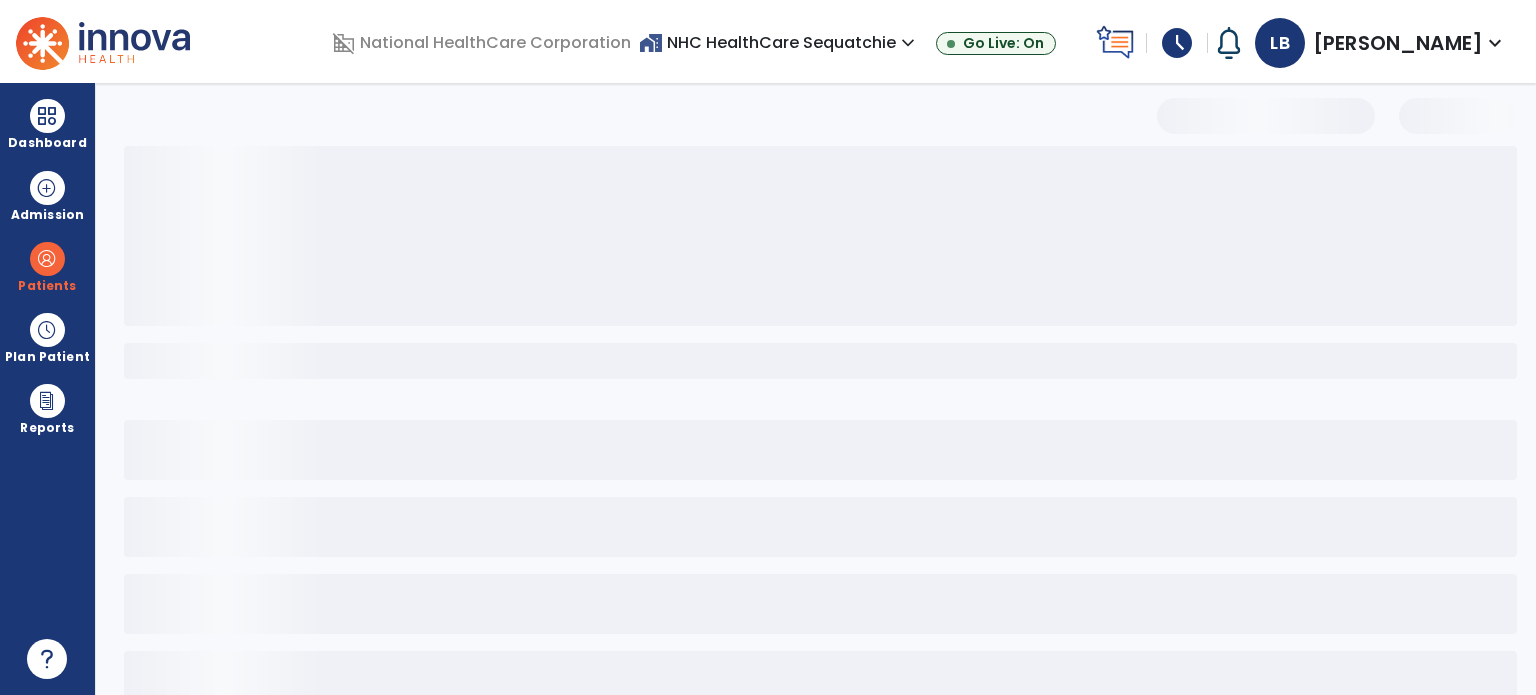 select on "***" 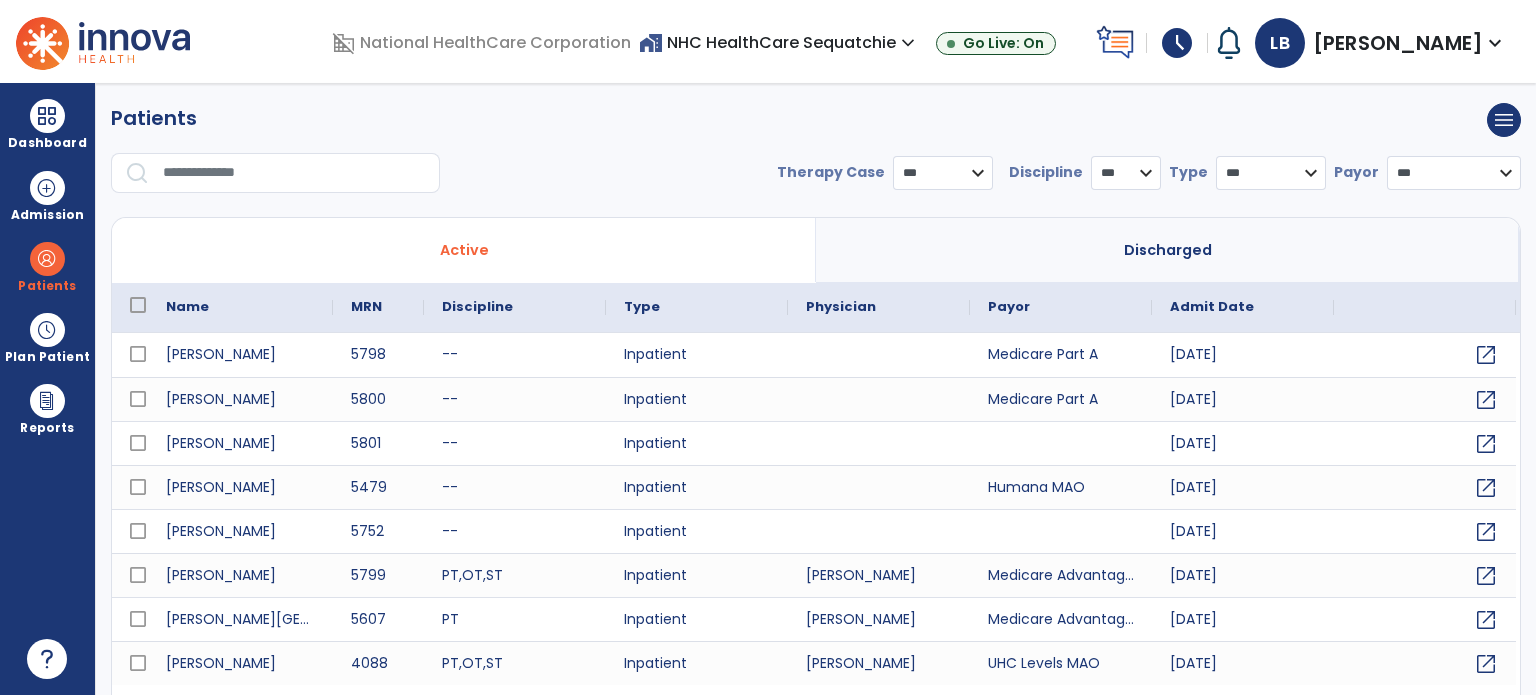 click at bounding box center (294, 173) 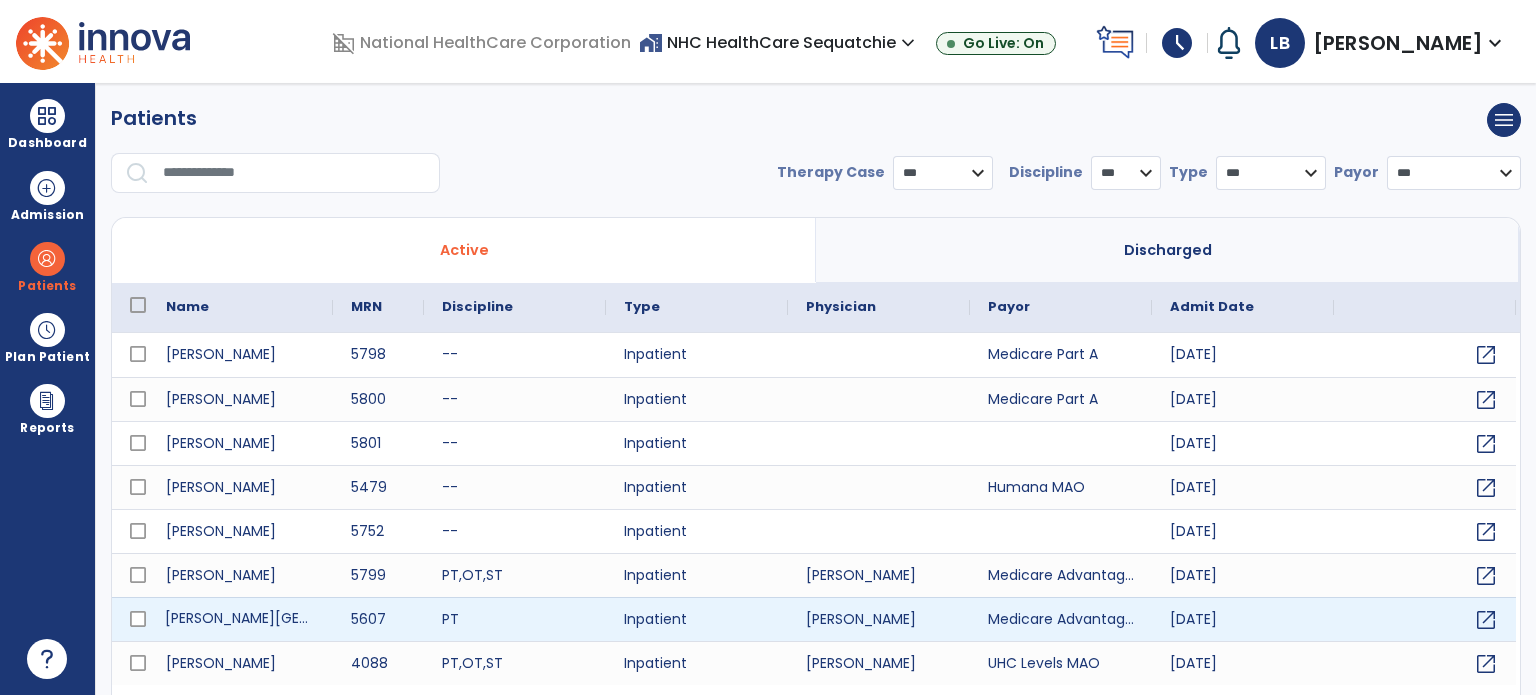 click on "Green, Charlotte" at bounding box center [240, 619] 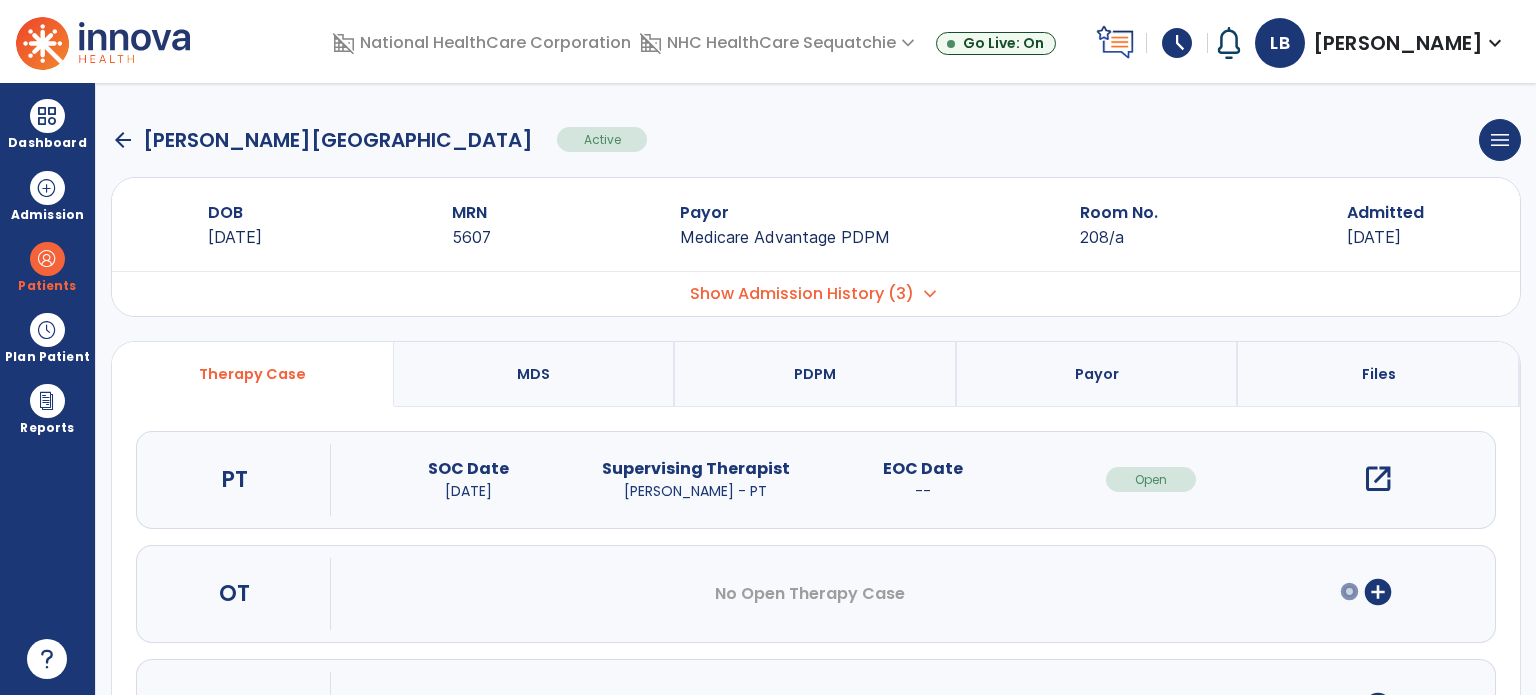 click on "Show Admission History (3)     expand_more" at bounding box center (816, 293) 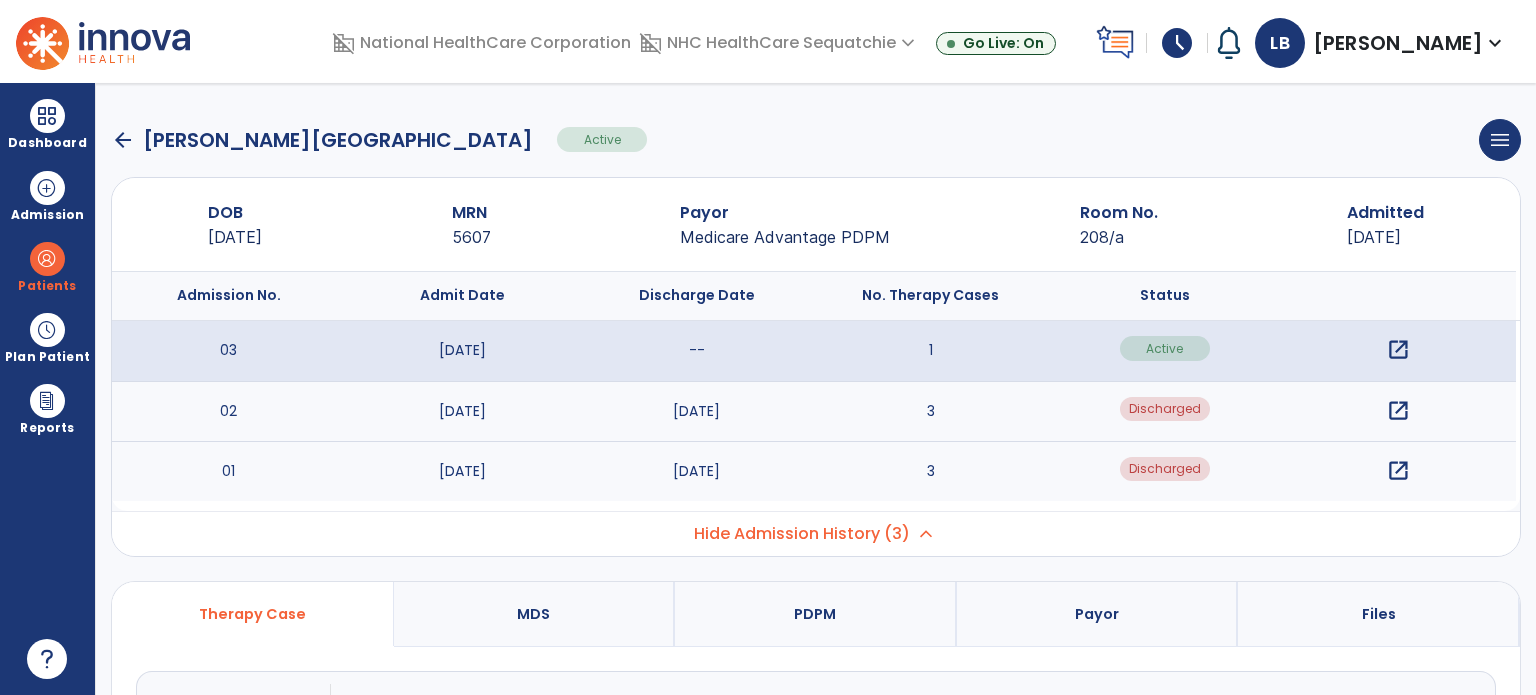 click on "open_in_new" at bounding box center (1398, 411) 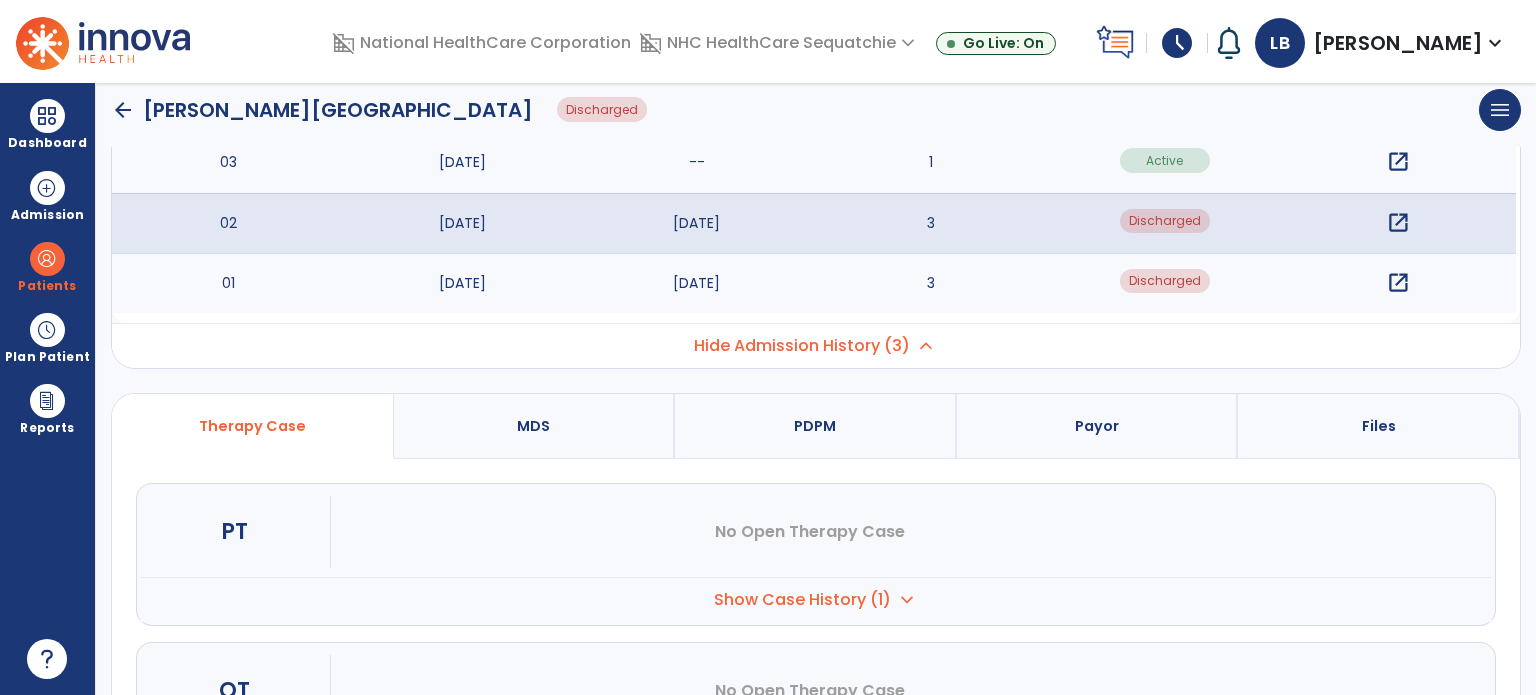 scroll, scrollTop: 200, scrollLeft: 0, axis: vertical 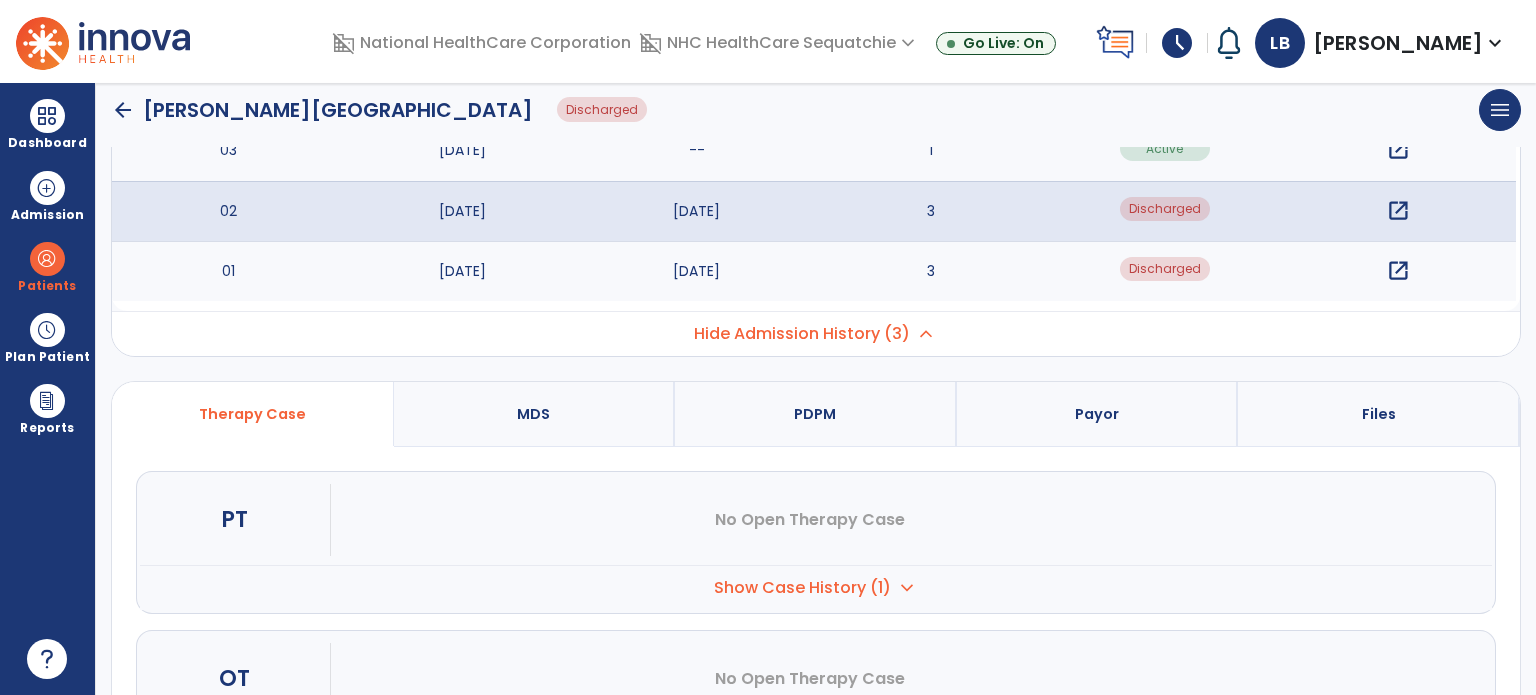 click on "Show Case History (1)" at bounding box center [802, 588] 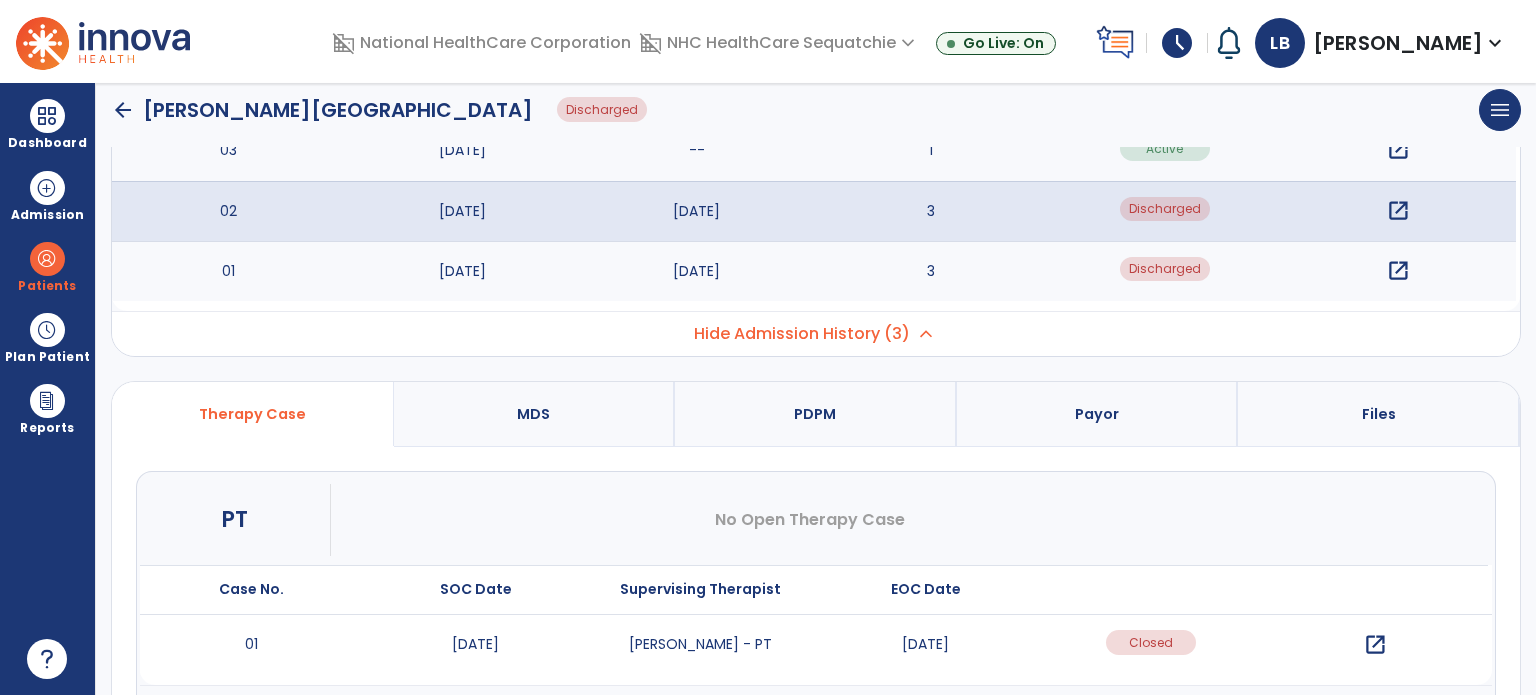 click on "open_in_new" at bounding box center [1375, 645] 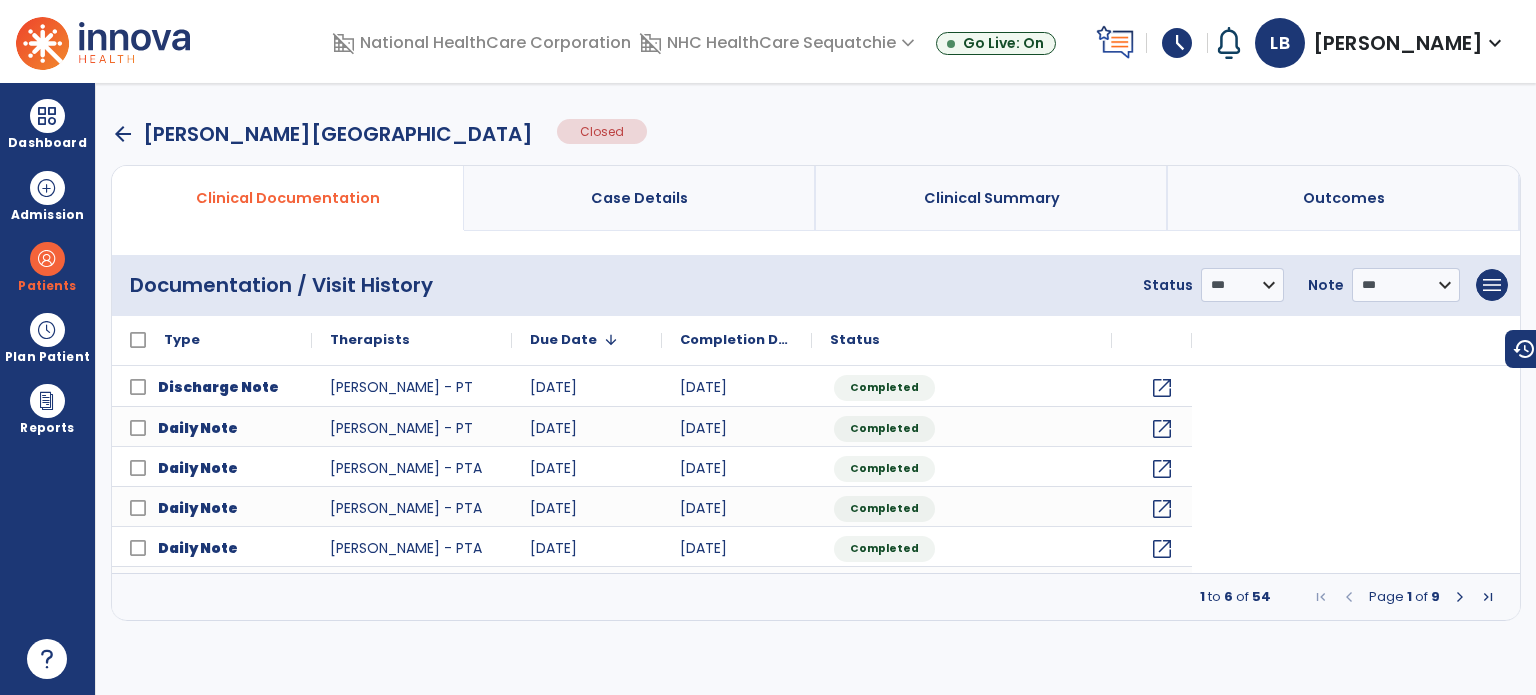 scroll, scrollTop: 0, scrollLeft: 0, axis: both 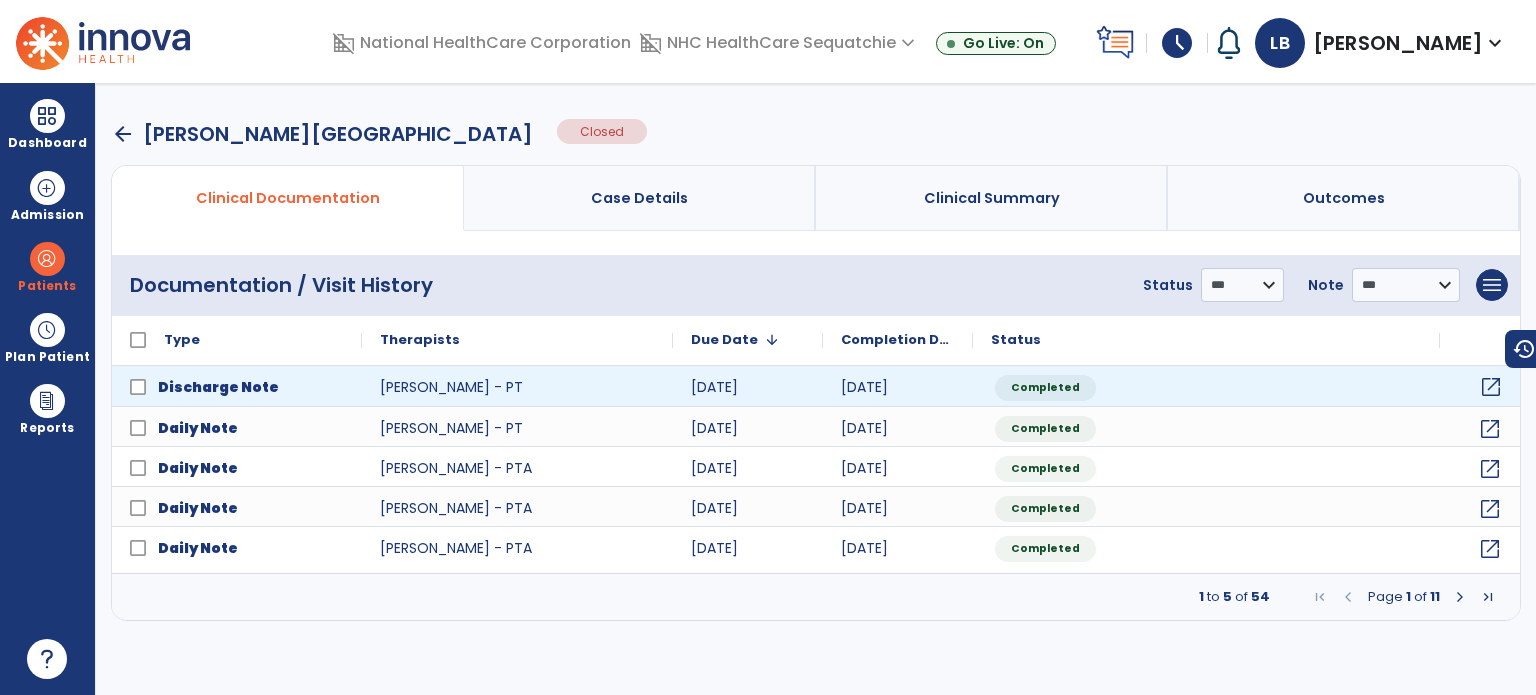 click on "open_in_new" 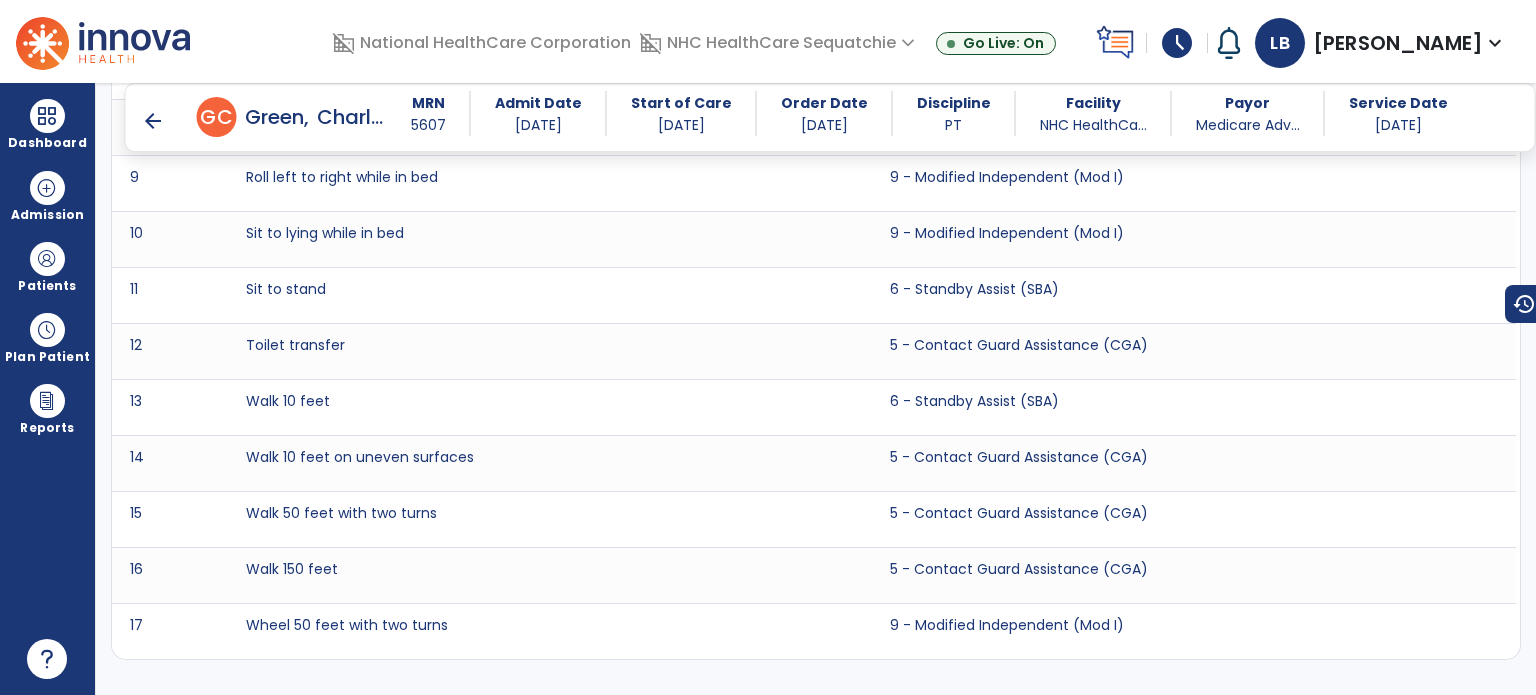 scroll, scrollTop: 4336, scrollLeft: 0, axis: vertical 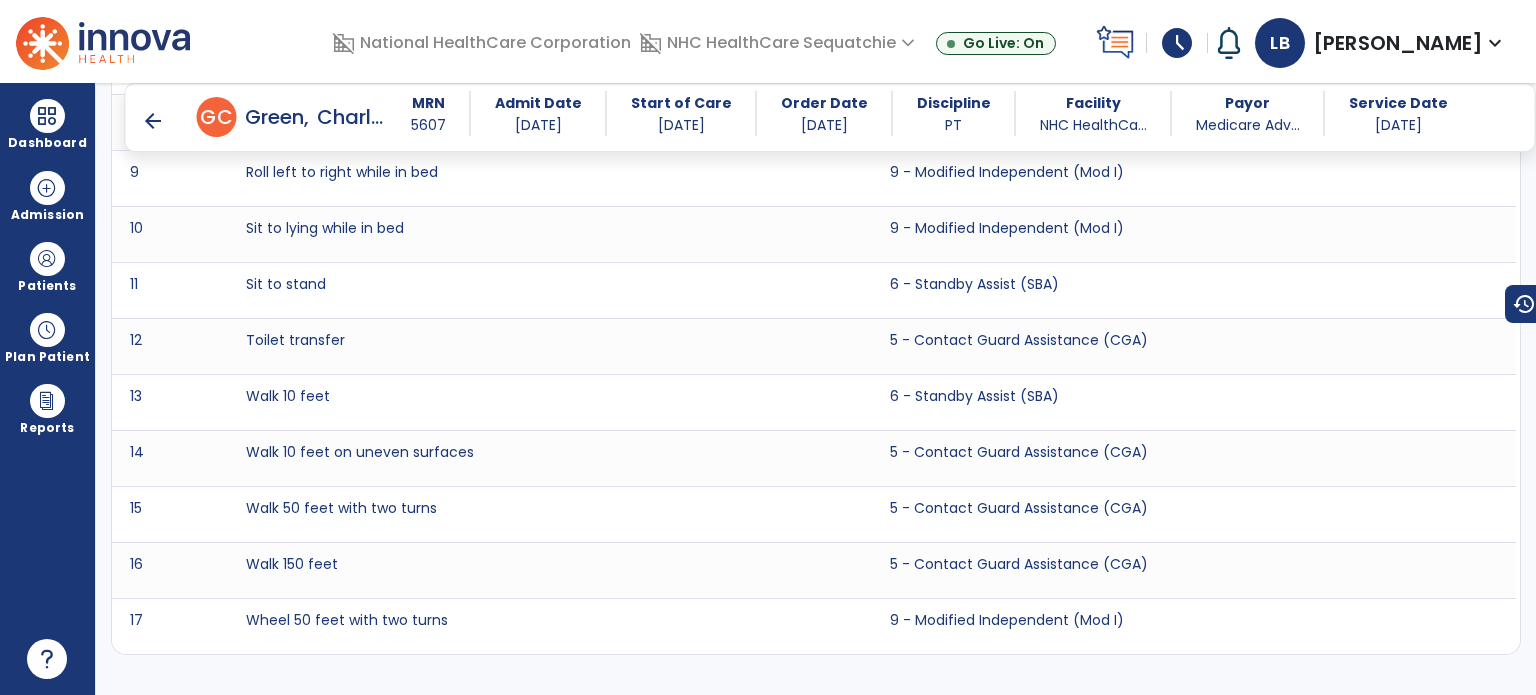 click on "arrow_back" at bounding box center [153, 121] 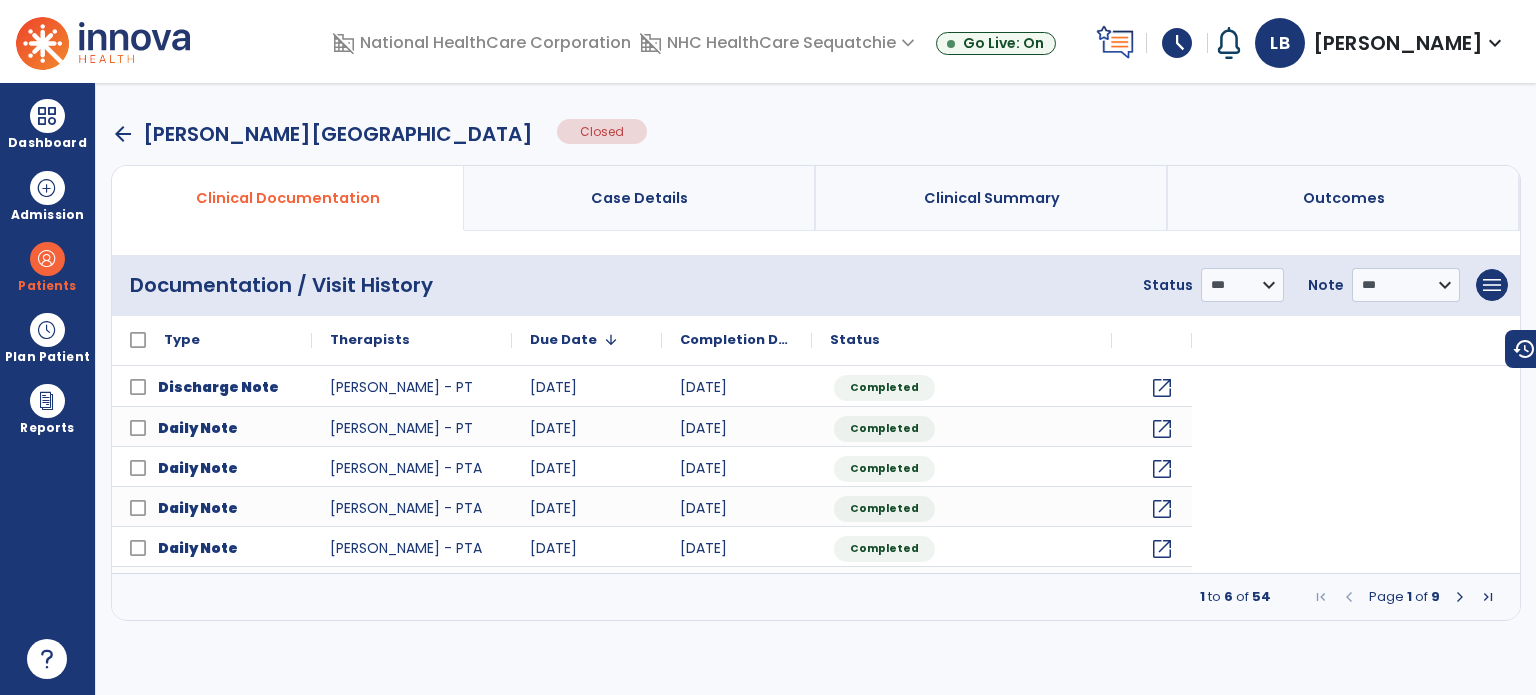 scroll, scrollTop: 0, scrollLeft: 0, axis: both 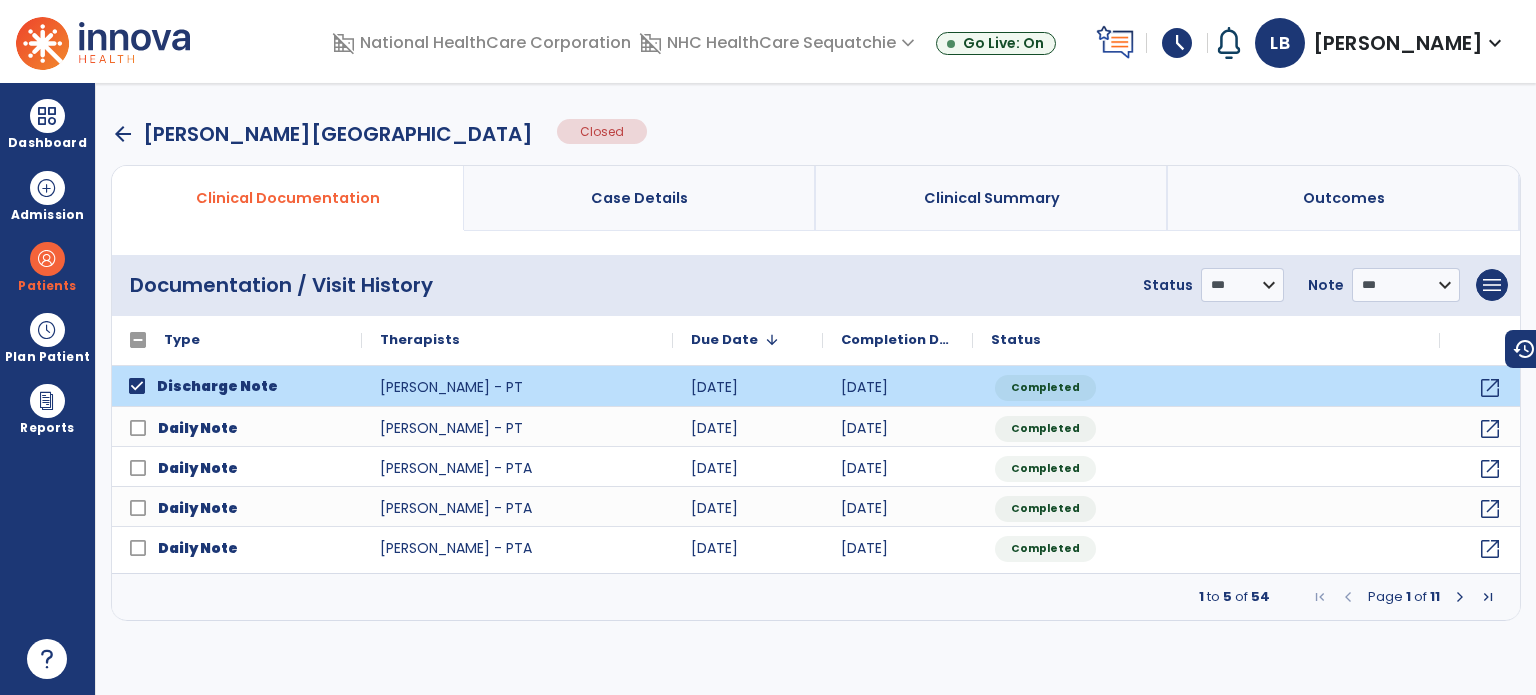 click on "**********" at bounding box center [1321, 285] 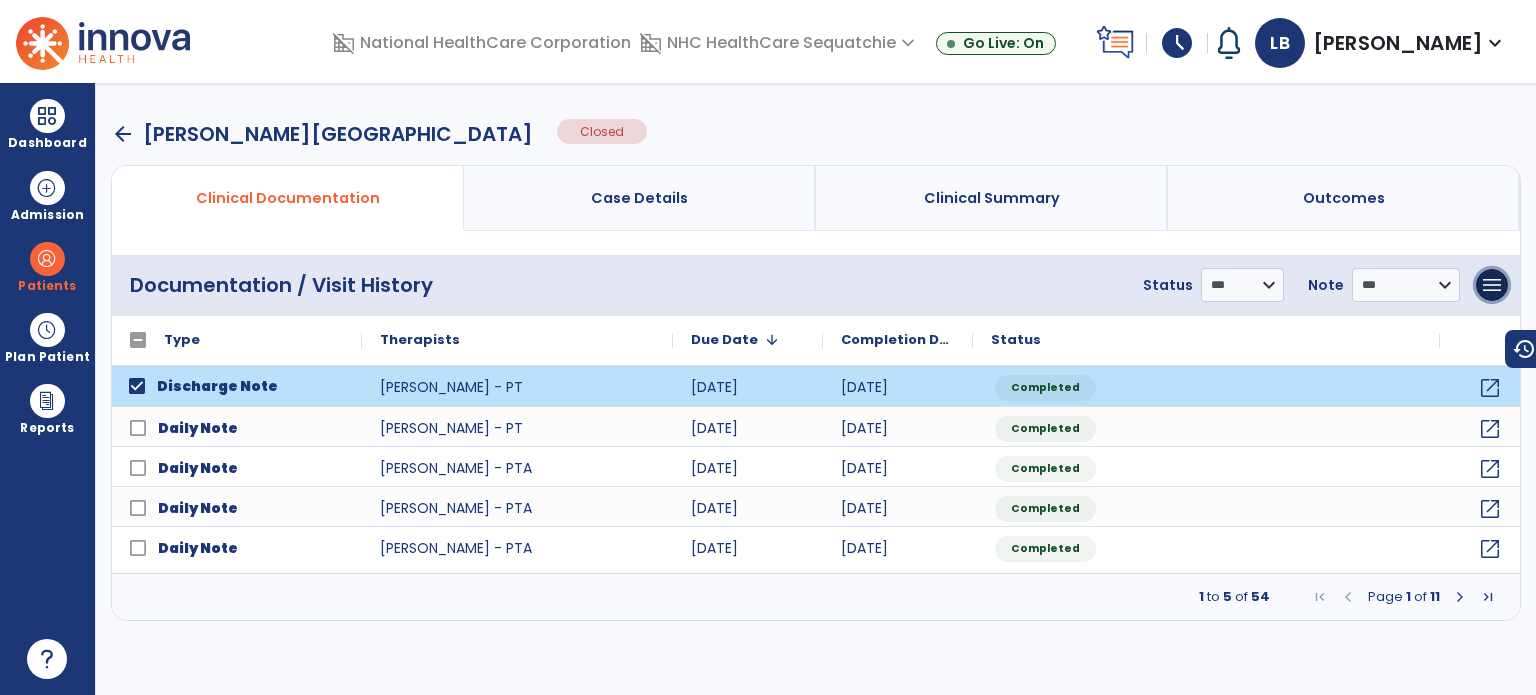 click on "menu" at bounding box center [1492, 285] 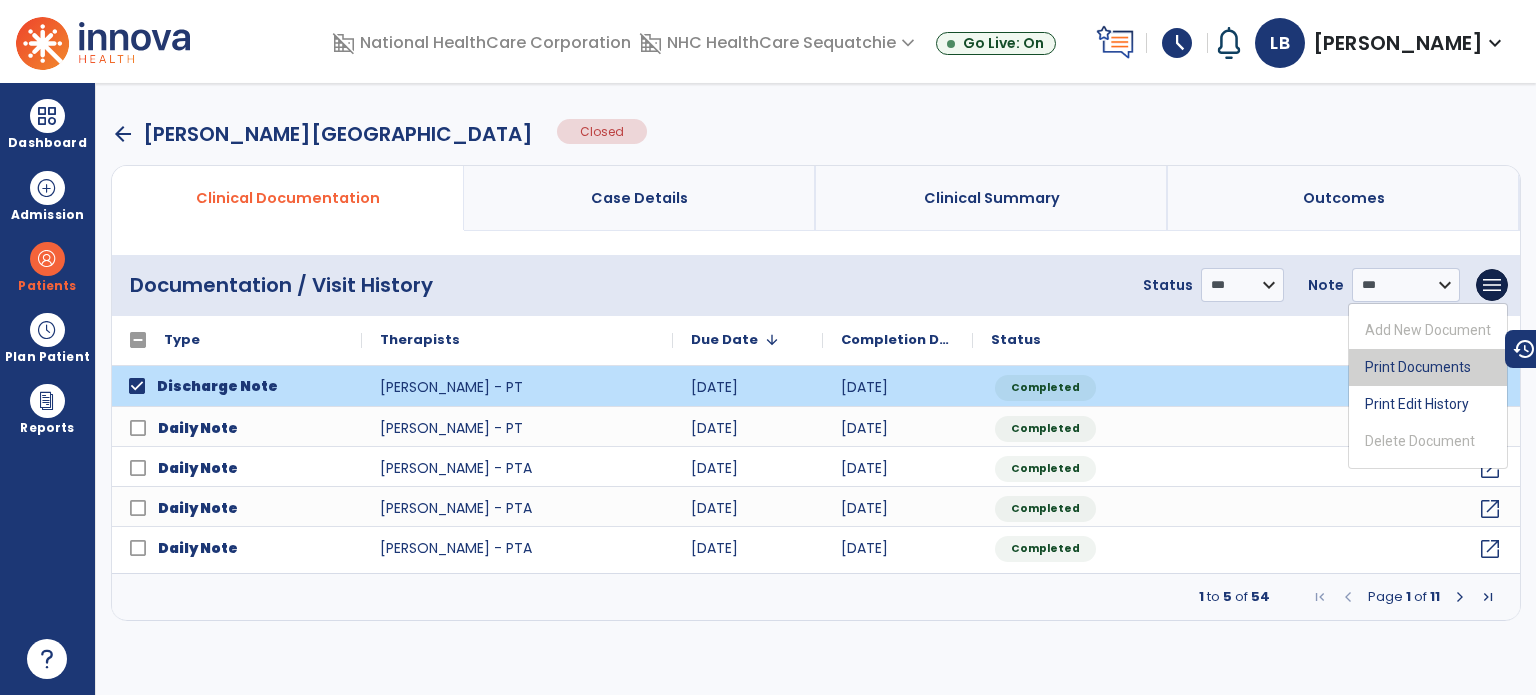 click on "Print Documents" at bounding box center (1428, 367) 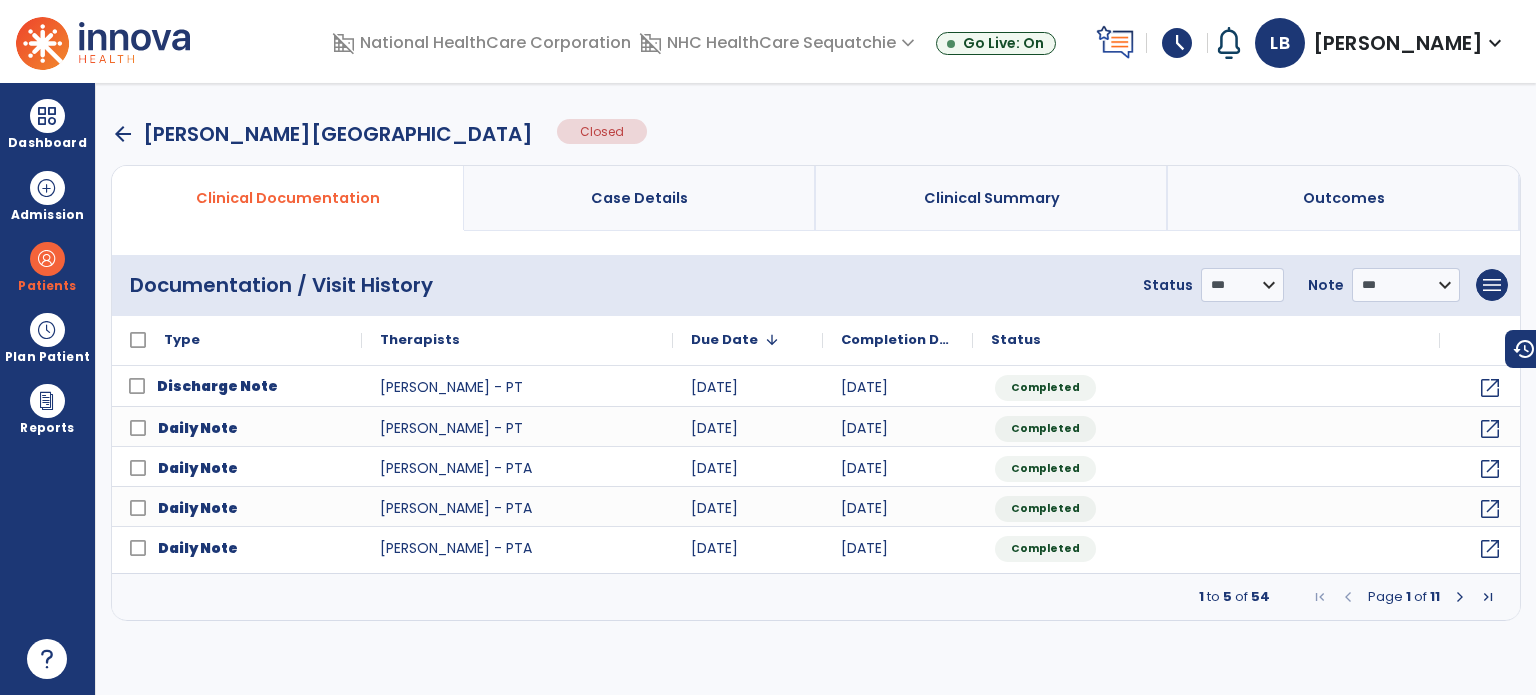 click on "arrow_back   Green, Charlotte  Closed" at bounding box center [816, 134] 